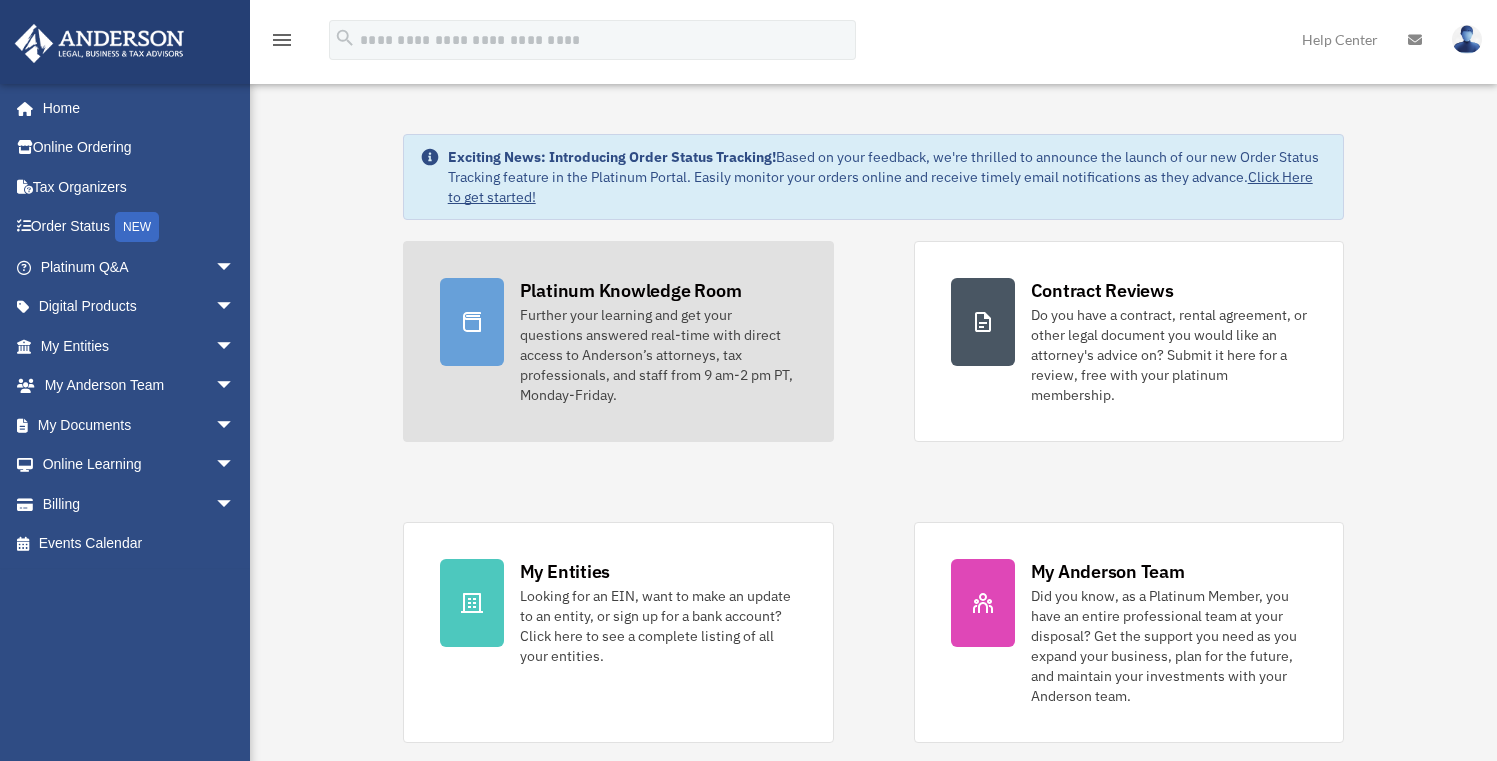 scroll, scrollTop: 0, scrollLeft: 0, axis: both 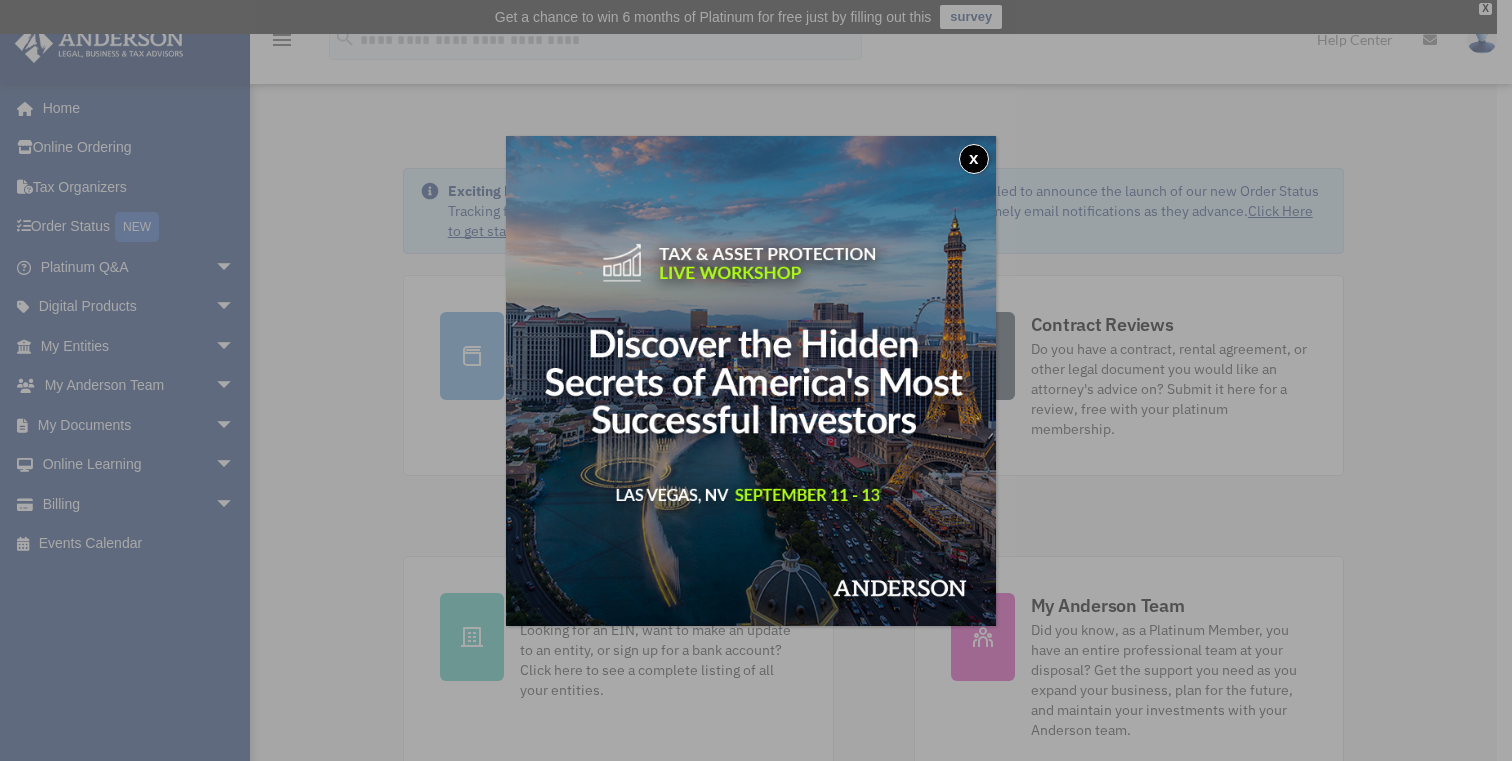 click on "x" at bounding box center [974, 159] 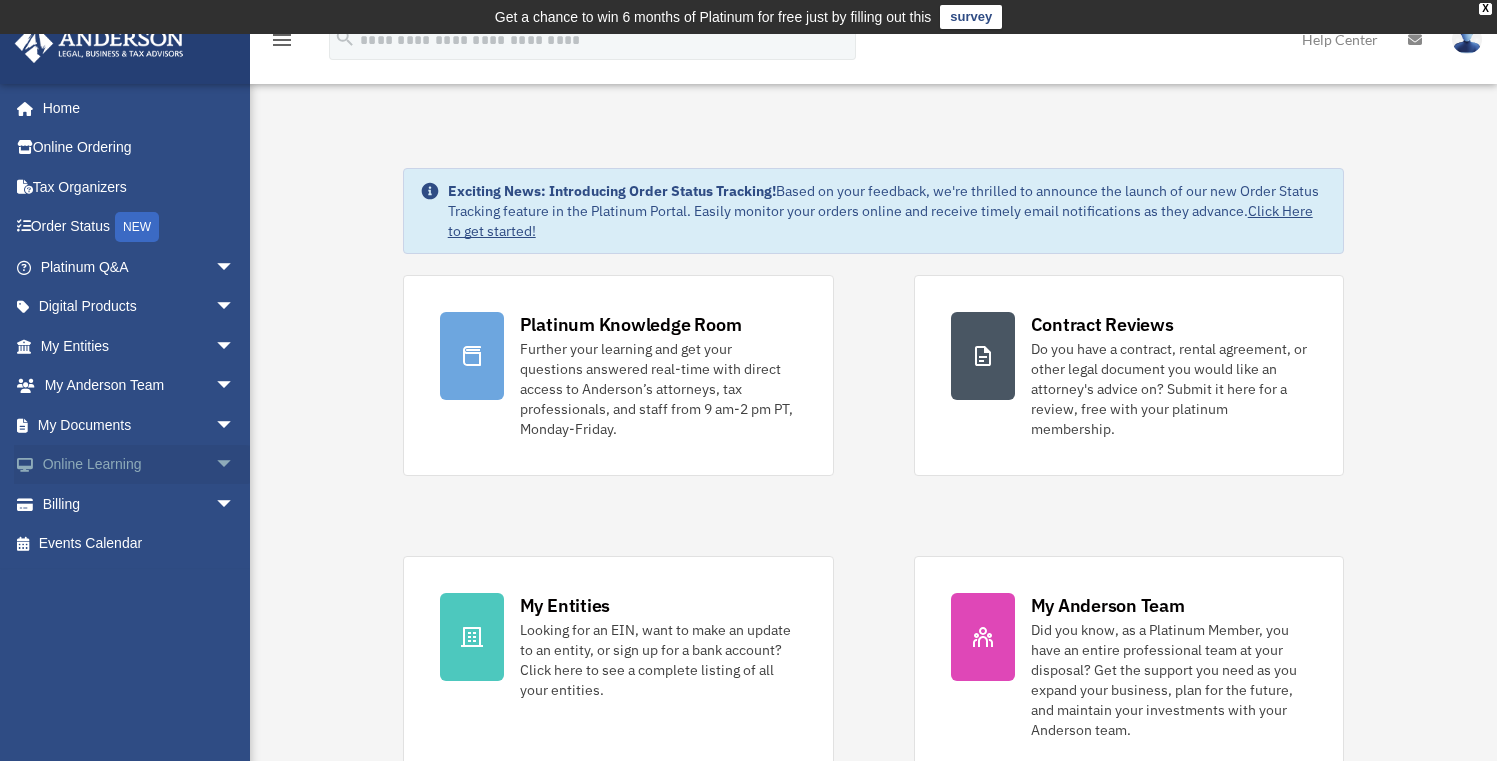 click on "Online Learning arrow_drop_down" at bounding box center (139, 465) 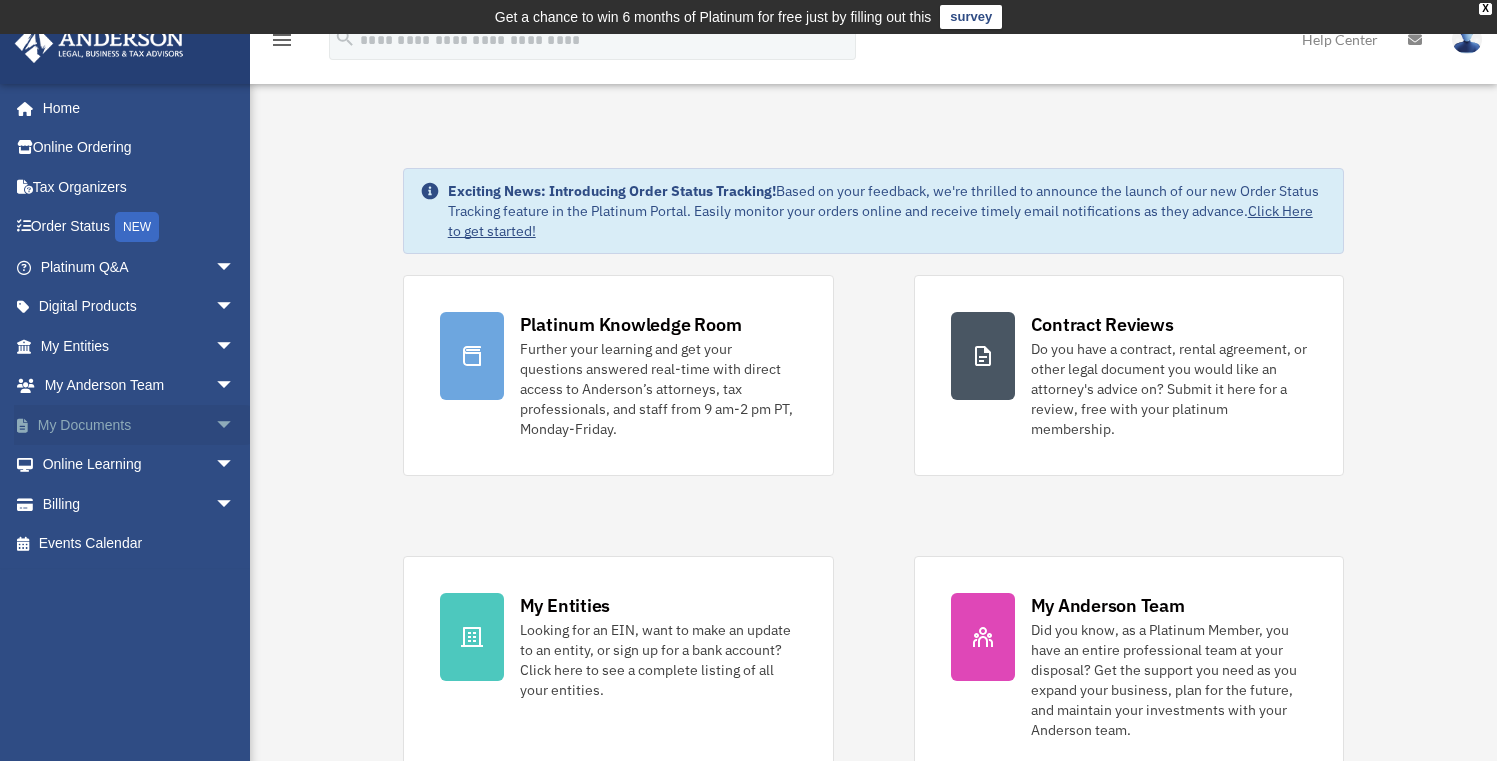 click on "My Documents arrow_drop_down" at bounding box center [139, 425] 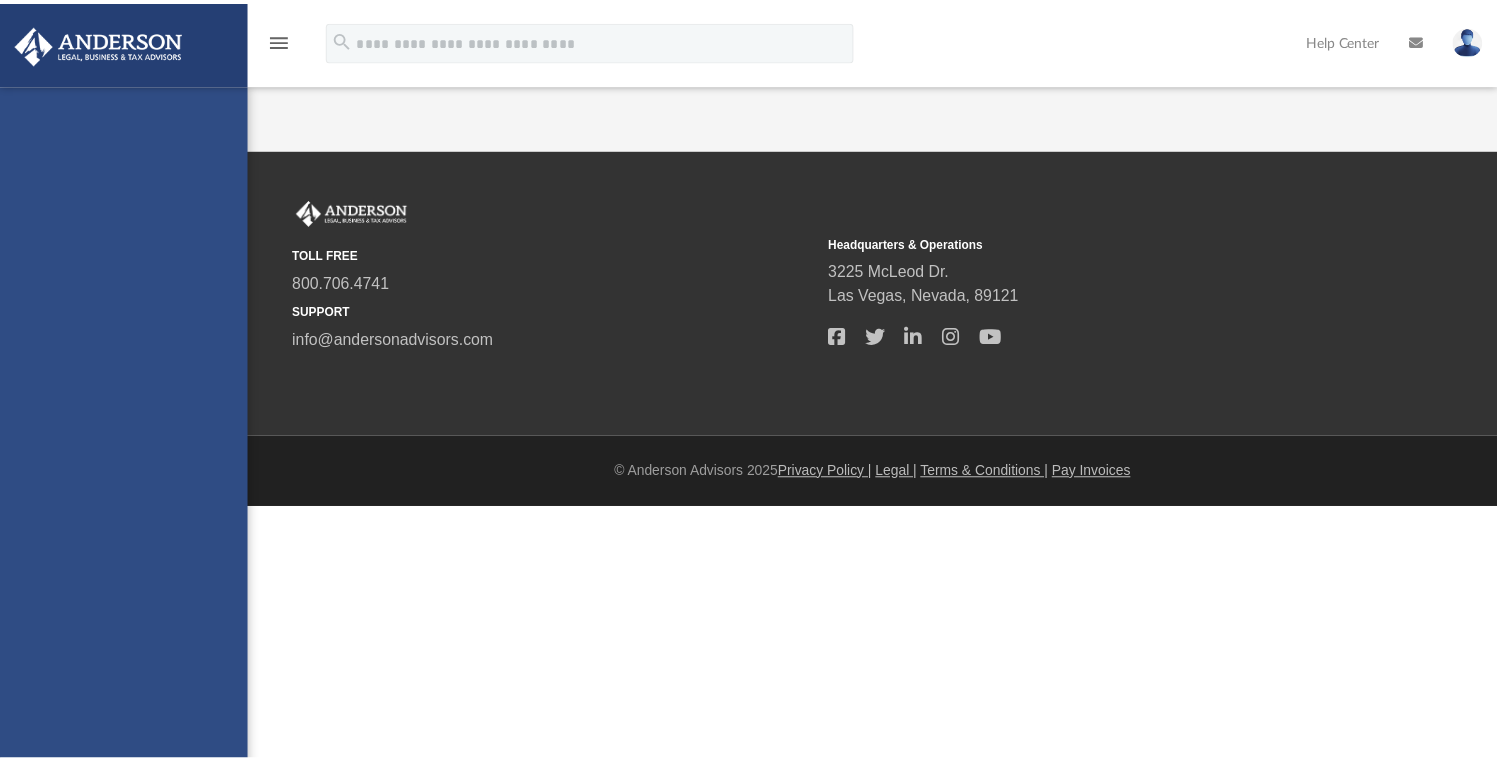 scroll, scrollTop: 0, scrollLeft: 0, axis: both 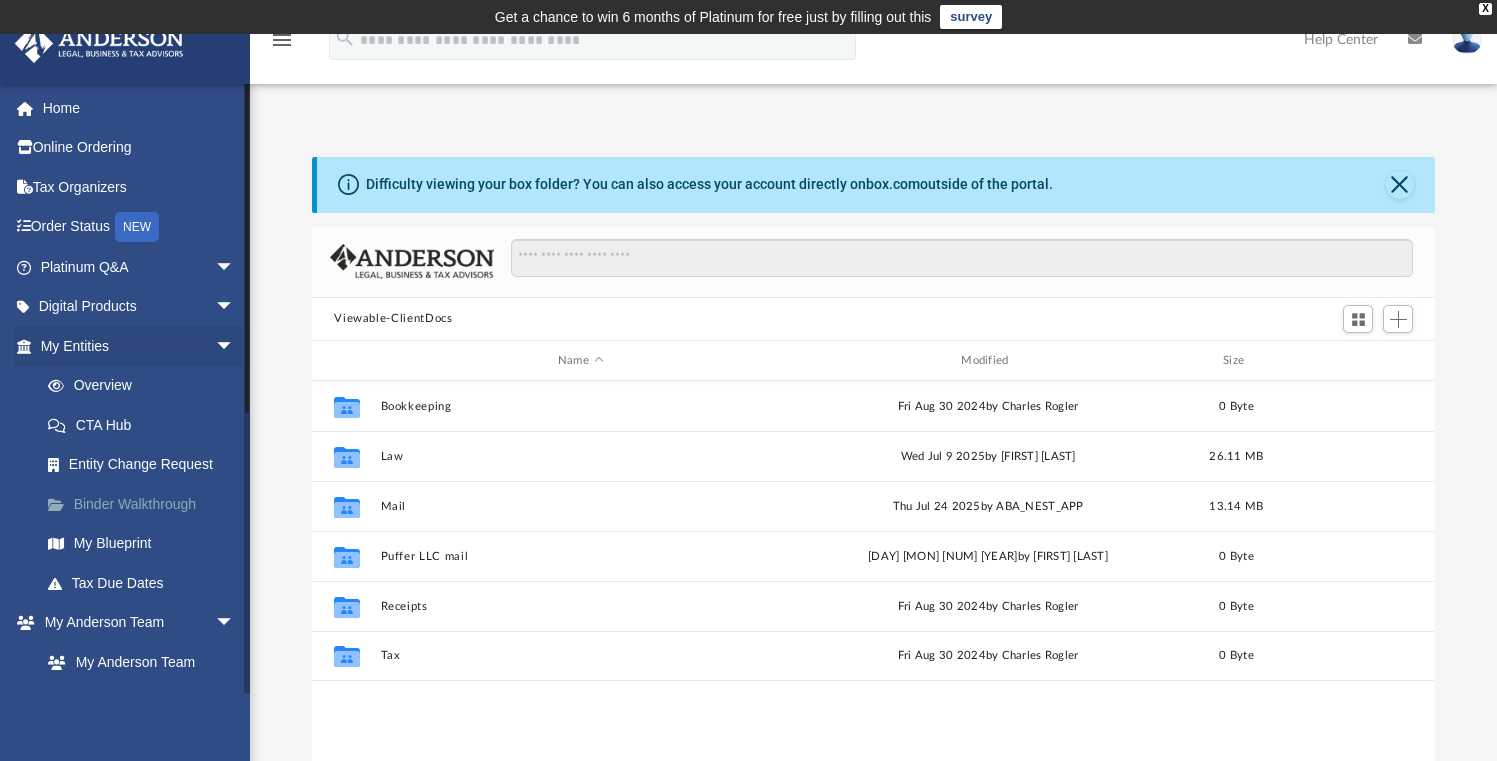 click on "Binder Walkthrough" at bounding box center [146, 504] 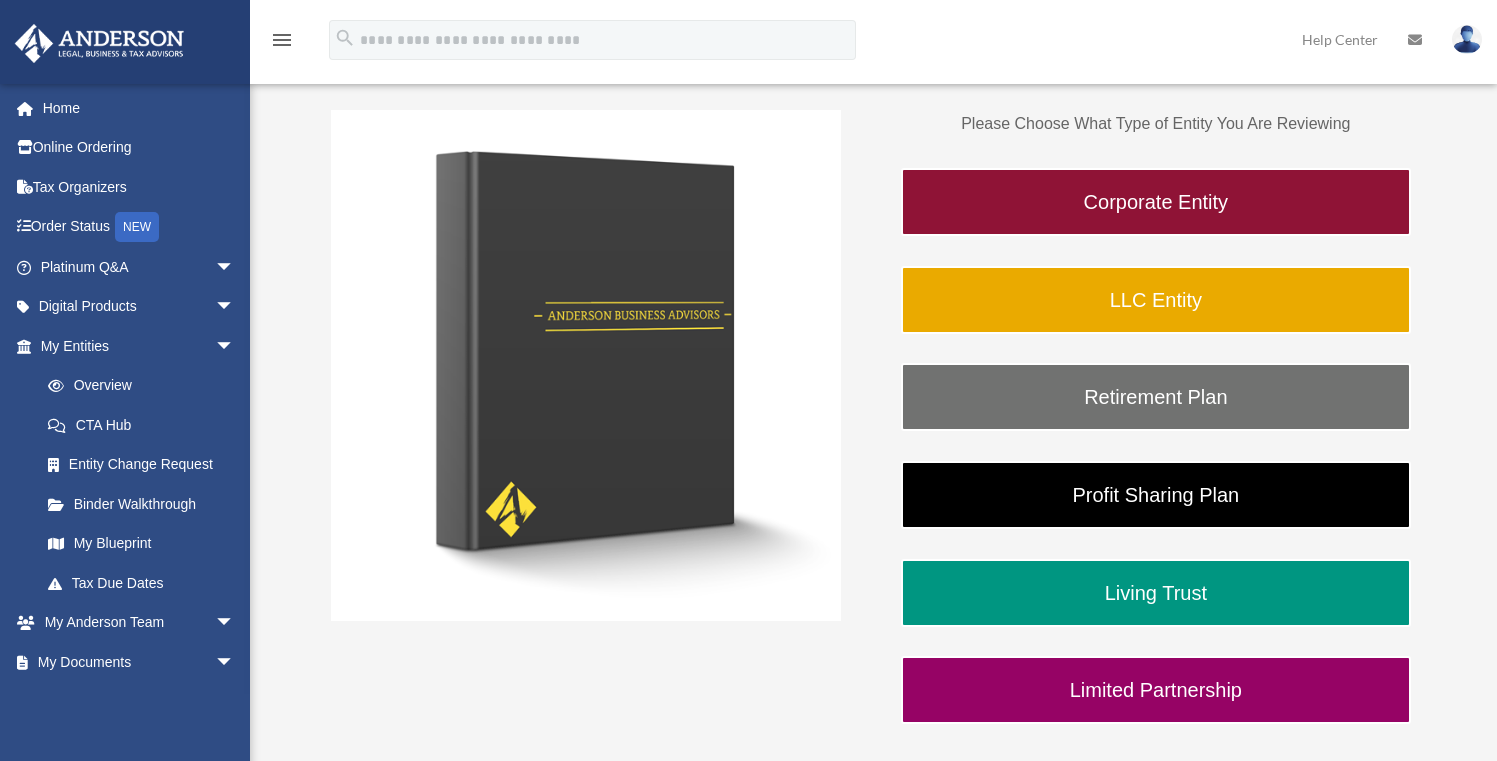 scroll, scrollTop: 326, scrollLeft: 0, axis: vertical 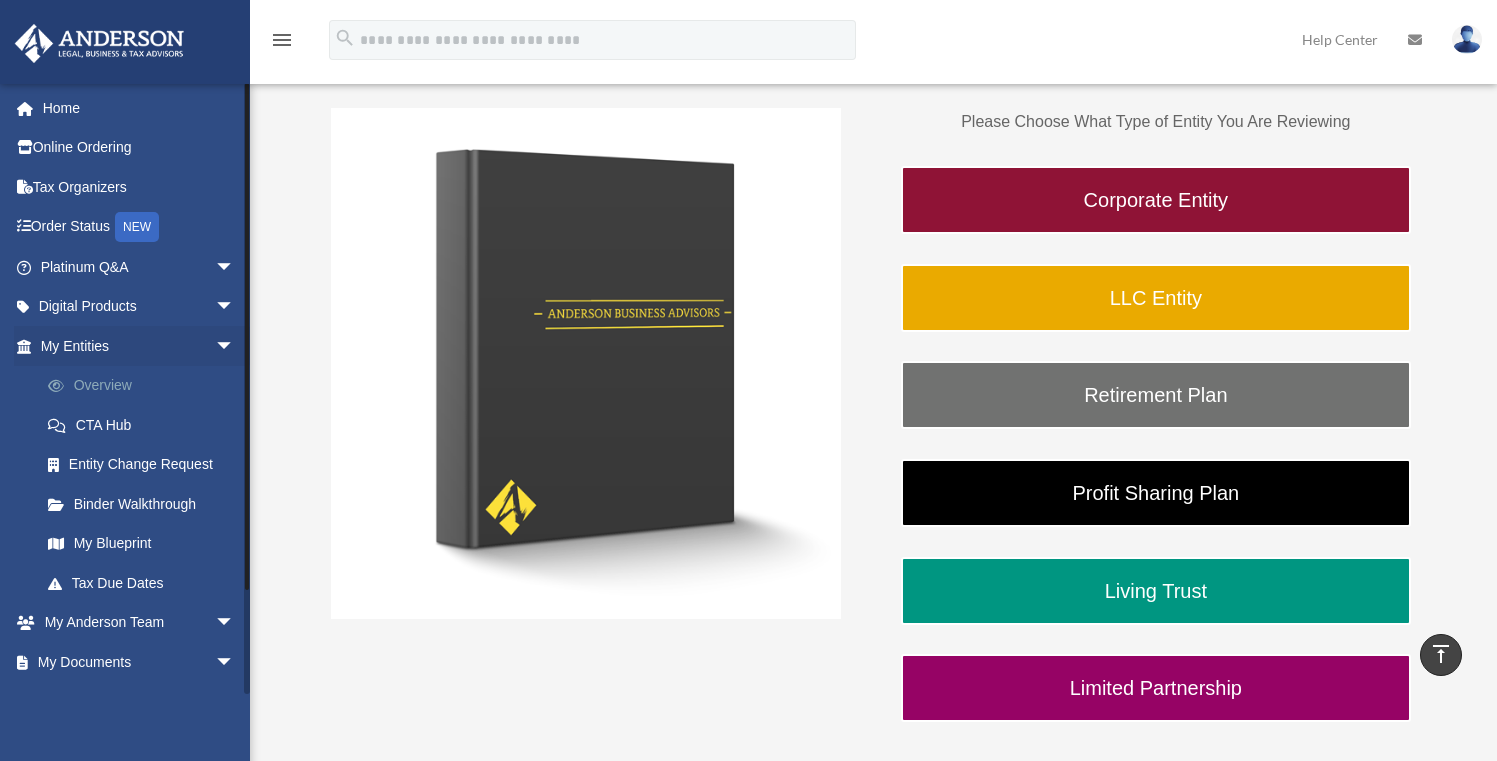 click on "Overview" at bounding box center (146, 386) 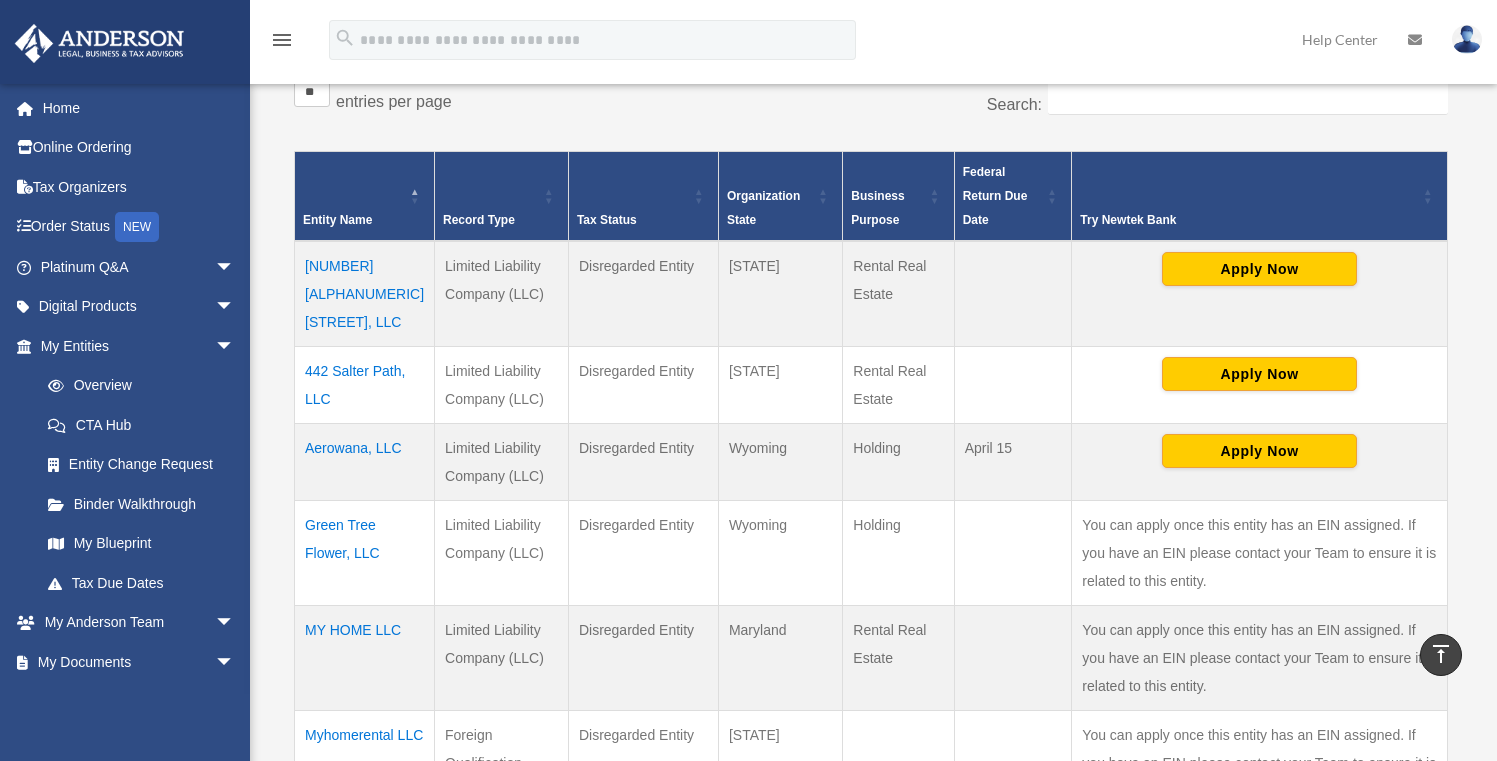 scroll, scrollTop: 383, scrollLeft: 0, axis: vertical 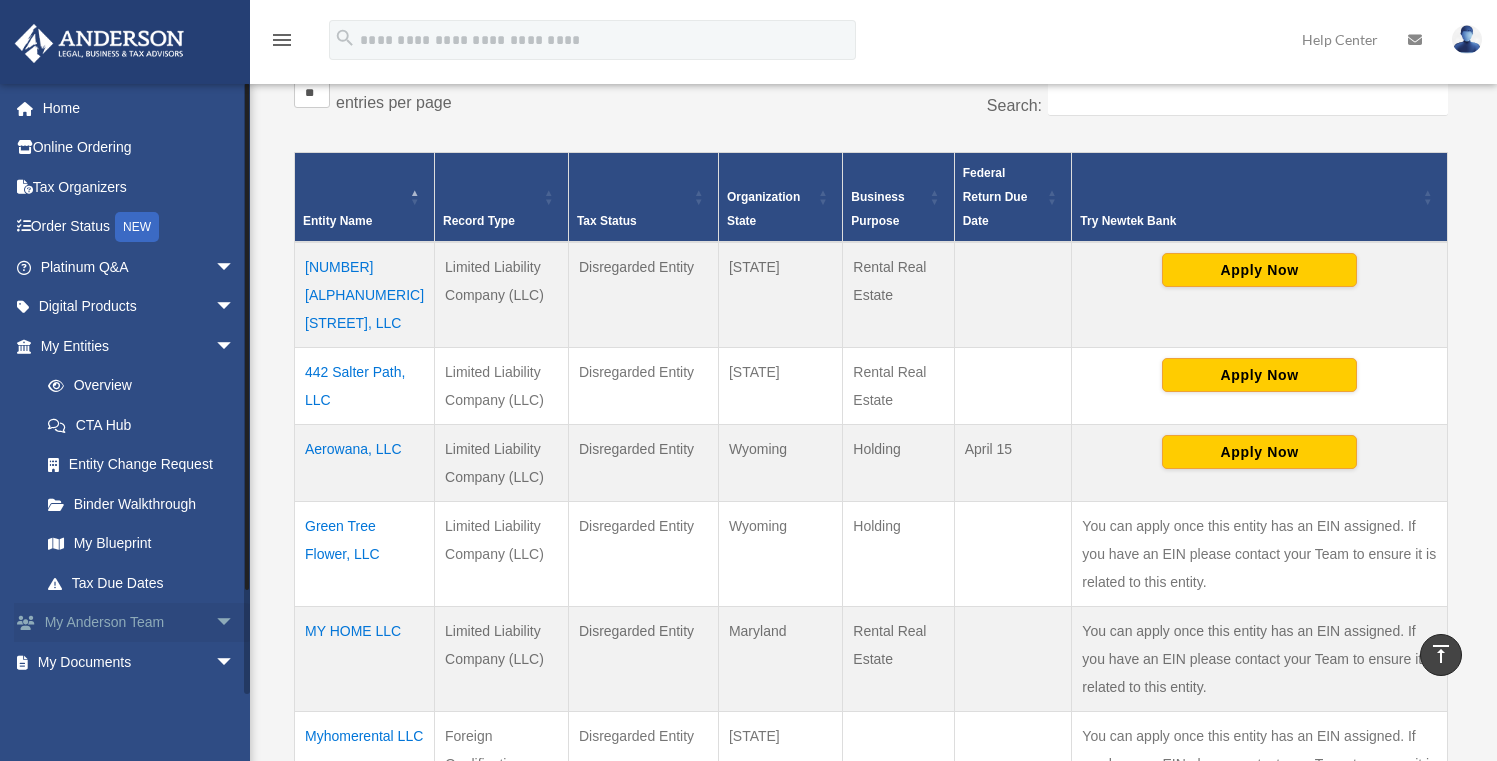 click on "arrow_drop_down" at bounding box center [235, 623] 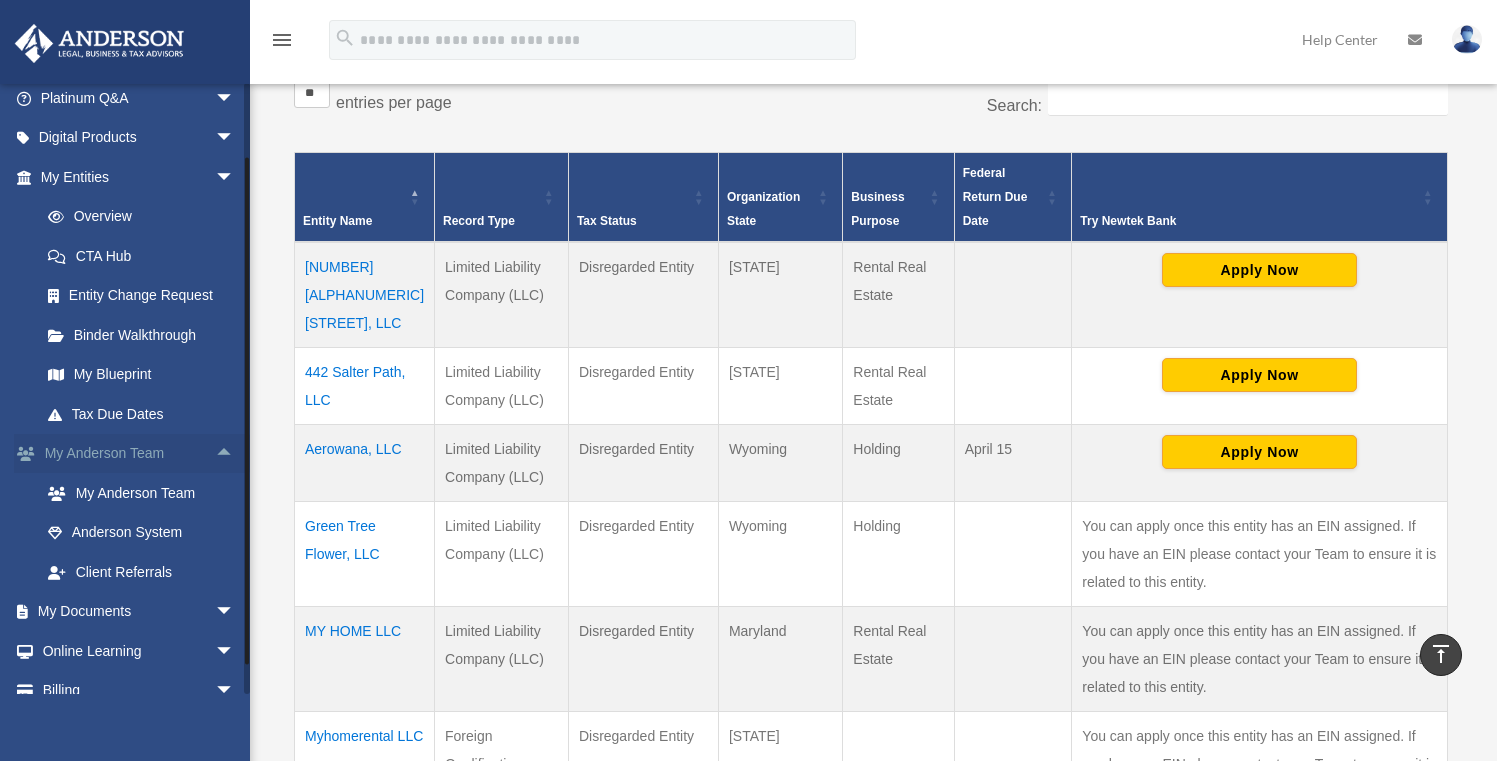 scroll, scrollTop: 170, scrollLeft: 0, axis: vertical 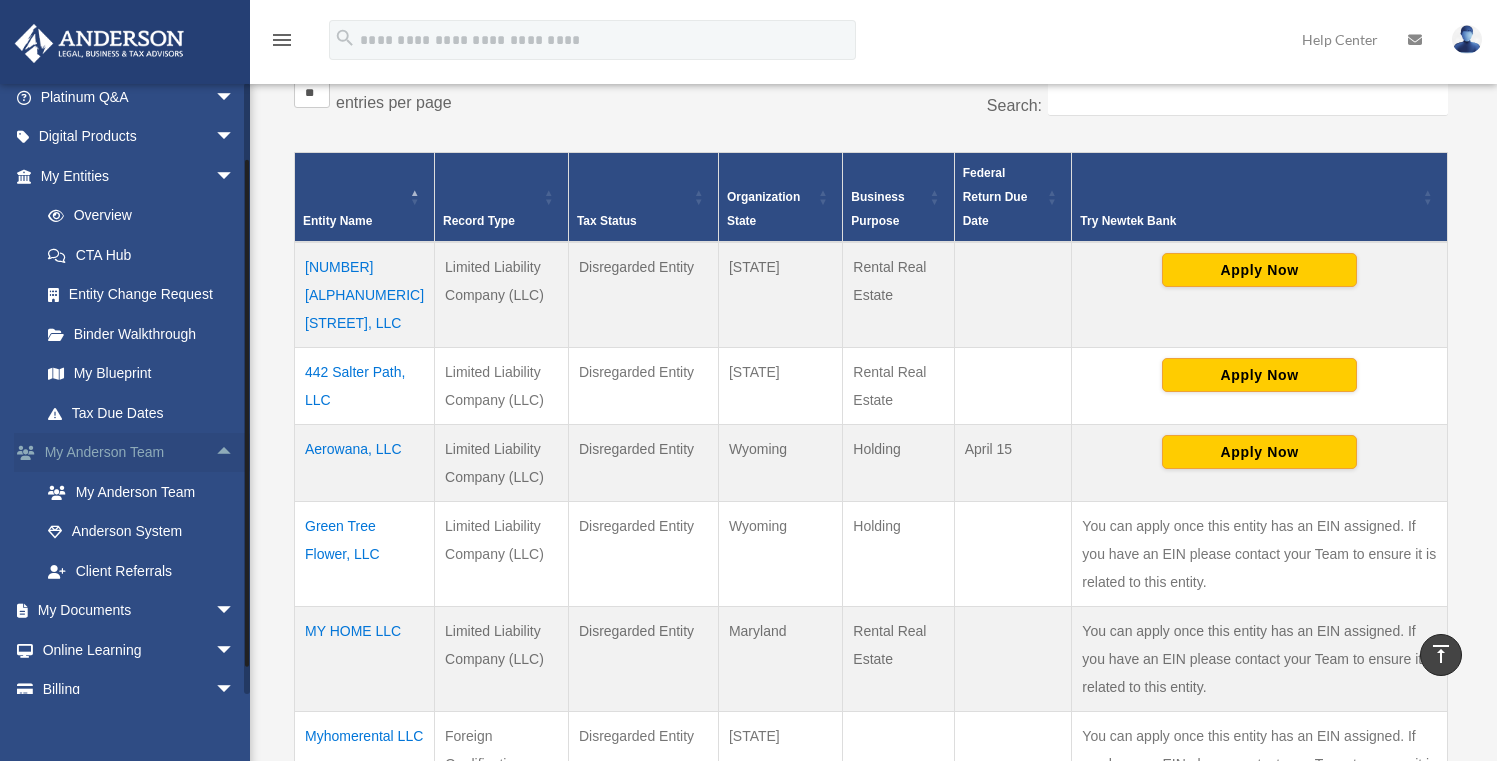 click on "arrow_drop_down" at bounding box center [235, 611] 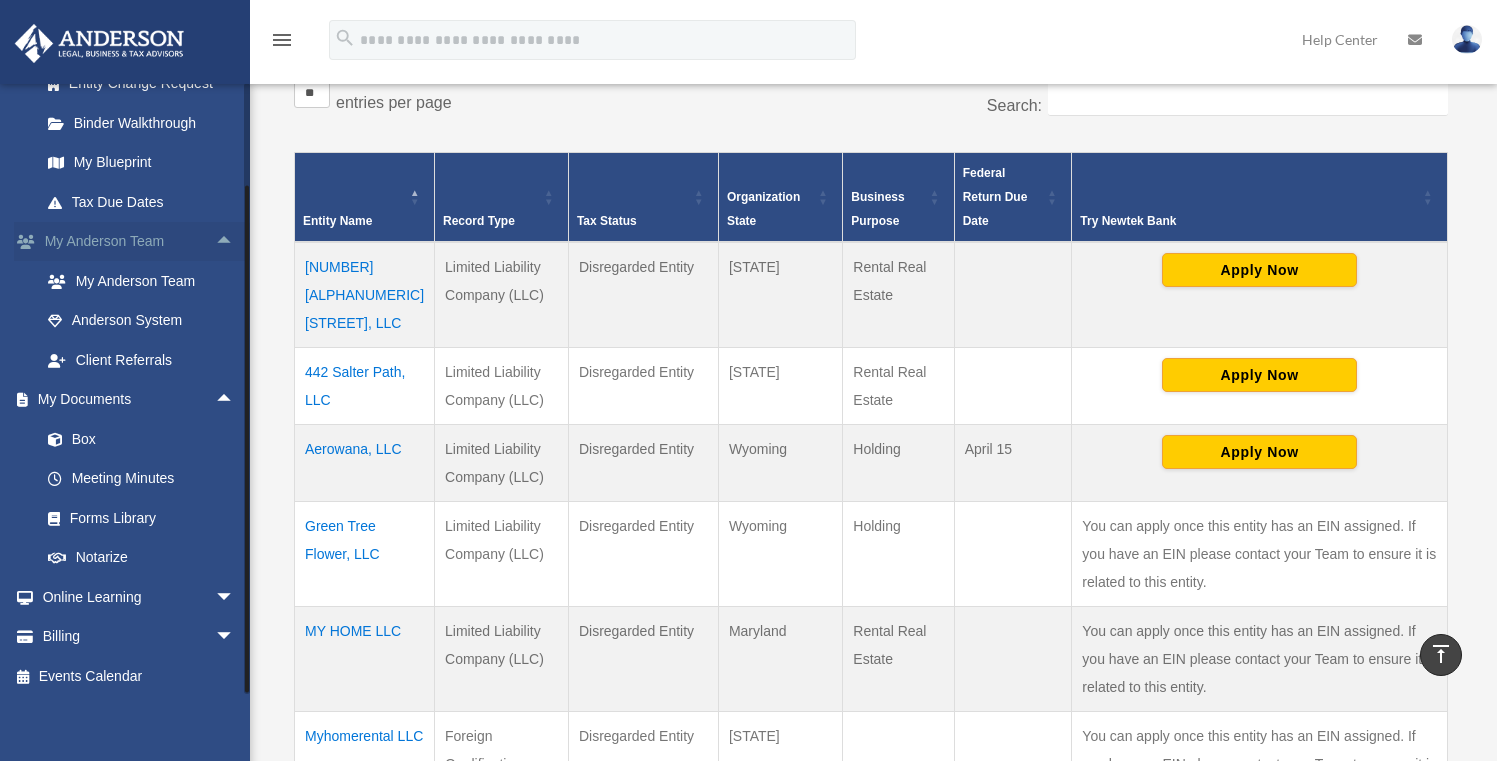 scroll, scrollTop: 382, scrollLeft: 0, axis: vertical 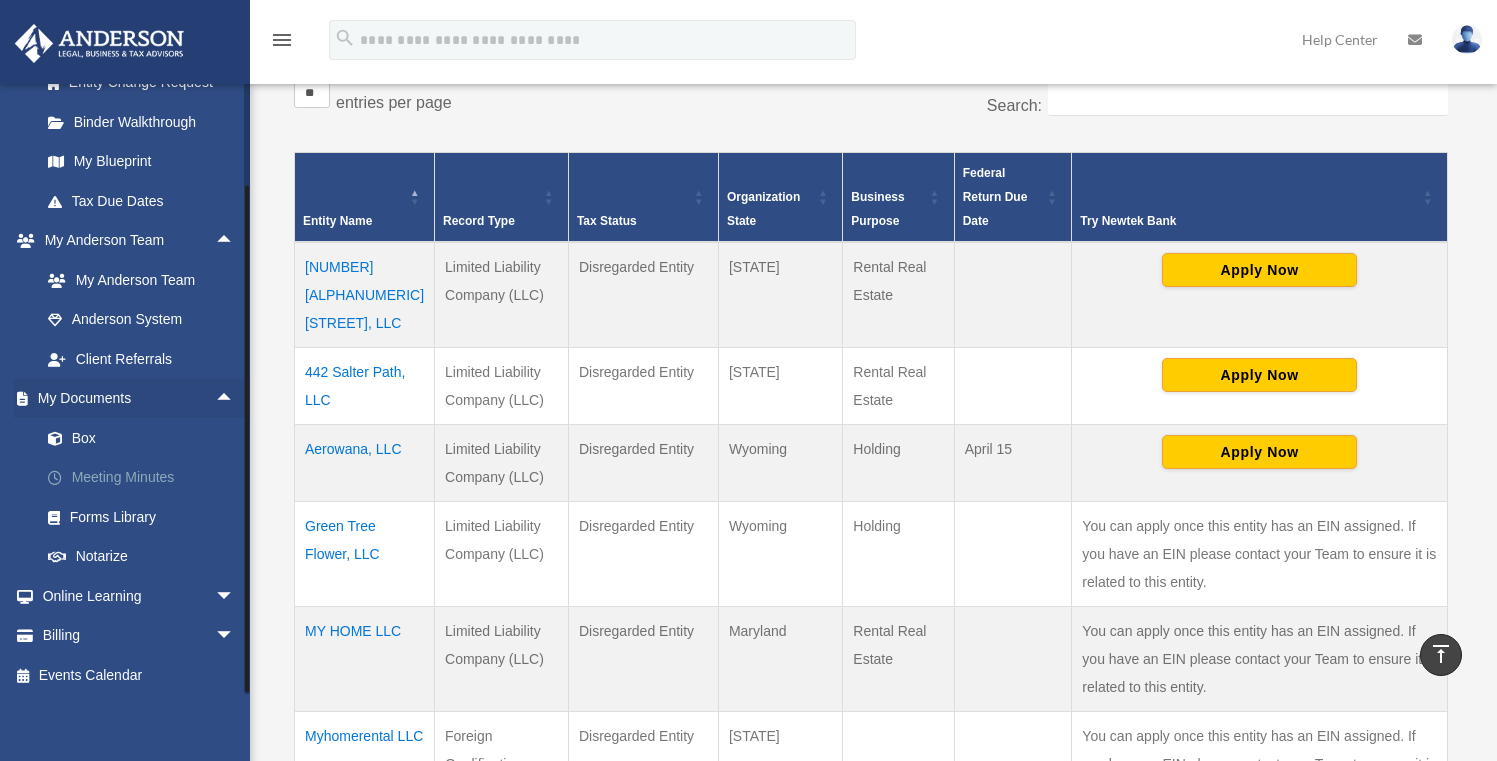 click on "Meeting Minutes" at bounding box center (146, 478) 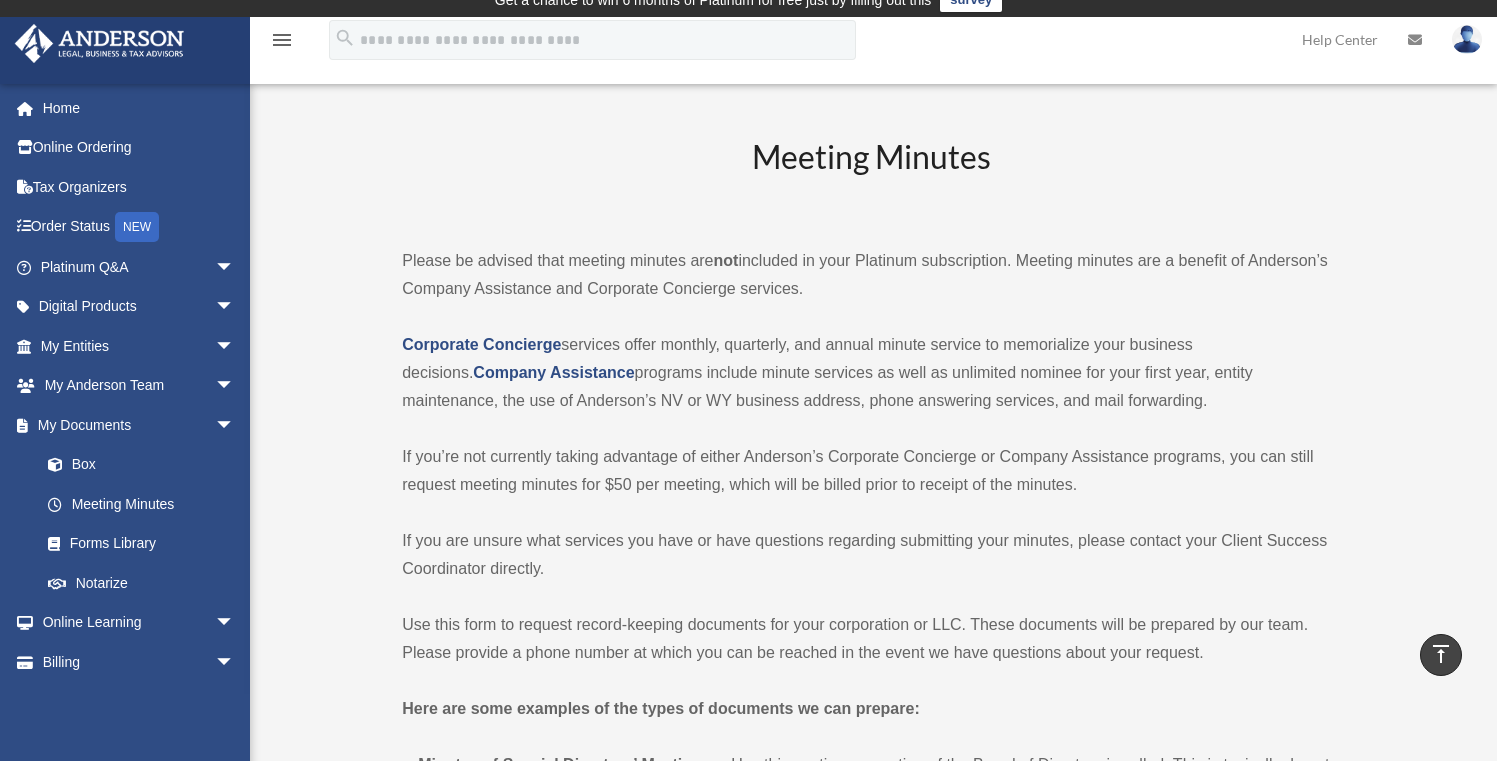 scroll, scrollTop: 0, scrollLeft: 0, axis: both 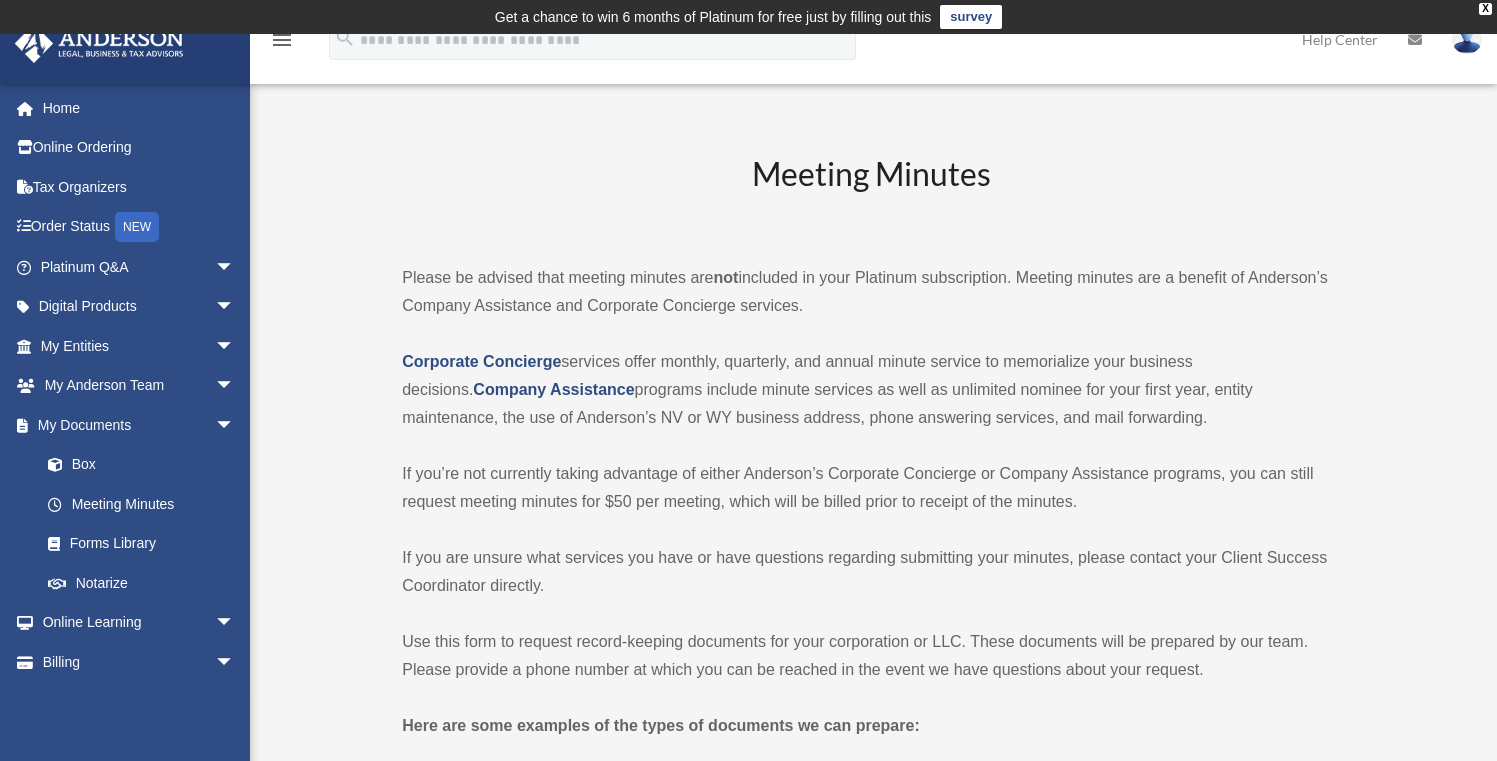 click on "Corporate Concierge  services offer monthly, quarterly, and annual minute service to memorialize your business decisions.  Company Assistance  programs include minute services as well as unlimited nominee for your first year, entity maintenance, the use of Anderson’s NV or WY business address, phone answering services, and mail forwarding." at bounding box center (871, 390) 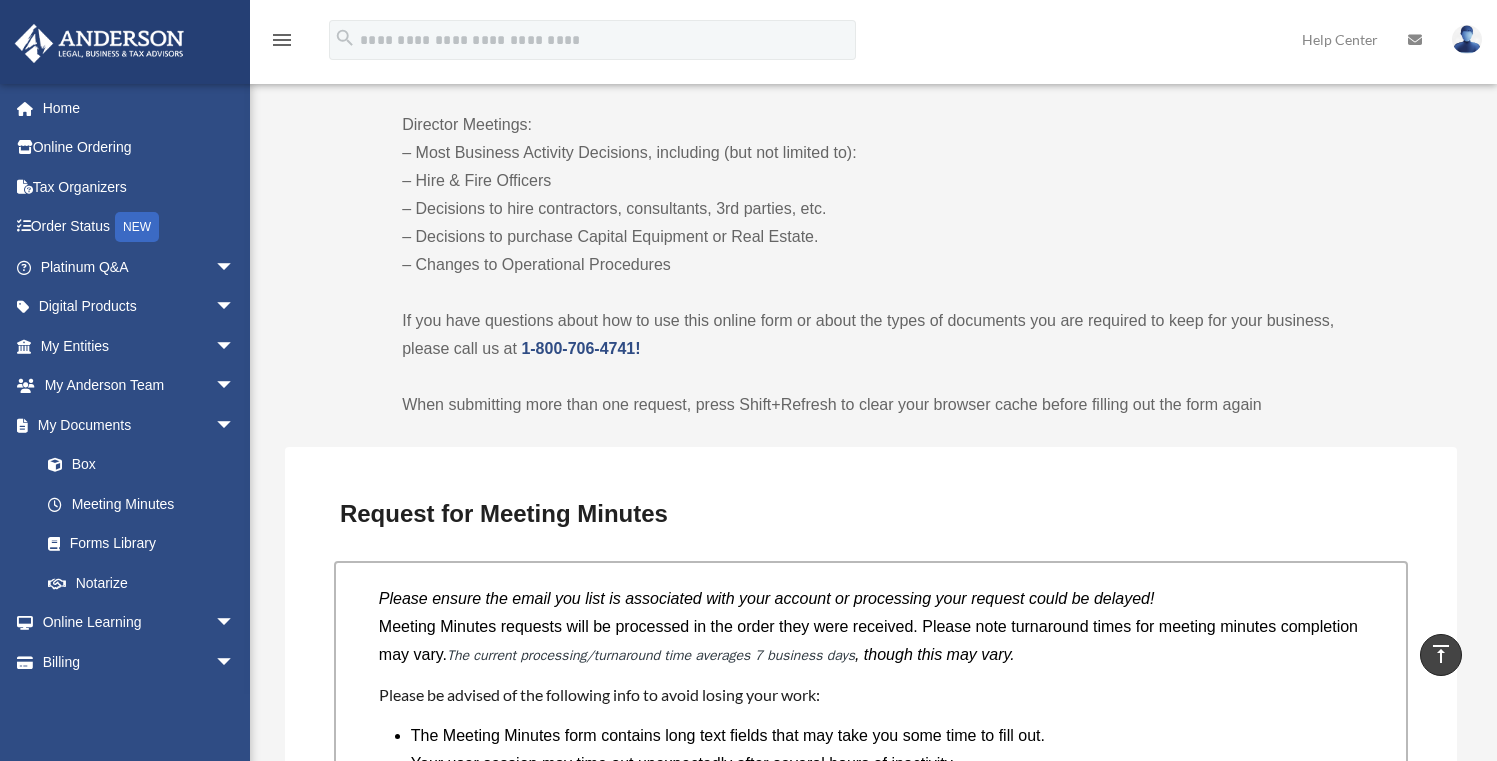 scroll, scrollTop: 672, scrollLeft: 0, axis: vertical 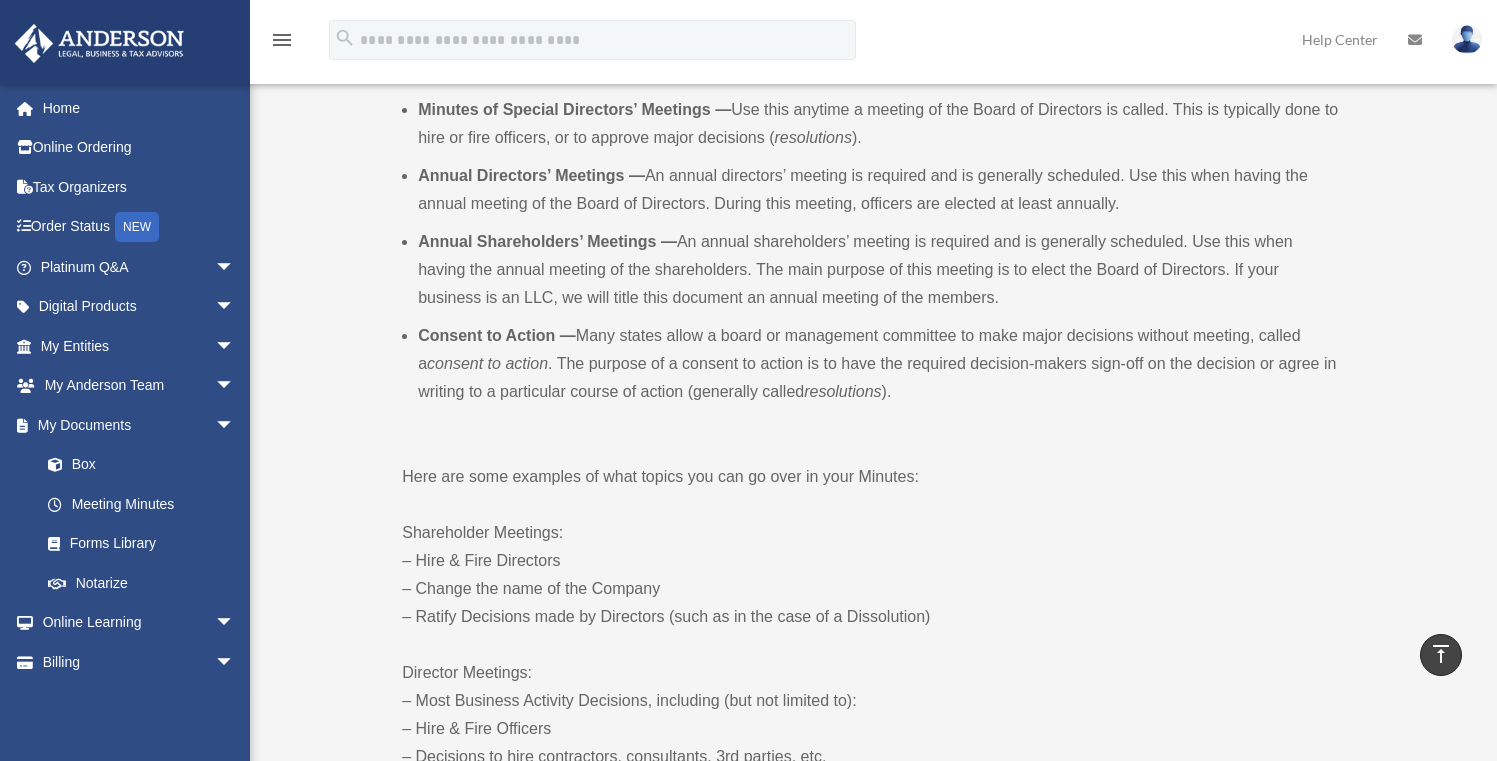 click on "Annual Shareholders’ Meetings —  An annual shareholders’ meeting is required and is generally scheduled. Use this when having the annual meeting of the shareholders. The main purpose of this meeting is to elect the Board of Directors. If your business is an LLC, we will title this document an annual meeting of the members." at bounding box center [879, 270] 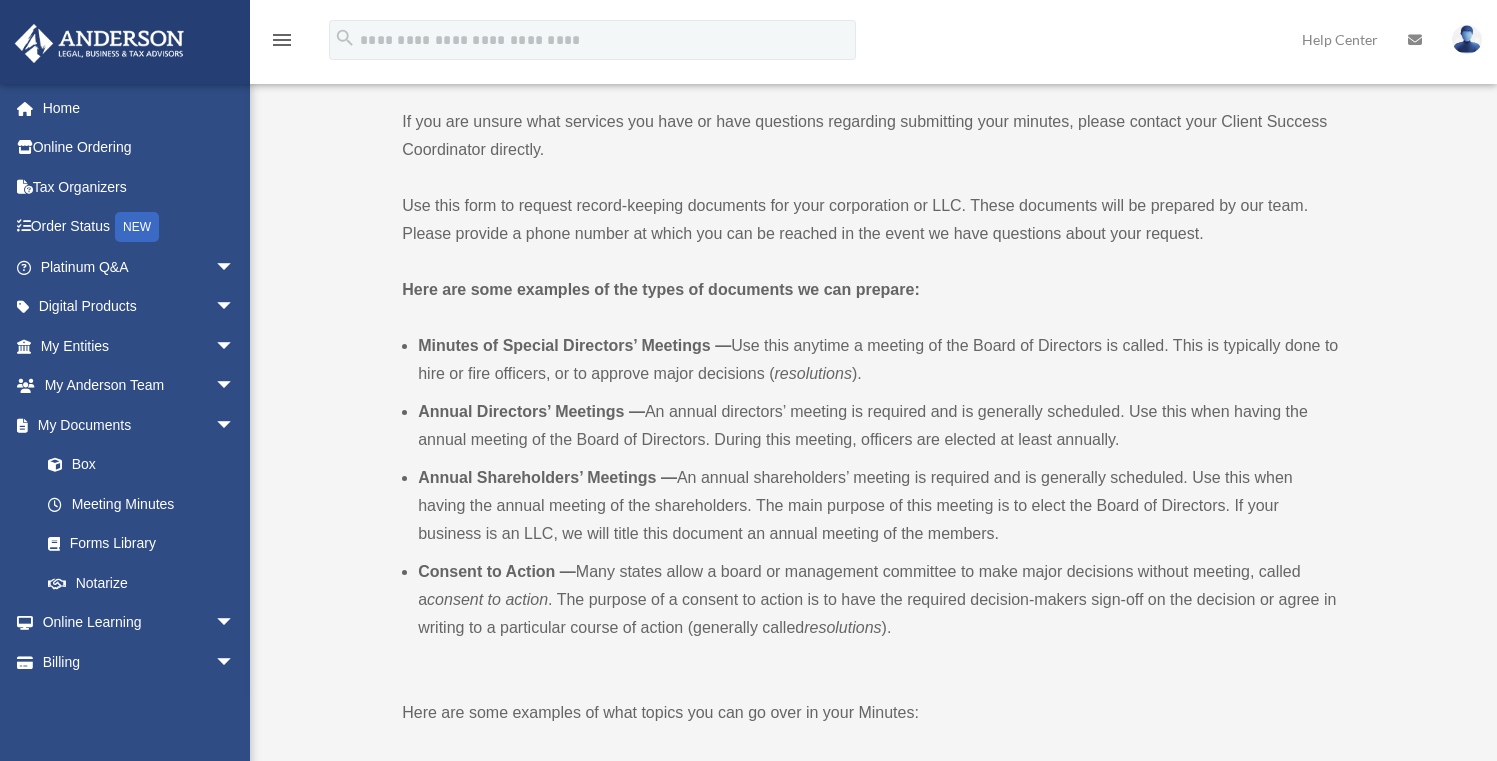 scroll, scrollTop: 953, scrollLeft: 0, axis: vertical 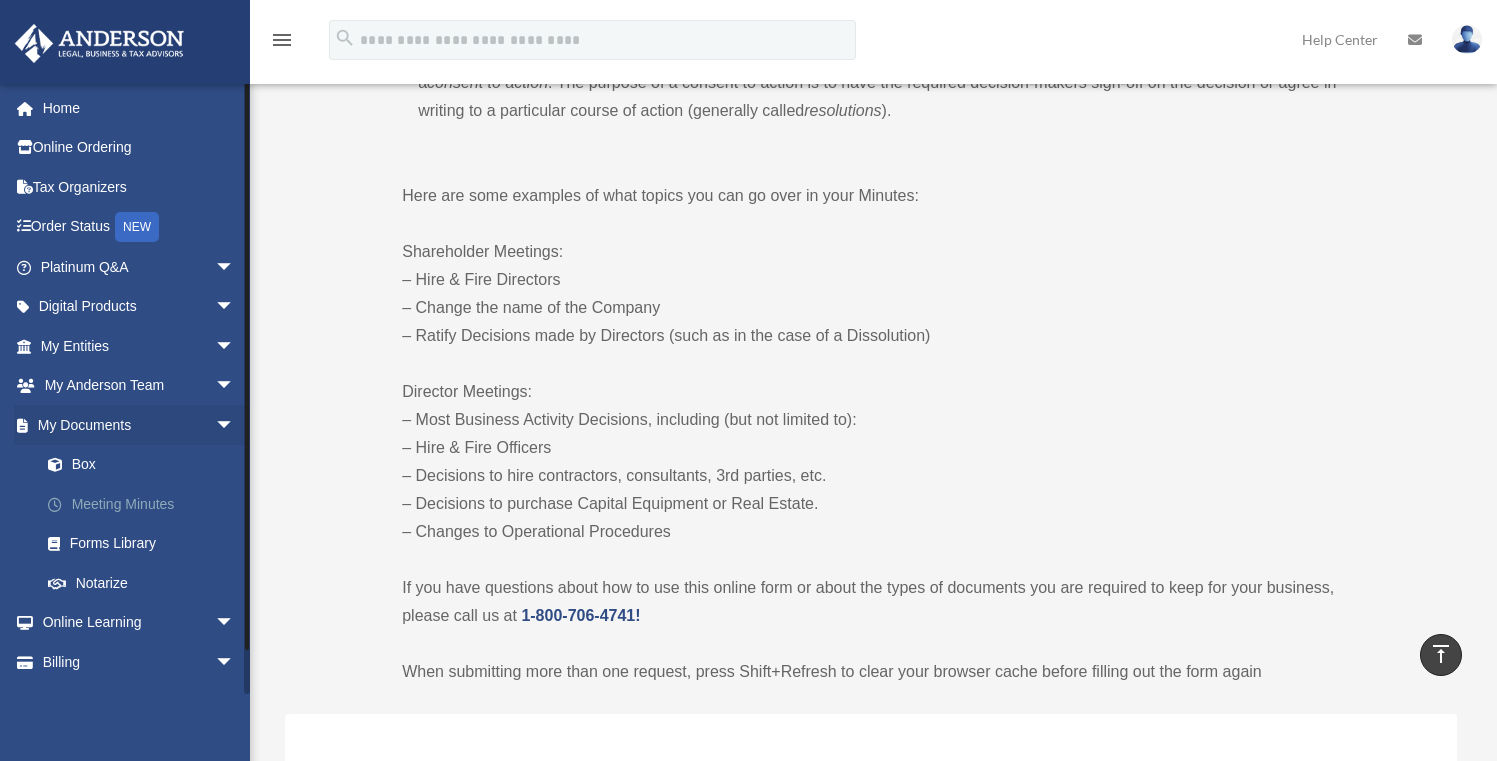 click on "Meeting Minutes" at bounding box center (146, 504) 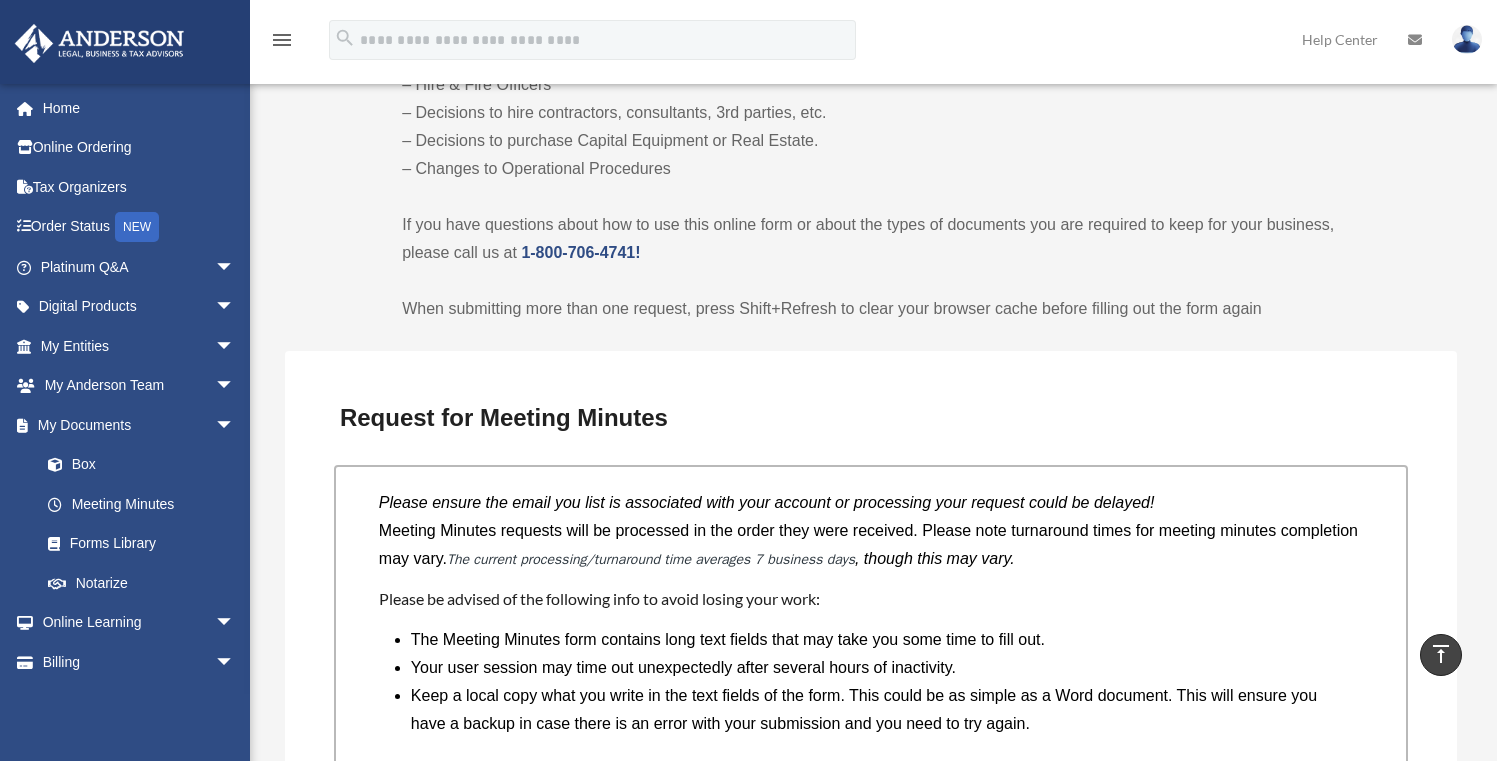 scroll, scrollTop: 1417, scrollLeft: 0, axis: vertical 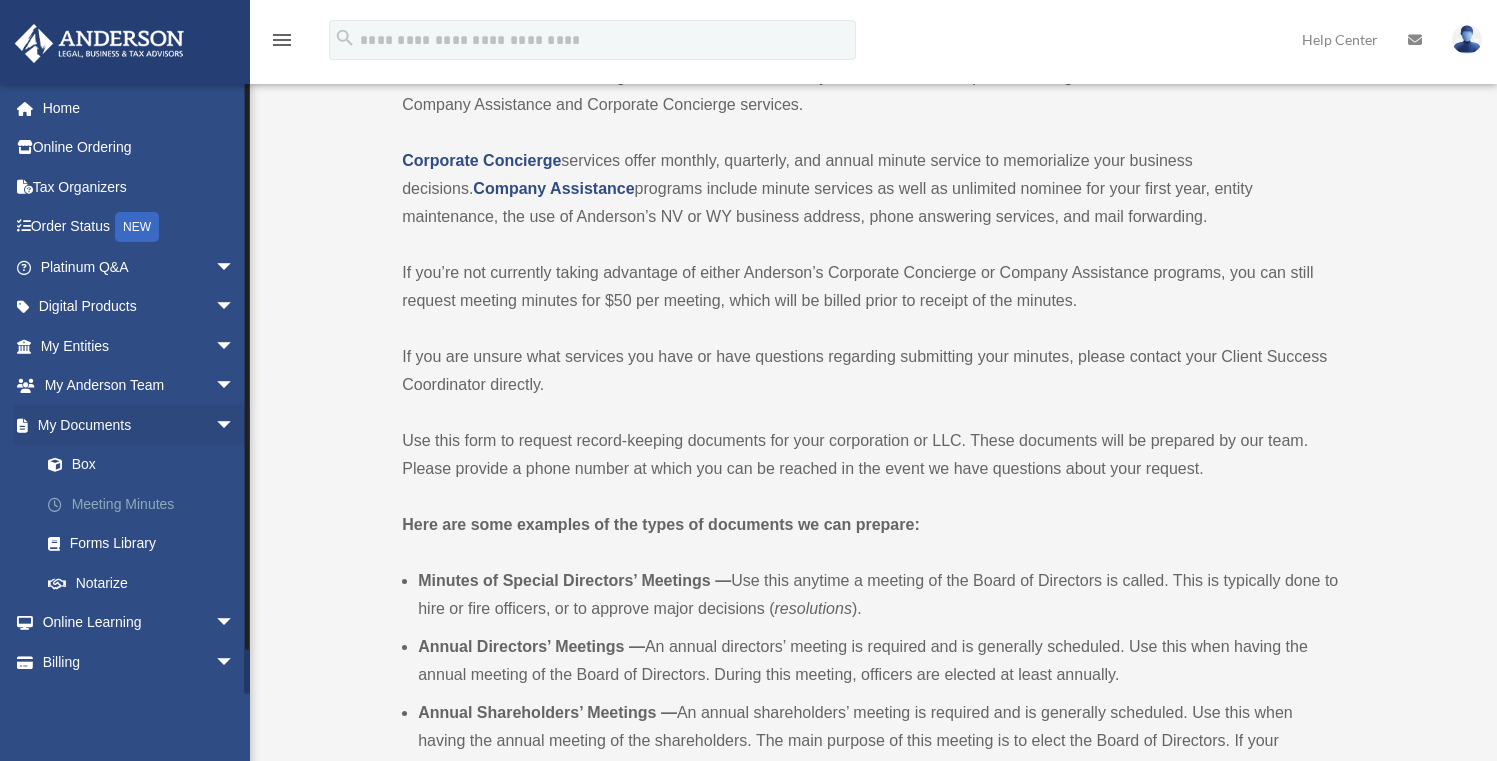 click on "Meeting Minutes" at bounding box center [146, 504] 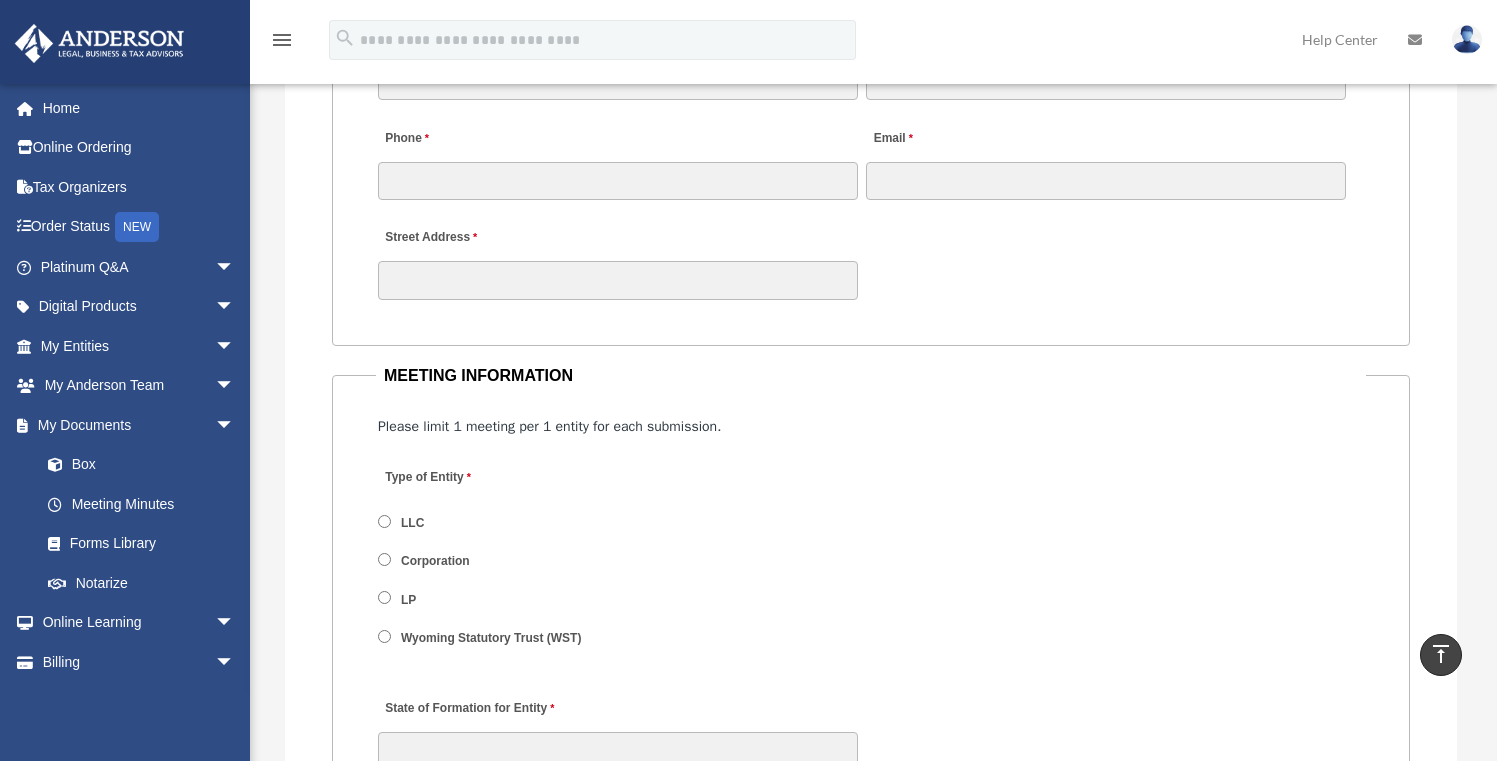 scroll, scrollTop: 2182, scrollLeft: 0, axis: vertical 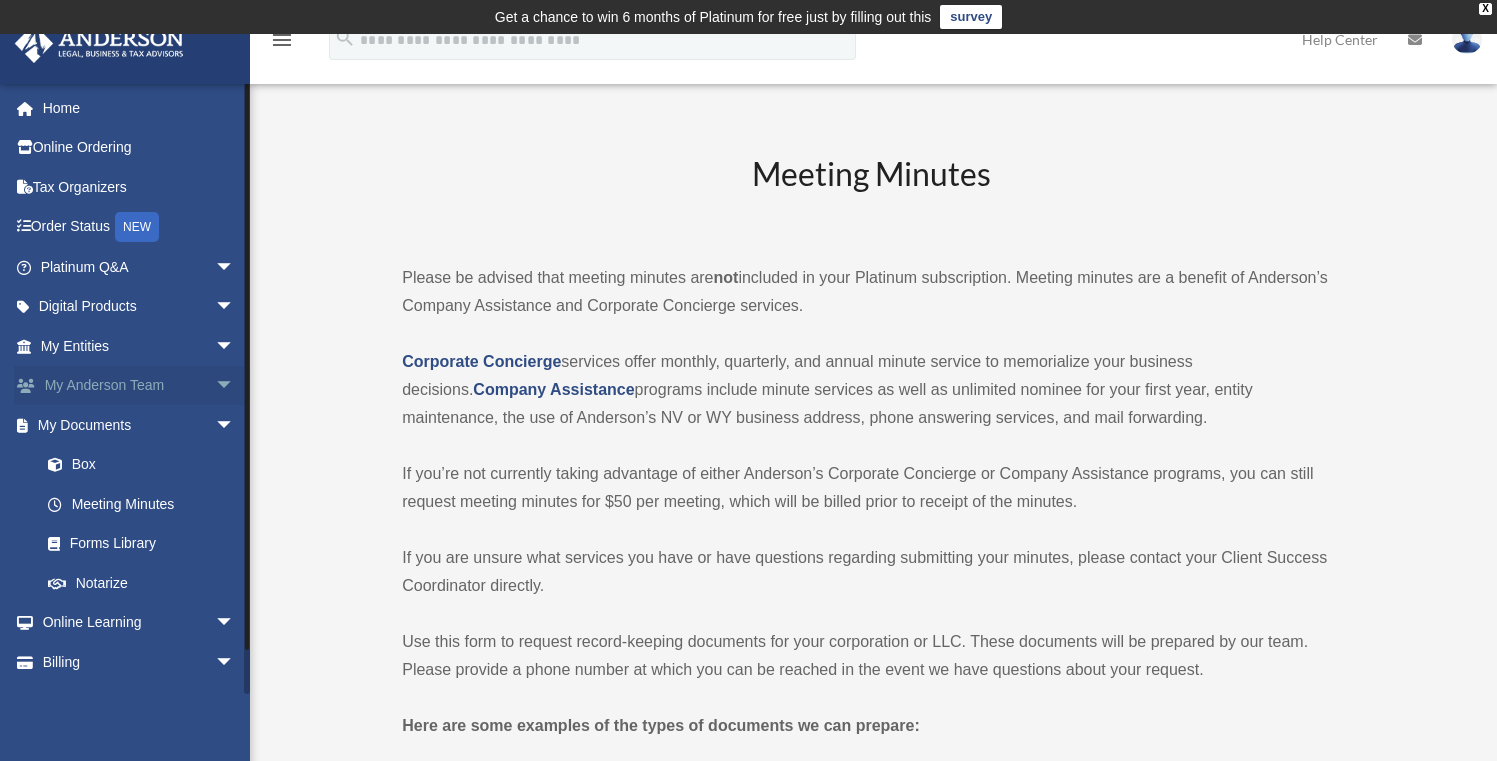 click on "My Anderson Team arrow_drop_down" at bounding box center [139, 386] 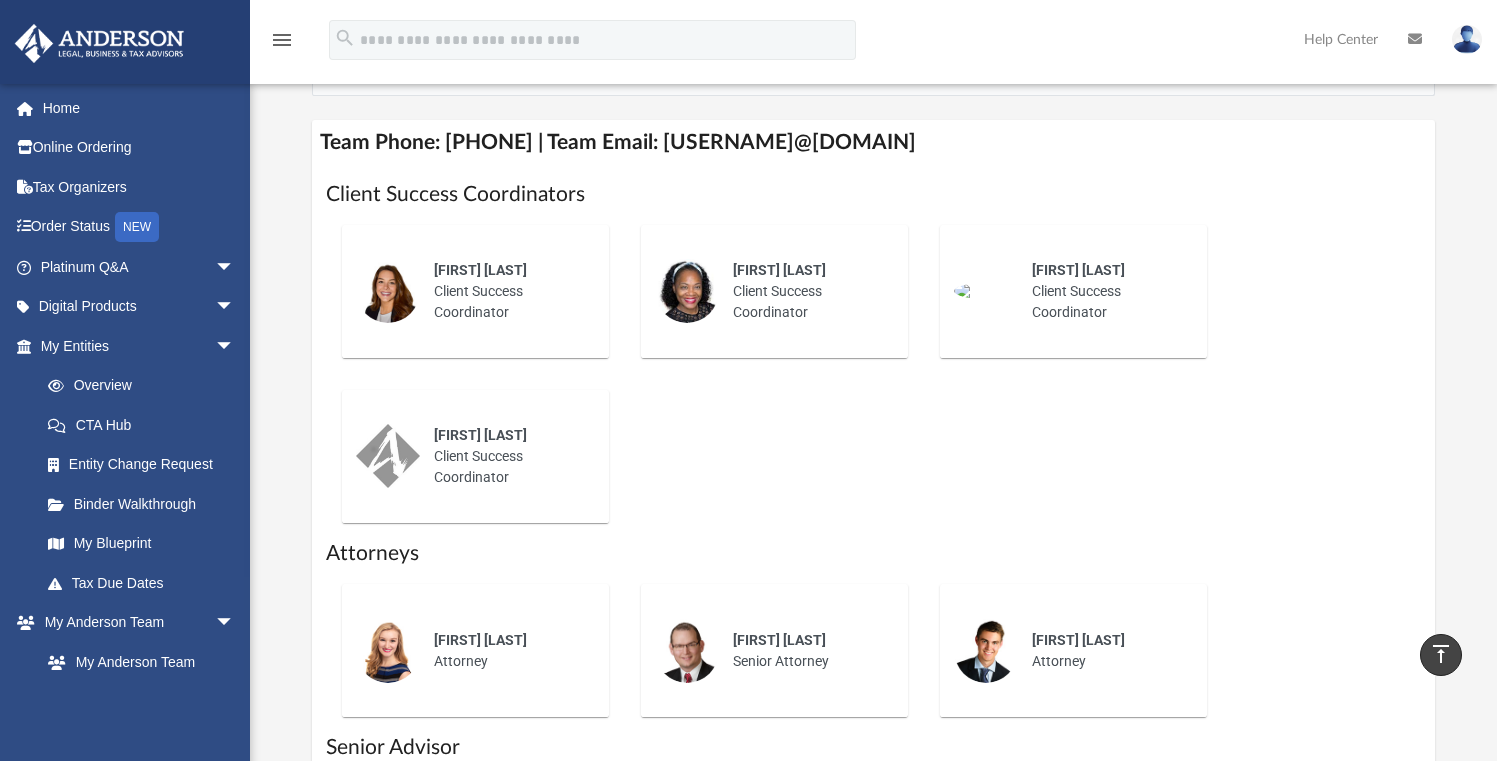 scroll, scrollTop: 906, scrollLeft: 0, axis: vertical 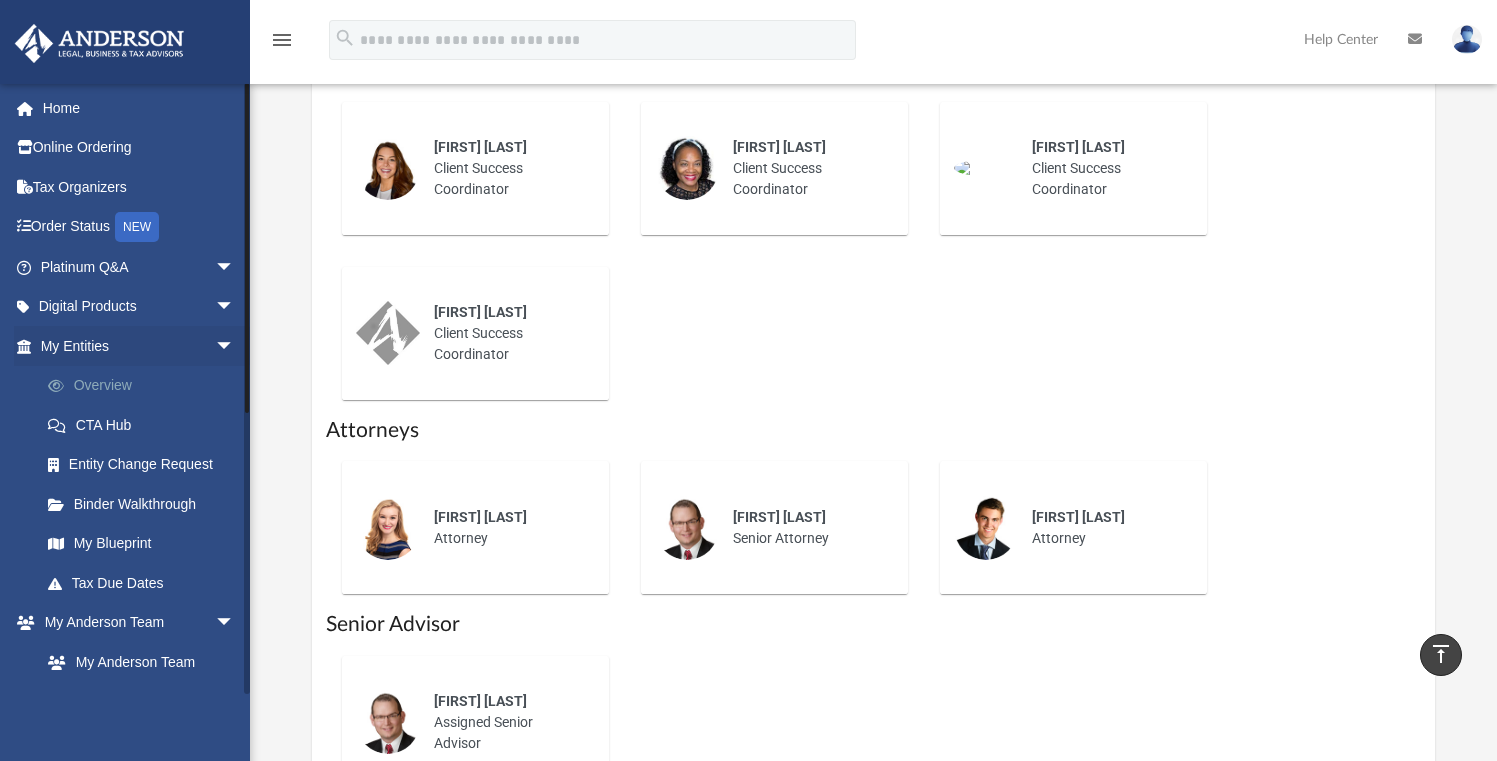 click on "Overview" at bounding box center [146, 386] 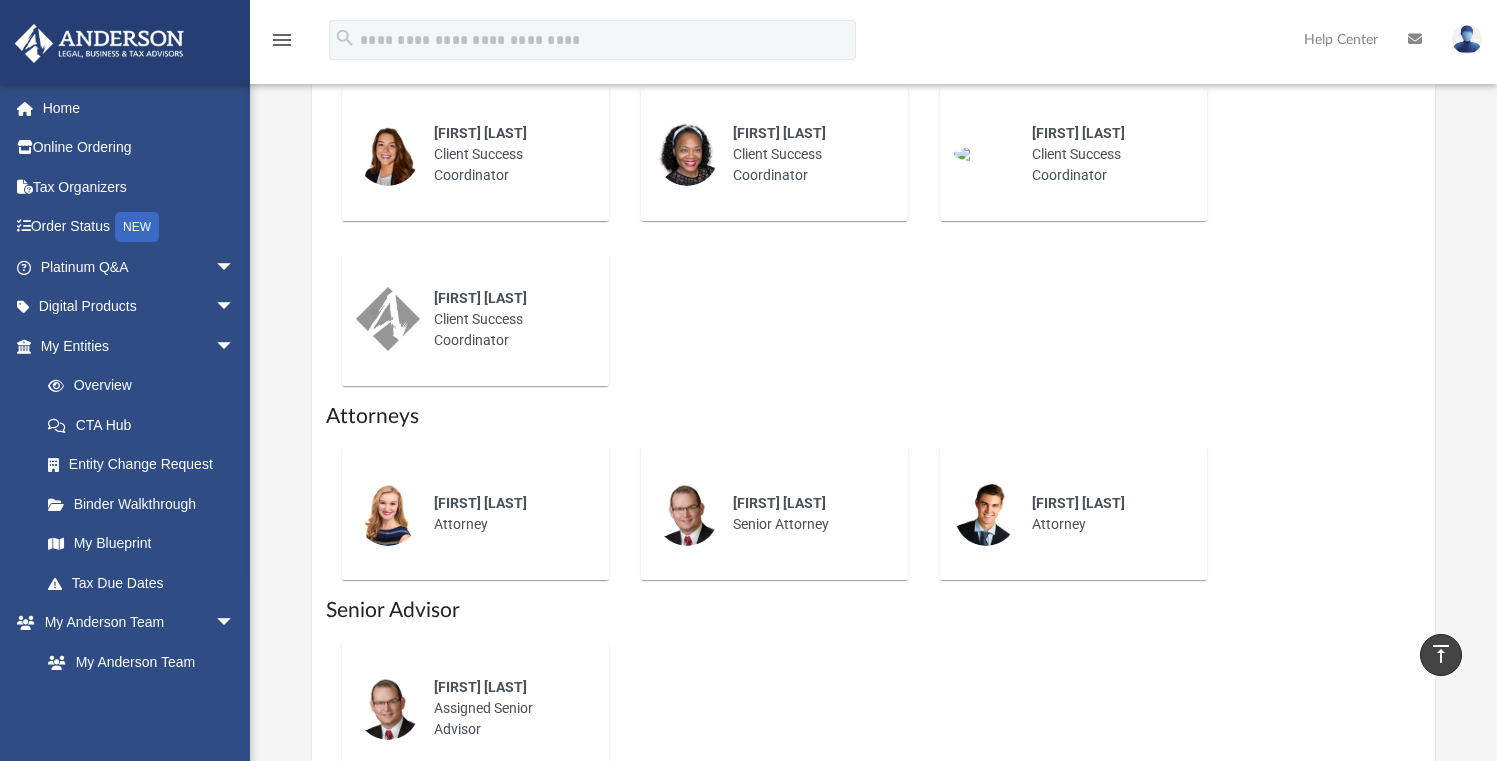 scroll, scrollTop: 922, scrollLeft: 0, axis: vertical 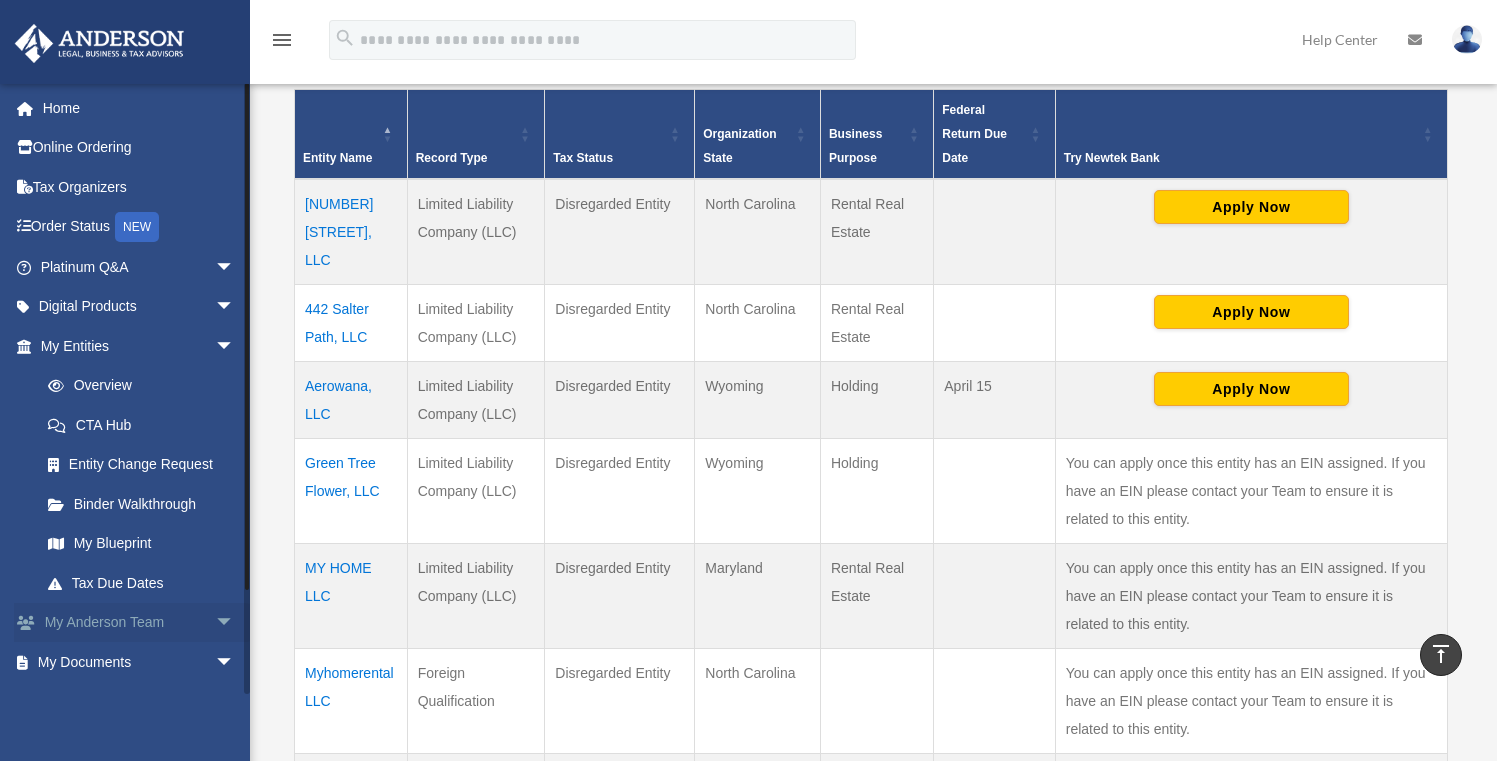 click on "My Anderson Team arrow_drop_down" at bounding box center [139, 623] 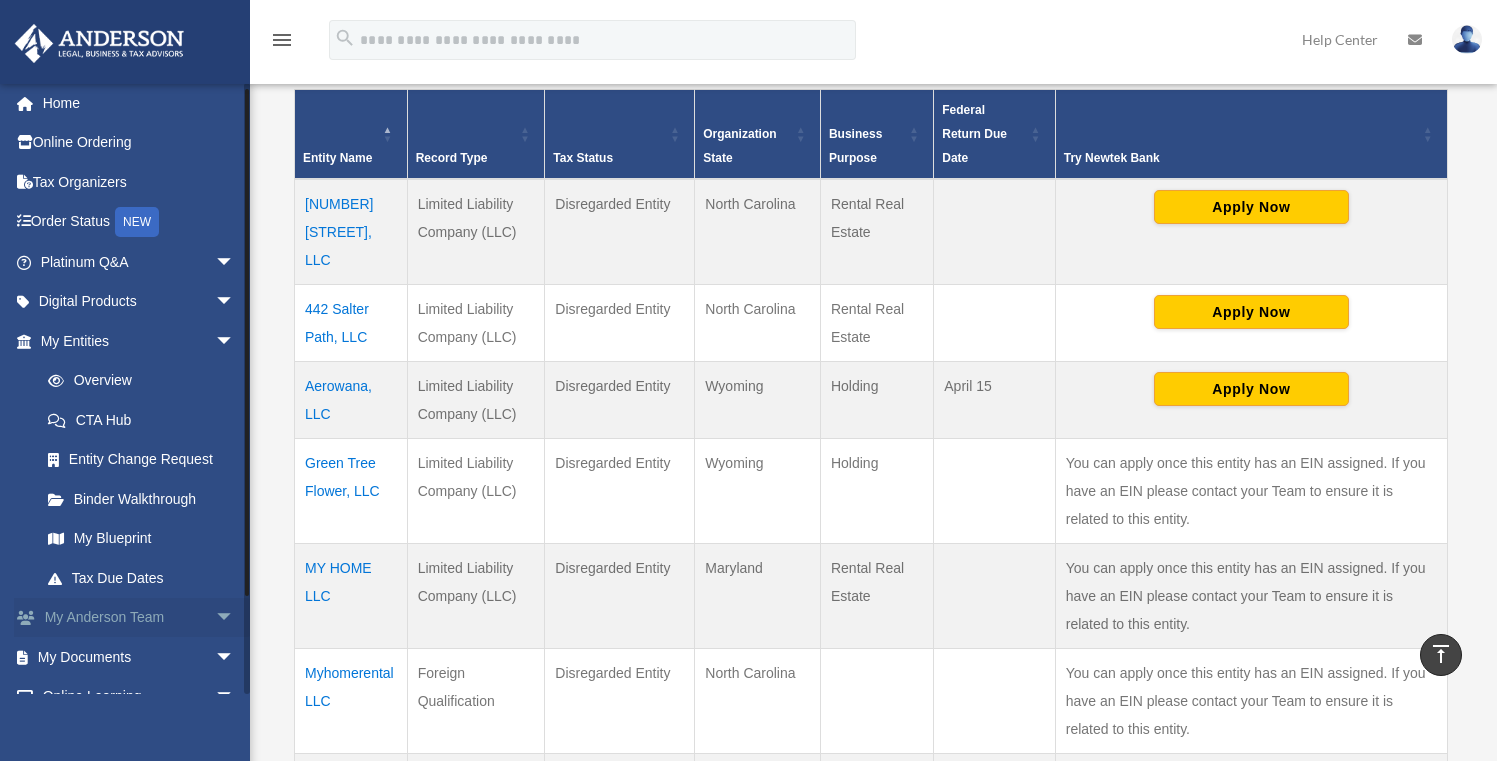 scroll, scrollTop: 8, scrollLeft: 0, axis: vertical 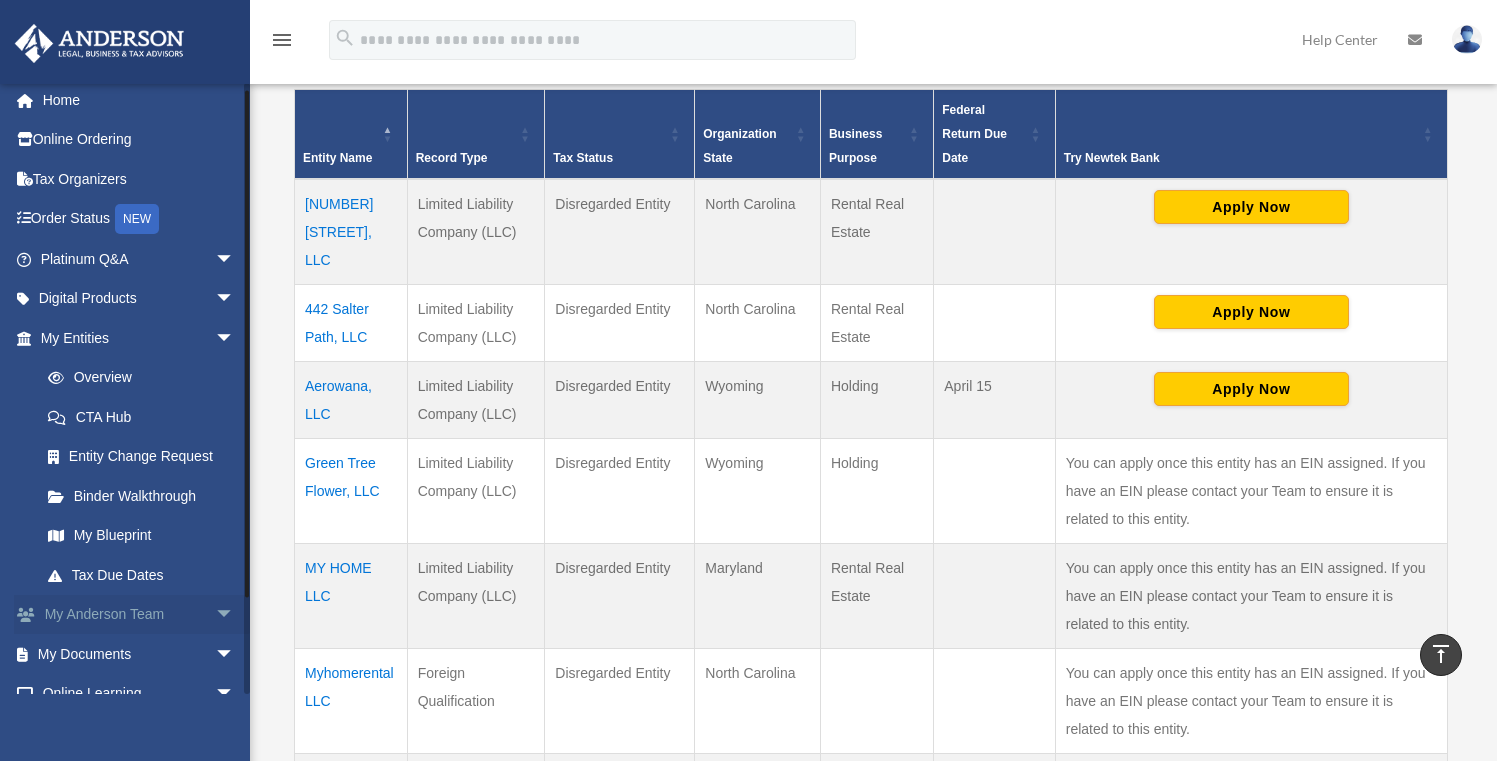 click on "arrow_drop_down" at bounding box center [235, 615] 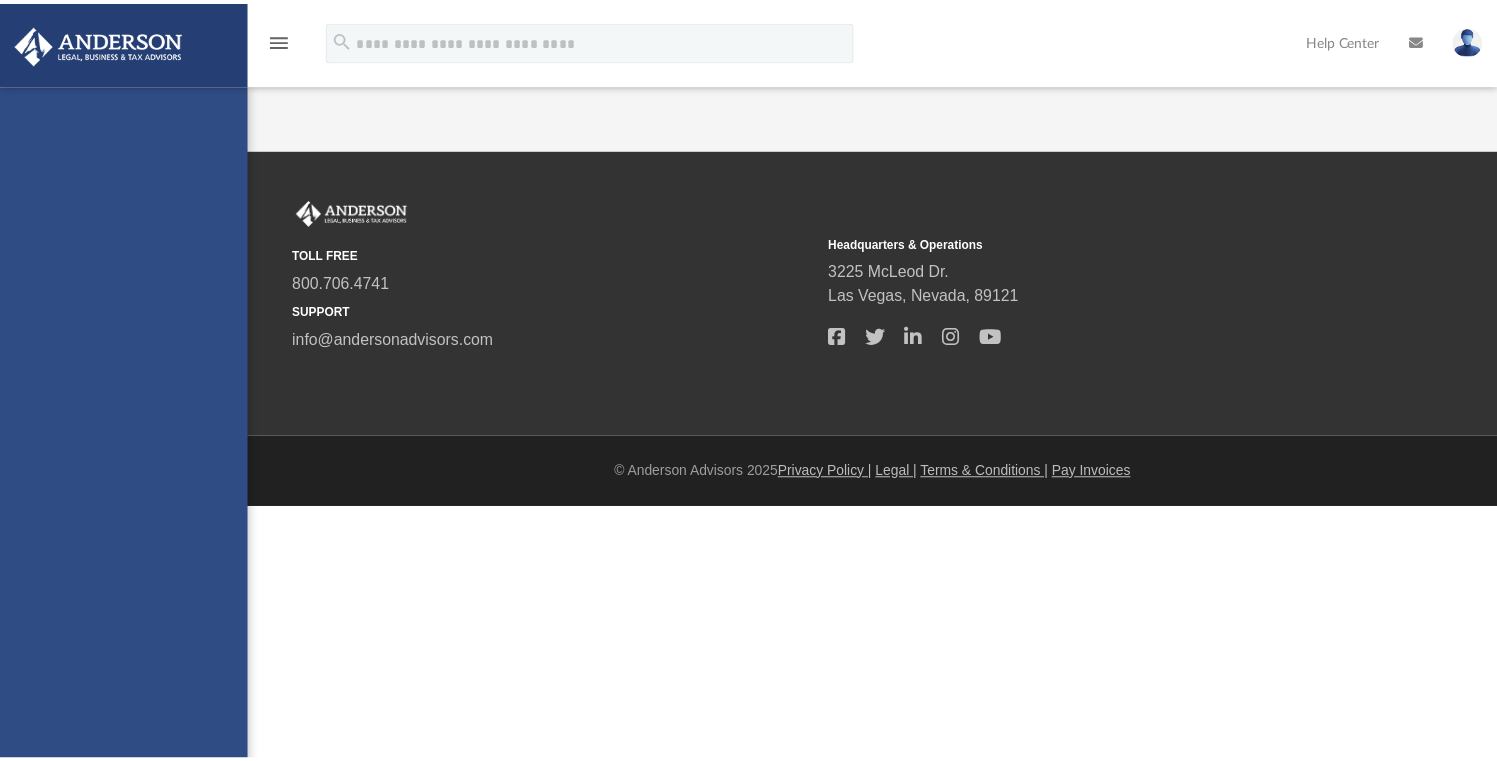 scroll, scrollTop: 0, scrollLeft: 0, axis: both 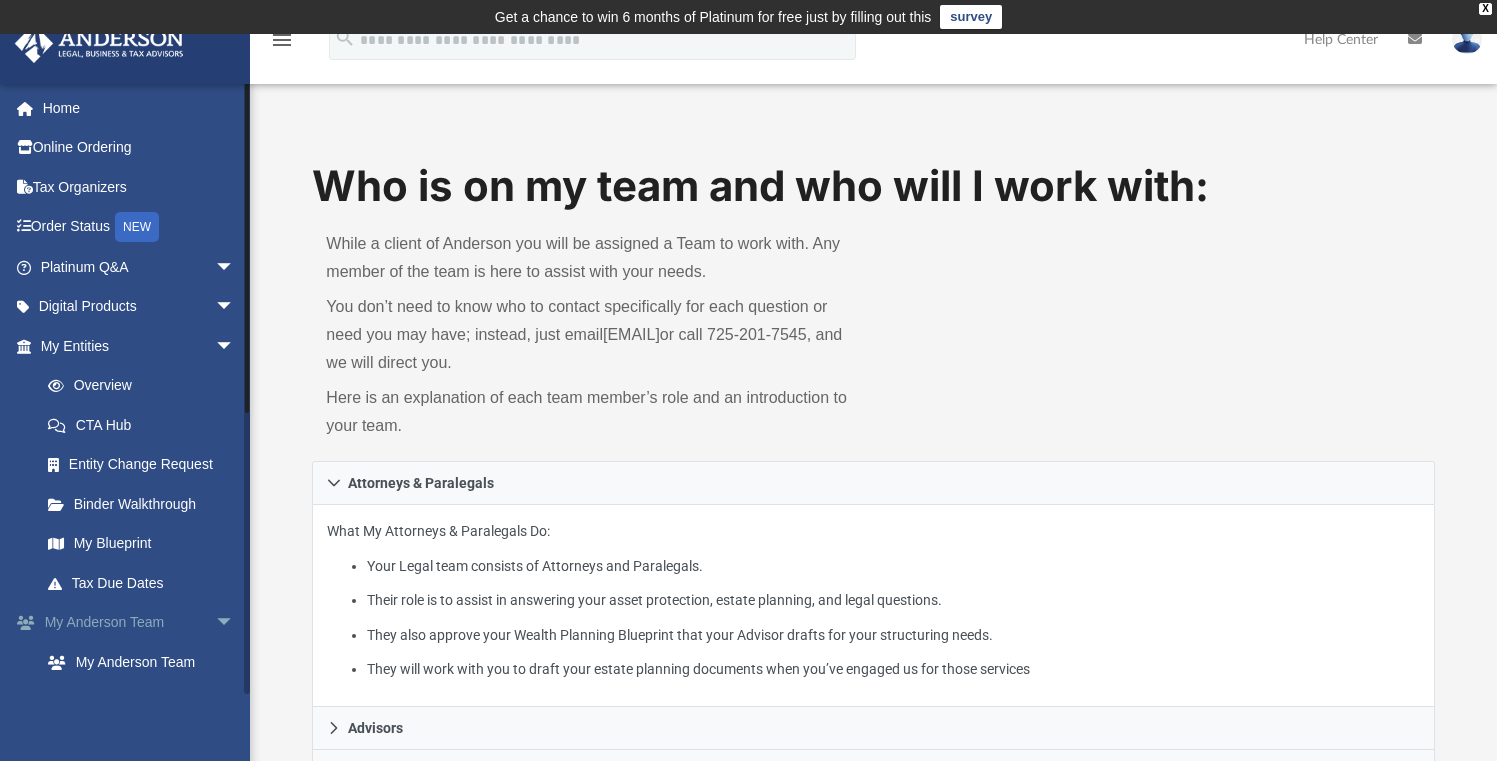 click on "arrow_drop_down" at bounding box center (235, 623) 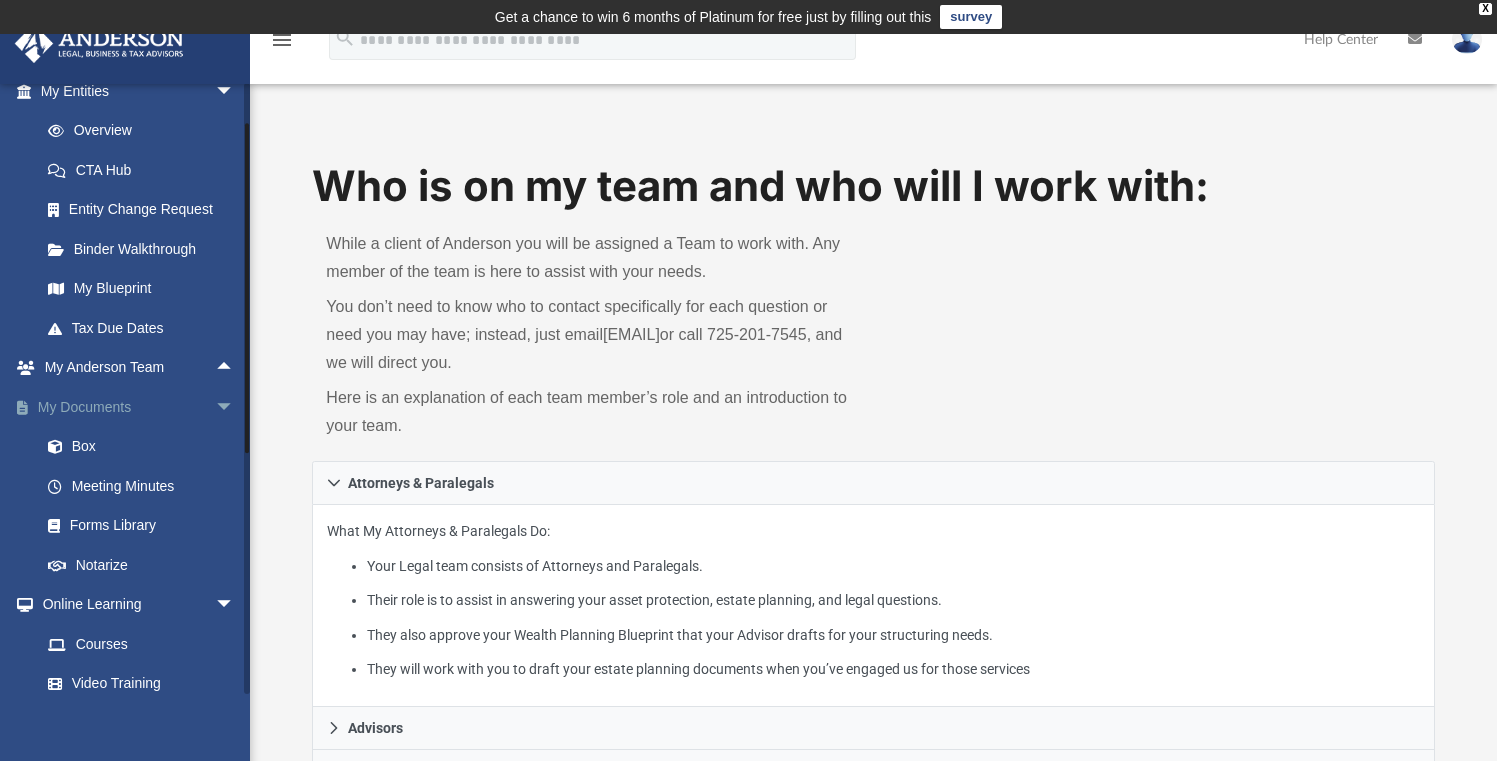 scroll, scrollTop: 256, scrollLeft: 0, axis: vertical 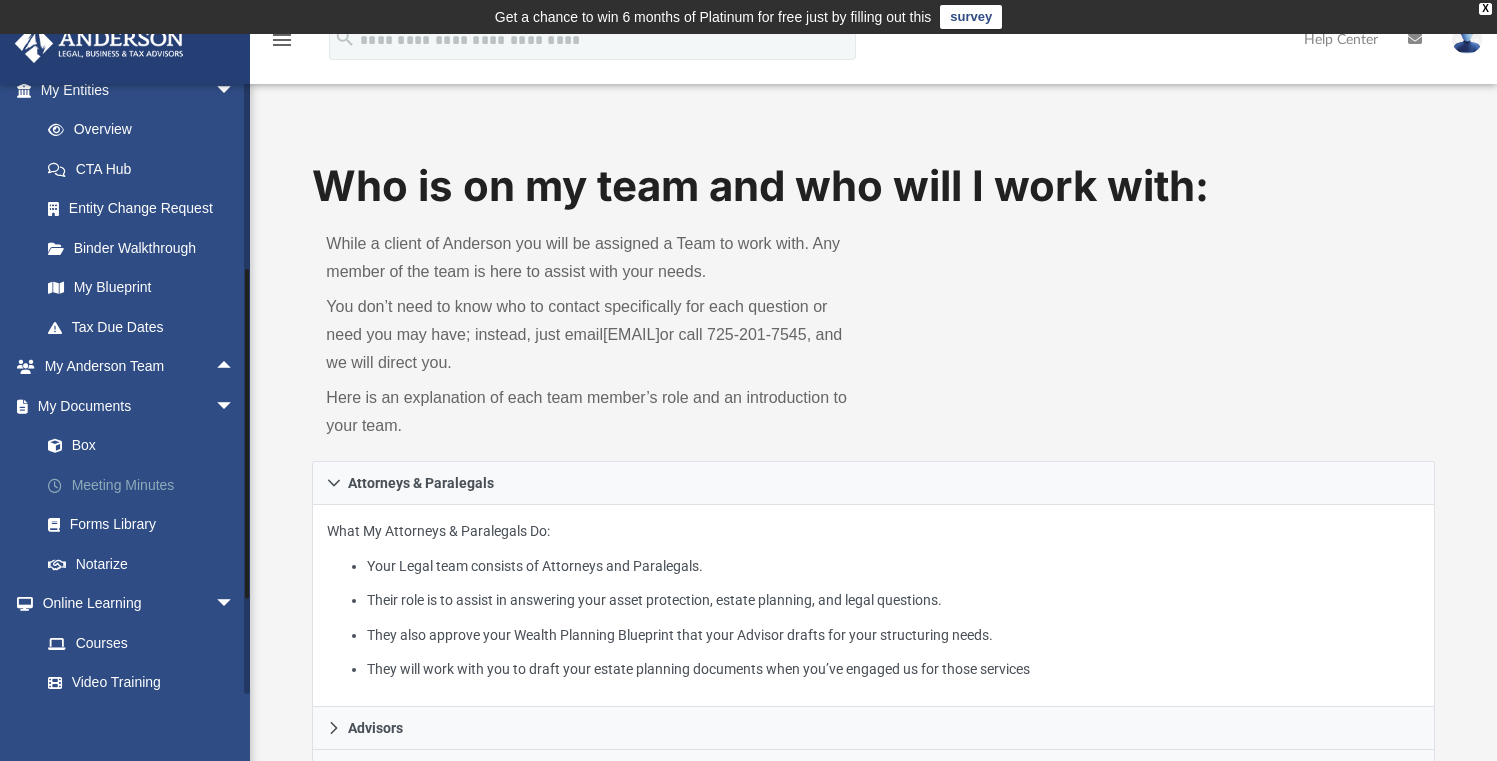 click on "Meeting Minutes" at bounding box center (146, 485) 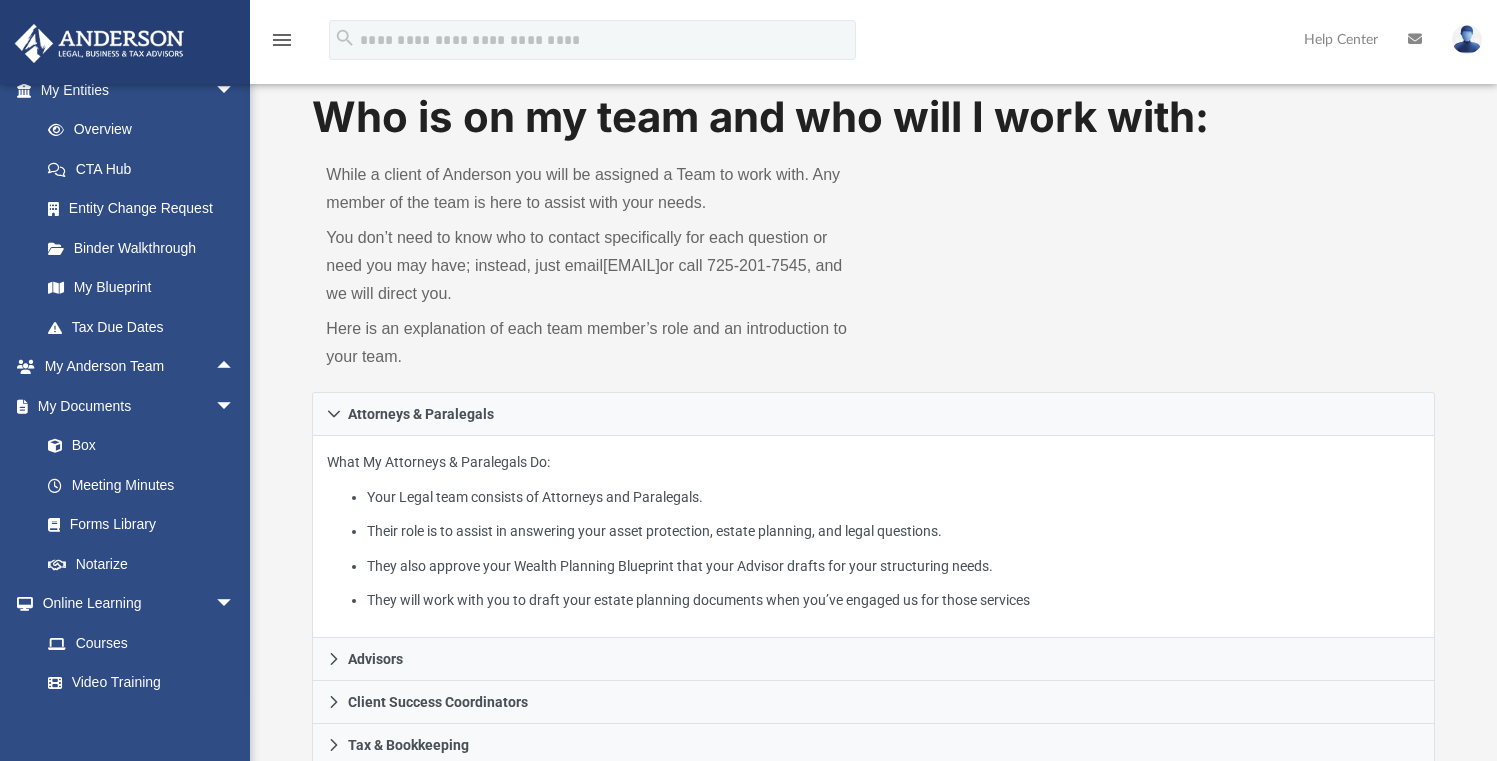 scroll, scrollTop: 255, scrollLeft: 0, axis: vertical 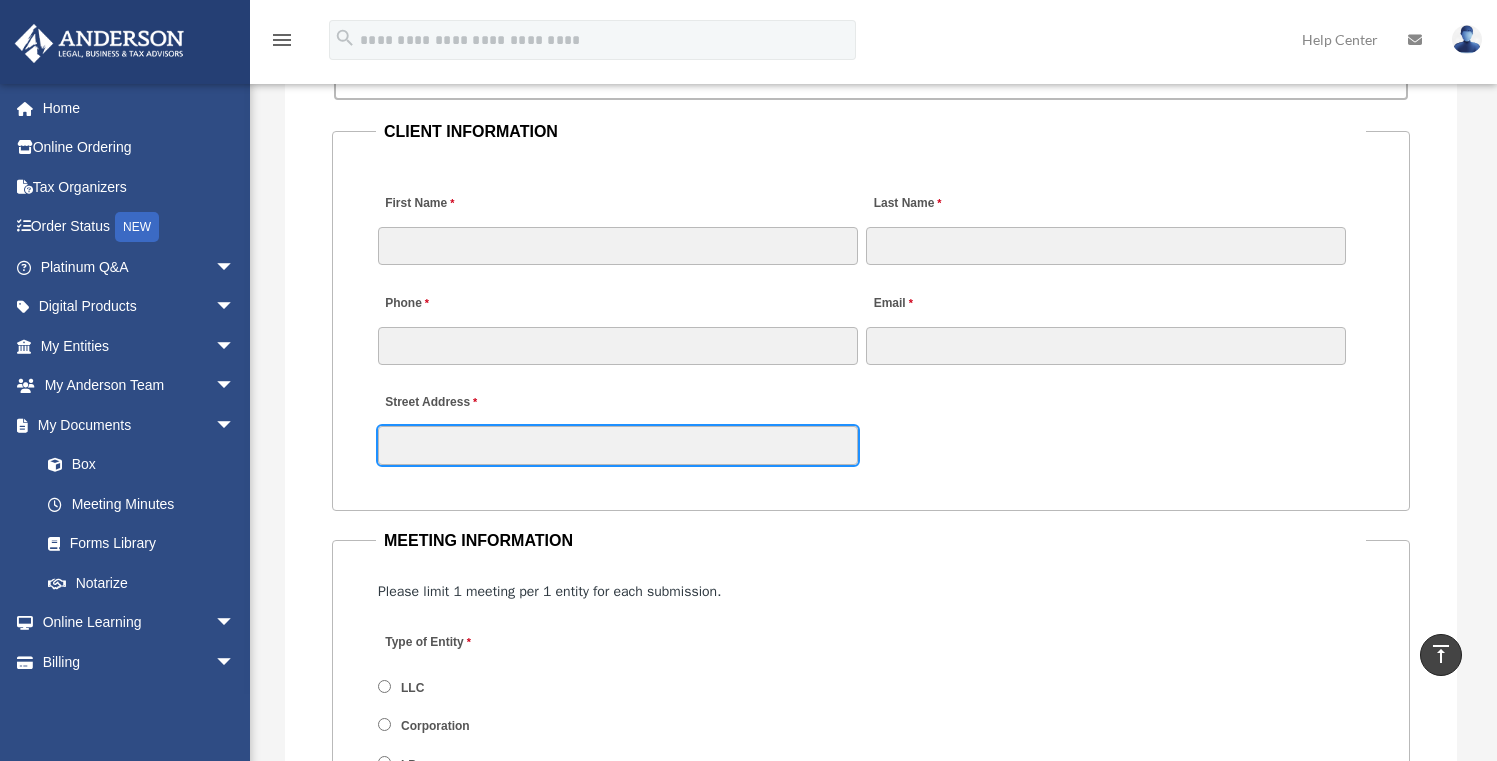 click on "Street Address" at bounding box center [618, 445] 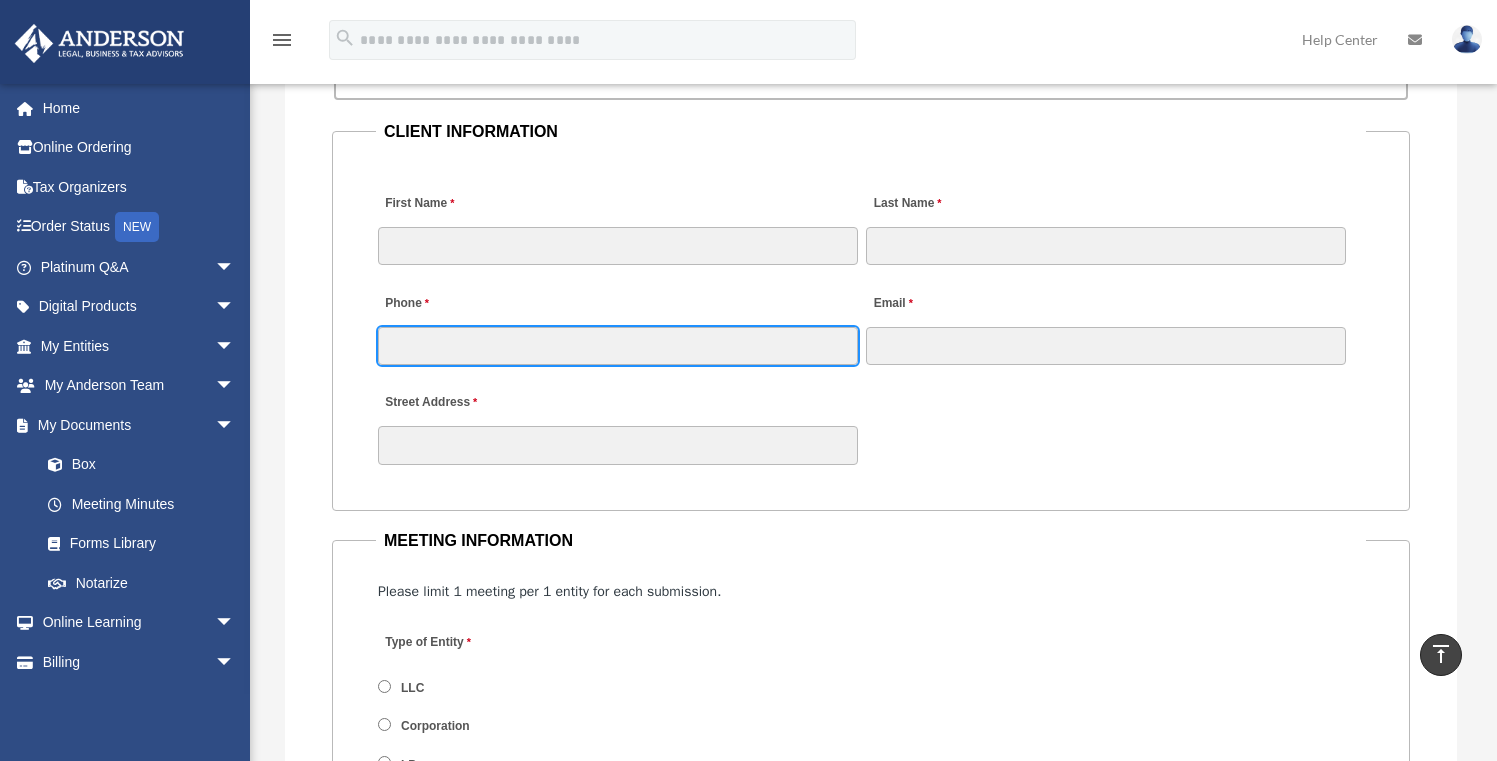 click on "Phone" at bounding box center [618, 346] 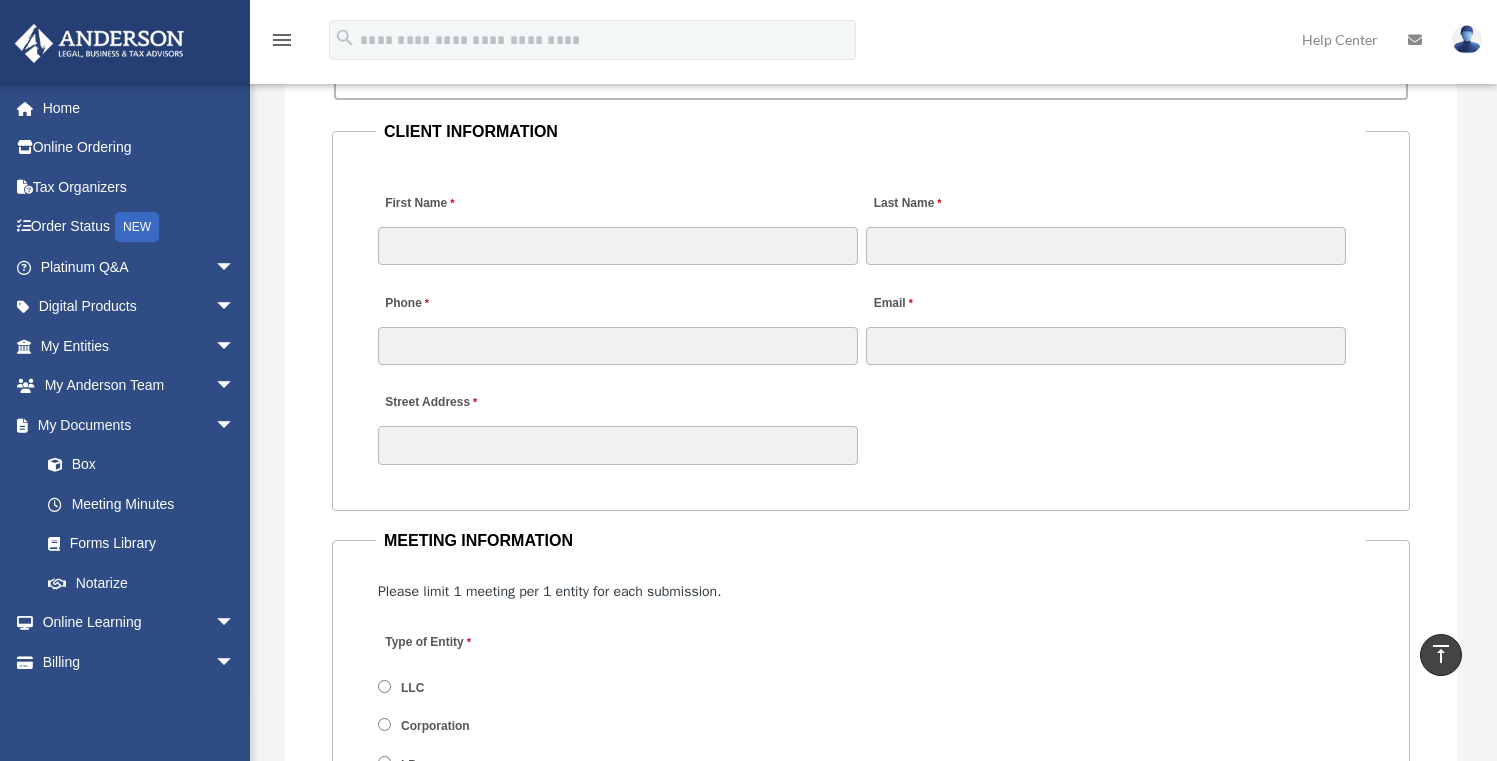 click on "Please limit 1 meeting per 1 entity for each submission." at bounding box center [871, 591] 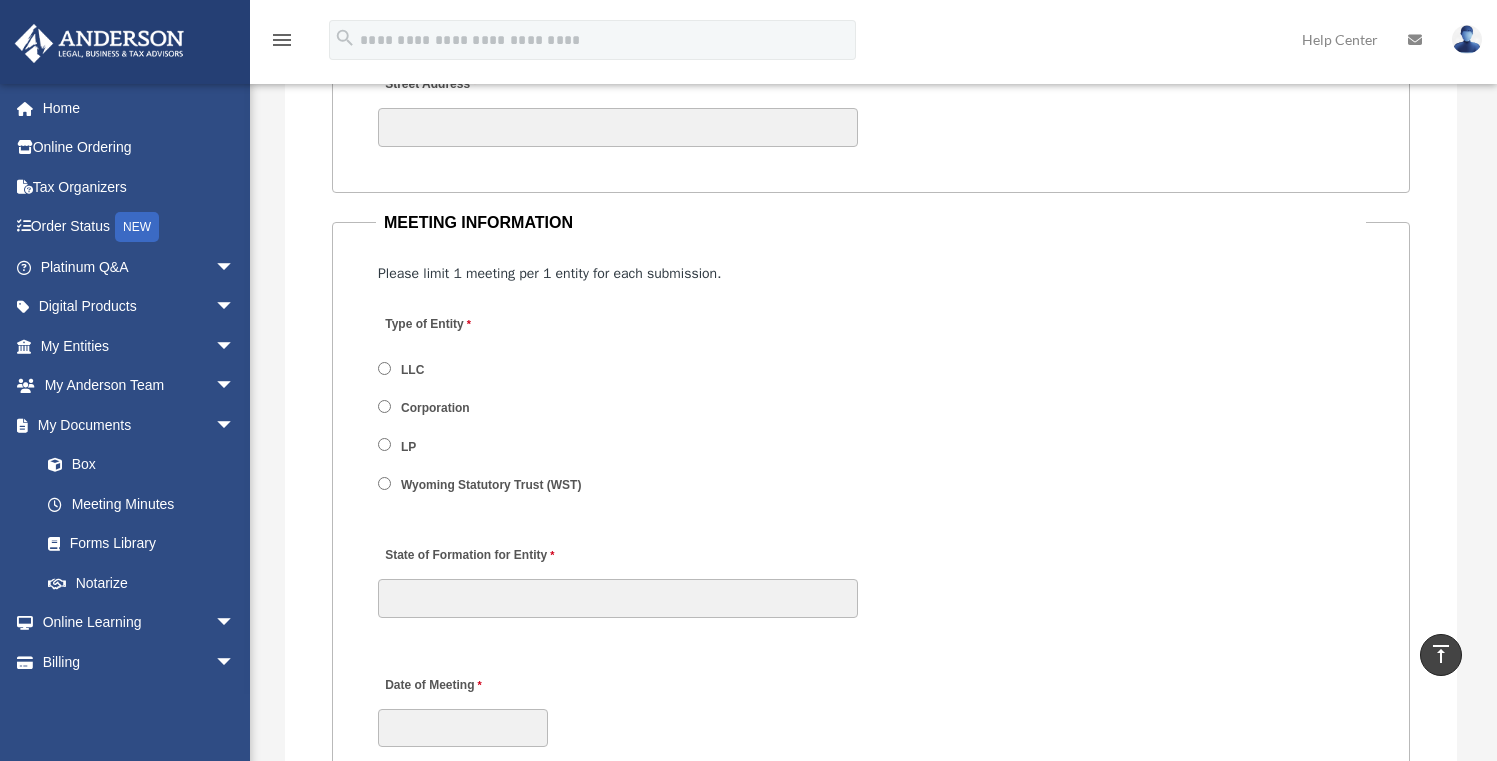 scroll, scrollTop: 2439, scrollLeft: 0, axis: vertical 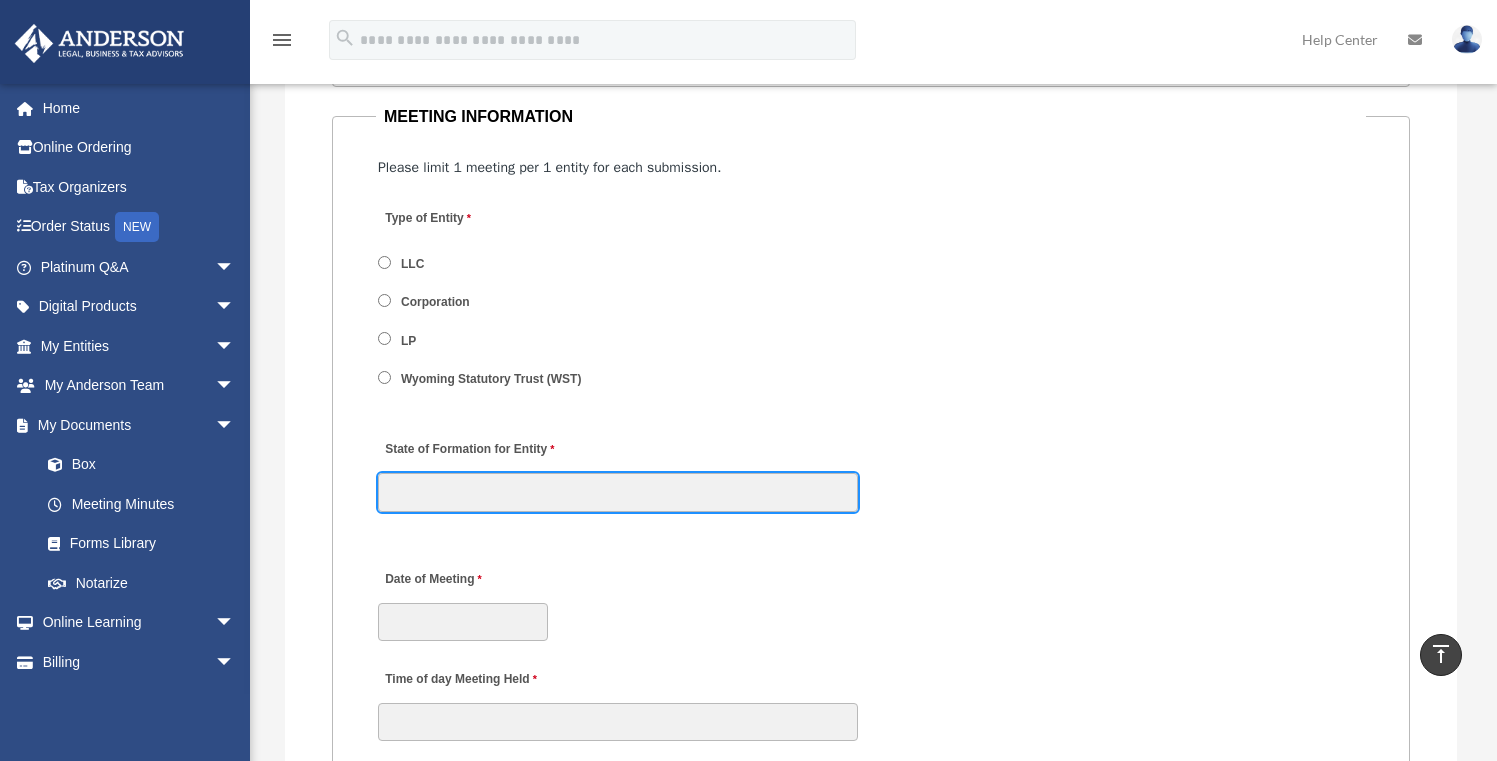 click on "State of Formation for Entity" at bounding box center (618, 492) 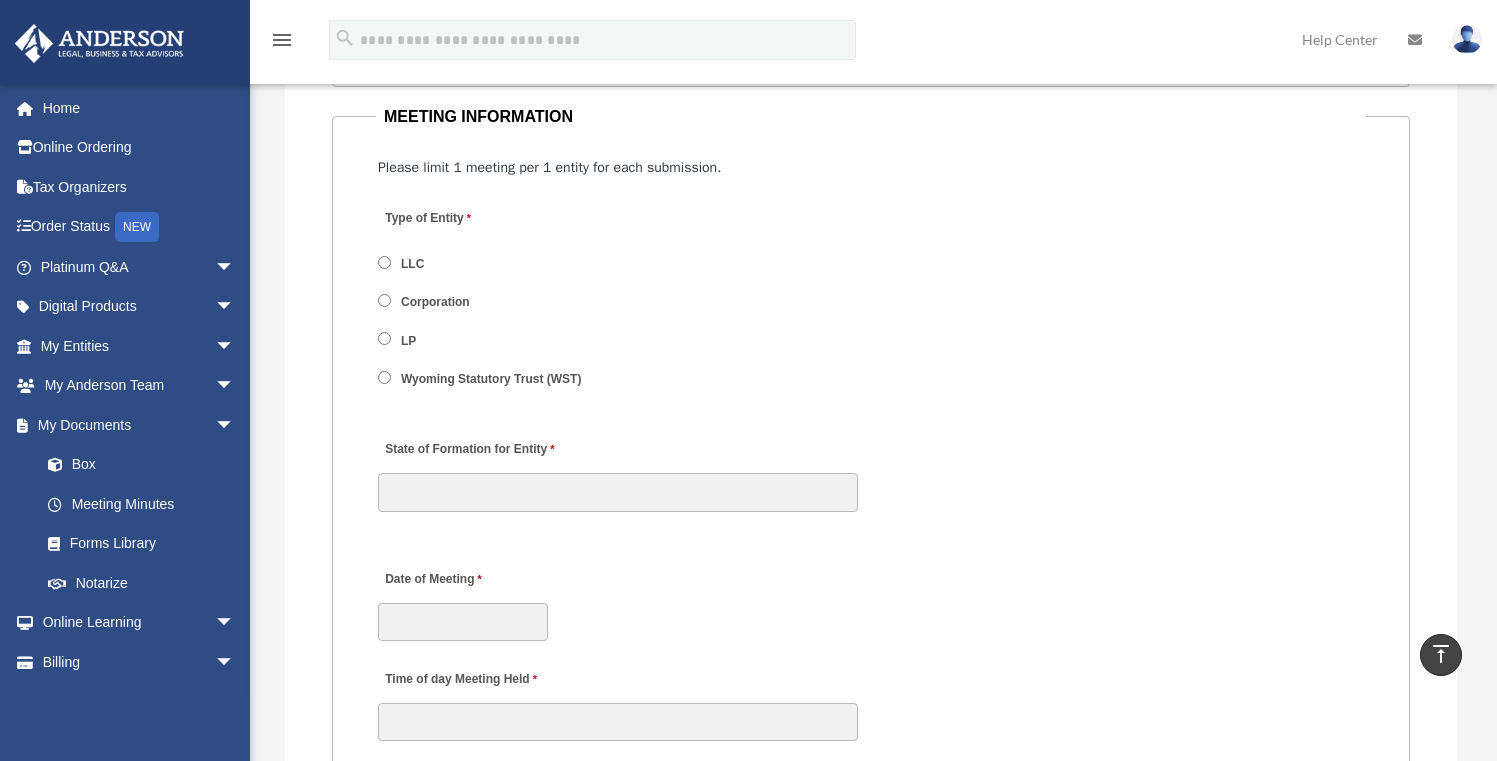 click on "Date of Meeting" at bounding box center (871, 599) 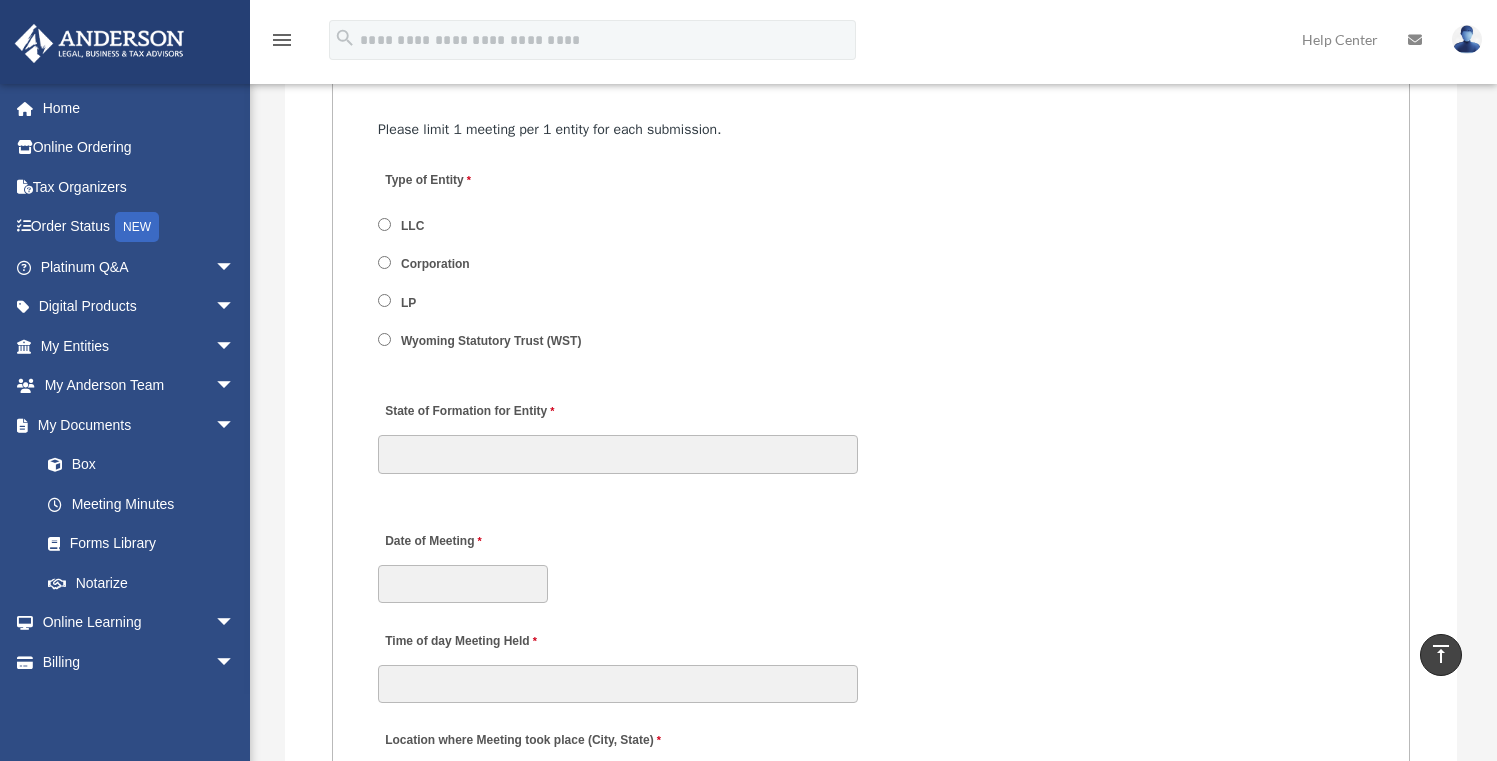 scroll, scrollTop: 2908, scrollLeft: 0, axis: vertical 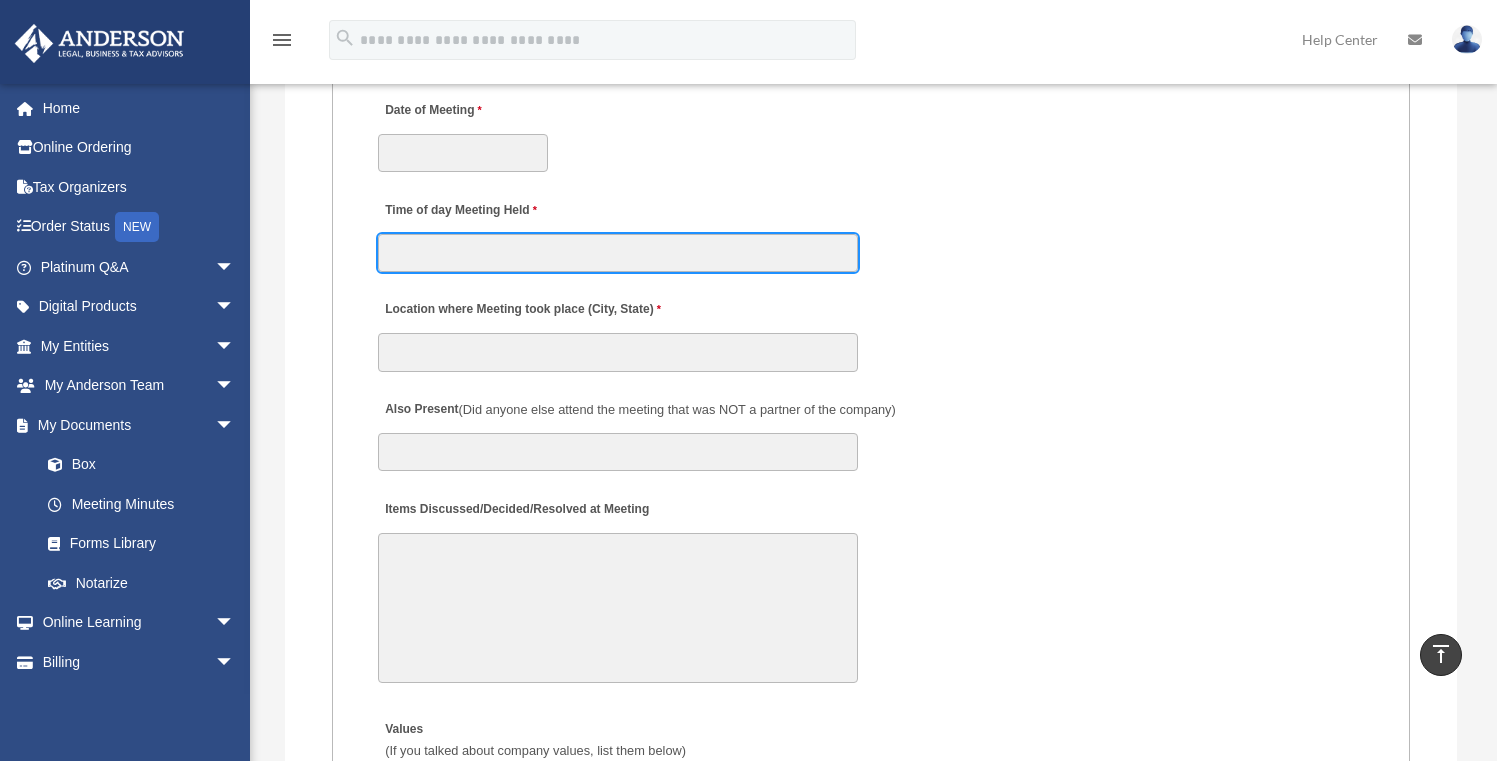 click on "Time of day Meeting Held" at bounding box center (618, 253) 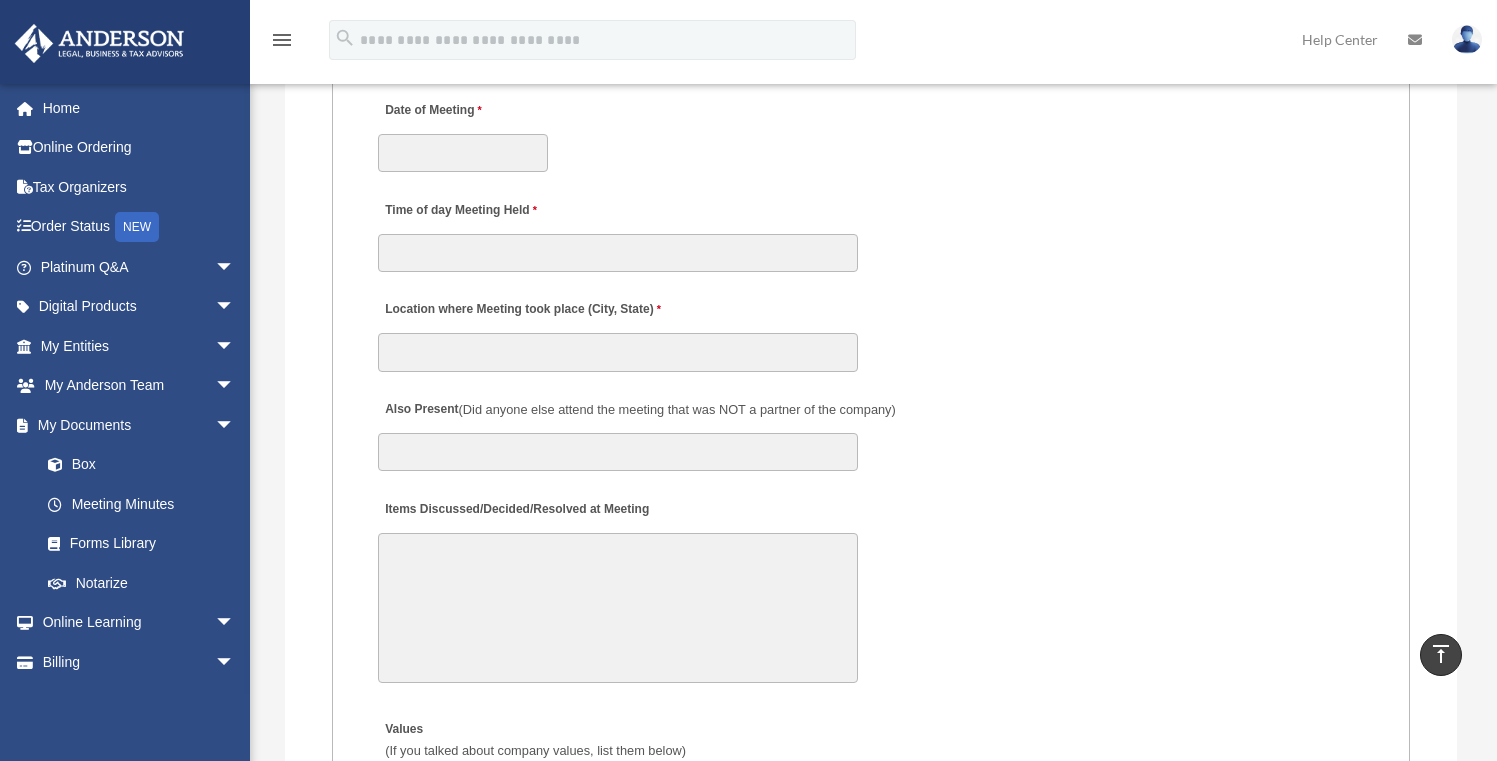 click on "MEETING INFORMATION
Please limit 1 meeting per 1 entity for each submission.
Type of Entity LLC Corporation LP Wyoming Statutory Trust (WST)
280A Option I Need a 280A Agreement to Rent a Residence Included with my Minutes
The 280A Option should only be checked if the LLC is Taxed as a C or S Corporation
WST Option Special Trustees Meeting
Use this when a meeting of trustees is called for a Wyoming Statutory Trust. Please note that technically there are no requirements for meetings in a WST so there are no annual meetings, just trustee meetings.
Name of Wyoming Statutory Trust
I need a Valuation Worksheet included with my minutes
Is this LLC Member Managed or Manager Managed? Member Managed Manager Managed
Document Requested - LLC Member Managed Special Members Meeting LLC Annual Meeting Consent to Action
Document Requested - LLC Manager Managed Special Managers Meeting LLC Annual Meeting Consent to Action Special Document - Special Members Meeting" at bounding box center (871, 728) 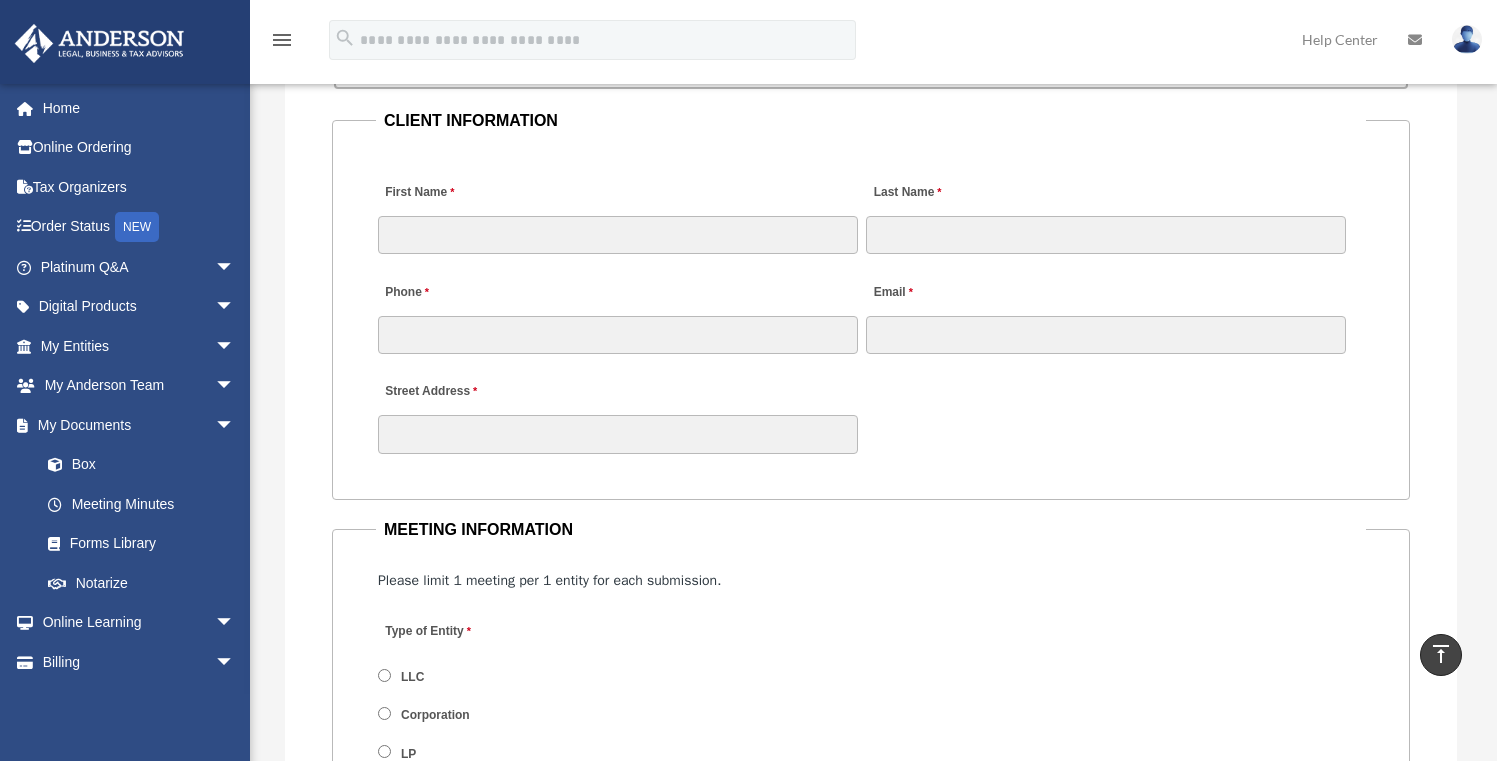 scroll, scrollTop: 1682, scrollLeft: 0, axis: vertical 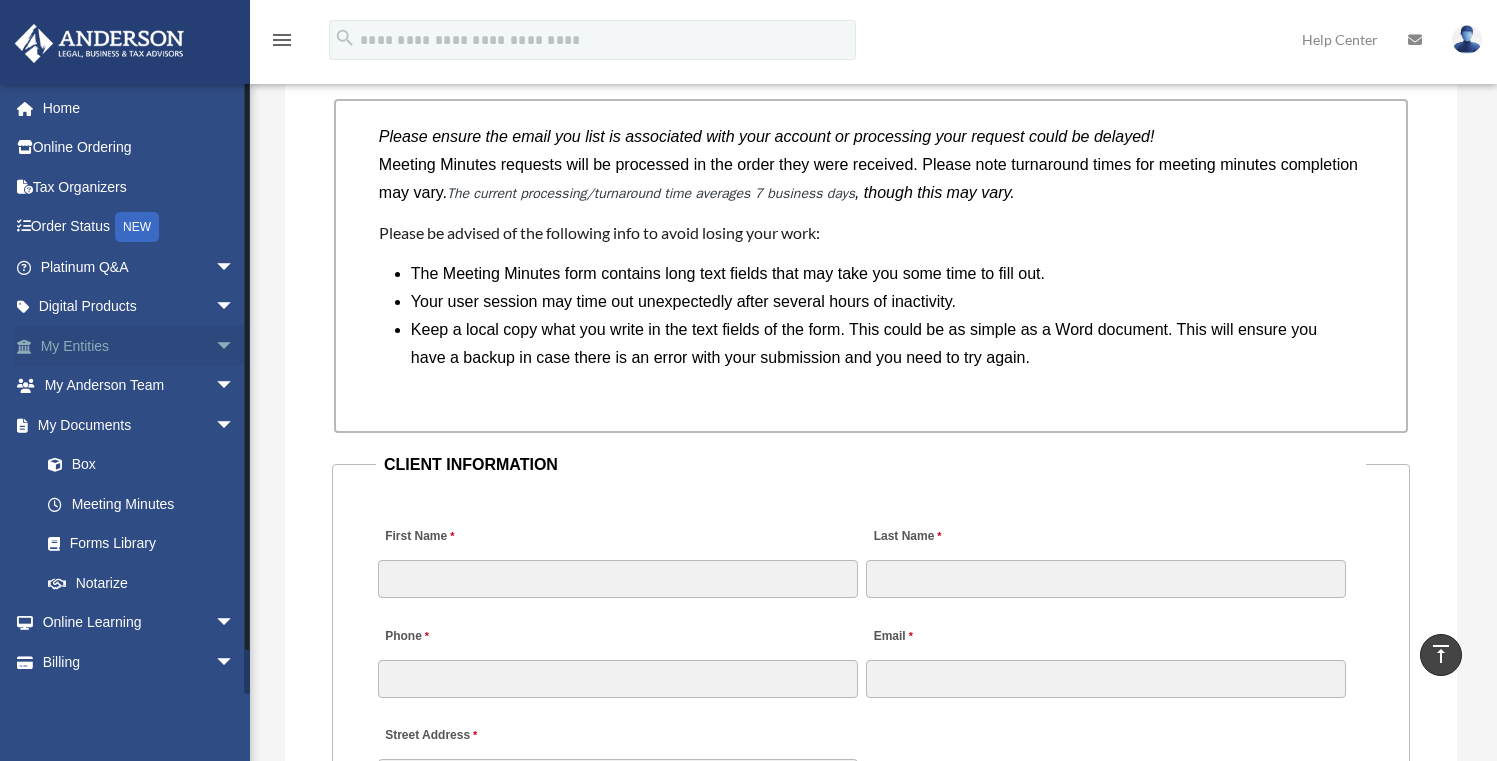 click on "arrow_drop_down" at bounding box center [235, 346] 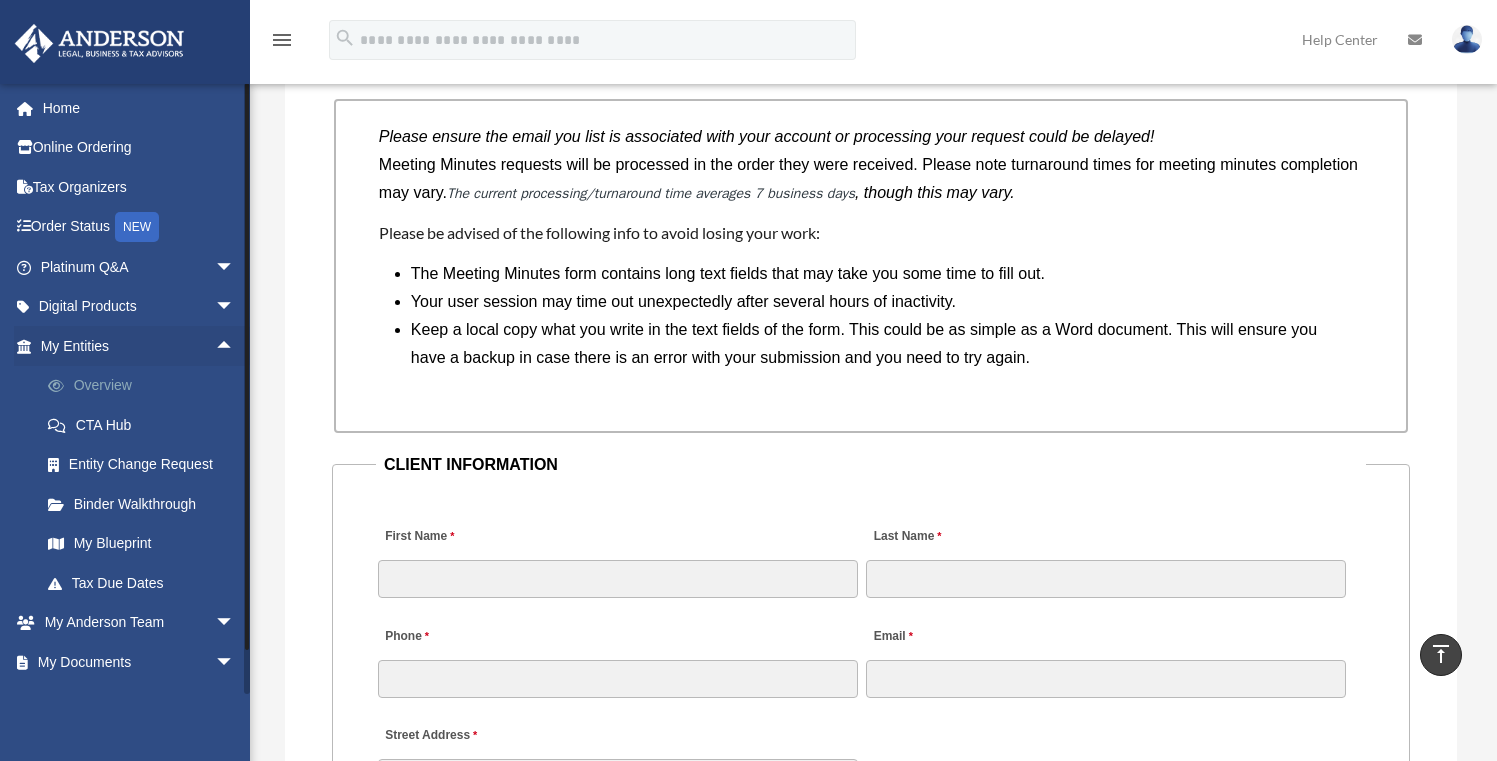 click on "Overview" at bounding box center (146, 386) 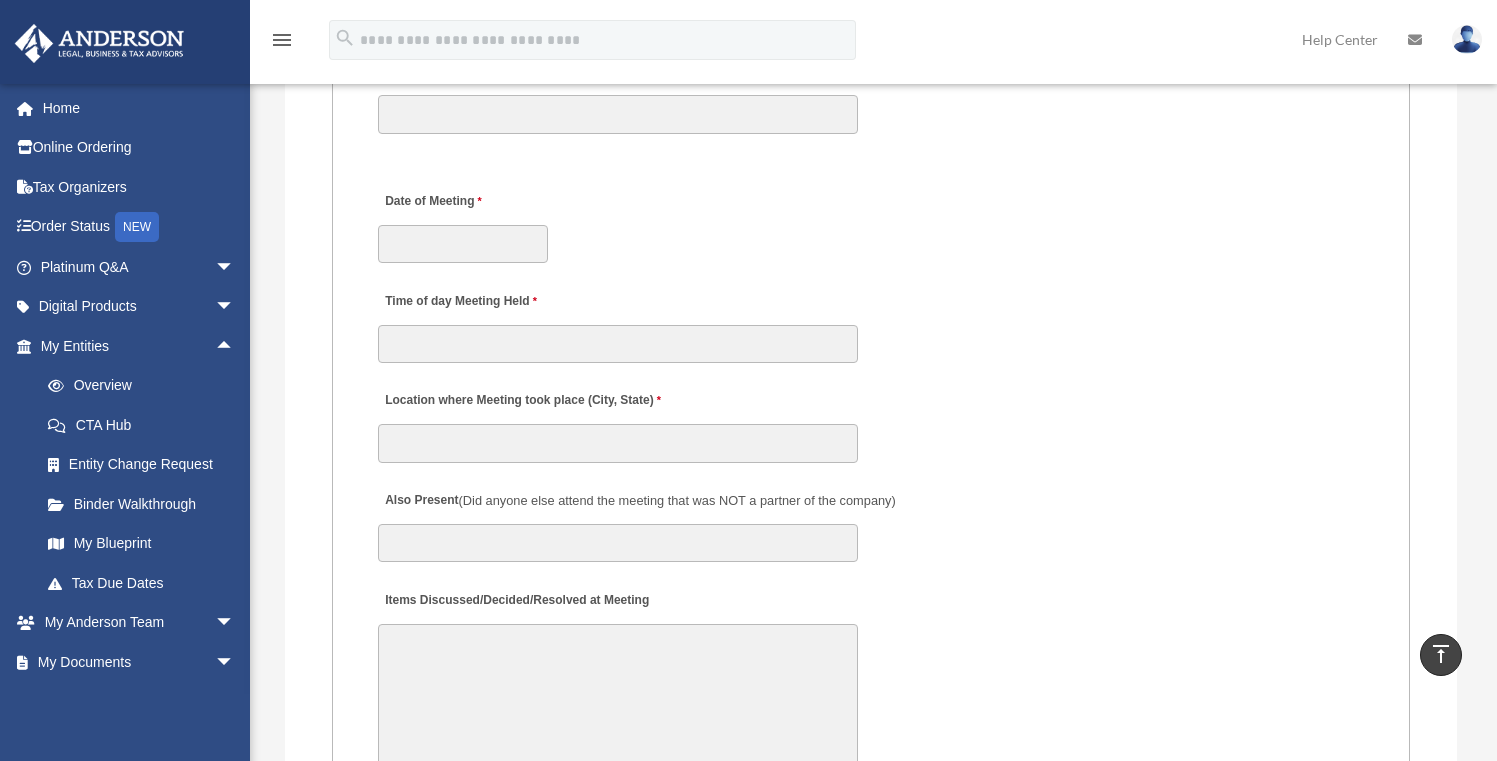 scroll, scrollTop: 3121, scrollLeft: 0, axis: vertical 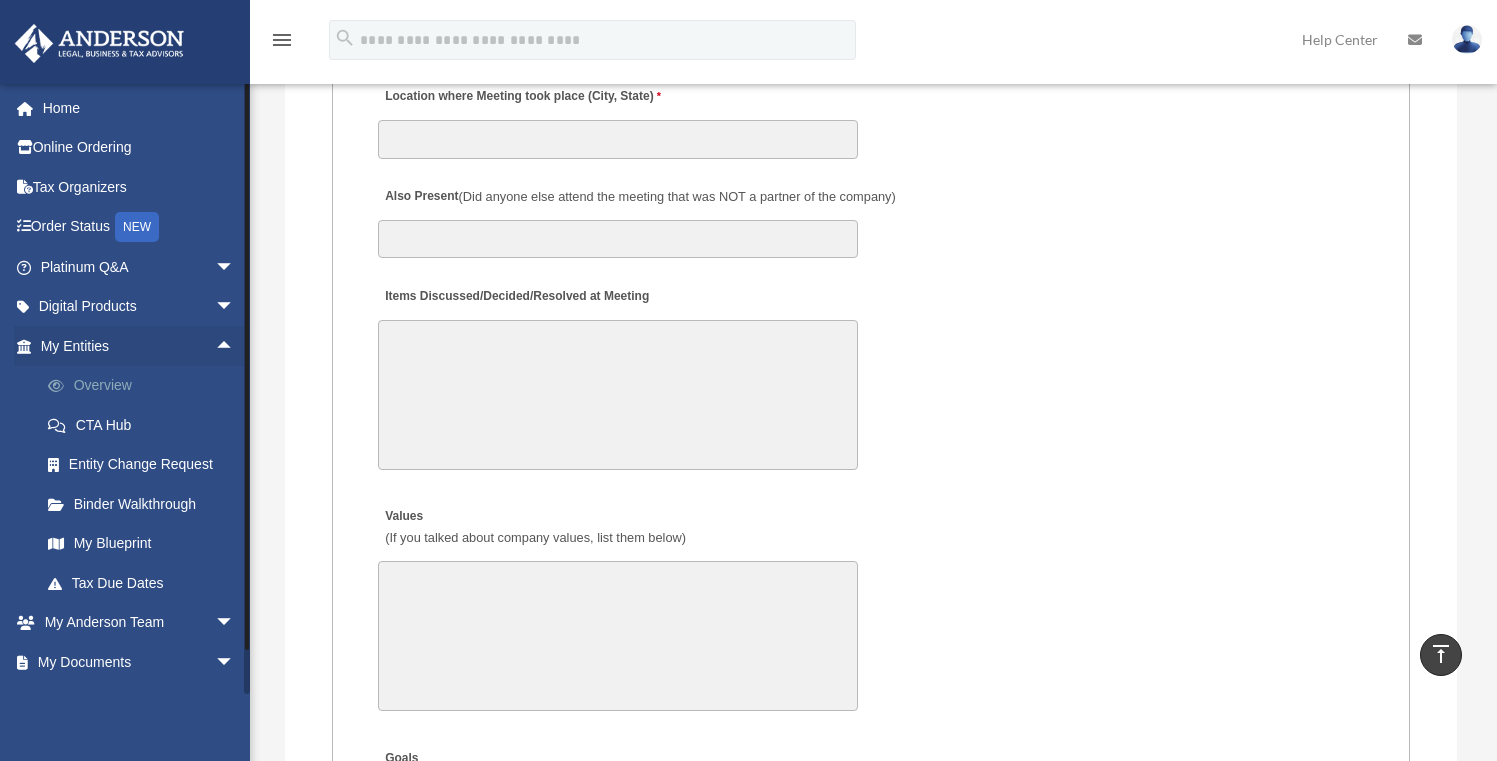 click on "Overview" at bounding box center (146, 386) 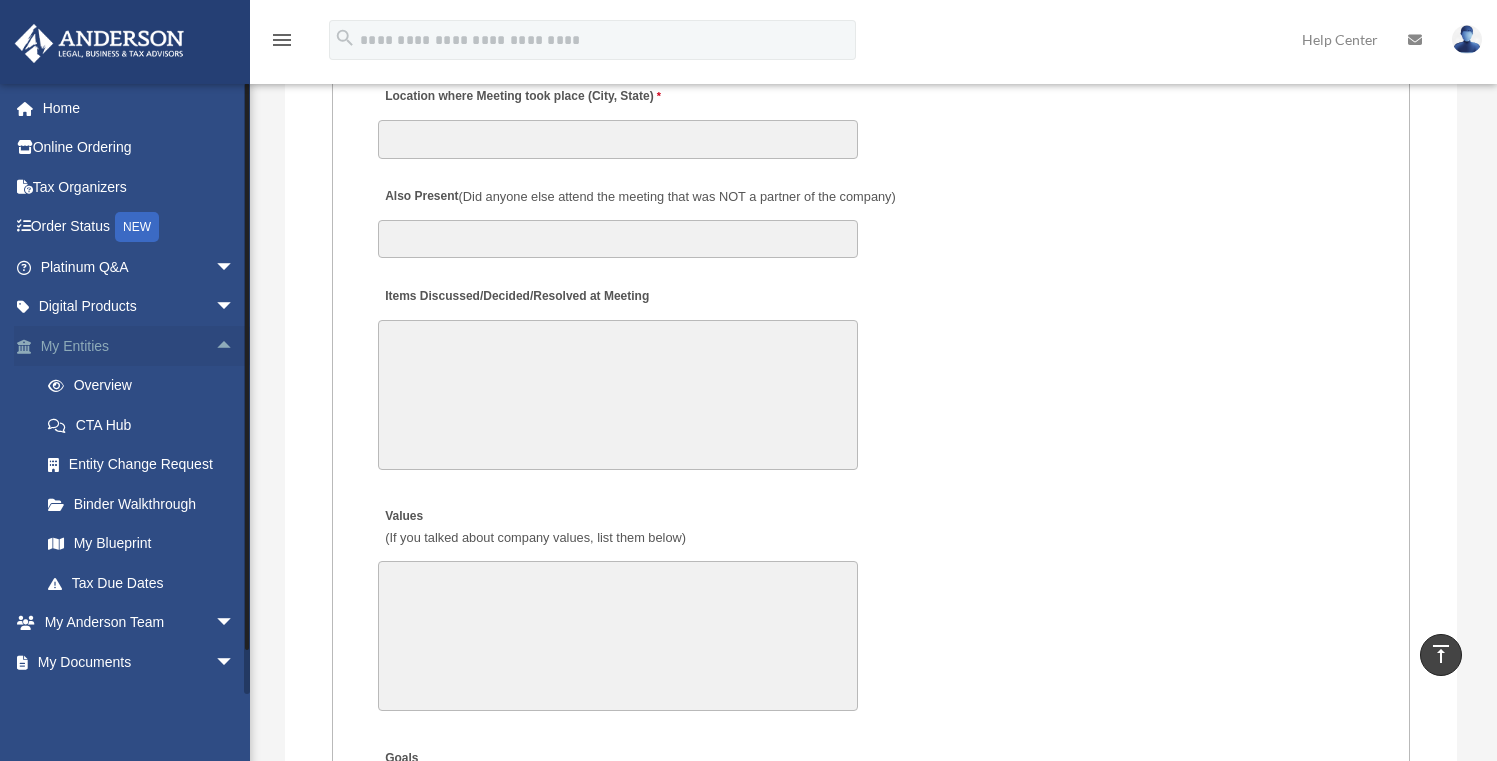click on "My Entities arrow_drop_up" at bounding box center [139, 346] 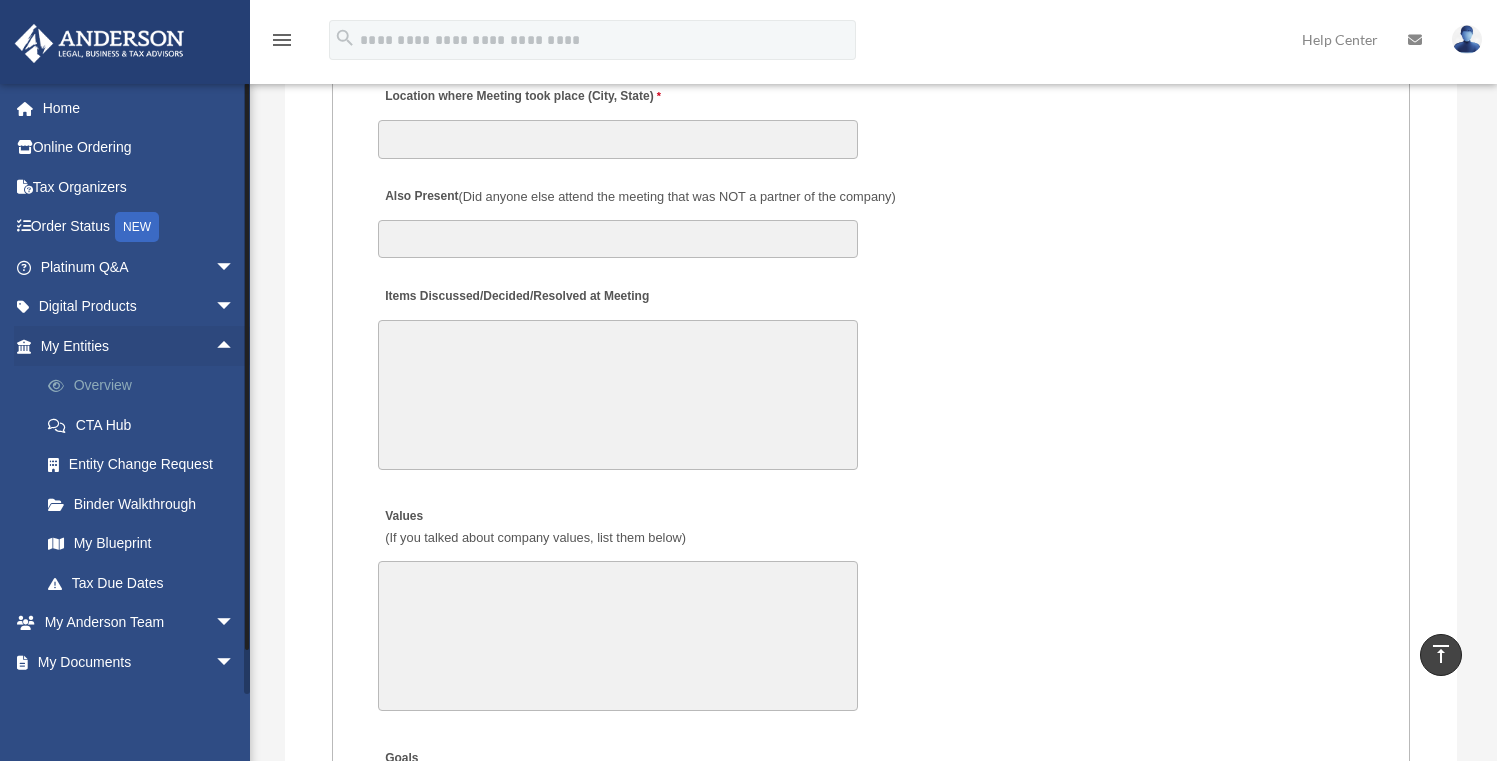 click on "Overview" at bounding box center [146, 386] 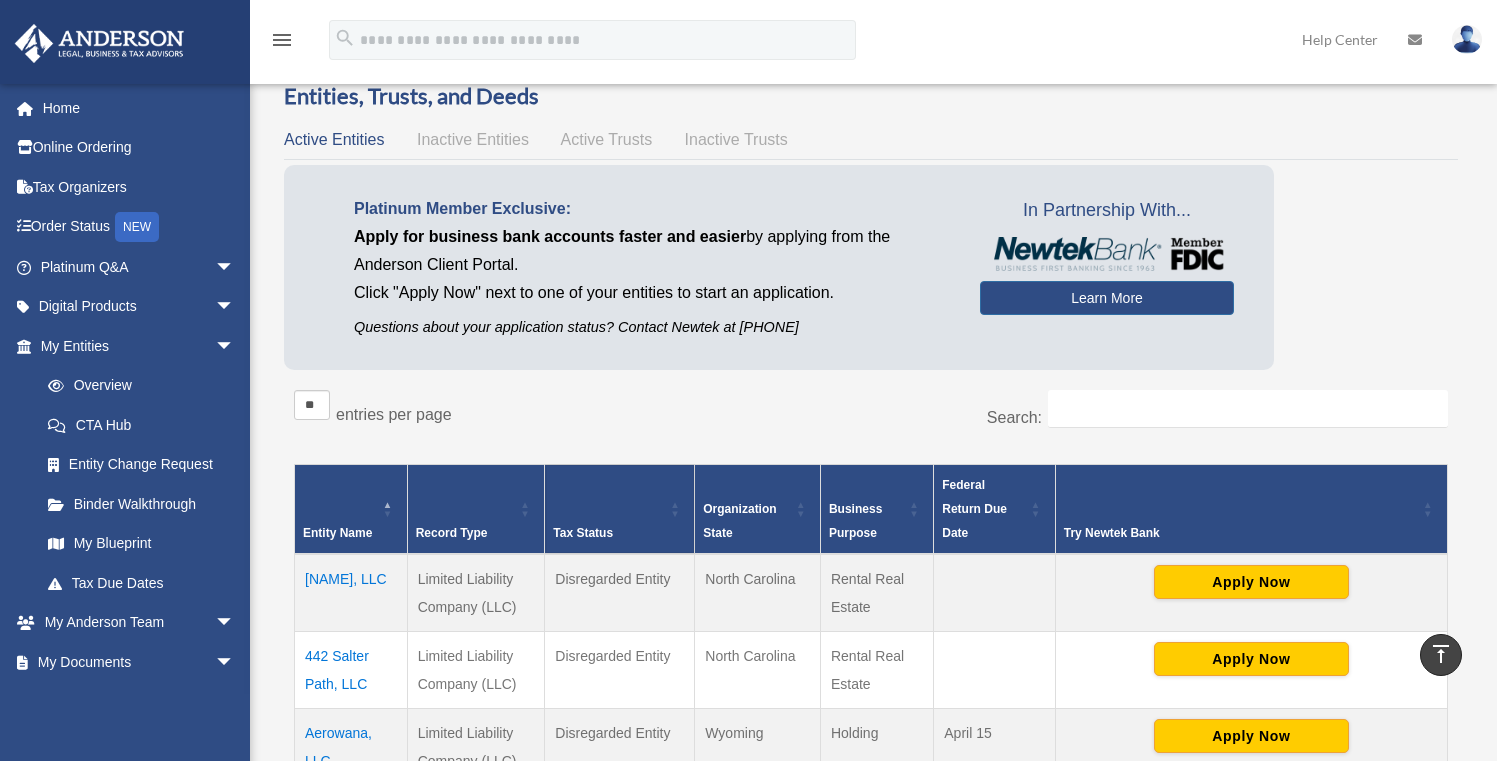 scroll, scrollTop: 0, scrollLeft: 0, axis: both 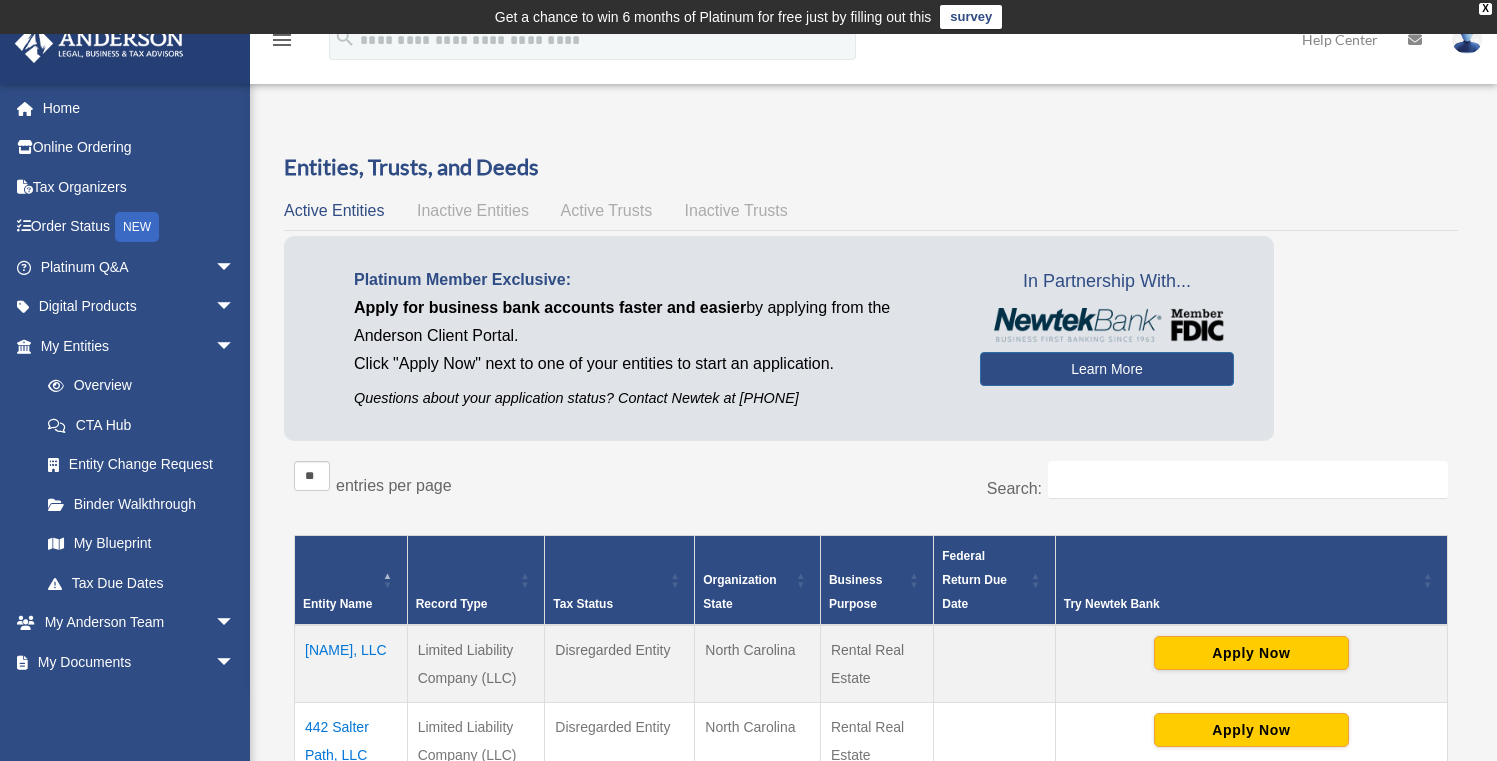 click on "** ** ** ***  entries per page" at bounding box center (575, 486) 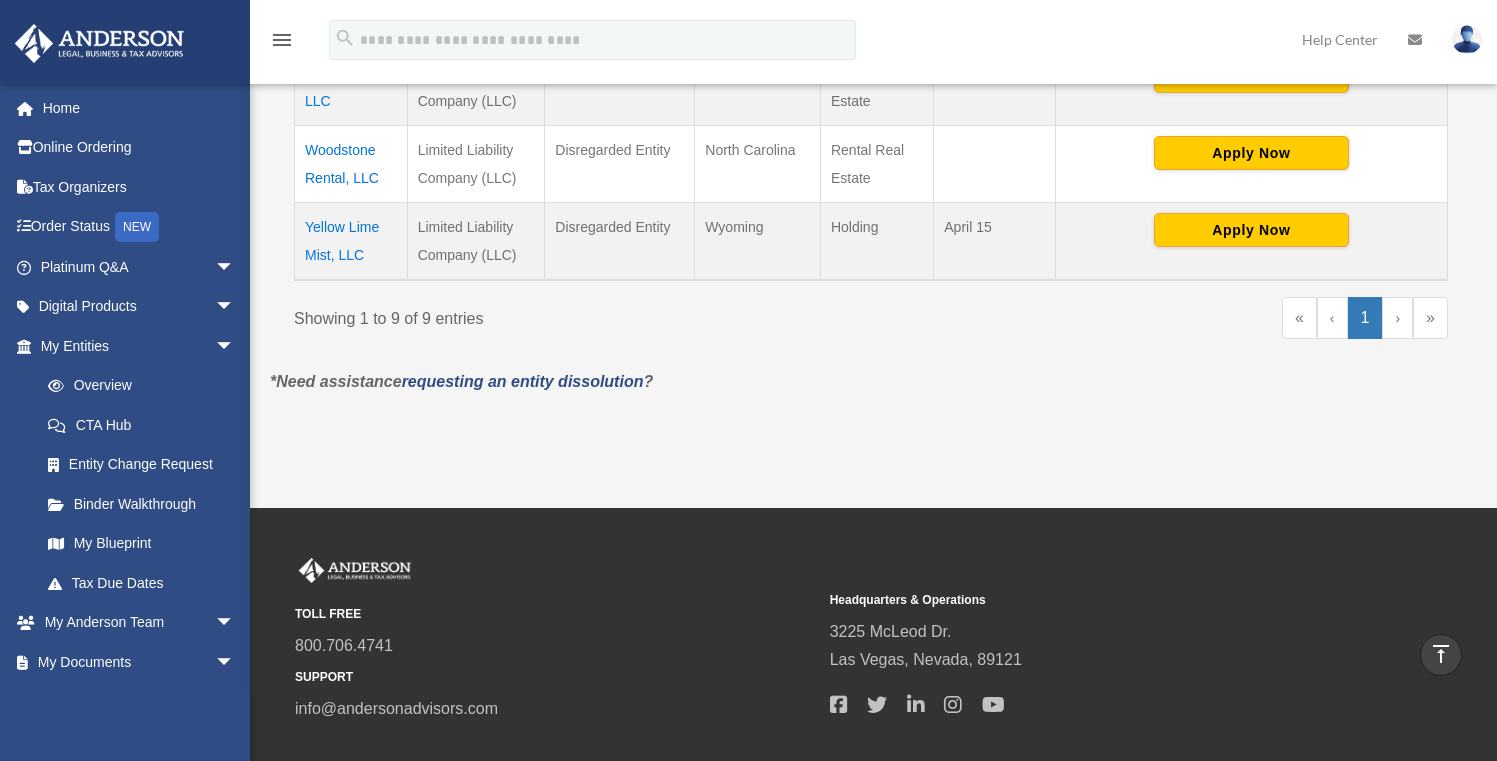 scroll, scrollTop: 1244, scrollLeft: 0, axis: vertical 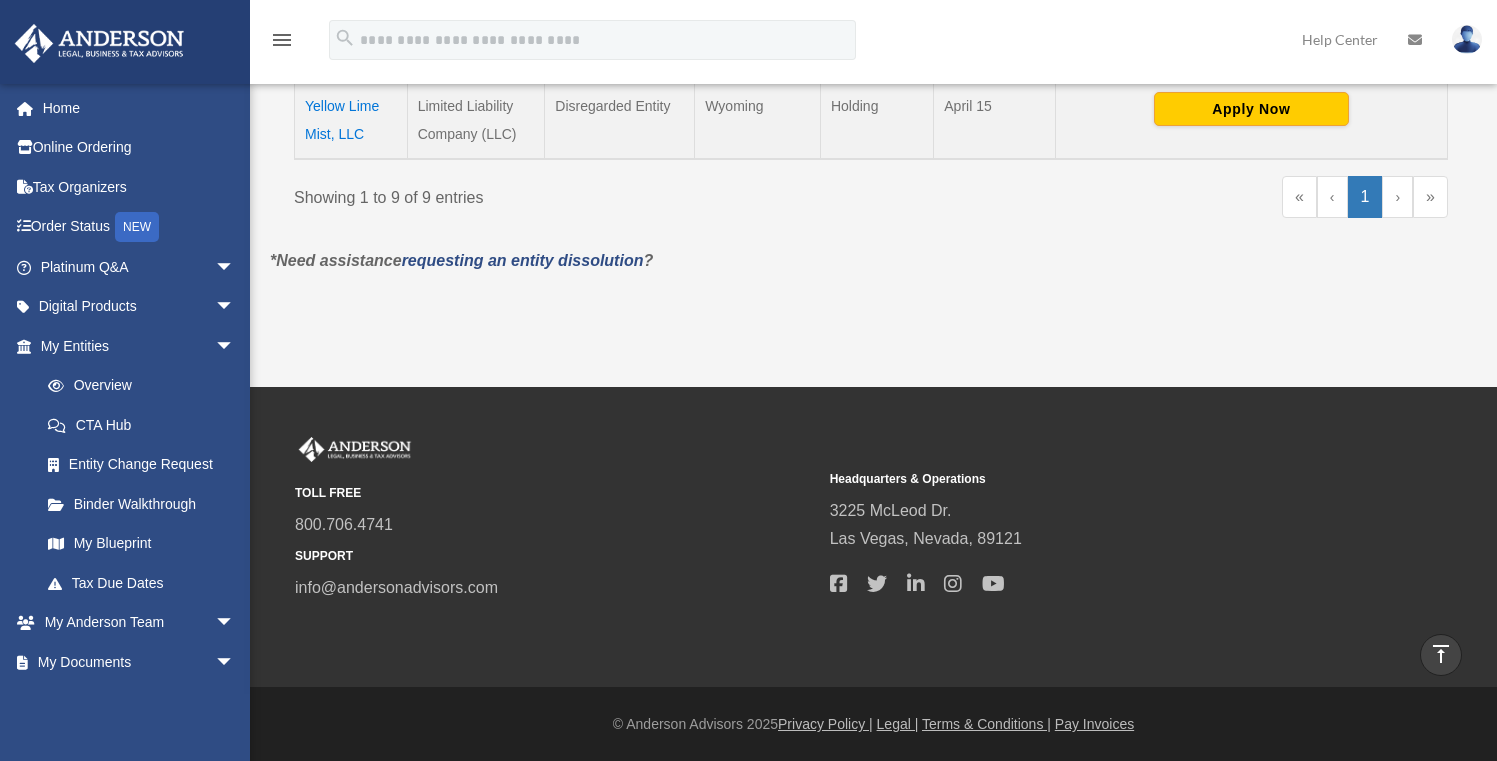 click on "Do you really want to log out?
Yes
No
Entities, Trusts,
and Deeds
Active Entities
Inactive Entities
Active Trusts
Inactive Trusts
Platinum Member Exclusive:
Apply for business bank accounts faster and easier  by
applying from the [NAME] Client Portal.
Click "Apply Now" next to one of your entities to start an application.
Questions about your application status? Contact Newtek at [PHONE]
Learn More" at bounding box center [871, -395] 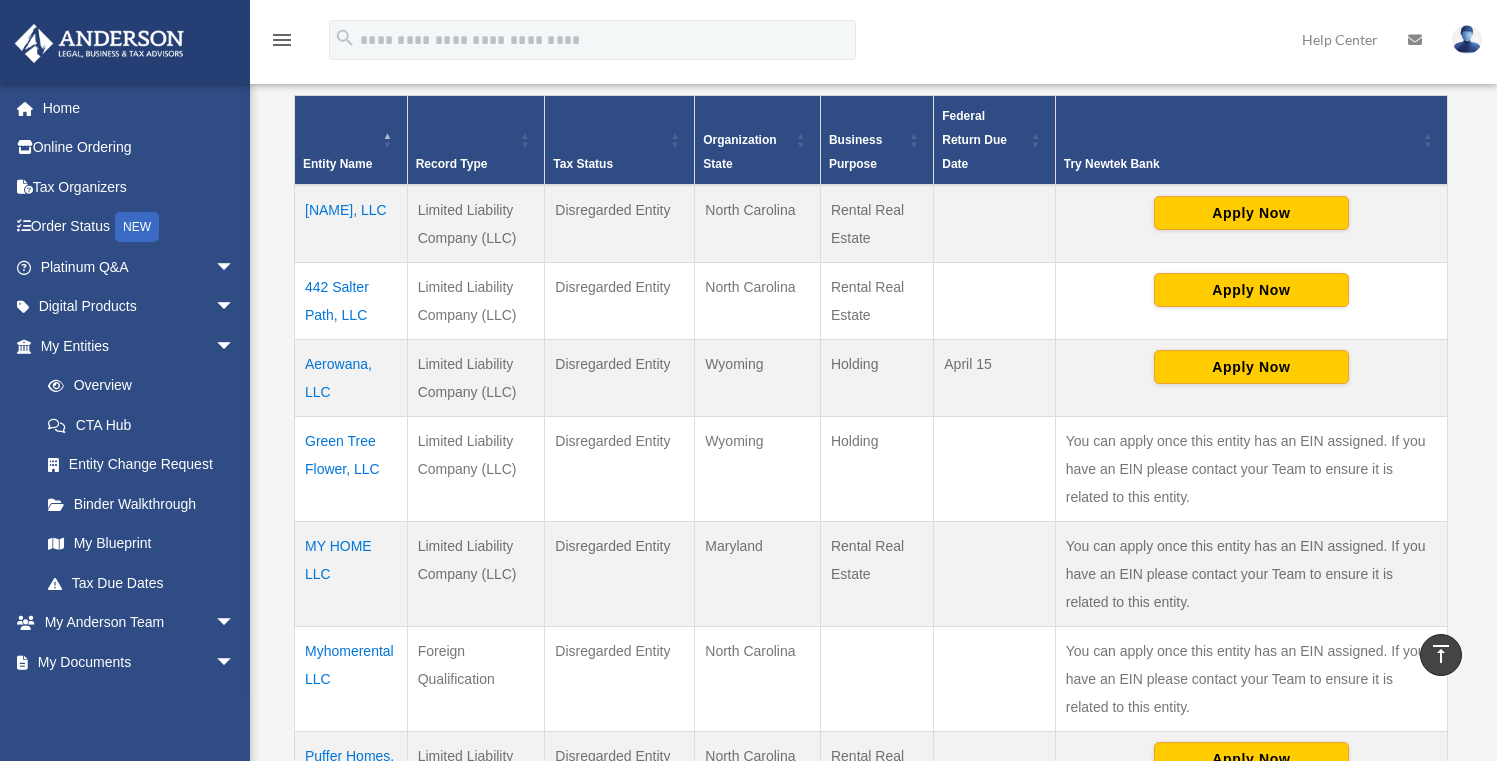scroll, scrollTop: 127, scrollLeft: 0, axis: vertical 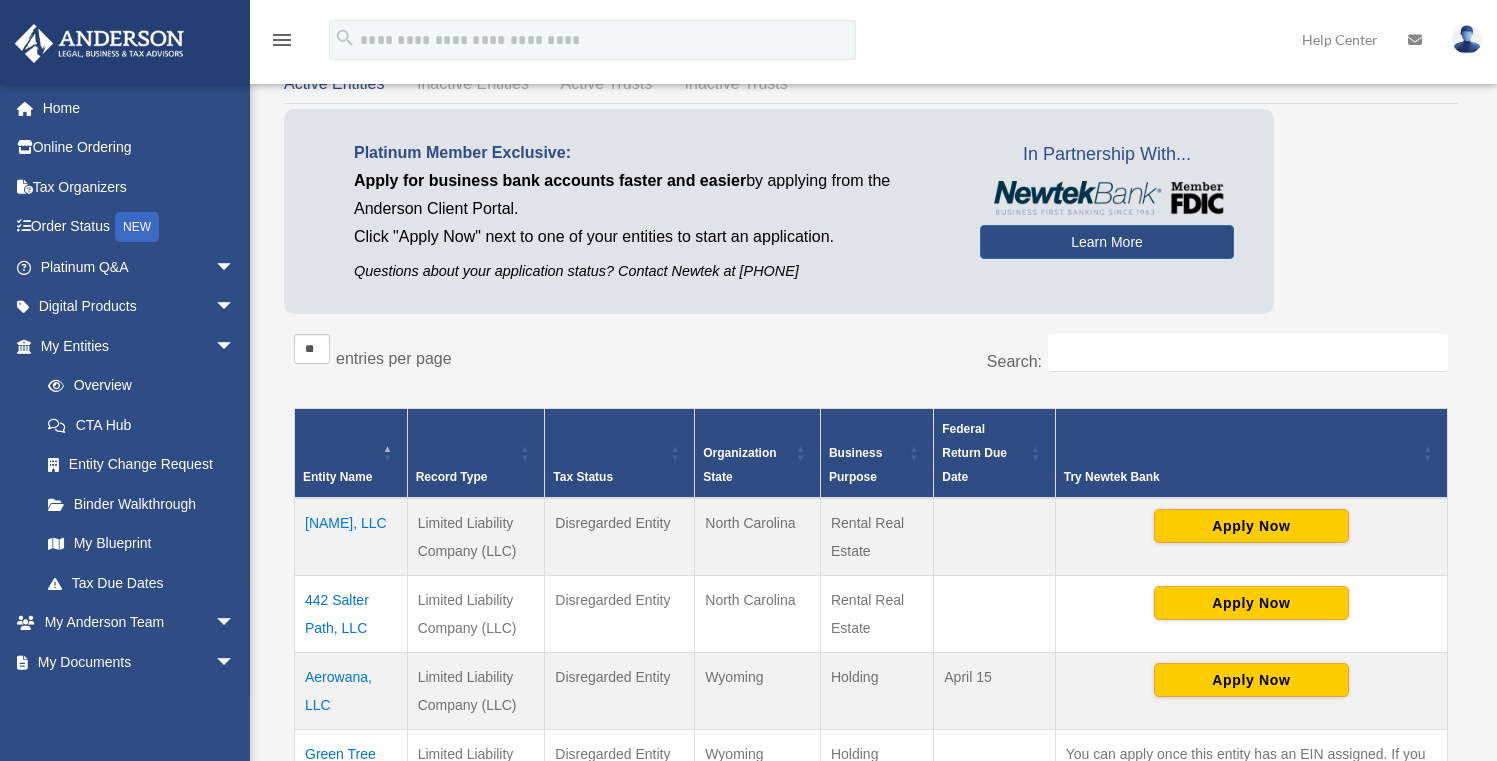 click on "Platinum Member Exclusive:
Apply for business bank accounts faster and easier  by
applying from the Anderson Client Portal.
Click "Apply Now" next to one of your entities to start an application.
Questions about your application status? Contact Newtek at 866-820-8891
In Partnership
With...
Learn More" at bounding box center [871, 216] 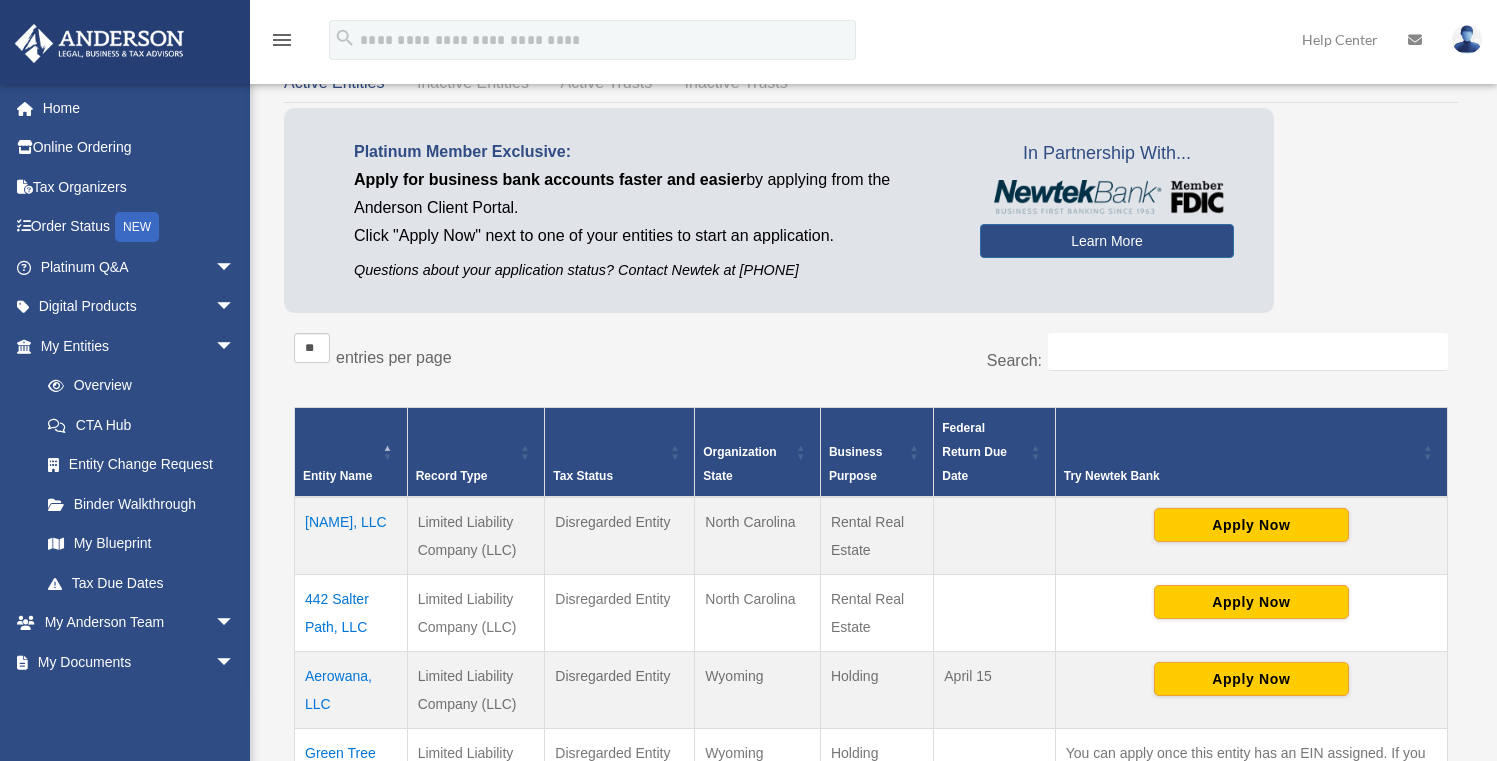 click on "Platinum Member Exclusive:
Apply for business bank accounts faster and easier  by
applying from the Anderson Client Portal.
Click "Apply Now" next to one of your entities to start an application.
Questions about your application status? Contact Newtek at 866-820-8891
In Partnership
With...
Learn More" at bounding box center (779, 210) 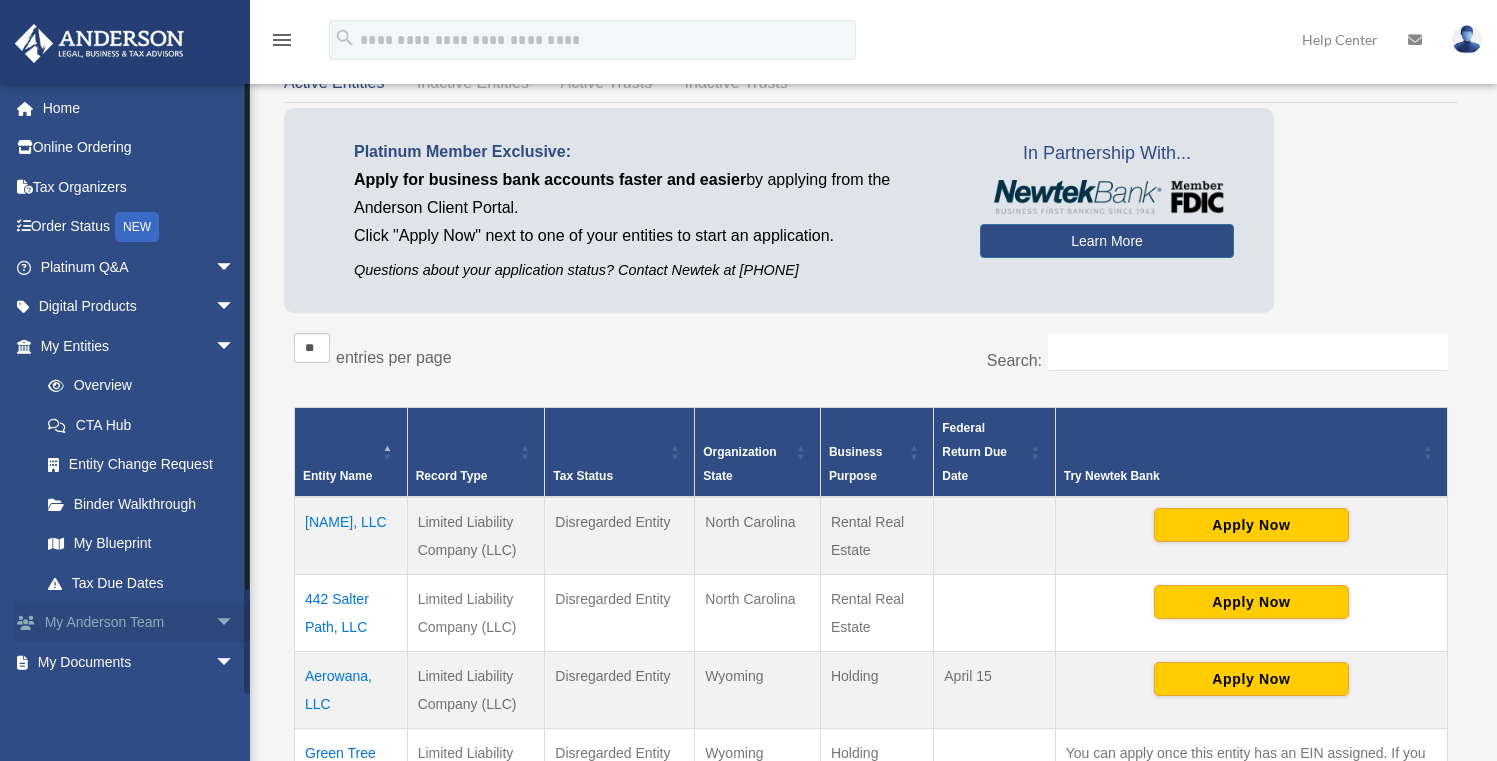 click on "My Anderson Team arrow_drop_down" at bounding box center (139, 623) 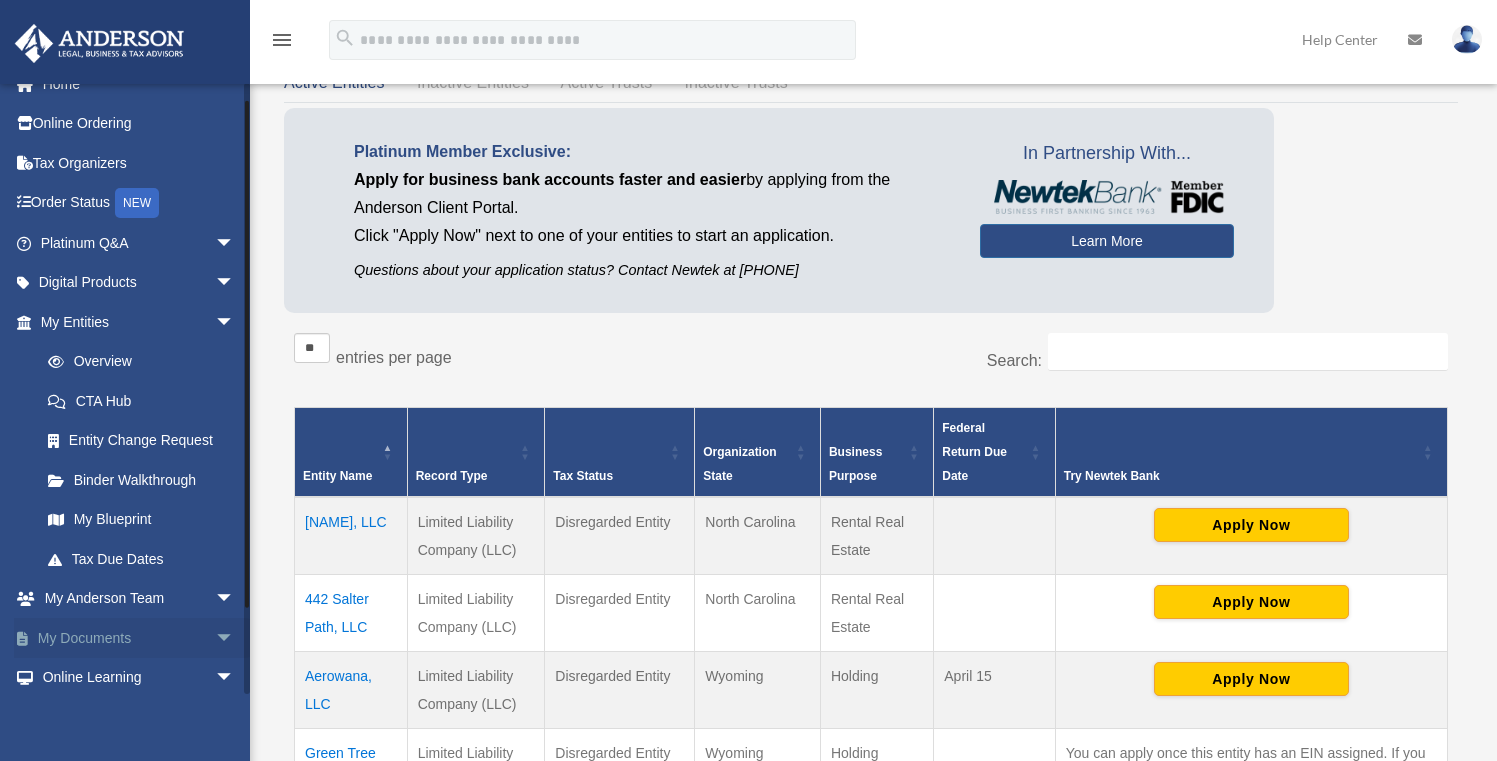 scroll, scrollTop: 111, scrollLeft: 0, axis: vertical 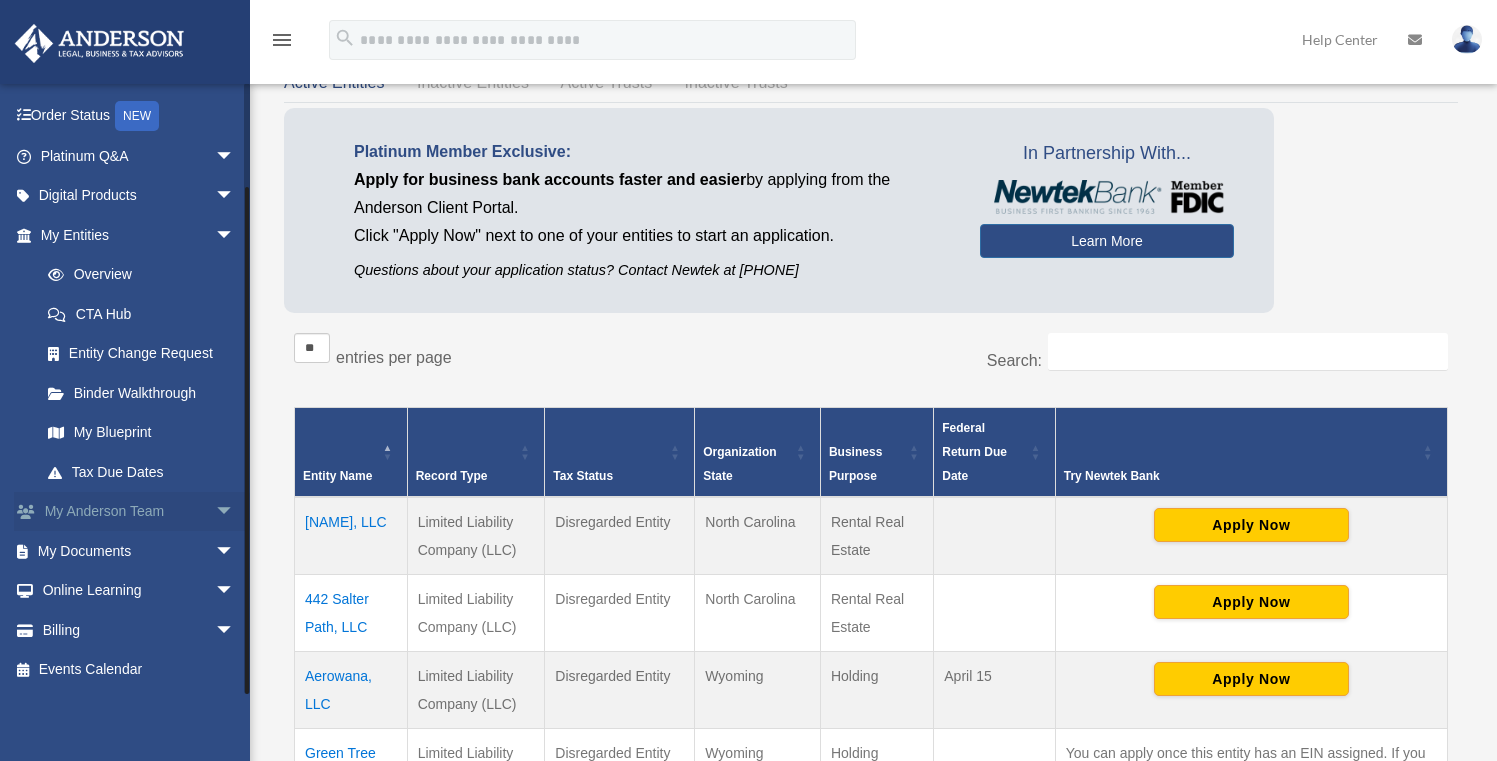 click on "arrow_drop_down" at bounding box center (235, 512) 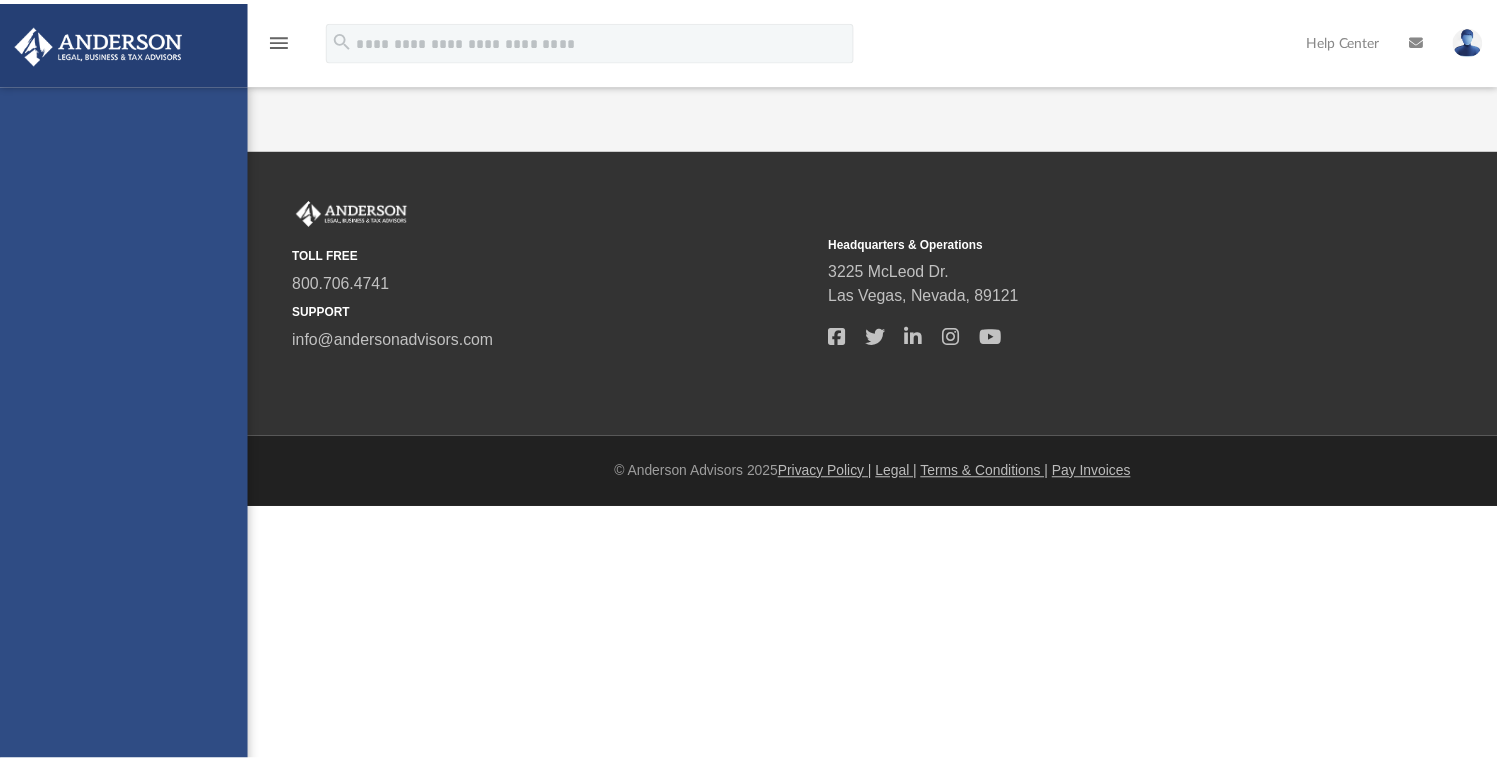 scroll, scrollTop: 0, scrollLeft: 0, axis: both 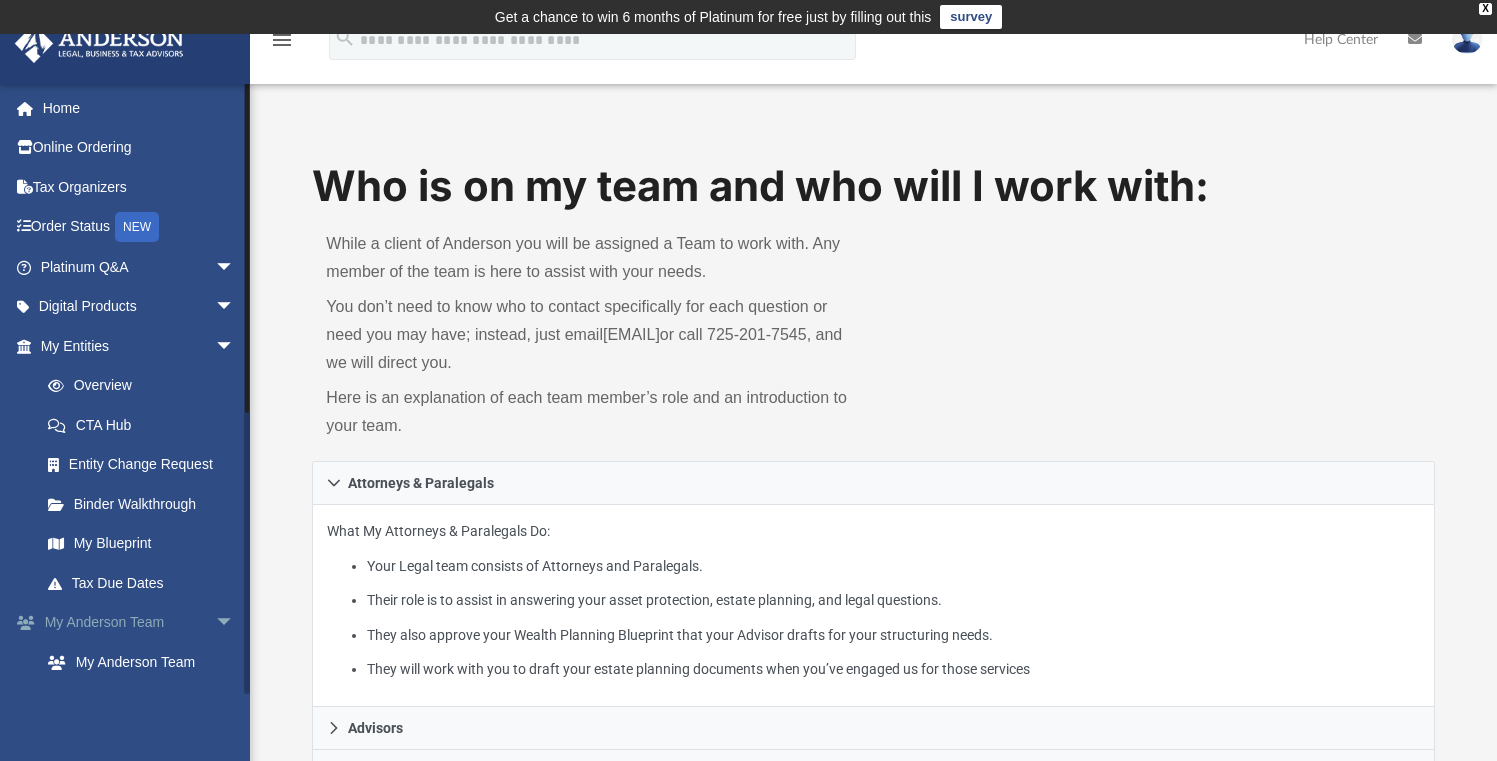 click on "arrow_drop_down" at bounding box center [235, 623] 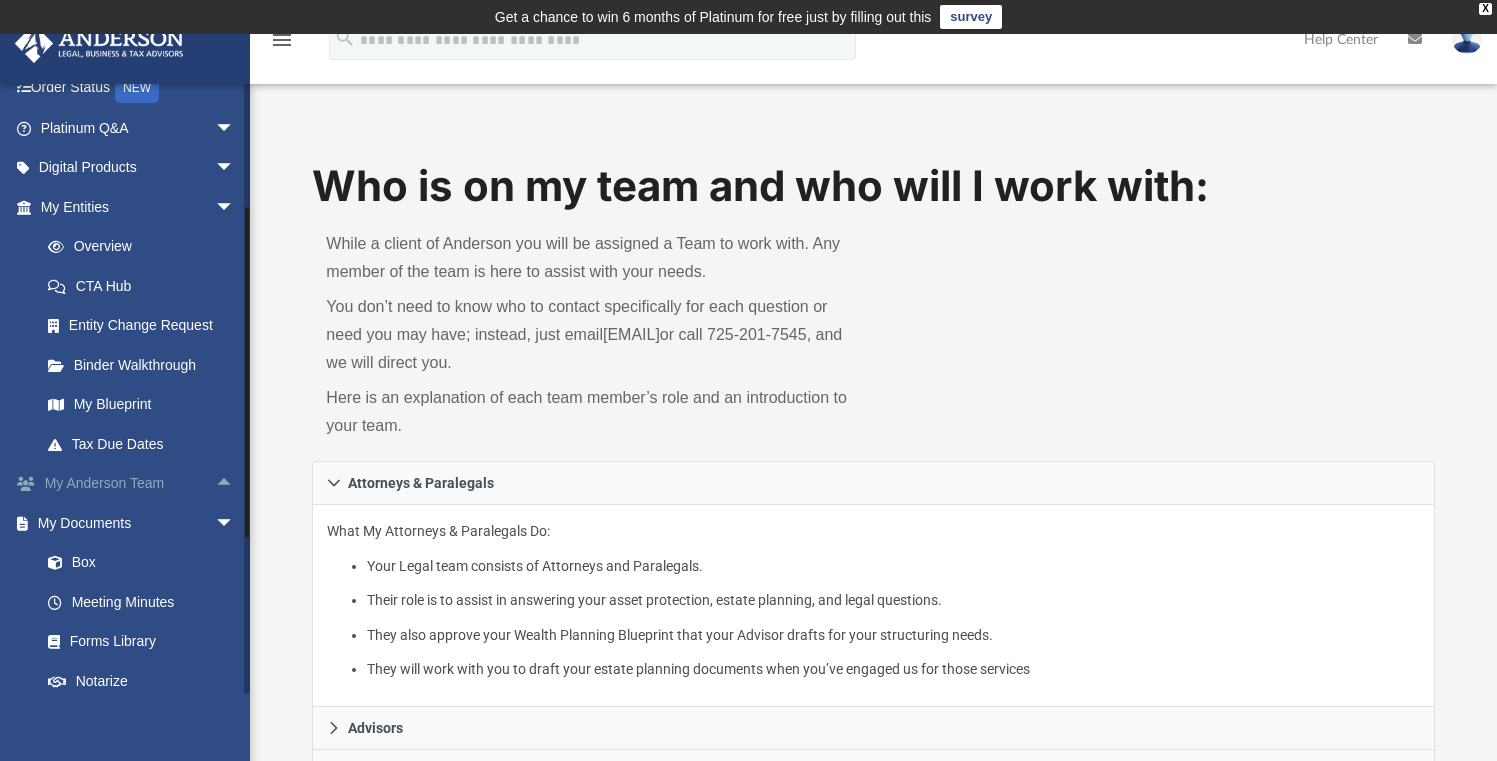 scroll, scrollTop: 254, scrollLeft: 0, axis: vertical 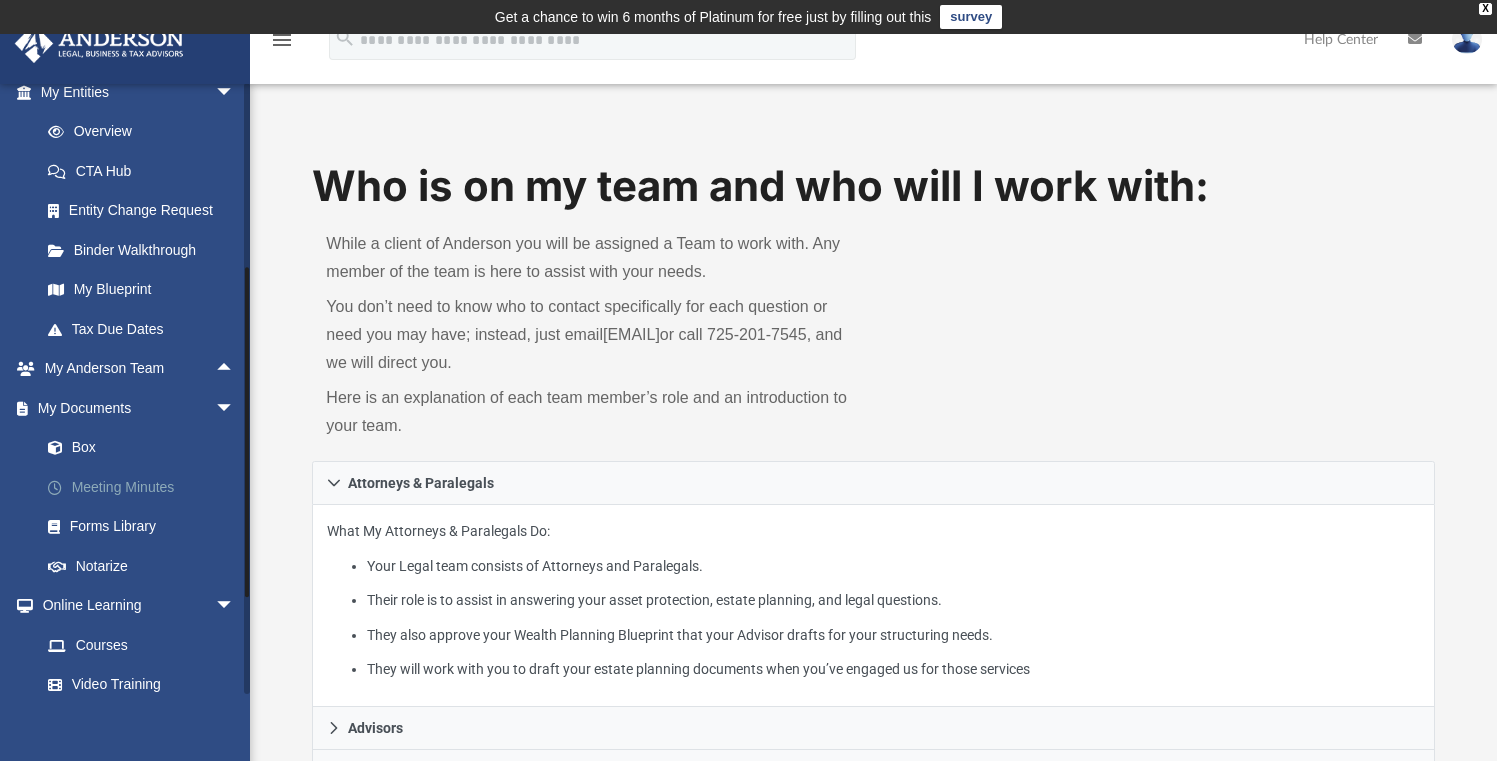 click on "Meeting Minutes" at bounding box center [146, 487] 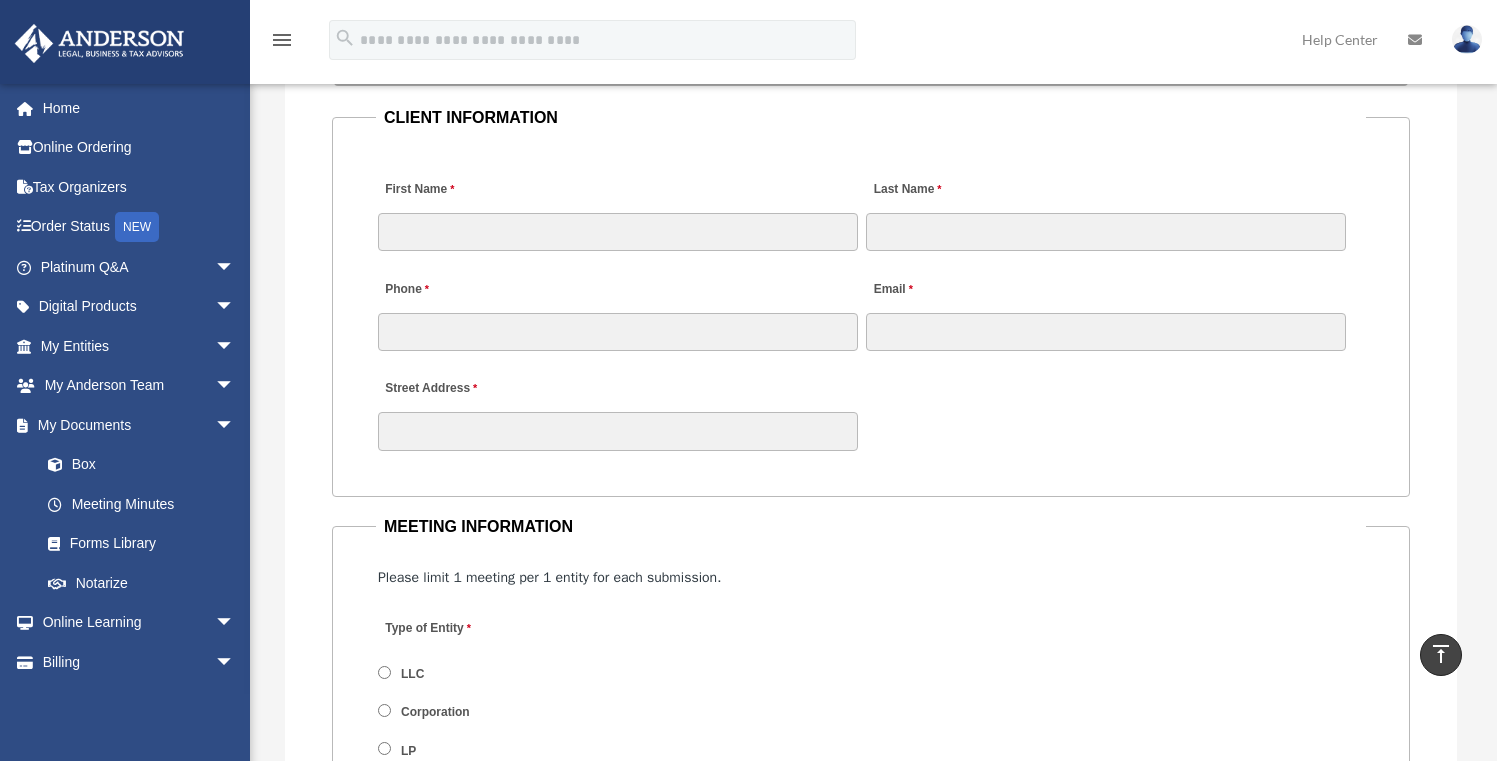 scroll, scrollTop: 2027, scrollLeft: 0, axis: vertical 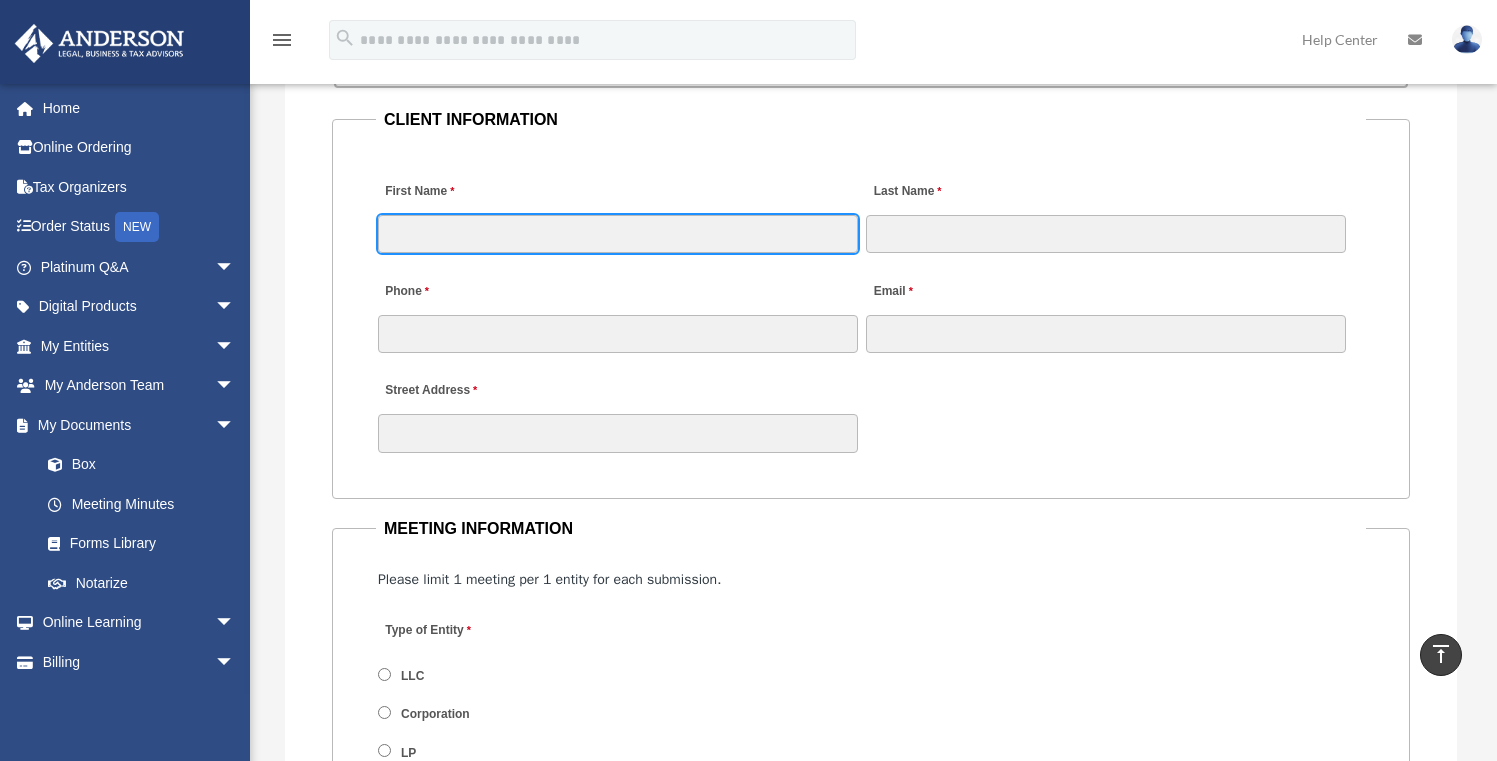 click on "First Name" at bounding box center (618, 234) 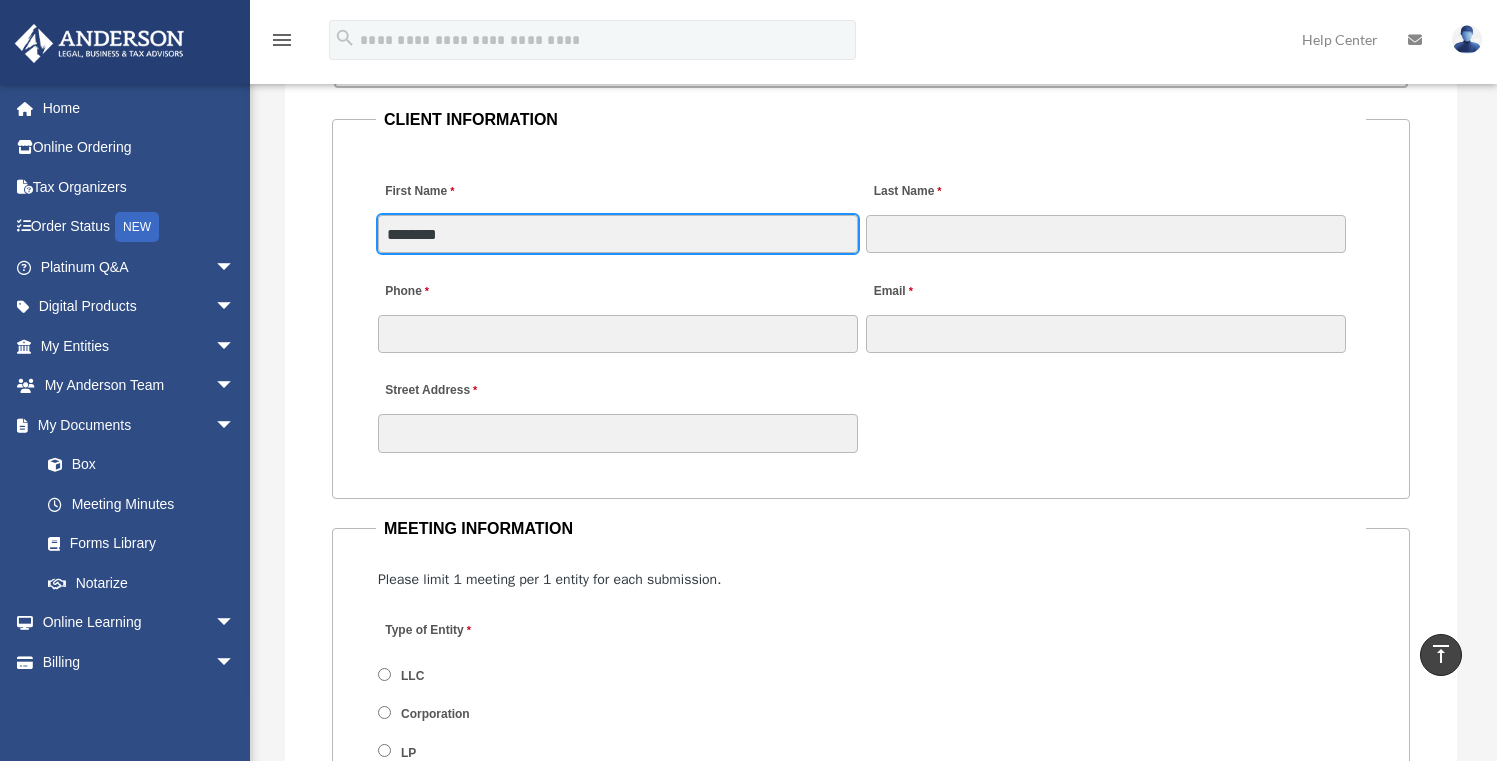 type on "*****" 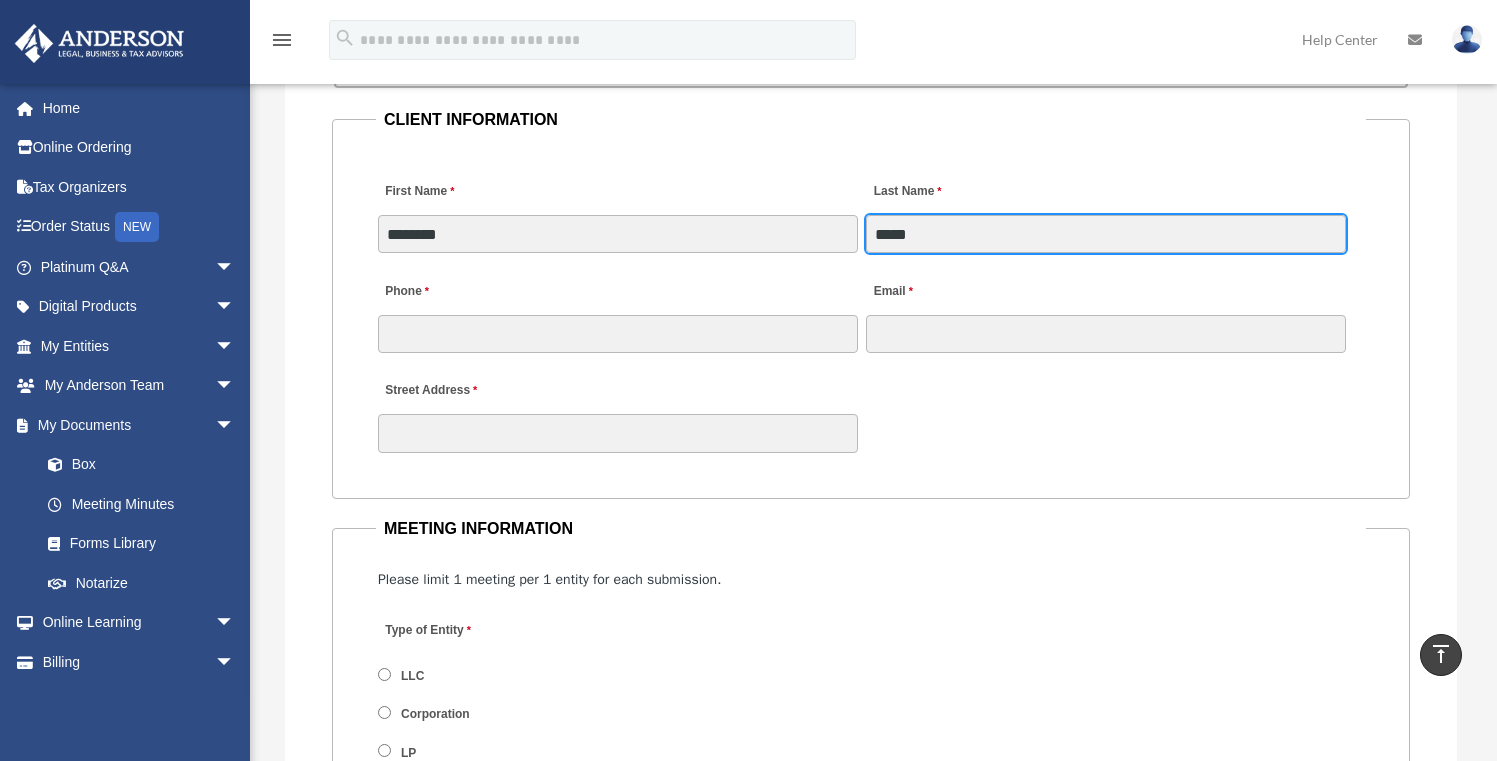 type on "**********" 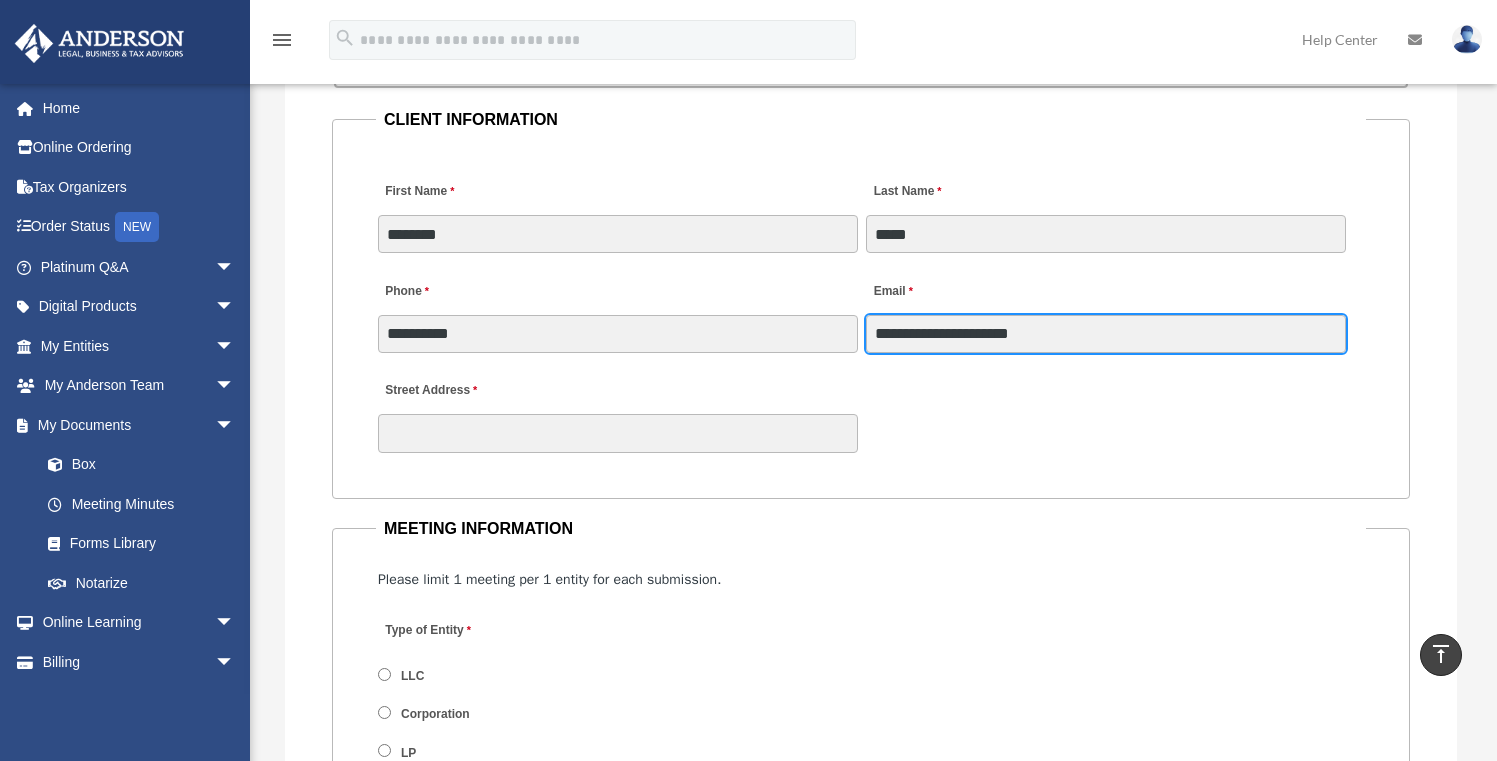 type on "**********" 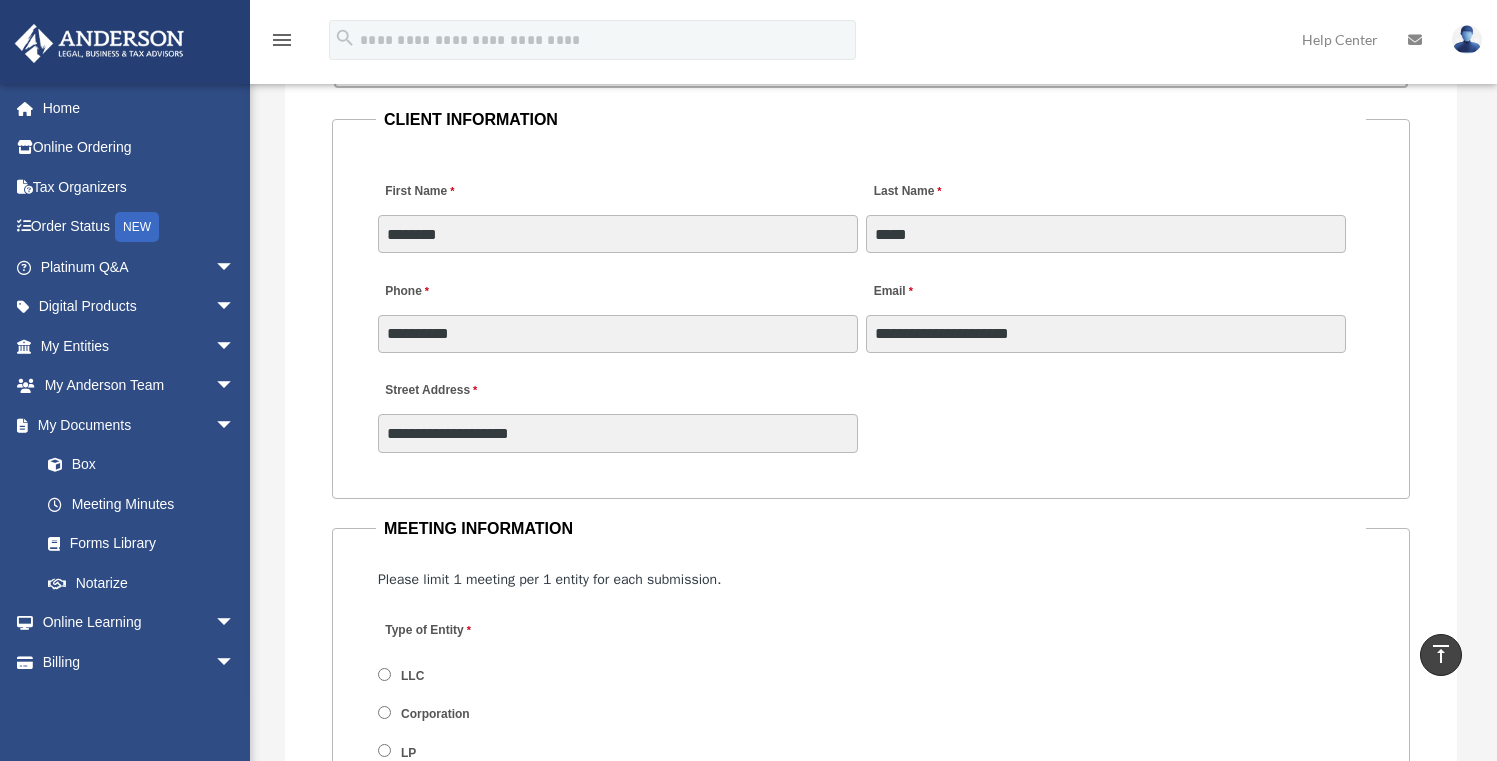 type on "*********" 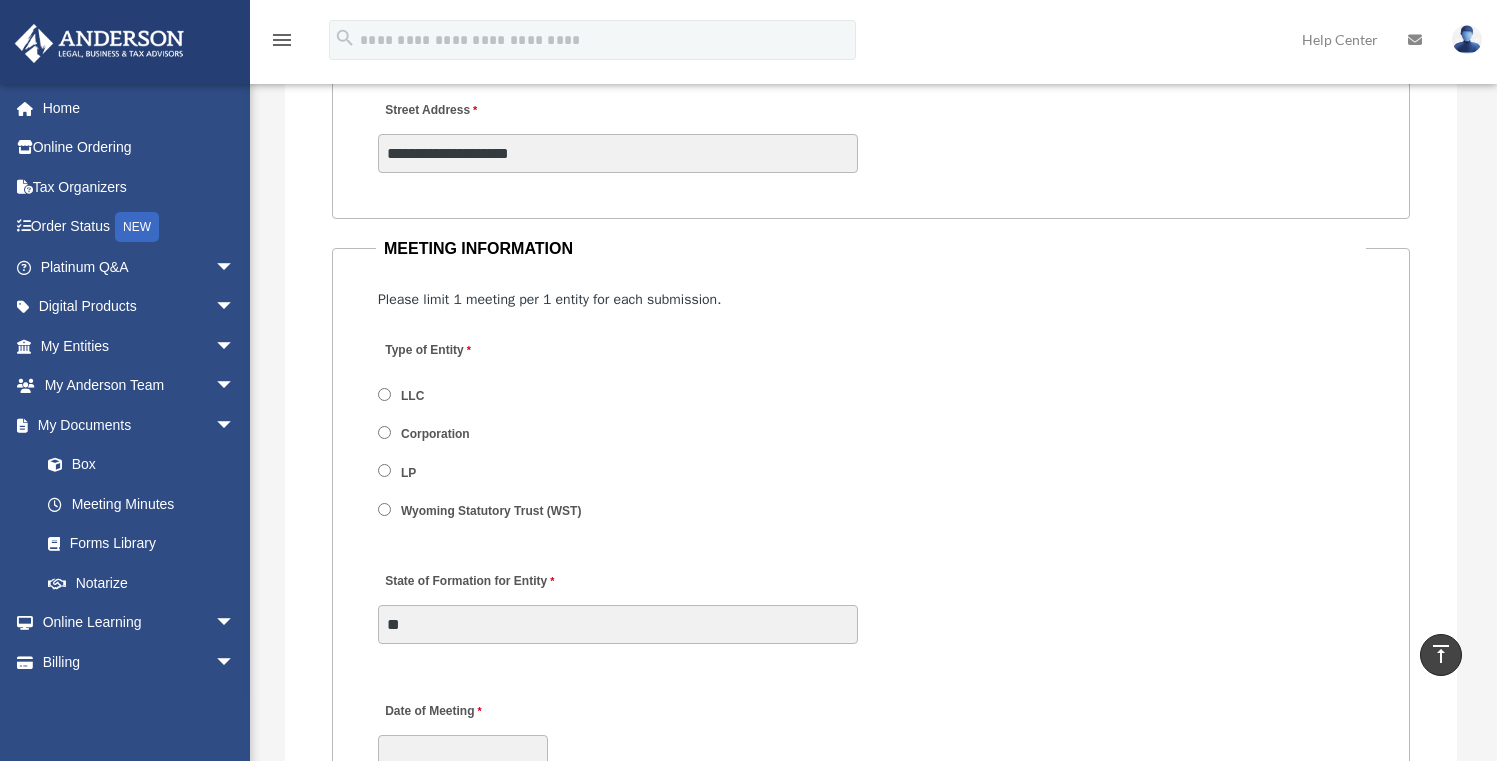 scroll, scrollTop: 2327, scrollLeft: 0, axis: vertical 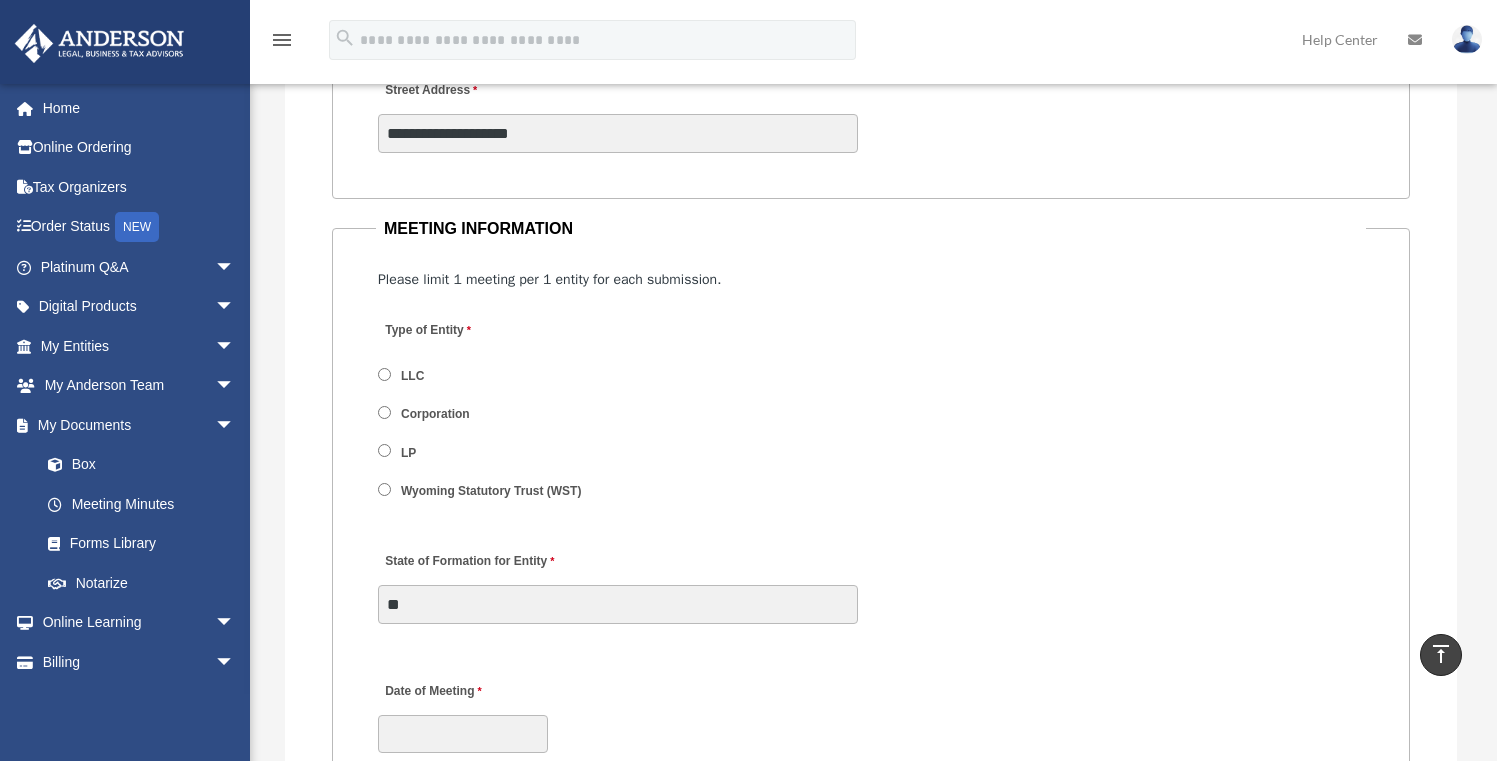 click on "MEETING INFORMATION
Please limit 1 meeting per 1 entity for each submission.
Type of Entity LLC Corporation LP Wyoming Statutory Trust (WST)
280A Option I Need a 280A Agreement to Rent a Residence Included with my Minutes
The 280A Option should only be checked if the LLC is Taxed as a C or S Corporation
WST Option Special Trustees Meeting
Use this when a meeting of trustees is called for a Wyoming Statutory Trust. Please note that technically there are no requirements for meetings in a WST so there are no annual meetings, just trustee meetings.
Name of Wyoming Statutory Trust
I need a Valuation Worksheet included with my minutes
Is this LLC Member Managed or Manager Managed? Member Managed Manager Managed
Document Requested - LLC Member Managed Special Members Meeting LLC Annual Meeting Consent to Action
Document Requested - LLC Manager Managed Special Managers Meeting LLC Annual Meeting Consent to Action Special Document - Special Members Meeting" at bounding box center (871, 1309) 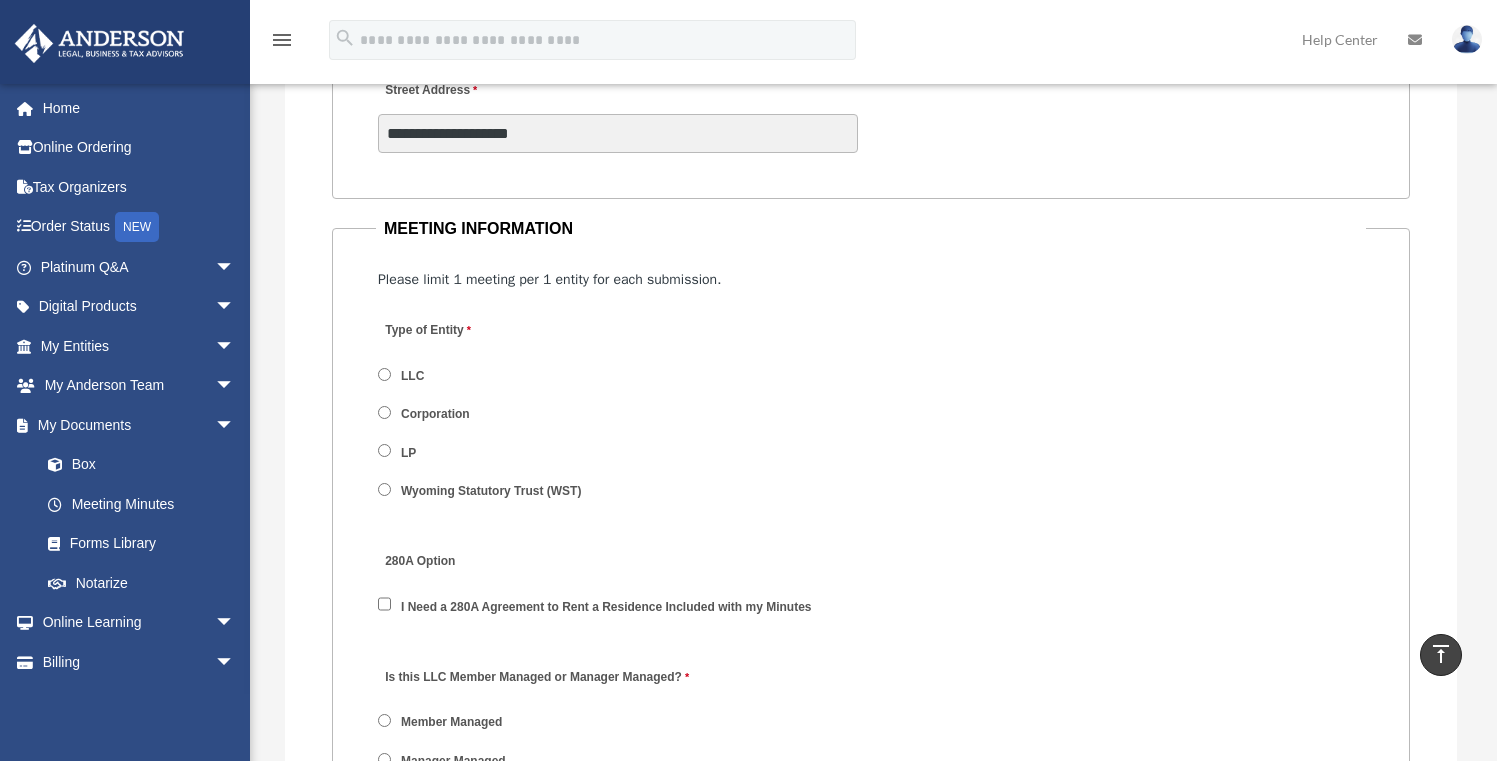 click on "LLC" at bounding box center [489, 375] 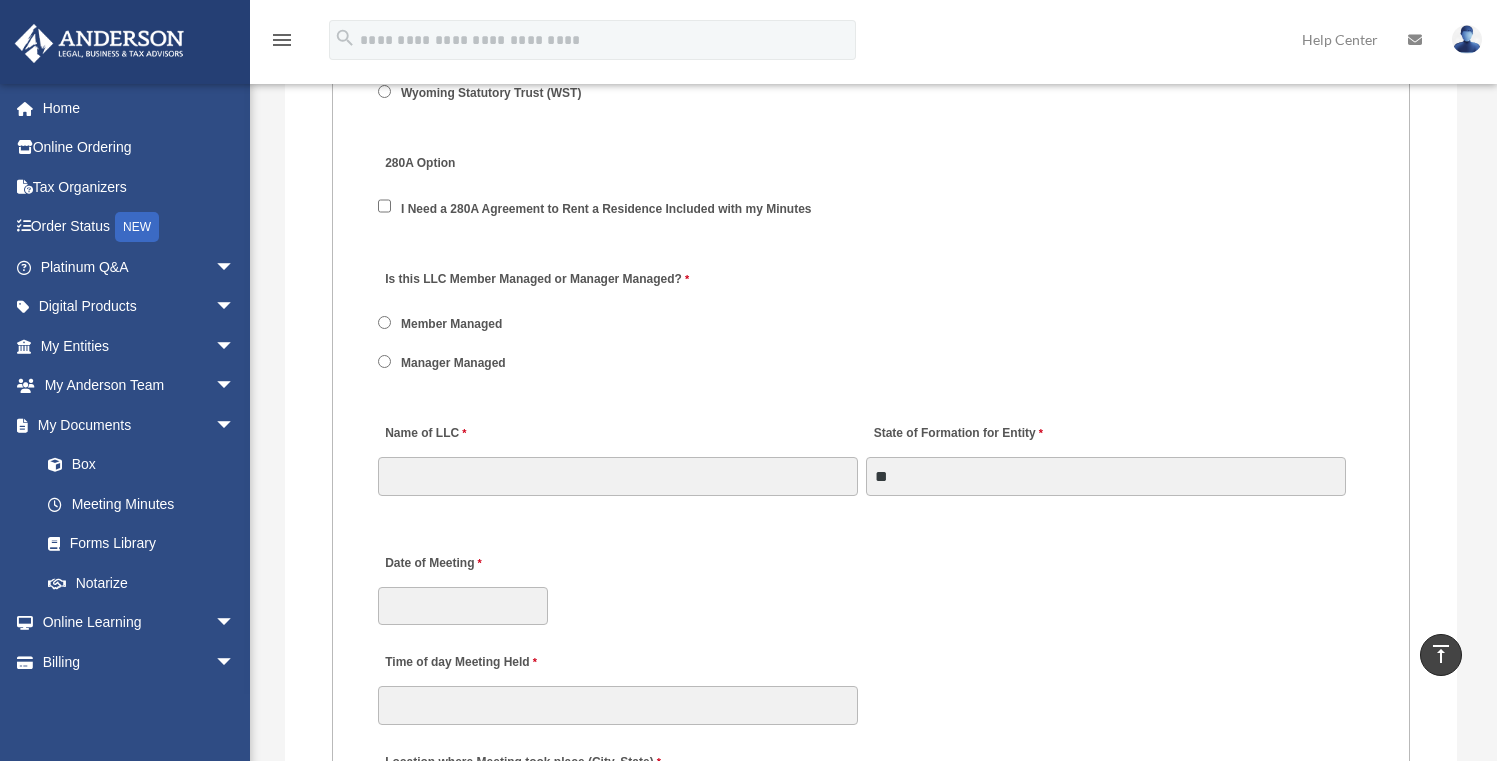 scroll, scrollTop: 2823, scrollLeft: 0, axis: vertical 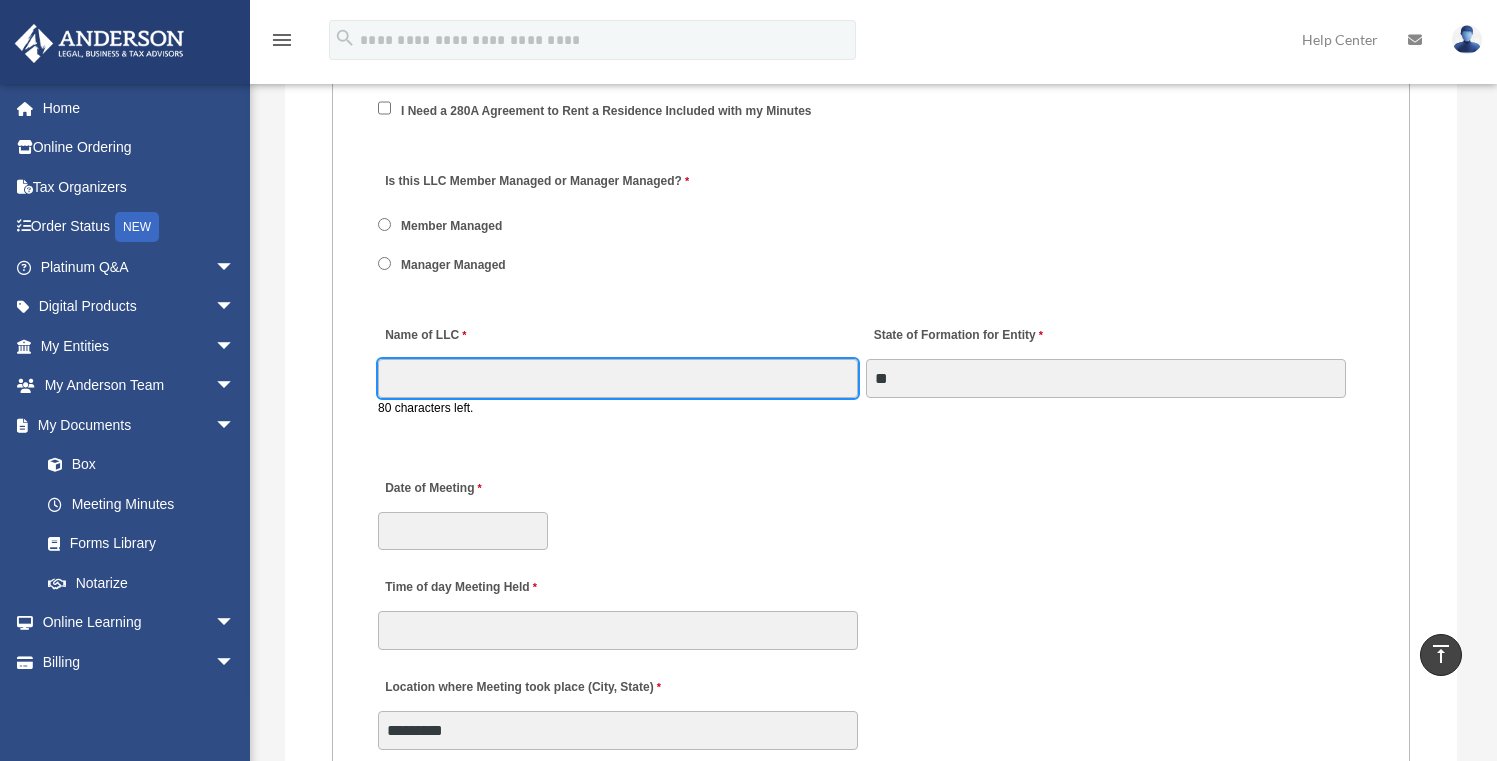 click on "Name of LLC" at bounding box center (618, 378) 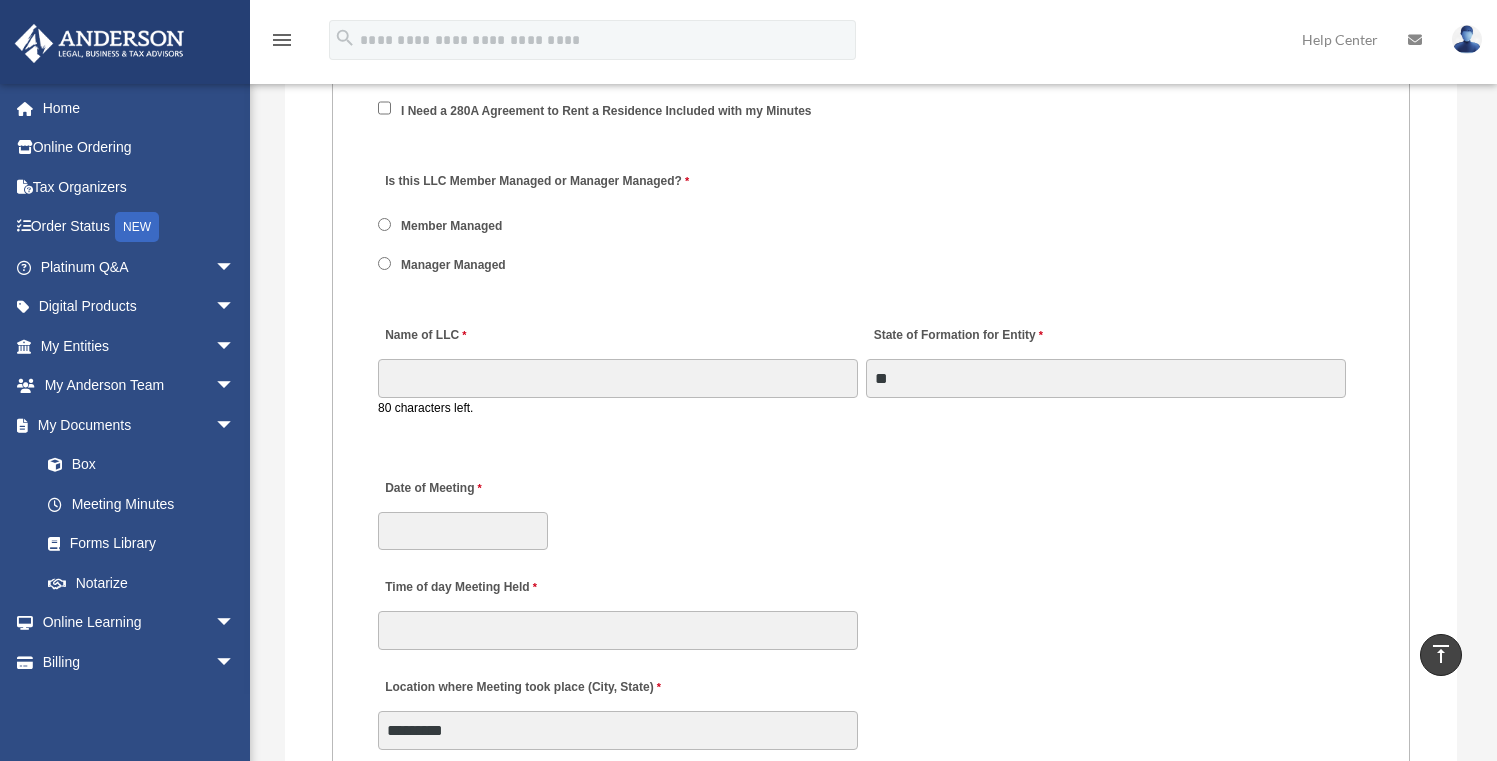 click on "MEETING INFORMATION
Please limit 1 meeting per 1 entity for each submission.
Type of Entity LLC Corporation LP Wyoming Statutory Trust (WST)
280A Option I Need a 280A Agreement to Rent a Residence Included with my Minutes
The 280A Option should only be checked if the LLC is Taxed as a C or S Corporation
WST Option Special Trustees Meeting
Use this when a meeting of trustees is called for a Wyoming Statutory Trust. Please note that technically there are no requirements for meetings in a WST so there are no annual meetings, just trustee meetings.
Name of Wyoming Statutory Trust
I need a Valuation Worksheet included with my minutes
Is this LLC Member Managed or Manager Managed? Member Managed Manager Managed
Document Requested - LLC Member Managed Special Members Meeting LLC Annual Meeting Consent to Action
Document Requested - LLC Manager Managed Special Managers Meeting LLC Annual Meeting Consent to Action Special Document - Special Members Meeting" at bounding box center [871, 959] 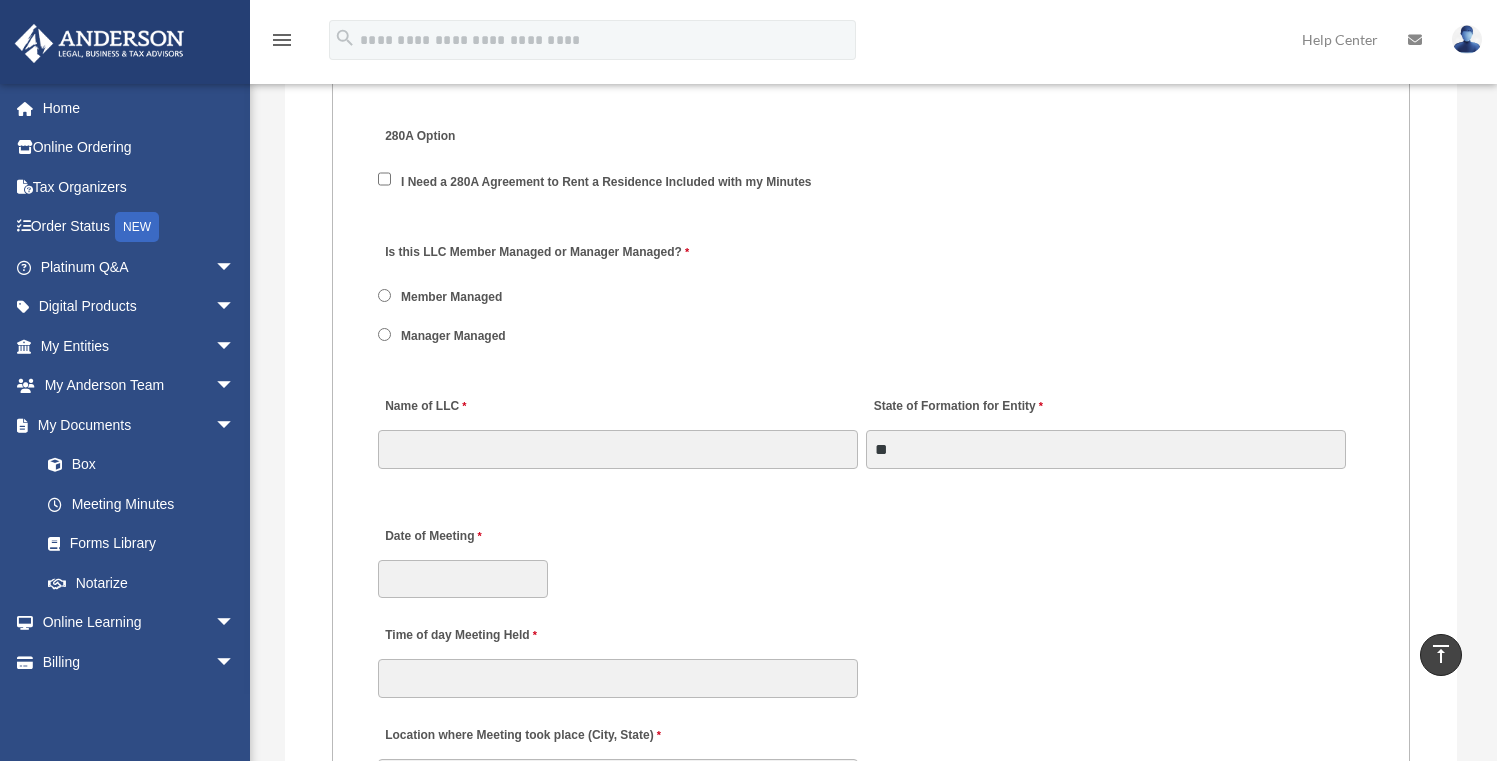 scroll, scrollTop: 2828, scrollLeft: 0, axis: vertical 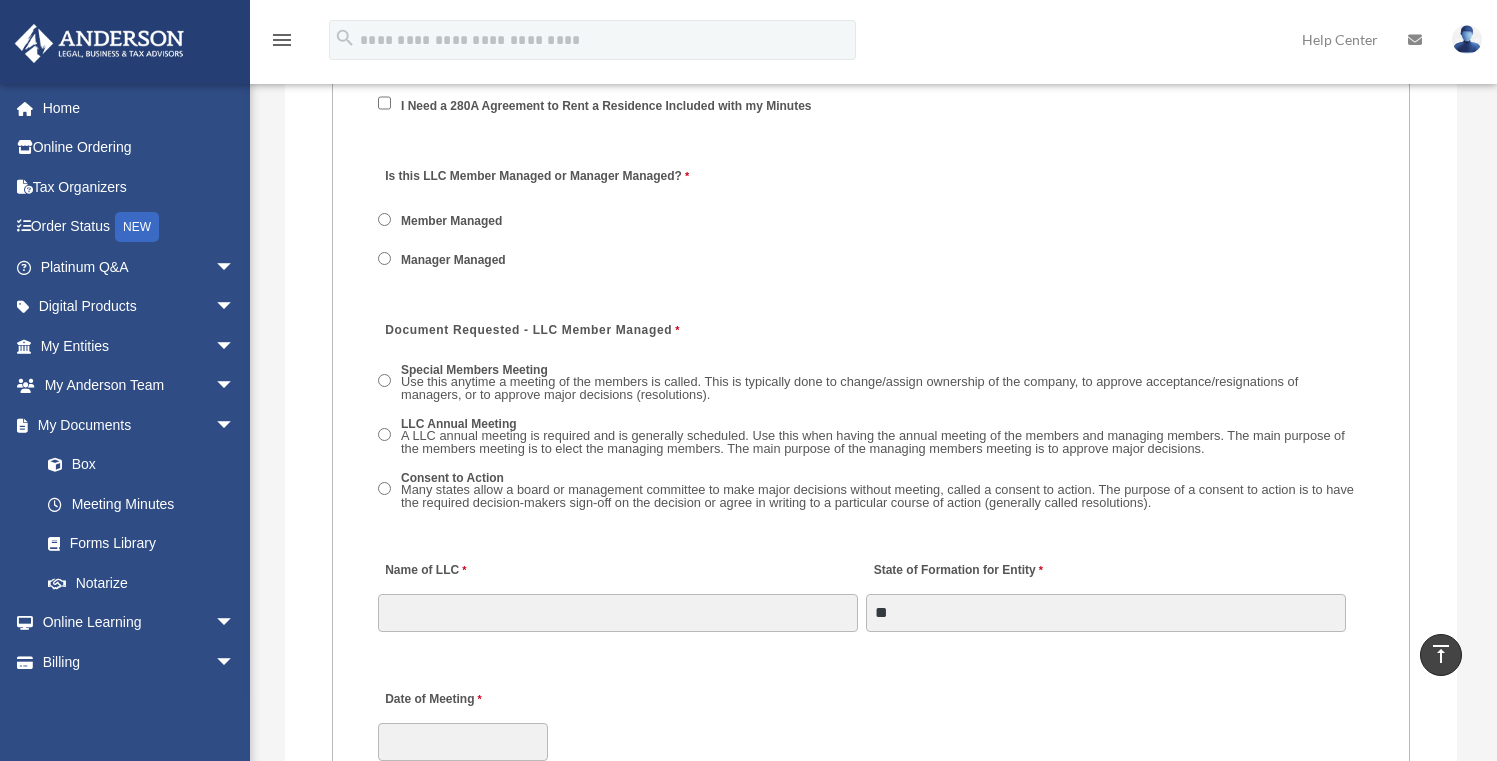 click on "Manager Managed" at bounding box center [451, 259] 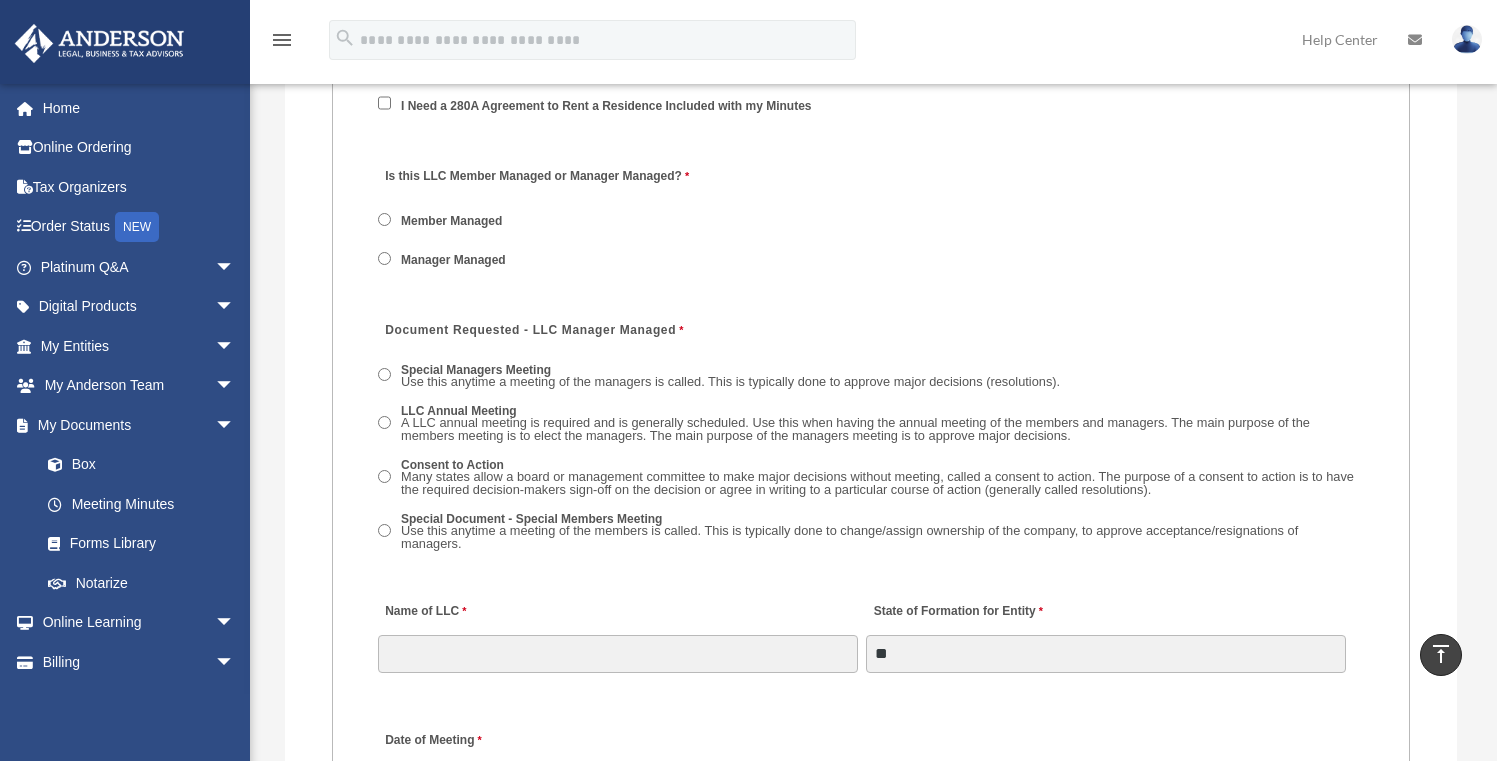 click on "Member Managed" at bounding box center [451, 221] 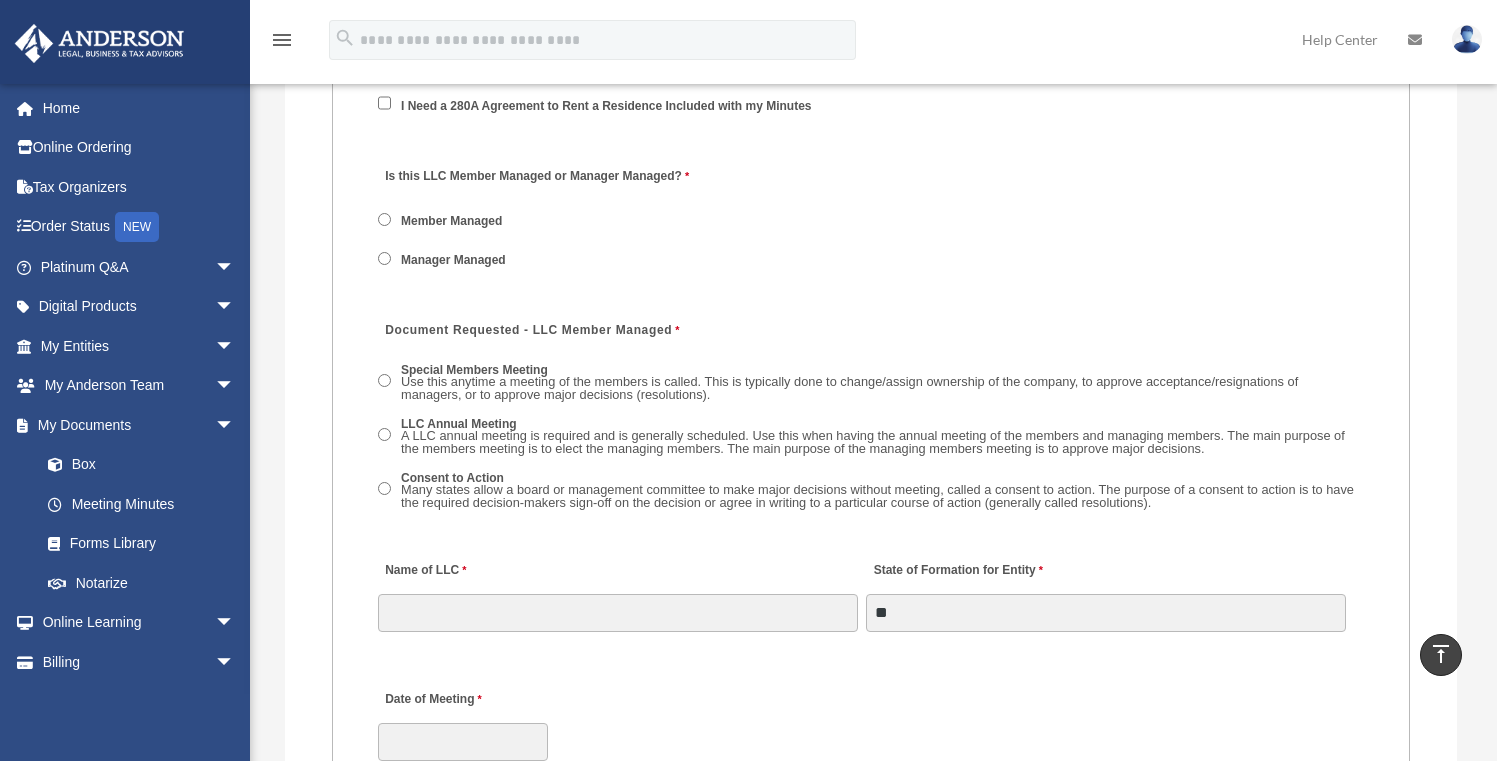 click on "MEETING INFORMATION
Please limit 1 meeting per 1 entity for each submission.
Type of Entity LLC Corporation LP Wyoming Statutory Trust (WST)
280A Option I Need a 280A Agreement to Rent a Residence Included with my Minutes
The 280A Option should only be checked if the LLC is Taxed as a C or S Corporation
WST Option Special Trustees Meeting
Use this when a meeting of trustees is called for a Wyoming Statutory Trust. Please note that technically there are no requirements for meetings in a WST so there are no annual meetings, just trustee meetings.
Name of Wyoming Statutory Trust
I need a Valuation Worksheet included with my minutes
Is this LLC Member Managed or Manager Managed? Member Managed Manager Managed
Document Requested - LLC Member Managed Special Members Meeting LLC Annual Meeting Consent to Action
Document Requested - LLC Manager Managed Special Managers Meeting LLC Annual Meeting Consent to Action Special Document - Special Members Meeting" at bounding box center [871, 1063] 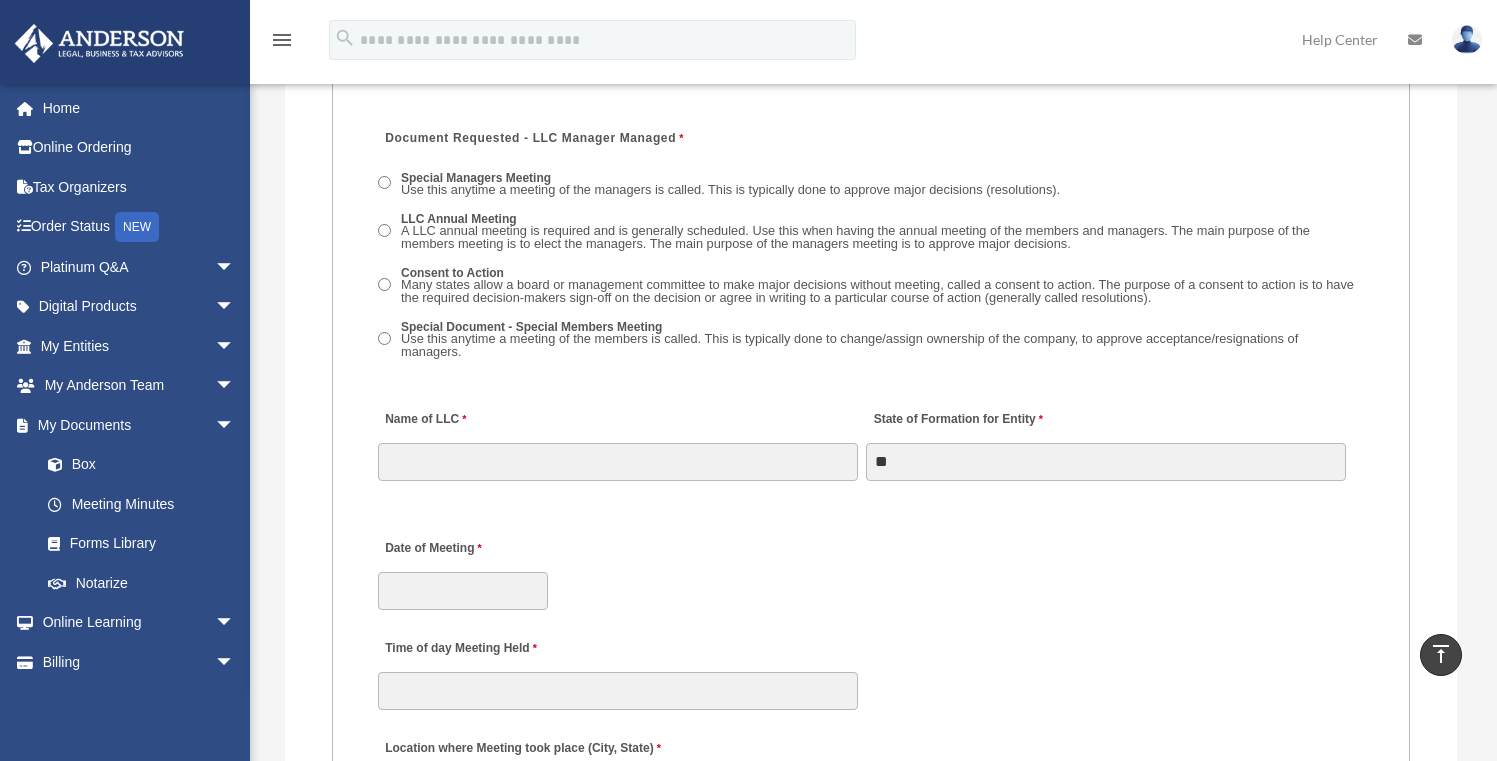 scroll, scrollTop: 3156, scrollLeft: 0, axis: vertical 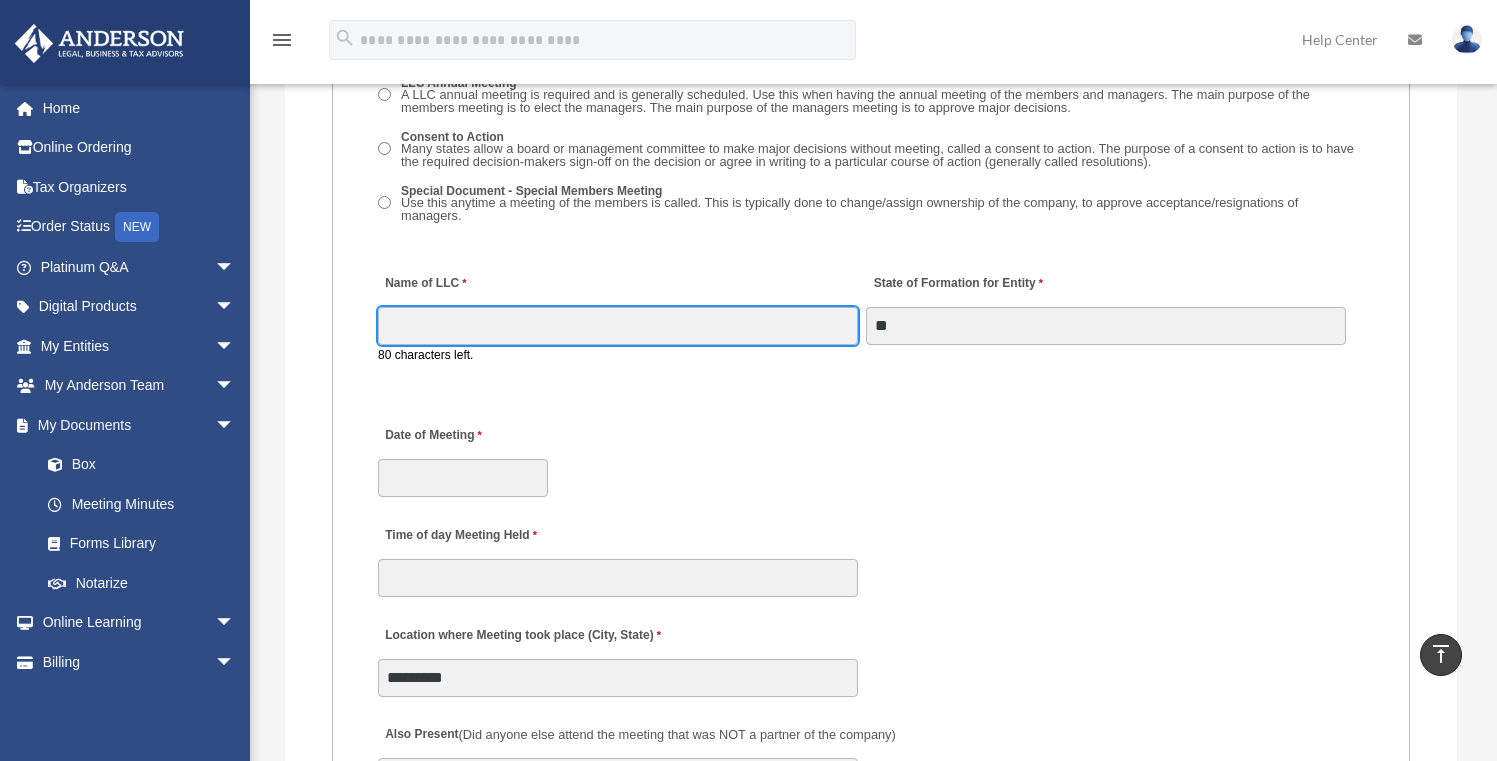 click on "Name of LLC" at bounding box center (618, 326) 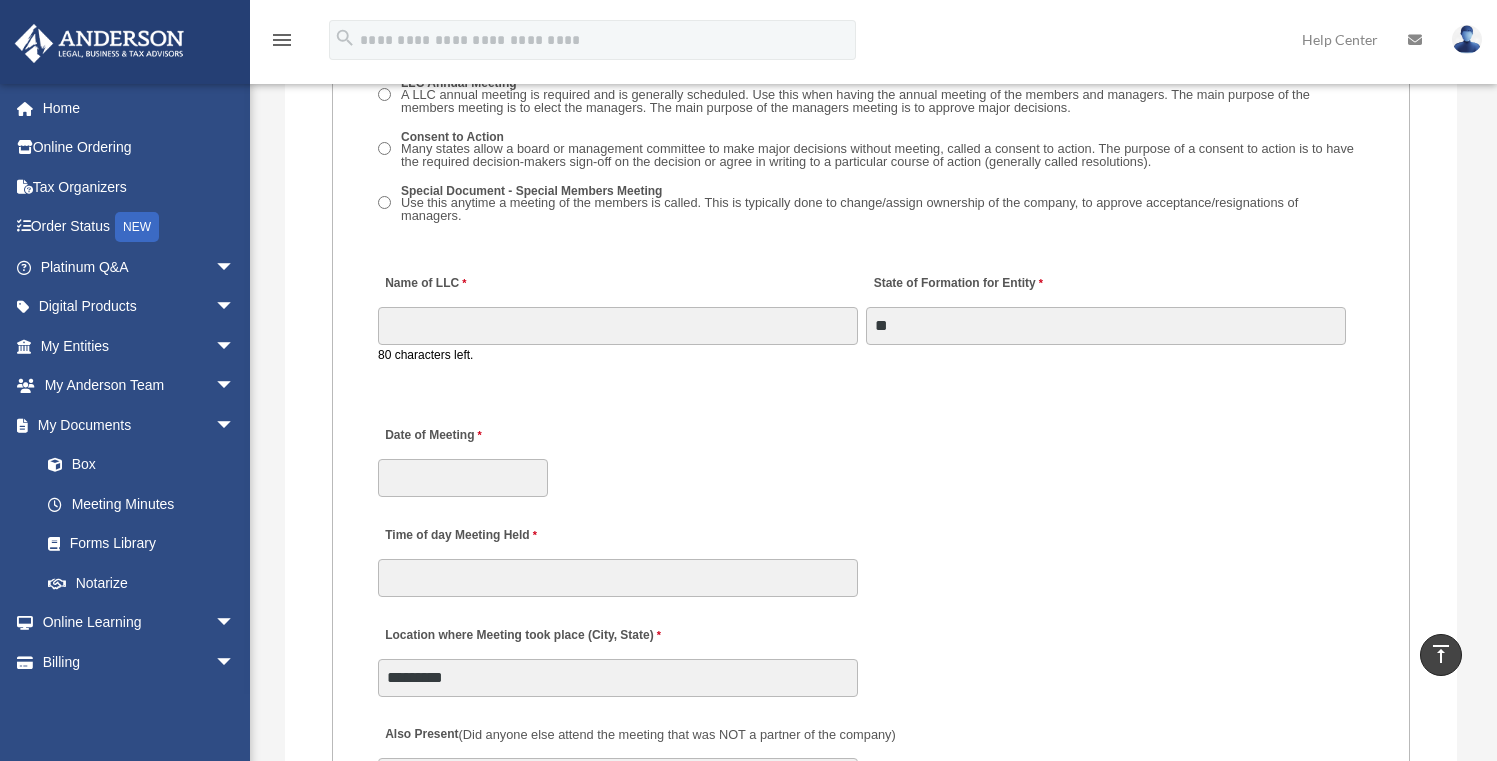 click on "Date of Meeting" at bounding box center [871, 456] 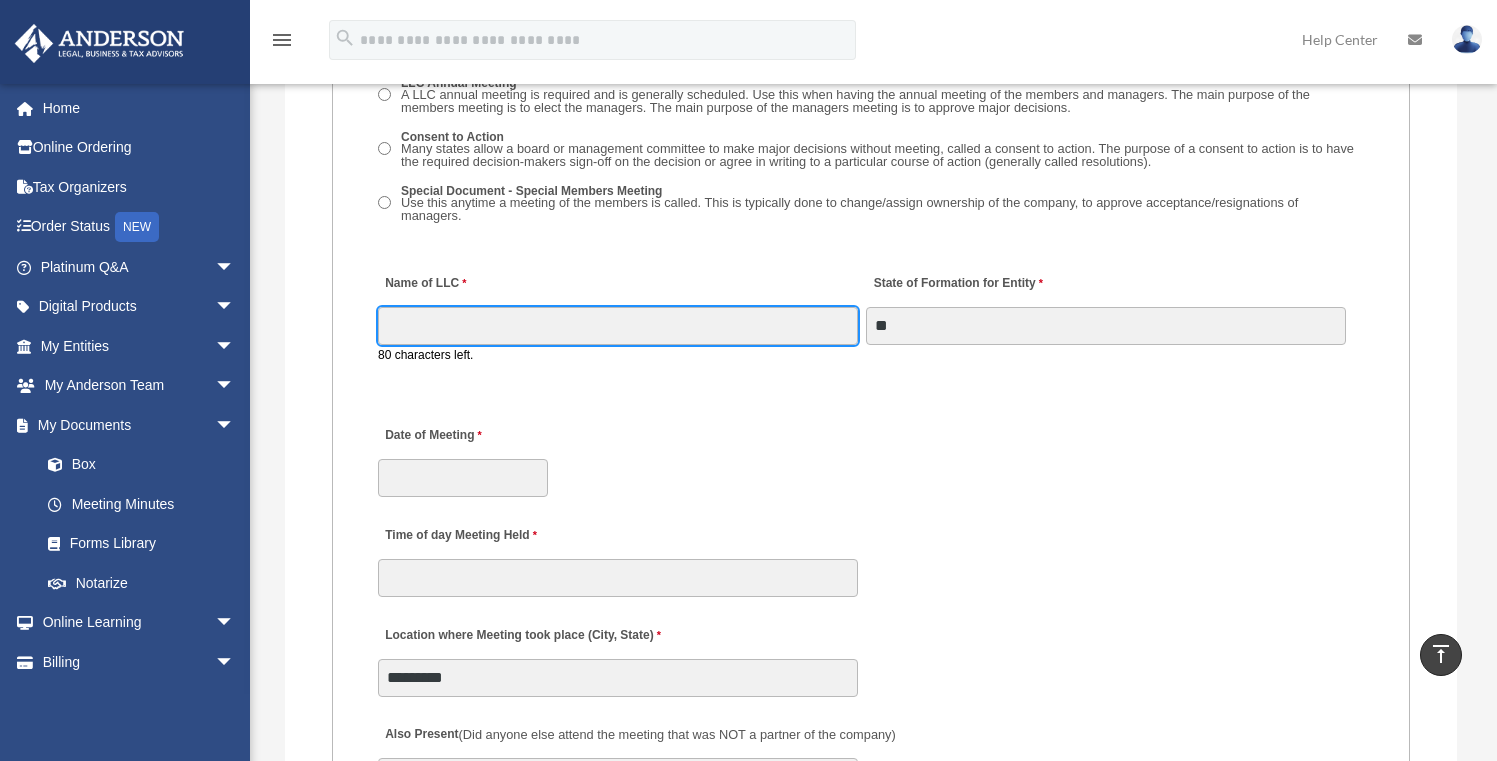 click on "Name of LLC" at bounding box center [618, 326] 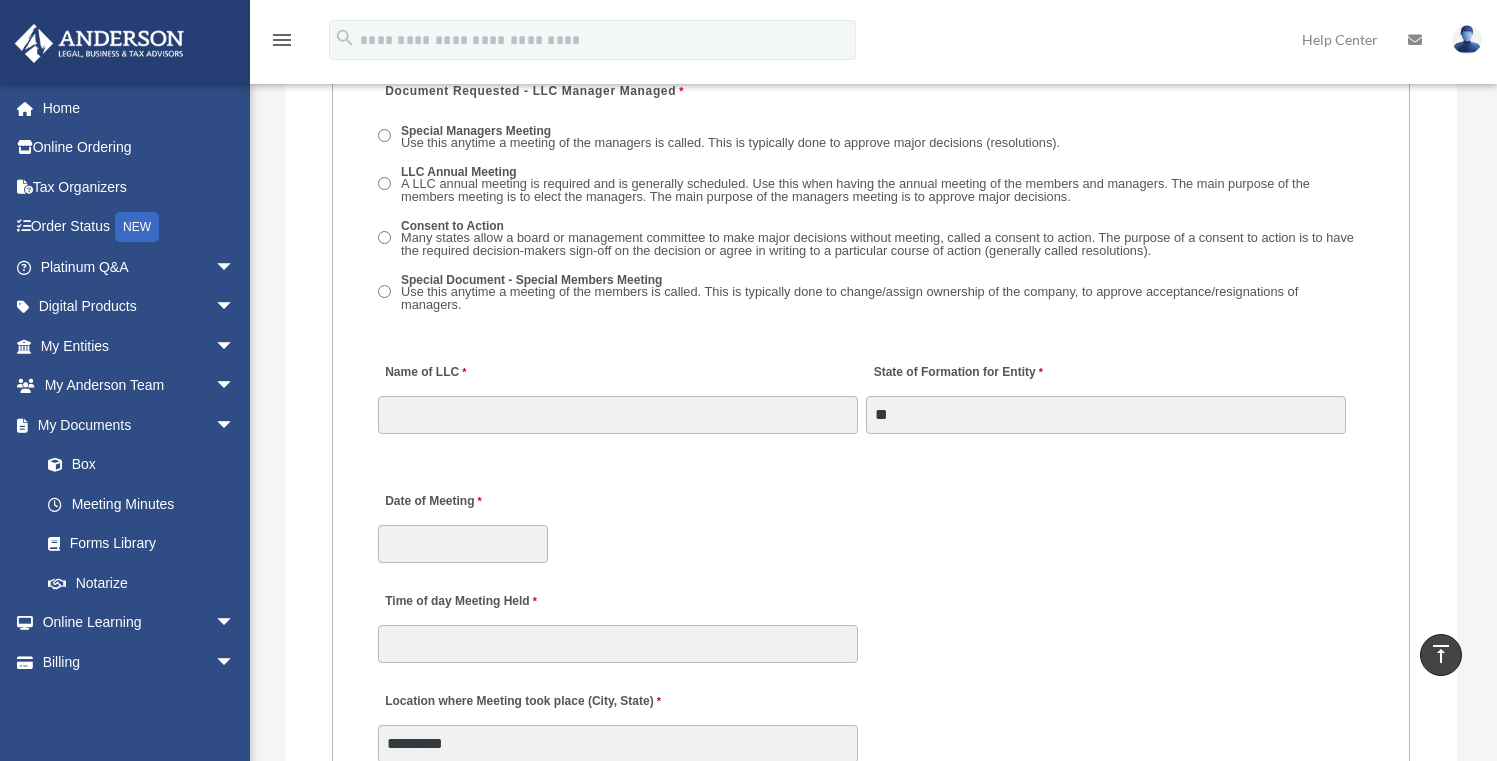 scroll, scrollTop: 2876, scrollLeft: 0, axis: vertical 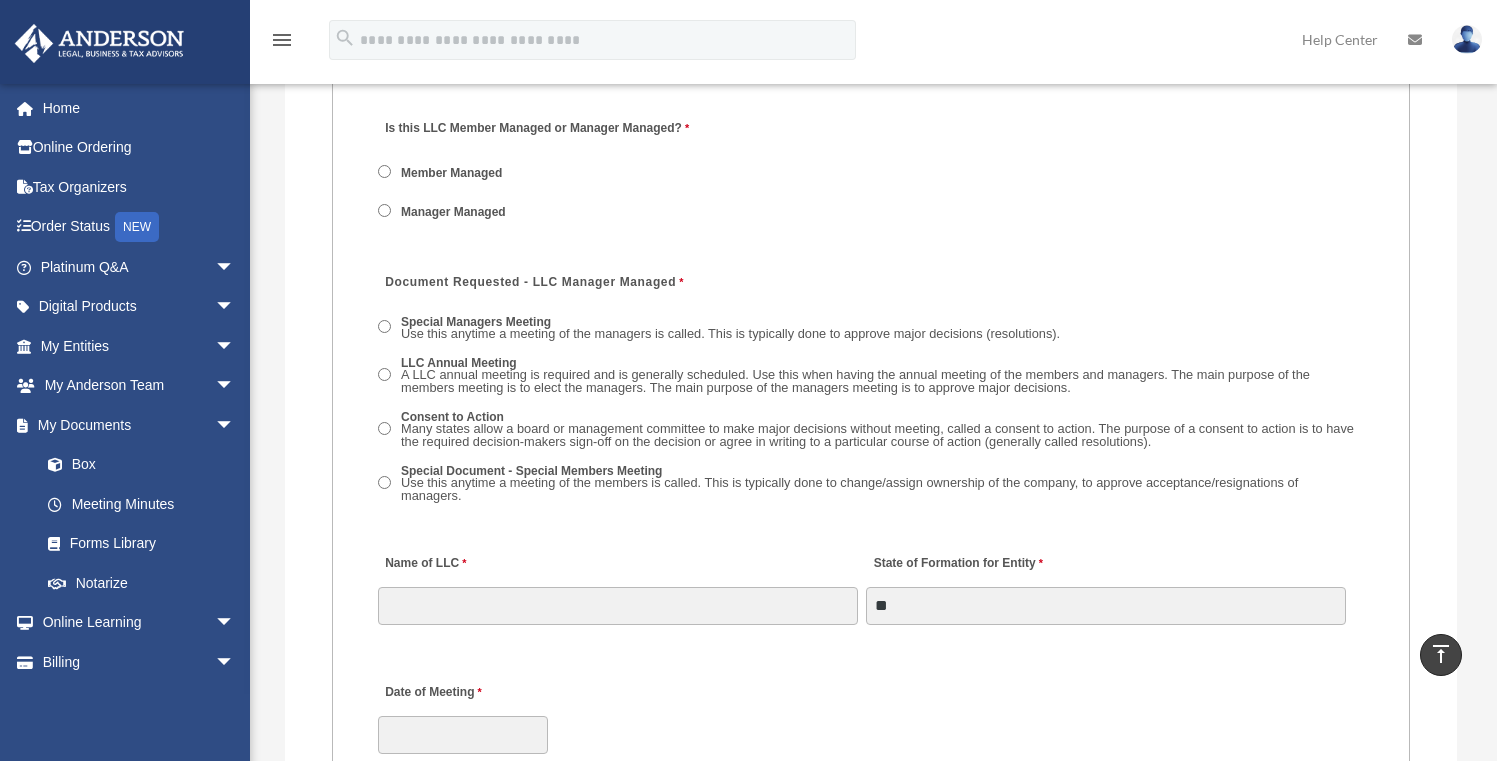 click on "Name of LLC 80 characters left.
Name of Corp 80 characters left.
Name of LP 80 characters left.
State of Formation for Entity **" at bounding box center (871, 577) 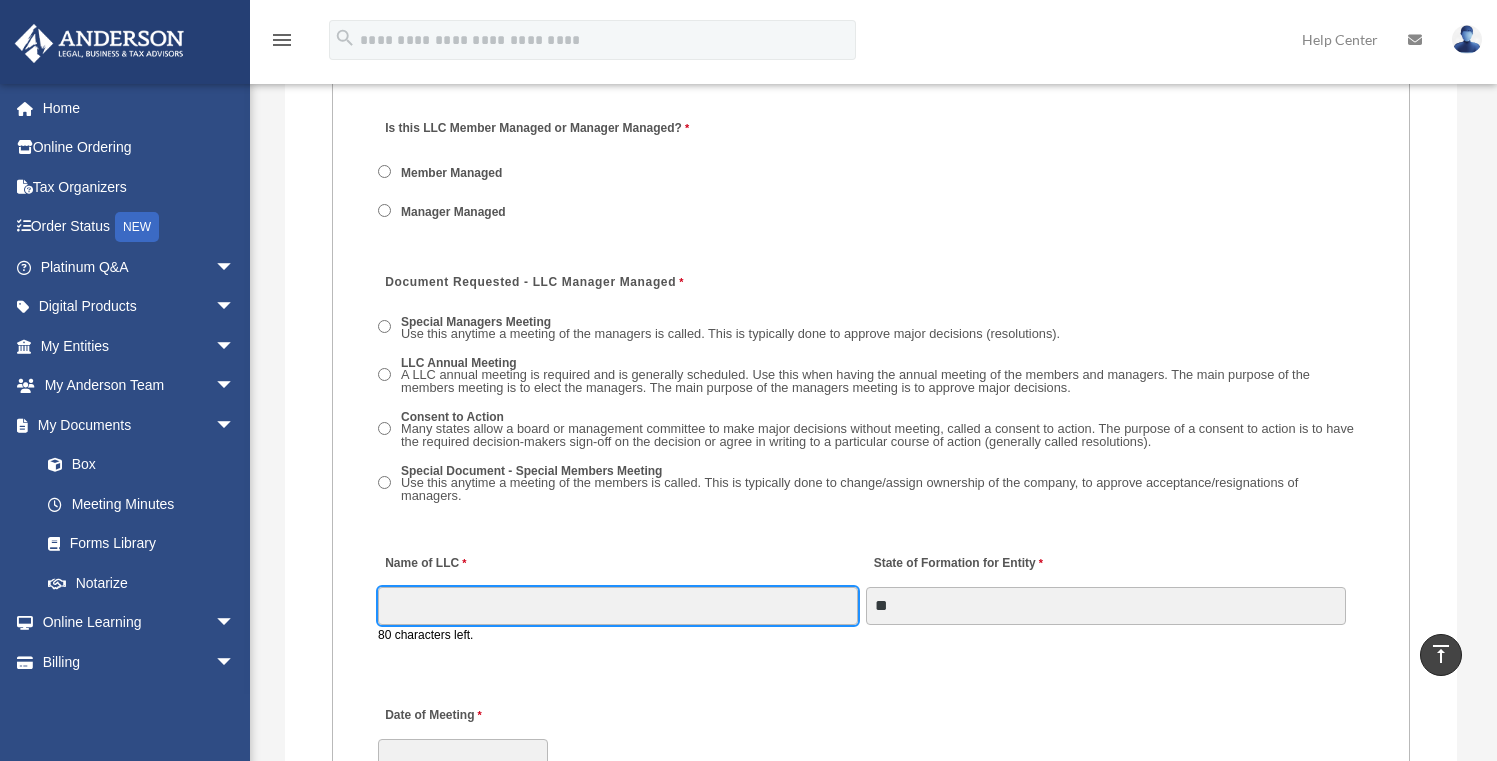 click on "Name of LLC" at bounding box center [618, 606] 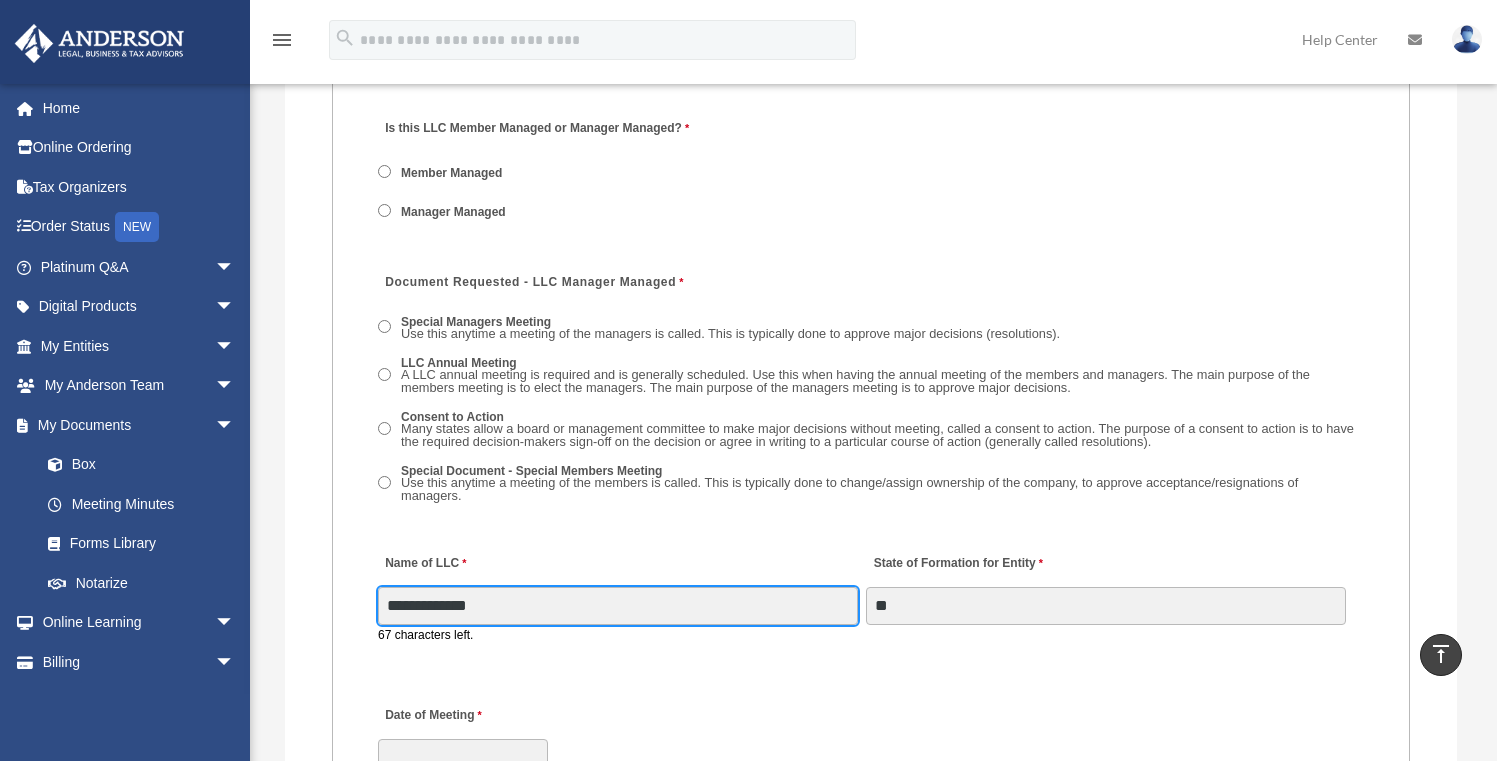type on "**********" 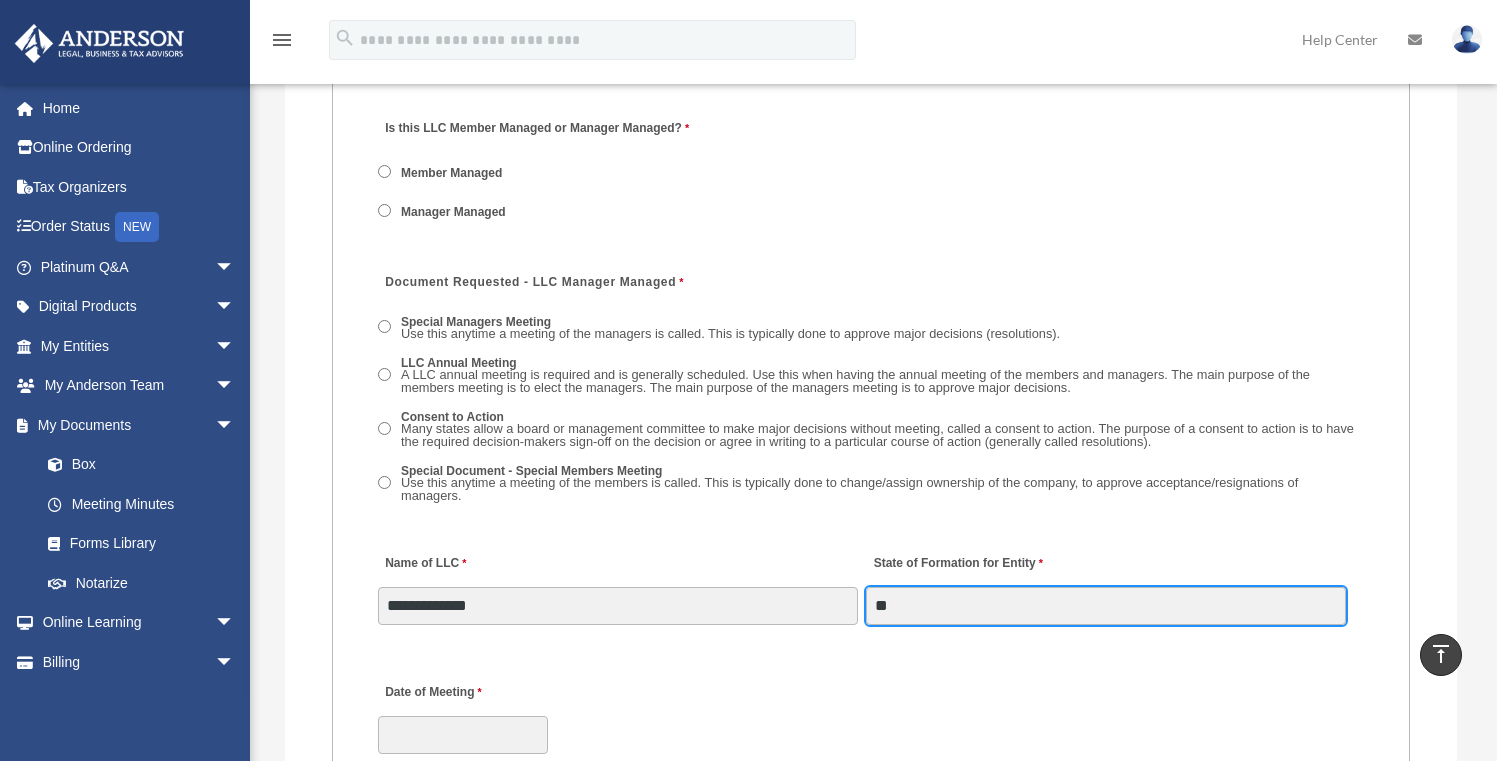 drag, startPoint x: 967, startPoint y: 618, endPoint x: 906, endPoint y: 615, distance: 61.073727 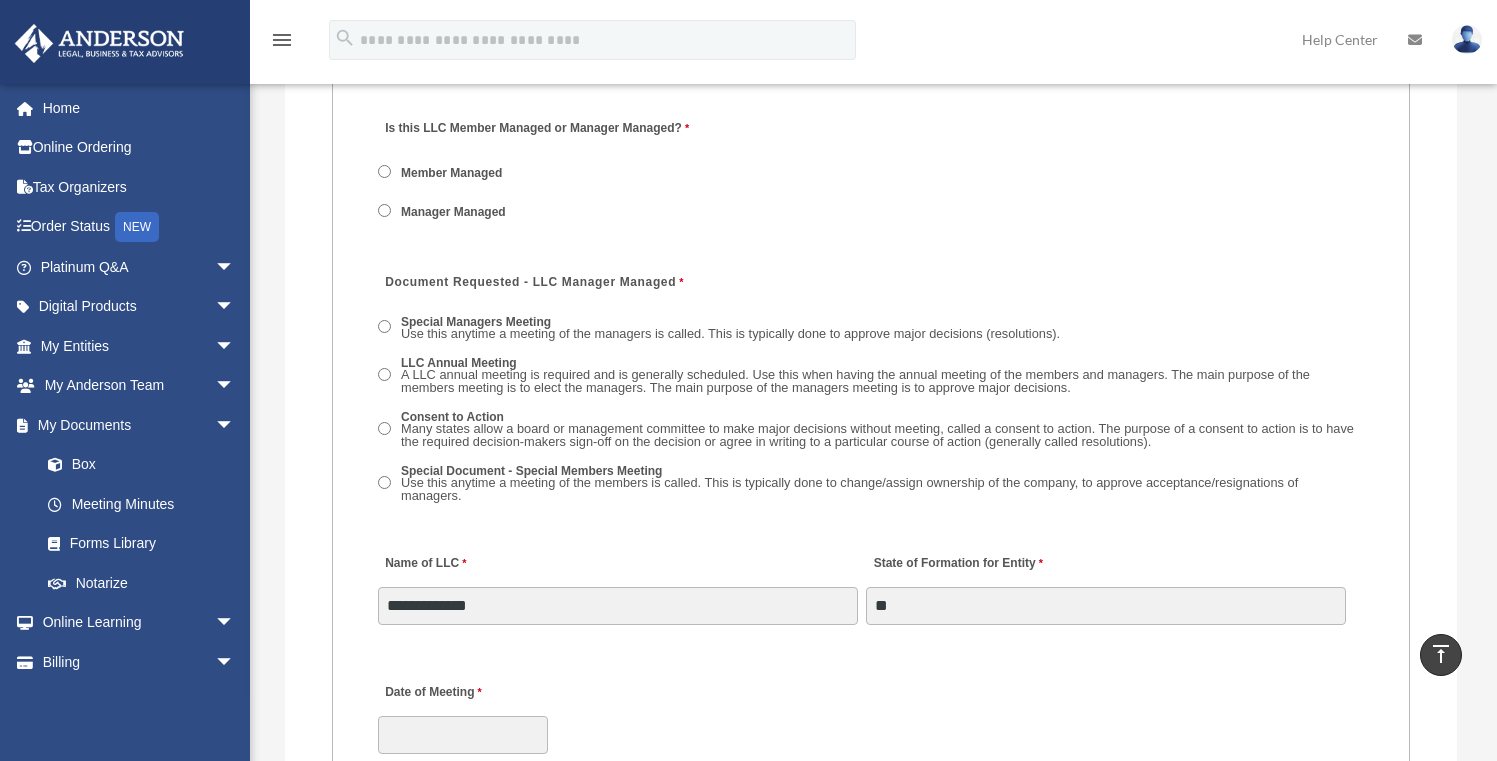 click on "Date of Meeting" at bounding box center [871, 713] 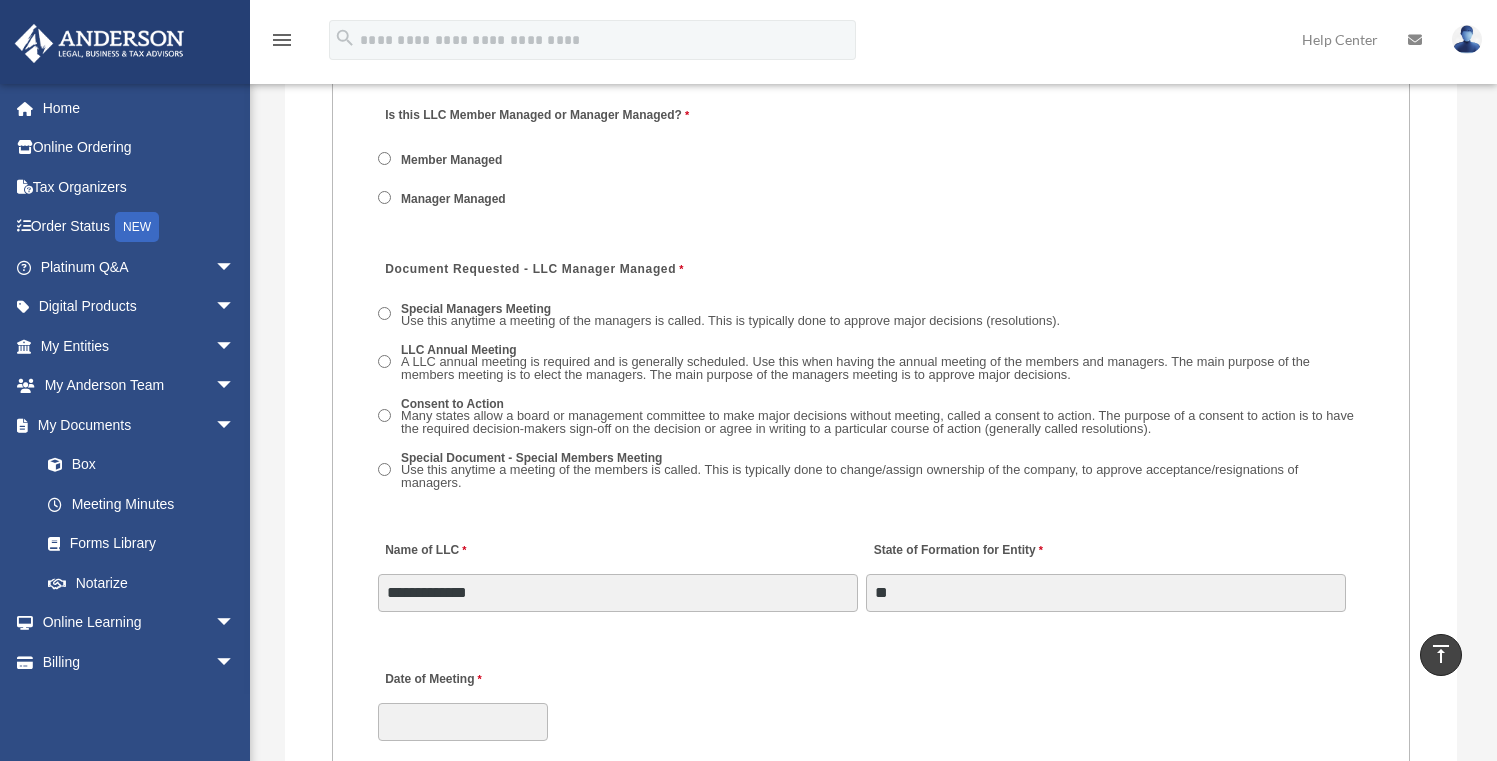 scroll, scrollTop: 3066, scrollLeft: 0, axis: vertical 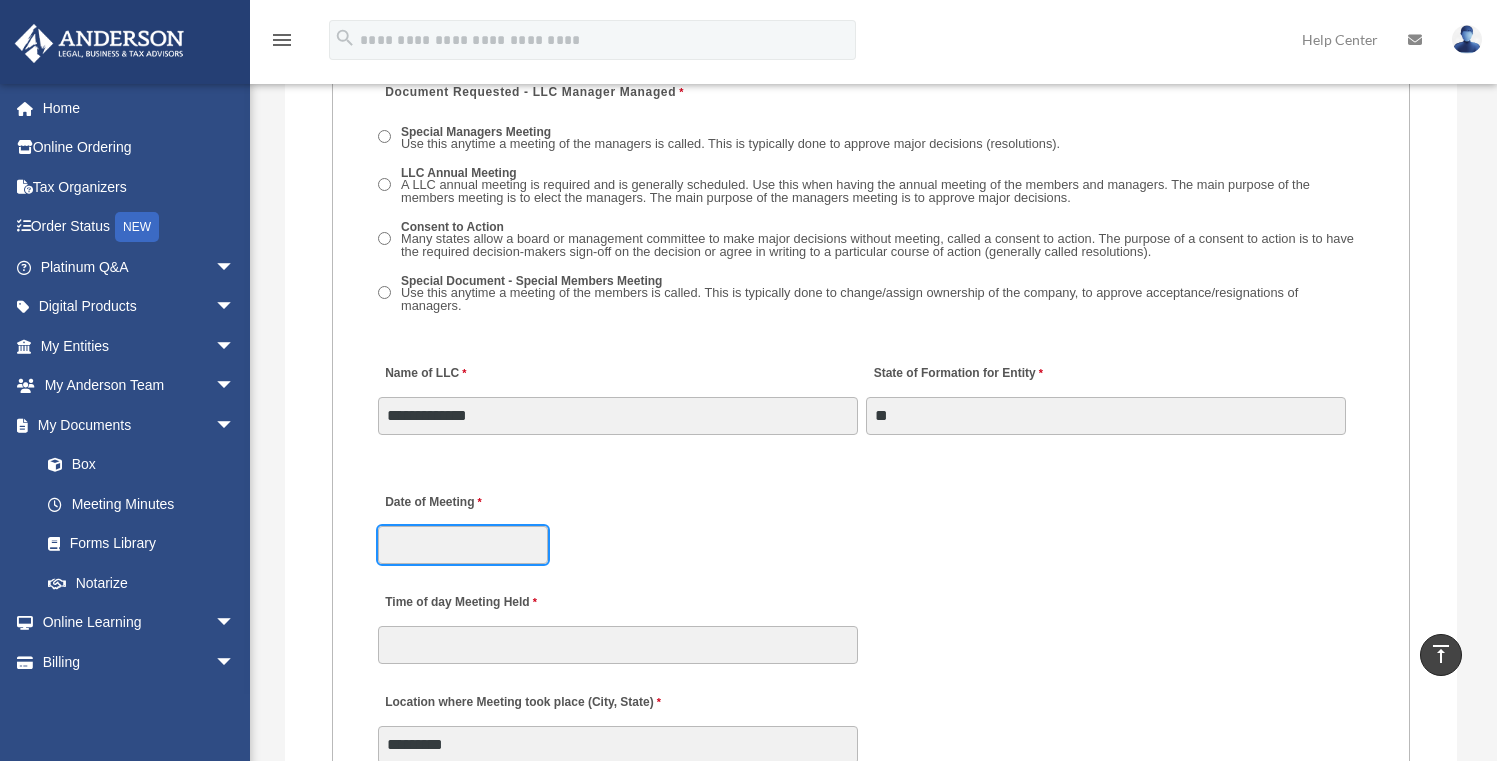 click on "Date of Meeting" at bounding box center (463, 545) 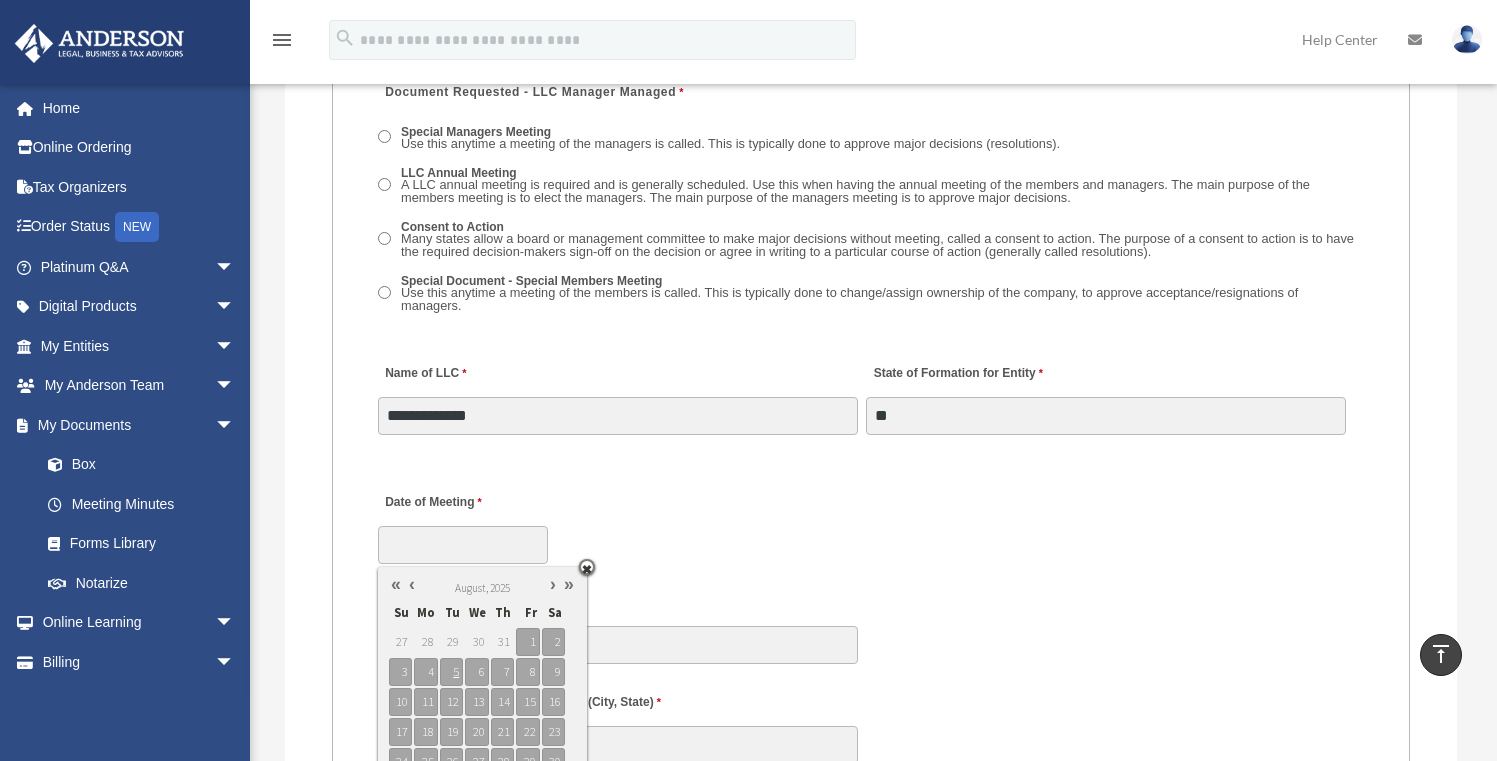 click on "Date of Meeting" at bounding box center [871, 523] 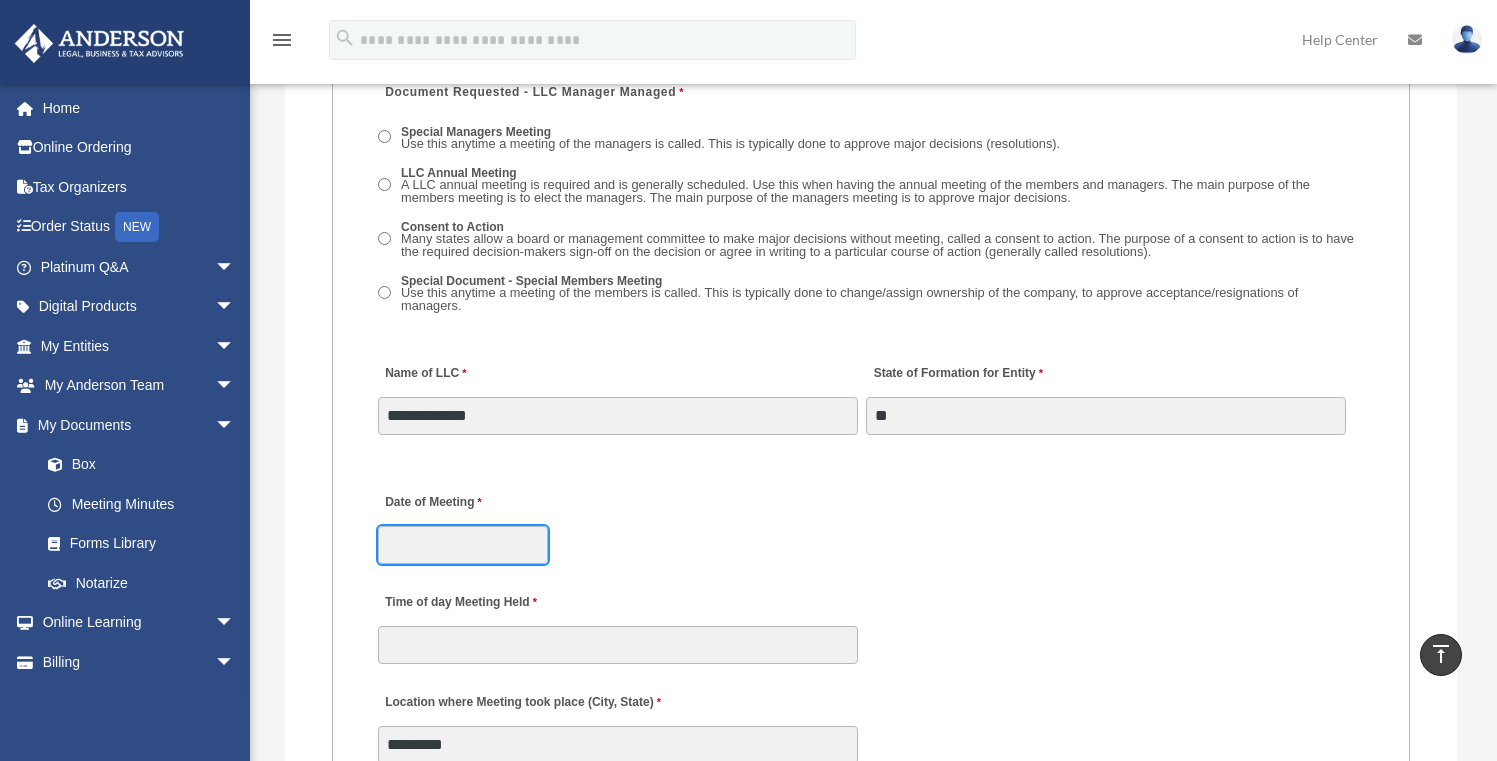 click on "Date of Meeting" at bounding box center (463, 545) 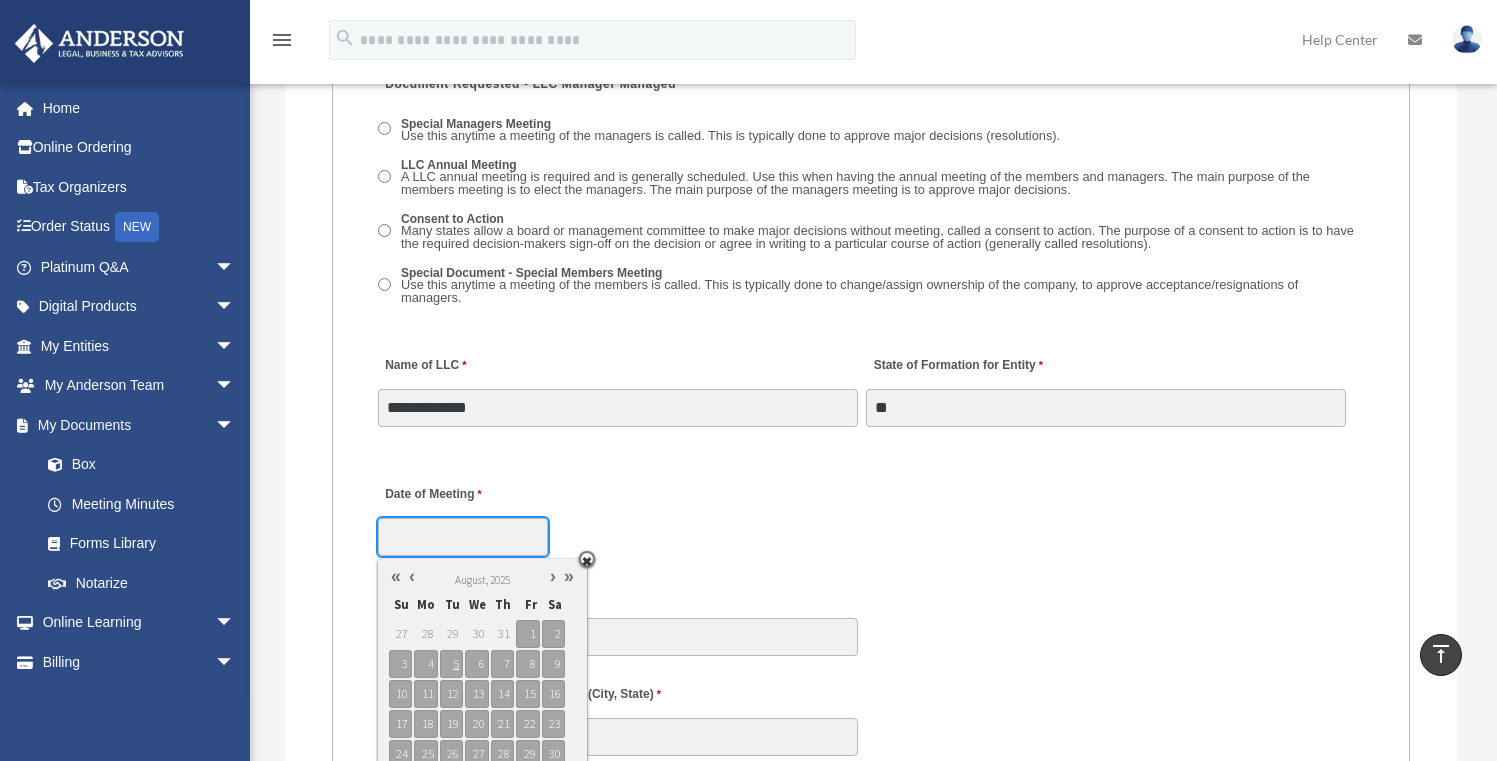scroll, scrollTop: 3074, scrollLeft: 0, axis: vertical 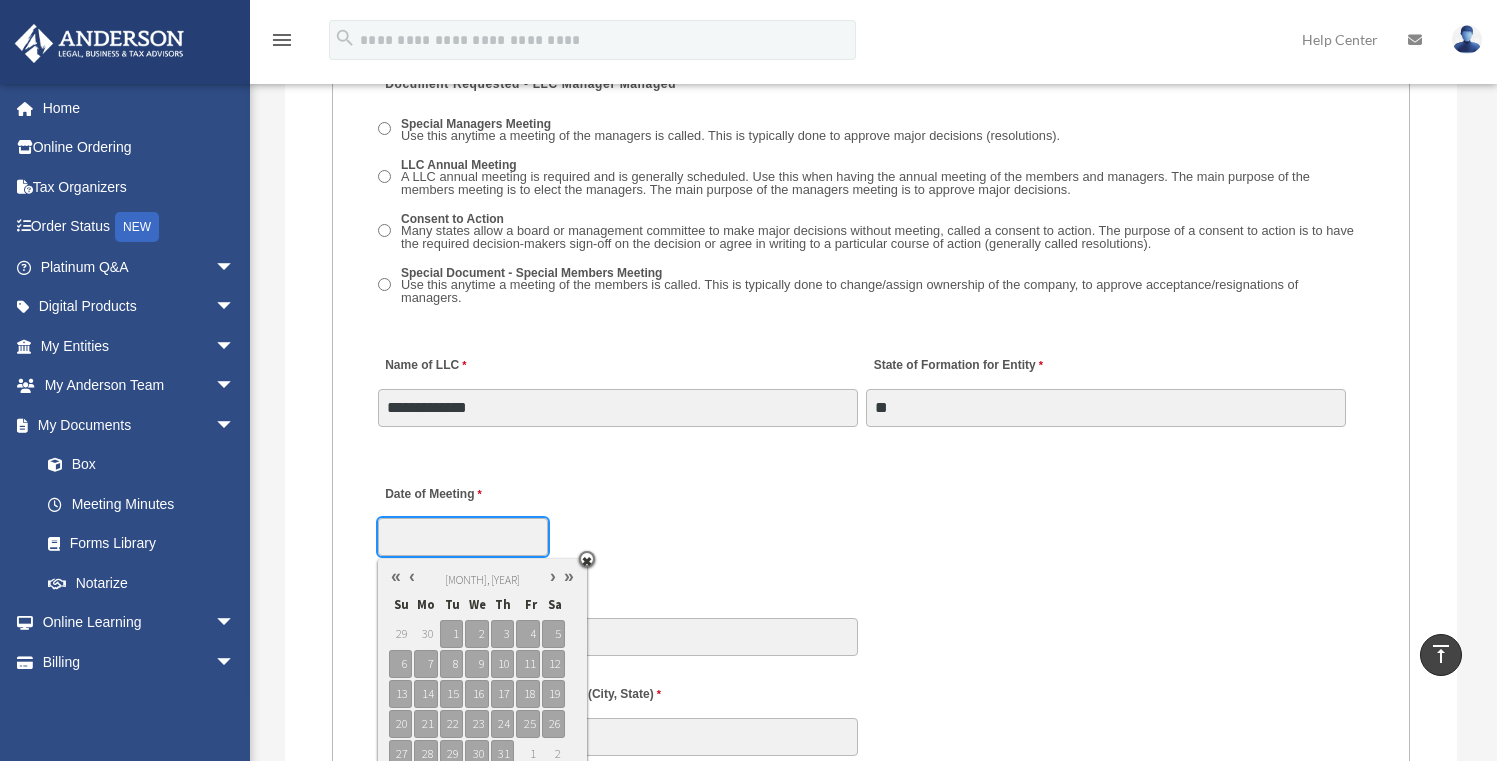 click at bounding box center (412, 576) 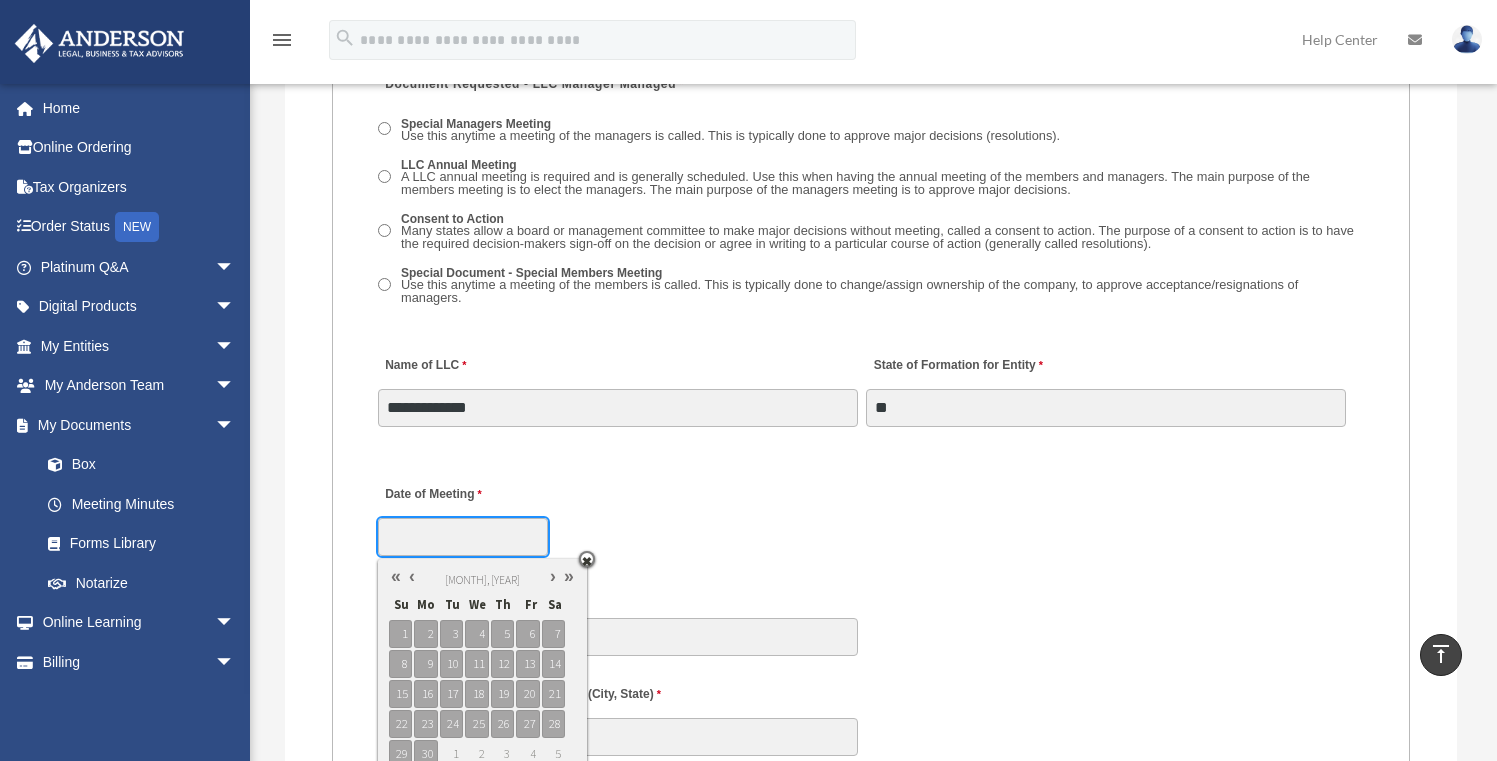 click at bounding box center [412, 576] 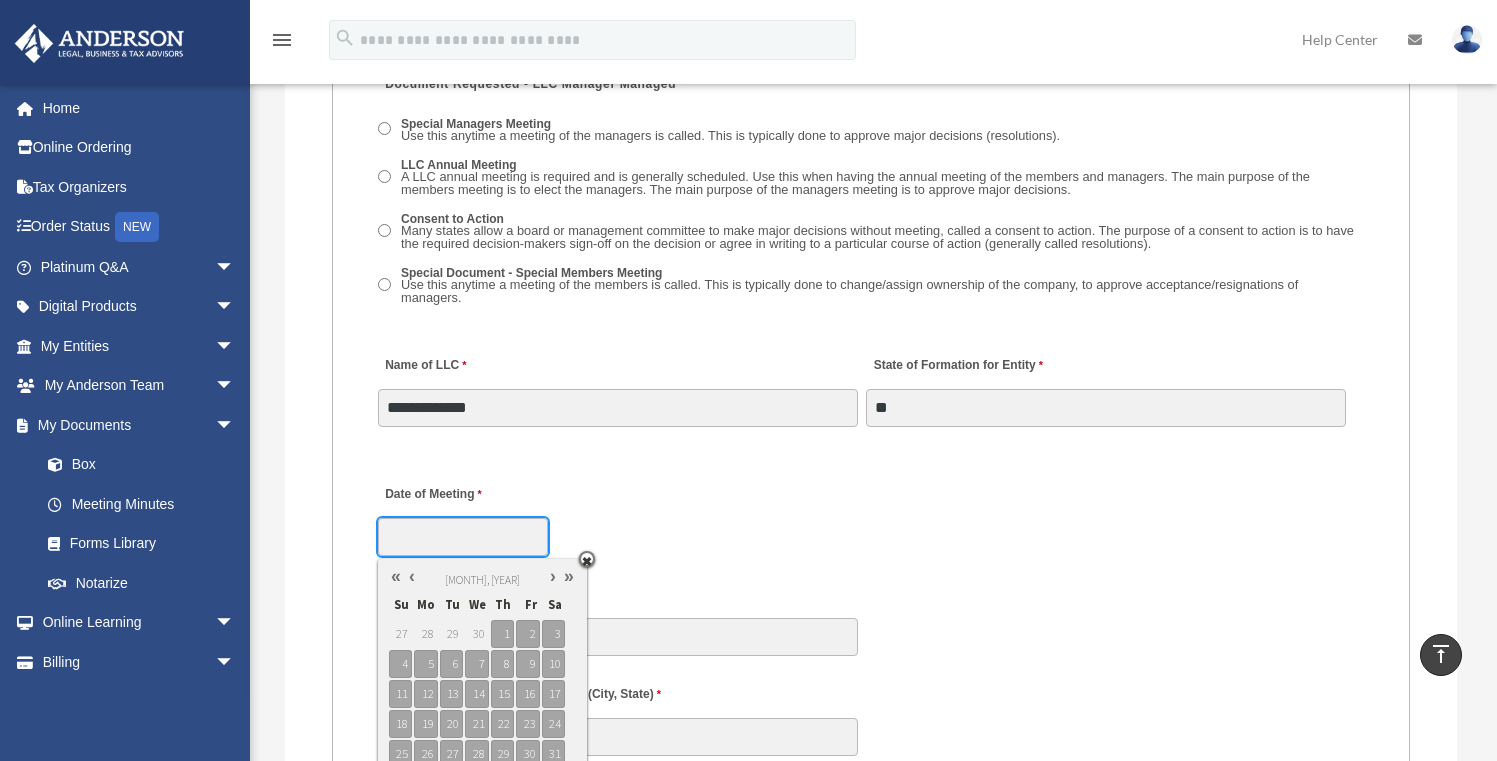 click at bounding box center [412, 576] 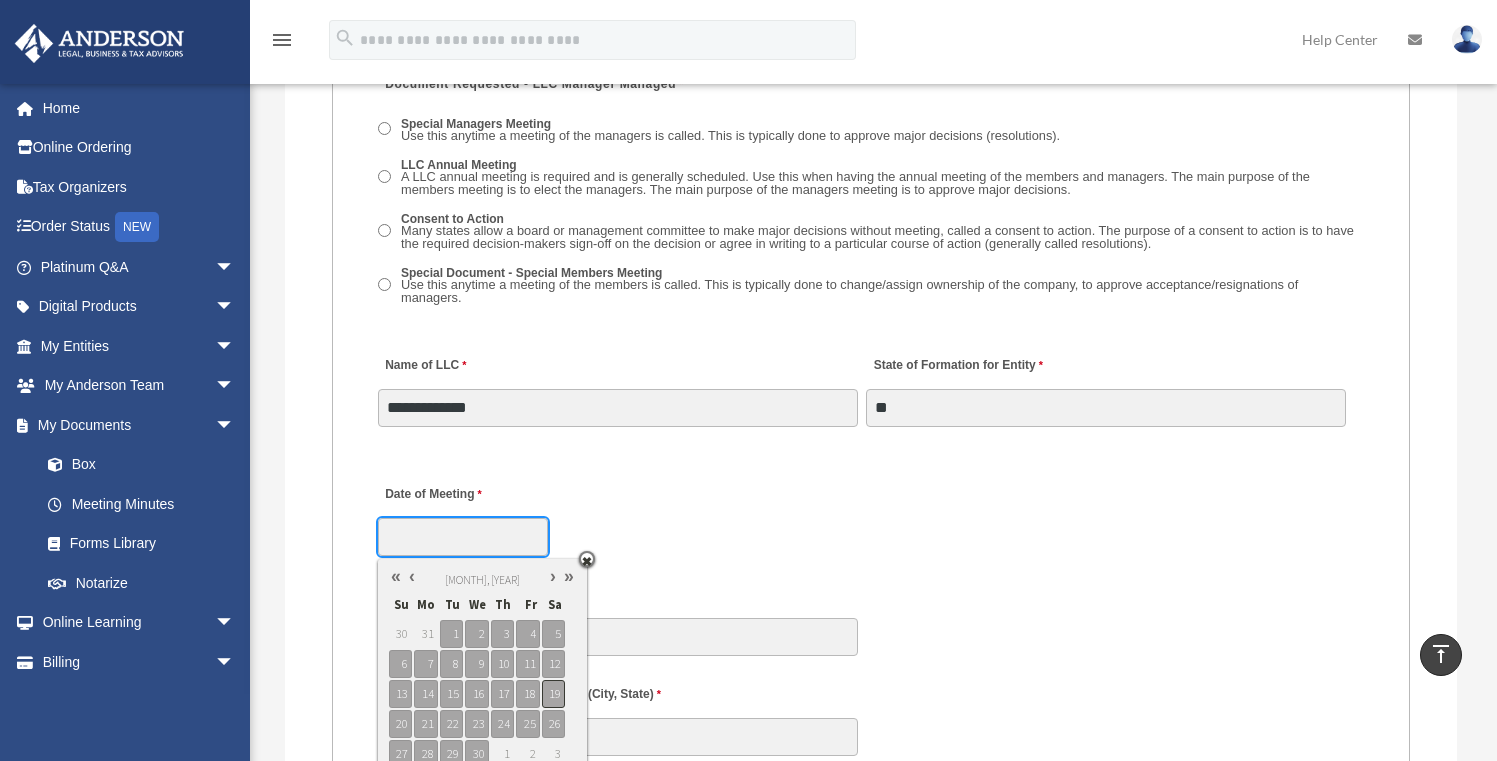 type on "**********" 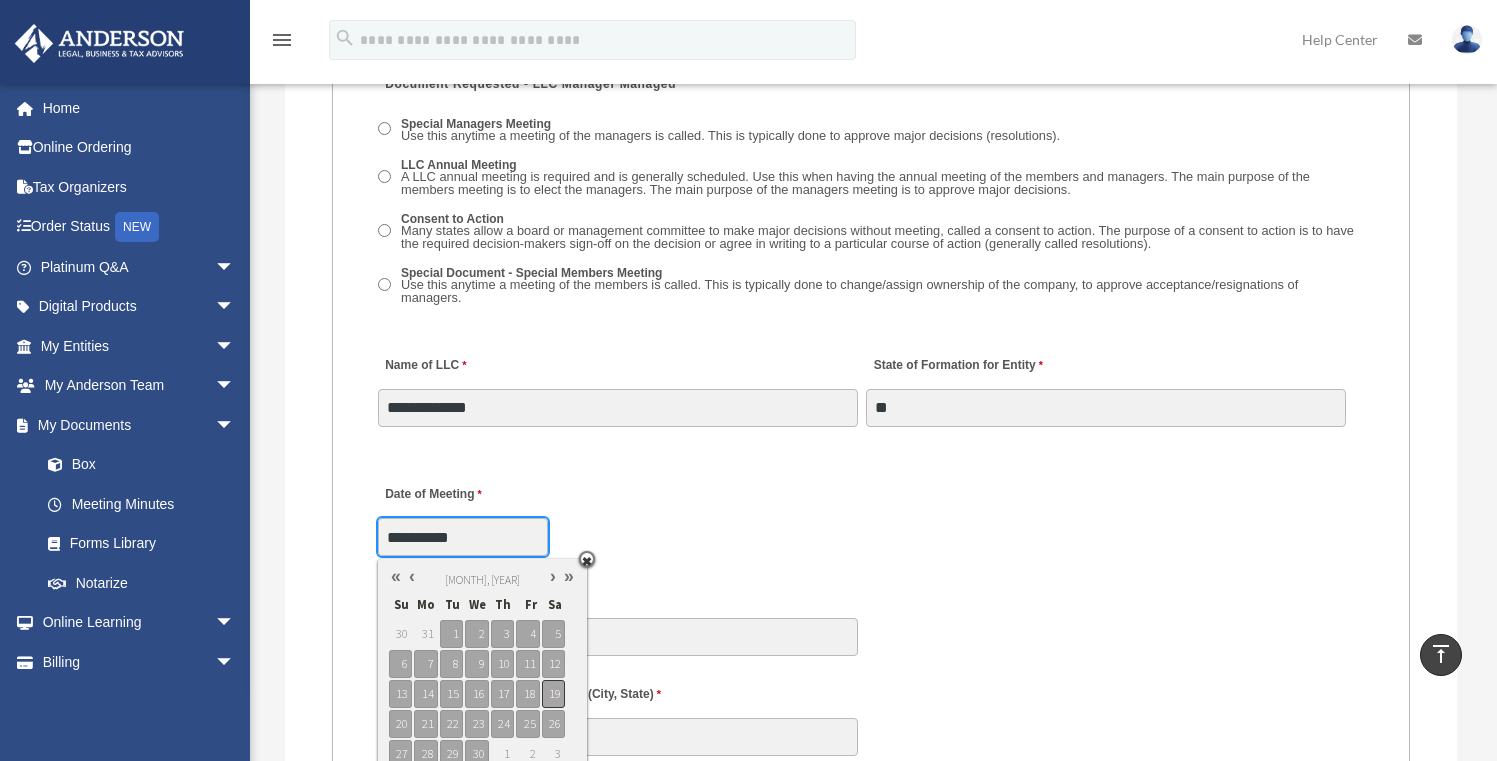 click on "19" at bounding box center [553, 694] 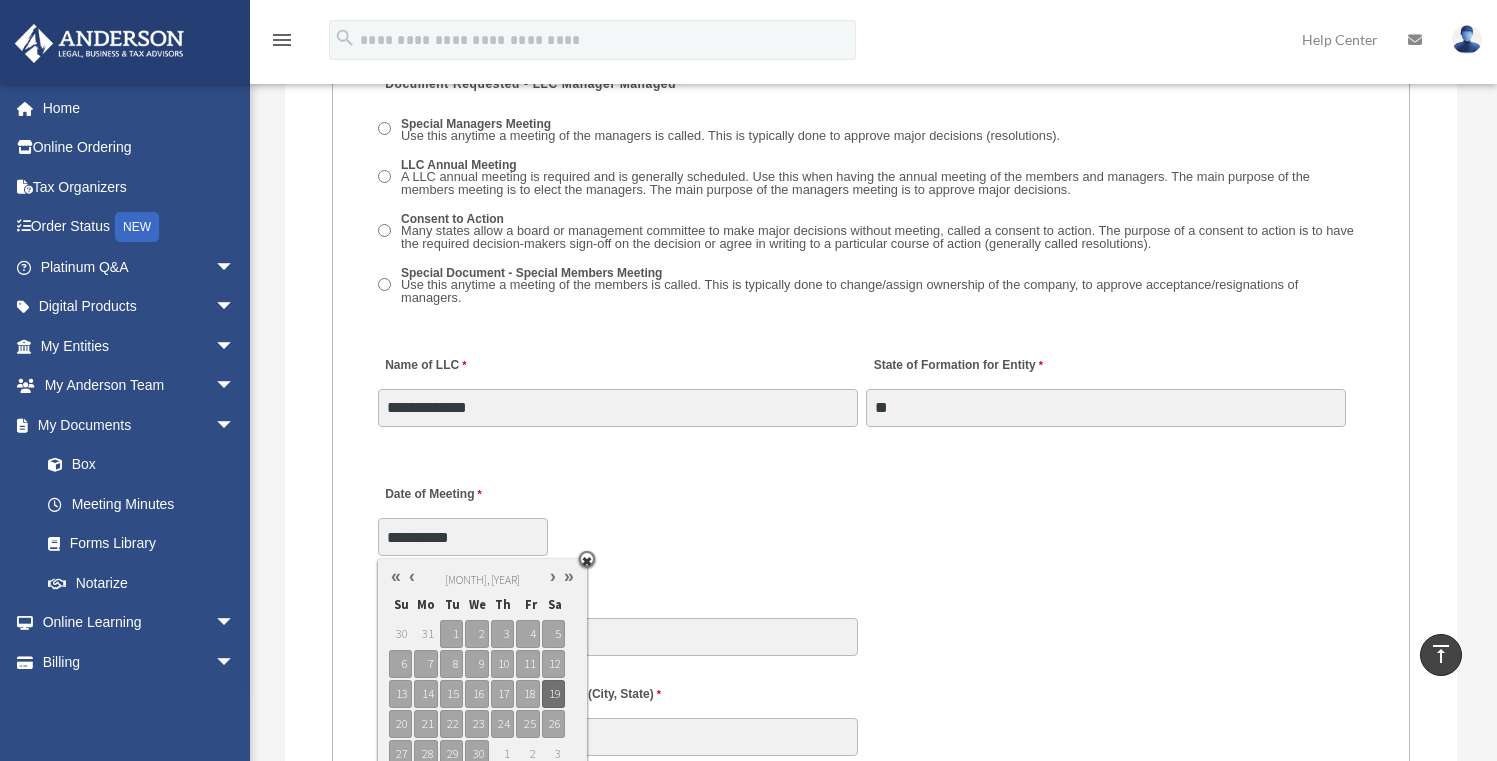 click on "MEETING INFORMATION
Please limit 1 meeting per 1 entity for each submission.
Type of Entity LLC Corporation LP Wyoming Statutory Trust (WST)
280A Option I Need a 280A Agreement to Rent a Residence Included with my Minutes
The 280A Option should only be checked if the LLC is Taxed as a C or S Corporation
WST Option Special Trustees Meeting
Use this when a meeting of trustees is called for a Wyoming Statutory Trust. Please note that technically there are no requirements for meetings in a WST so there are no annual meetings, just trustee meetings.
Name of Wyoming Statutory Trust
I need a Valuation Worksheet included with my minutes
Is this LLC Member Managed or Manager Managed? Member Managed Manager Managed
Document Requested - LLC Member Managed Special Members Meeting LLC Annual Meeting Consent to Action
Document Requested - LLC Manager Managed Special Managers Meeting LLC Annual Meeting Consent to Action Special Document - Special Members Meeting" at bounding box center [871, 837] 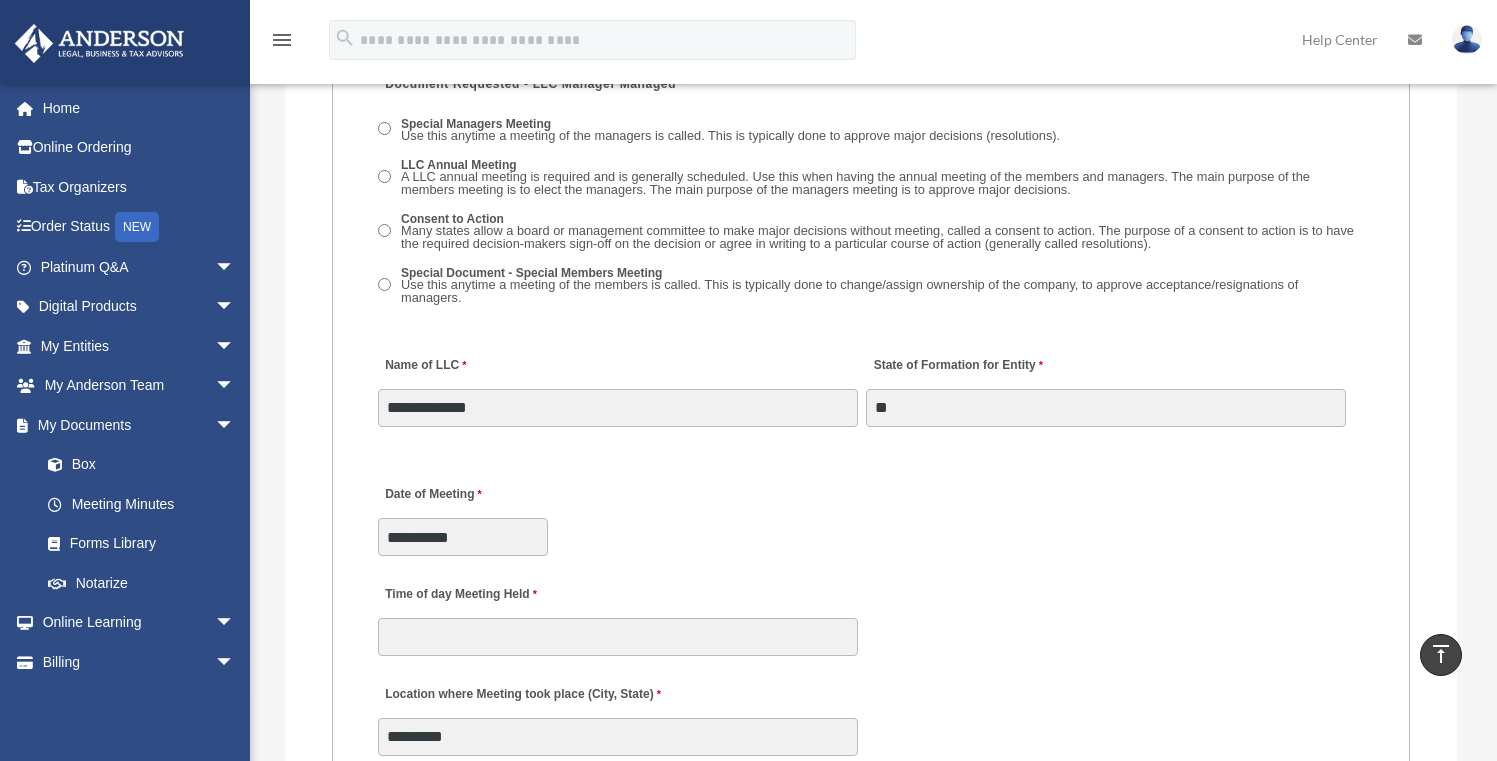 scroll, scrollTop: 3078, scrollLeft: 0, axis: vertical 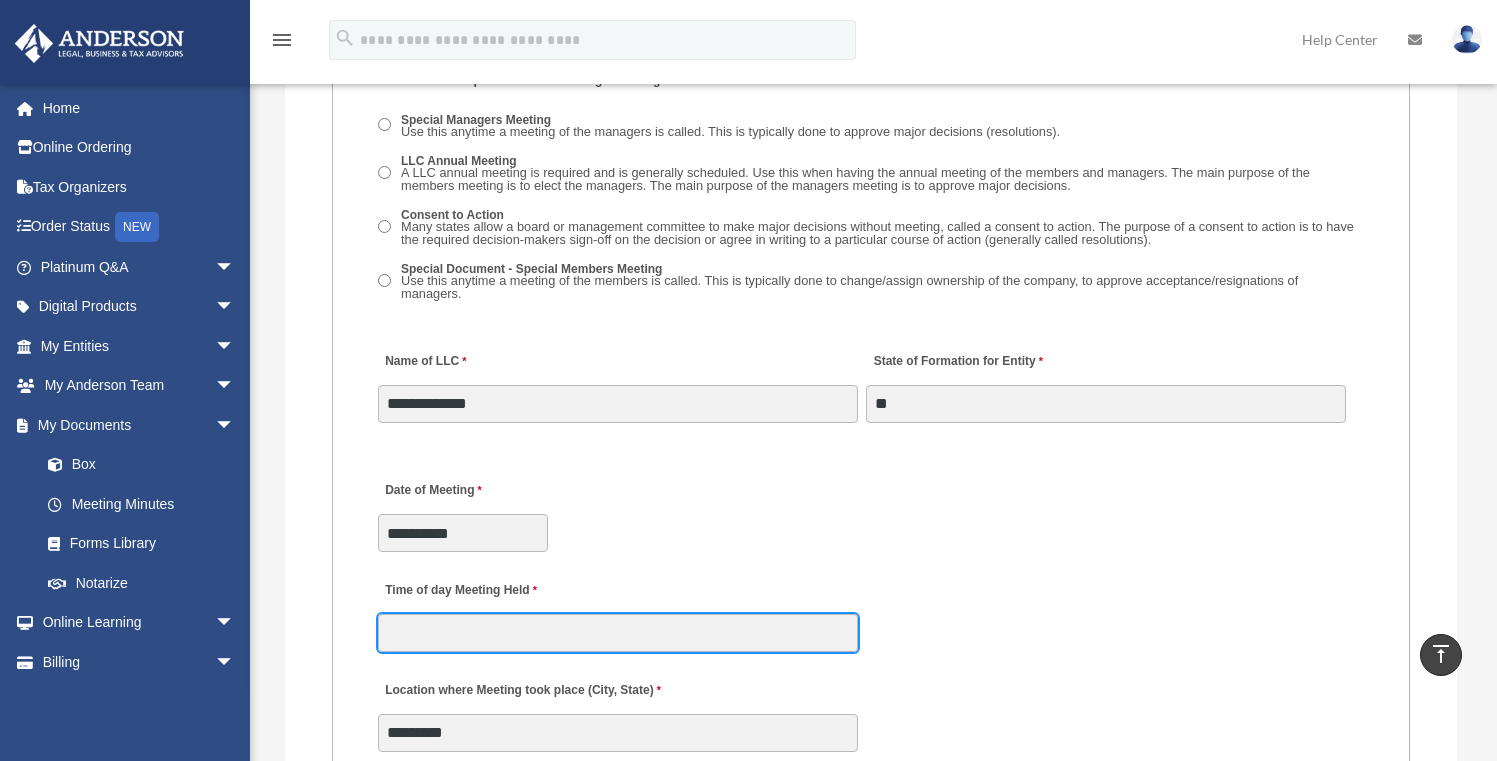 click on "Time of day Meeting Held" at bounding box center (618, 633) 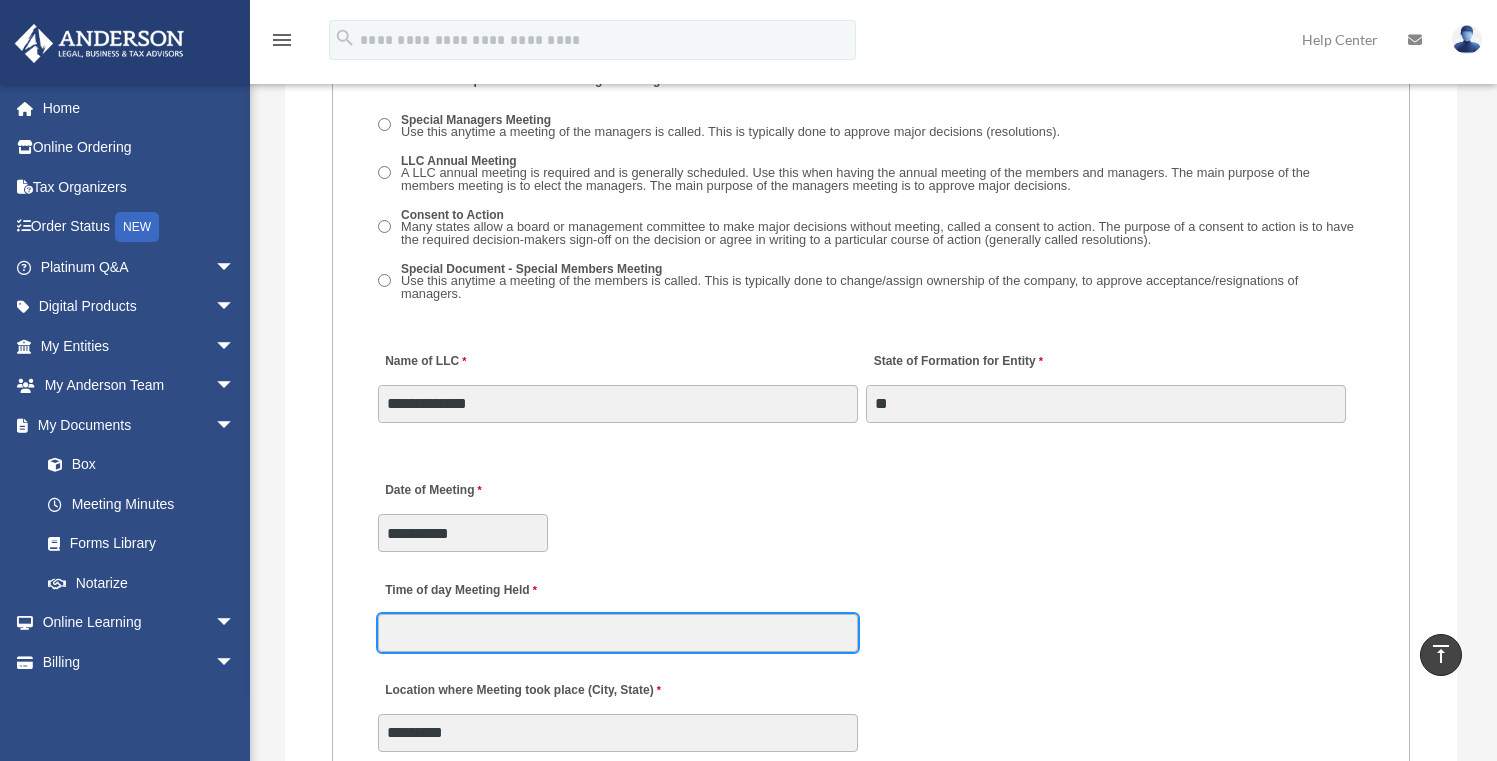type on "******" 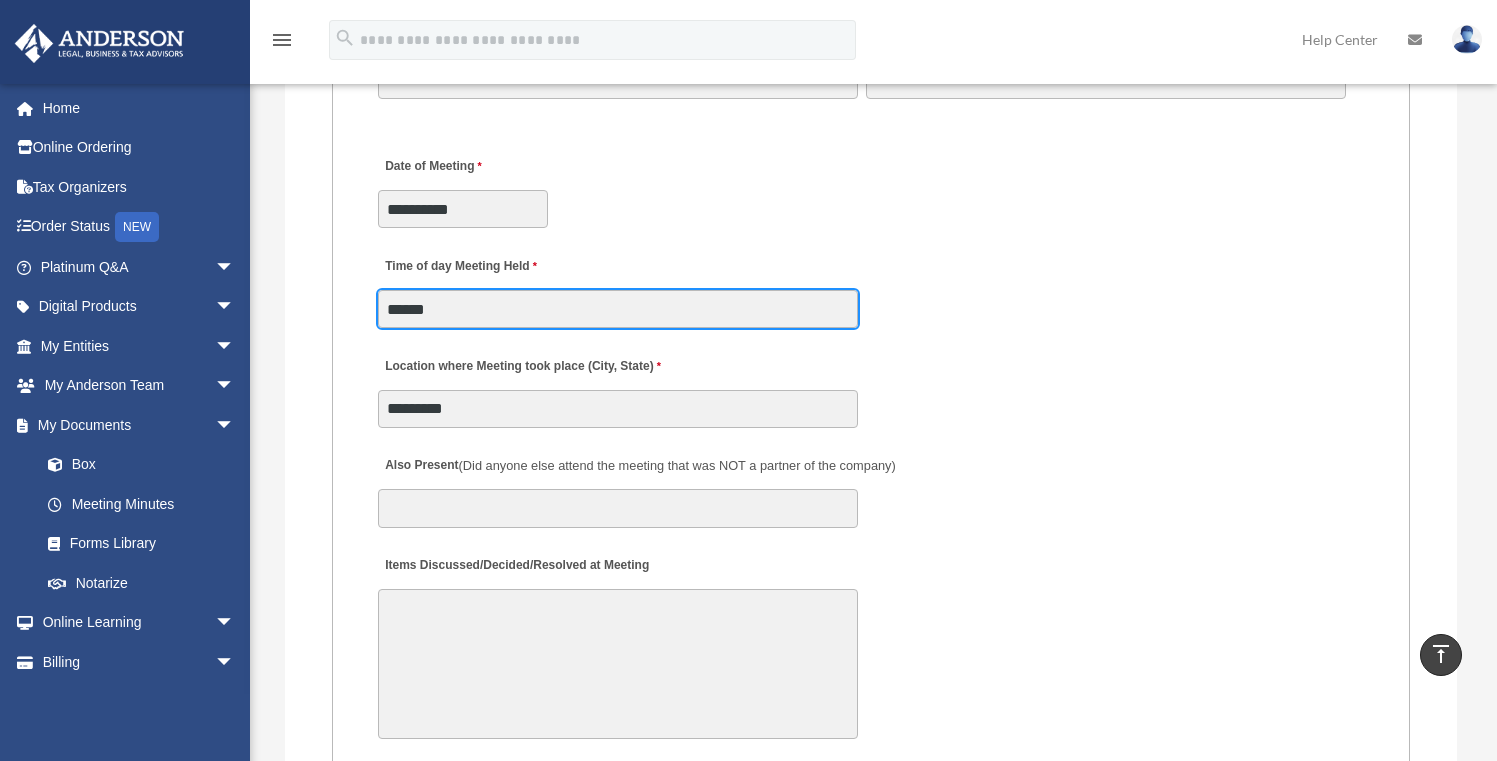 scroll, scrollTop: 3439, scrollLeft: 0, axis: vertical 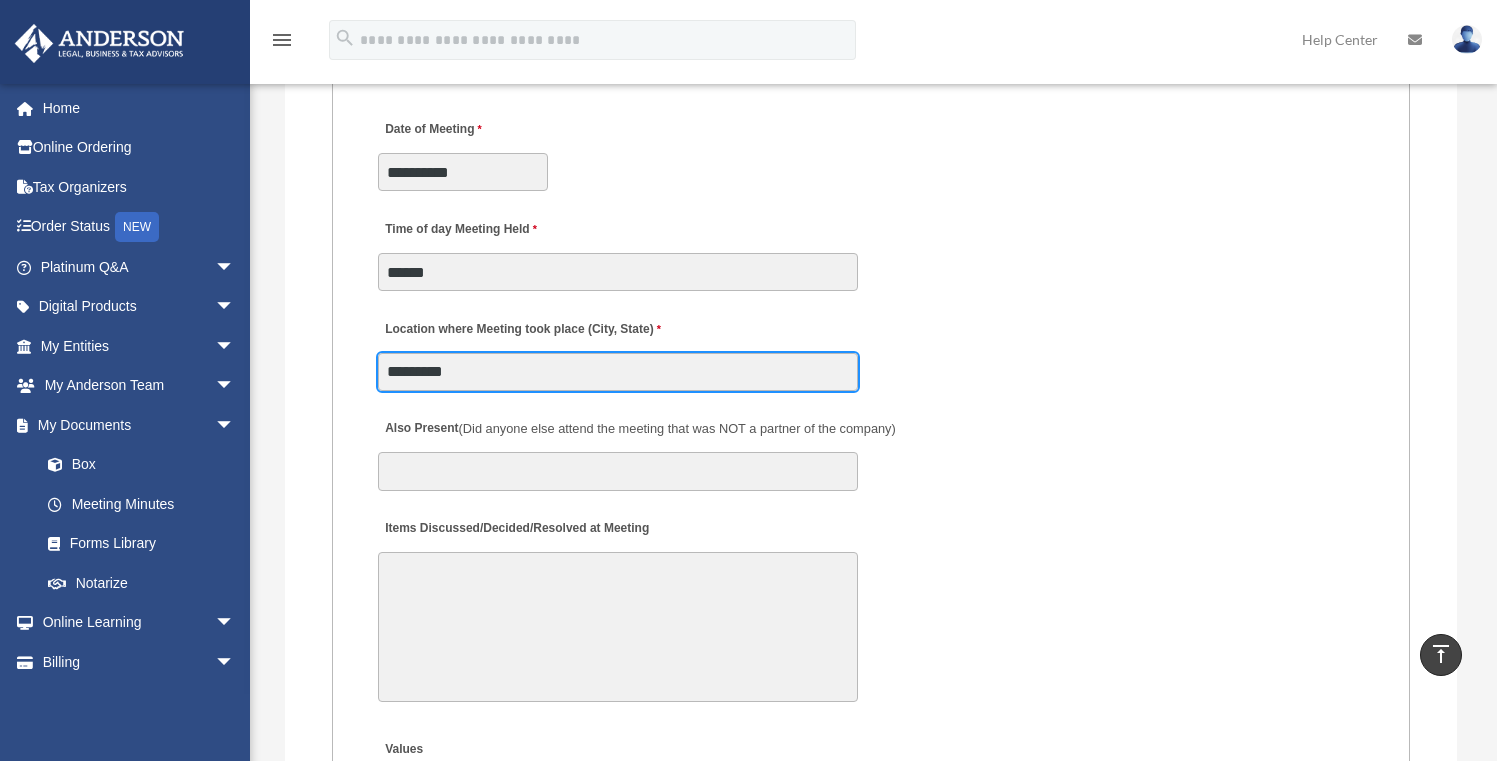 click on "*********" at bounding box center (618, 372) 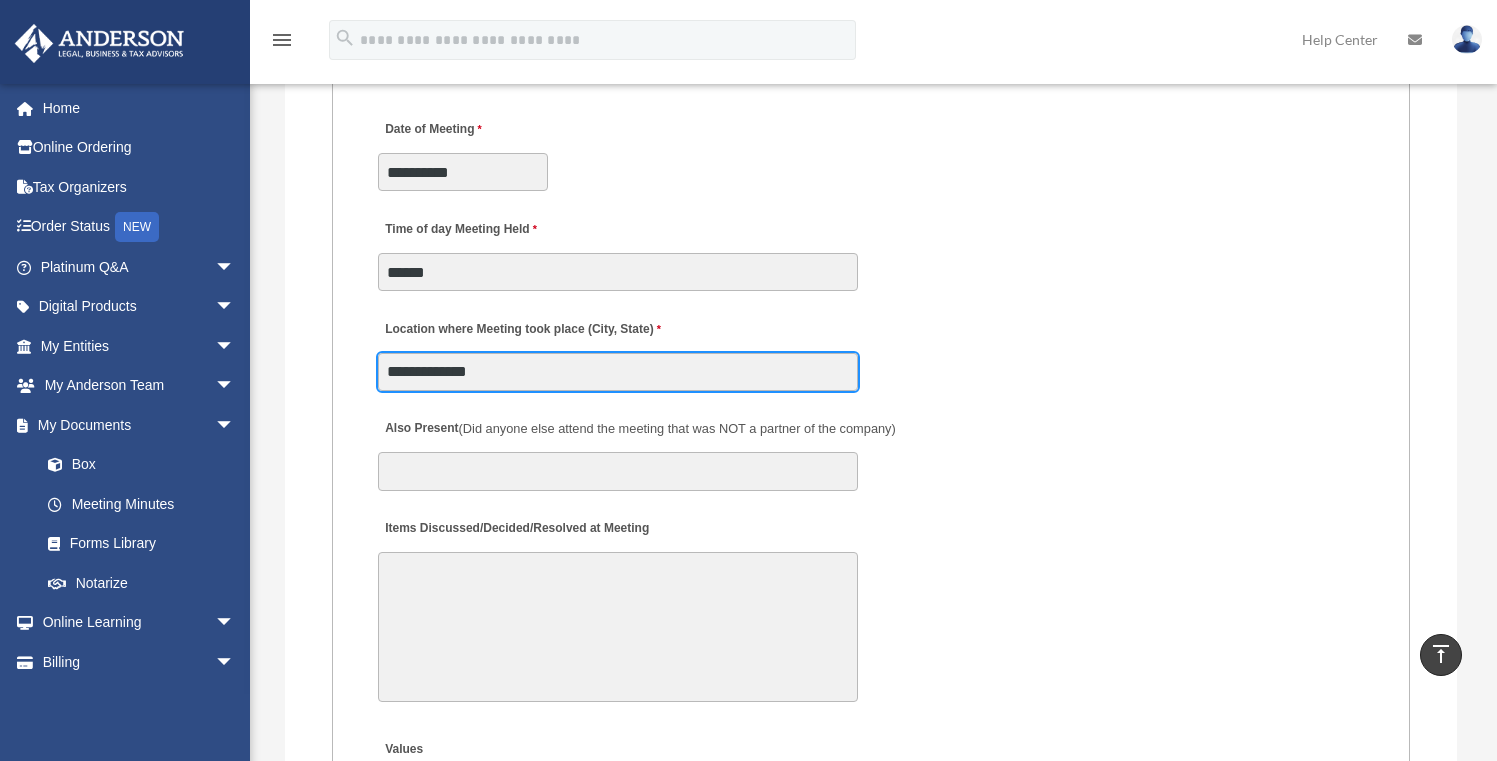 type on "**********" 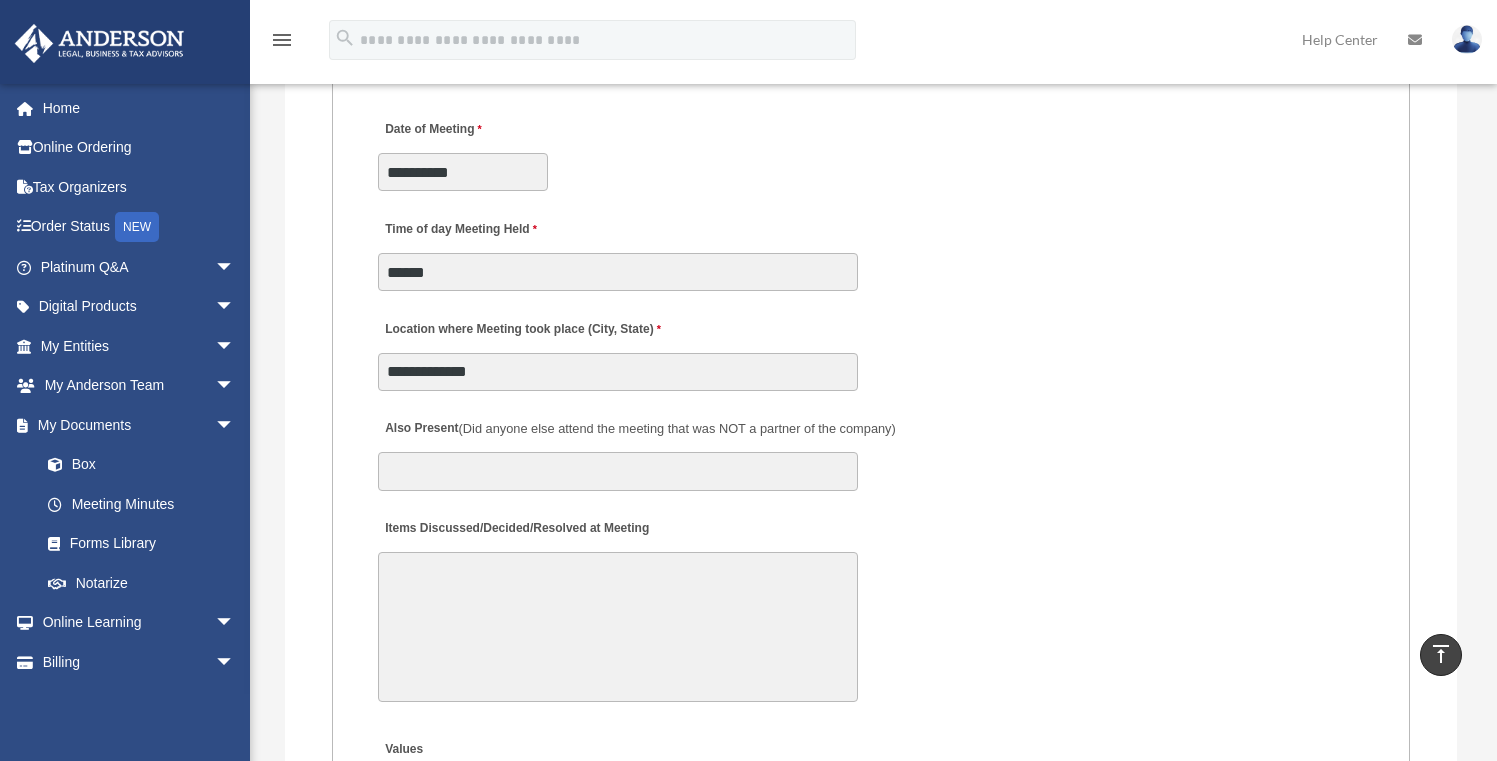 click on "Also Present  (Did anyone else attend the meeting that was NOT a partner of the company)" at bounding box center (871, 449) 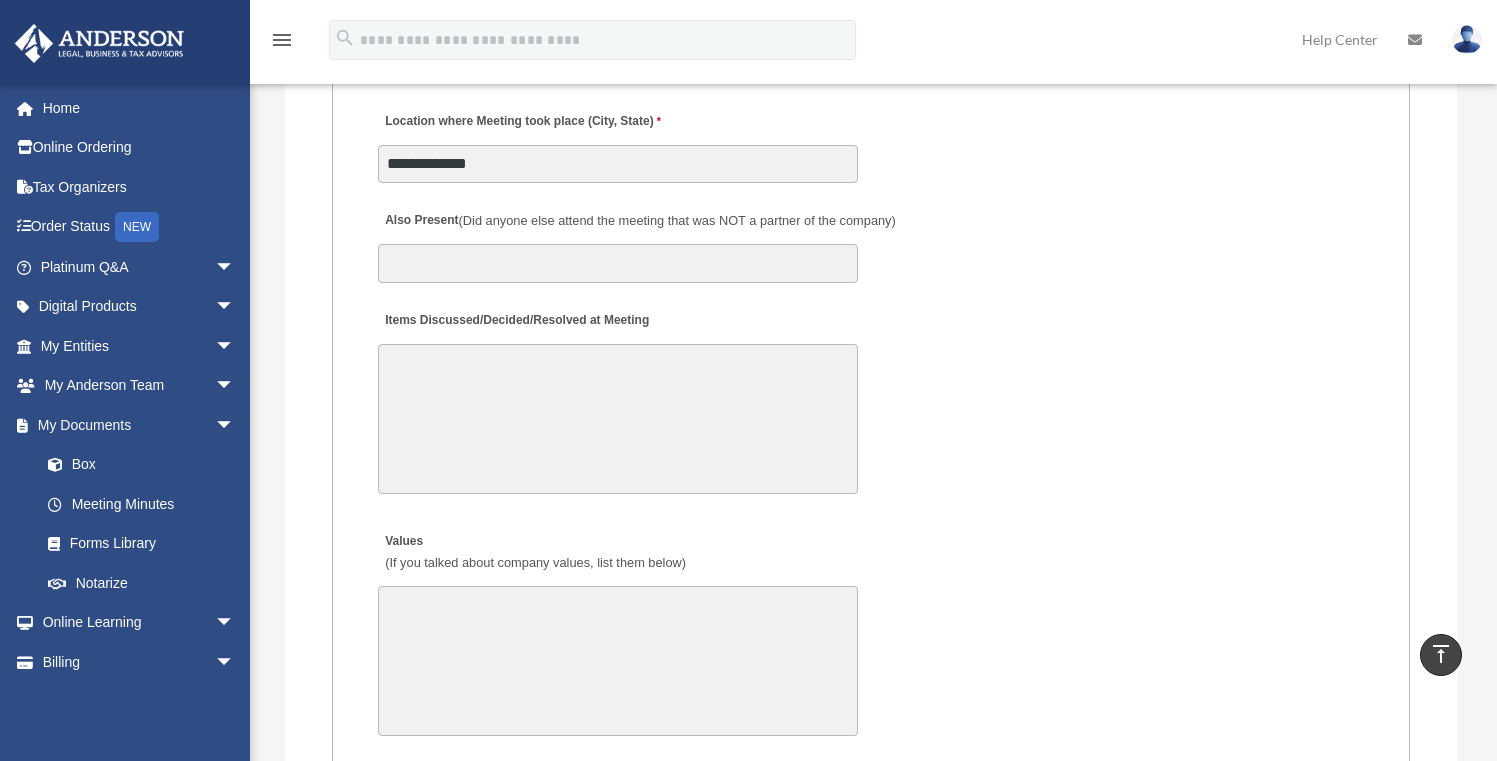 scroll, scrollTop: 3675, scrollLeft: 0, axis: vertical 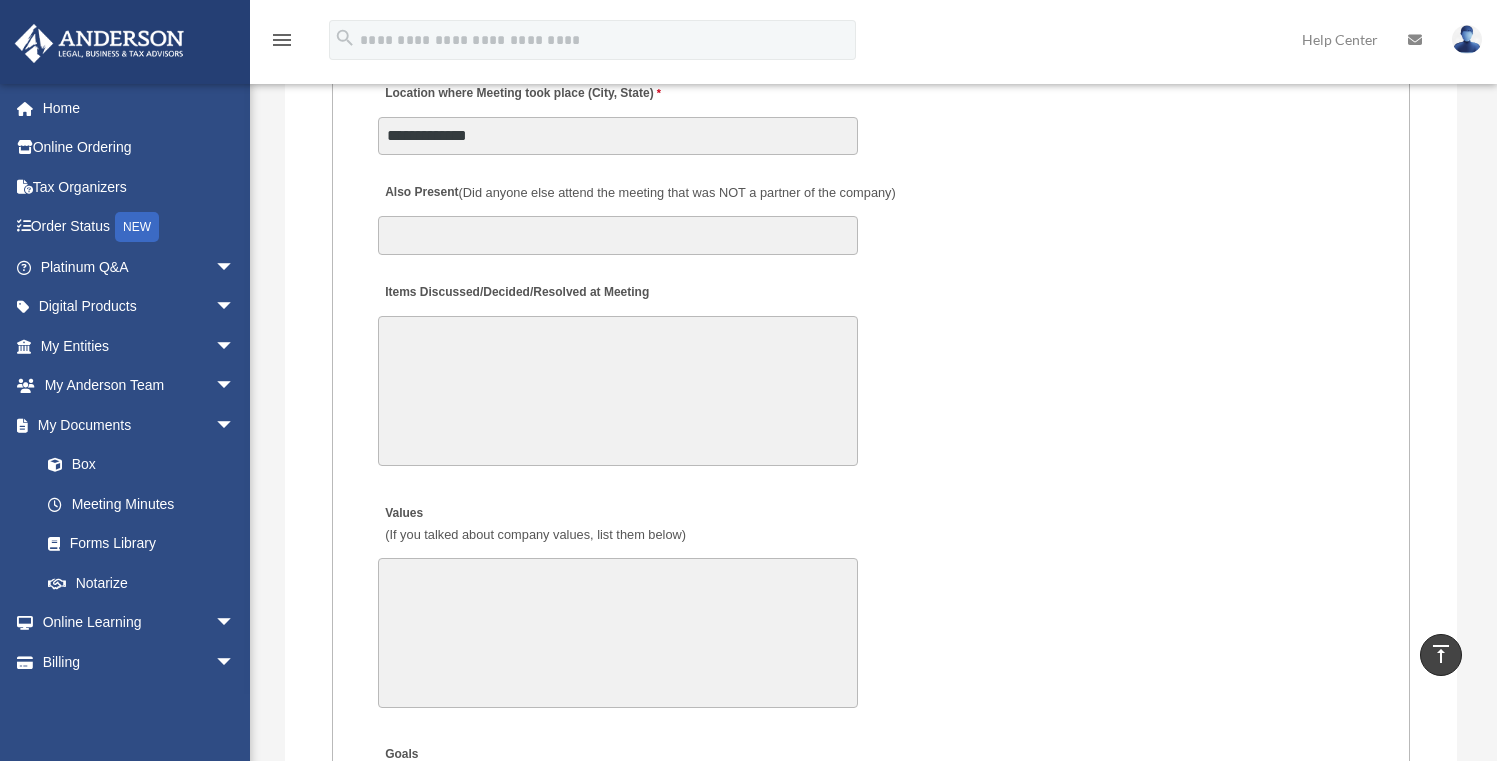 click on "Items Discussed/Decided/Resolved at Meeting" at bounding box center (618, 391) 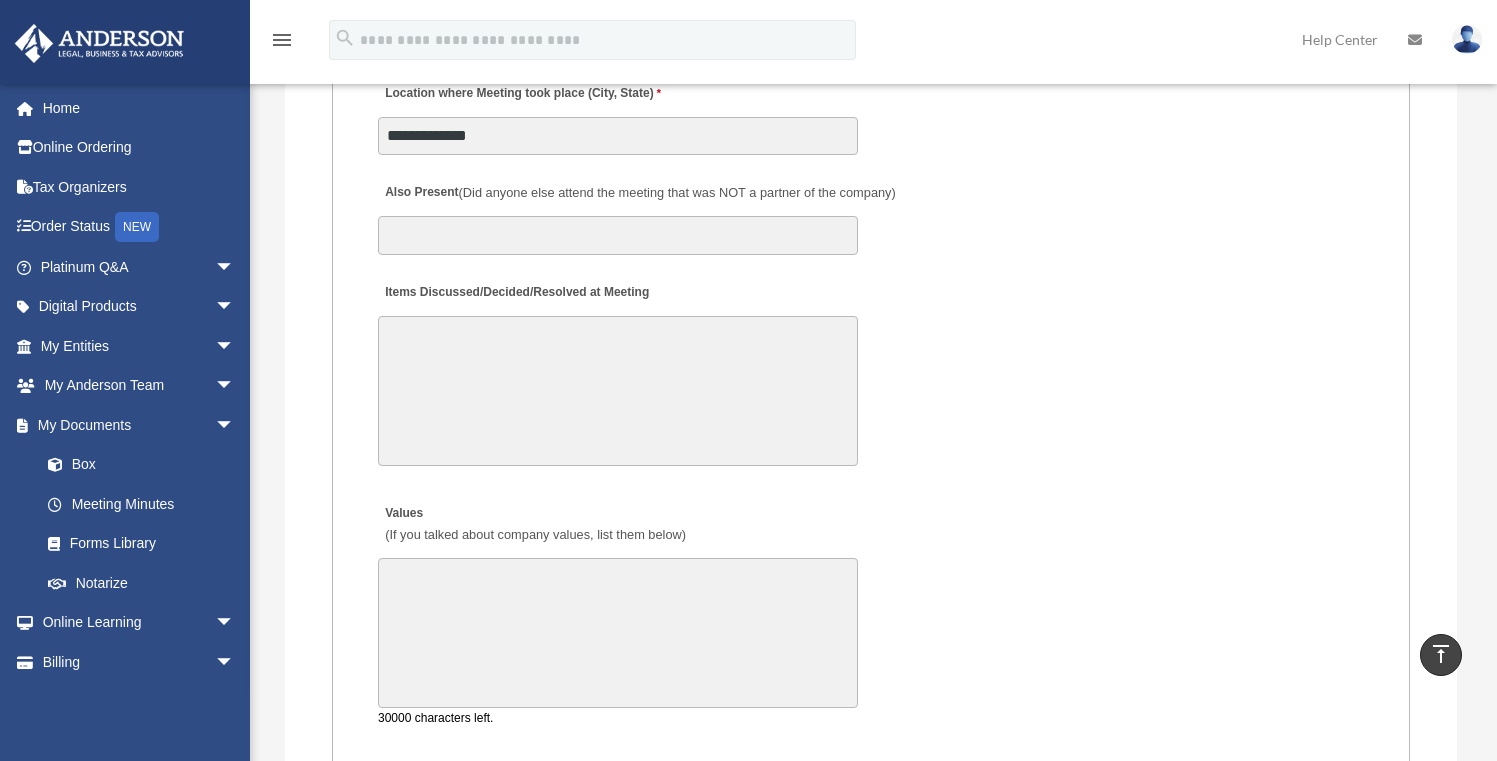 click on "Values (If you talked about company values, list them below)" at bounding box center [618, 633] 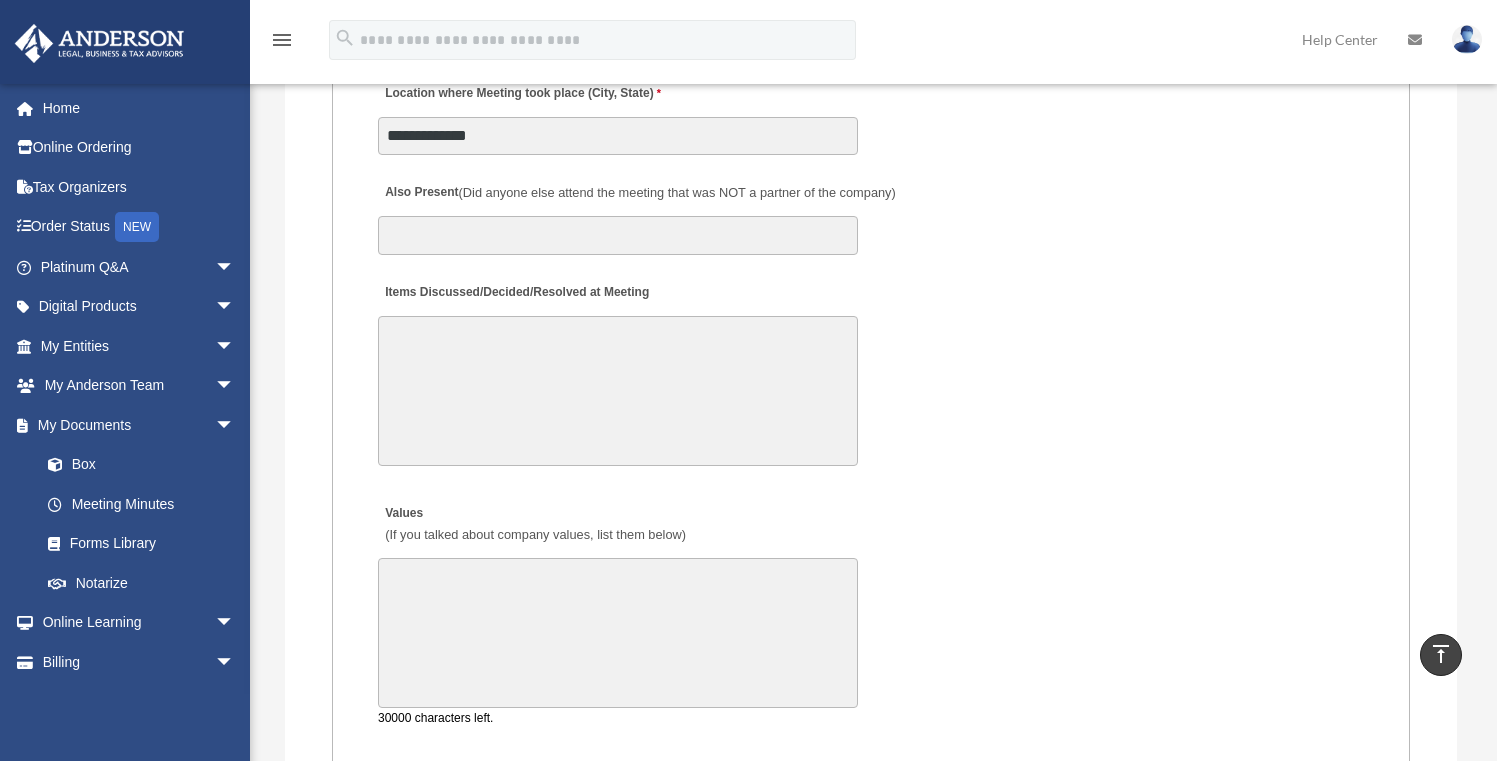 click on "Items Discussed/Decided/Resolved at Meeting" at bounding box center [618, 391] 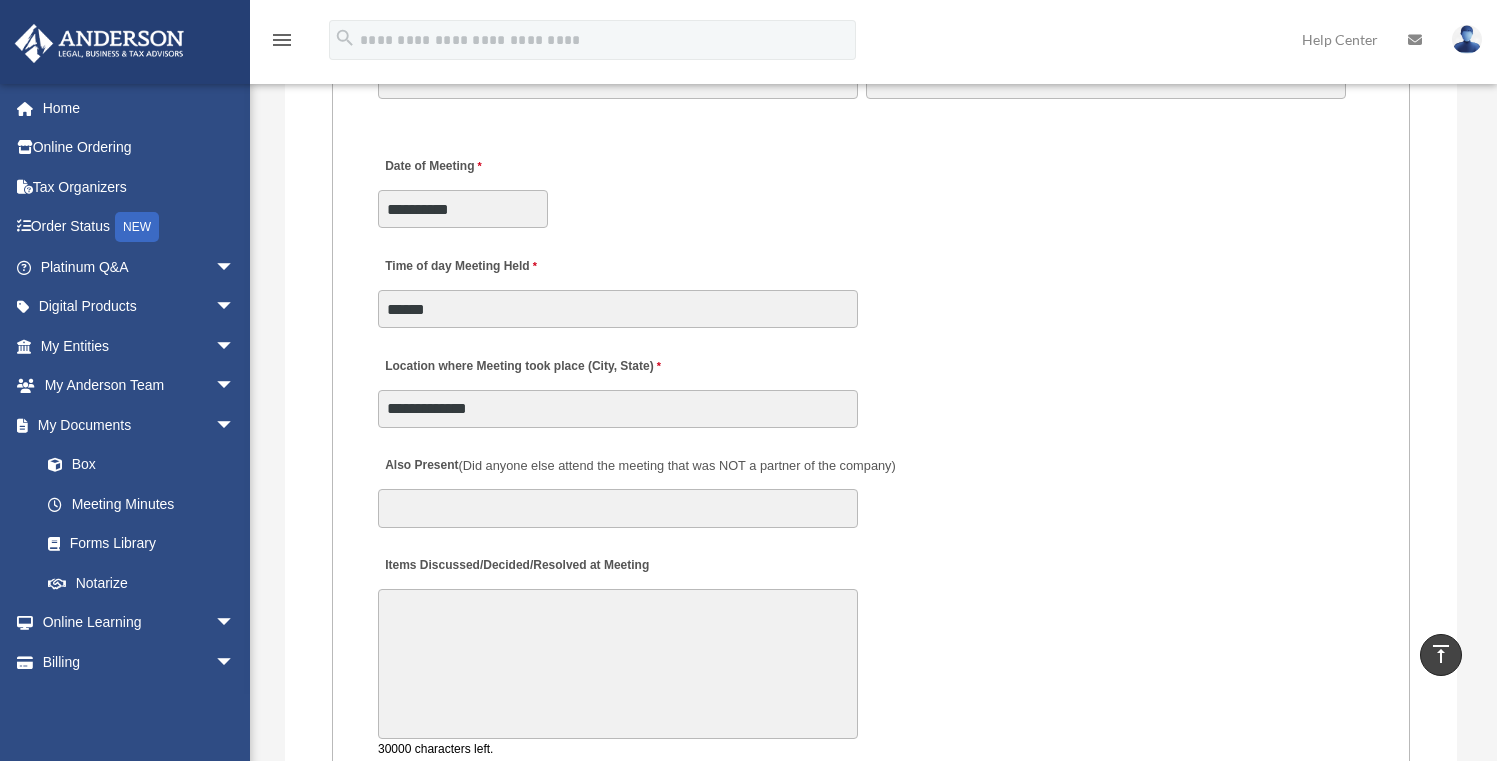scroll, scrollTop: 3410, scrollLeft: 0, axis: vertical 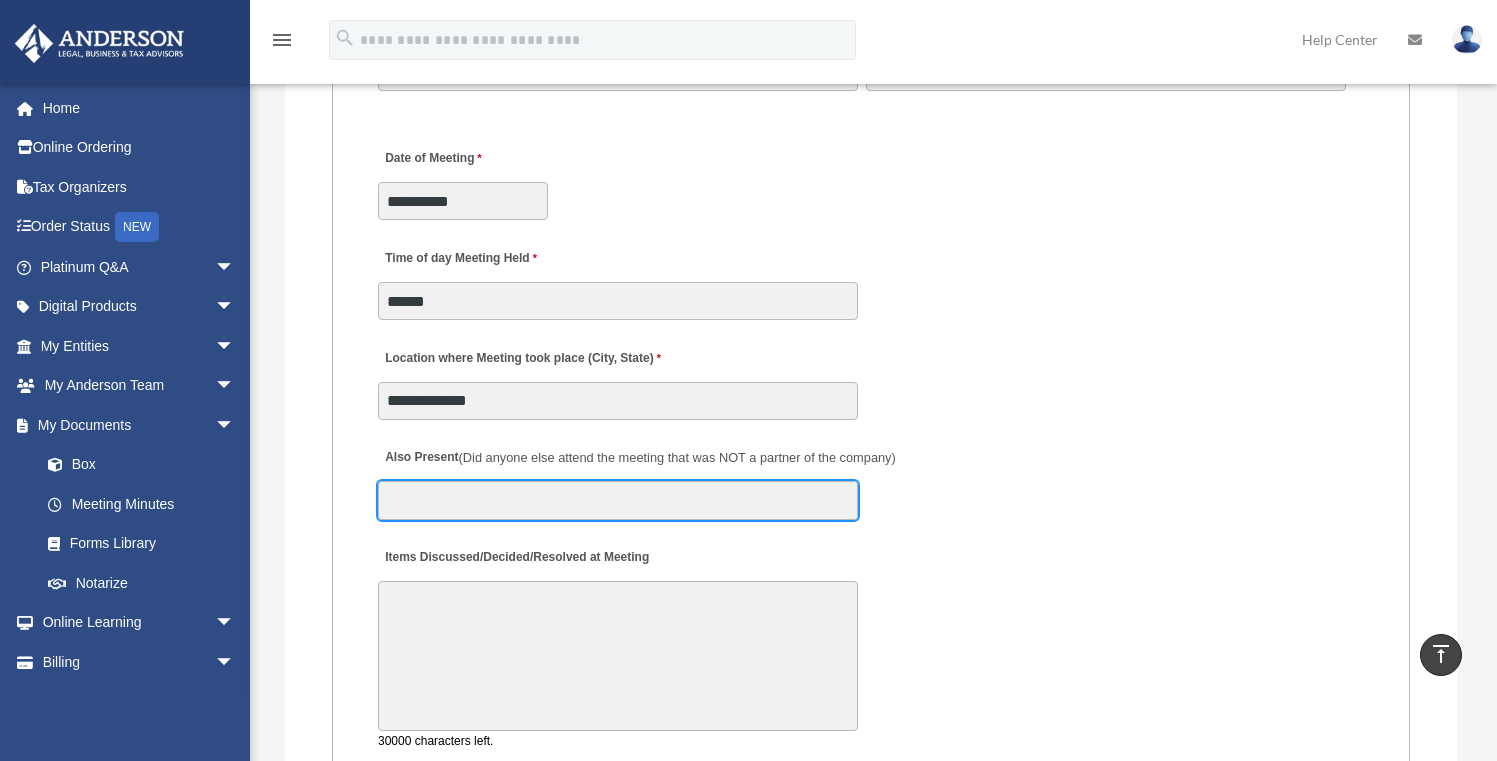click on "Also Present  (Did anyone else attend the meeting that was NOT a partner of the company)" at bounding box center [618, 500] 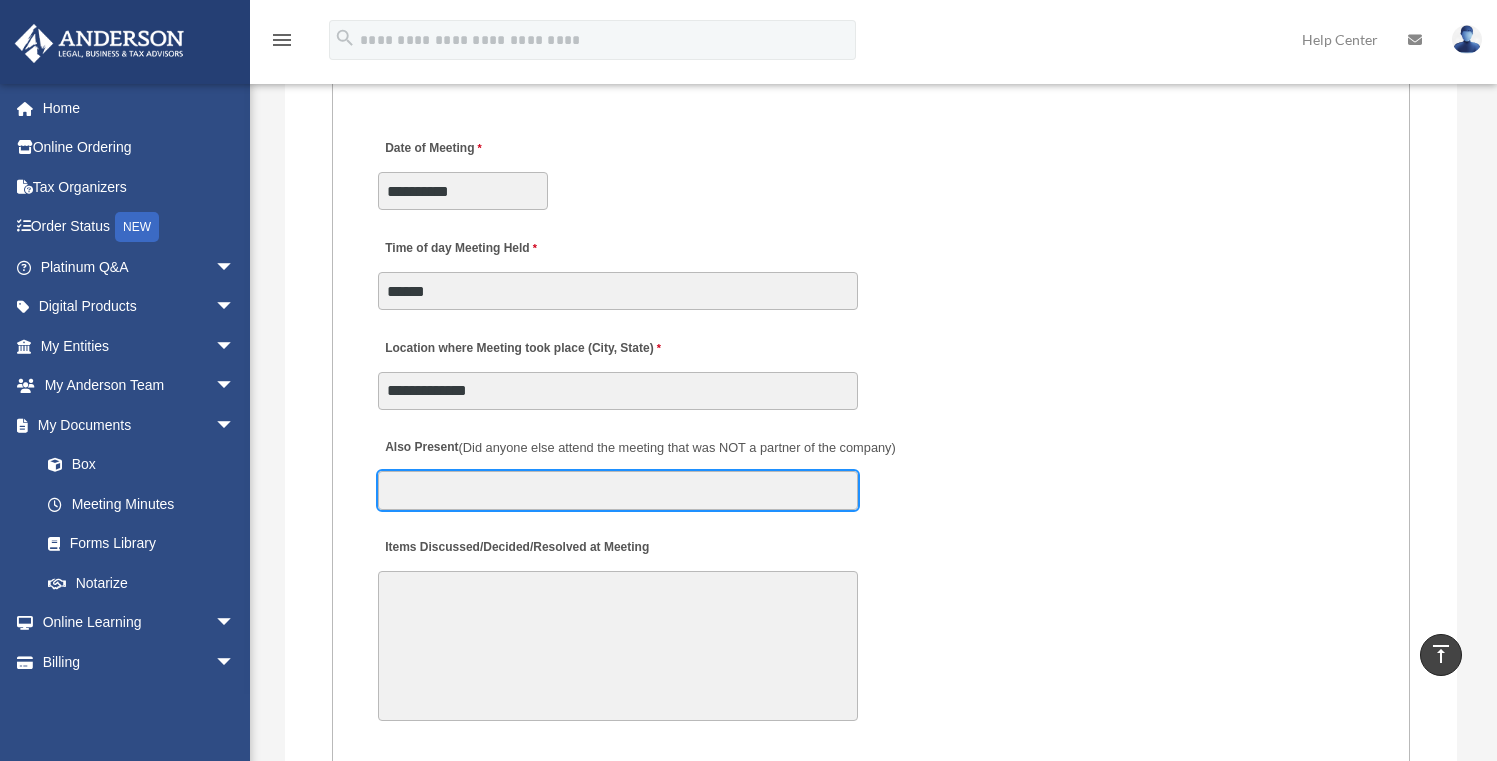 scroll, scrollTop: 3410, scrollLeft: 0, axis: vertical 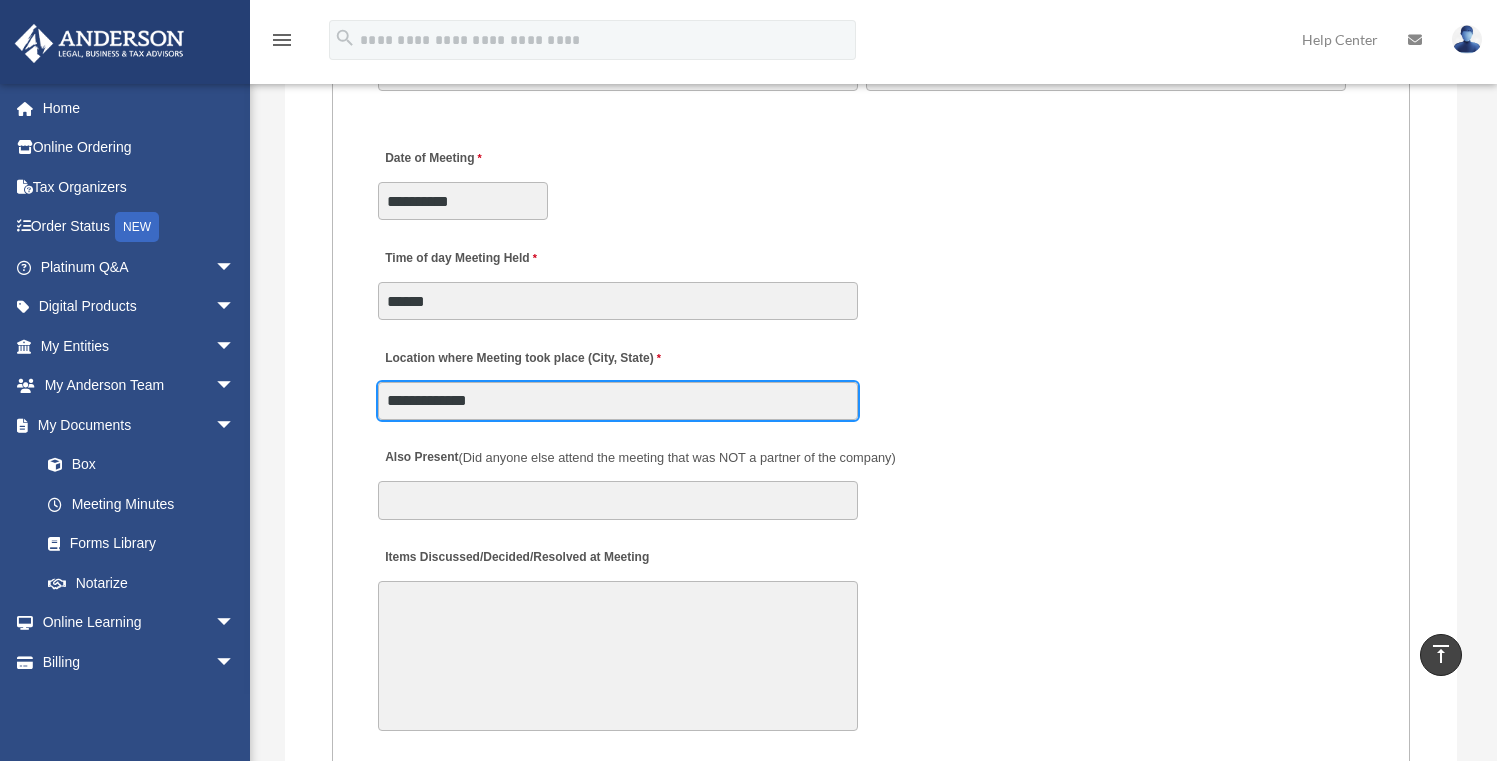 click on "**********" at bounding box center [618, 401] 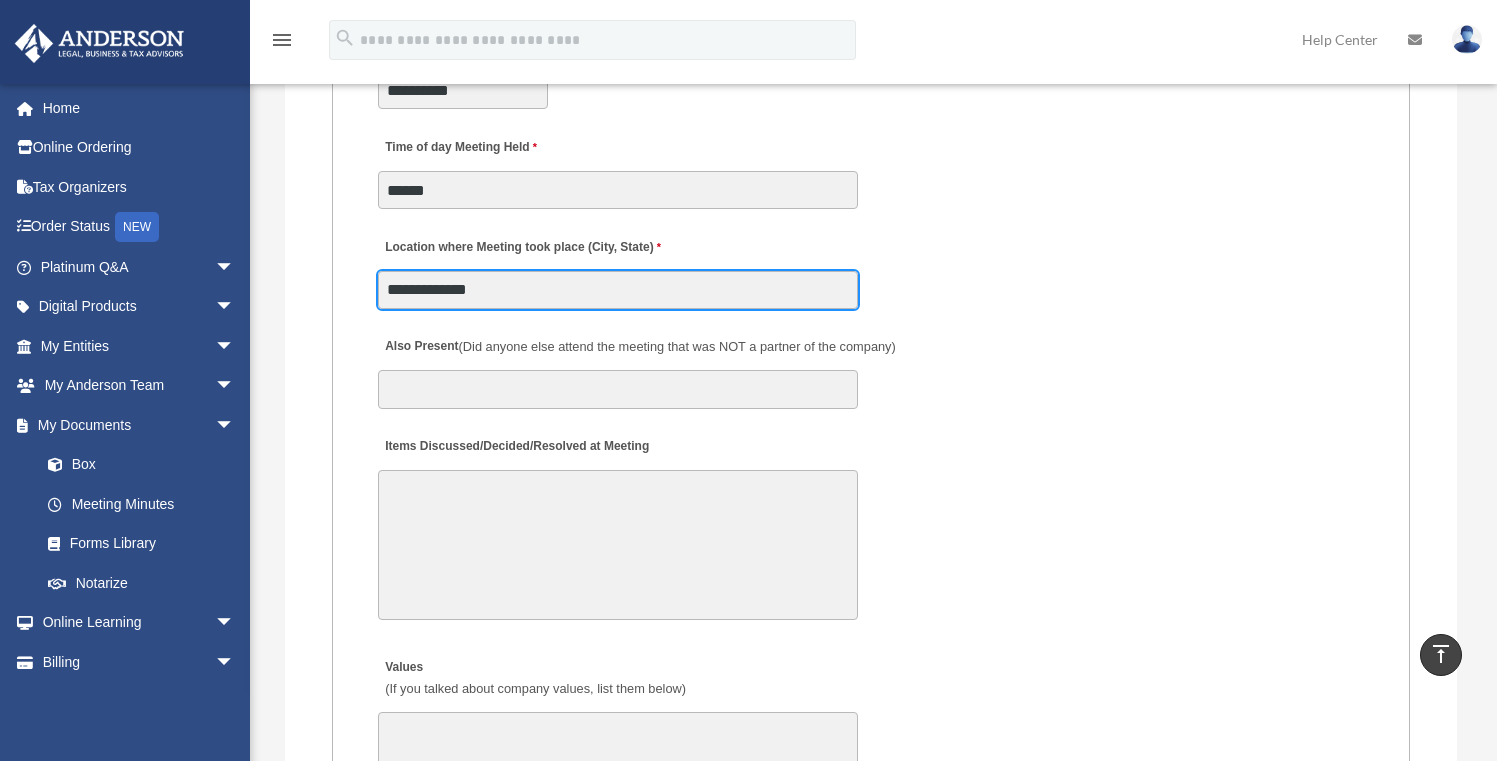 scroll, scrollTop: 3527, scrollLeft: 0, axis: vertical 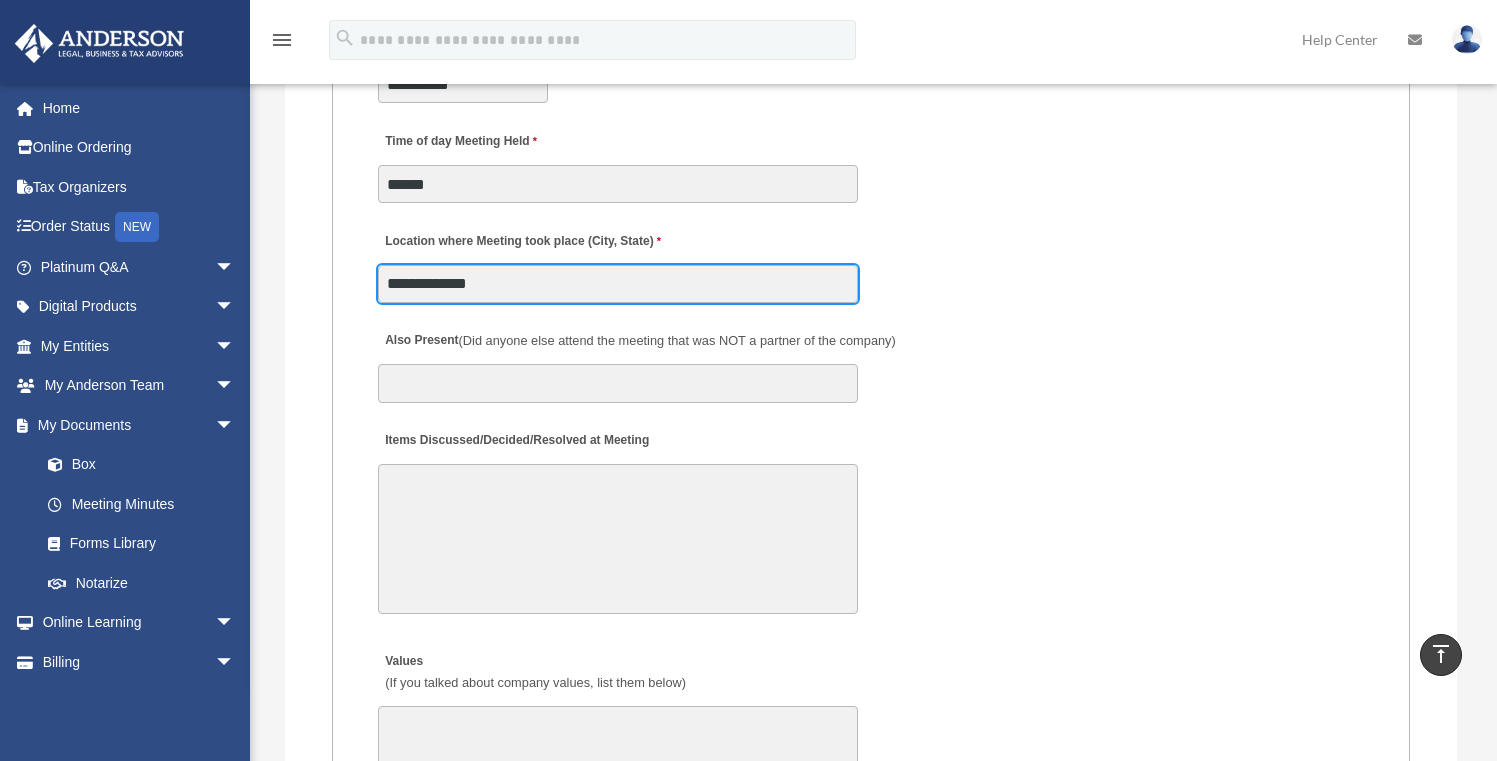 click on "**********" at bounding box center [618, 284] 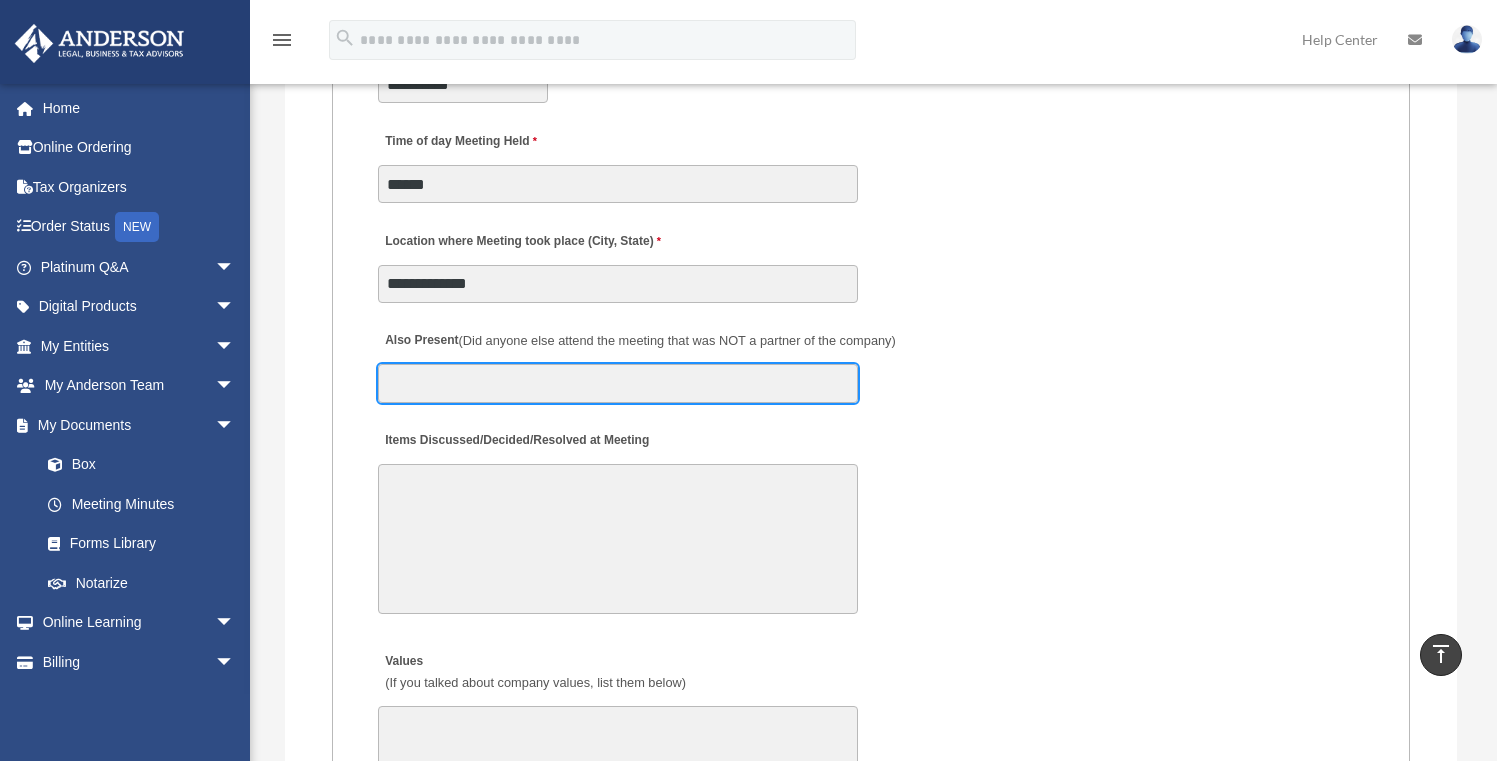 click on "Also Present  (Did anyone else attend the meeting that was NOT a partner of the company)" at bounding box center (618, 383) 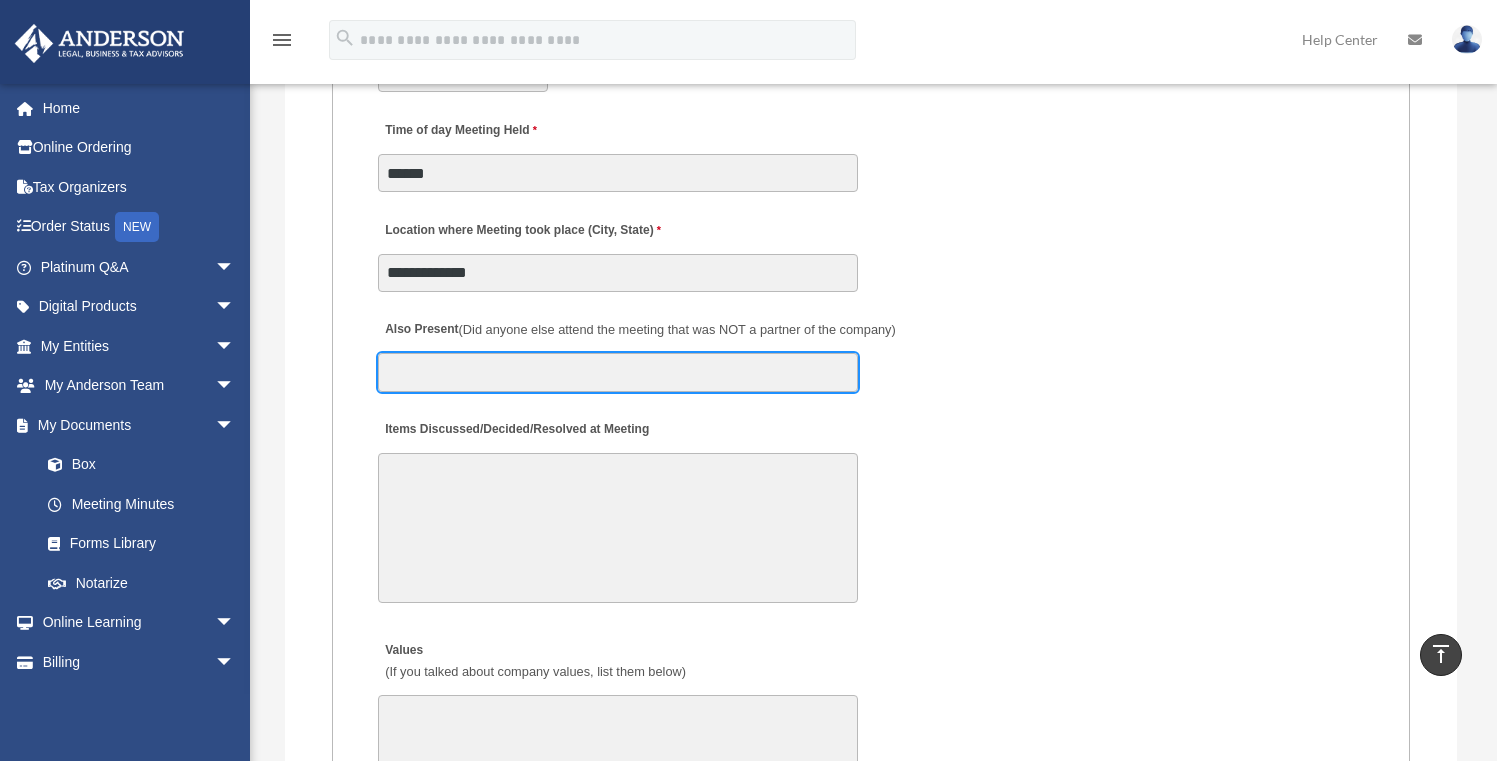 scroll, scrollTop: 3539, scrollLeft: 0, axis: vertical 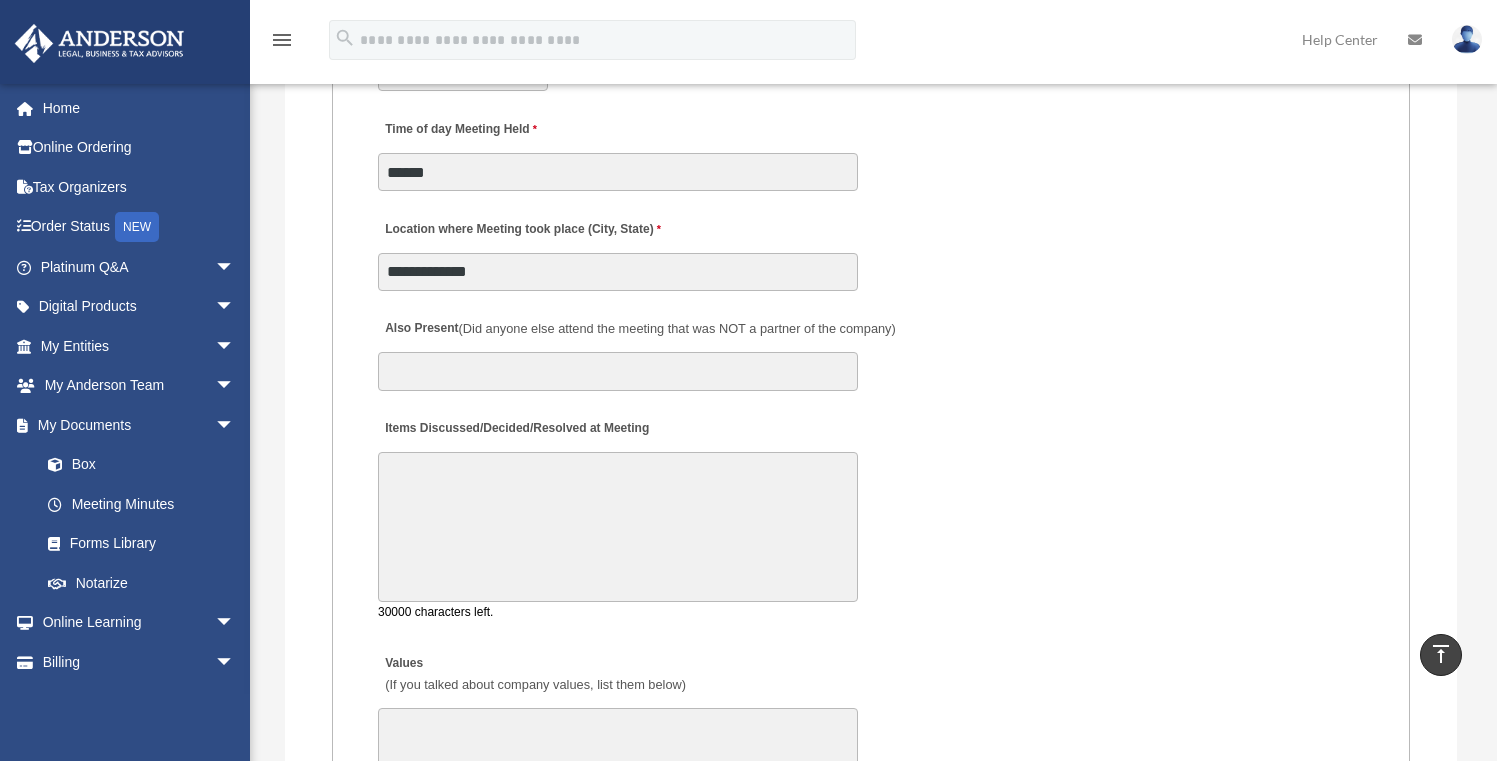 click on "Items Discussed/Decided/Resolved at Meeting" at bounding box center [618, 527] 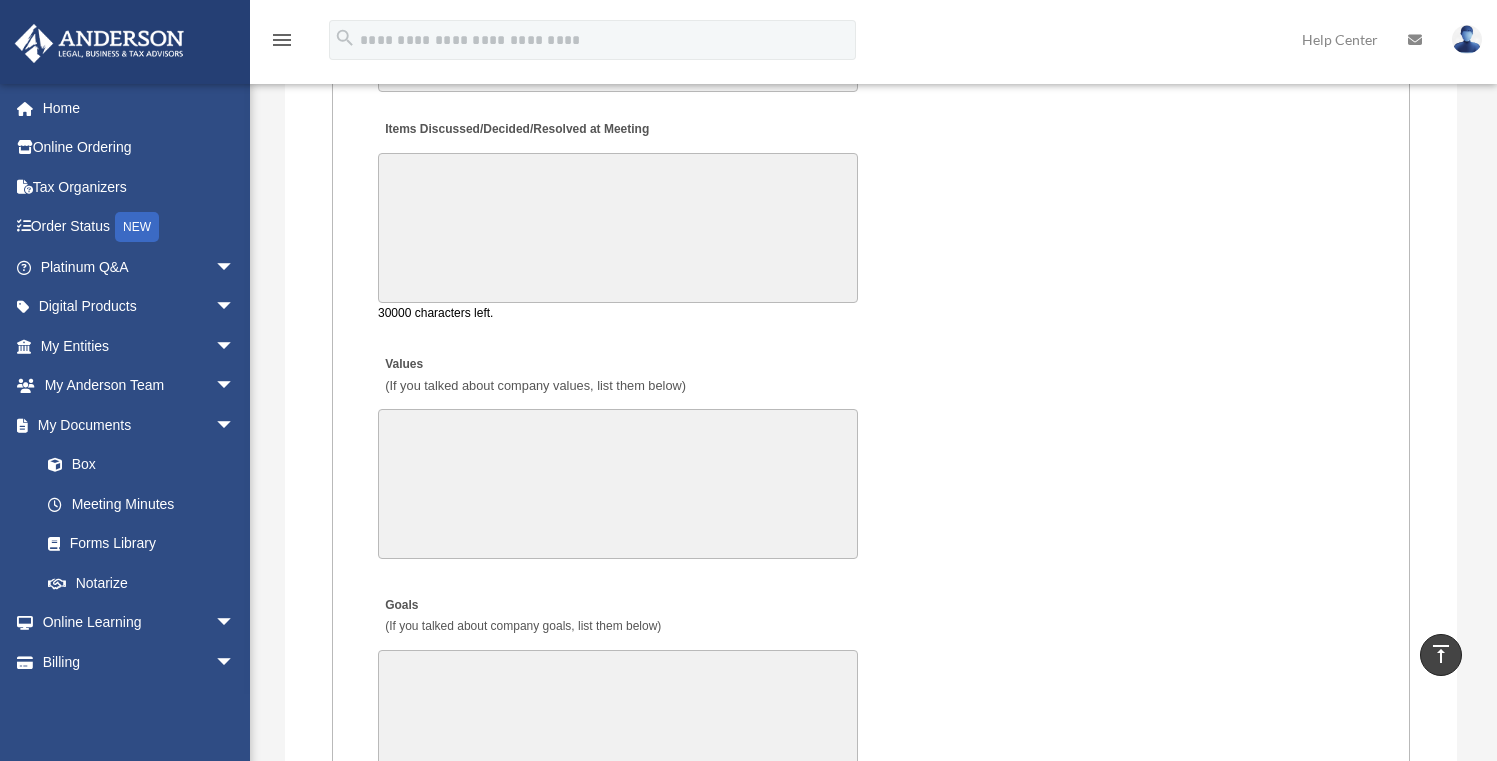 scroll, scrollTop: 3835, scrollLeft: 0, axis: vertical 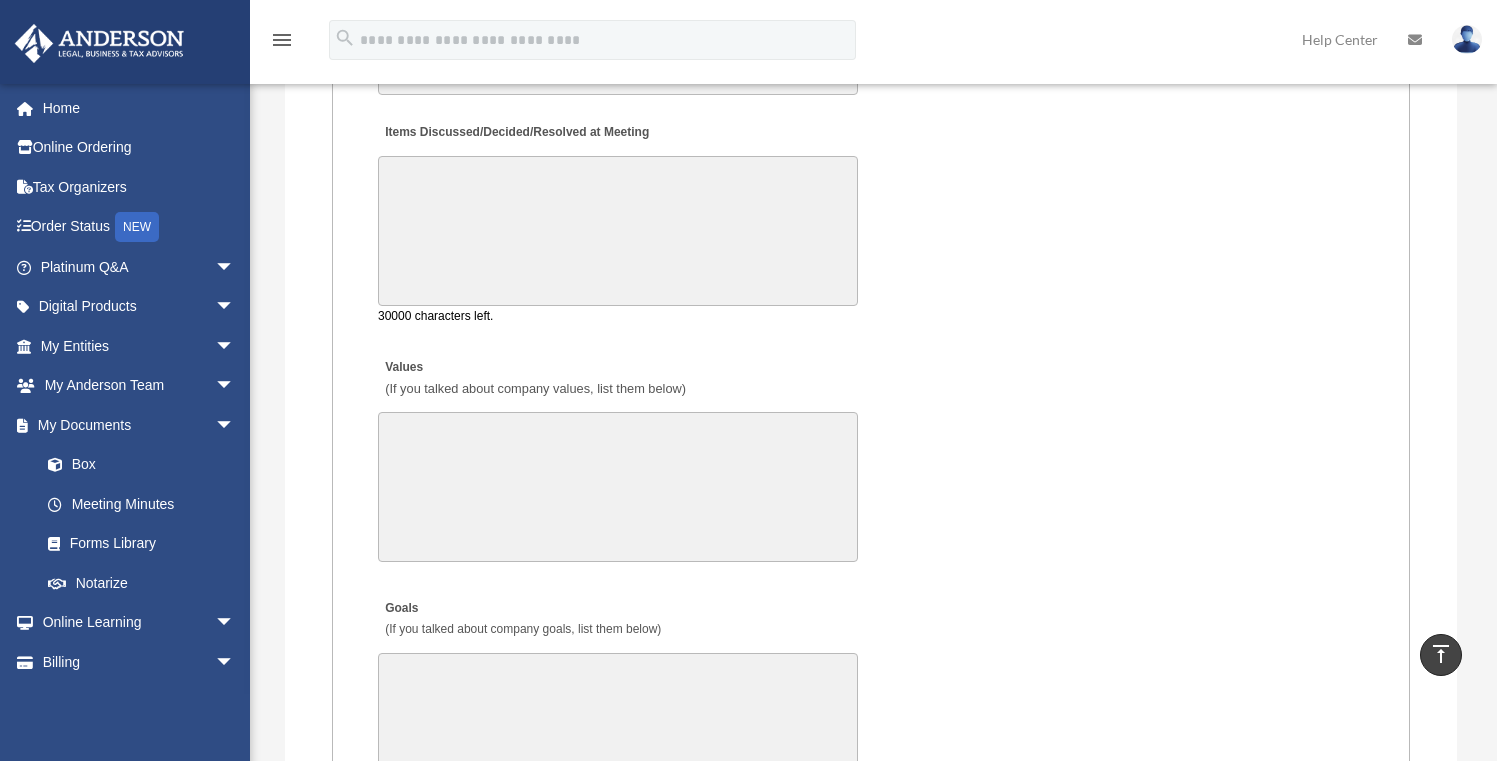 click on "Items Discussed/Decided/Resolved at Meeting" at bounding box center (618, 231) 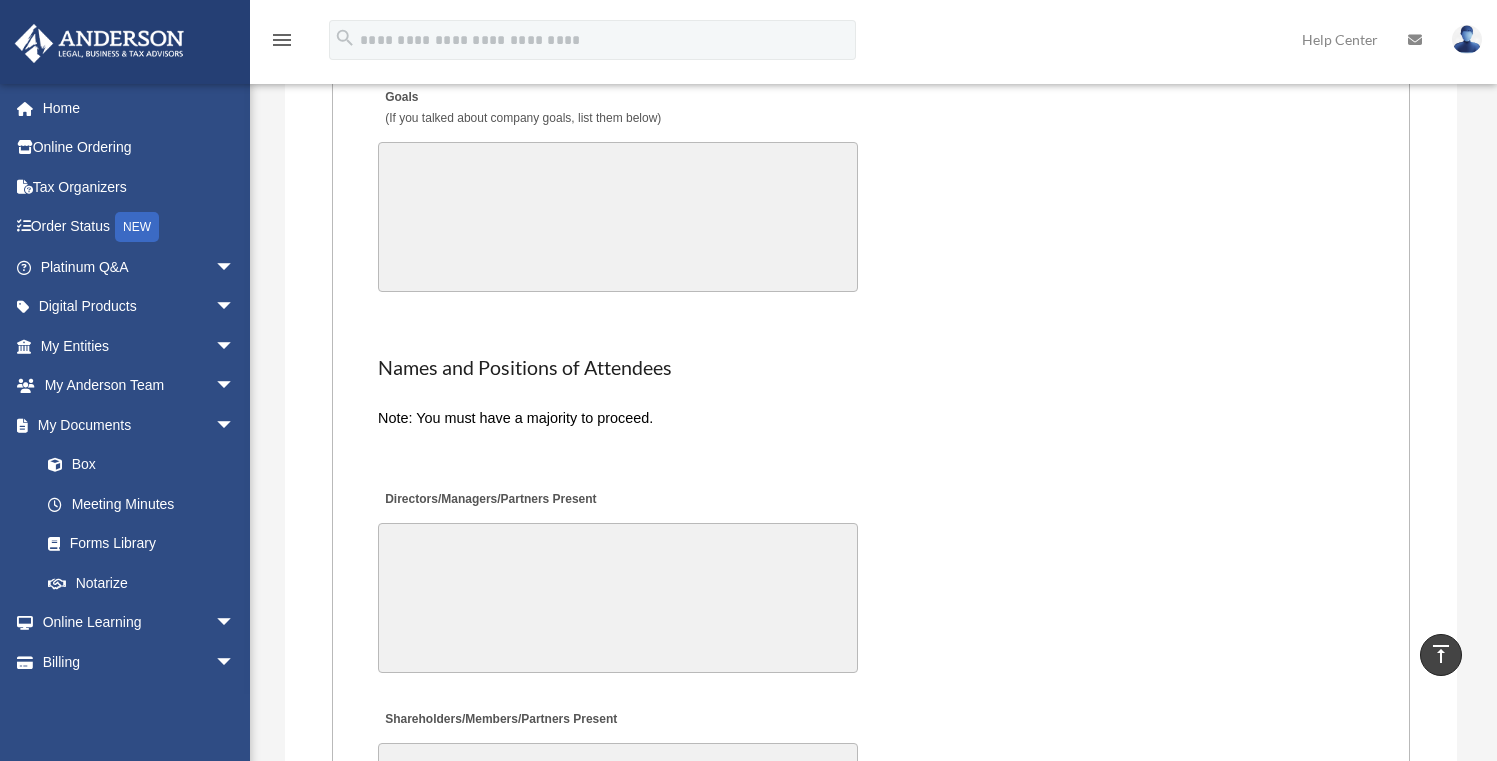 scroll, scrollTop: 4348, scrollLeft: 0, axis: vertical 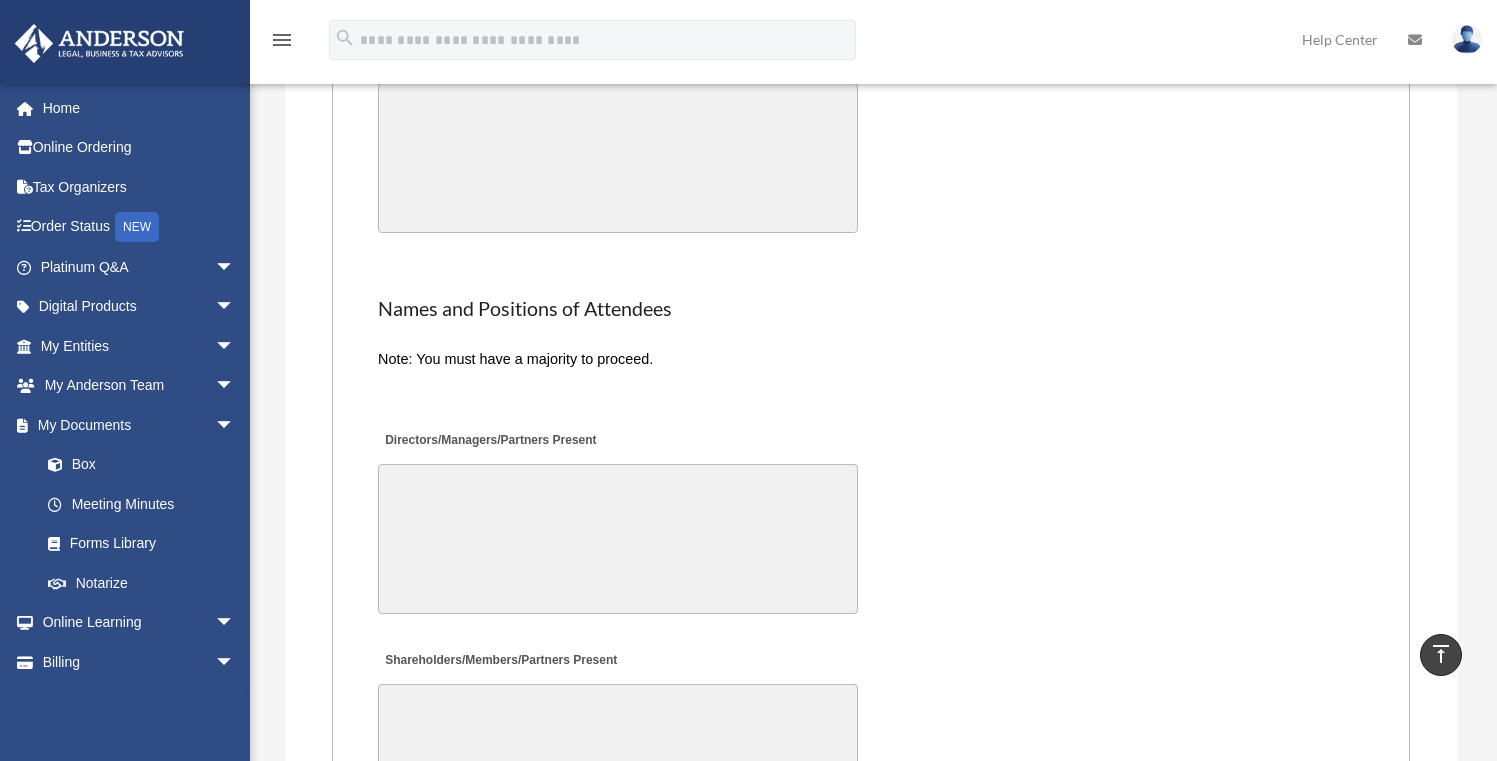 click on "Directors/Managers/Partners Present" at bounding box center [618, 539] 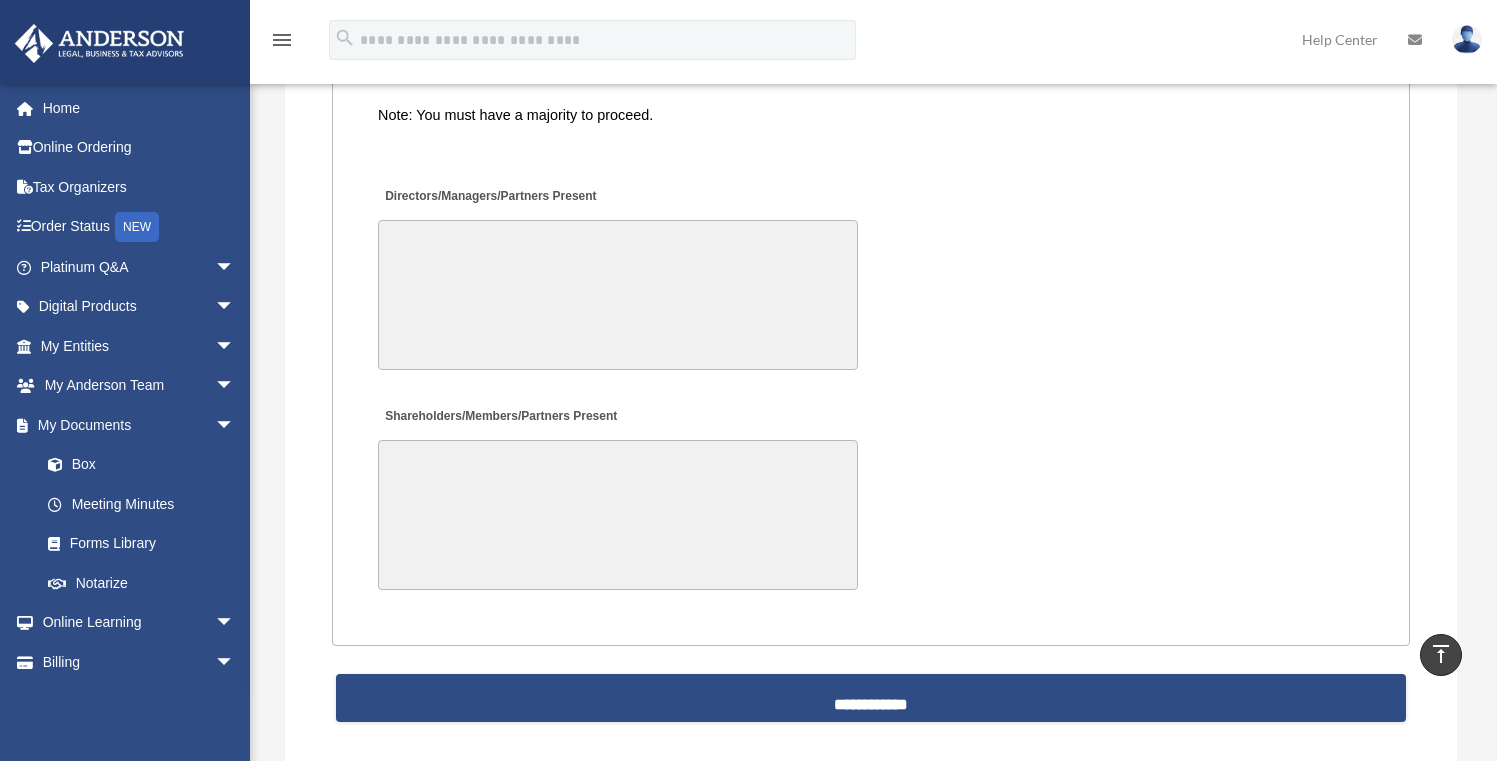scroll, scrollTop: 4654, scrollLeft: 0, axis: vertical 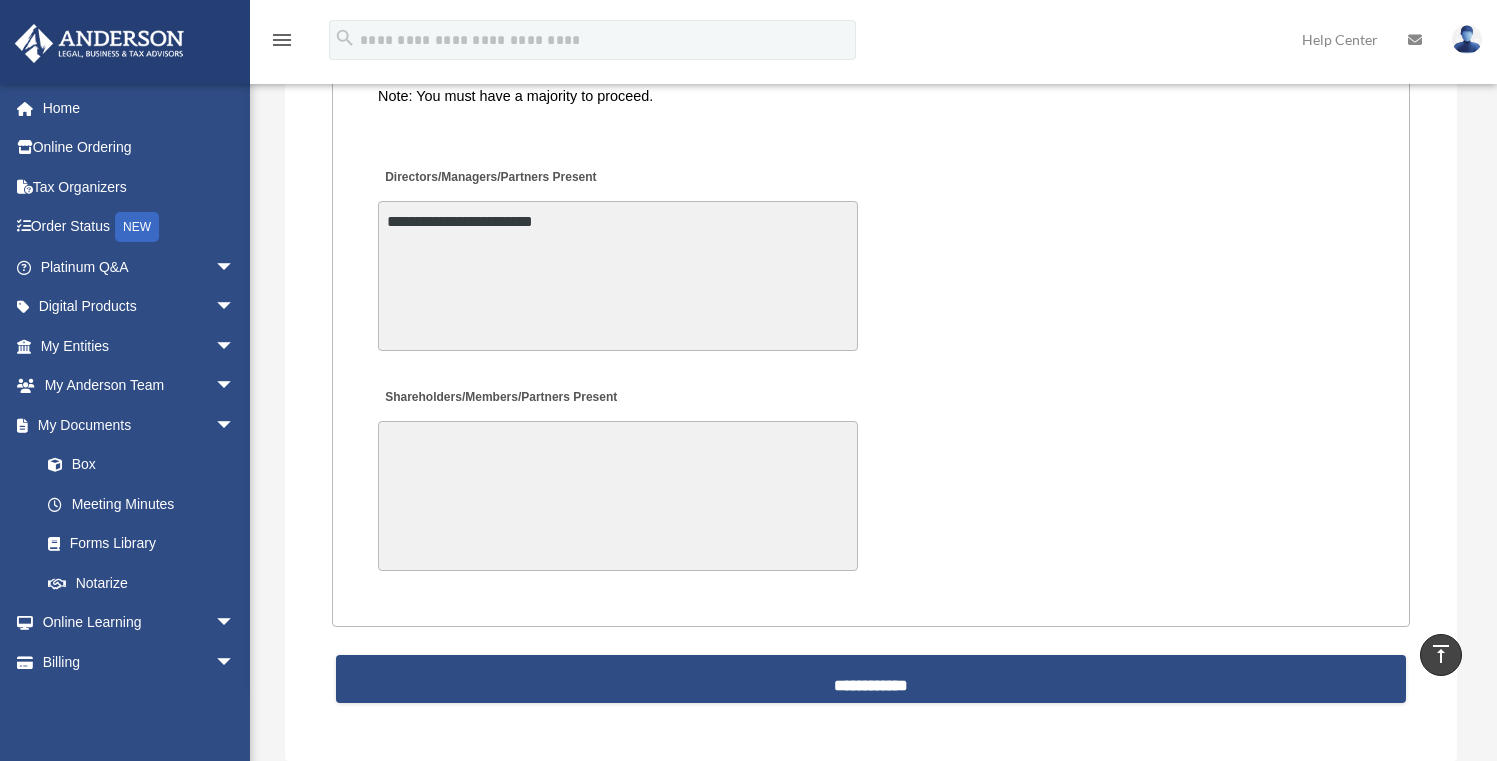 click on "**********" at bounding box center [618, 276] 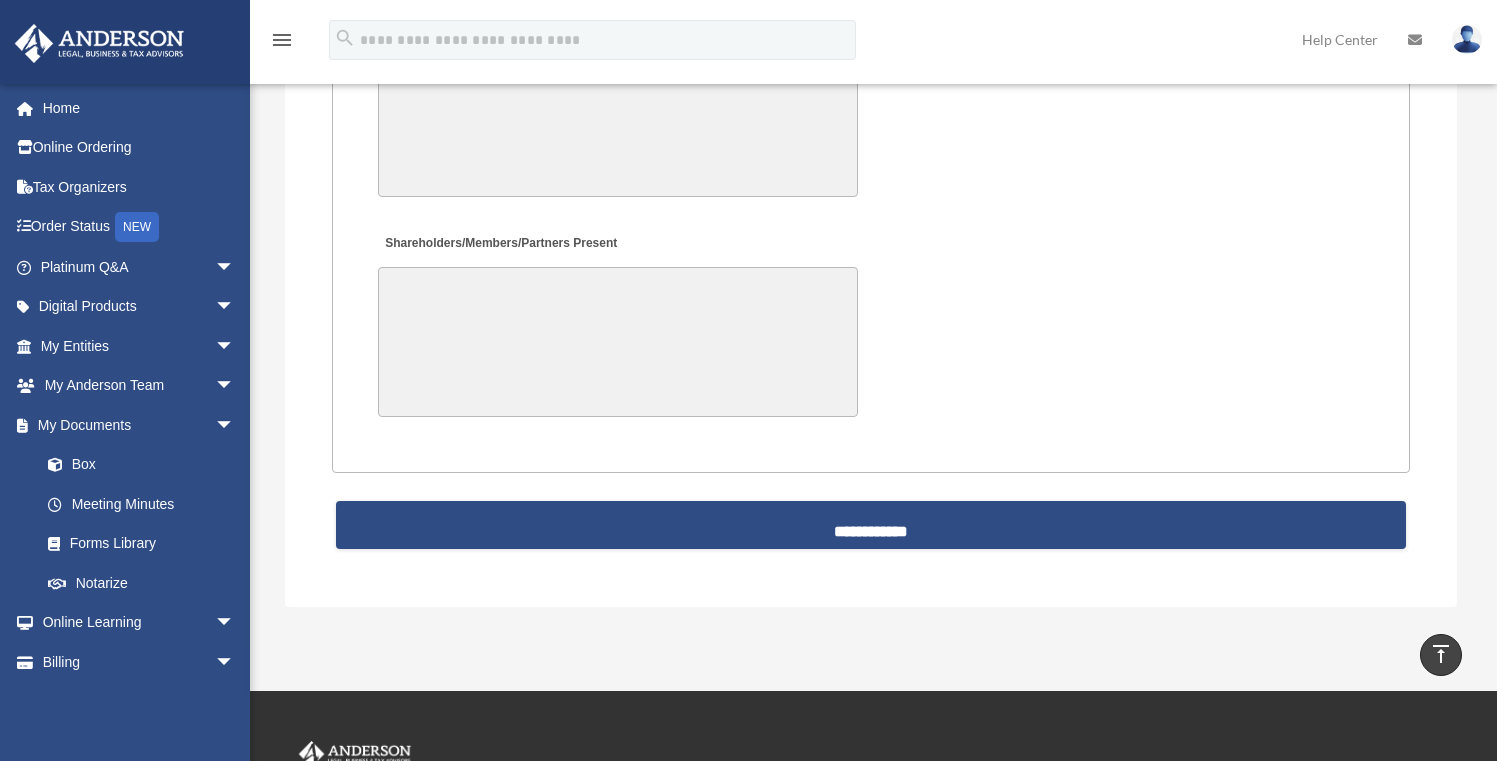 scroll, scrollTop: 4810, scrollLeft: 0, axis: vertical 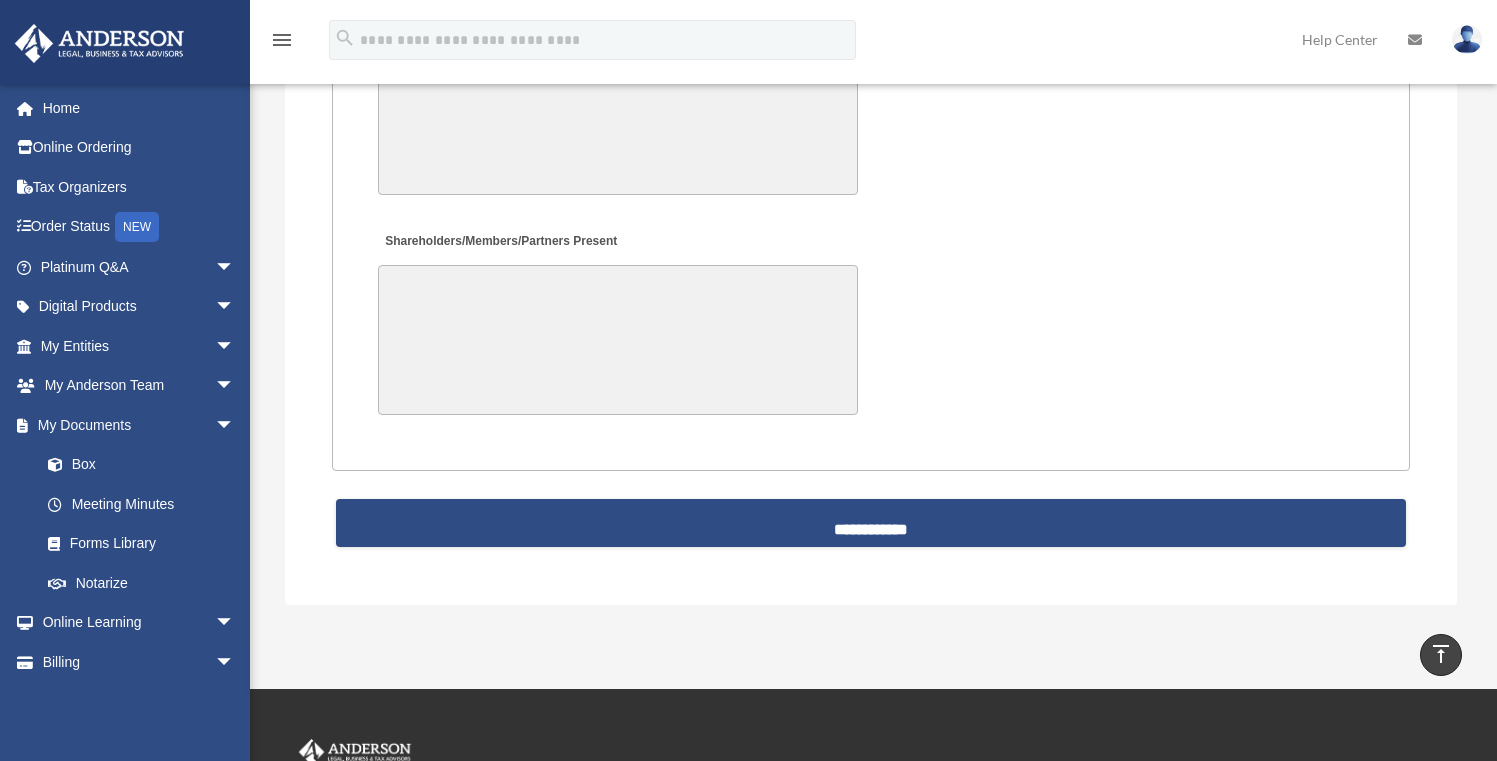 type on "**********" 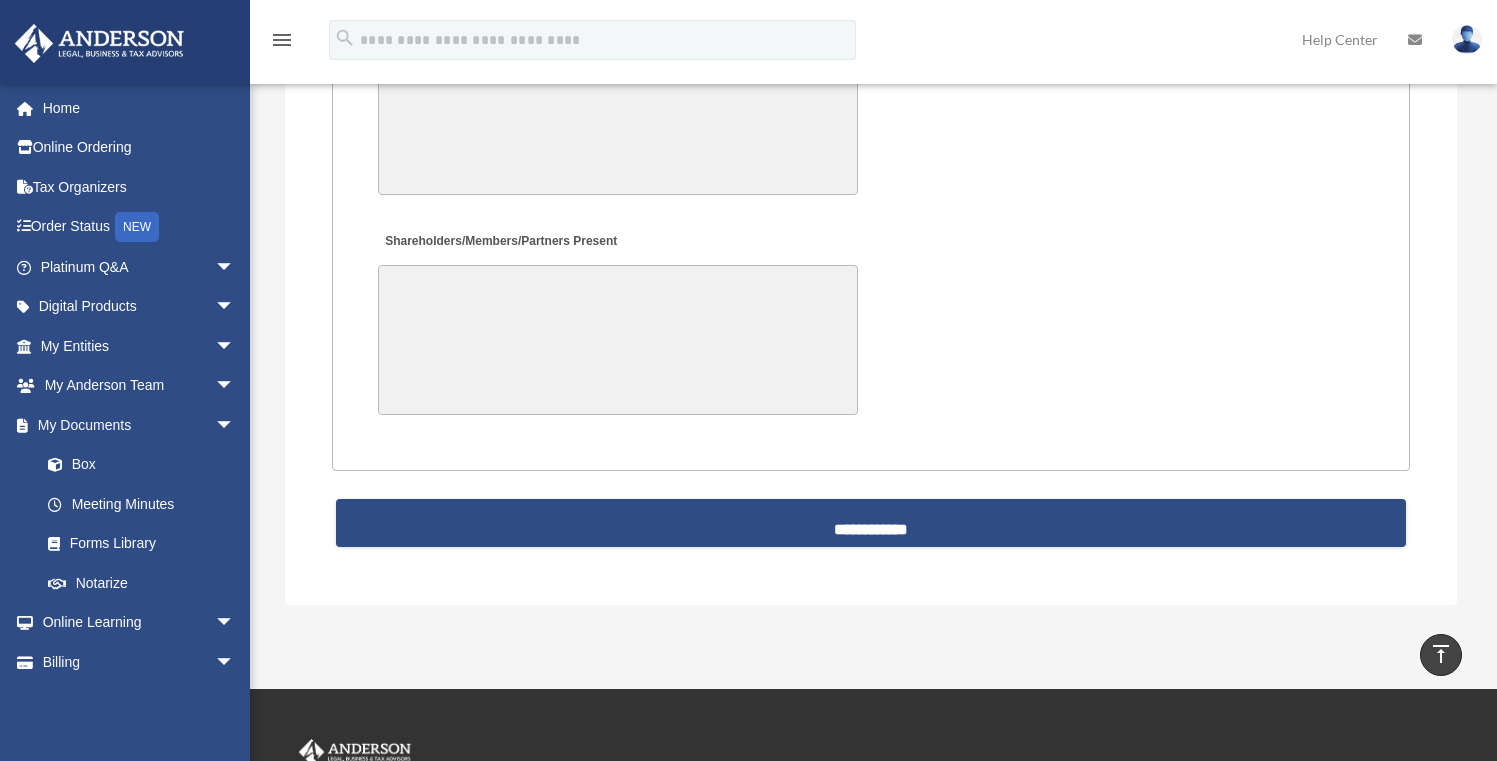click on "Shareholders/Members/Partners Present" at bounding box center [618, 340] 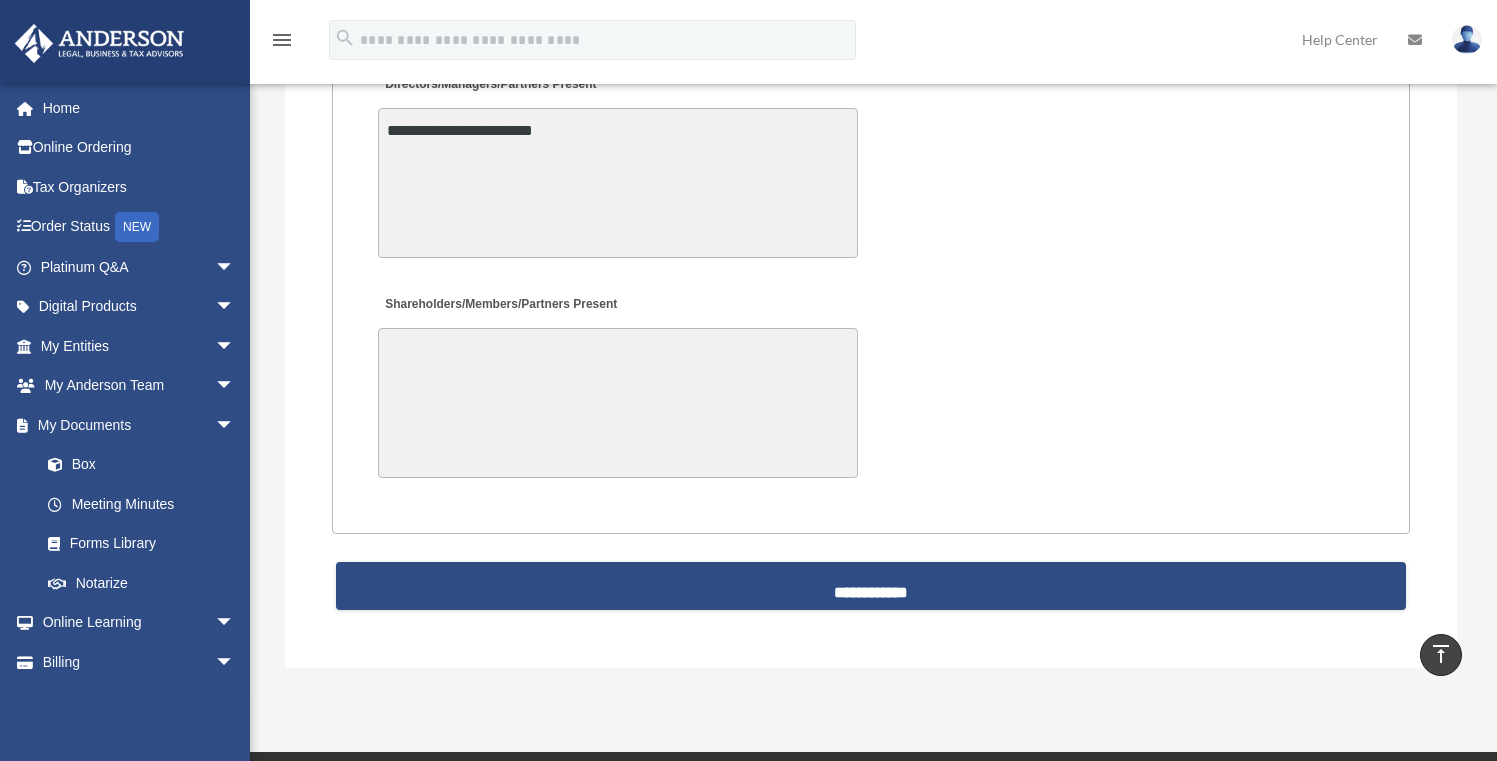 scroll, scrollTop: 4664, scrollLeft: 0, axis: vertical 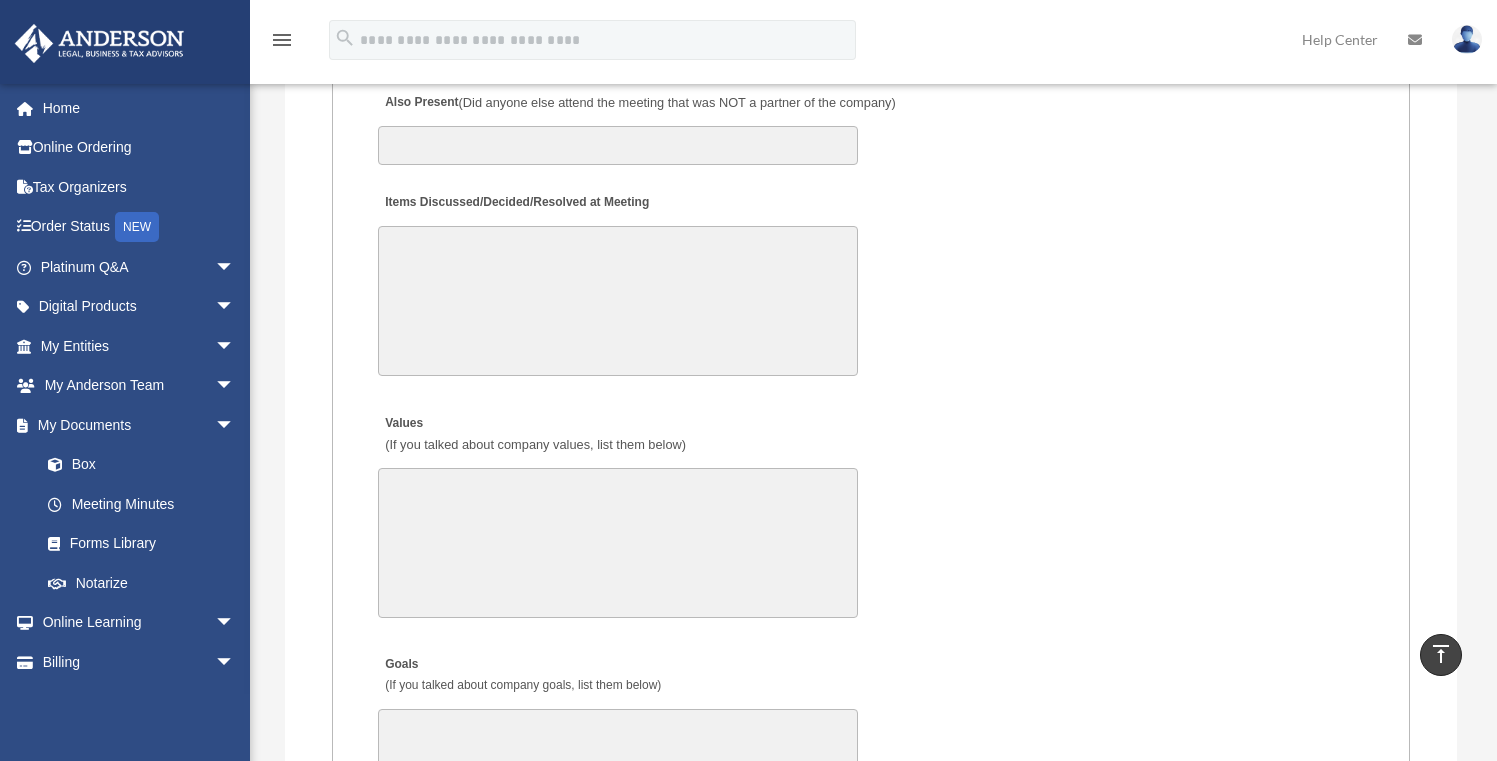 click on "Items Discussed/Decided/Resolved at Meeting" at bounding box center [618, 301] 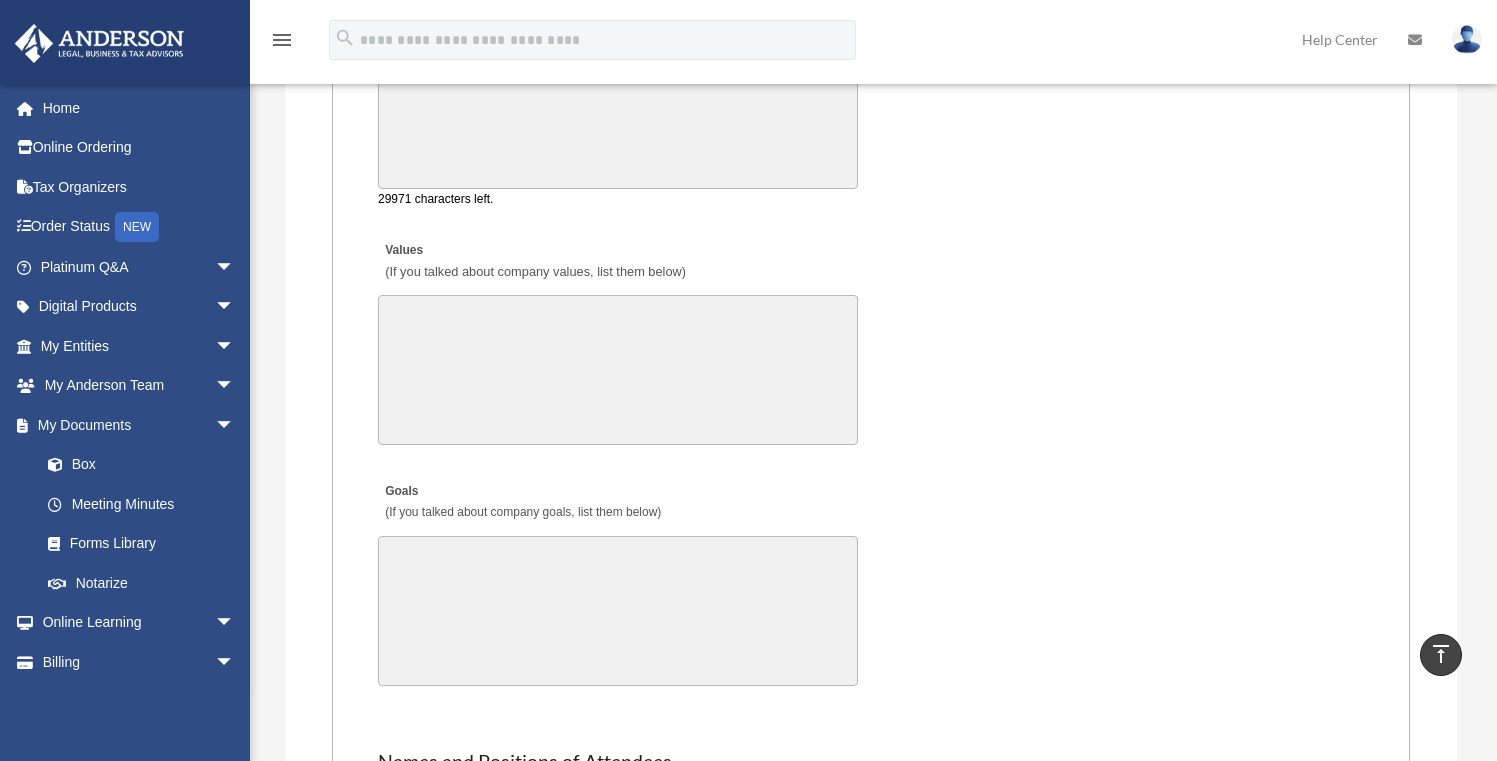 scroll, scrollTop: 3809, scrollLeft: 0, axis: vertical 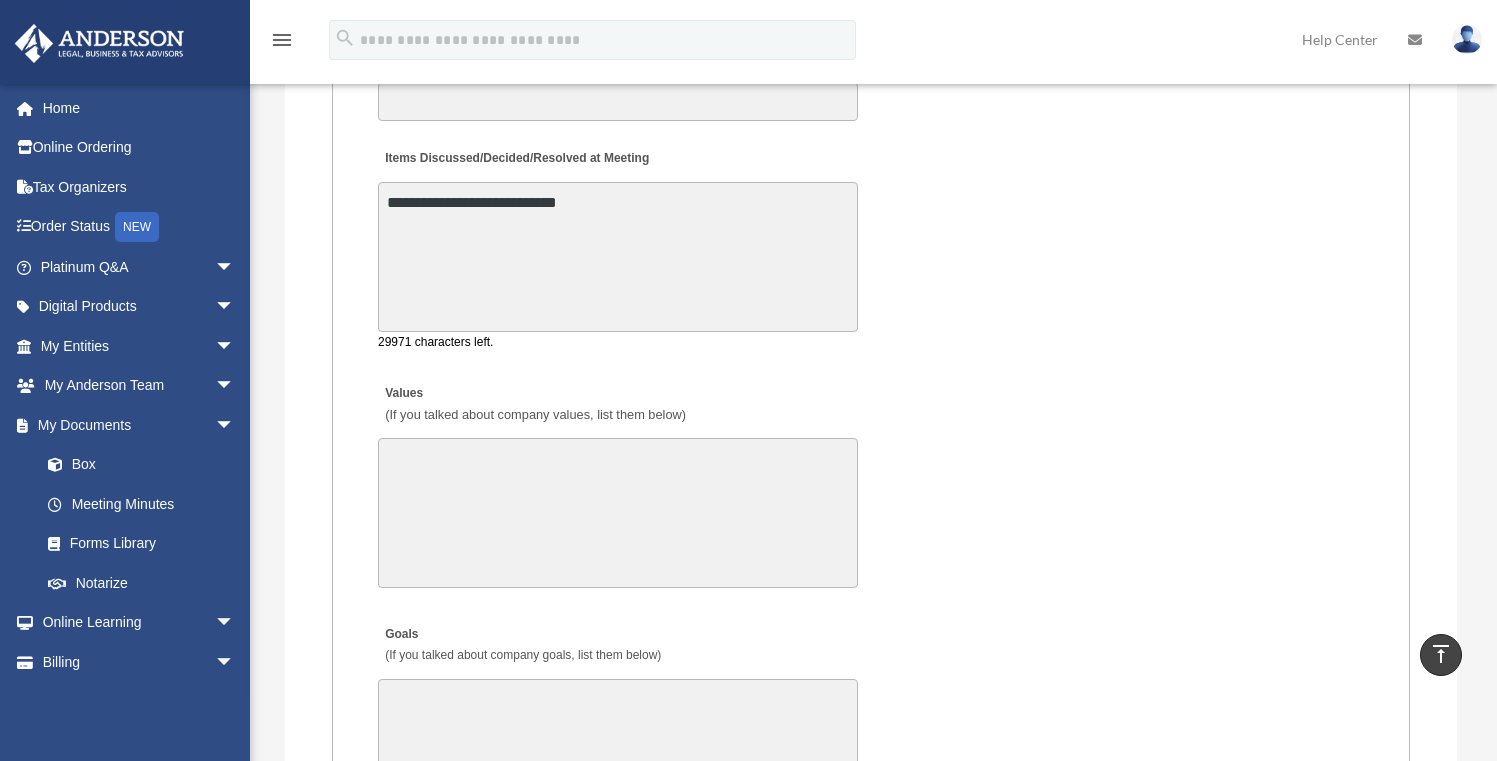 click on "**********" at bounding box center [618, 257] 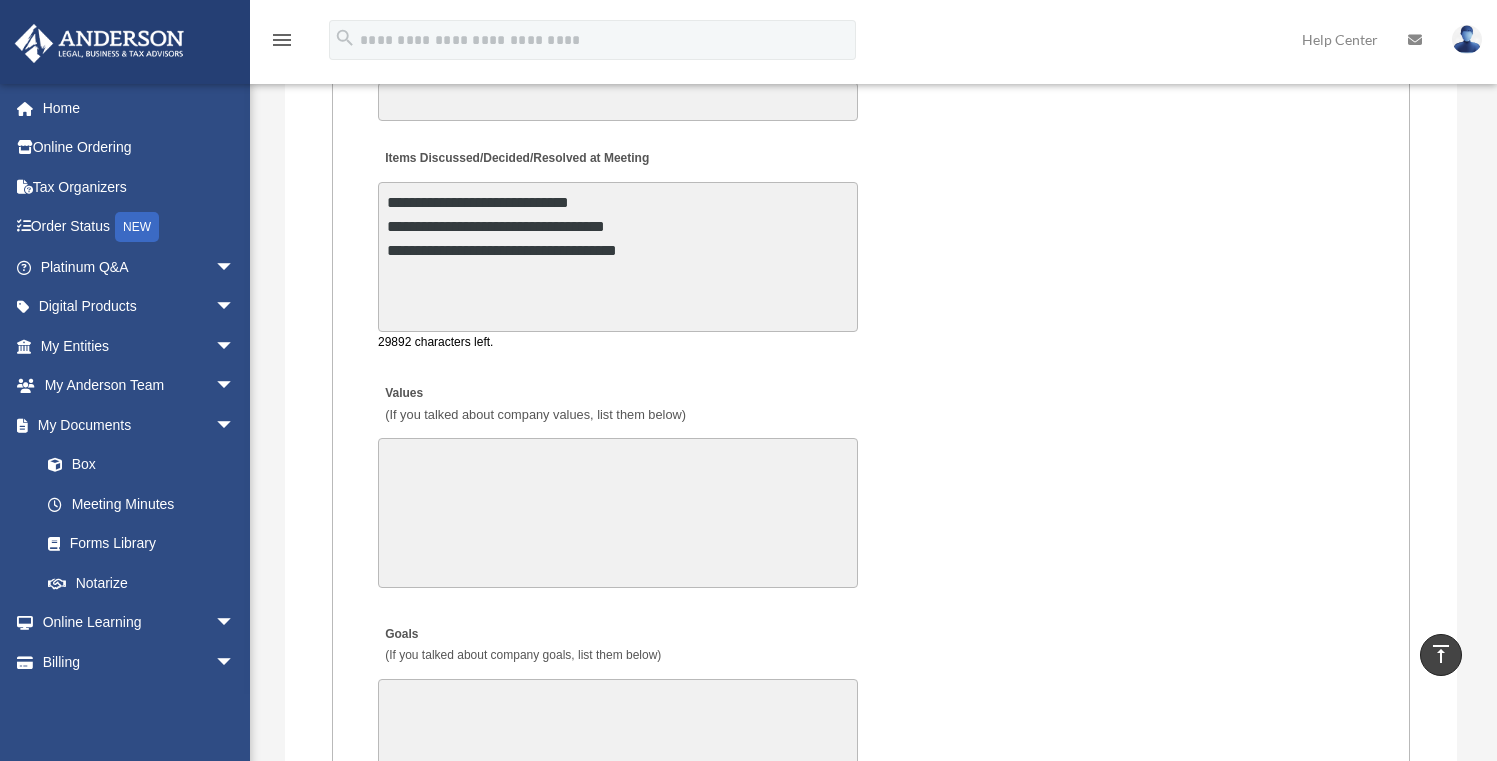 click on "**********" at bounding box center [618, 257] 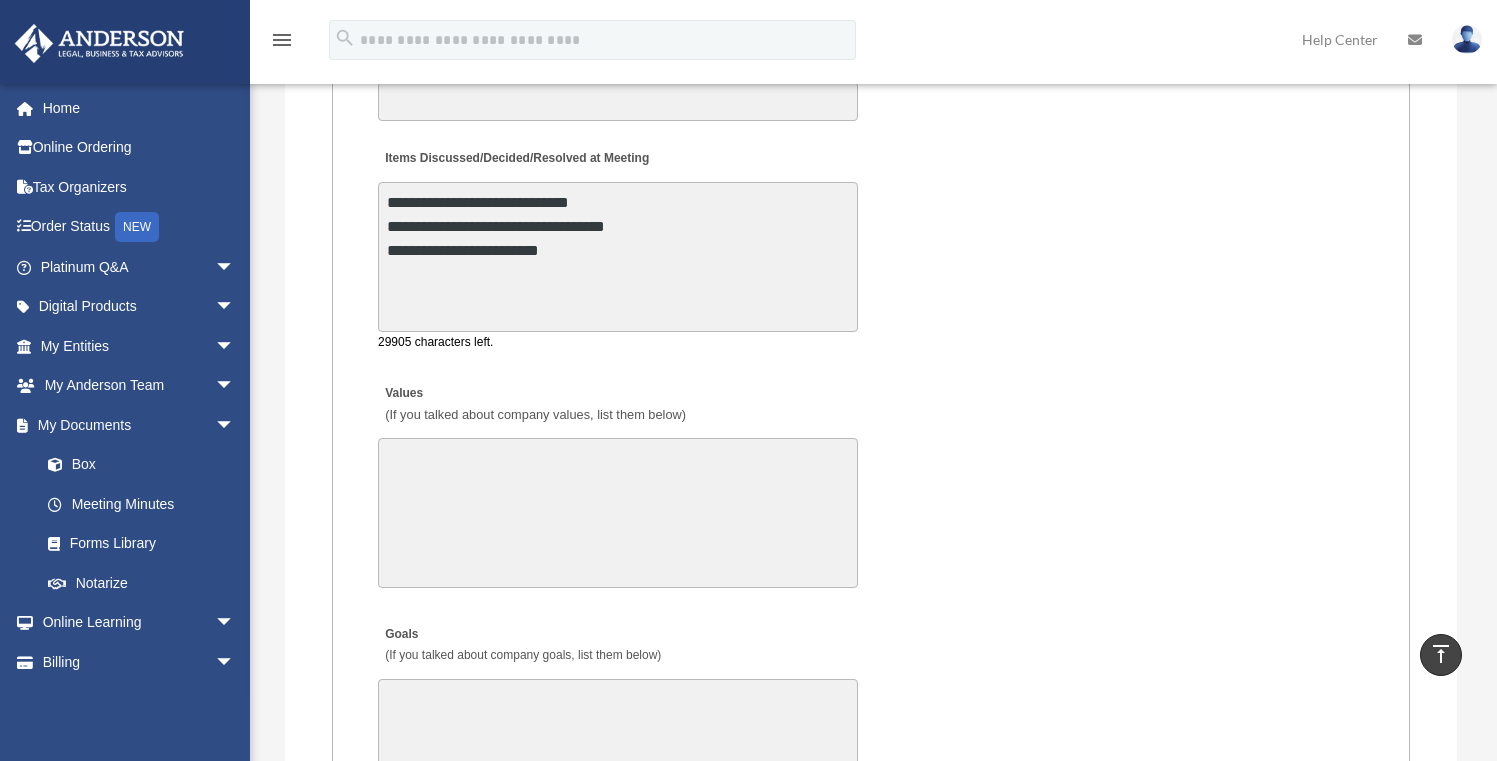 drag, startPoint x: 612, startPoint y: 270, endPoint x: 378, endPoint y: 260, distance: 234.21358 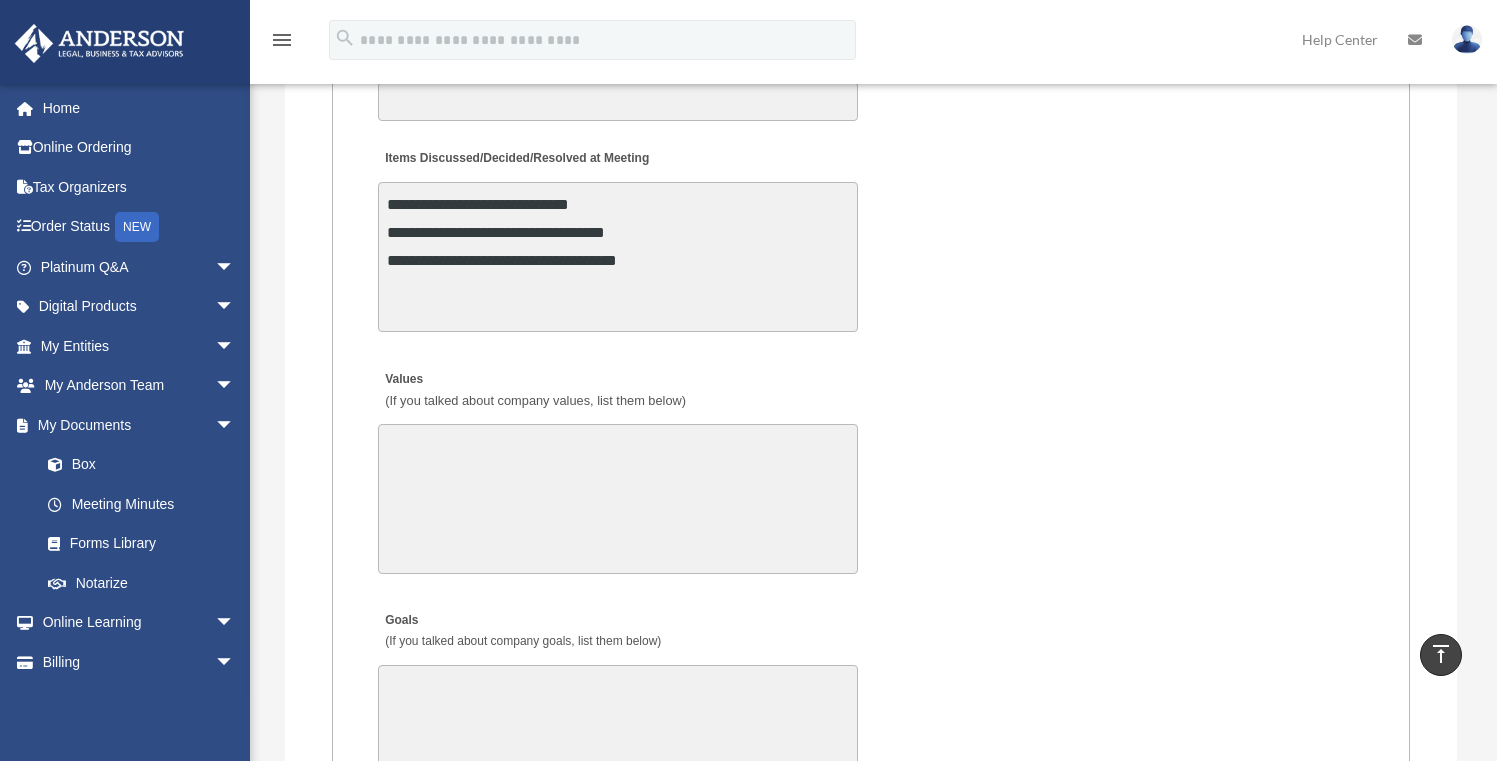 click on "**********" at bounding box center [871, 239] 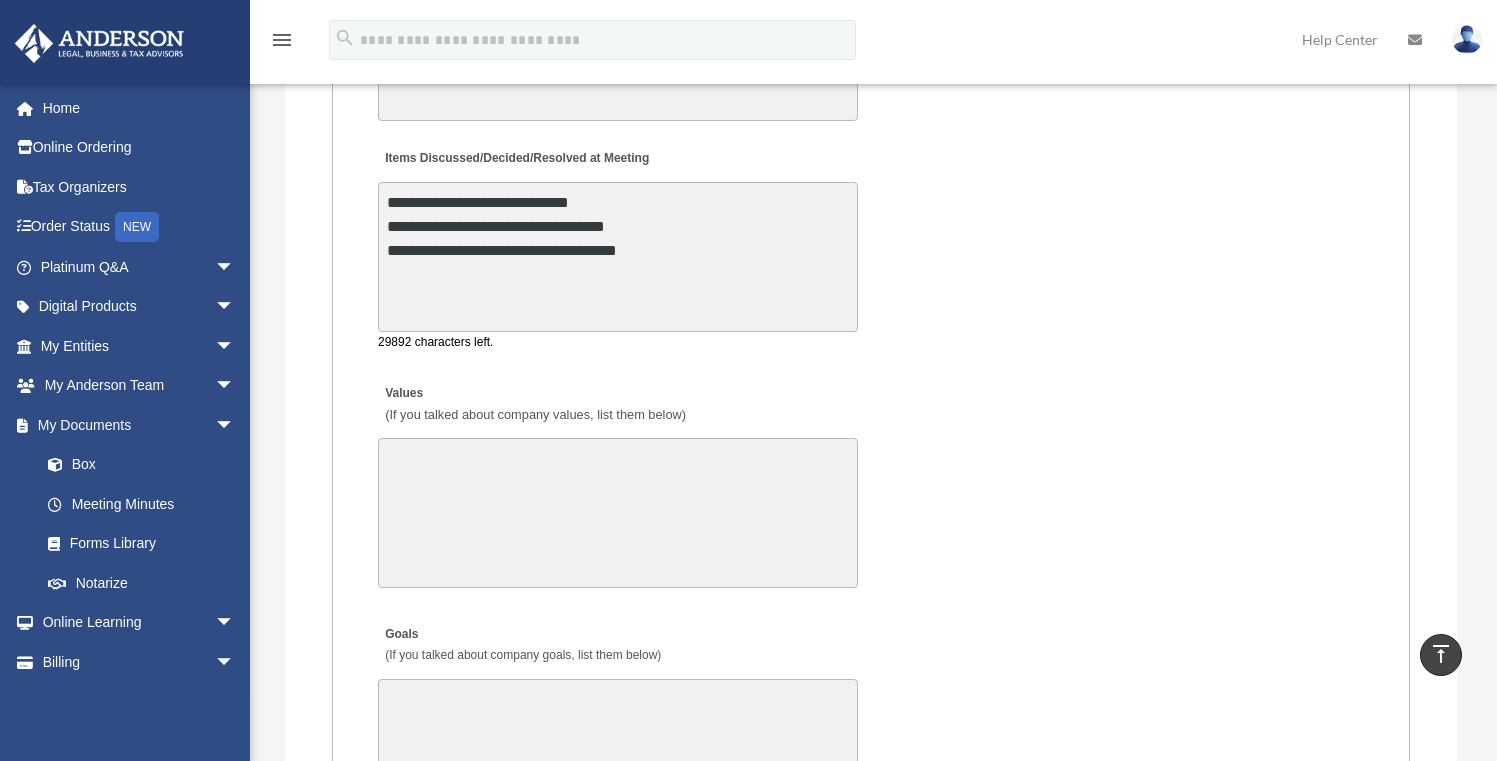 click on "**********" at bounding box center [618, 257] 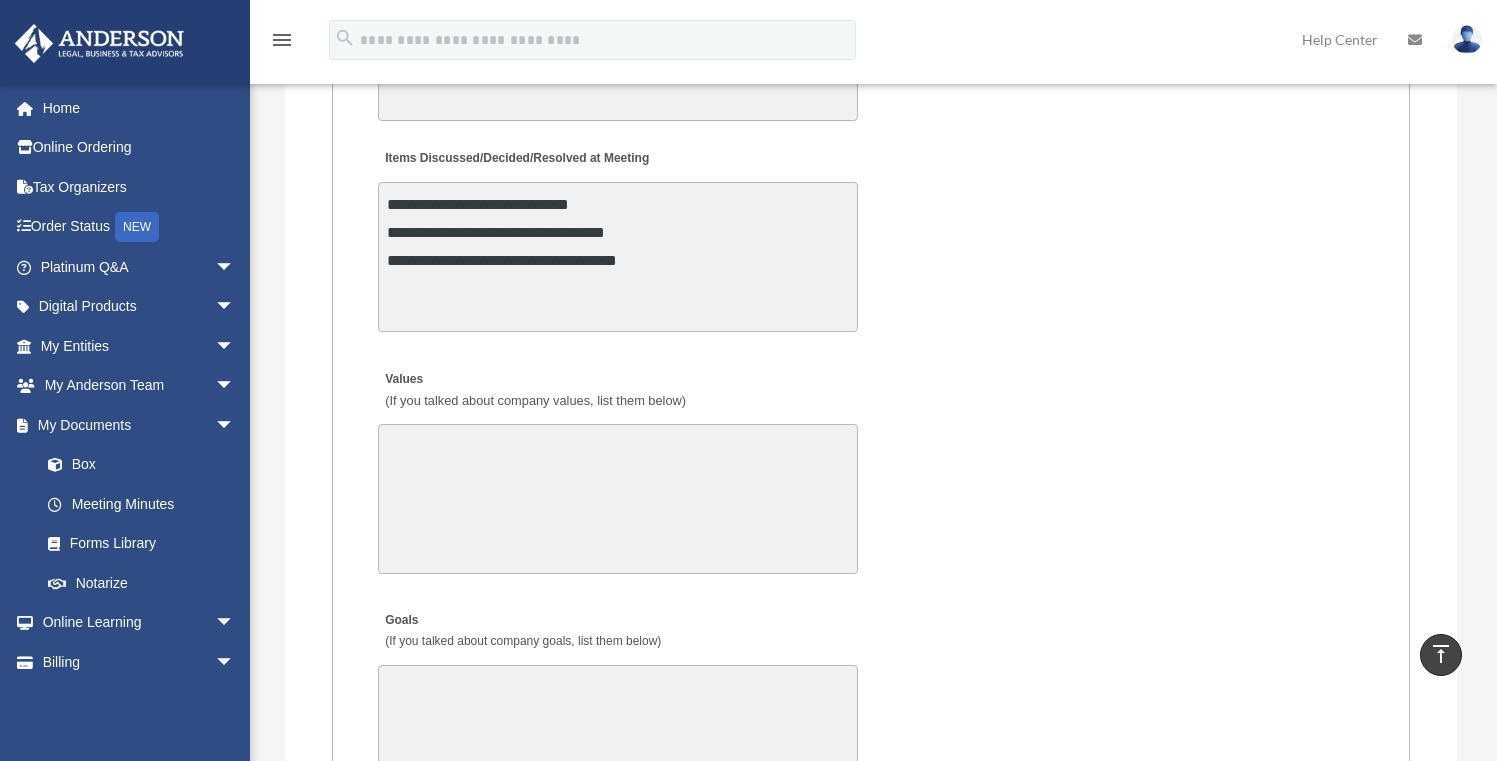 click on "**********" at bounding box center (871, 239) 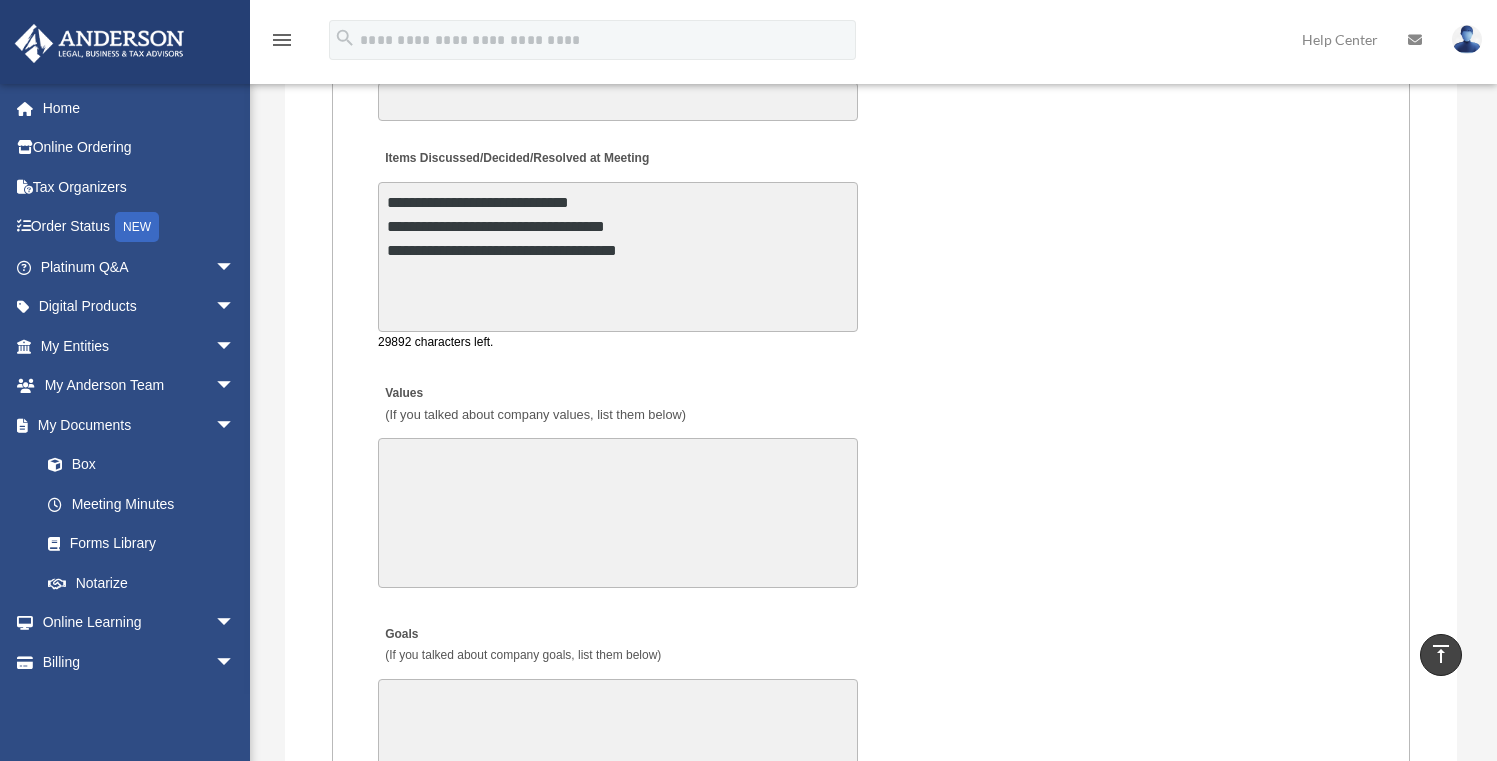 click on "**********" at bounding box center (618, 257) 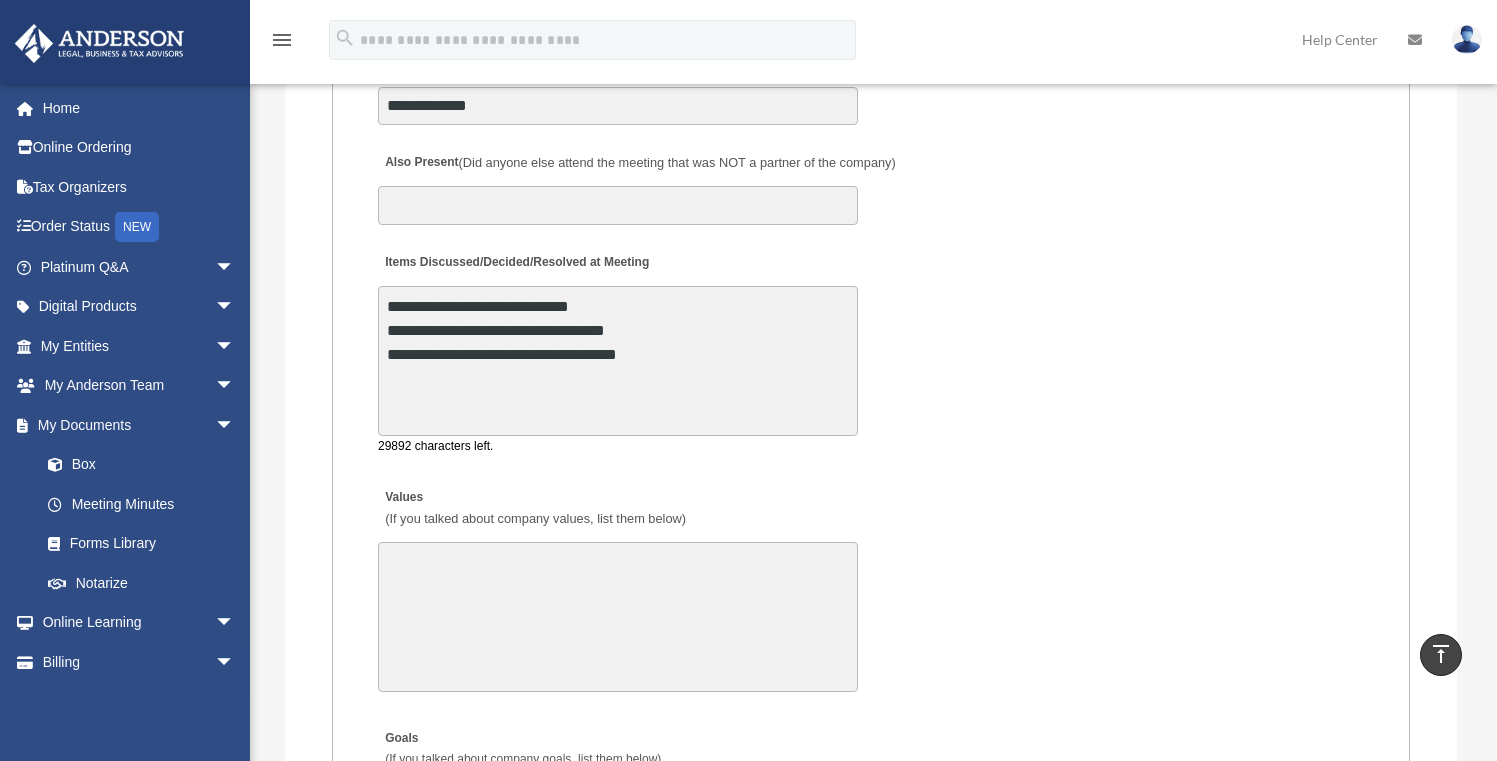 scroll, scrollTop: 3687, scrollLeft: 0, axis: vertical 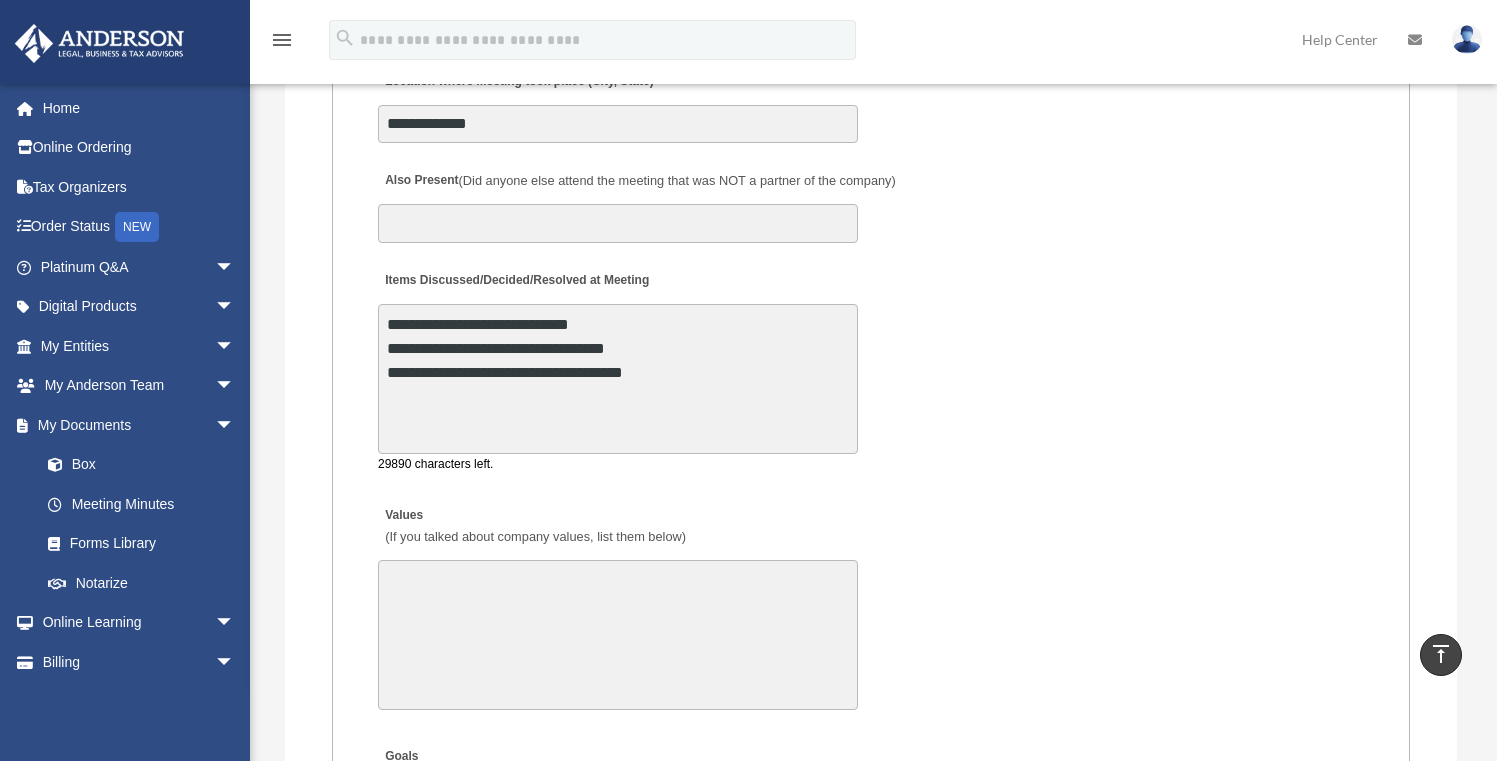 click on "**********" at bounding box center [618, 379] 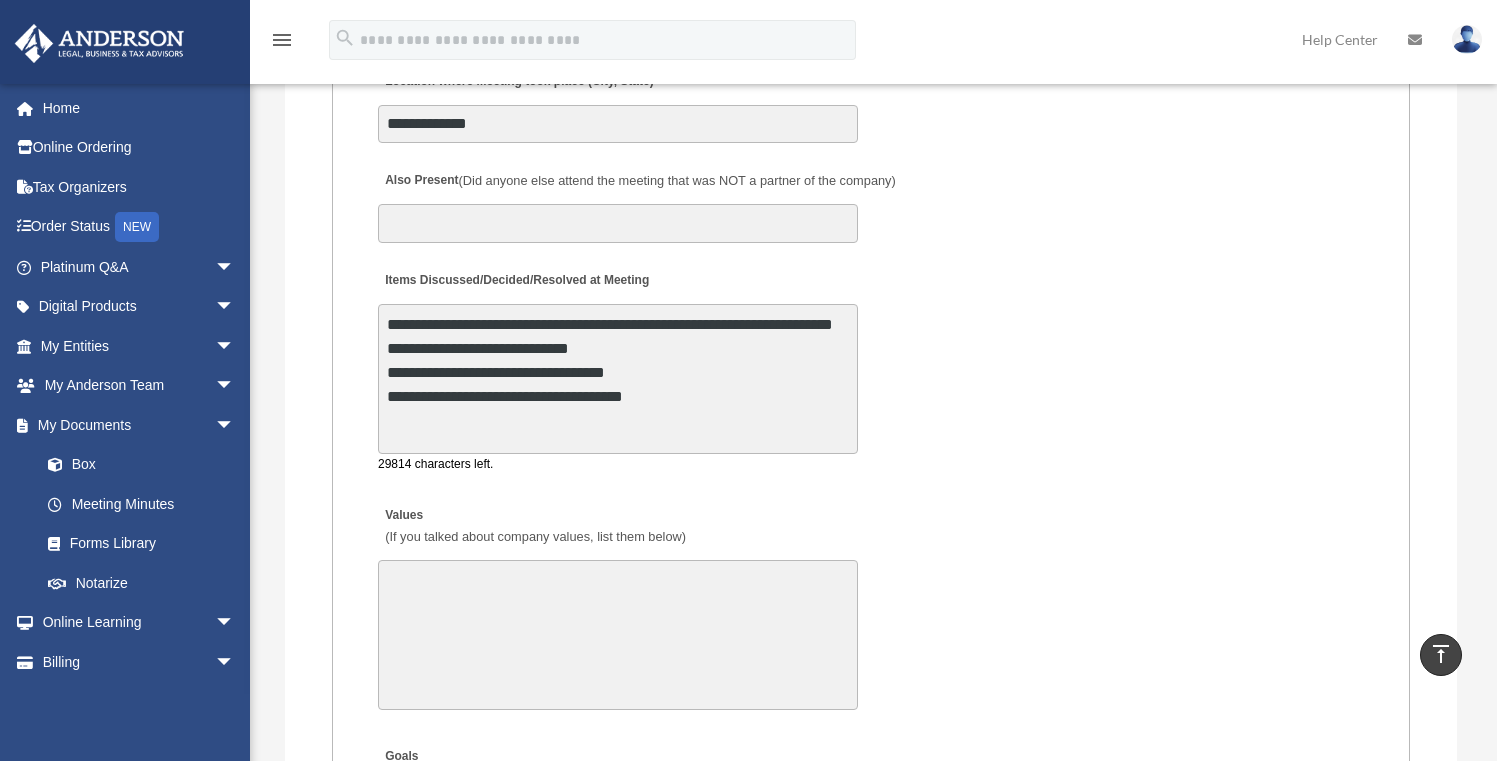 click on "**********" at bounding box center (618, 379) 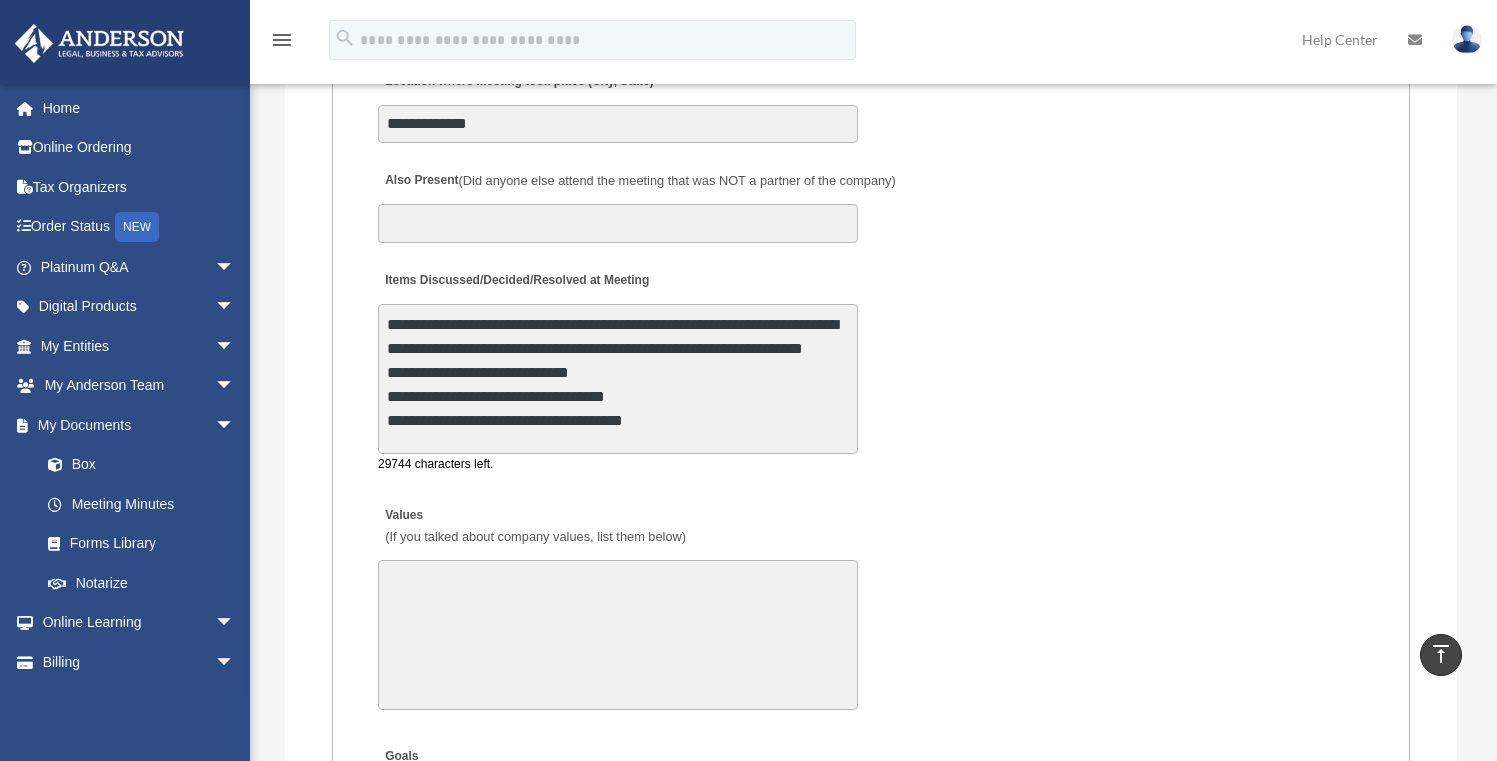 scroll, scrollTop: 3709, scrollLeft: 0, axis: vertical 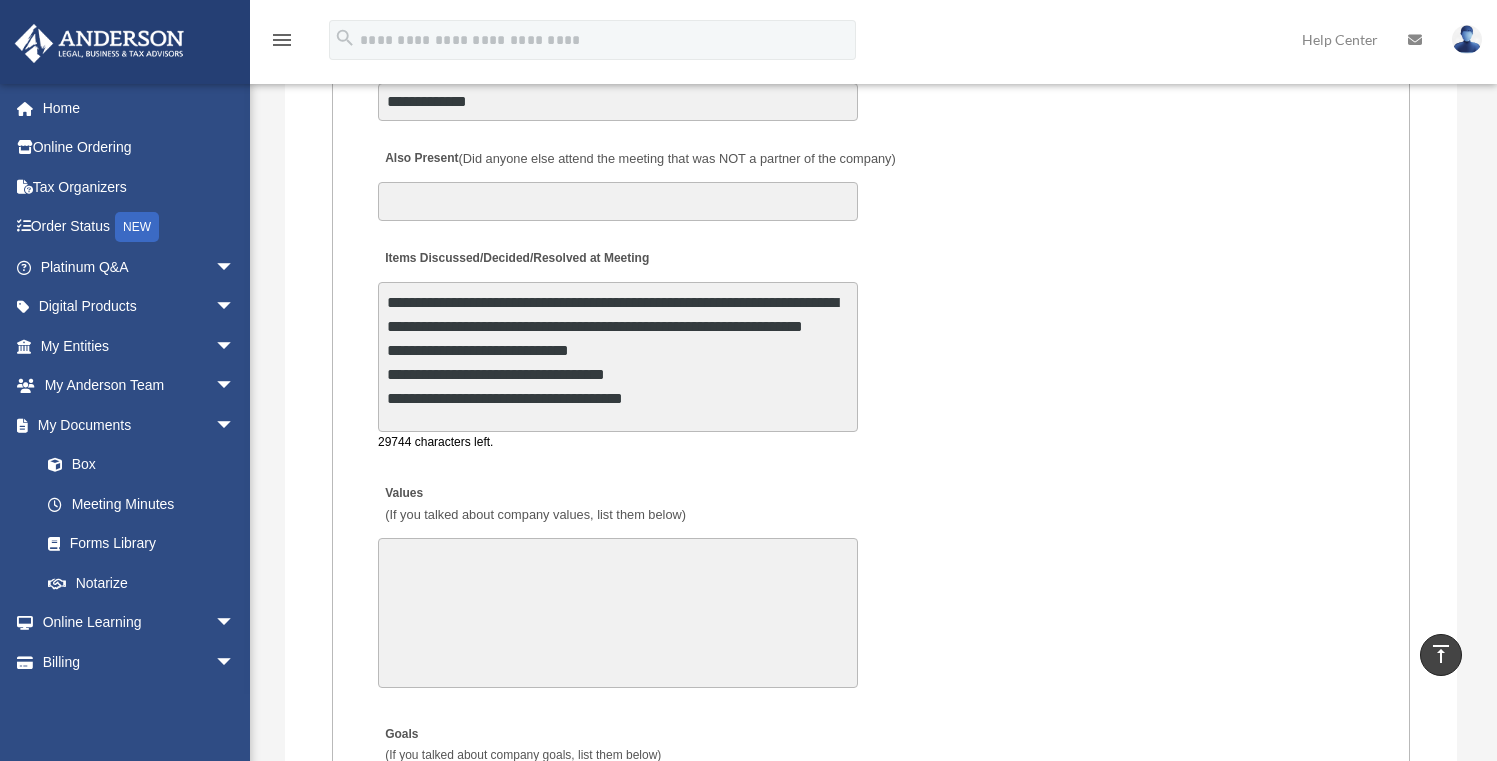 drag, startPoint x: 703, startPoint y: 426, endPoint x: 273, endPoint y: 276, distance: 455.4119 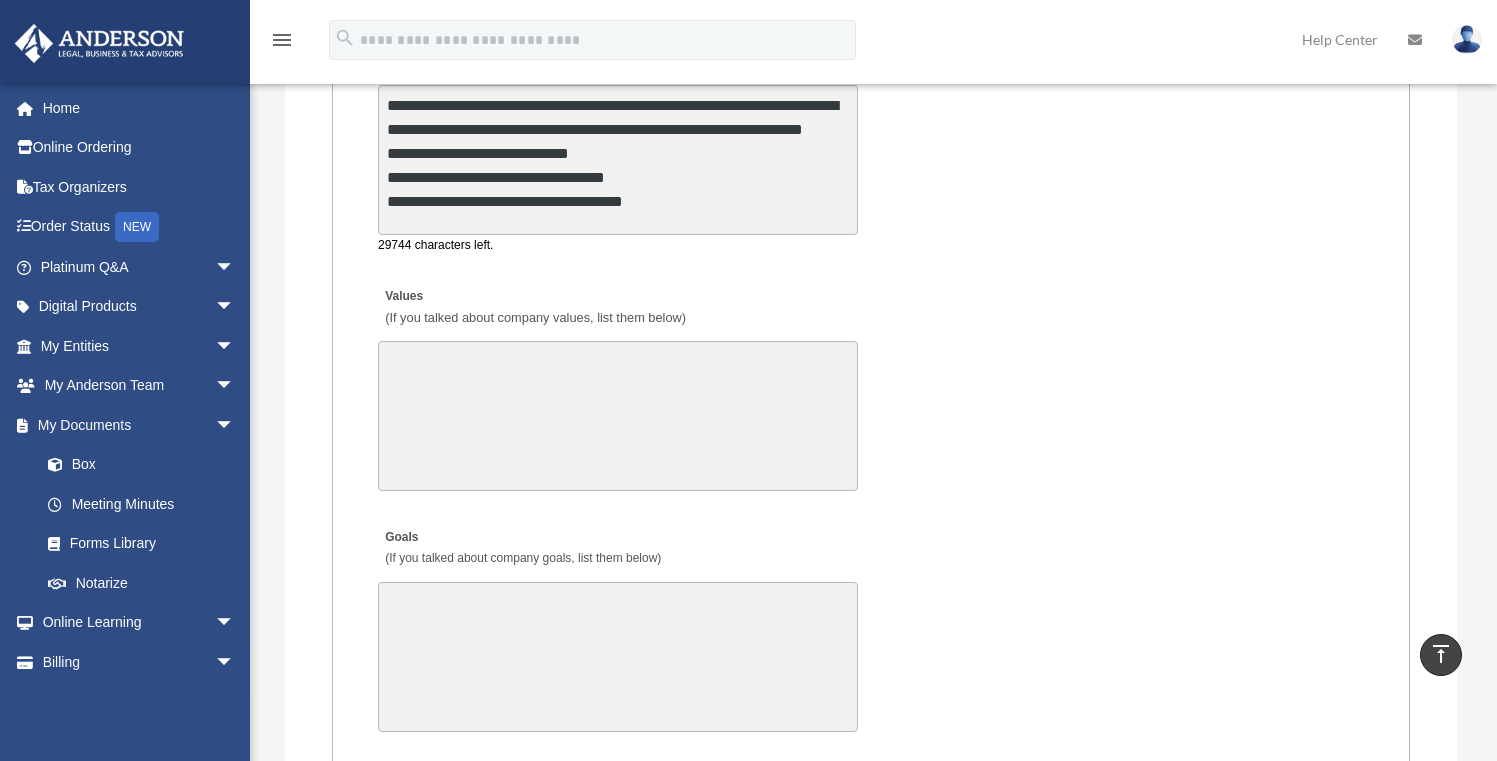 scroll, scrollTop: 3916, scrollLeft: 0, axis: vertical 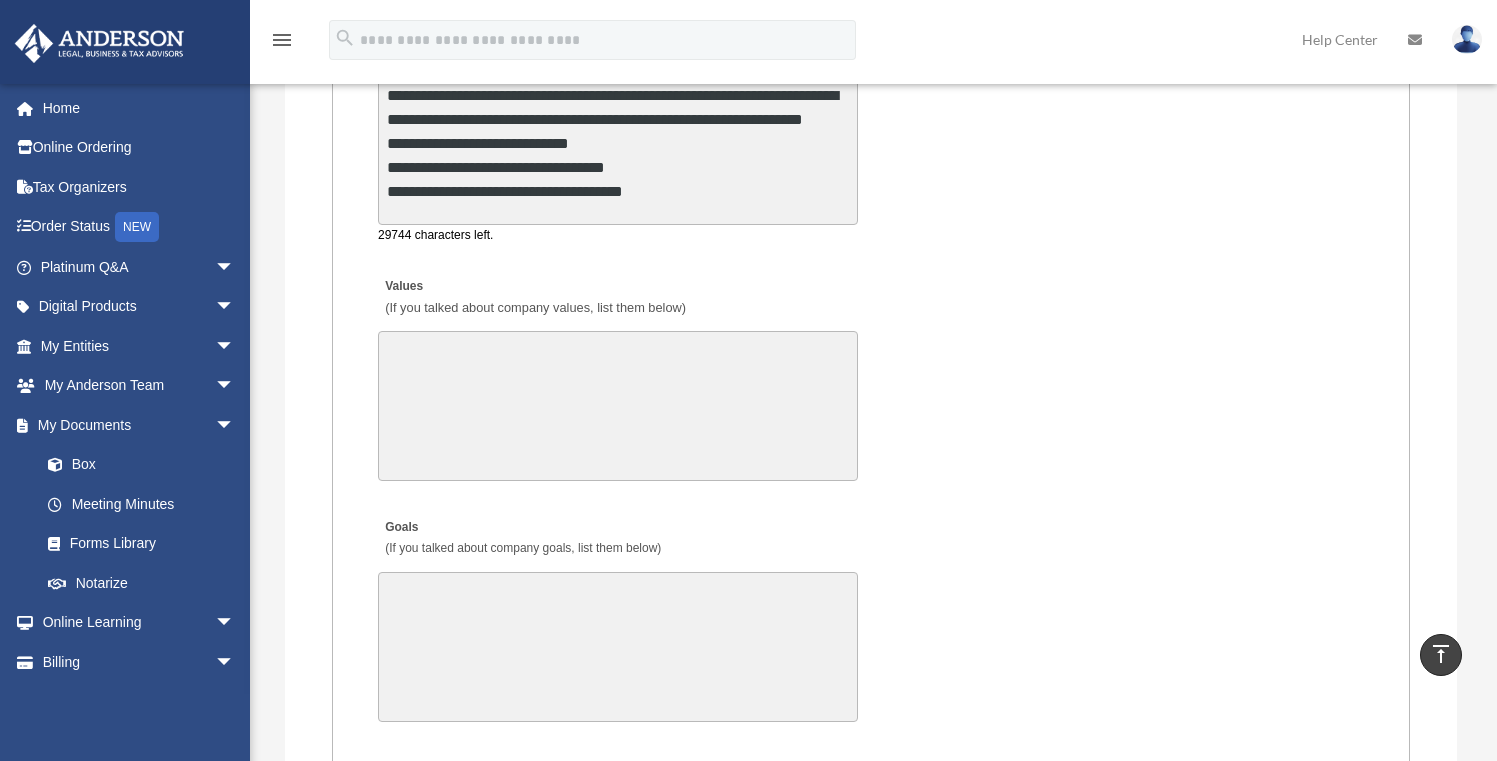 type on "**********" 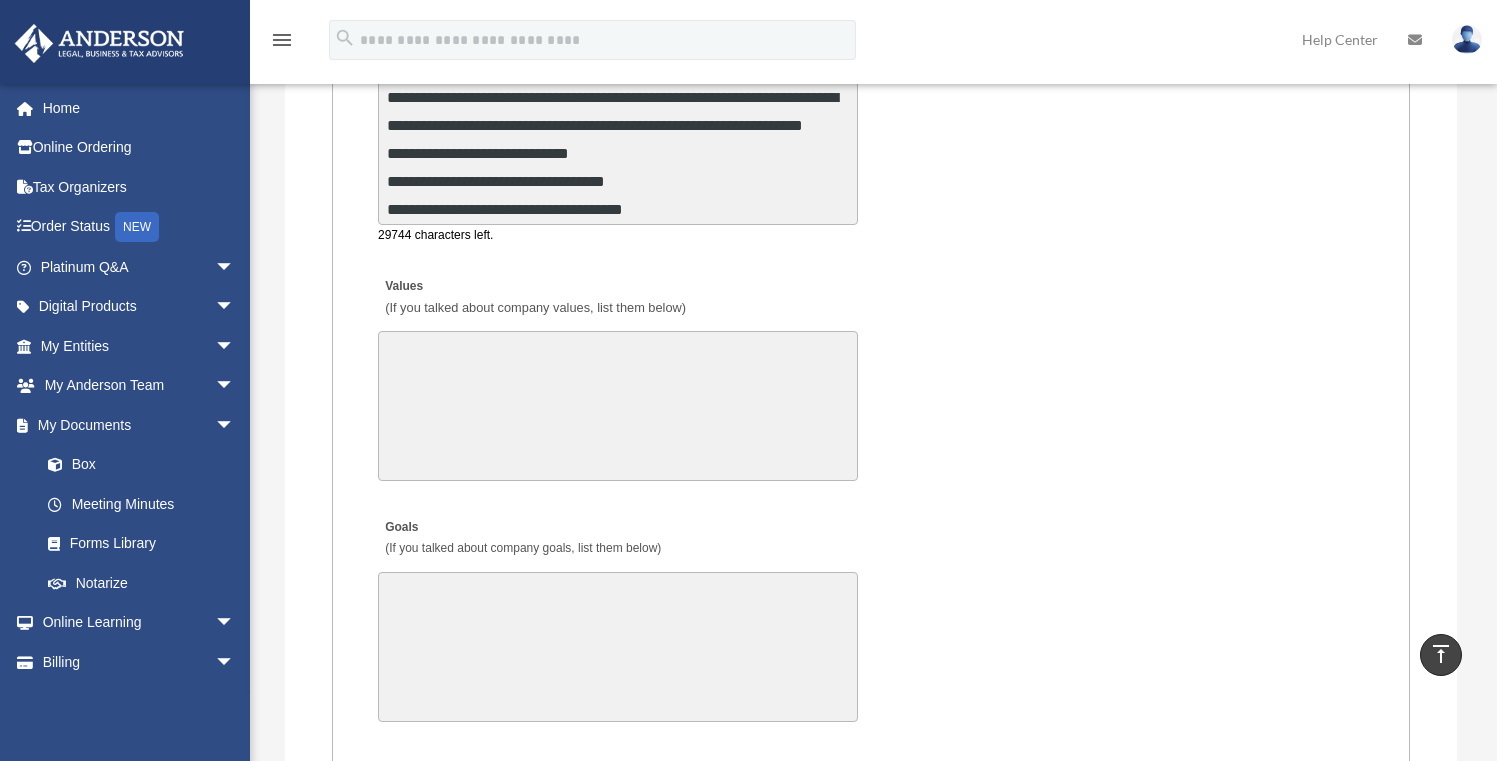 click on "Values (If you talked about company values, list them below)" at bounding box center [618, 406] 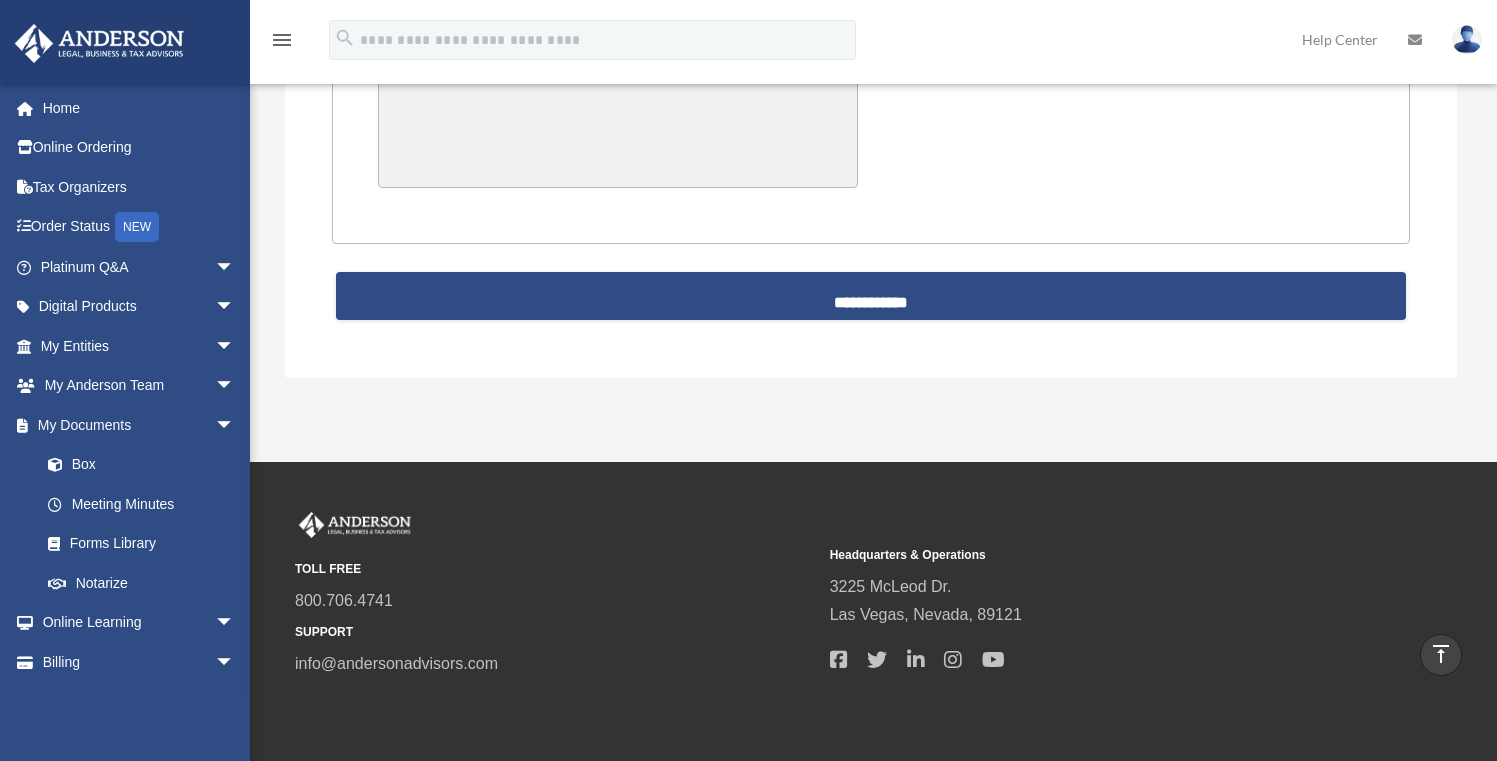 scroll, scrollTop: 5130, scrollLeft: 0, axis: vertical 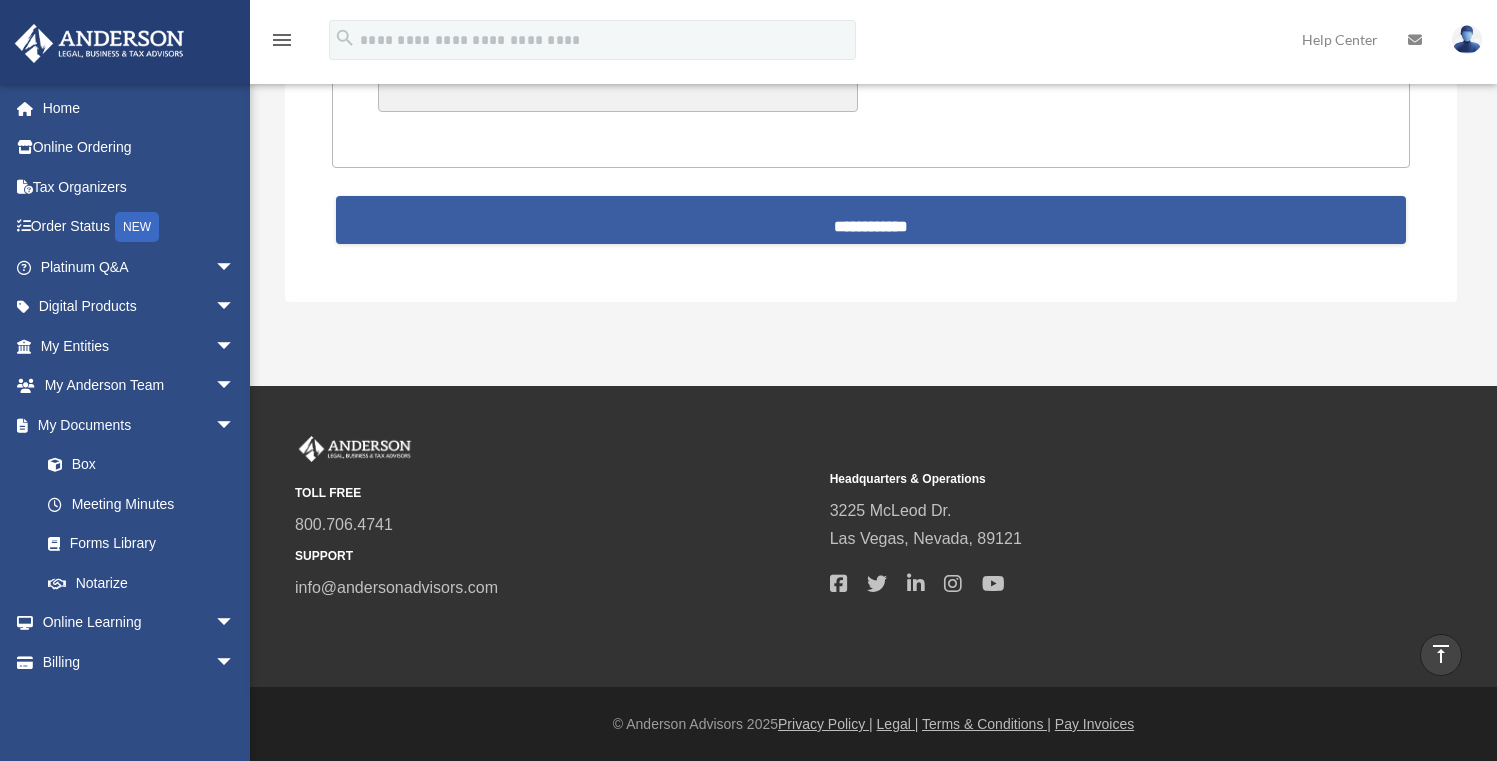 click on "**********" at bounding box center (871, 220) 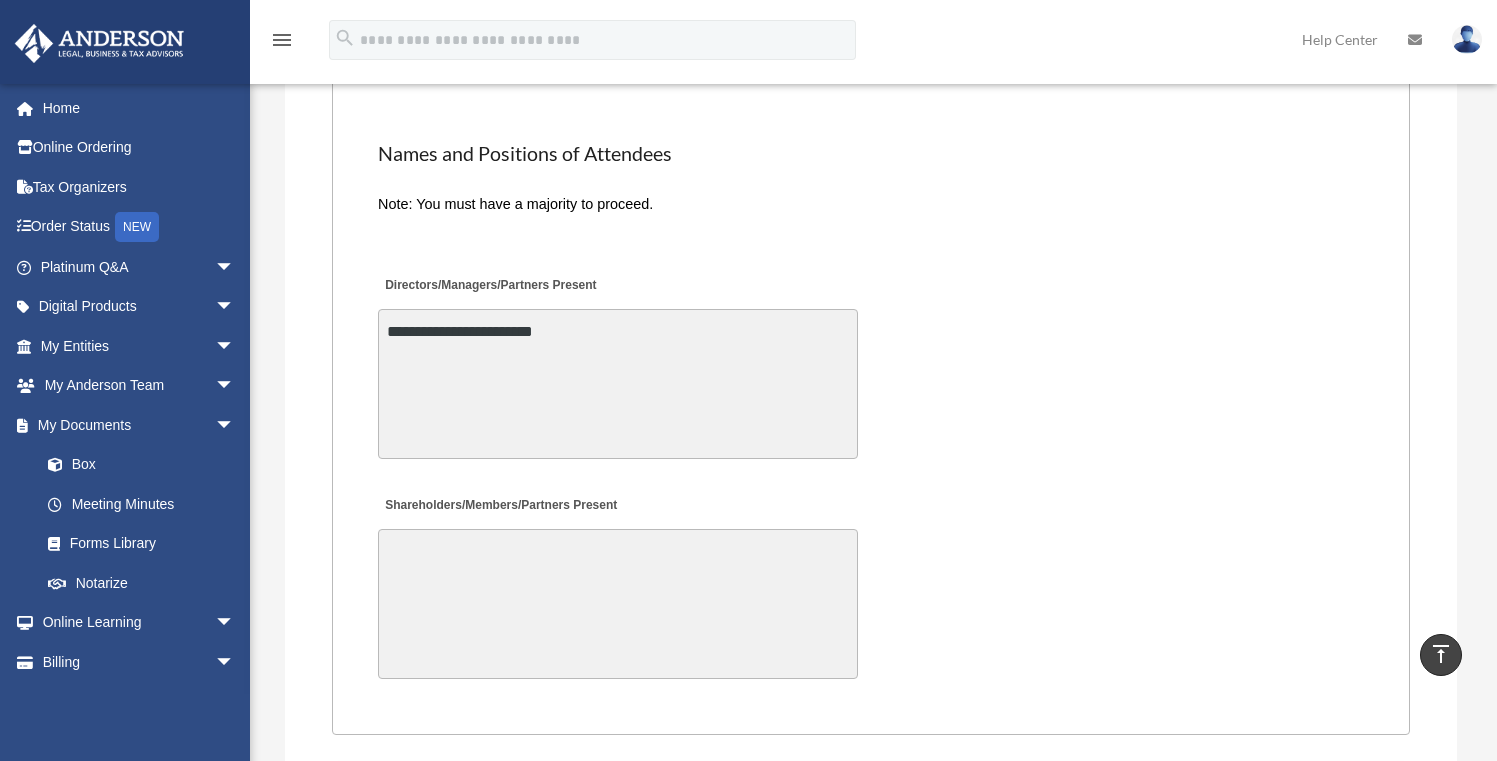 scroll, scrollTop: 4545, scrollLeft: 0, axis: vertical 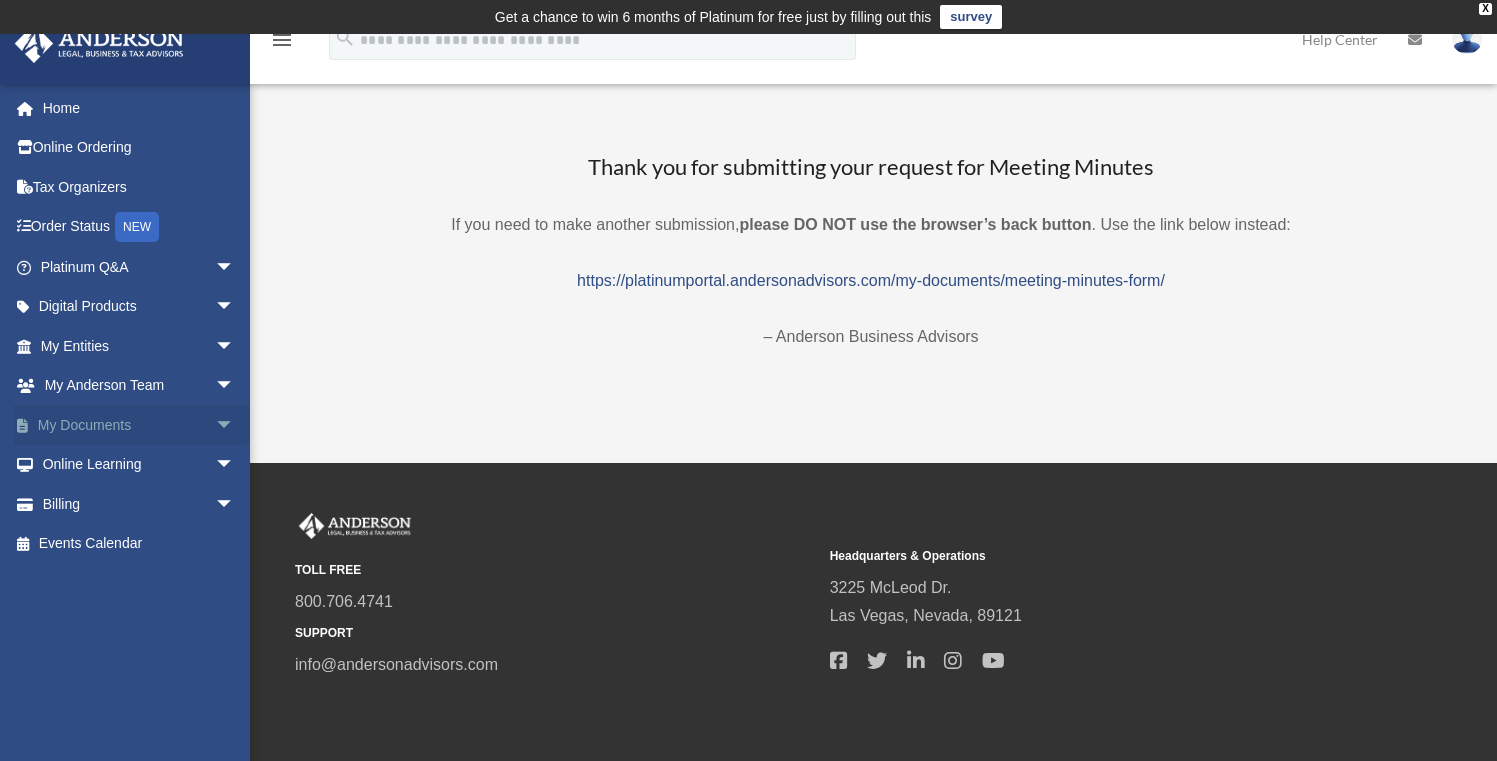 click on "arrow_drop_down" at bounding box center [235, 425] 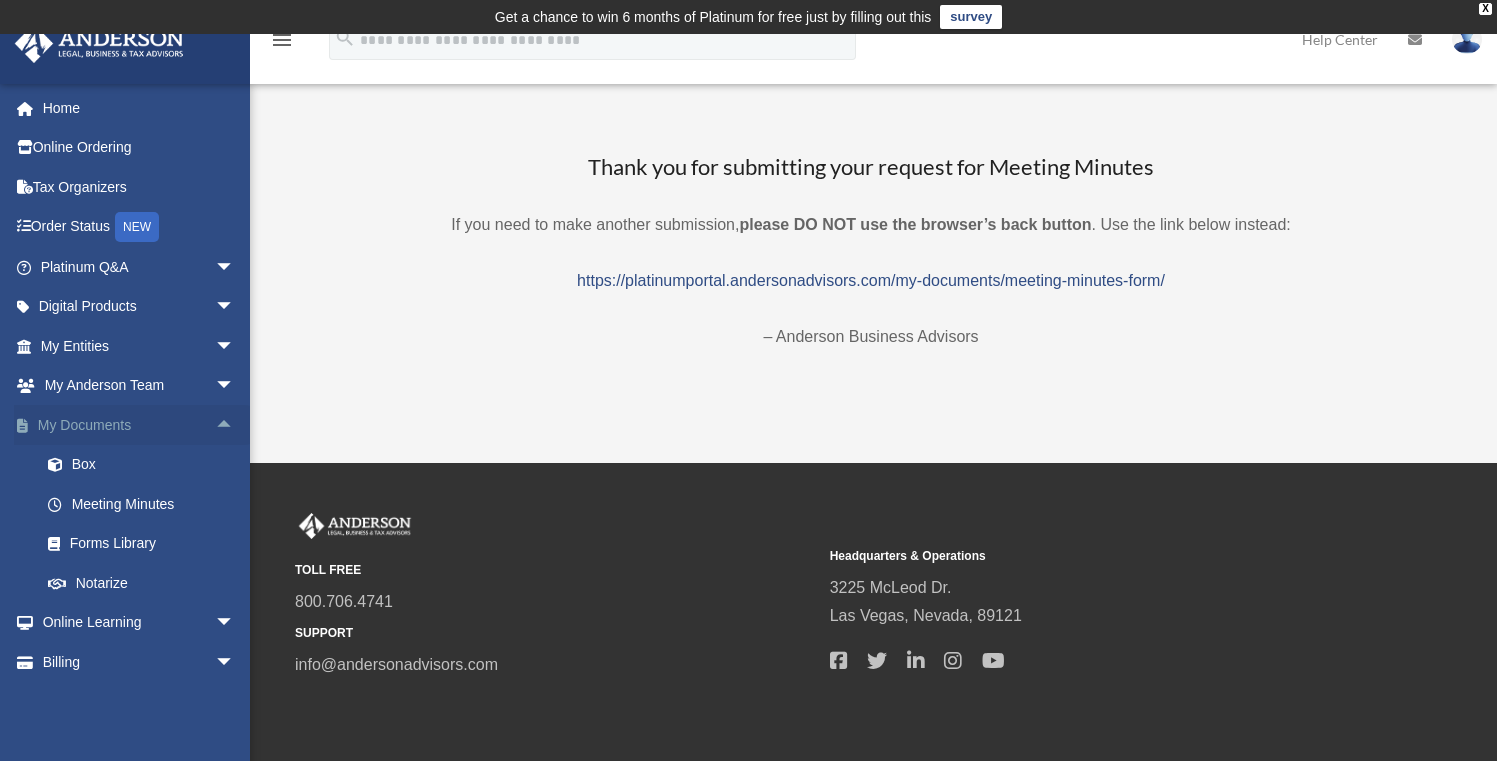 scroll, scrollTop: 32, scrollLeft: 0, axis: vertical 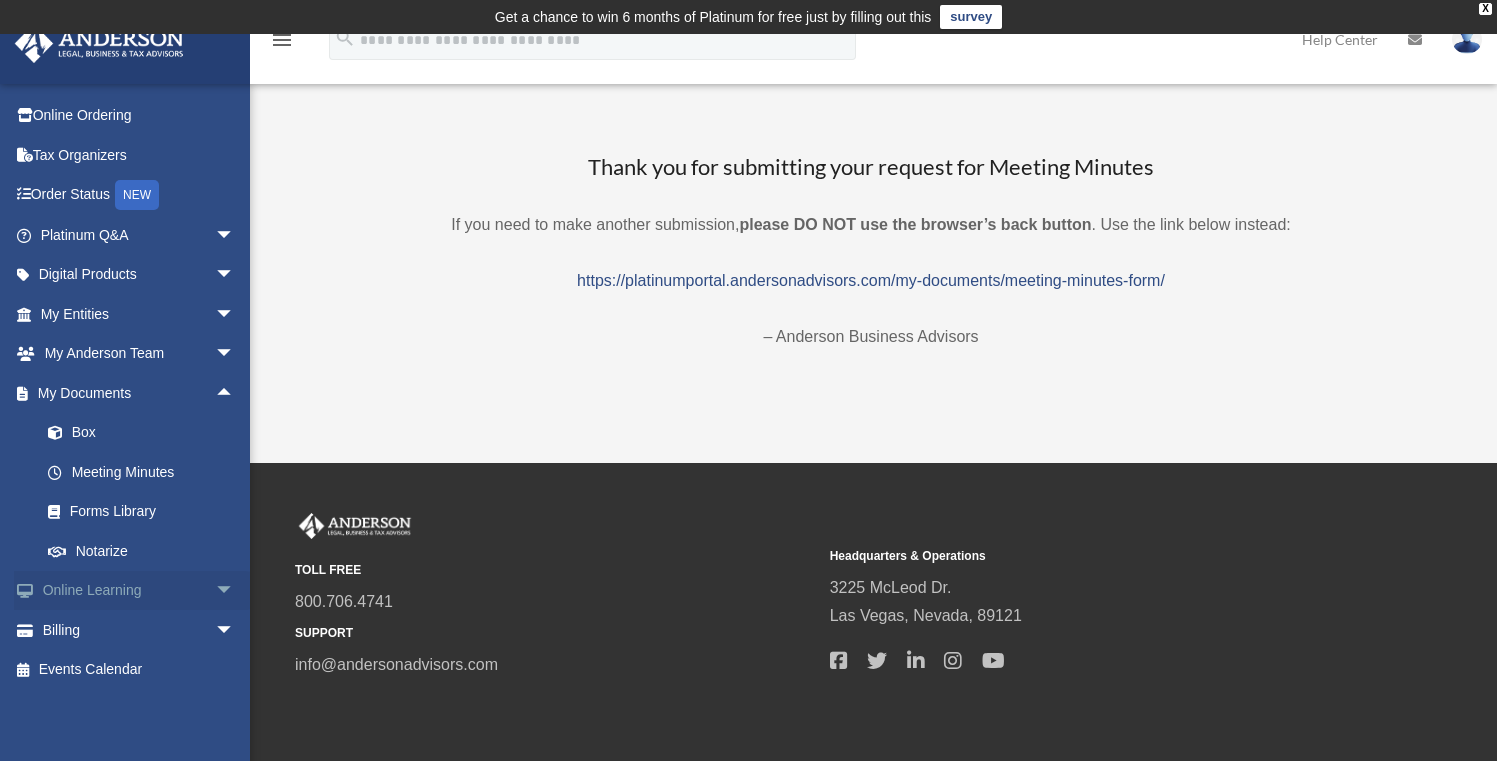 click on "arrow_drop_down" at bounding box center (235, 591) 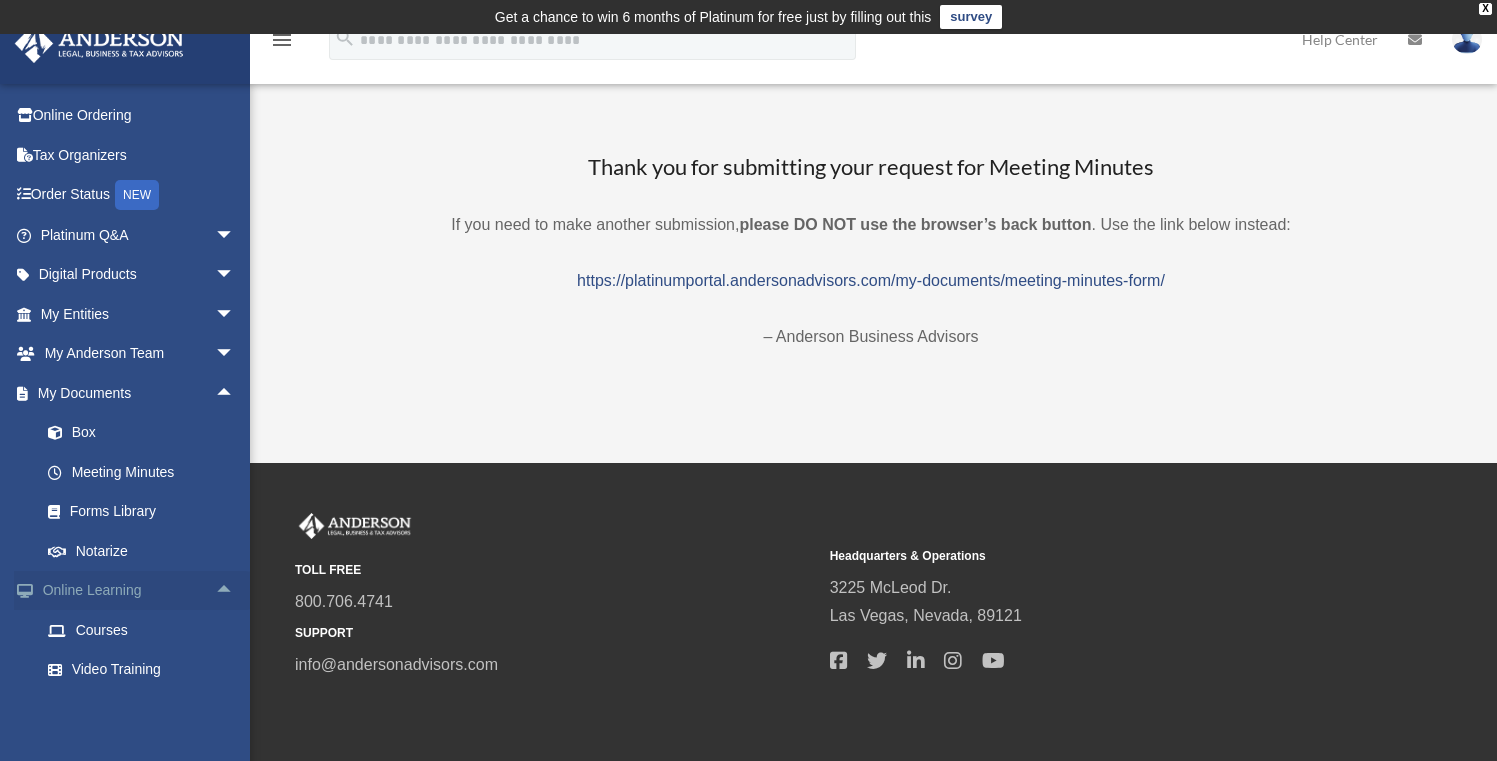 scroll, scrollTop: 150, scrollLeft: 0, axis: vertical 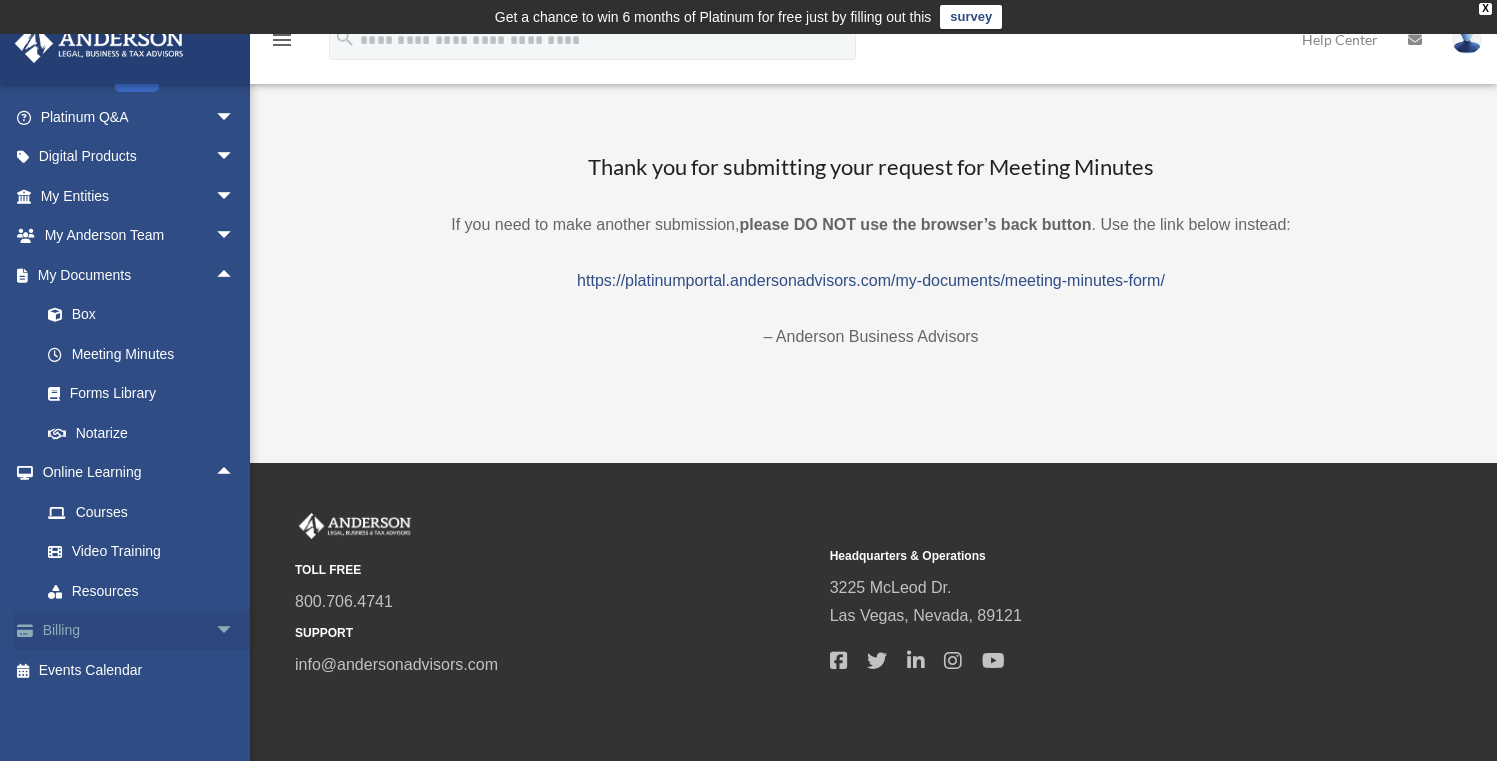 click on "arrow_drop_down" at bounding box center (235, 631) 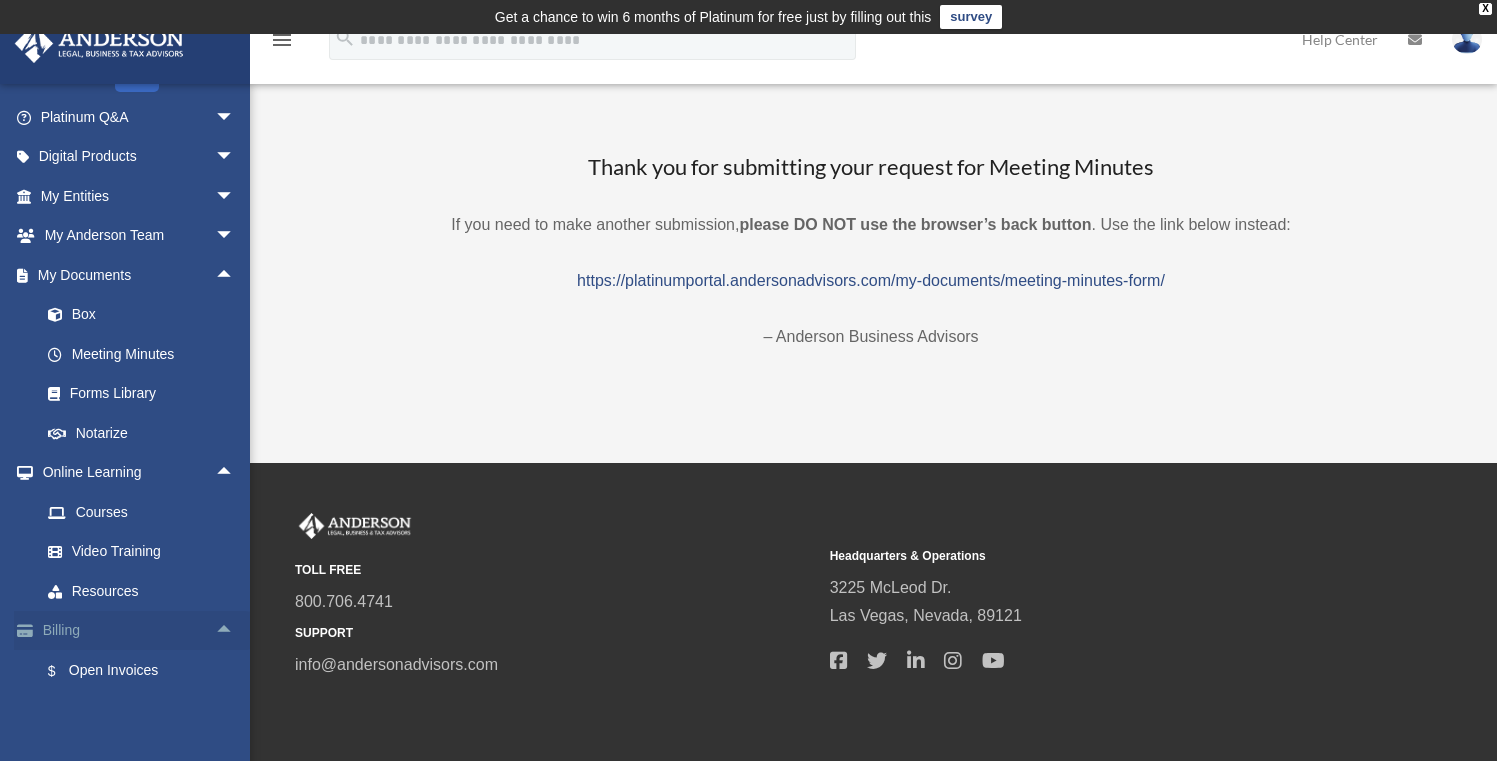 scroll, scrollTop: 270, scrollLeft: 0, axis: vertical 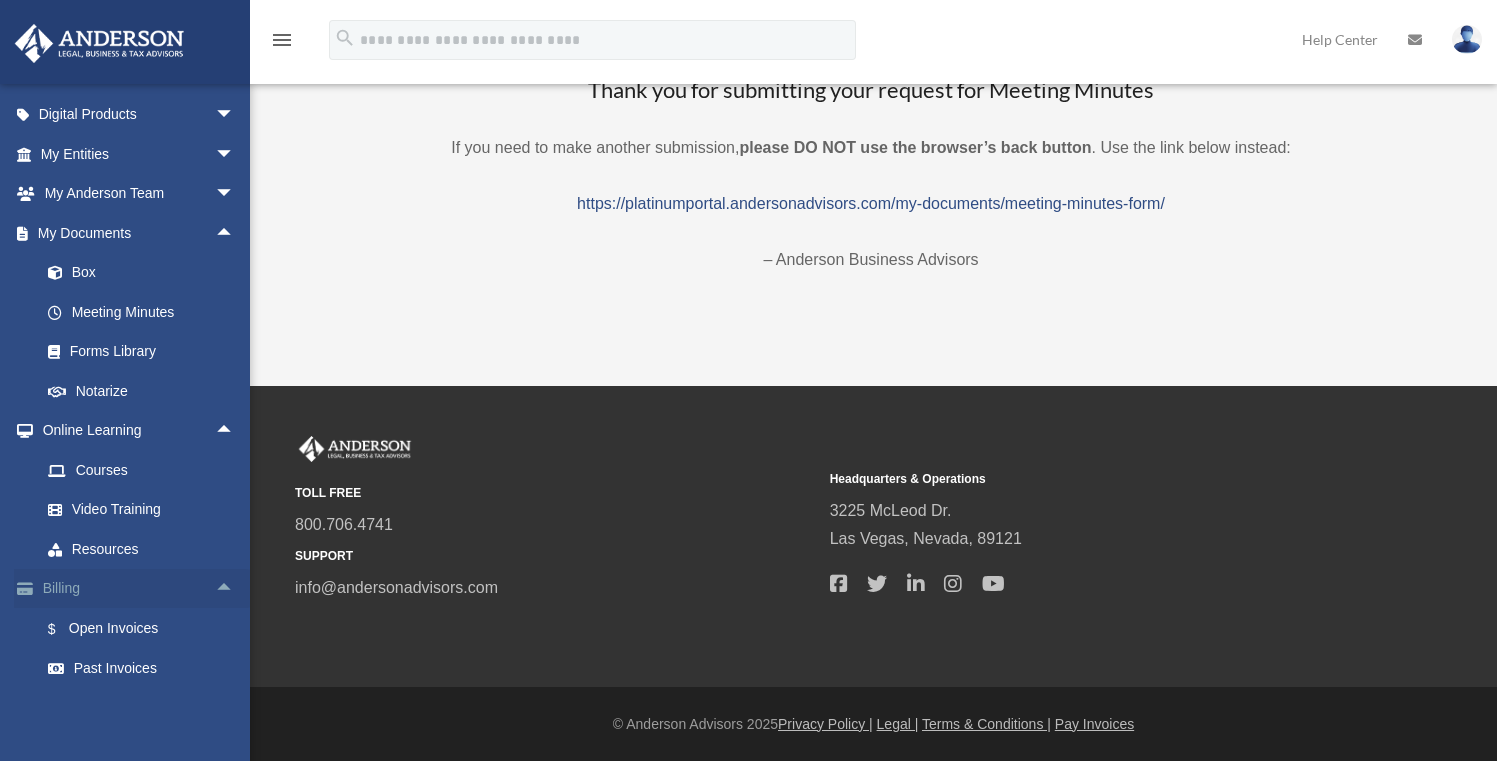 click on "arrow_drop_up" at bounding box center [235, 589] 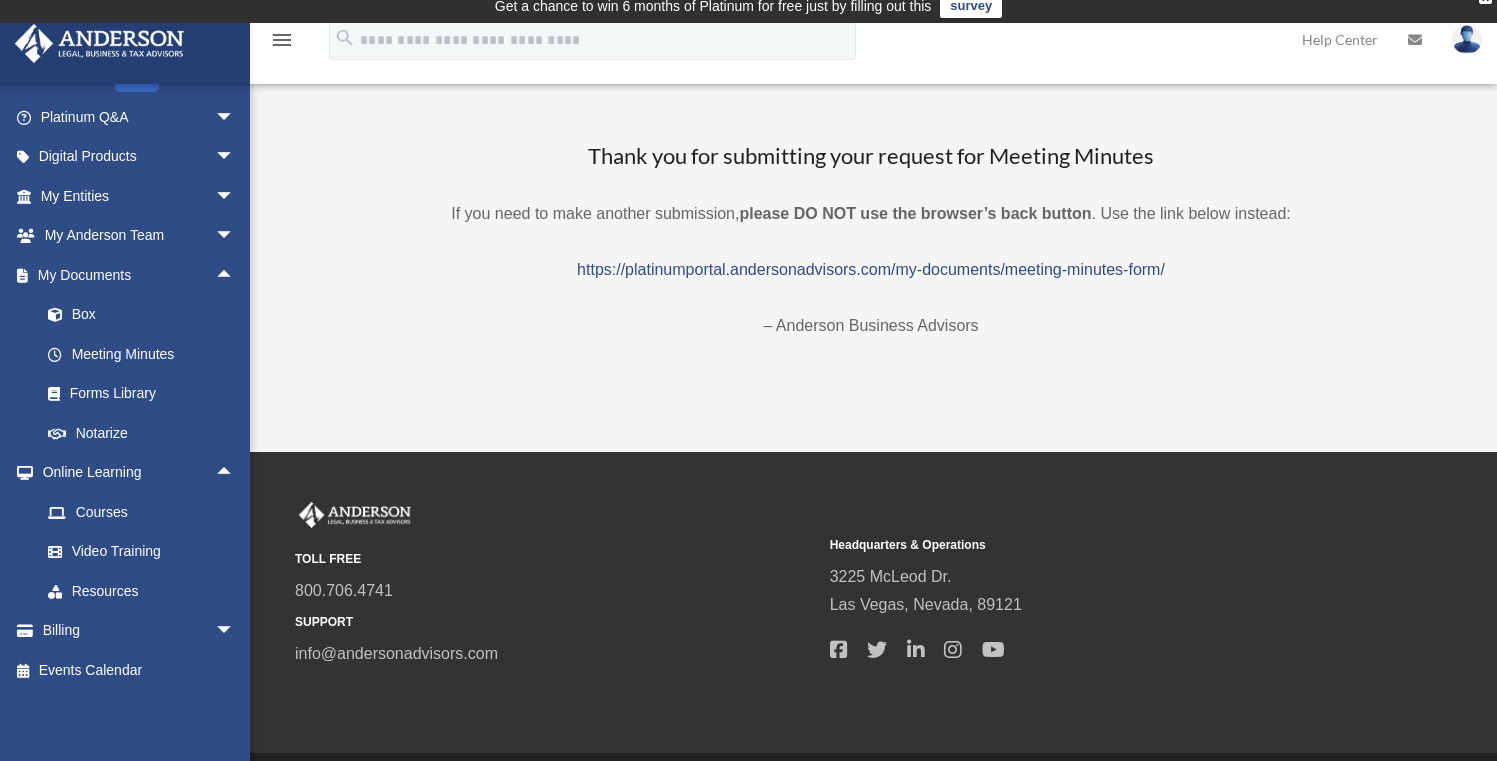 scroll, scrollTop: 0, scrollLeft: 0, axis: both 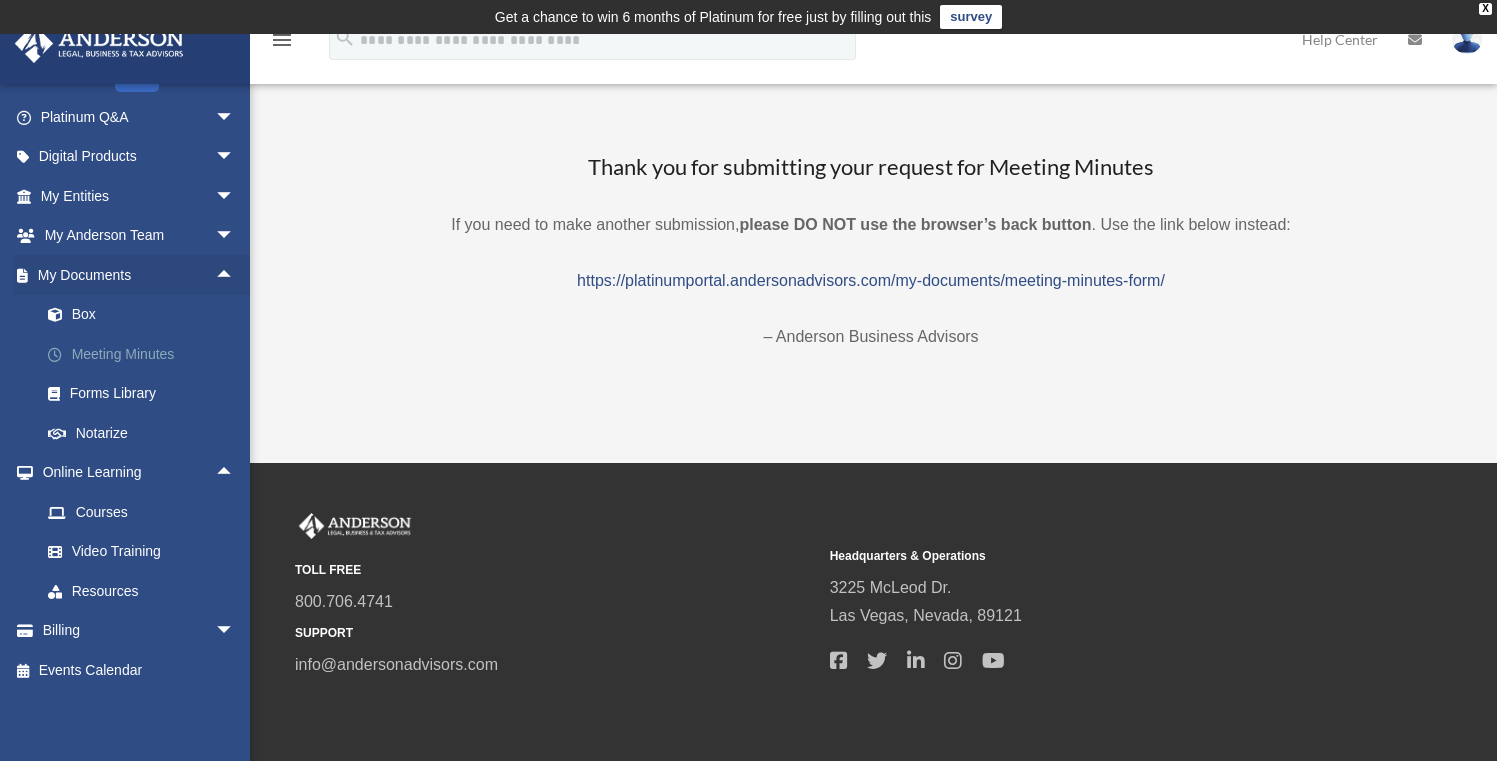 click on "Meeting Minutes" at bounding box center (146, 354) 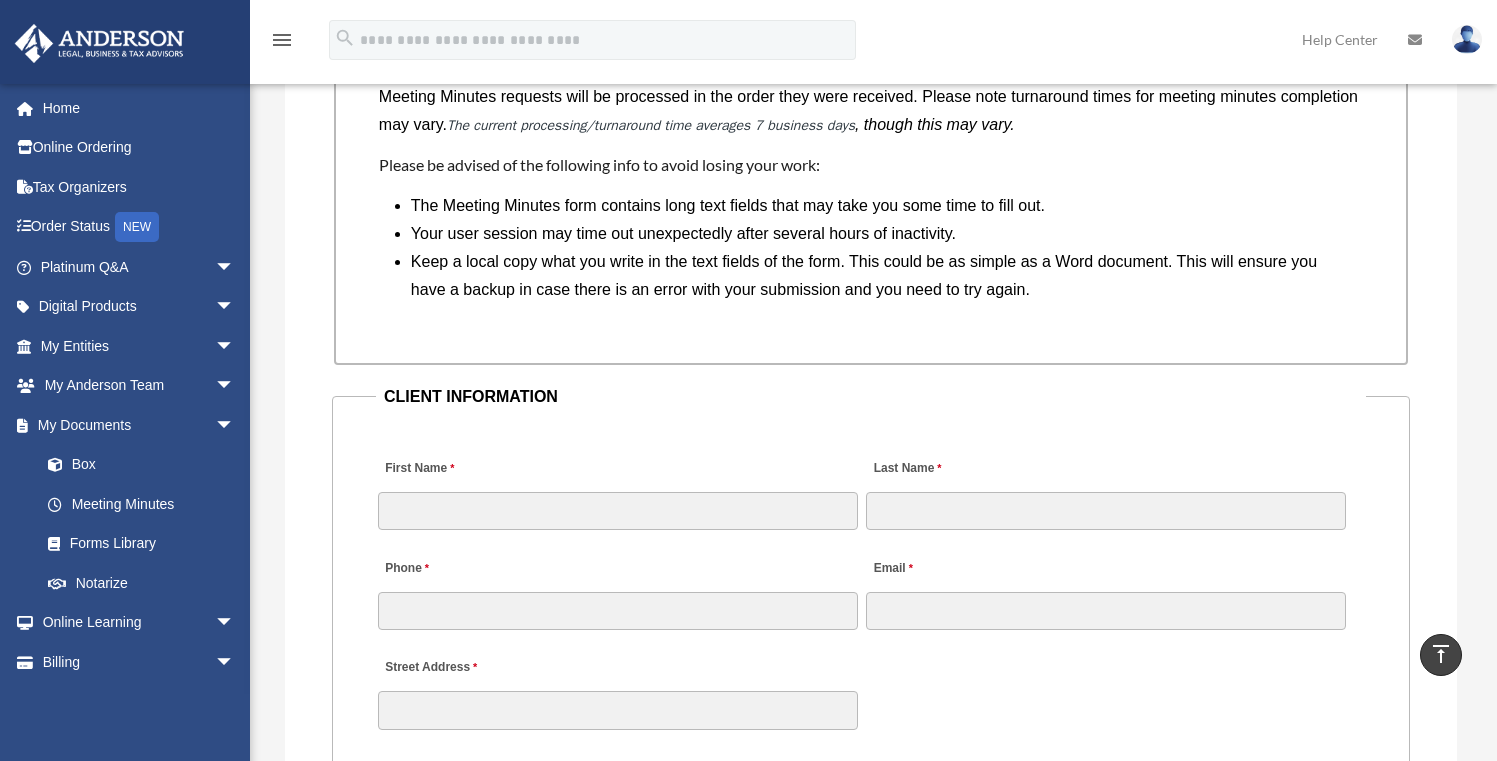 scroll, scrollTop: 1592, scrollLeft: 0, axis: vertical 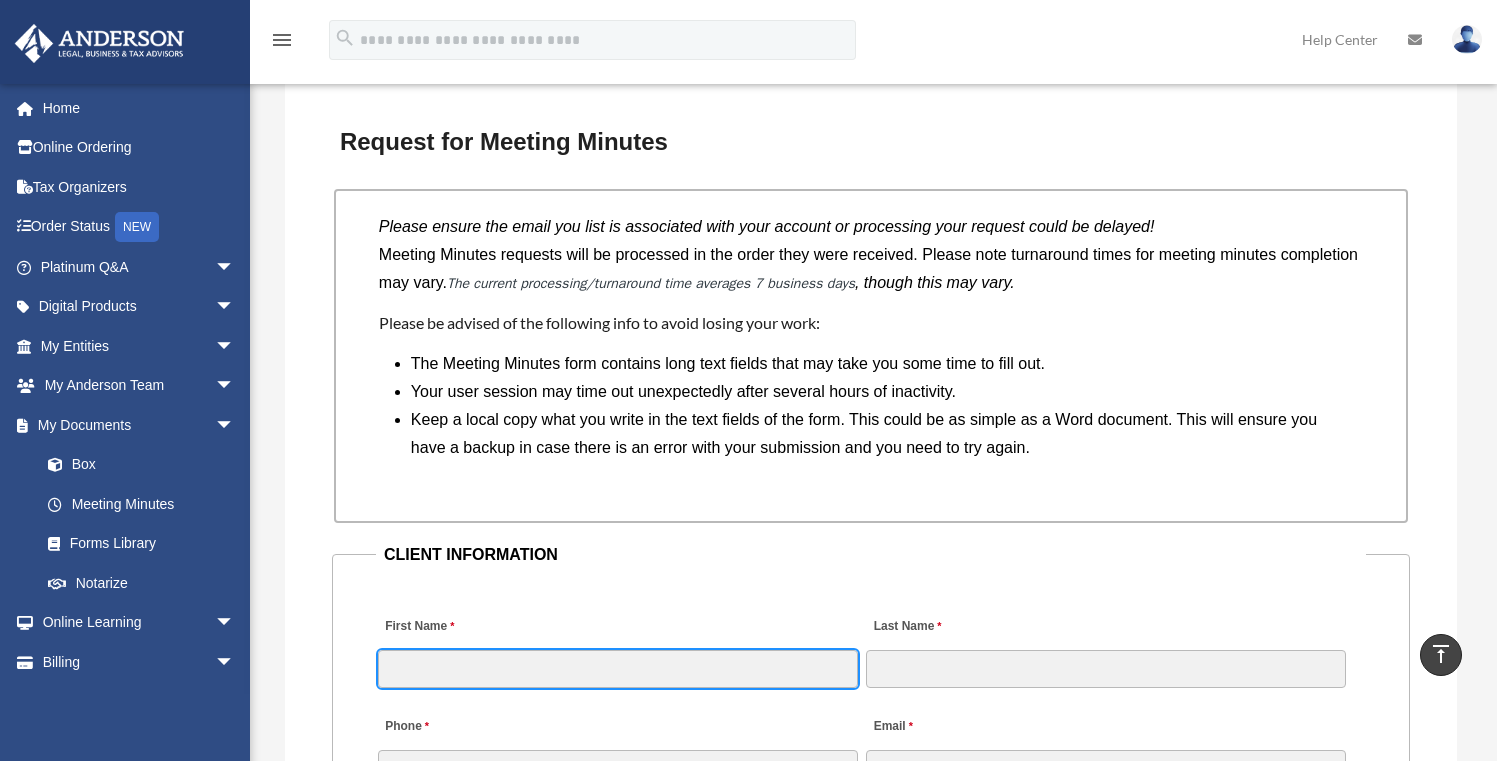 click on "First Name" at bounding box center [618, 669] 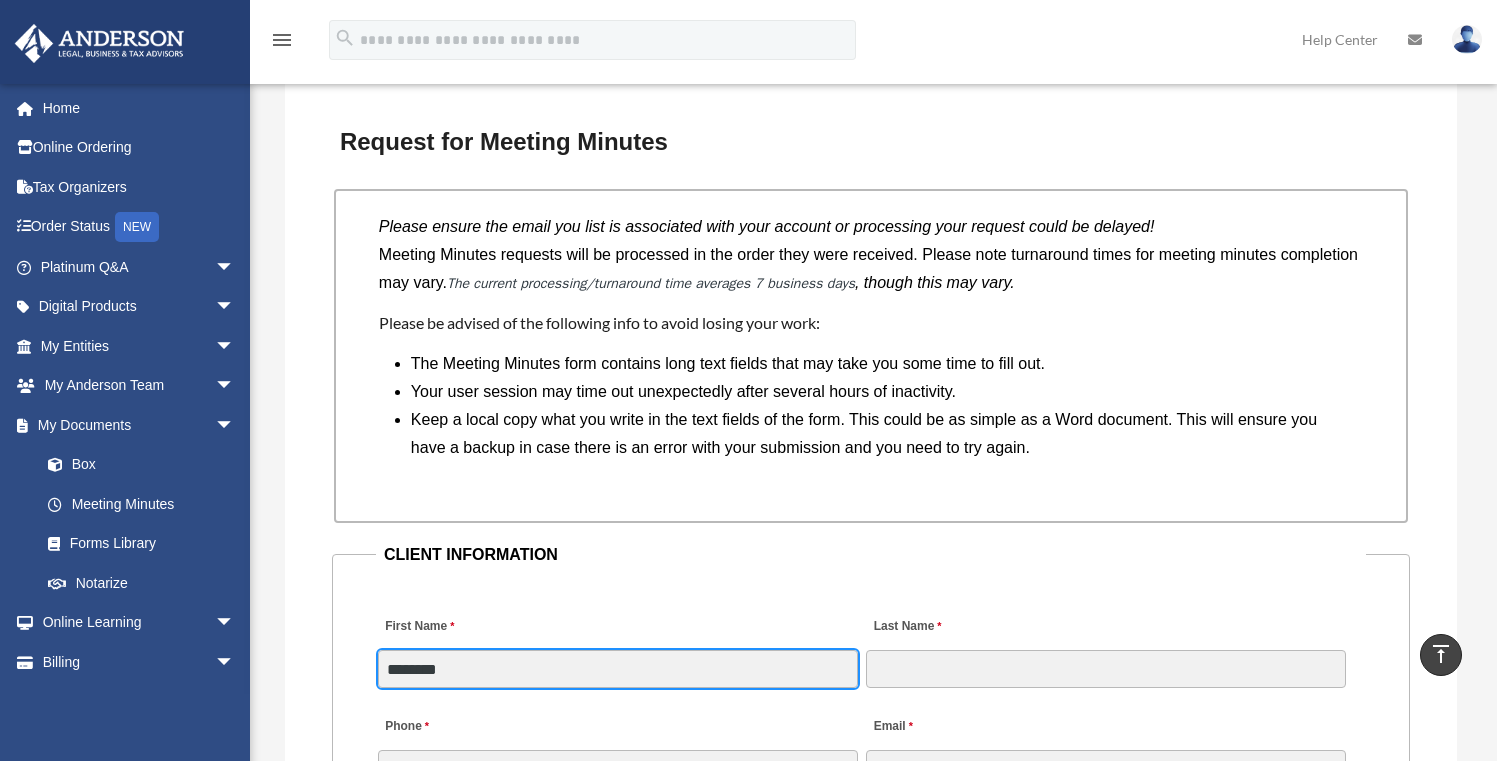 type on "*****" 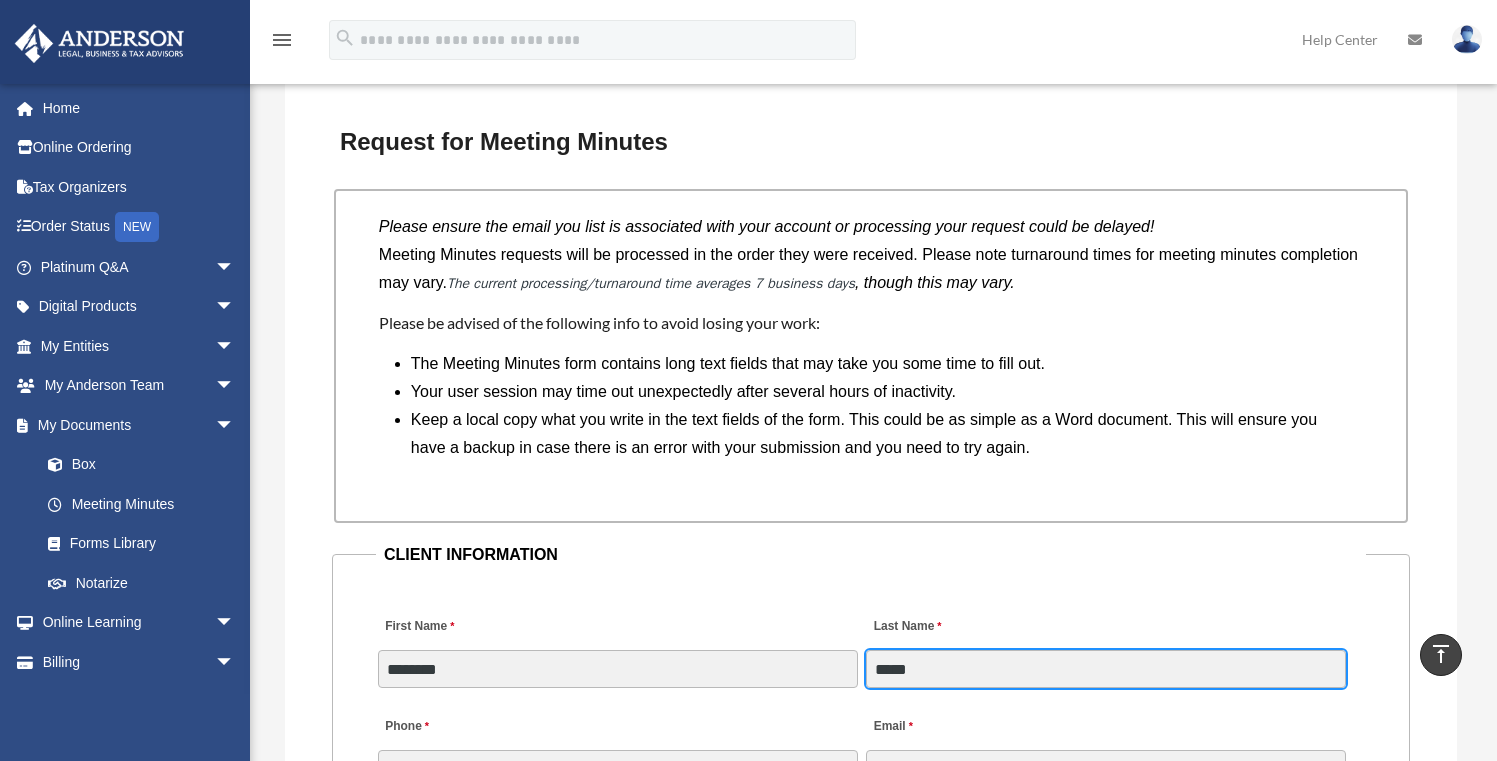 type on "**********" 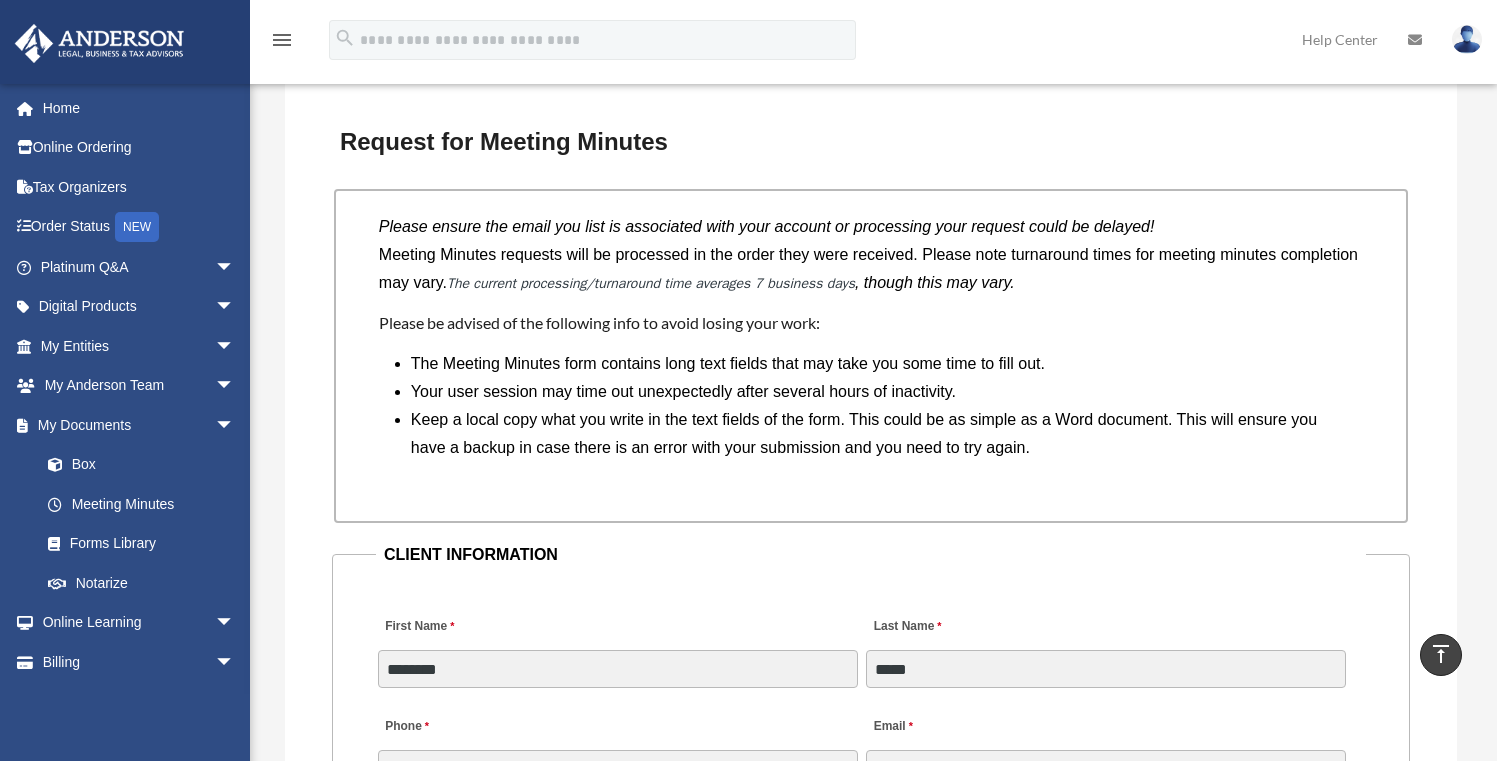 type on "**********" 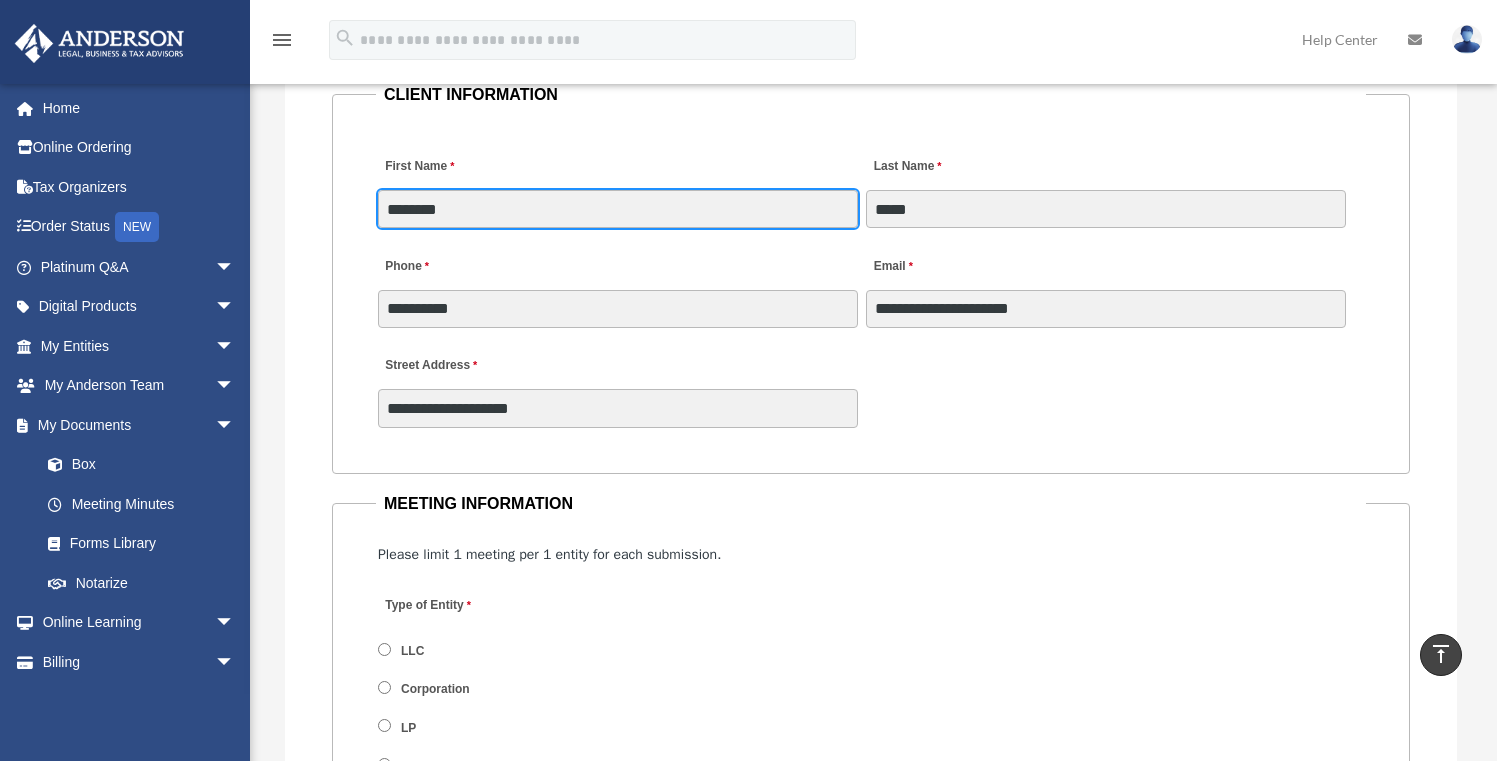 scroll, scrollTop: 2118, scrollLeft: 0, axis: vertical 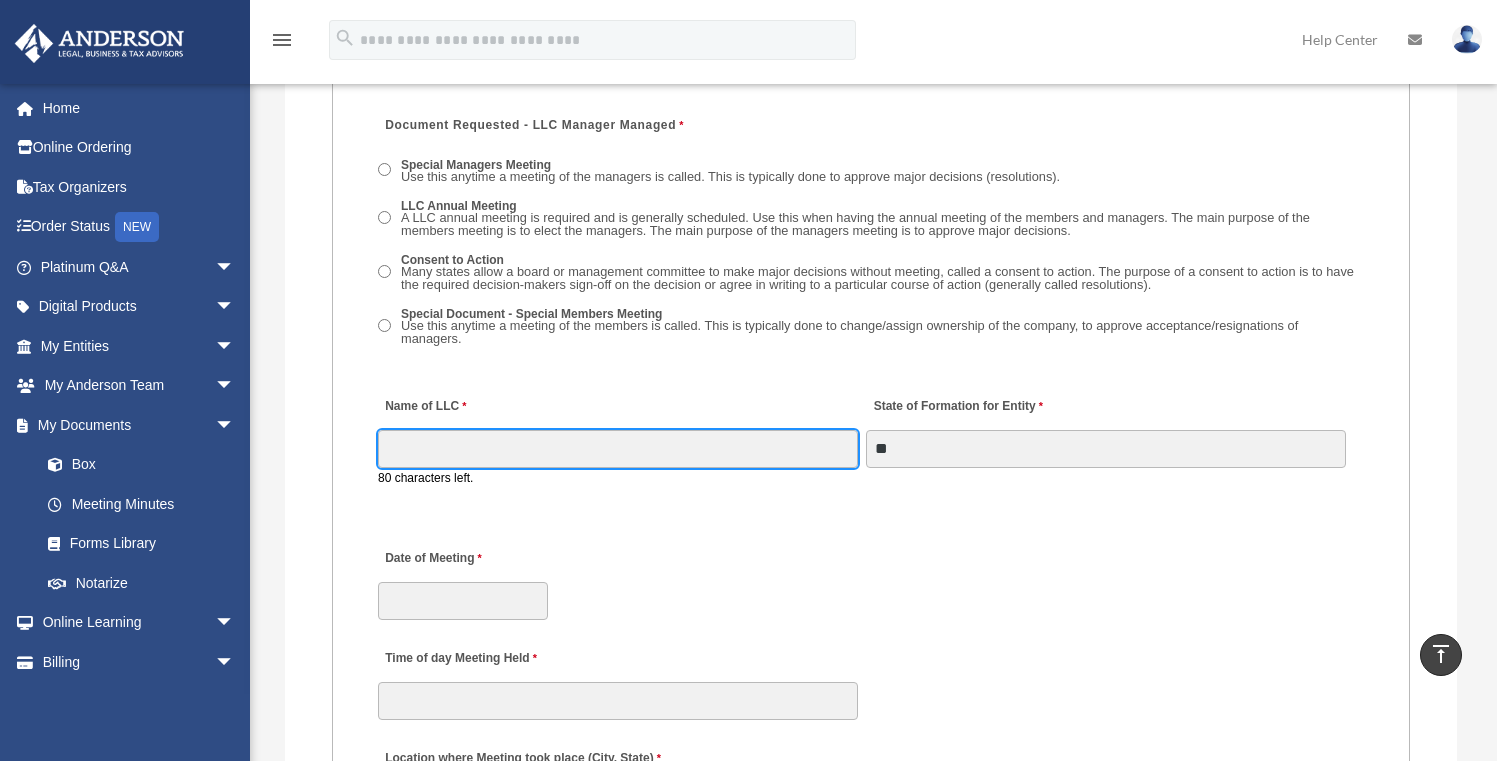 click on "Name of LLC" at bounding box center [618, 449] 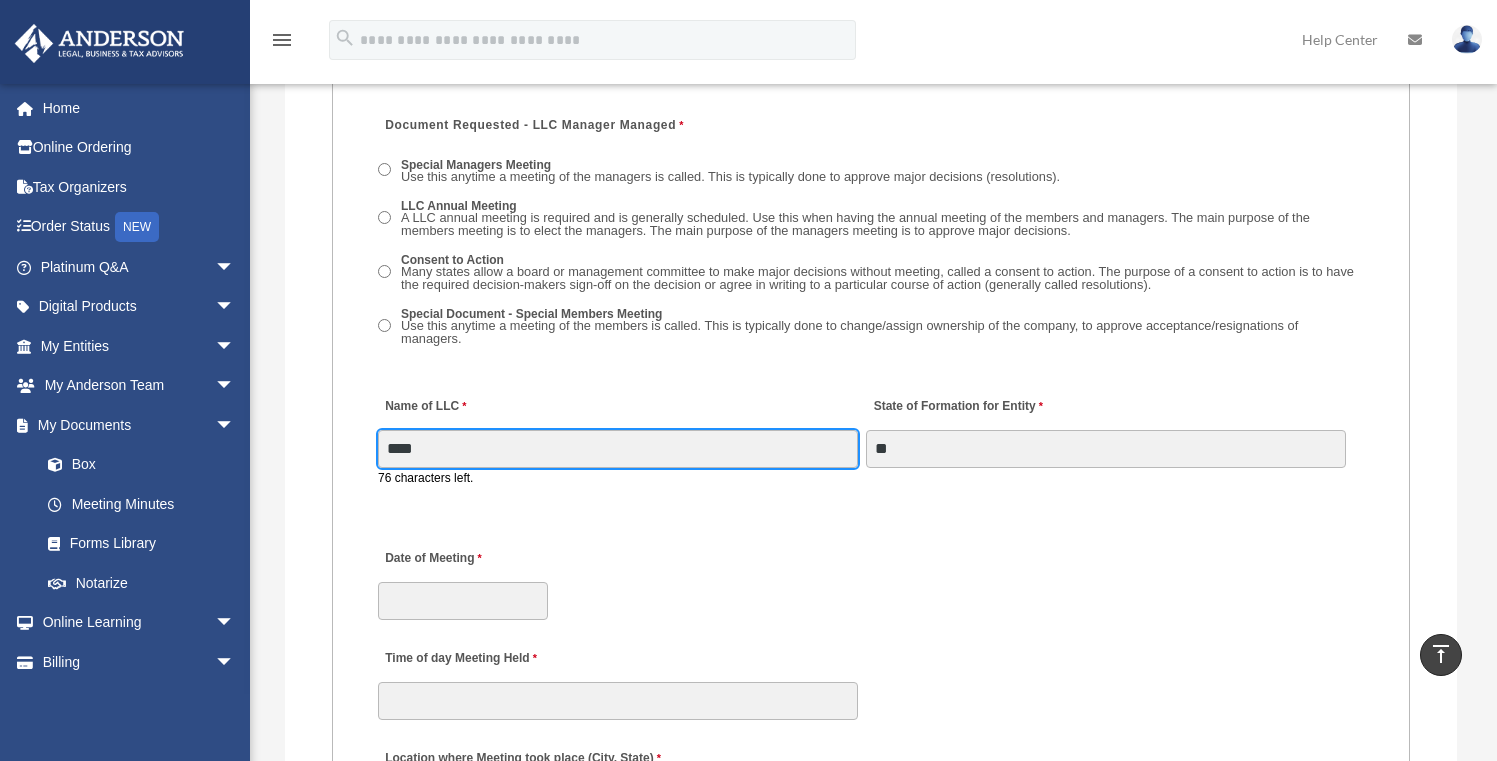 type on "**********" 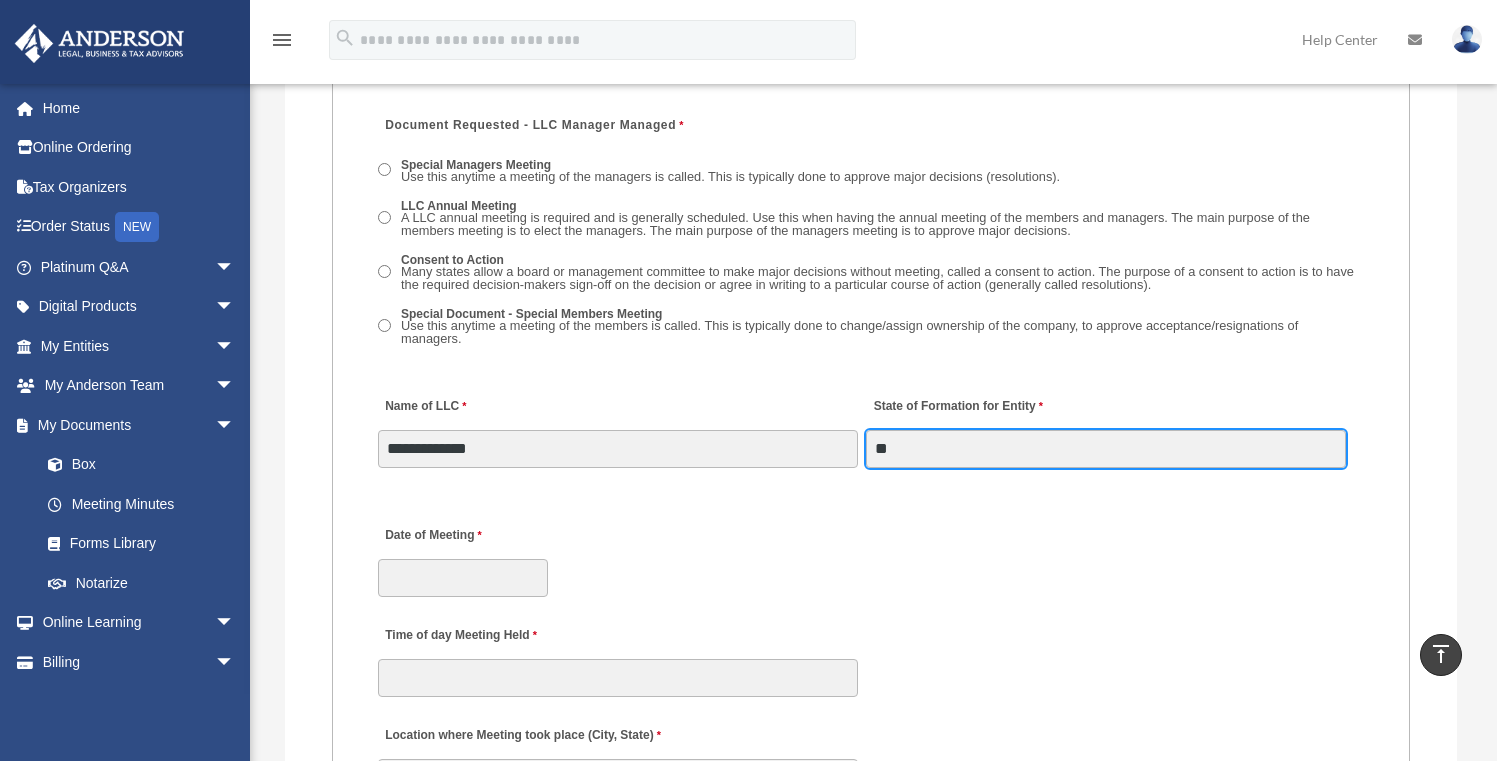 click on "**" at bounding box center (1106, 449) 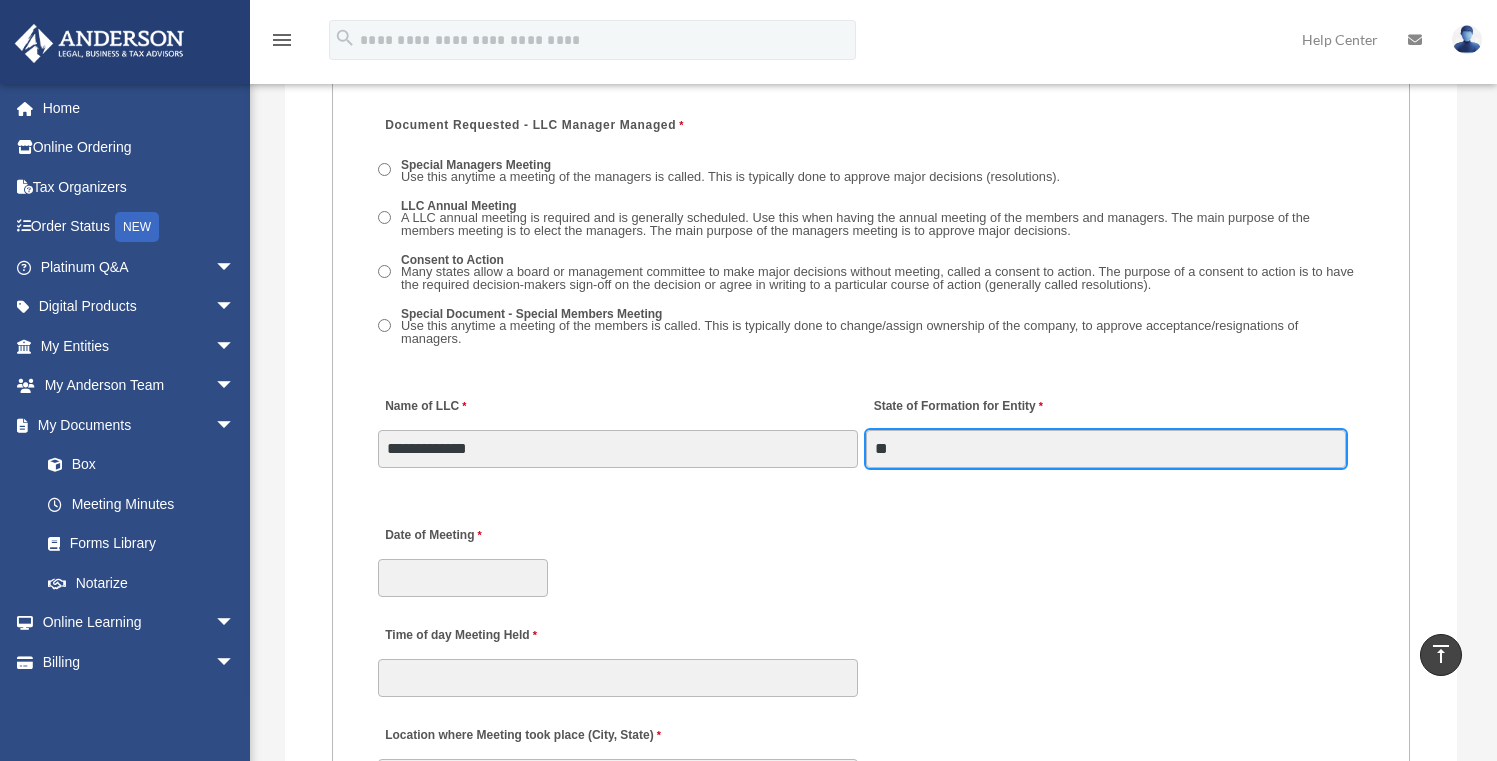 type on "**" 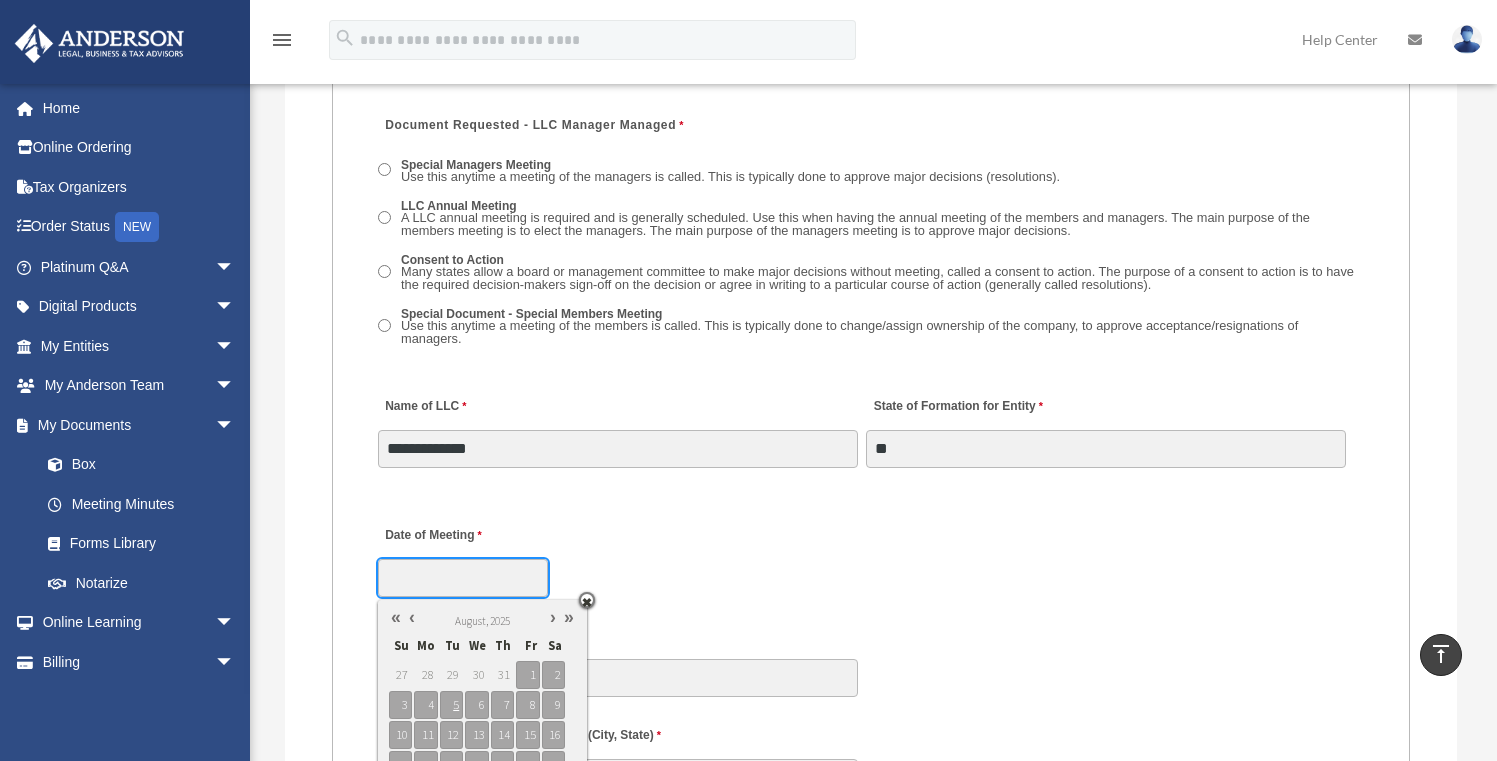 click on "X
Get a chance to win 6 months of Platinum for free just by filling out this
survey" at bounding box center (748, -96) 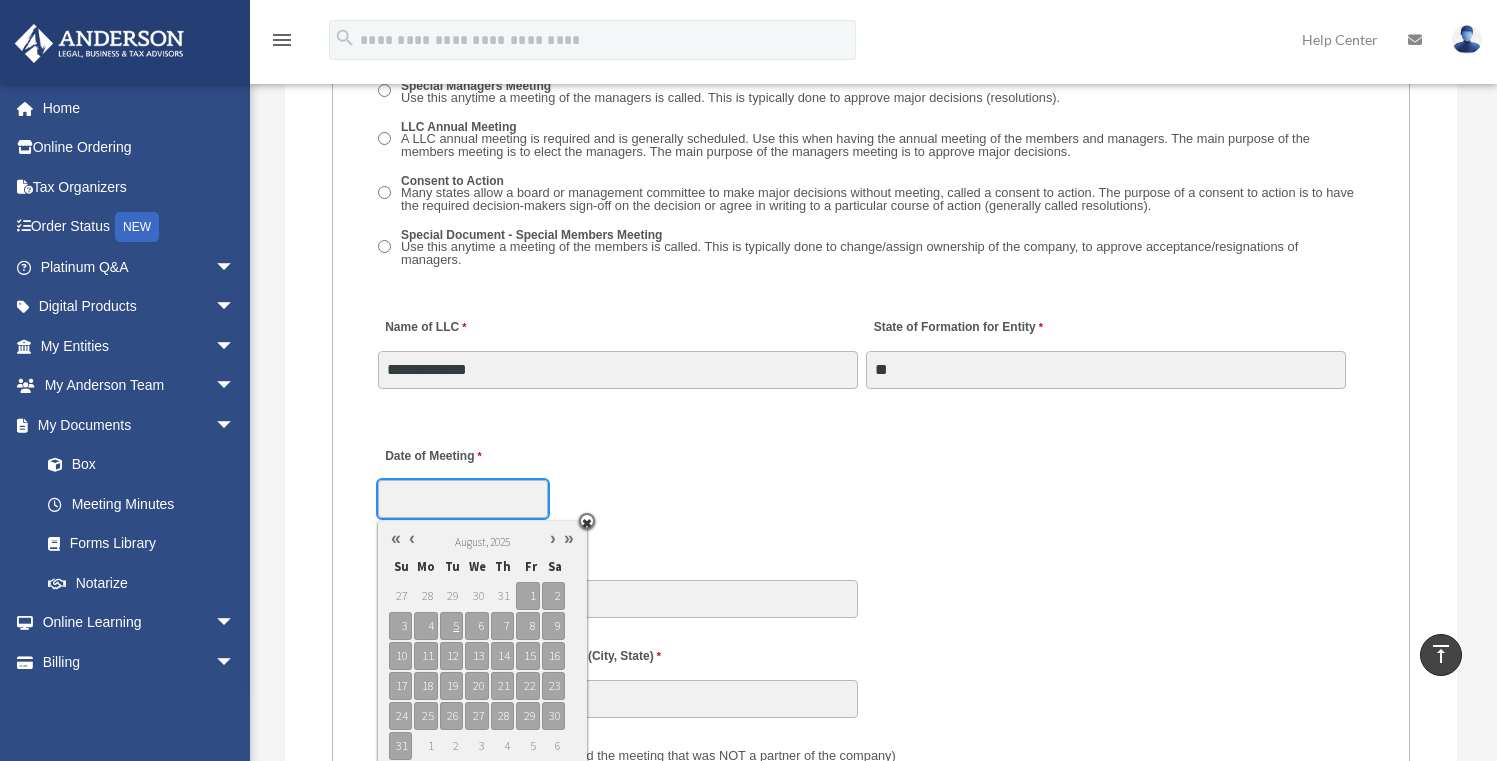 scroll, scrollTop: 3132, scrollLeft: 0, axis: vertical 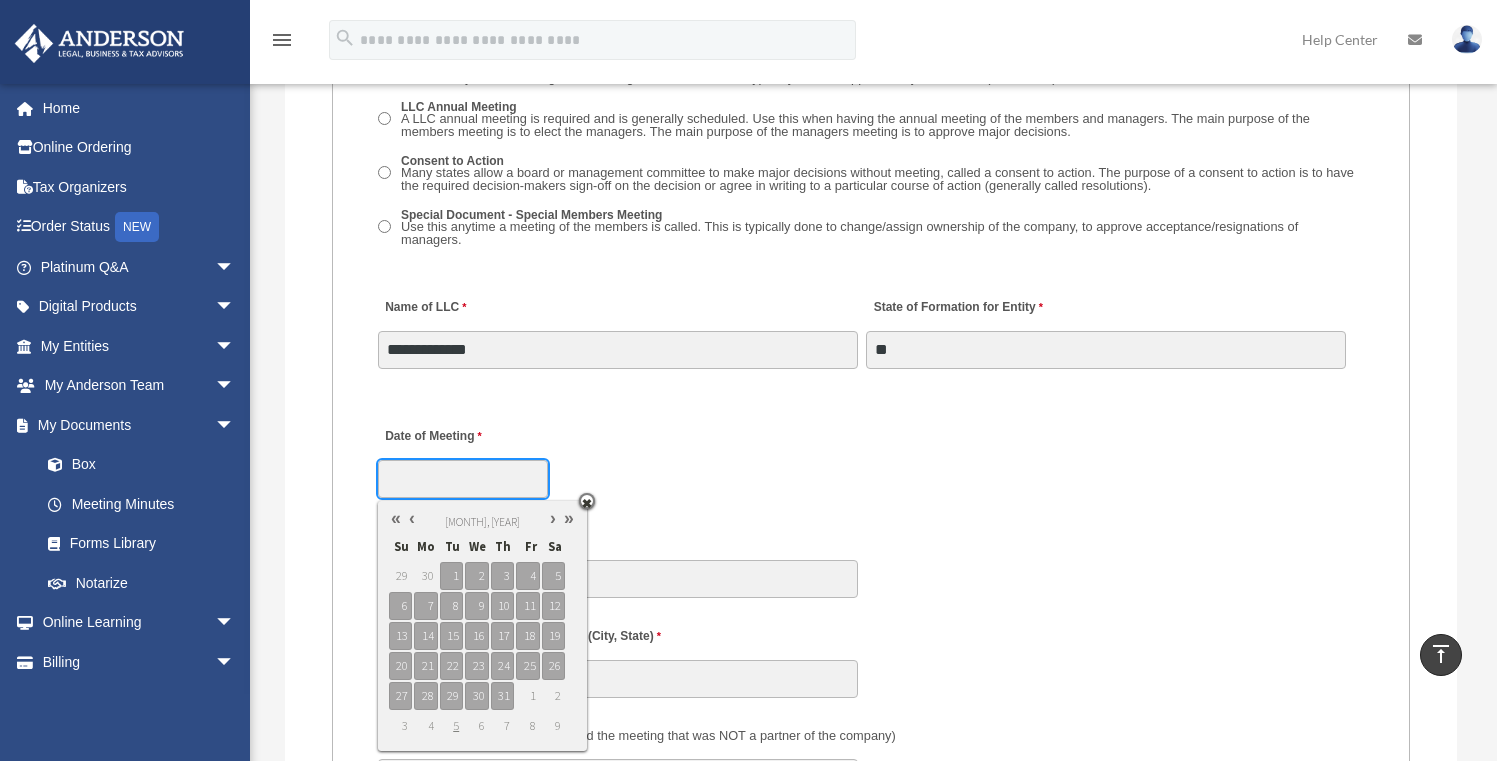 click at bounding box center (412, 518) 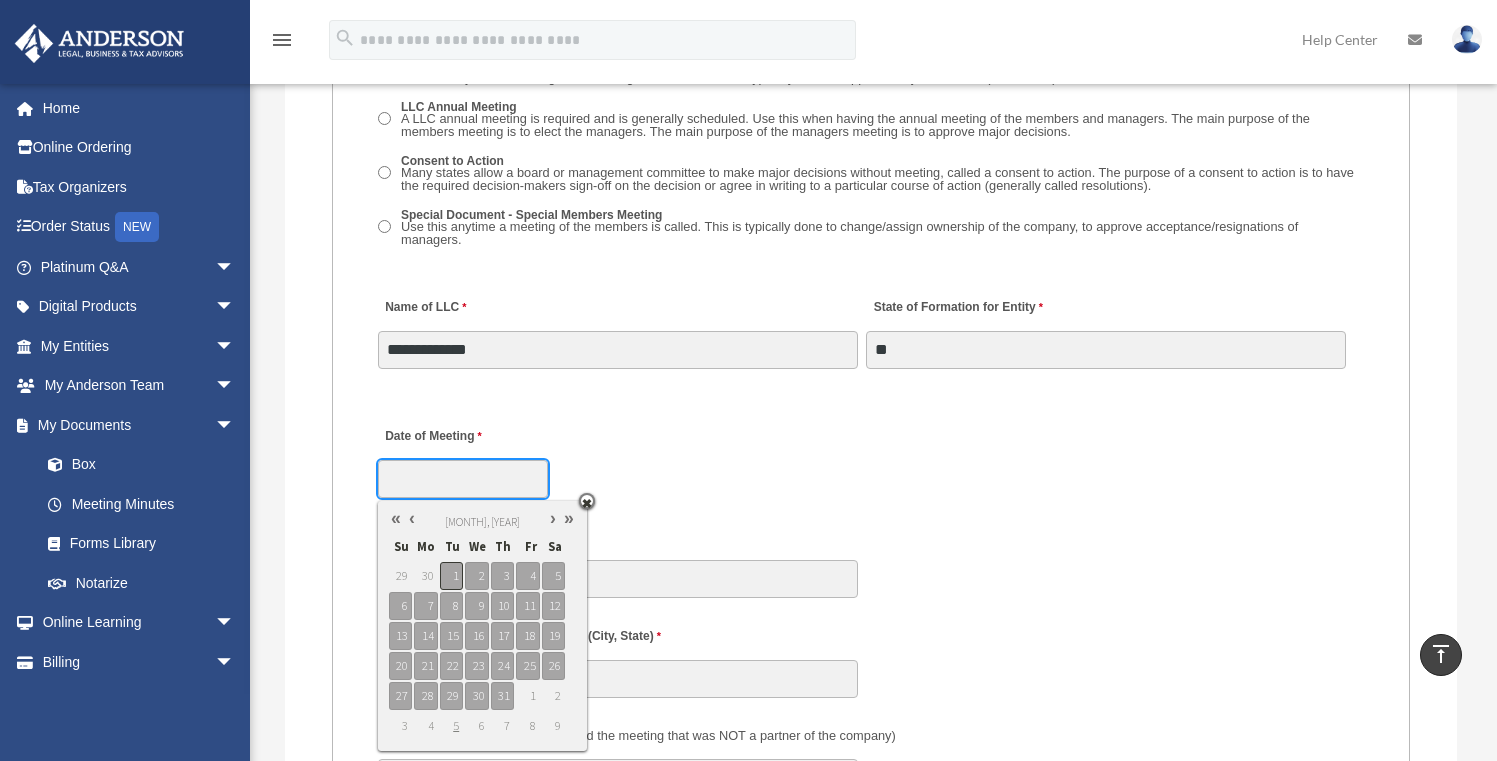 type on "**********" 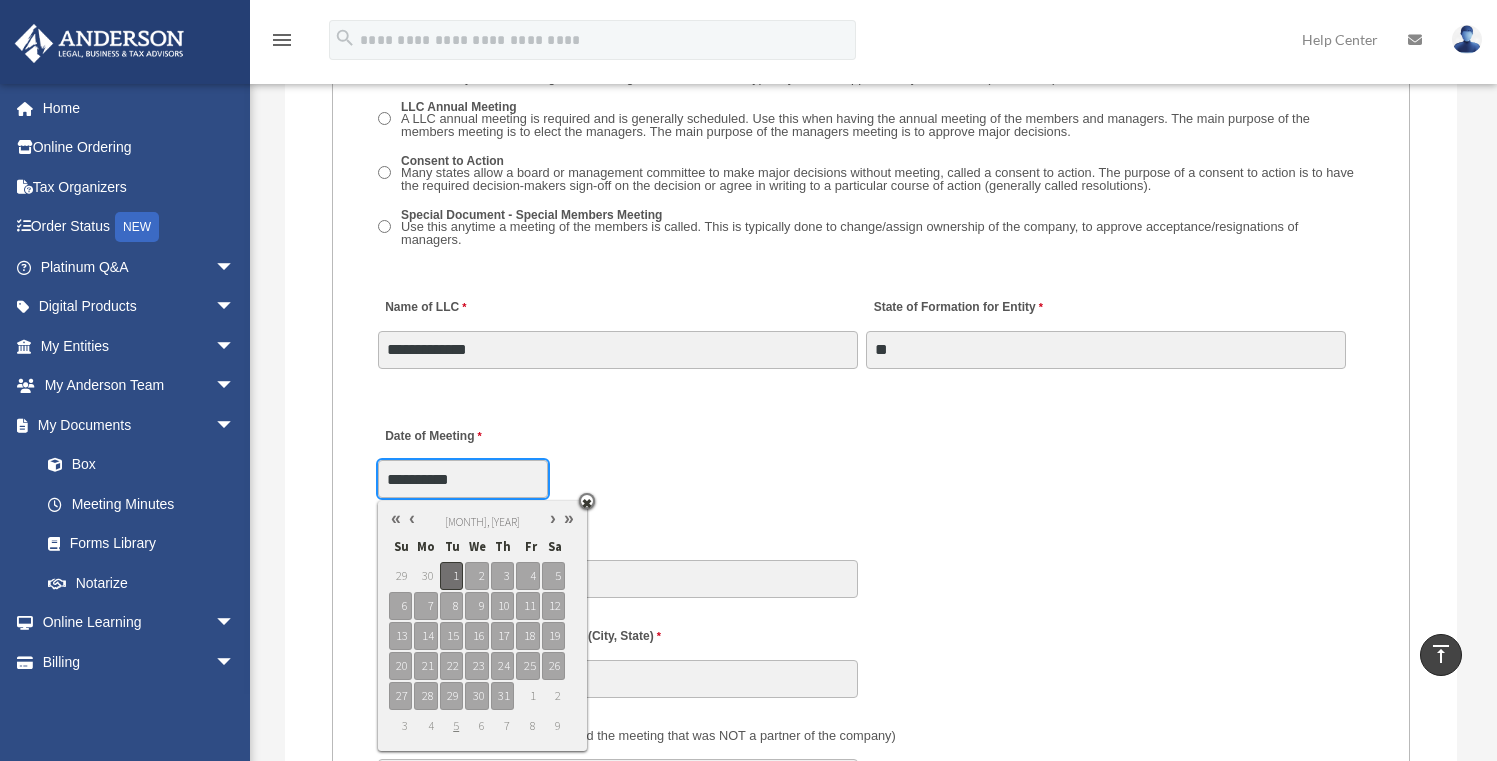 click on "1" at bounding box center (451, 576) 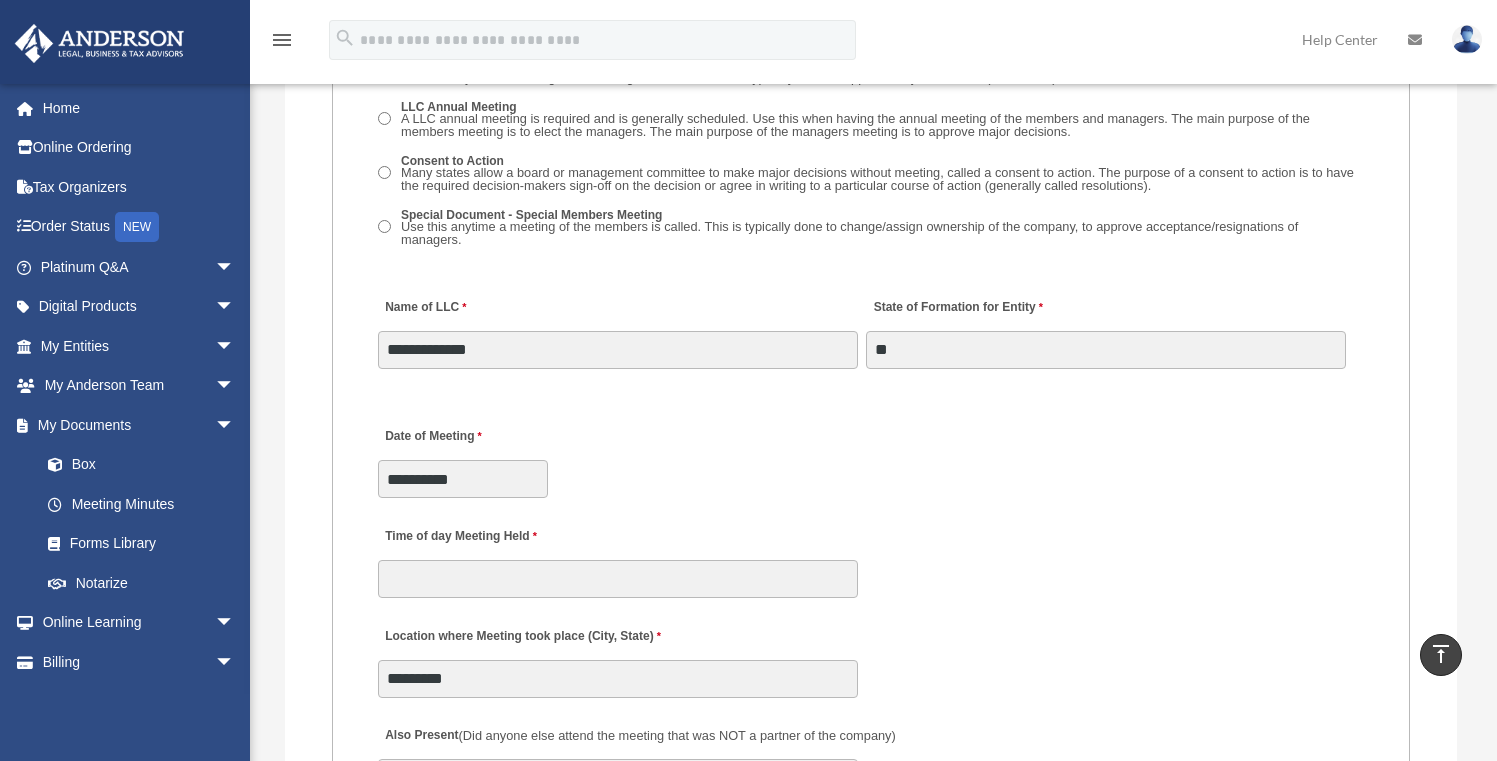 click on "**********" at bounding box center (871, 457) 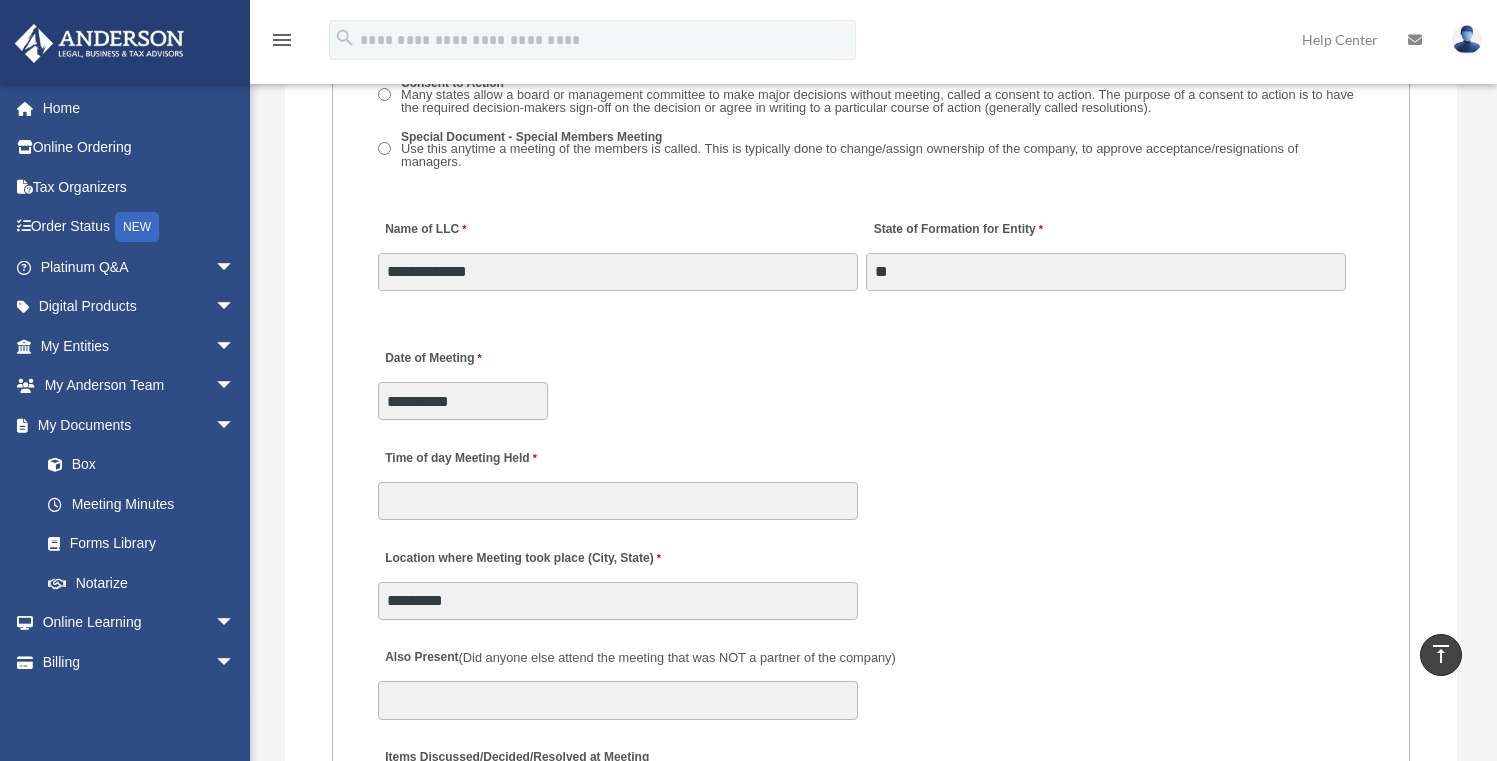 scroll, scrollTop: 3242, scrollLeft: 0, axis: vertical 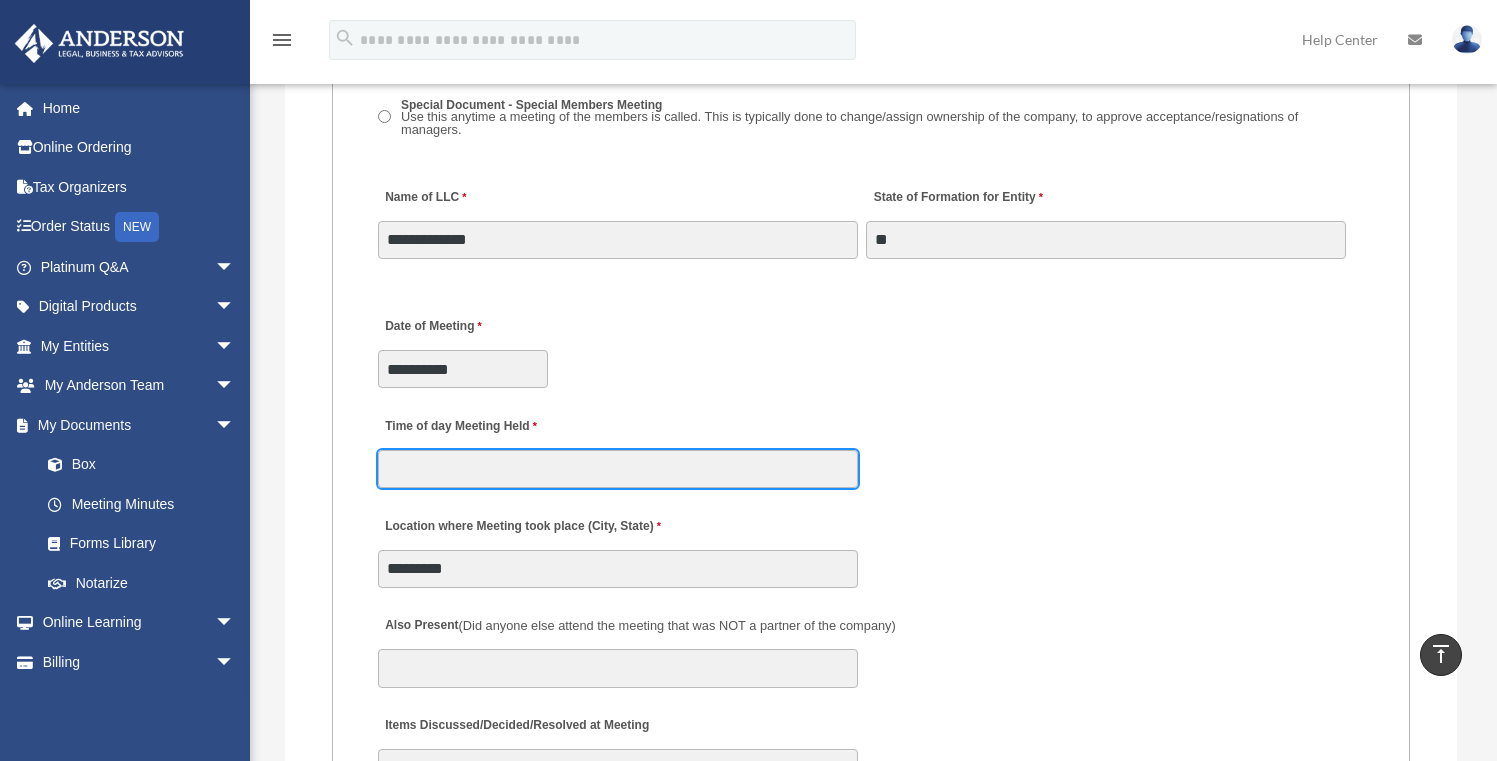 click on "Time of day Meeting Held" at bounding box center (618, 469) 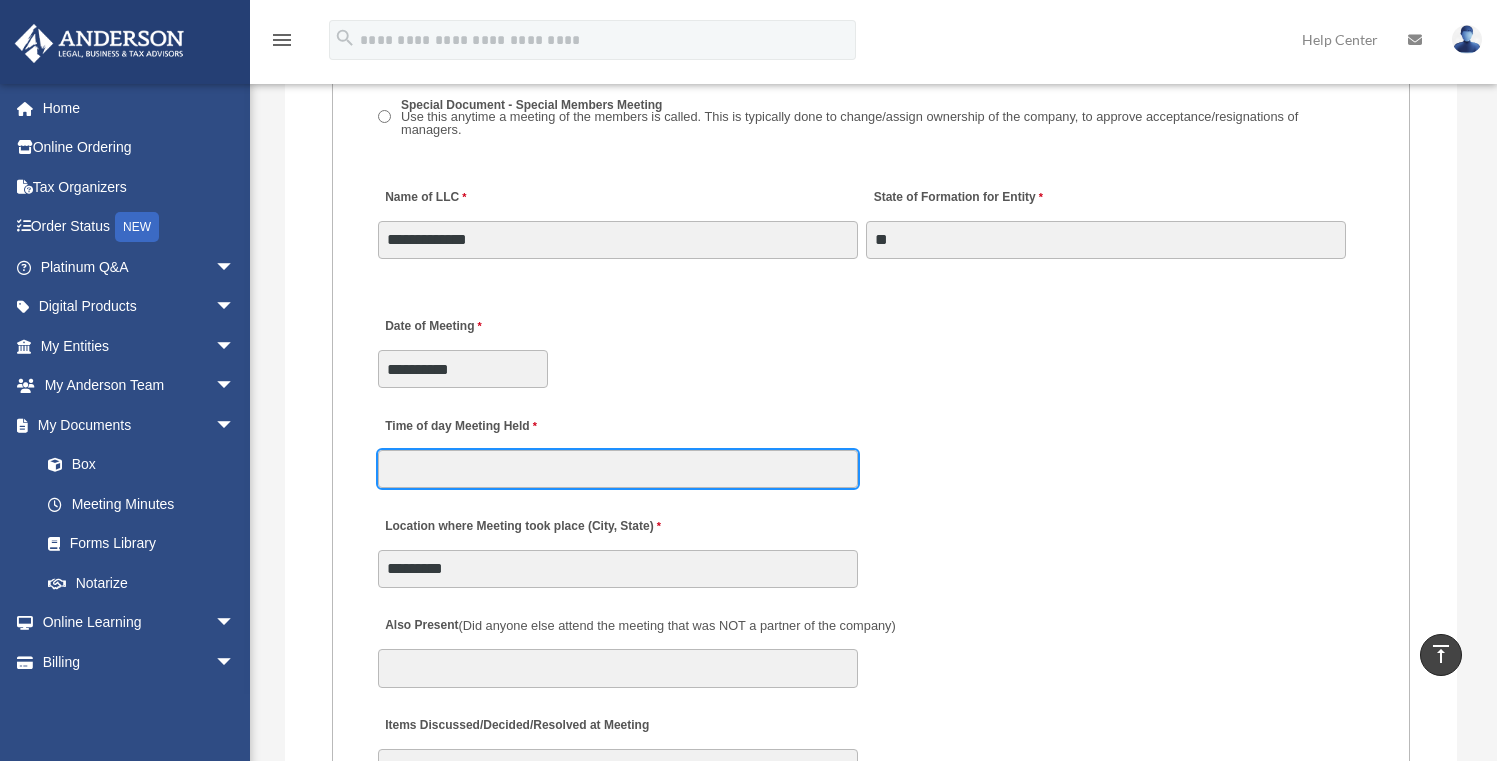 type on "******" 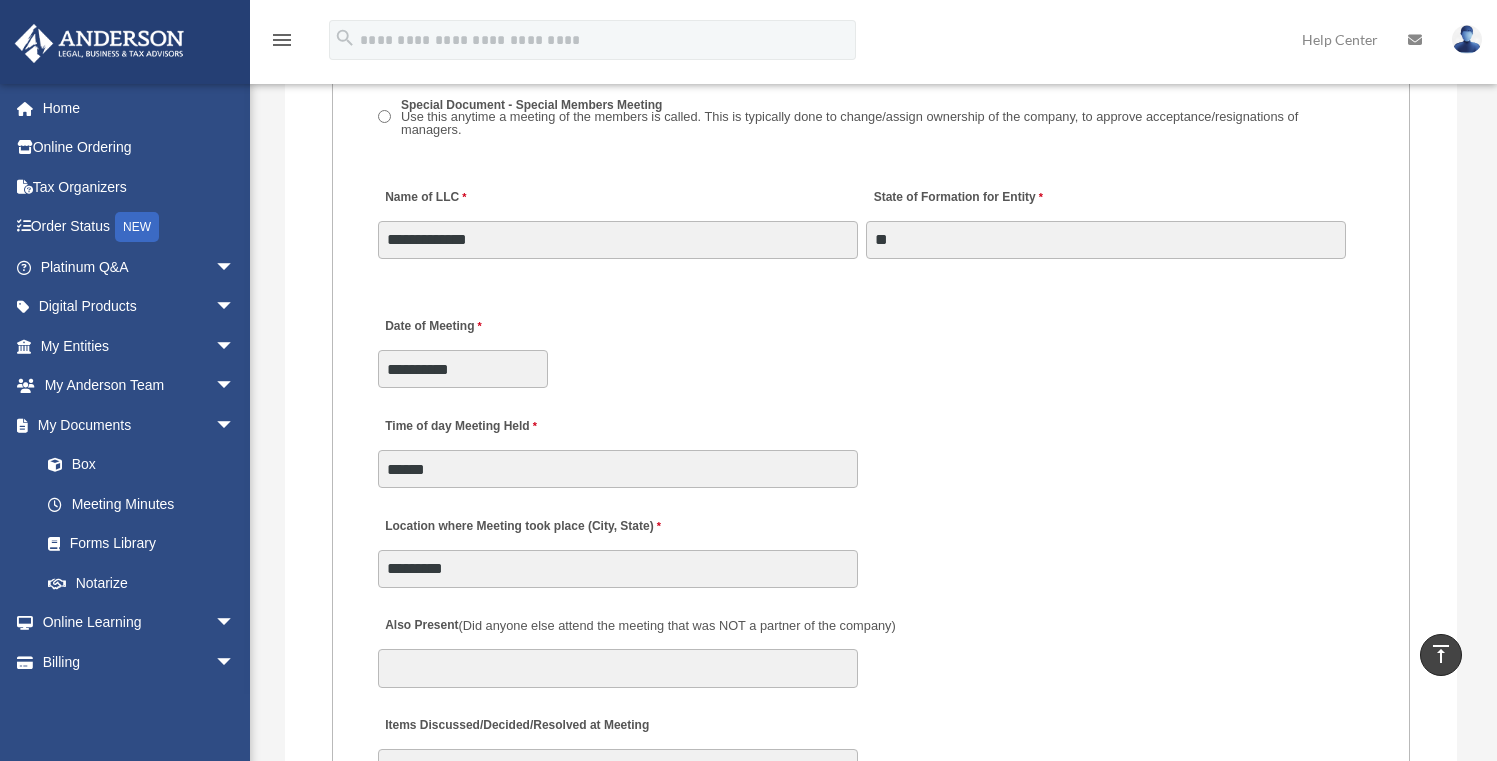 click on "**********" at bounding box center [871, 347] 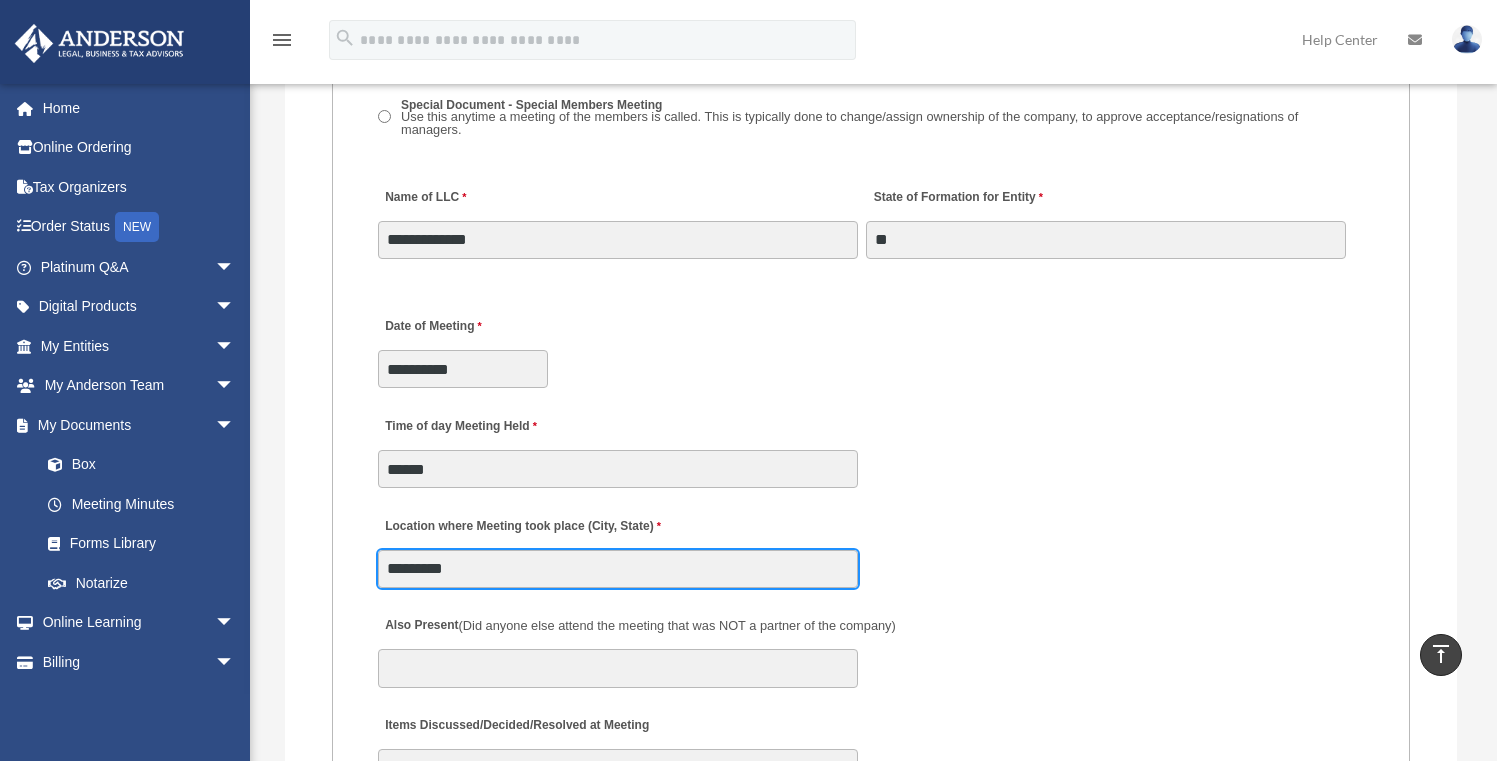 click on "*********" at bounding box center [618, 569] 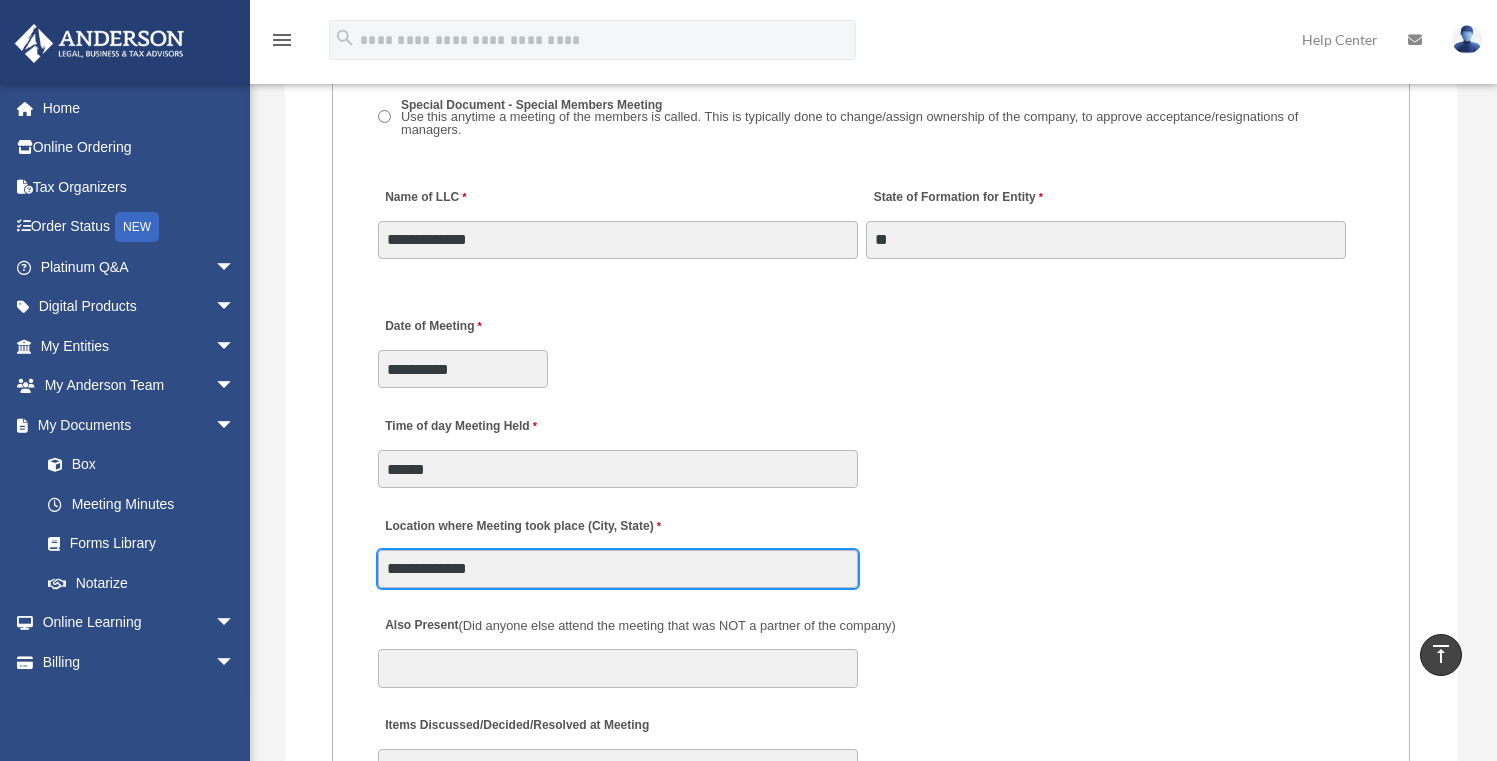 type on "**********" 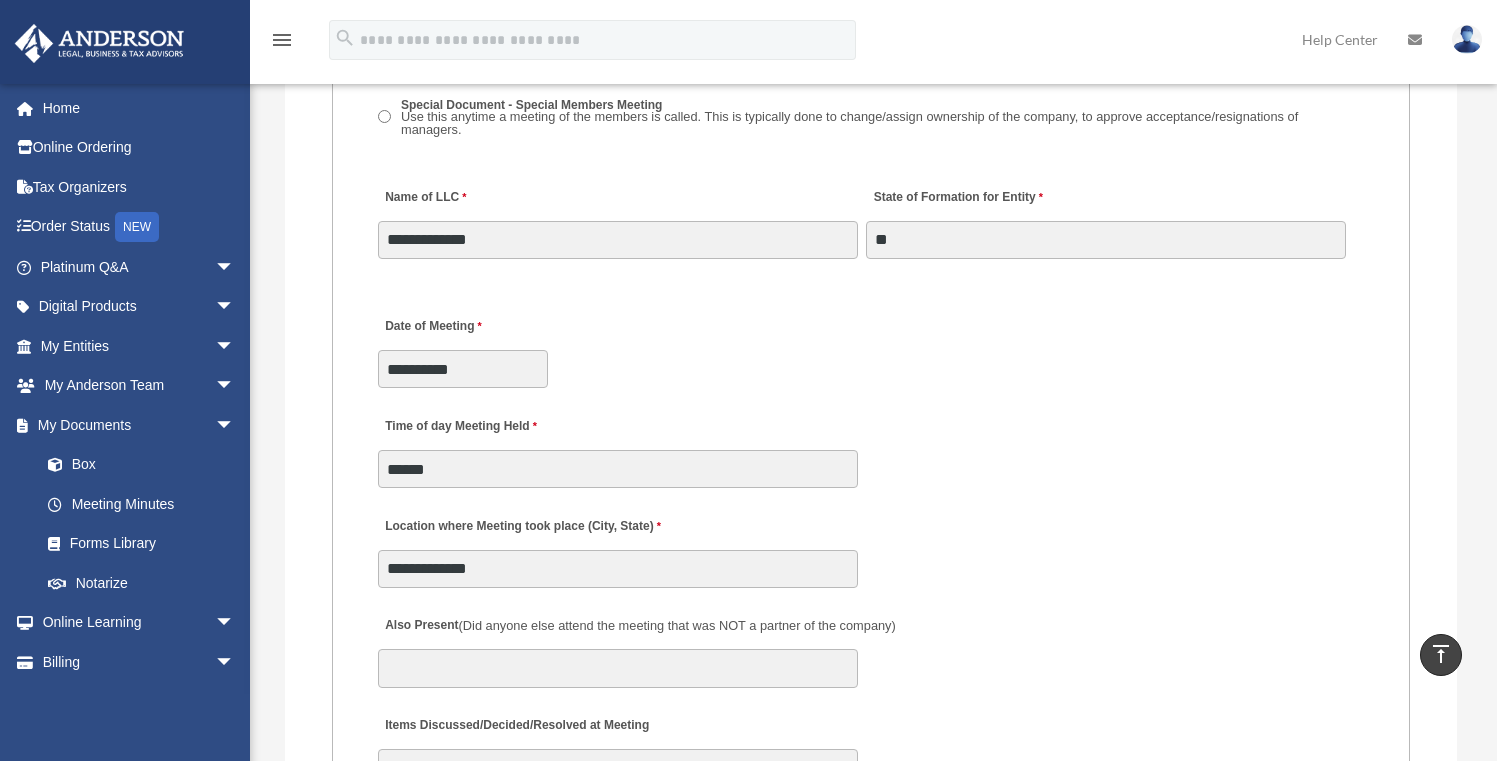 click on "Time of day Meeting Held ******" at bounding box center (871, 446) 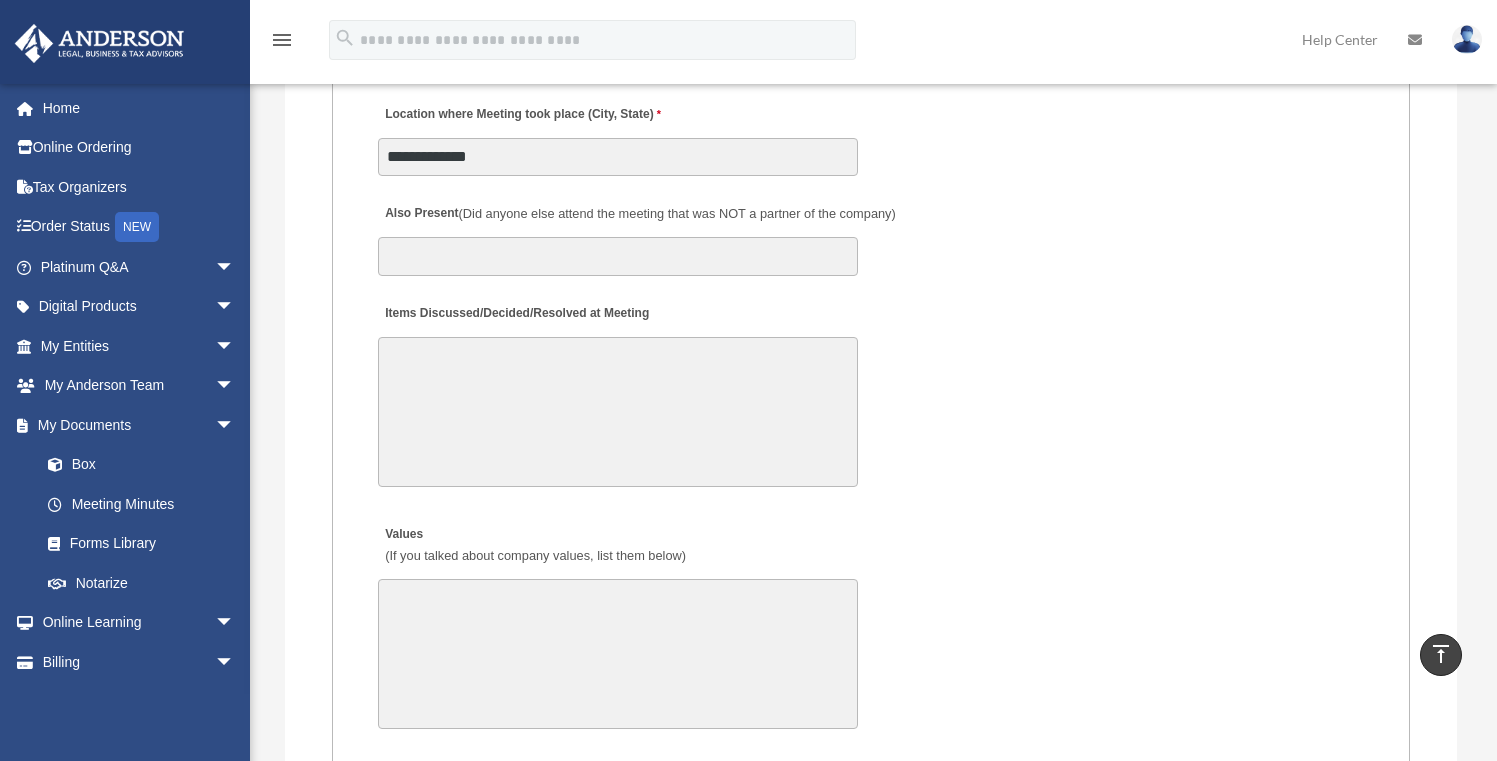 scroll, scrollTop: 3667, scrollLeft: 0, axis: vertical 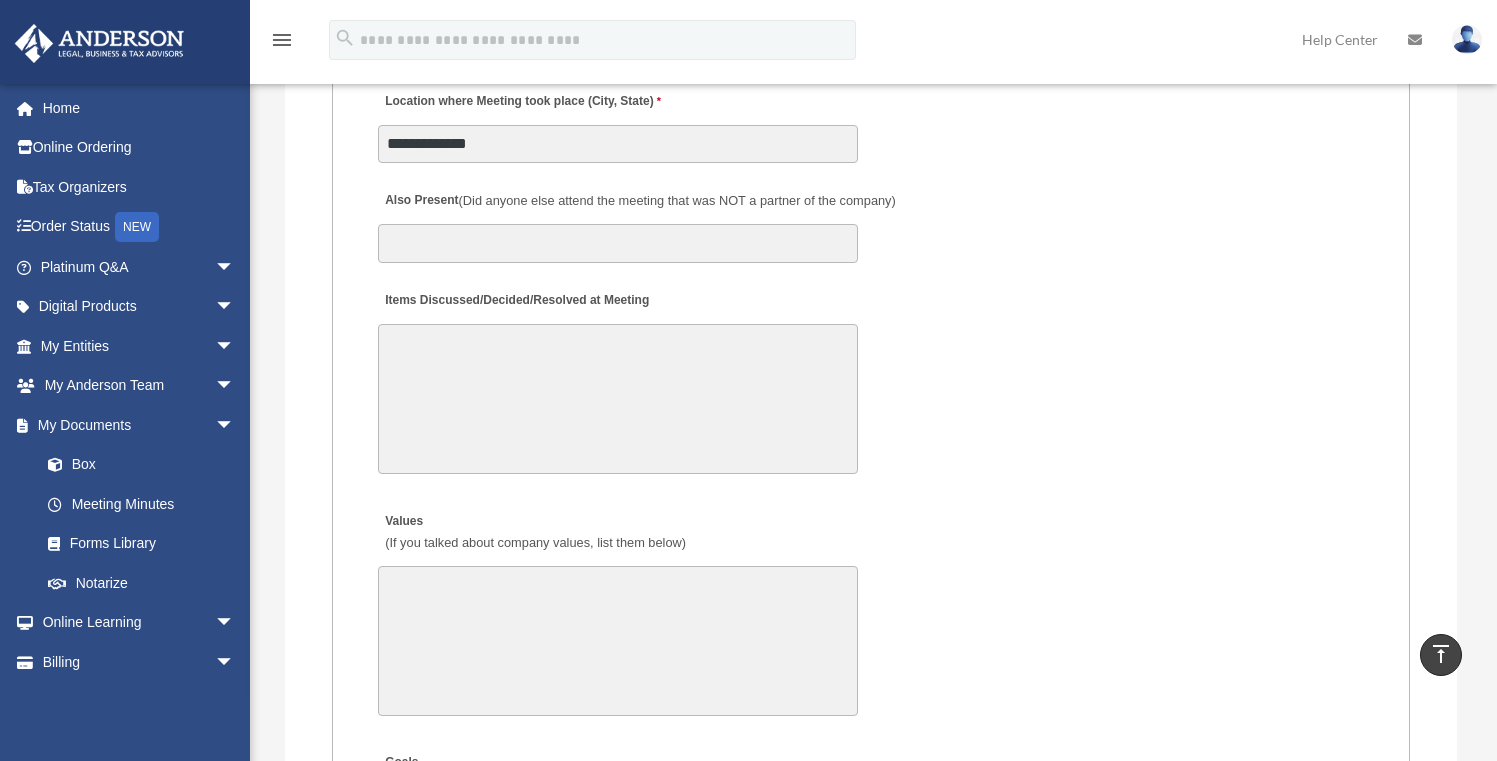 click on "Items Discussed/Decided/Resolved at Meeting" at bounding box center (618, 399) 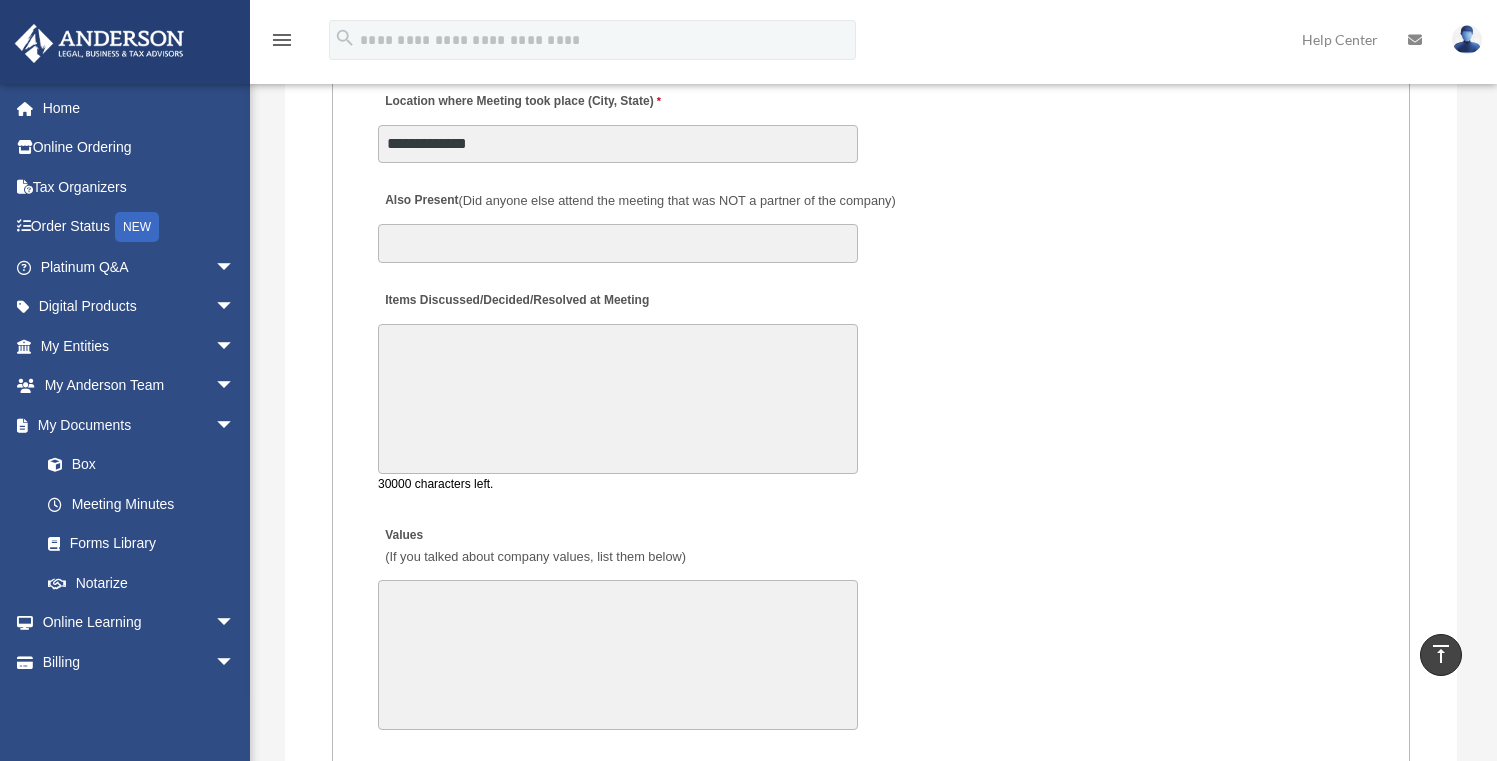 paste on "**********" 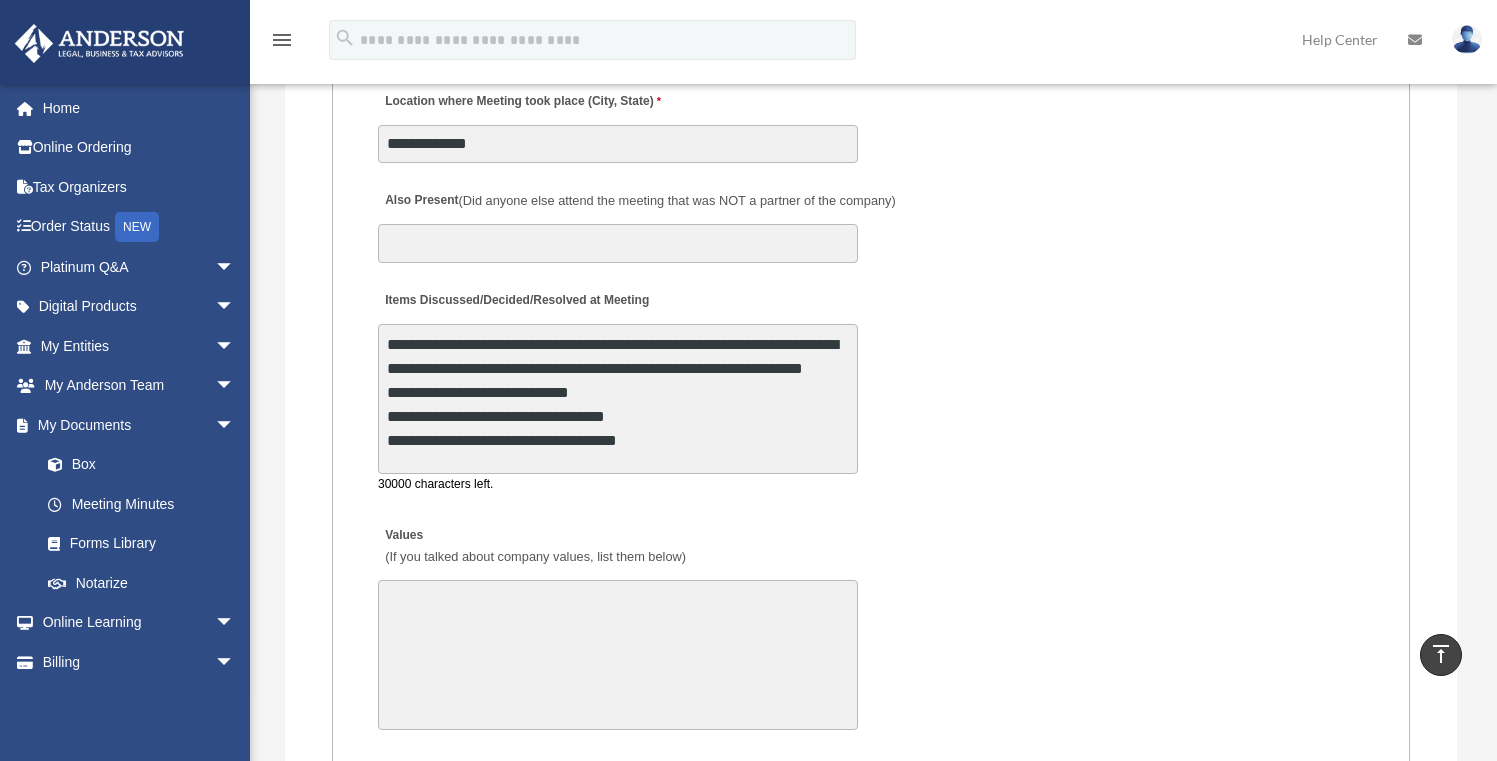 scroll, scrollTop: 1, scrollLeft: 0, axis: vertical 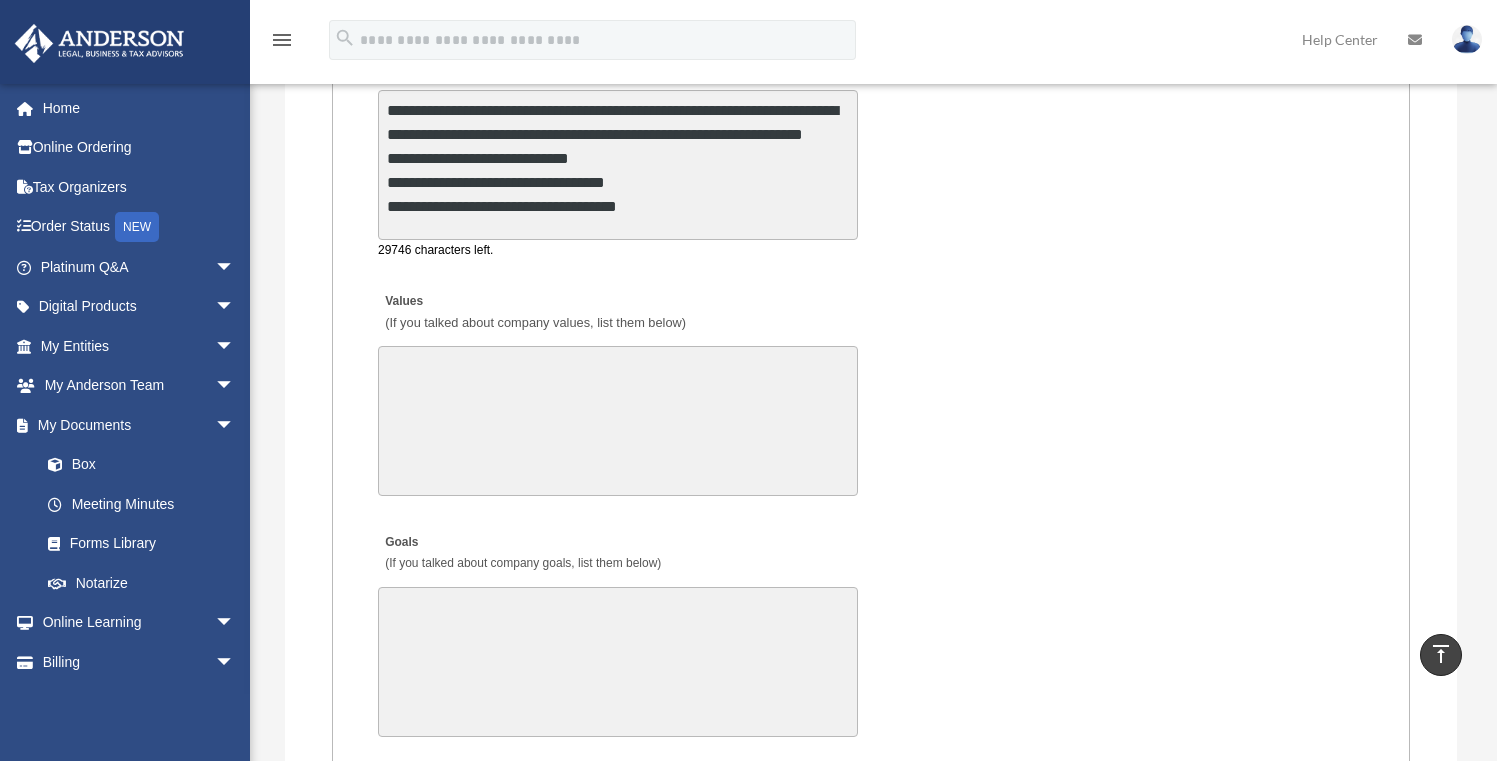 type on "**********" 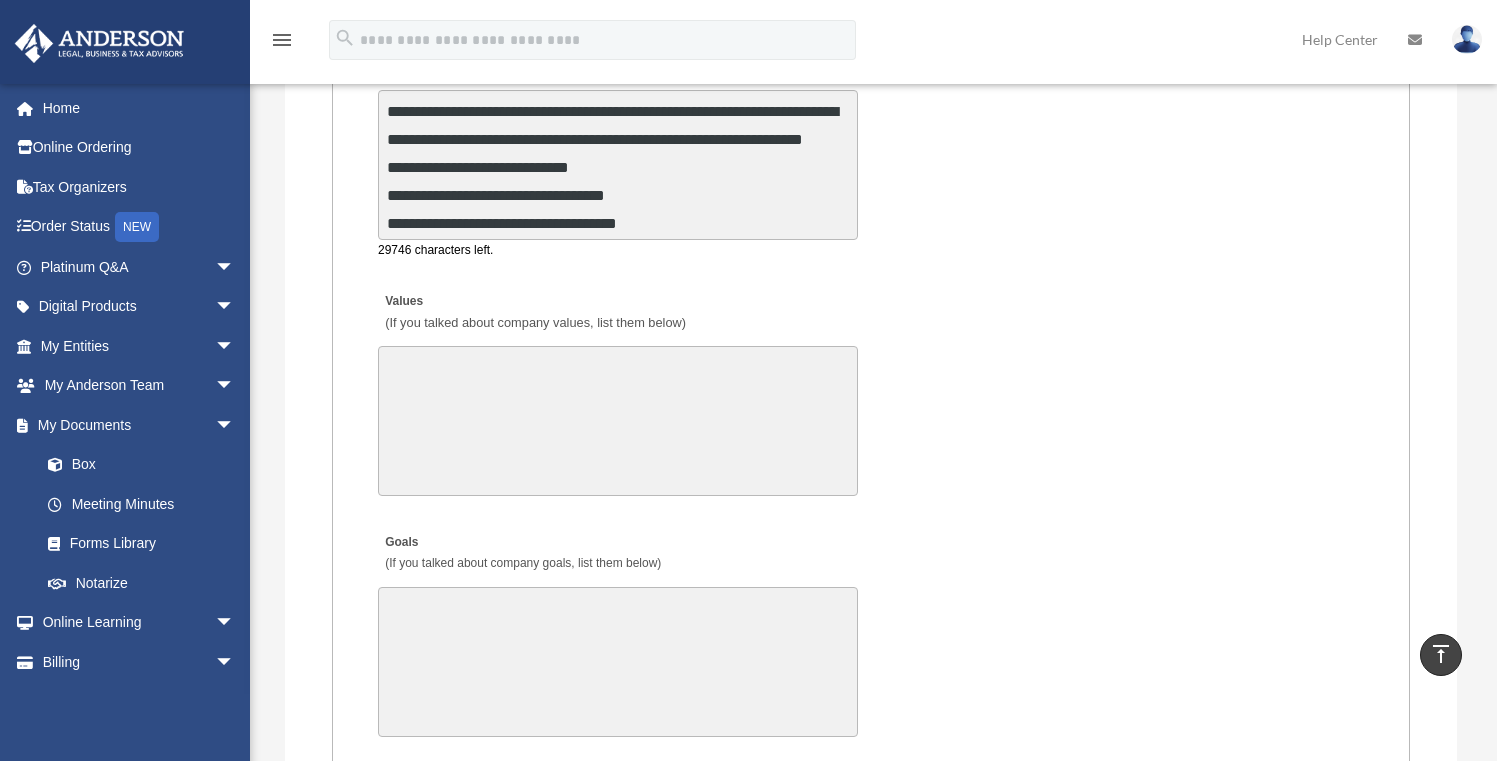 scroll, scrollTop: 3, scrollLeft: 0, axis: vertical 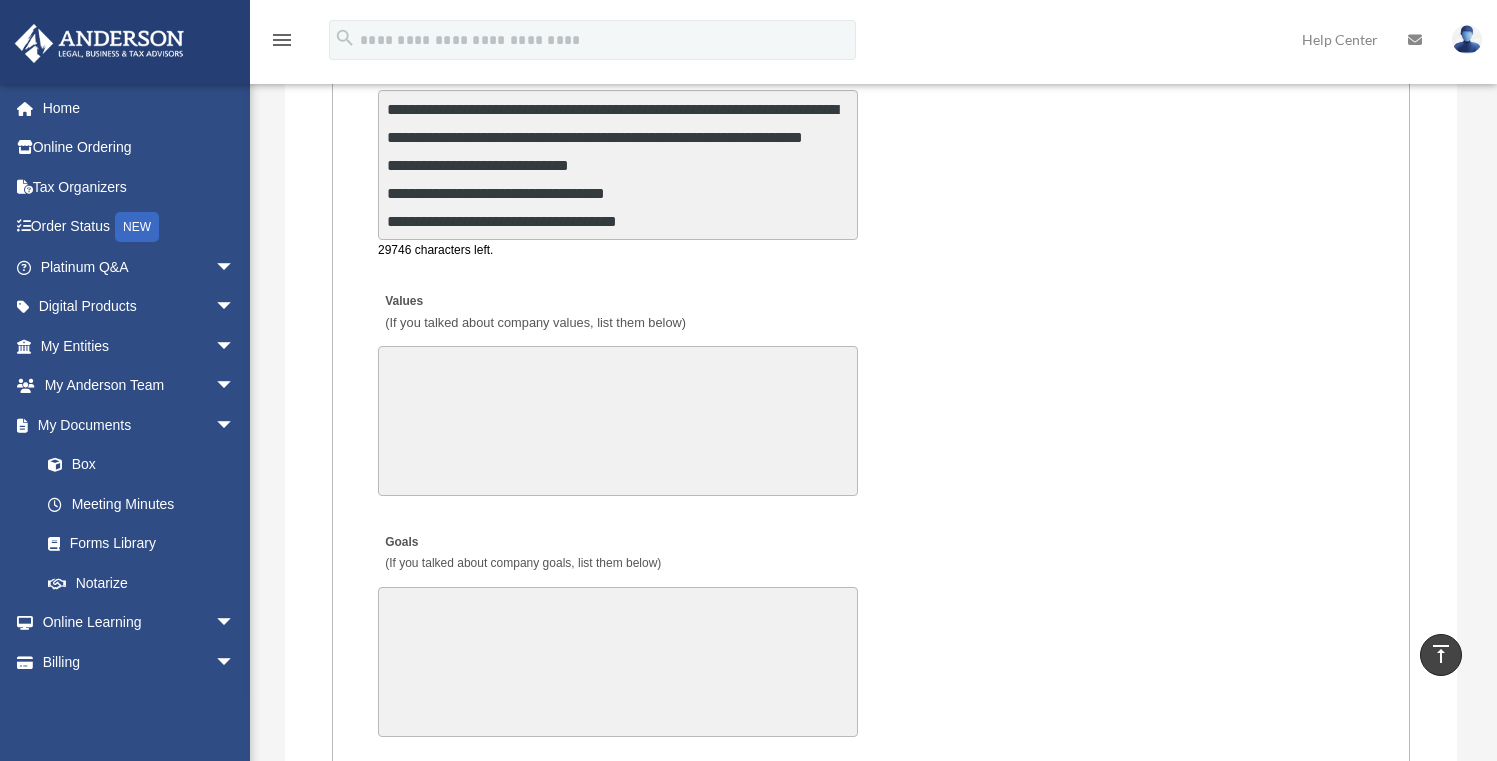 click on "Values (If you talked about company values, list them below)" at bounding box center (618, 421) 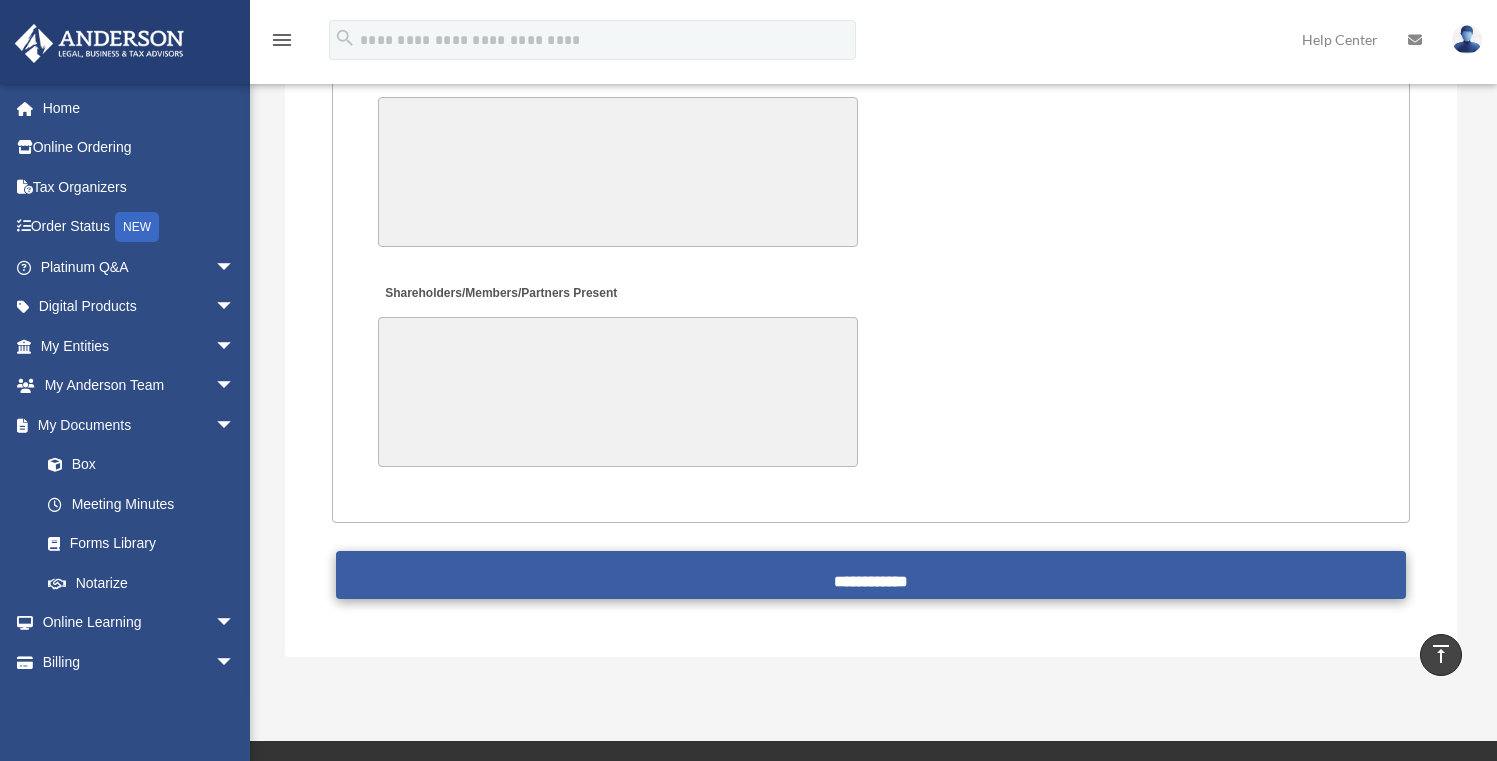 scroll, scrollTop: 4815, scrollLeft: 0, axis: vertical 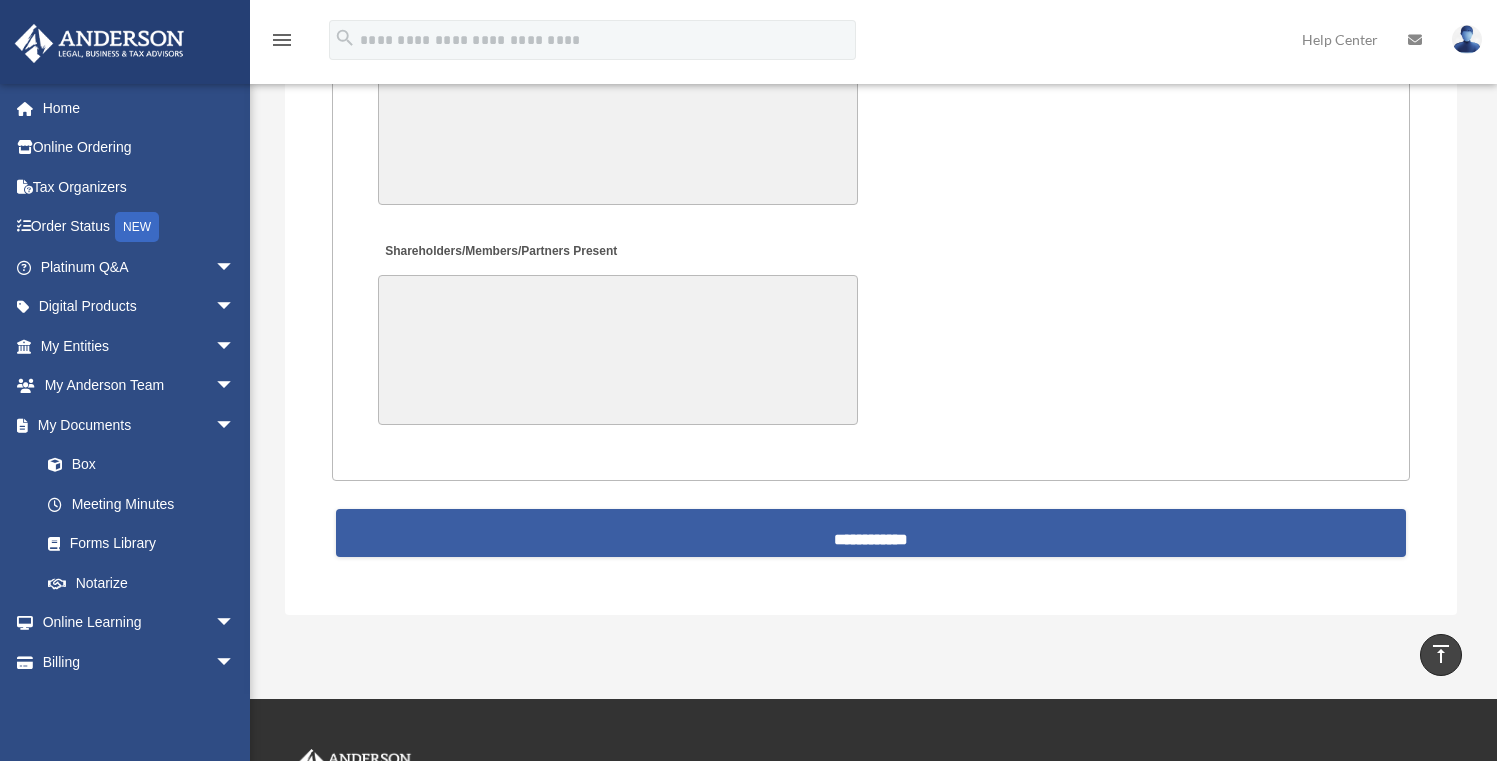click on "**********" at bounding box center (871, 533) 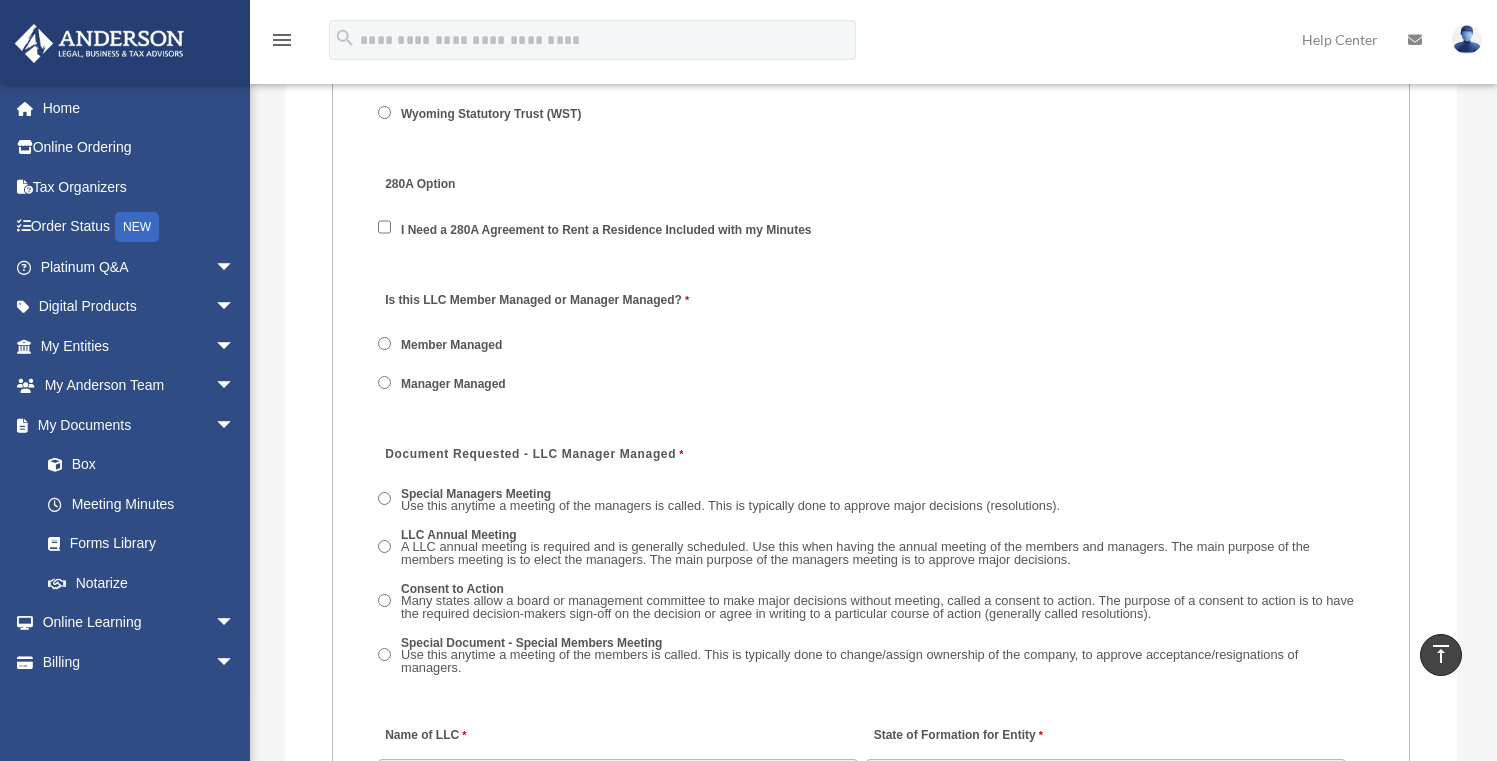 scroll, scrollTop: 2570, scrollLeft: 0, axis: vertical 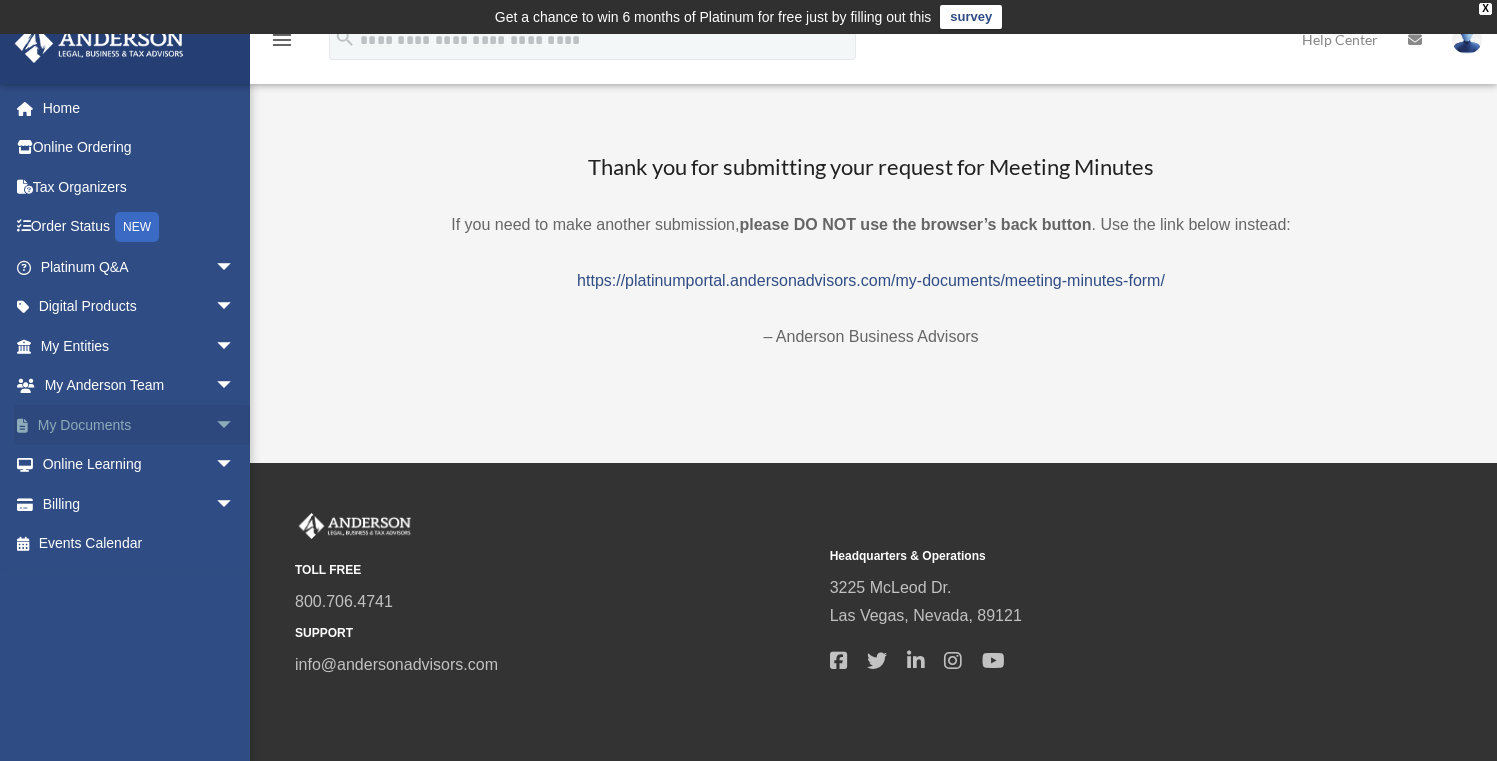 click on "arrow_drop_down" at bounding box center [235, 425] 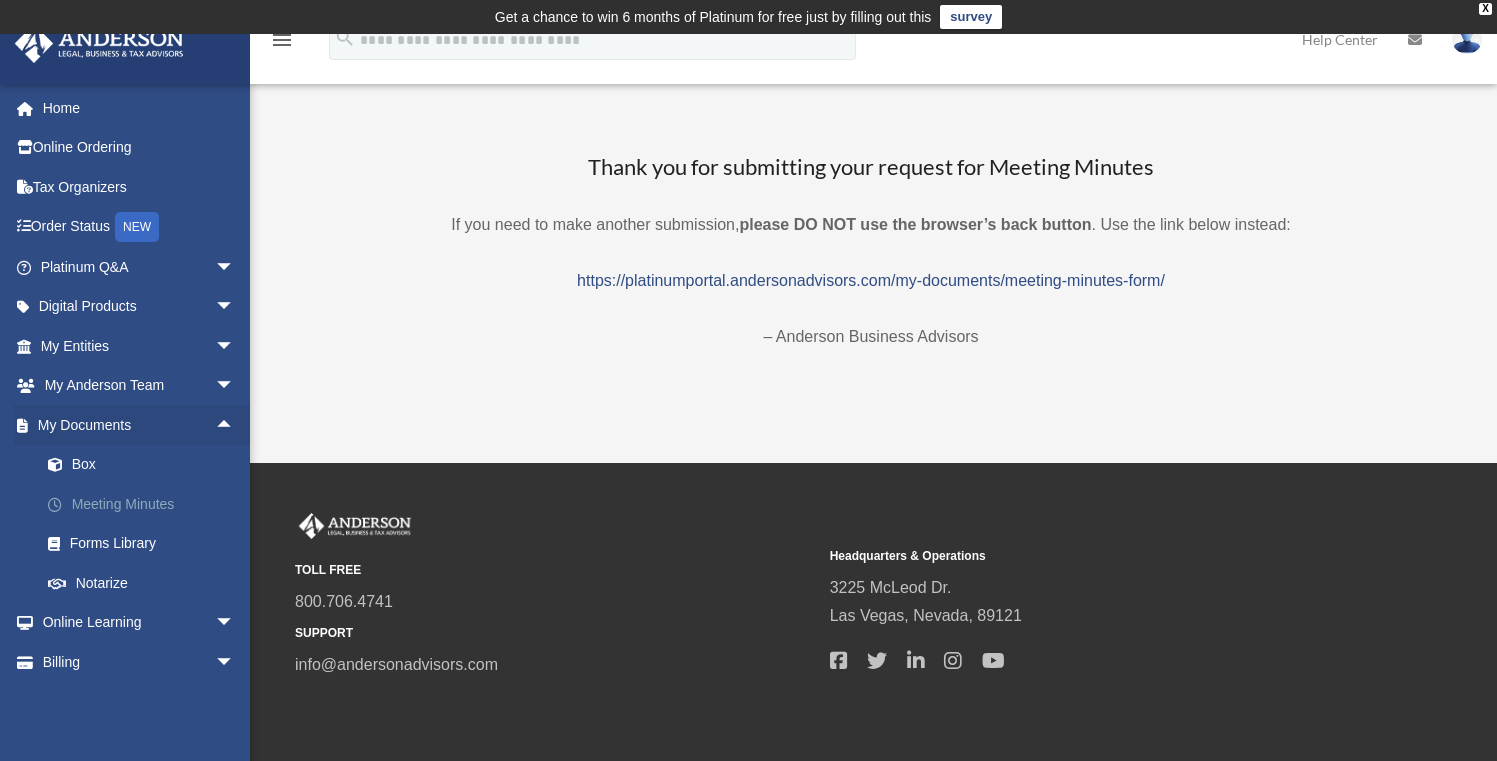 click on "Meeting Minutes" at bounding box center (146, 504) 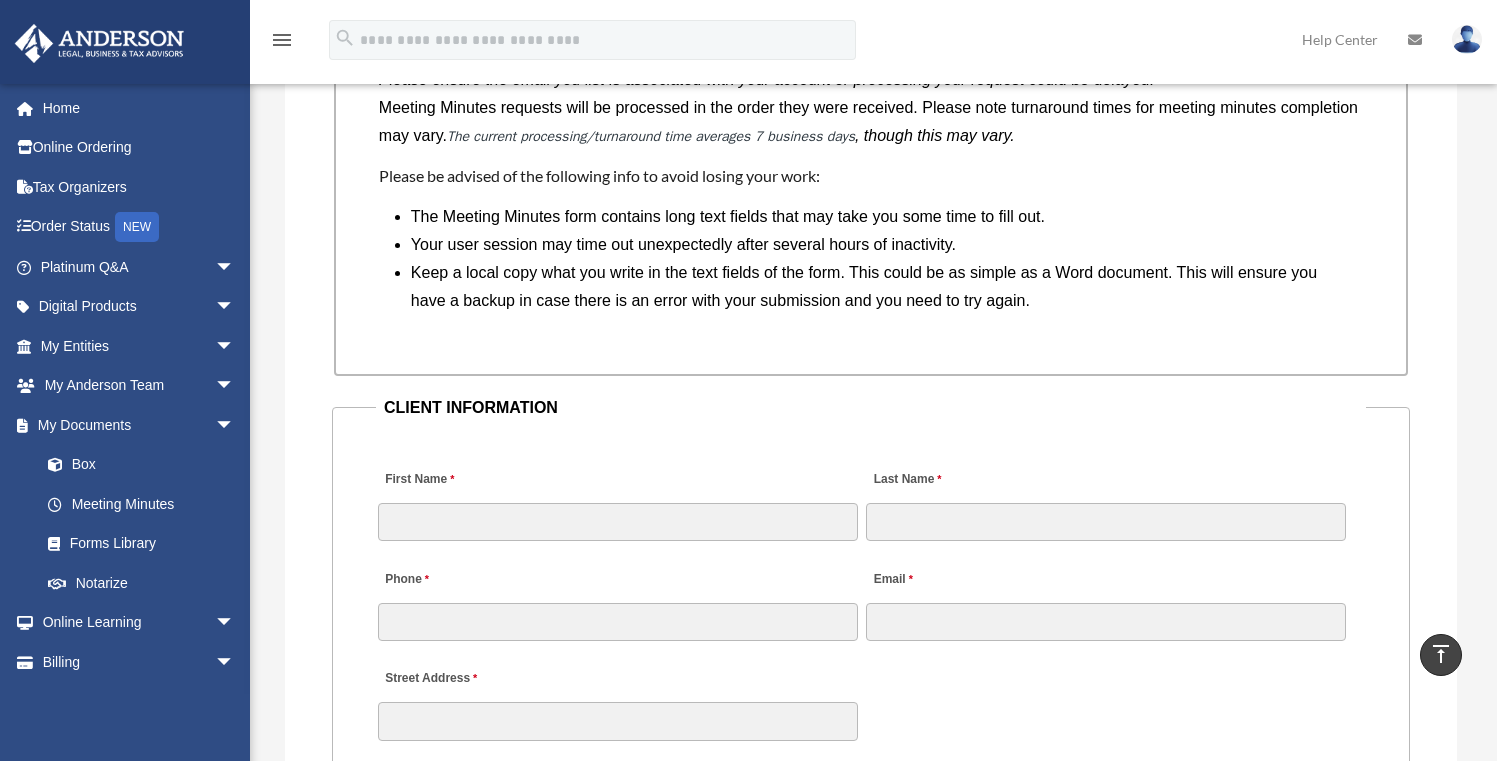 scroll, scrollTop: 1742, scrollLeft: 0, axis: vertical 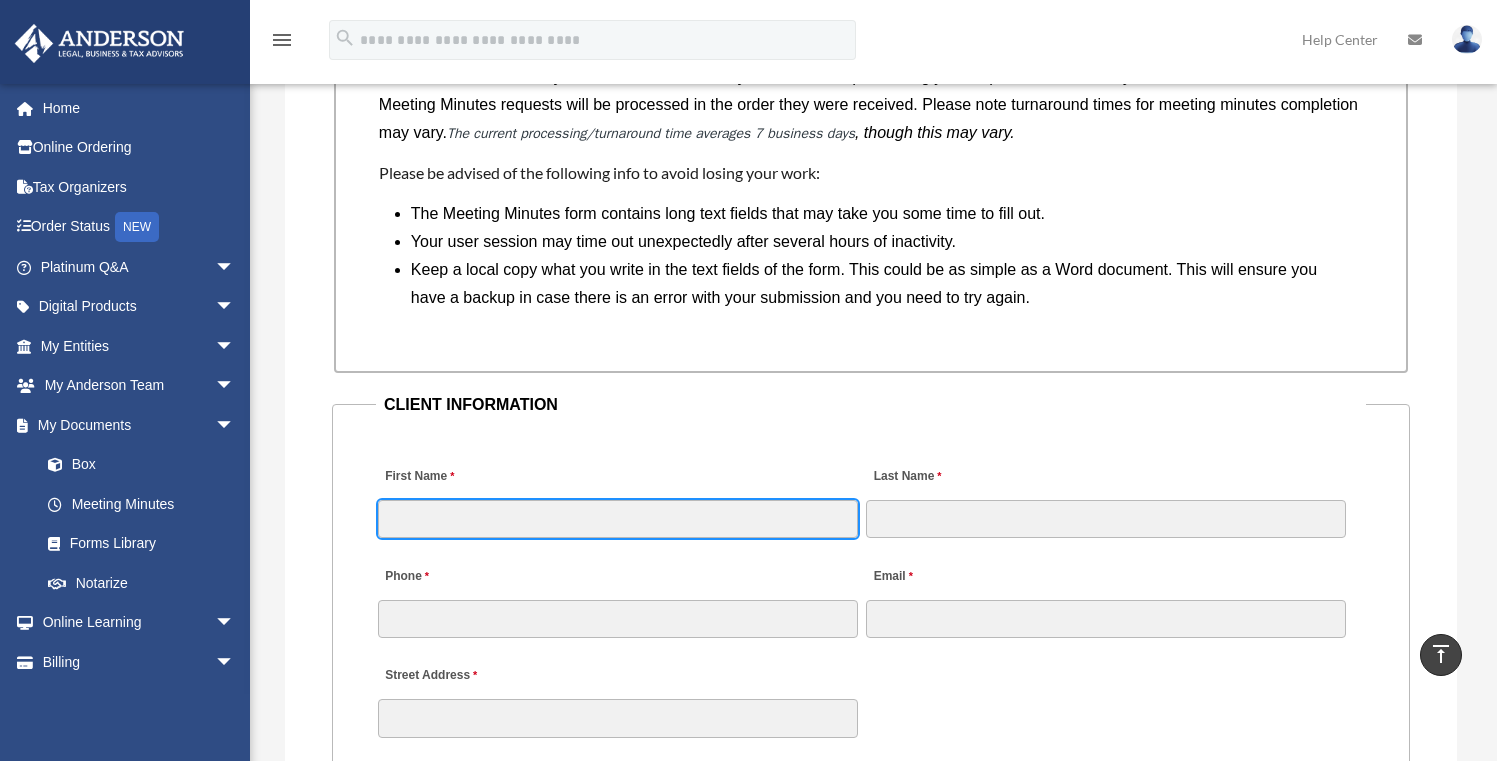 click on "First Name" at bounding box center [618, 519] 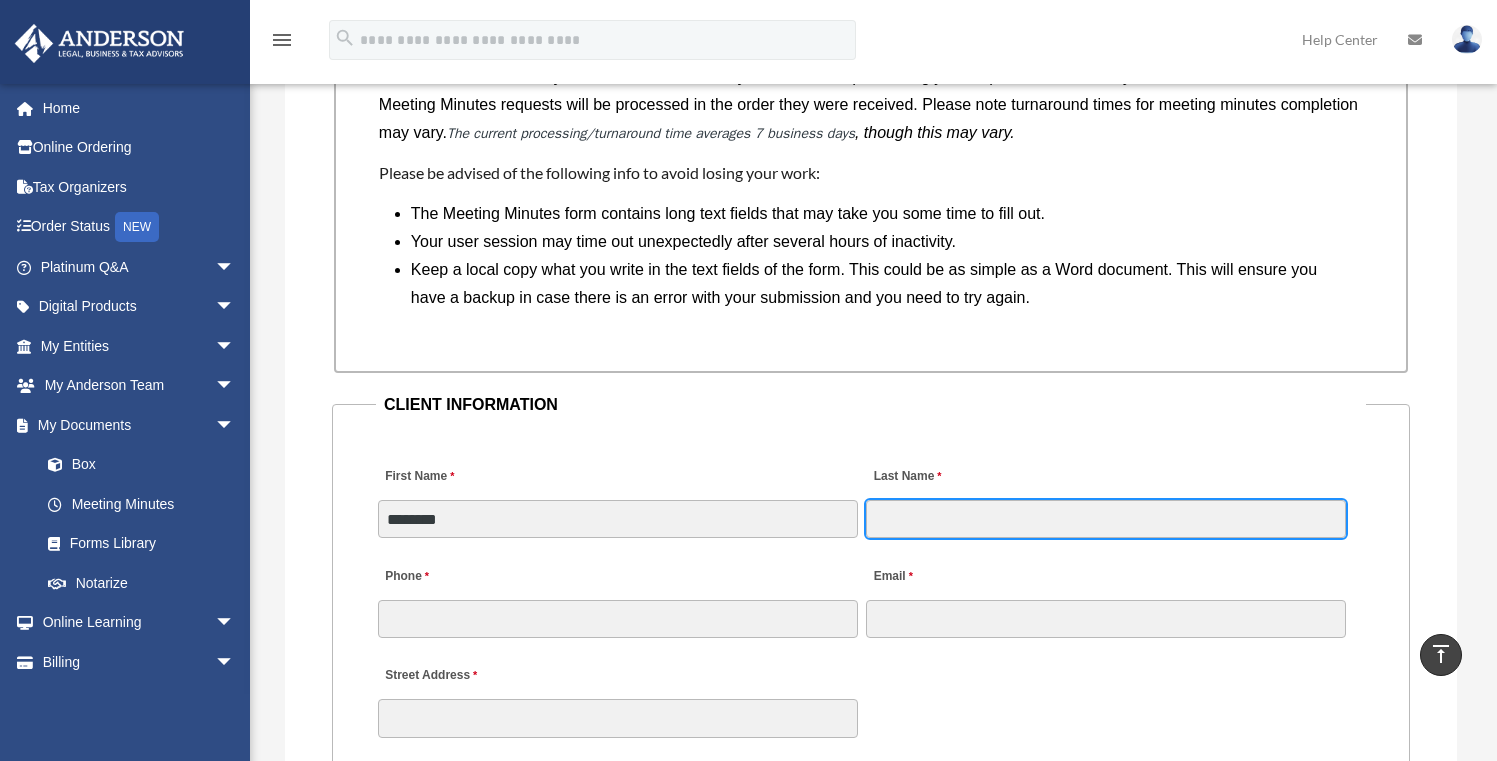 type on "*****" 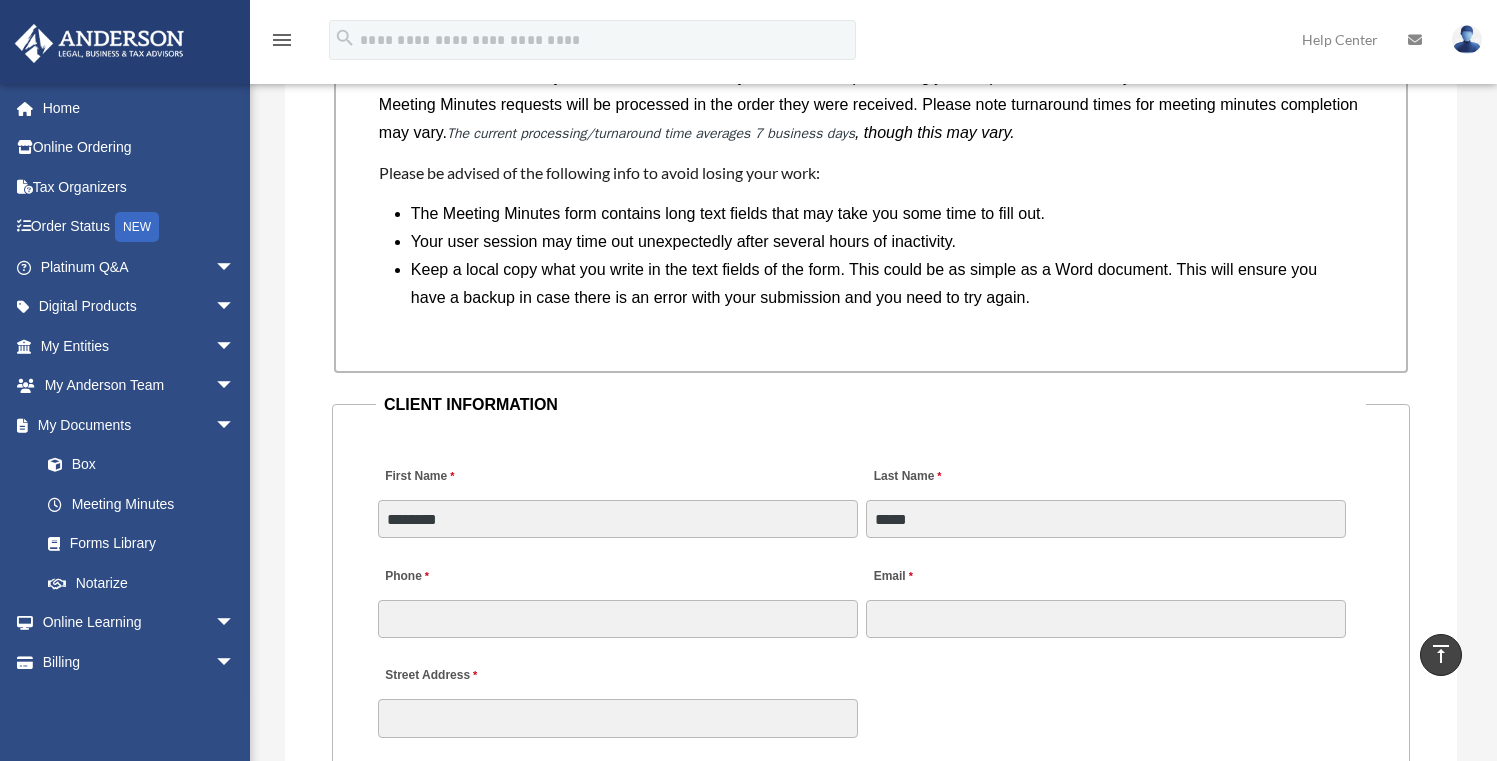 type on "**********" 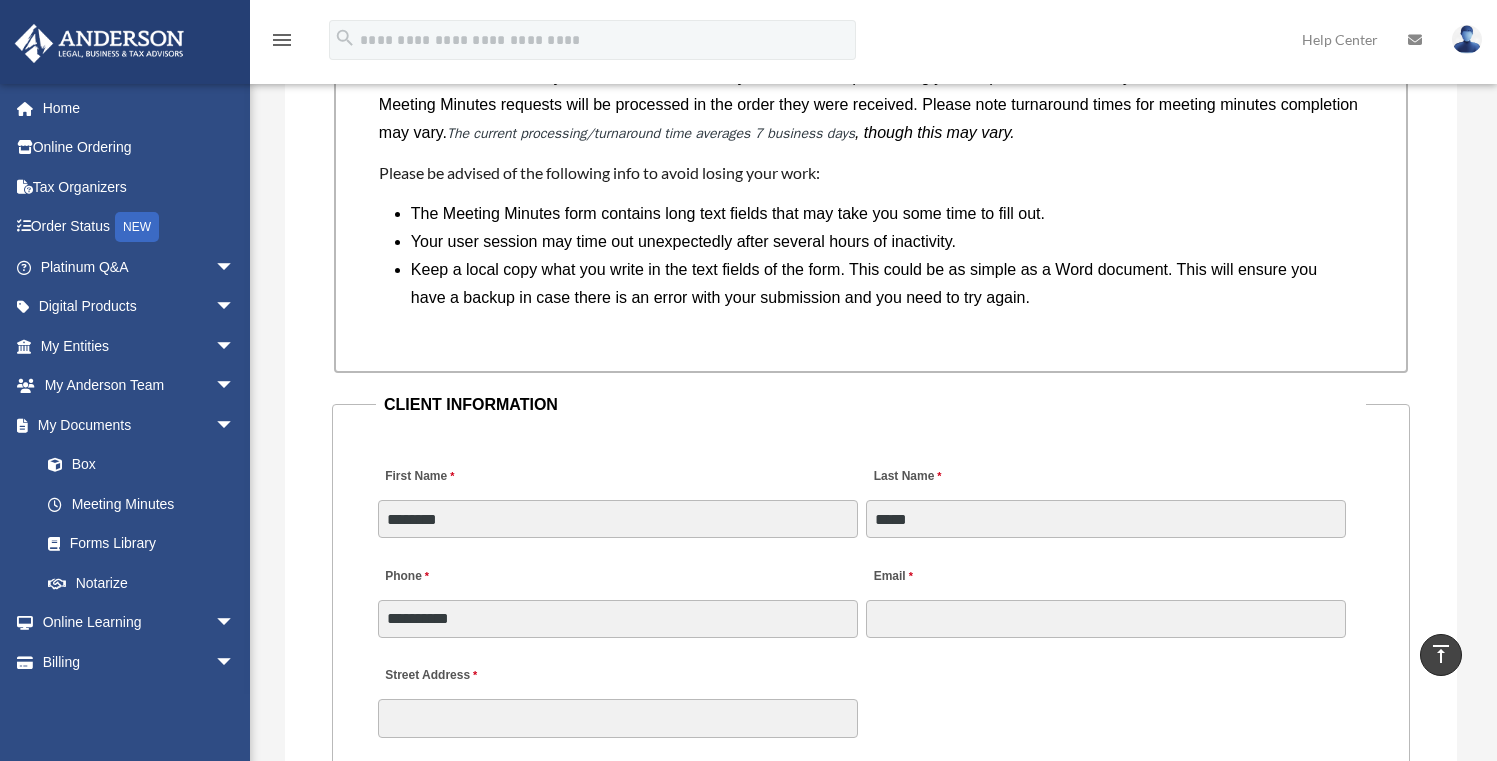 type on "**********" 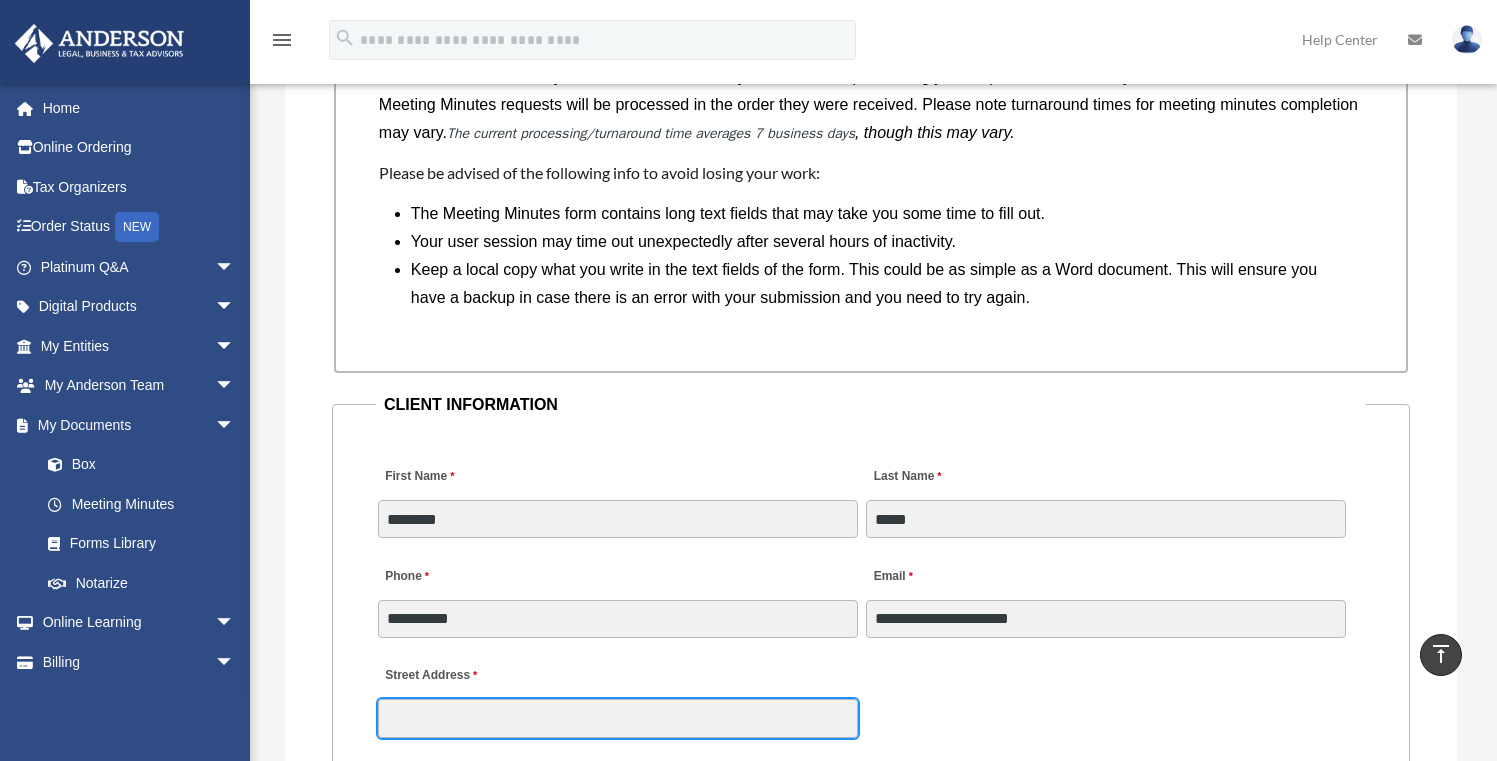 type on "**********" 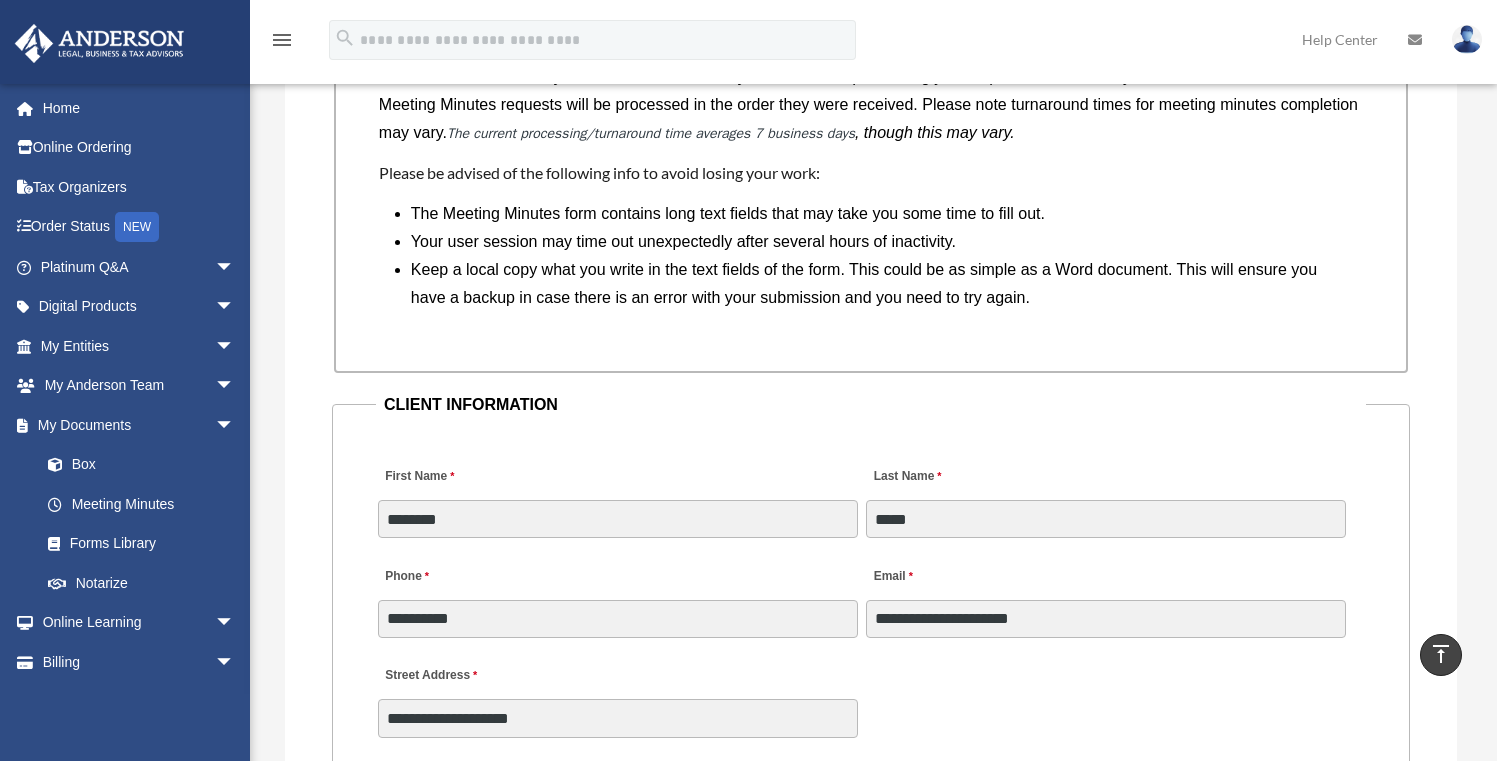 type on "*********" 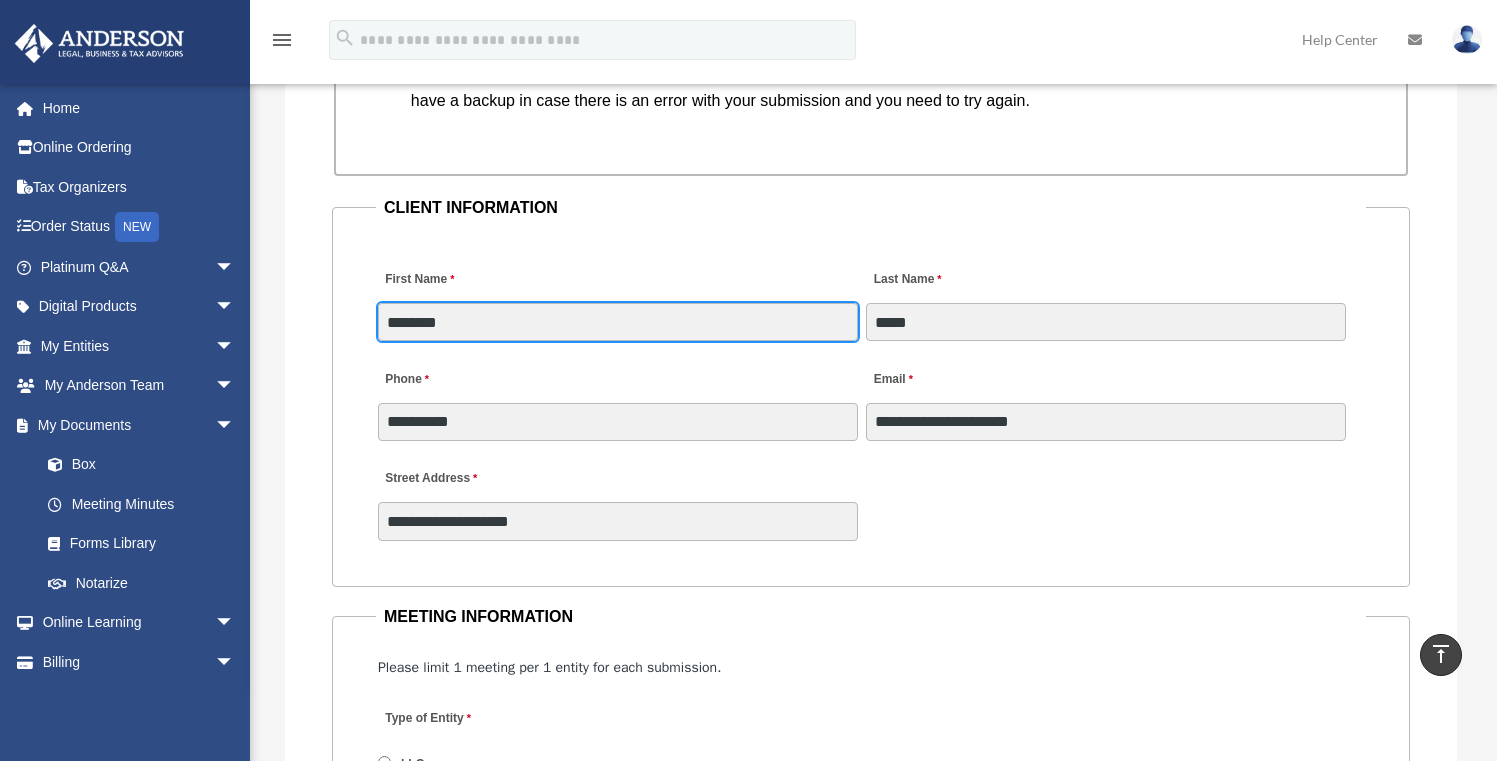 scroll, scrollTop: 2114, scrollLeft: 0, axis: vertical 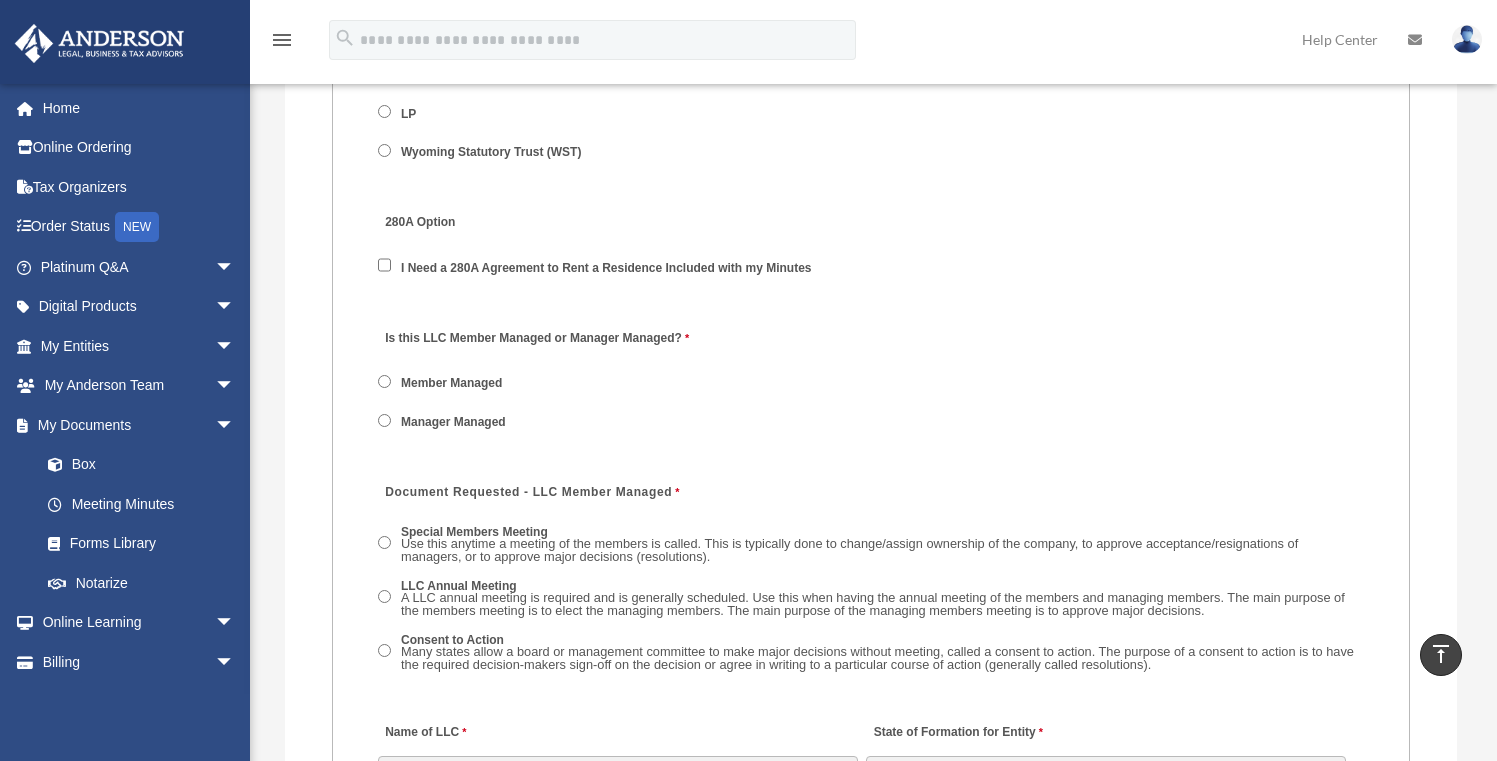 click on "Special Members Meeting Use this anytime a meeting of the members is called. This is typically done to change/assign ownership of the company, to approve acceptance/resignations of managers, or to approve major decisions (resolutions)." at bounding box center (871, 545) 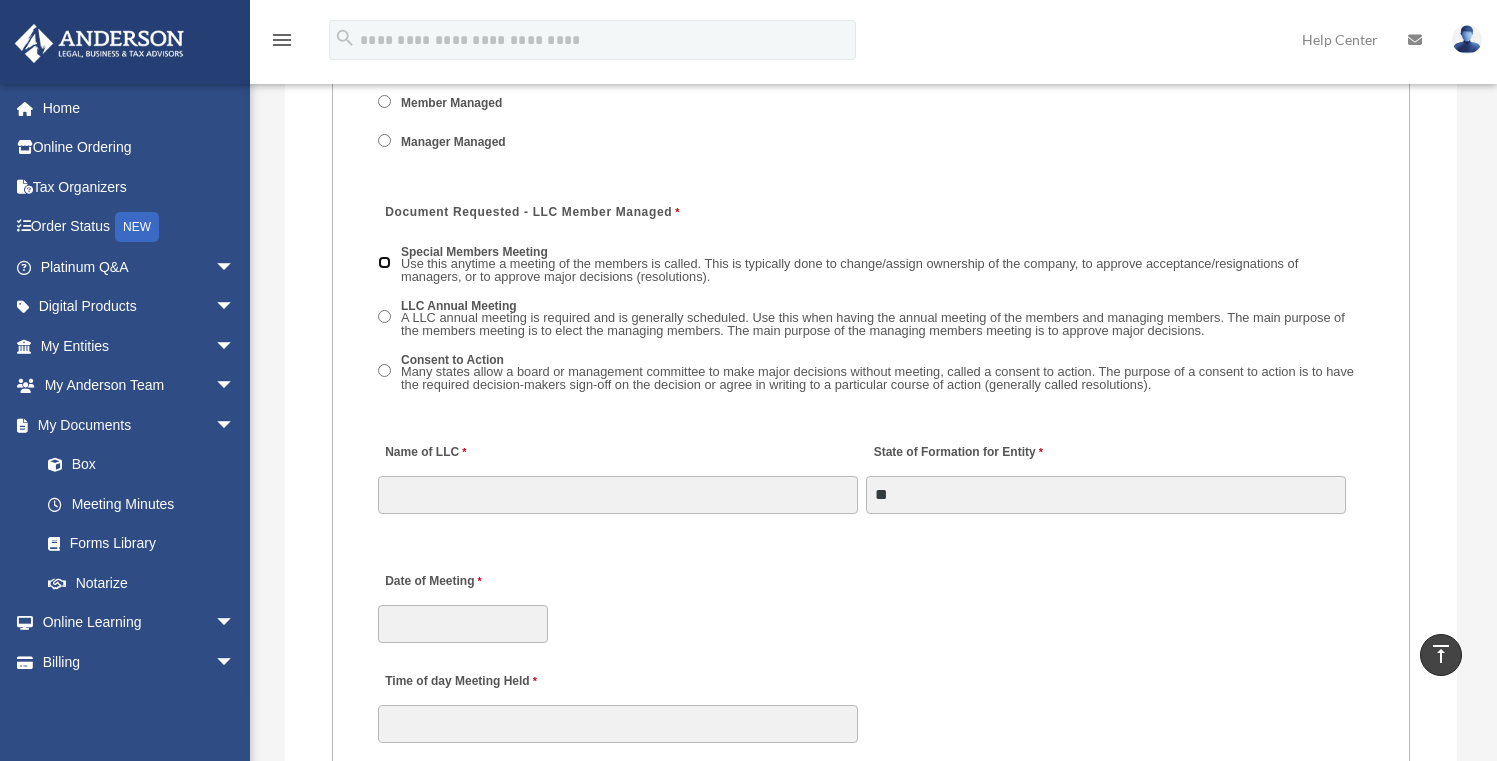 scroll, scrollTop: 2950, scrollLeft: 0, axis: vertical 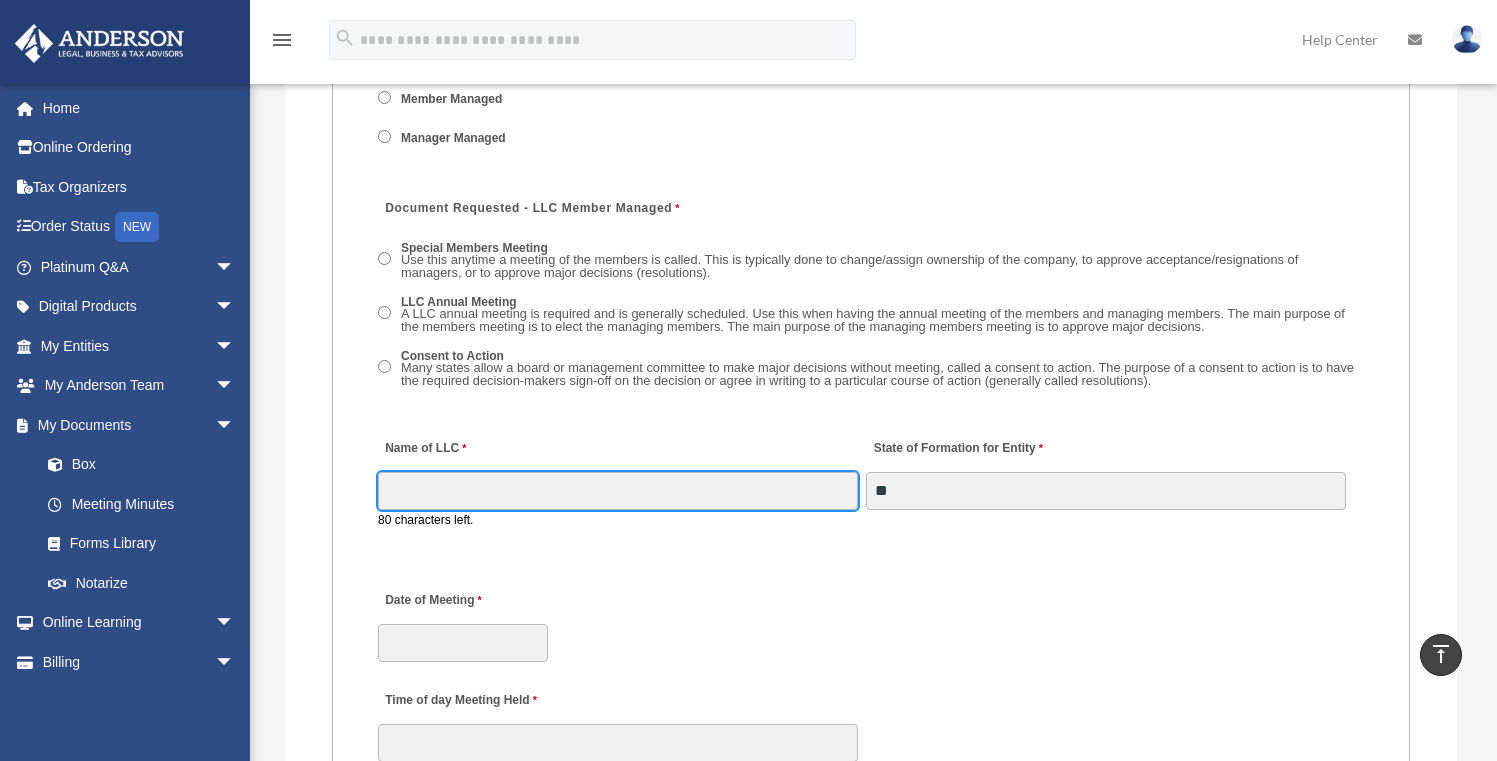 click on "Name of LLC" at bounding box center [618, 491] 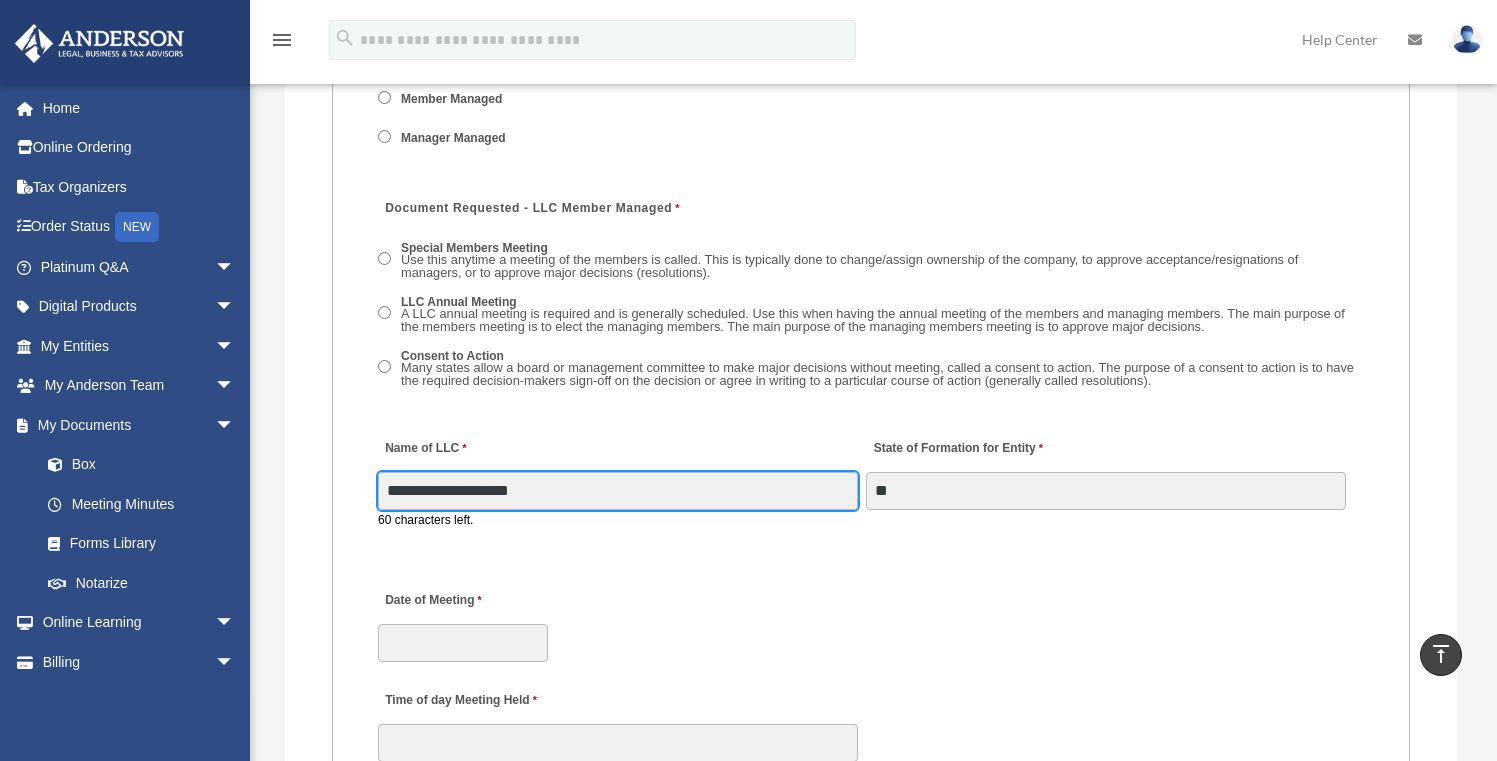 type on "**********" 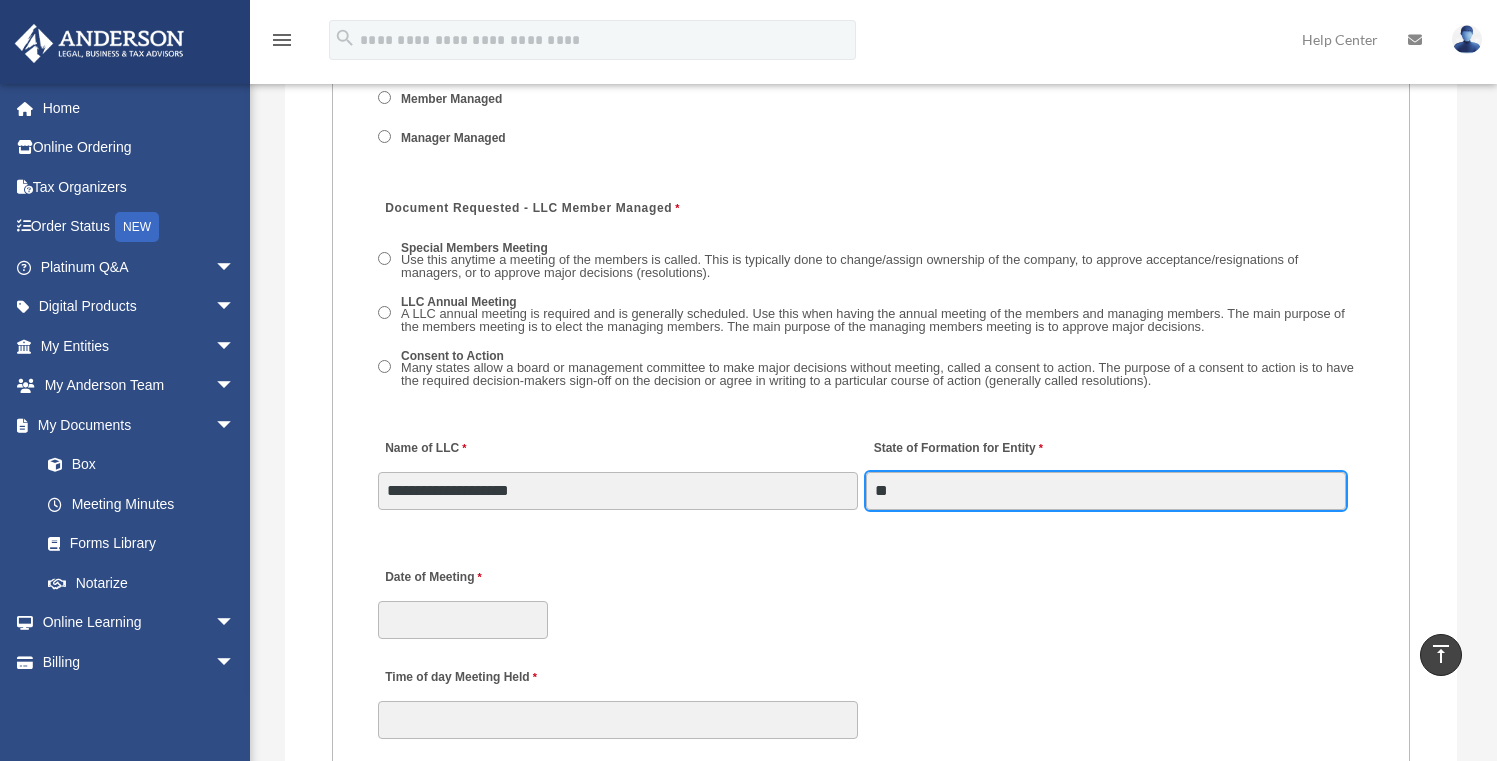 type on "**" 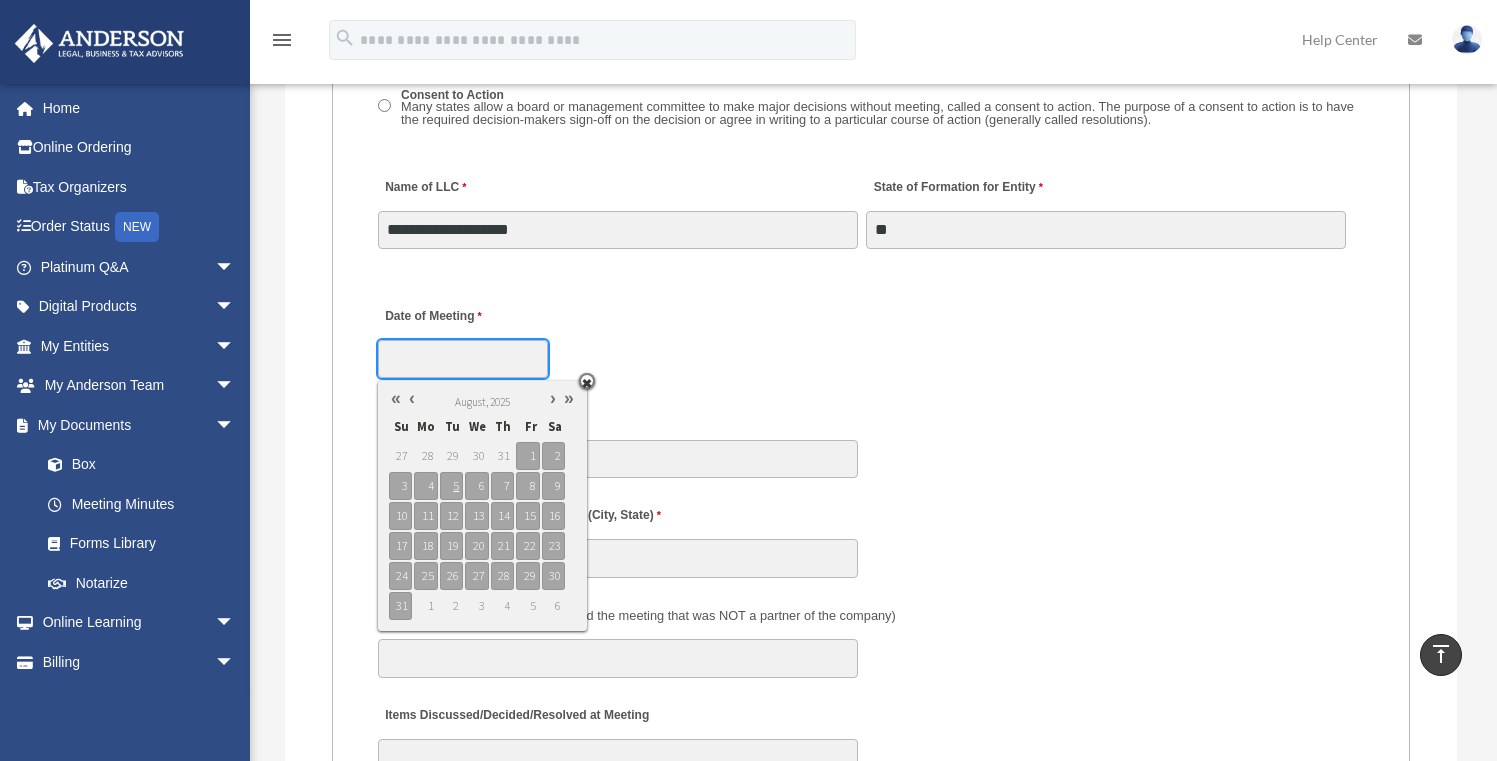 scroll, scrollTop: 3216, scrollLeft: 0, axis: vertical 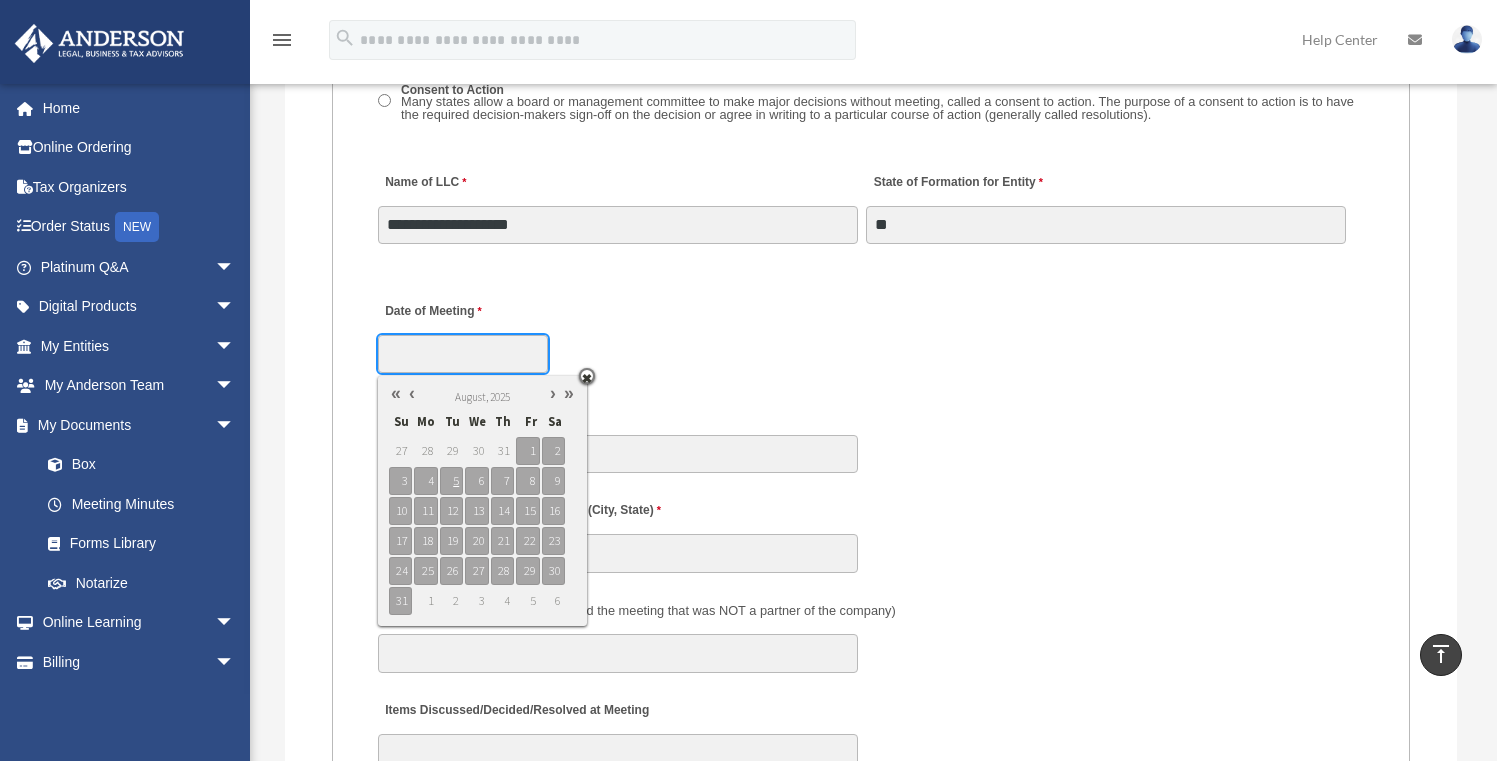 click at bounding box center [412, 393] 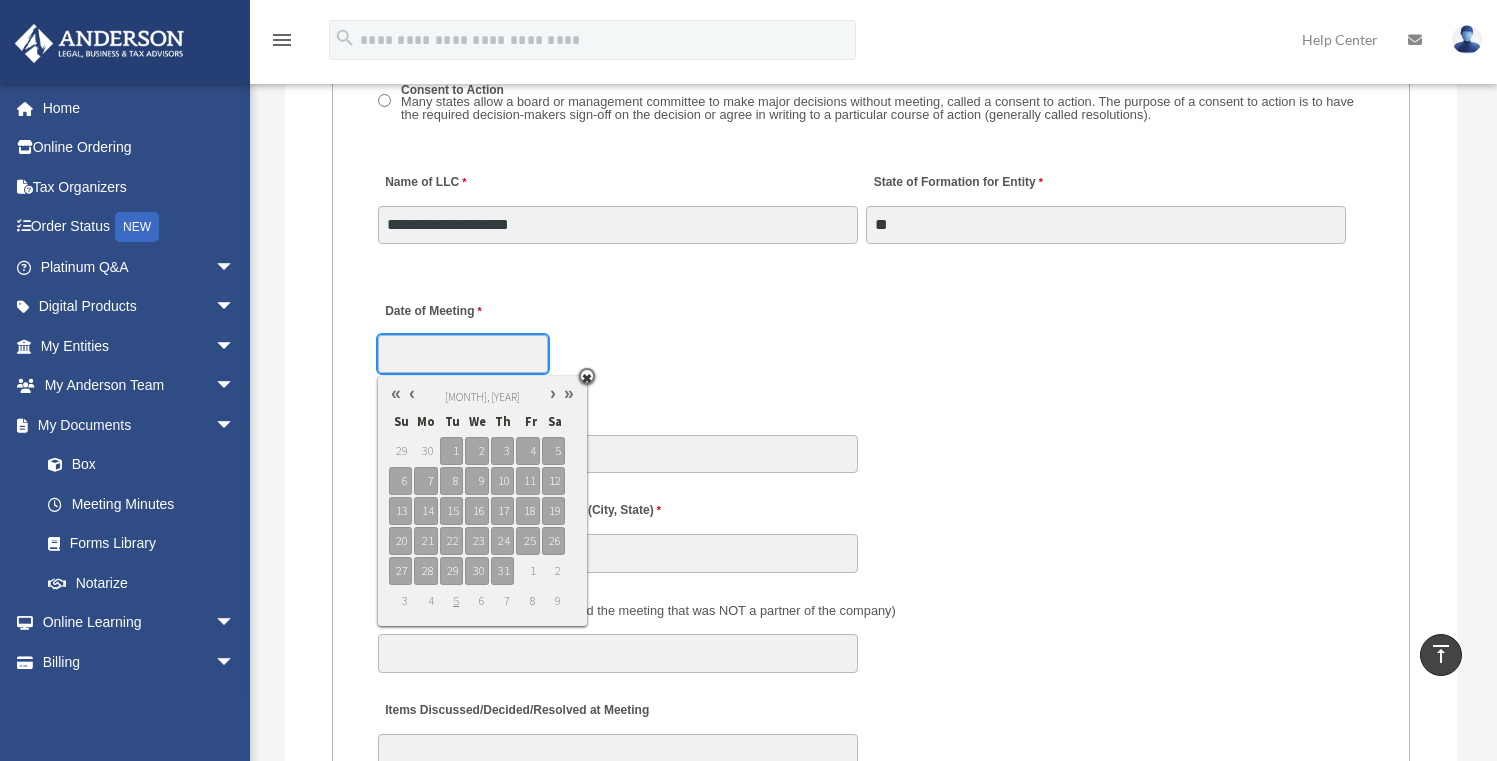 click at bounding box center [412, 393] 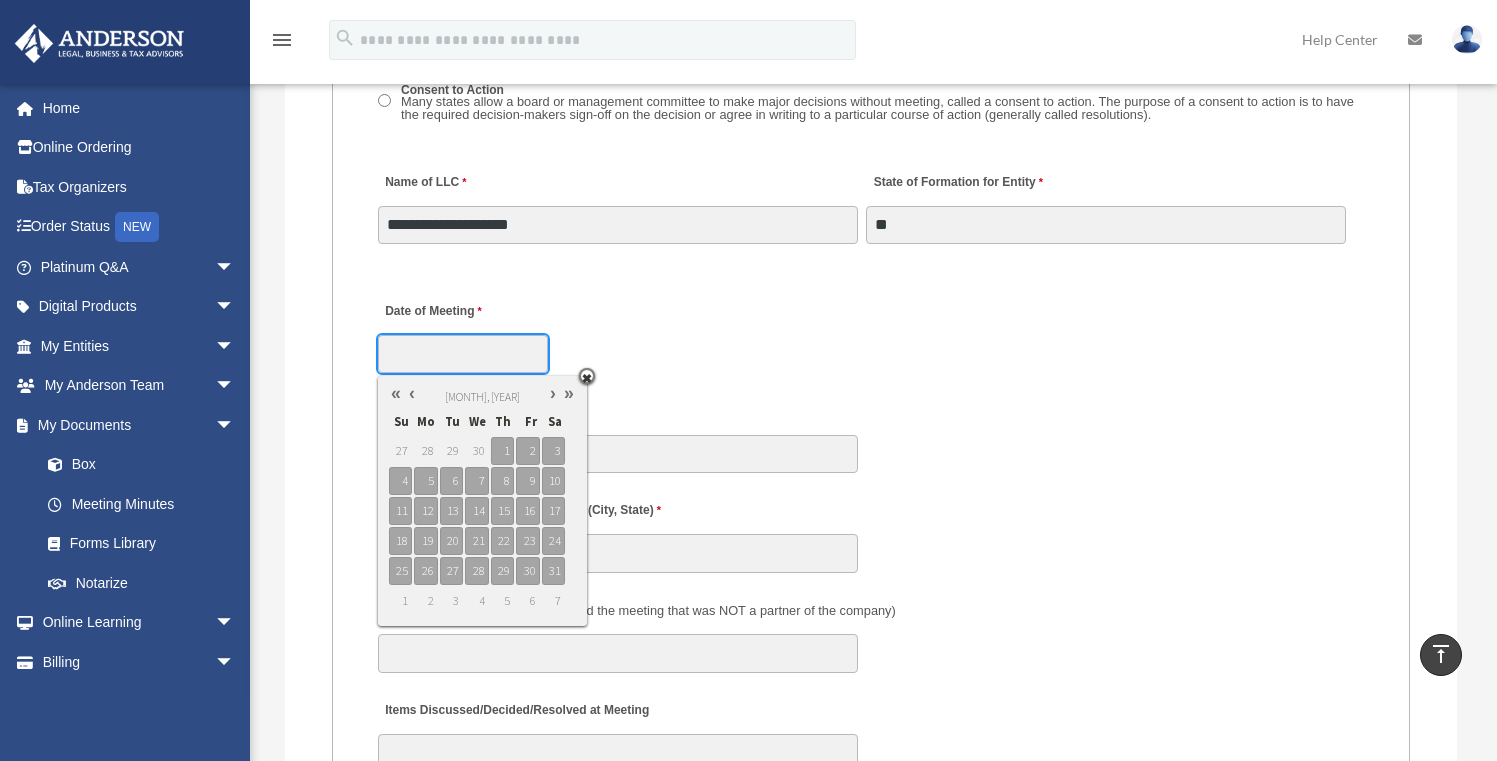 click at bounding box center [412, 393] 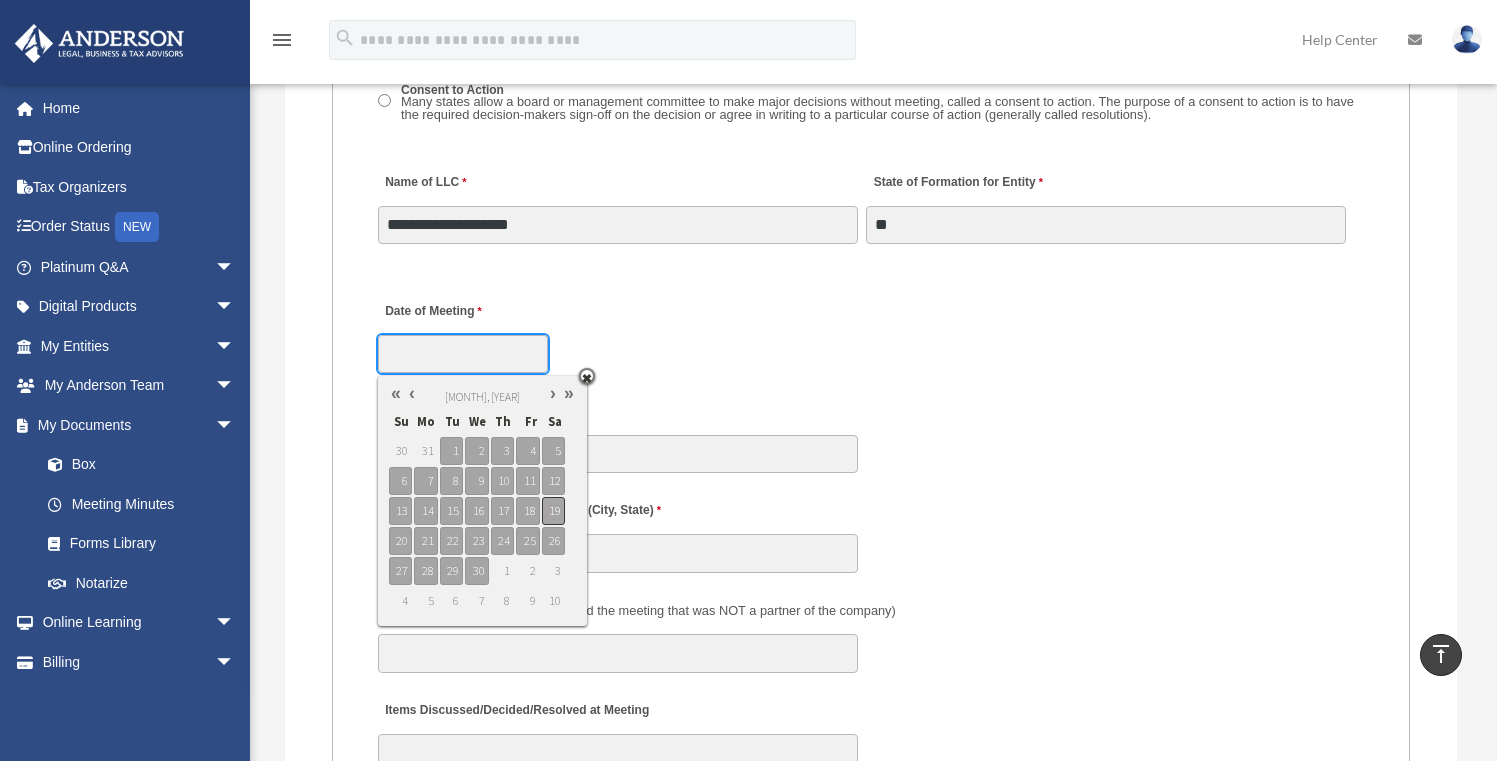 type on "**********" 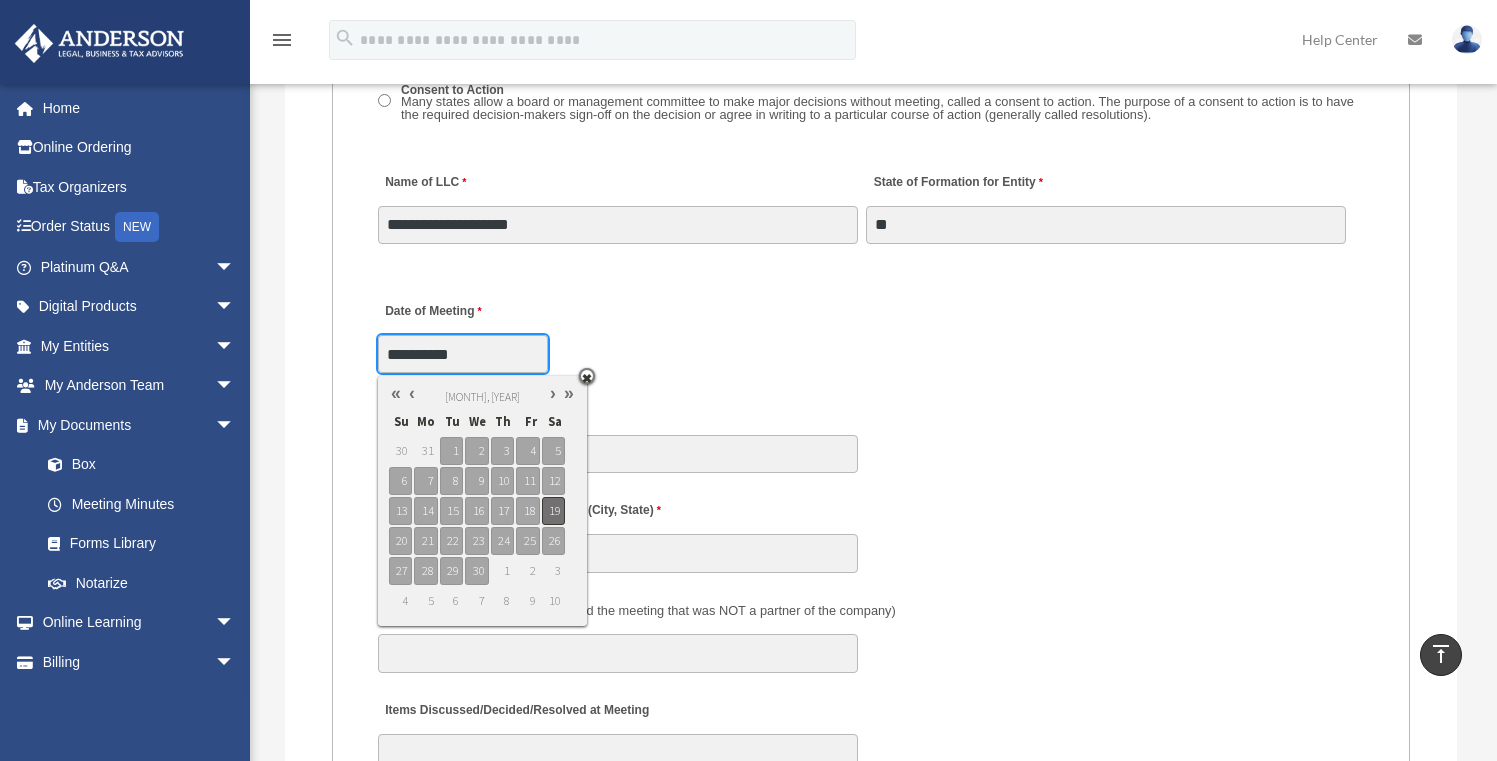 click on "19" at bounding box center [553, 511] 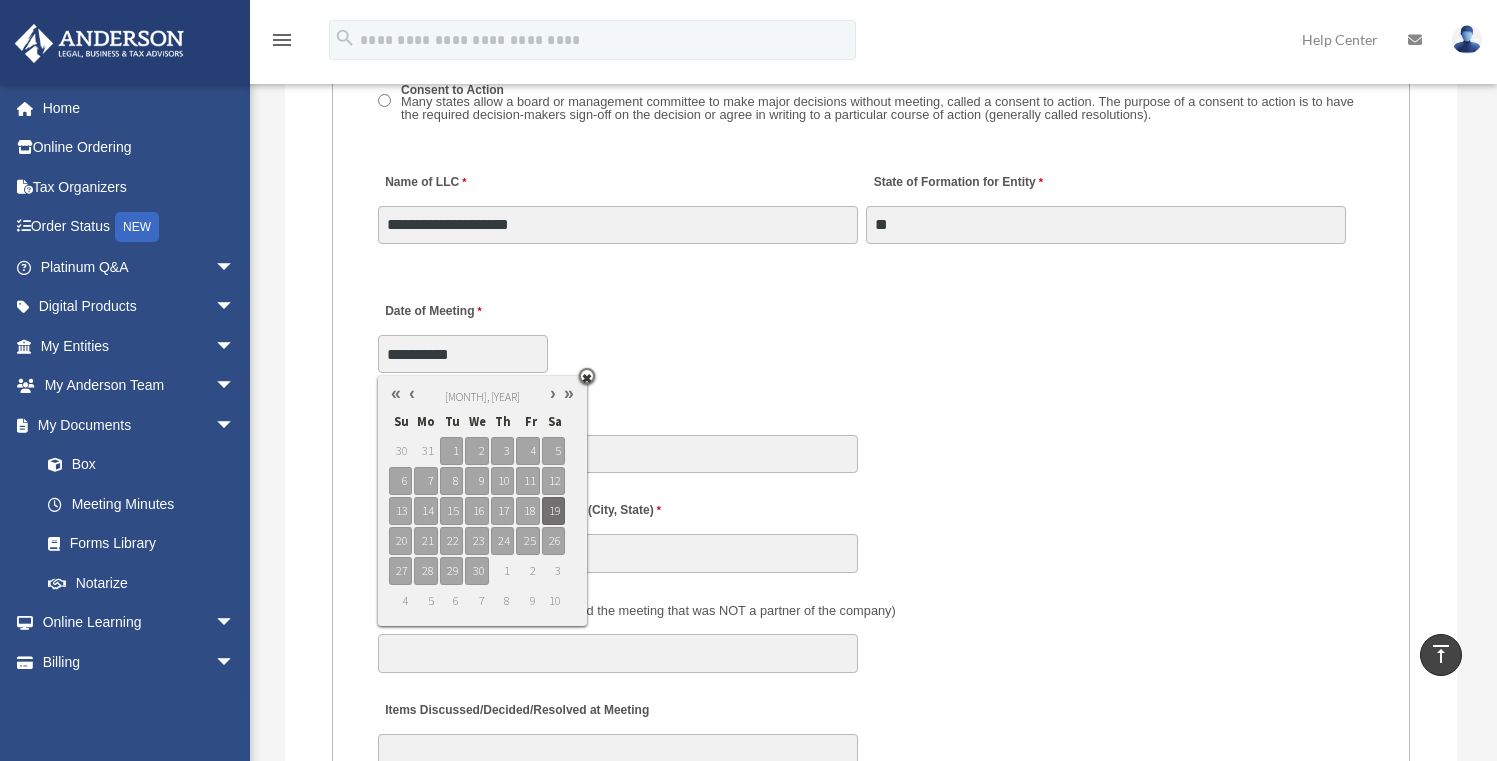 click on "**********" at bounding box center [871, 331] 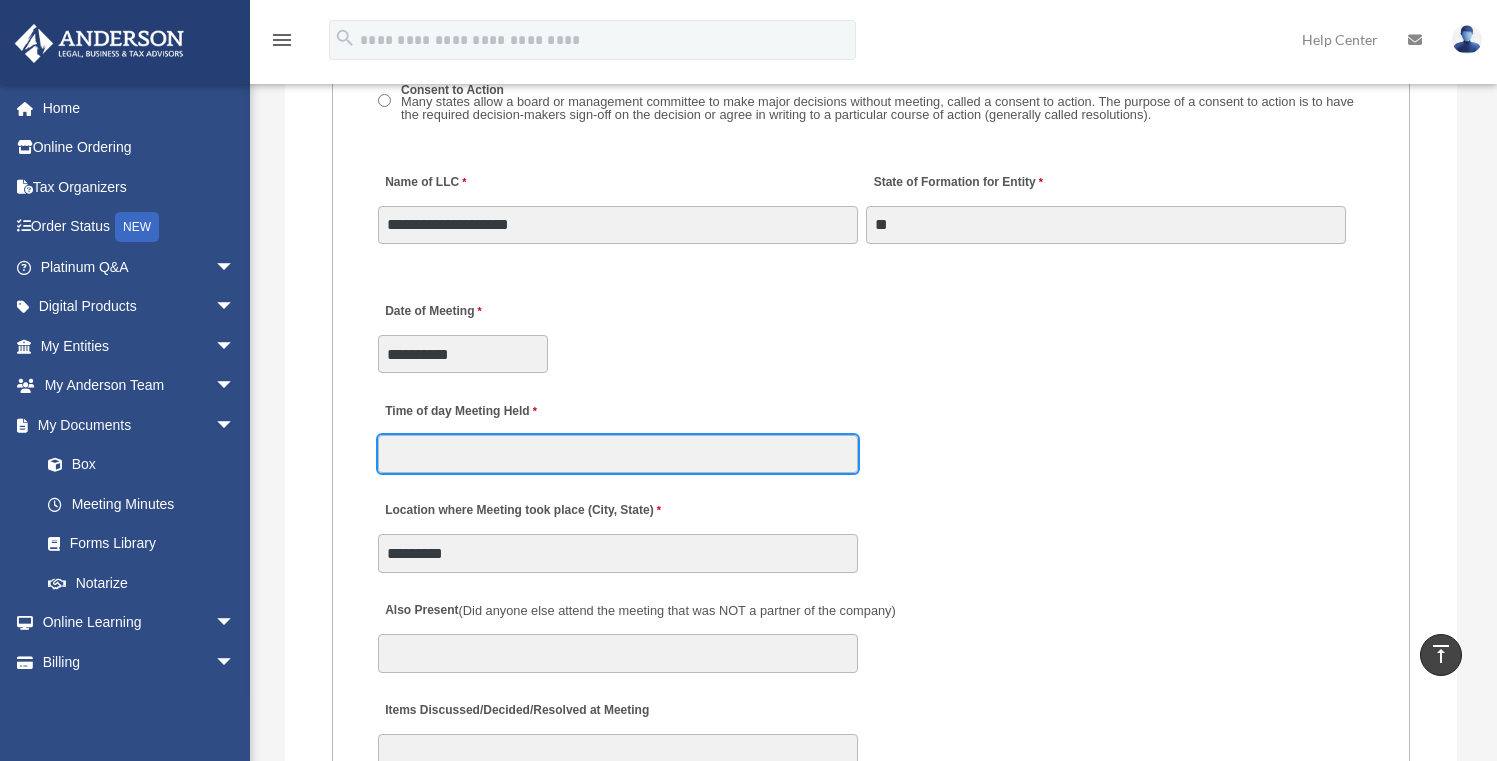 click on "Time of day Meeting Held" at bounding box center [618, 454] 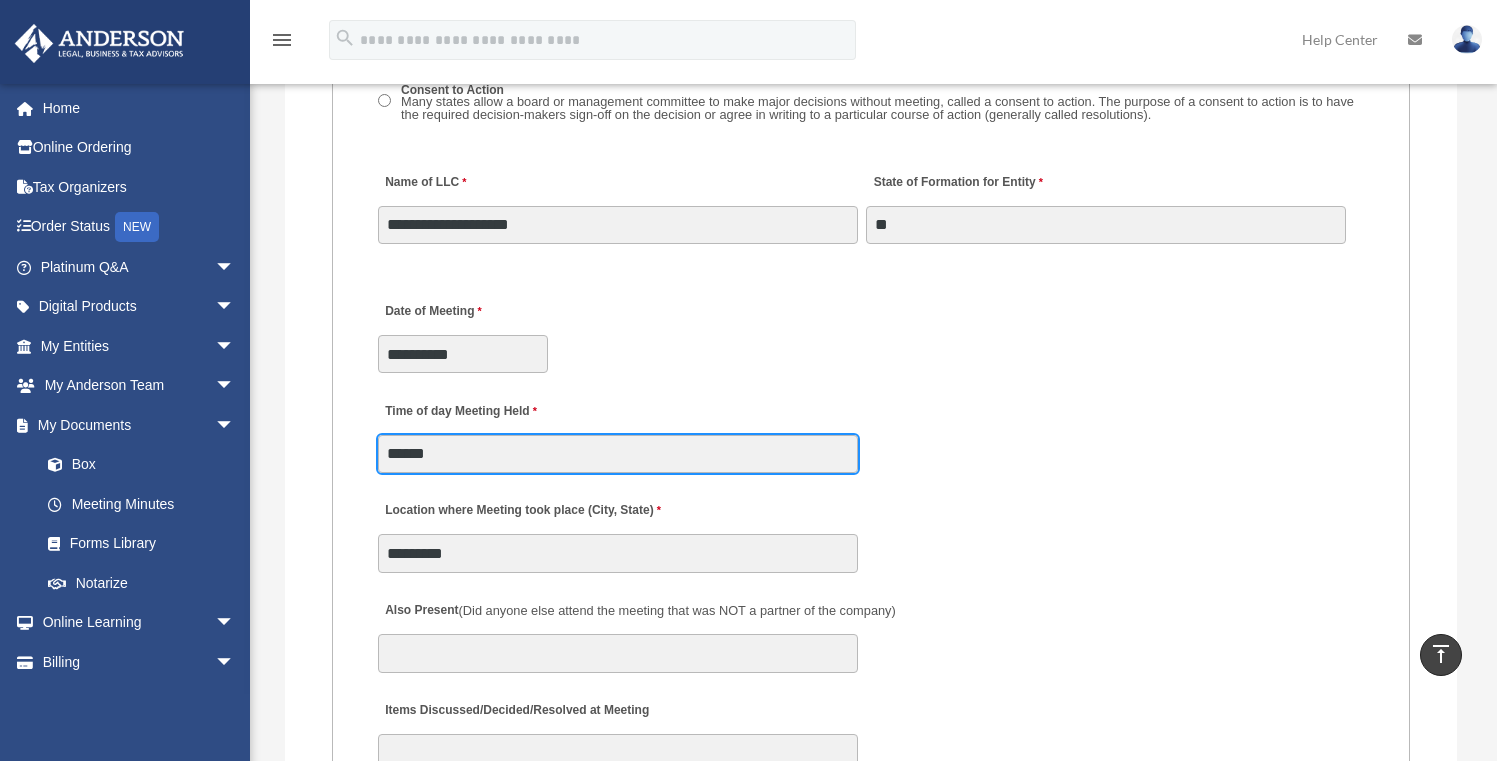 type on "******" 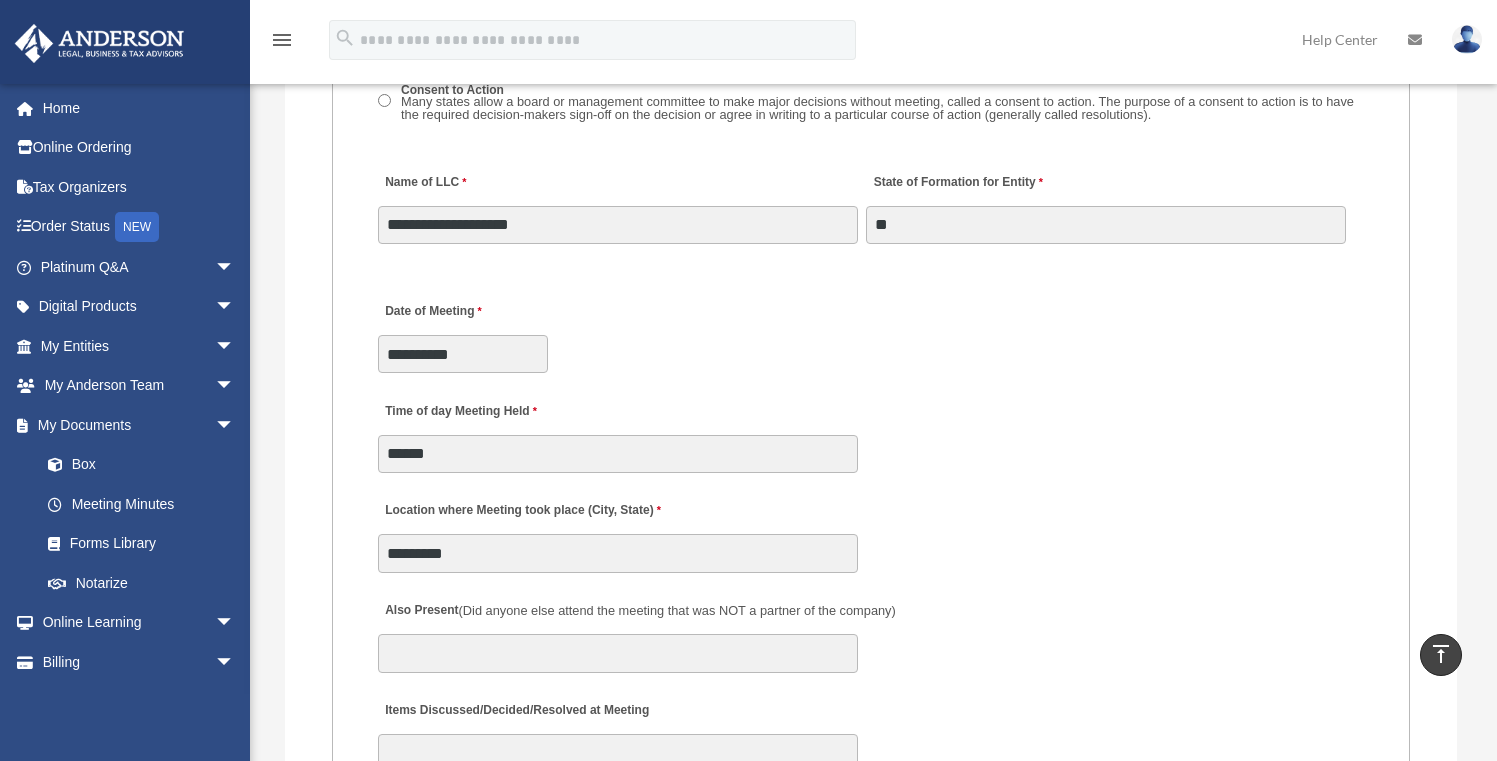 click on "MEETING INFORMATION
Please limit 1 meeting per 1 entity for each submission.
Type of Entity LLC Corporation LP Wyoming Statutory Trust (WST)
280A Option I Need a 280A Agreement to Rent a Residence Included with my Minutes
The 280A Option should only be checked if the LLC is Taxed as a C or S Corporation
WST Option Special Trustees Meeting
Use this when a meeting of trustees is called for a Wyoming Statutory Trust. Please note that technically there are no requirements for meetings in a WST so there are no annual meetings, just trustee meetings.
Name of Wyoming Statutory Trust
I need a Valuation Worksheet included with my minutes
Is this LLC Member Managed or Manager Managed? Member Managed Manager Managed
Document Requested - LLC Member Managed Special Members Meeting LLC Annual Meeting Consent to Action
Document Requested - LLC Manager Managed Special Managers Meeting LLC Annual Meeting Consent to Action Special Document - Special Members Meeting" at bounding box center (871, 675) 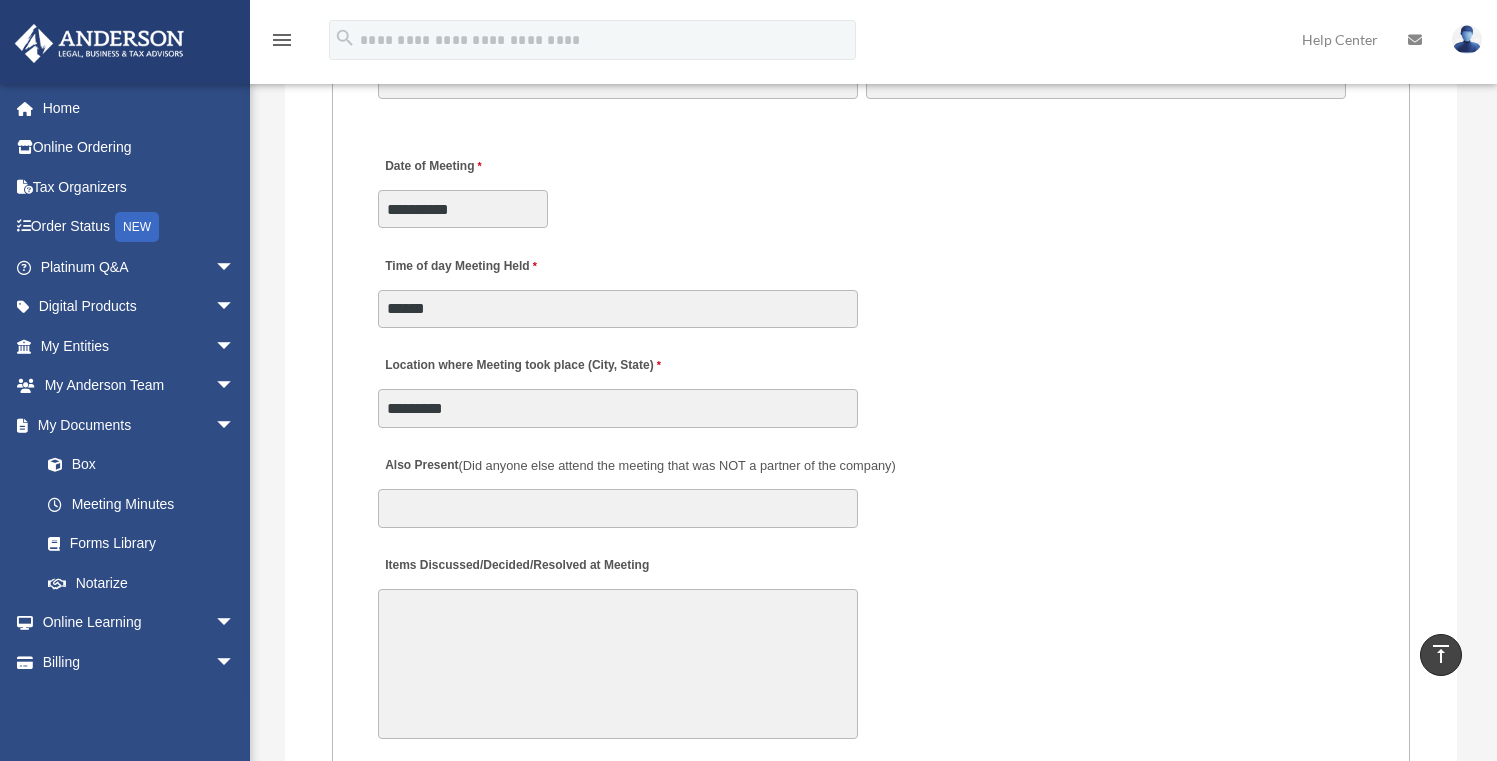 scroll, scrollTop: 3396, scrollLeft: 0, axis: vertical 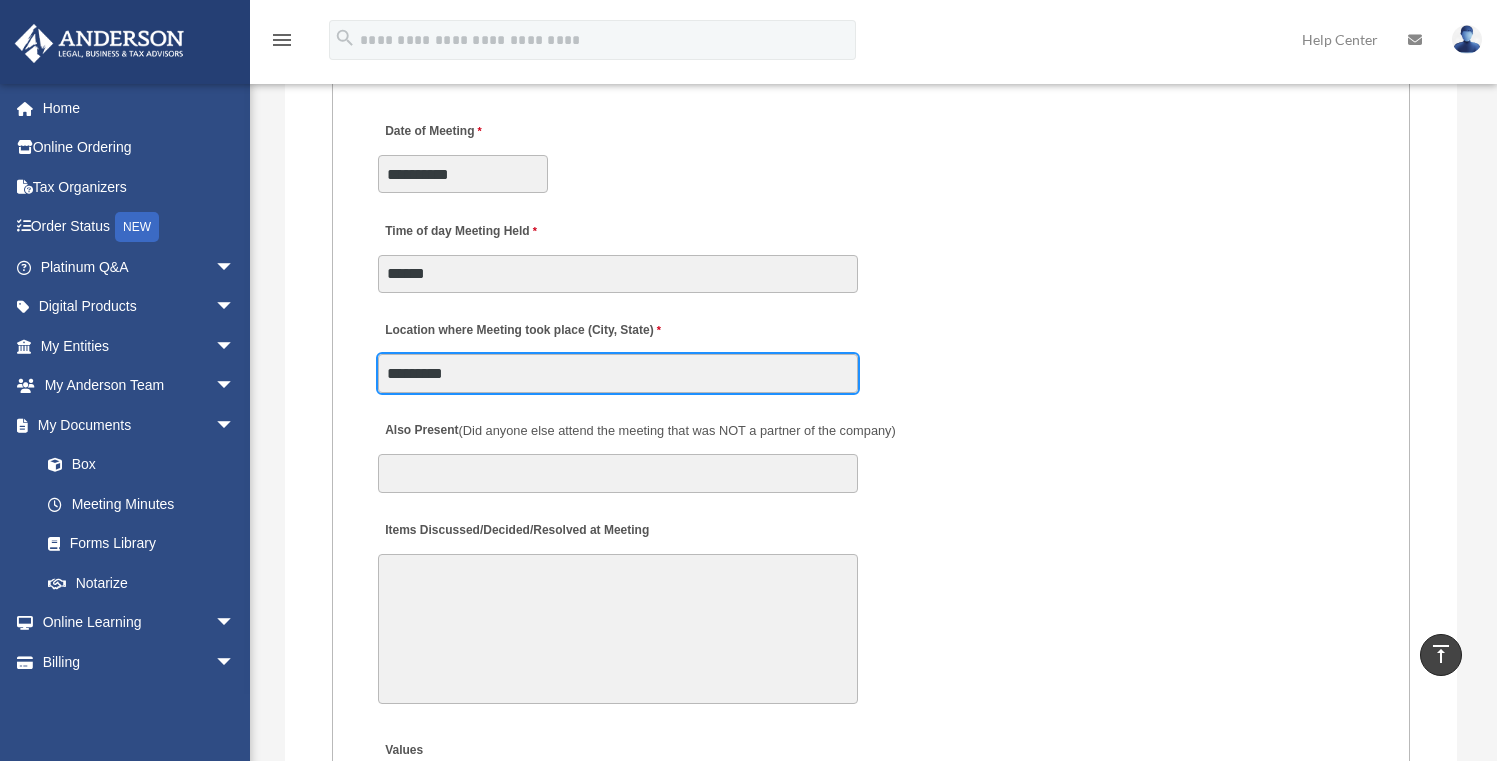 click on "*********" at bounding box center (618, 373) 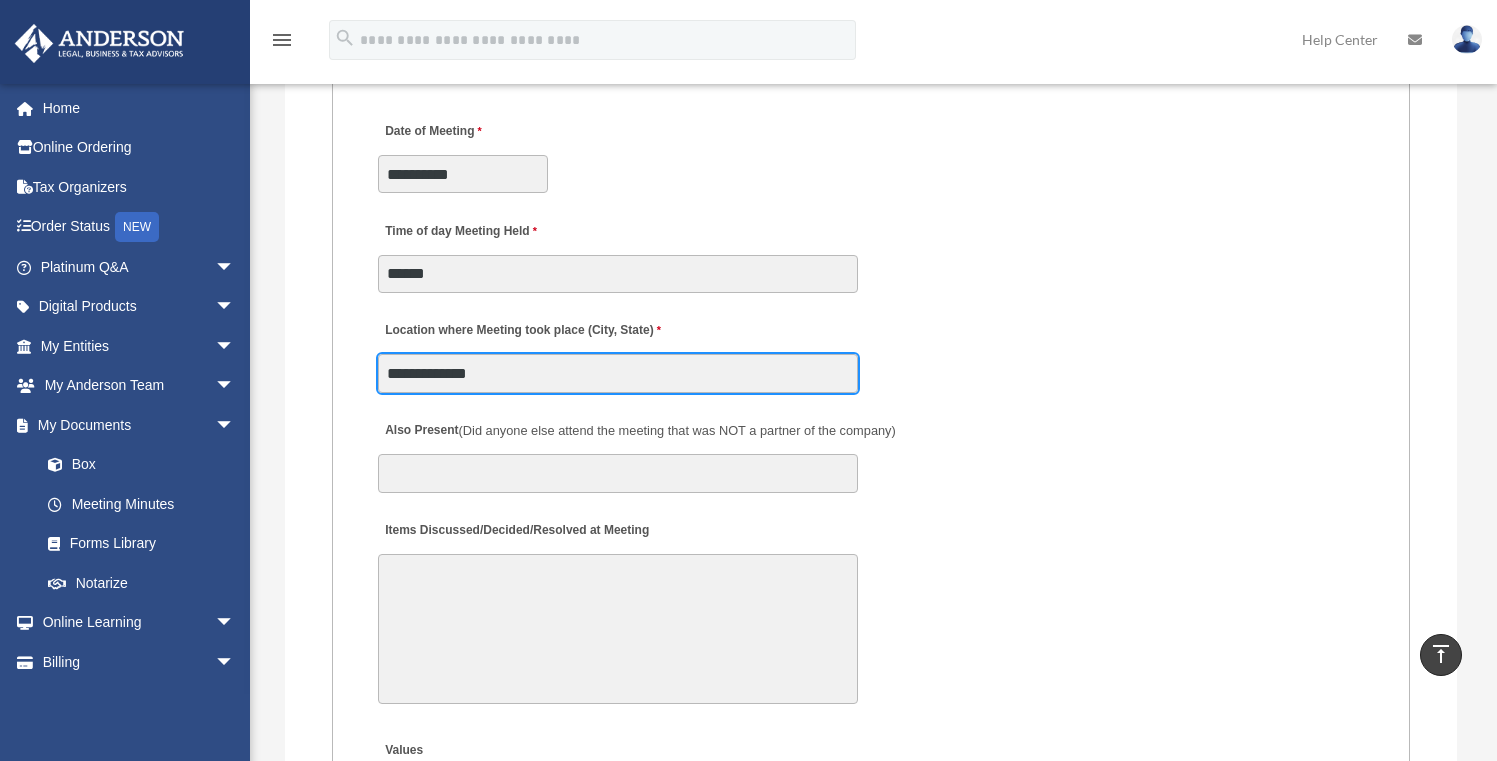 type on "**********" 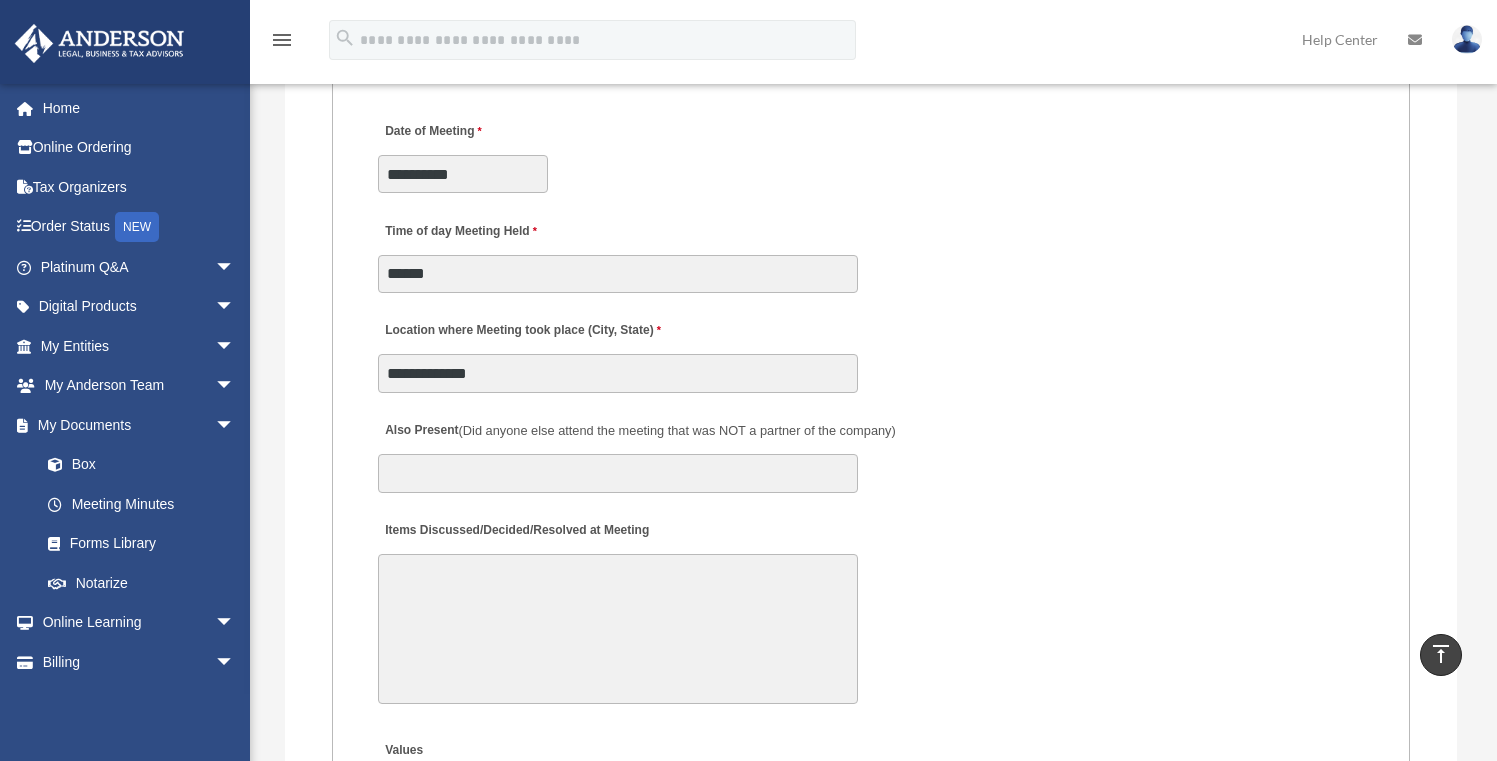 click on "**********" at bounding box center [871, 351] 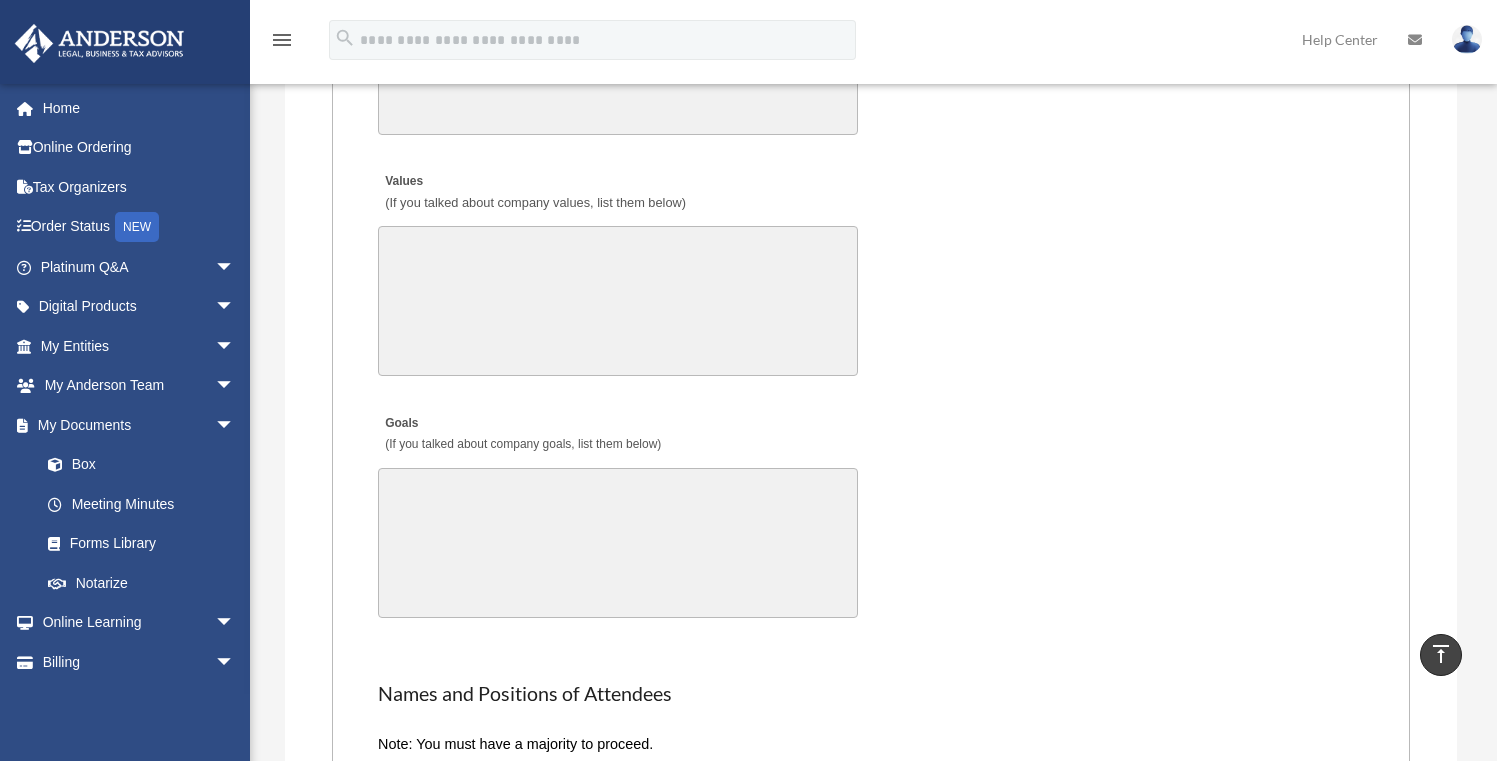 scroll, scrollTop: 3714, scrollLeft: 0, axis: vertical 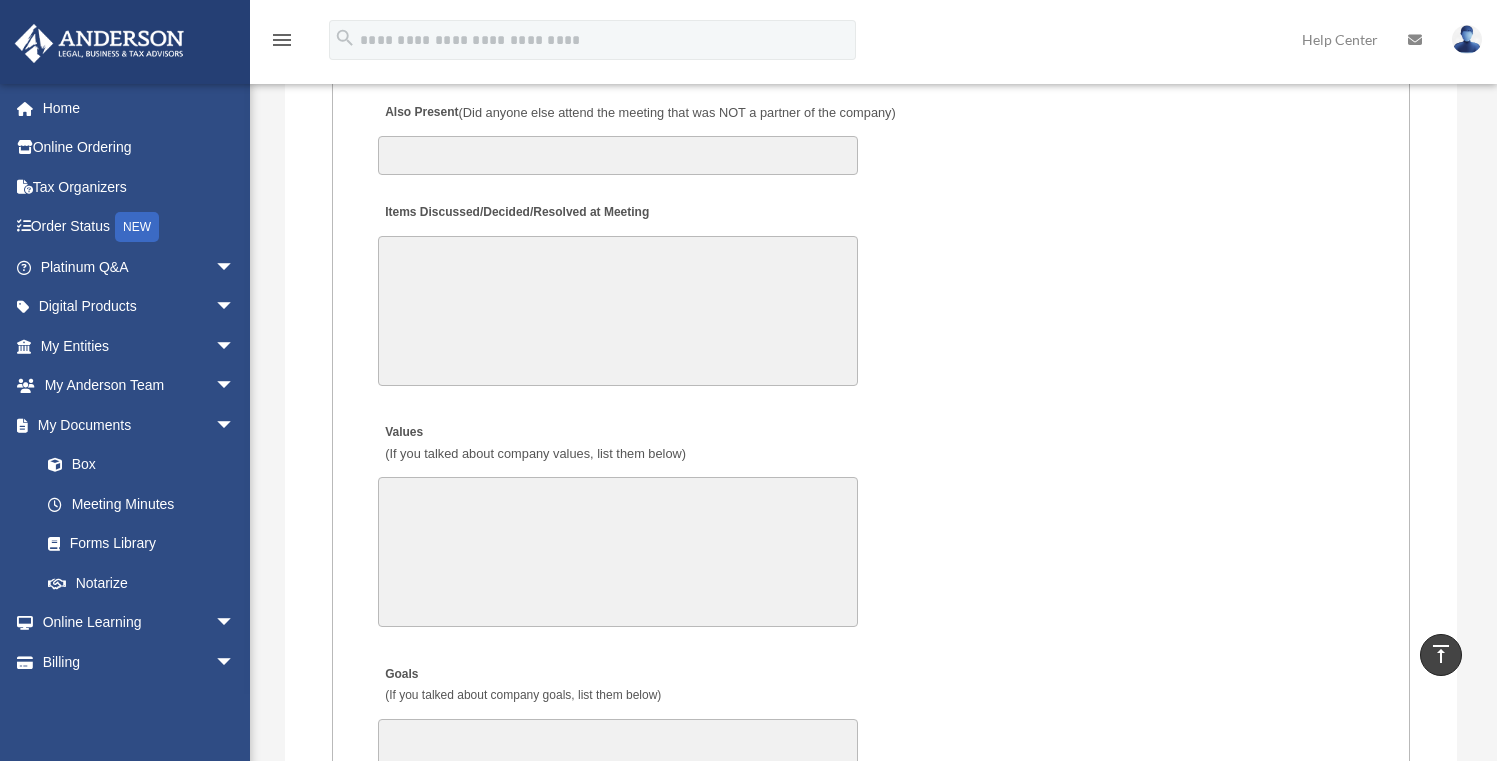 click on "Items Discussed/Decided/Resolved at Meeting" at bounding box center (618, 311) 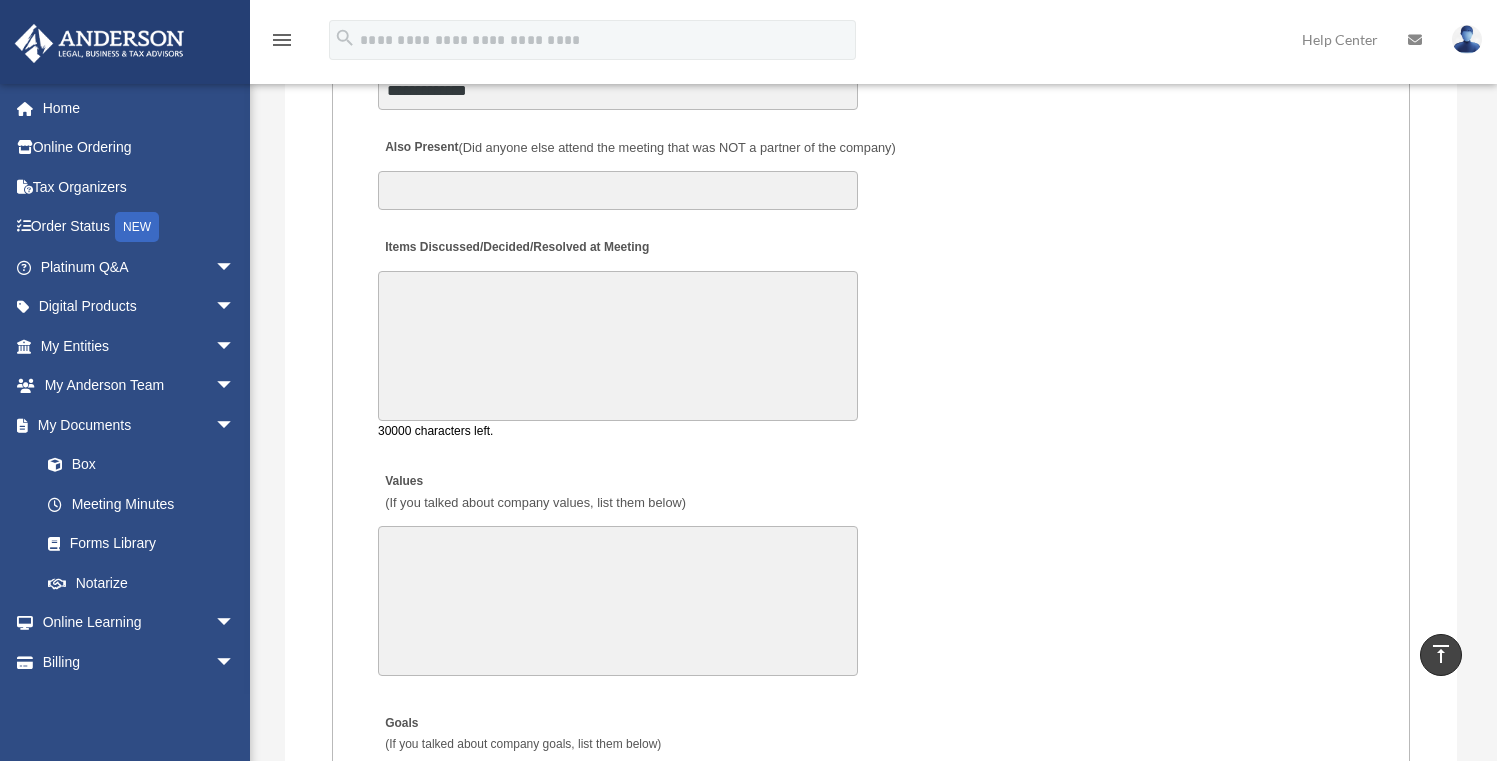 scroll, scrollTop: 3667, scrollLeft: 0, axis: vertical 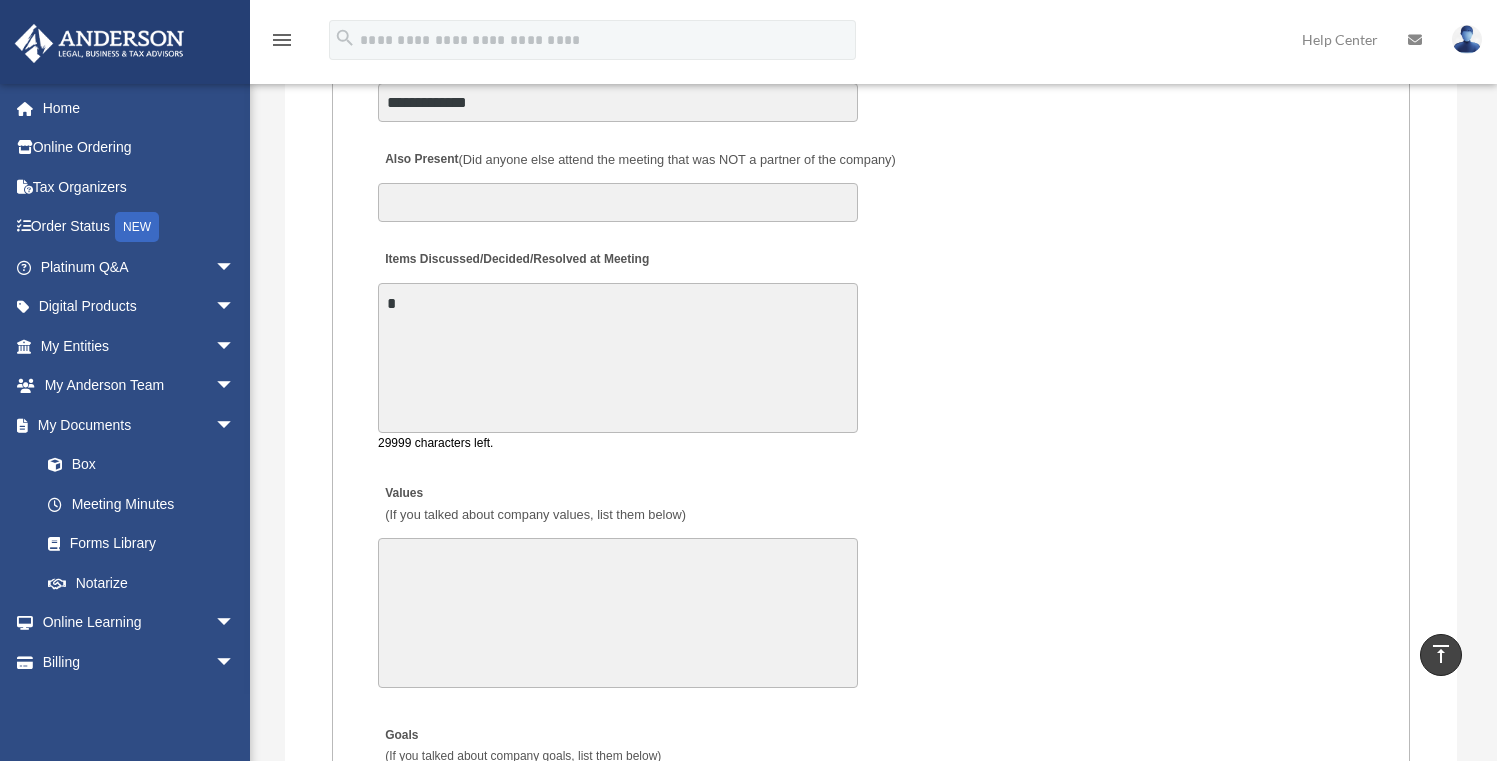 drag, startPoint x: 655, startPoint y: 354, endPoint x: 315, endPoint y: 297, distance: 344.74484 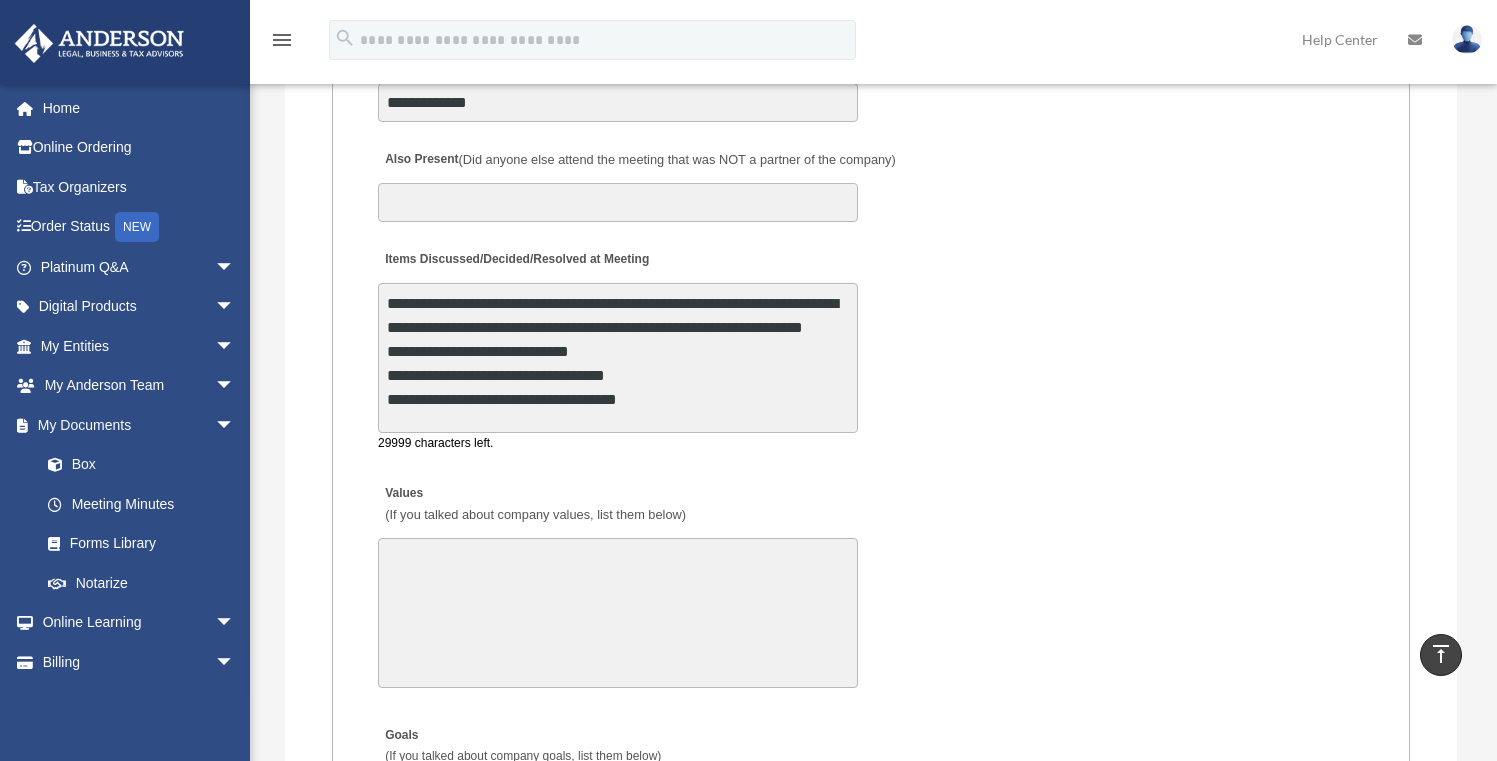 scroll, scrollTop: 1, scrollLeft: 0, axis: vertical 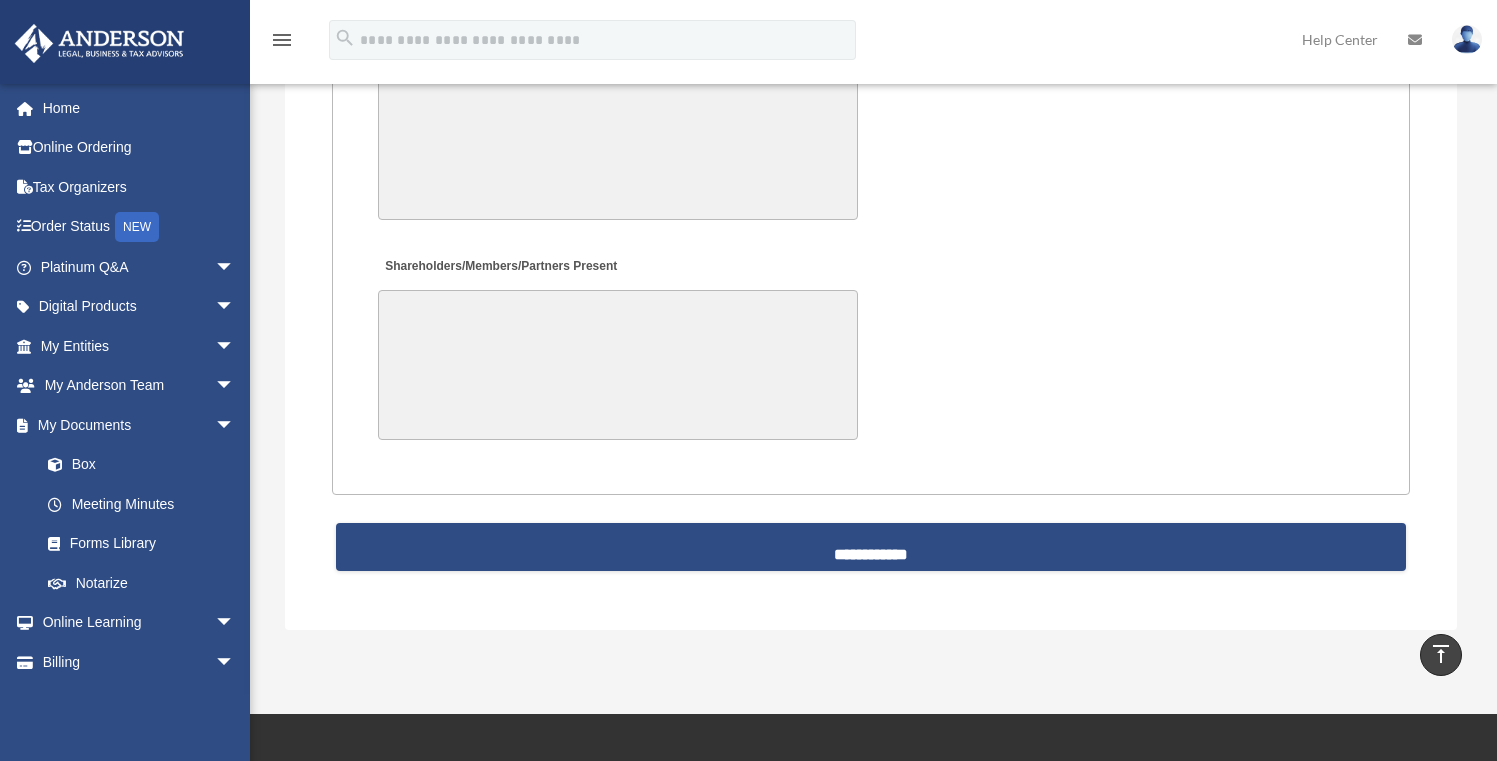 type on "**********" 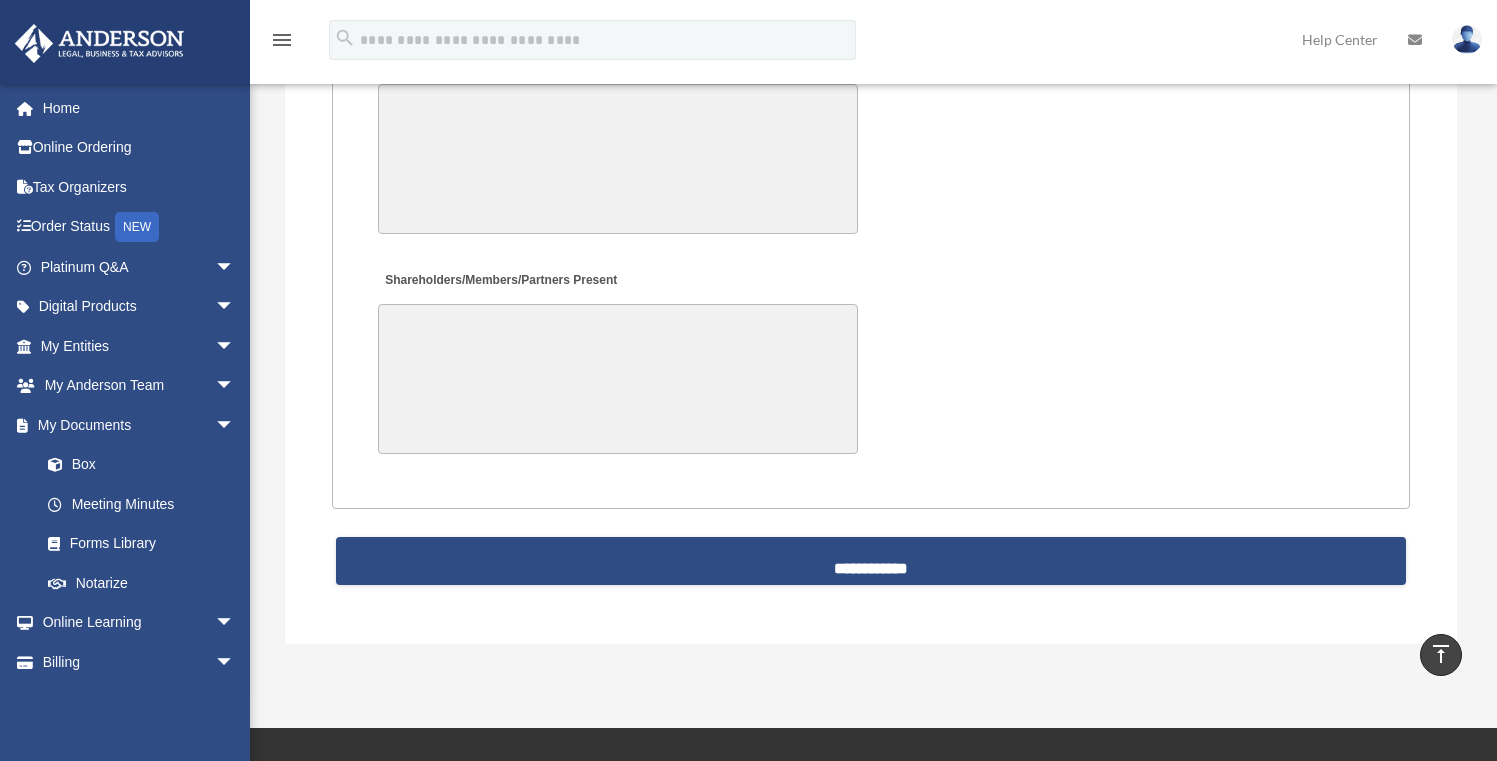 click on "Shareholders/Members/Partners Present" at bounding box center (871, 361) 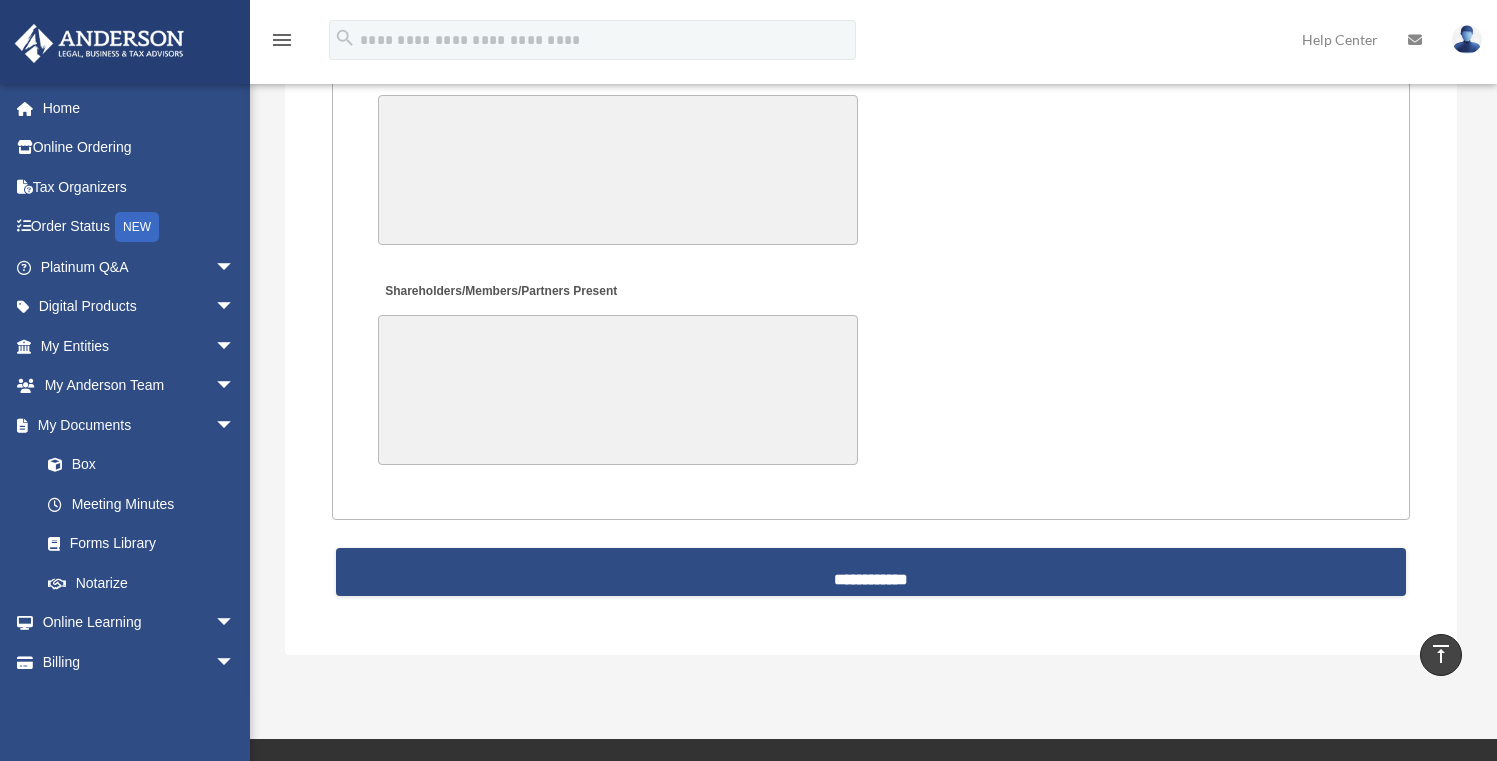 scroll, scrollTop: 5074, scrollLeft: 0, axis: vertical 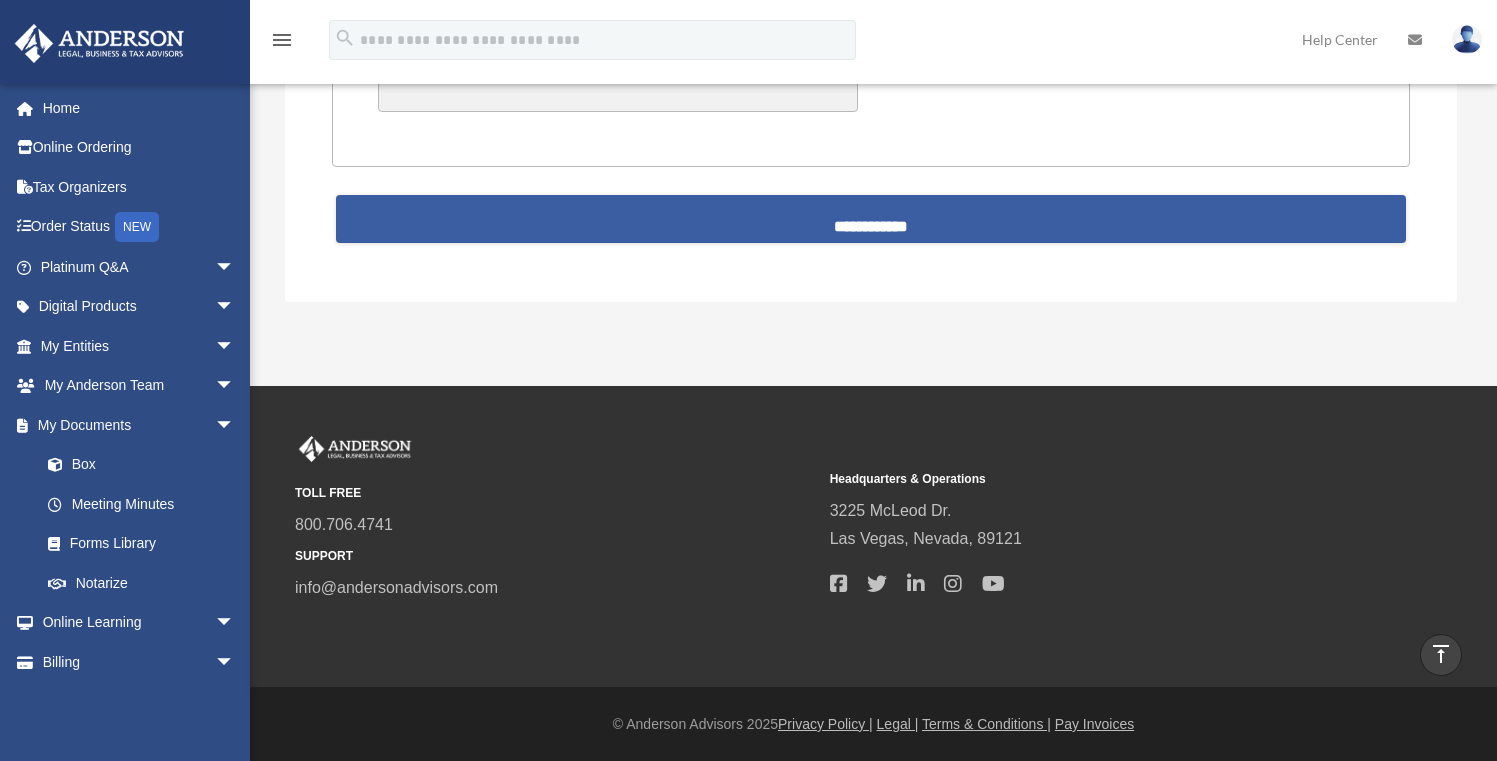 click on "**********" at bounding box center [871, 219] 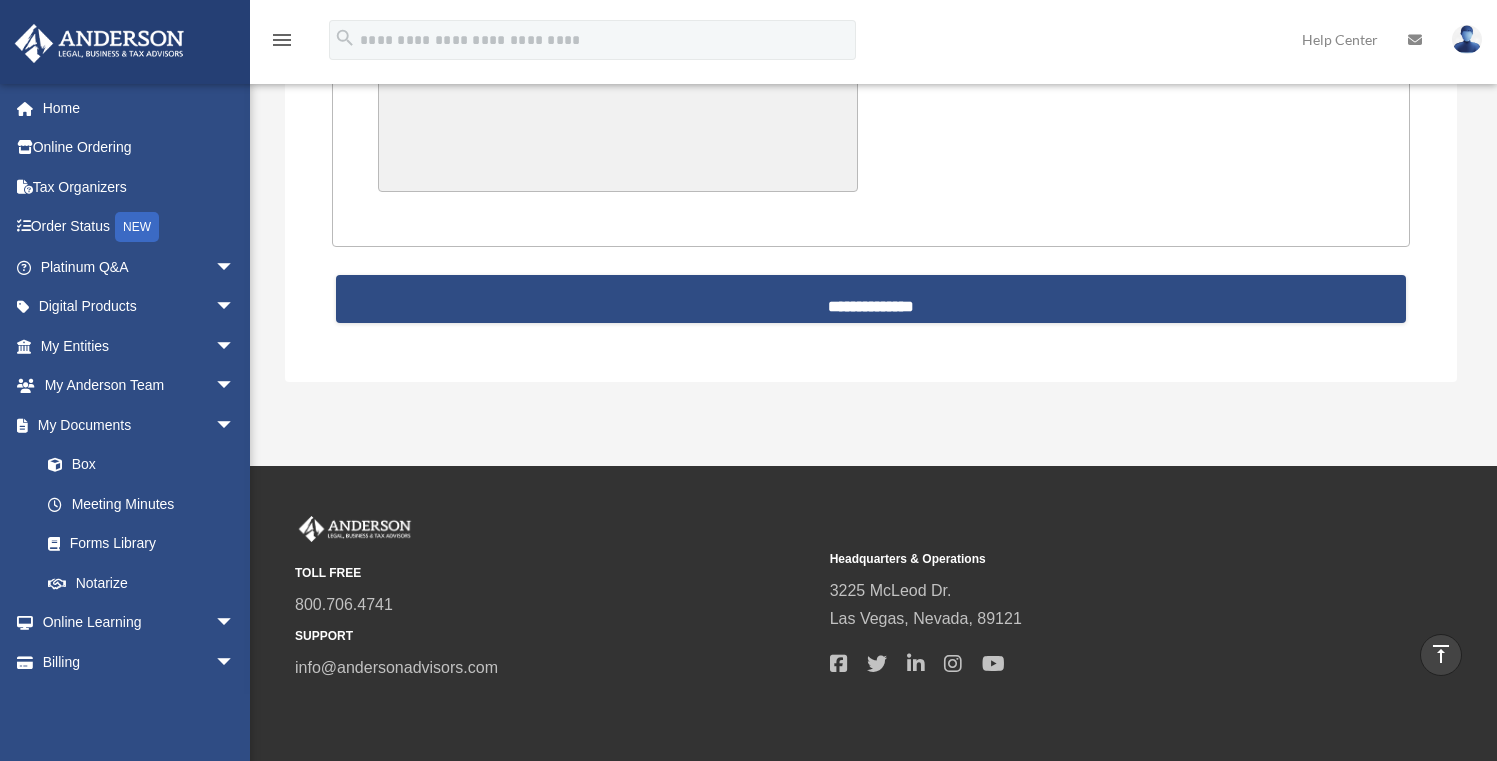 scroll, scrollTop: 4653, scrollLeft: 0, axis: vertical 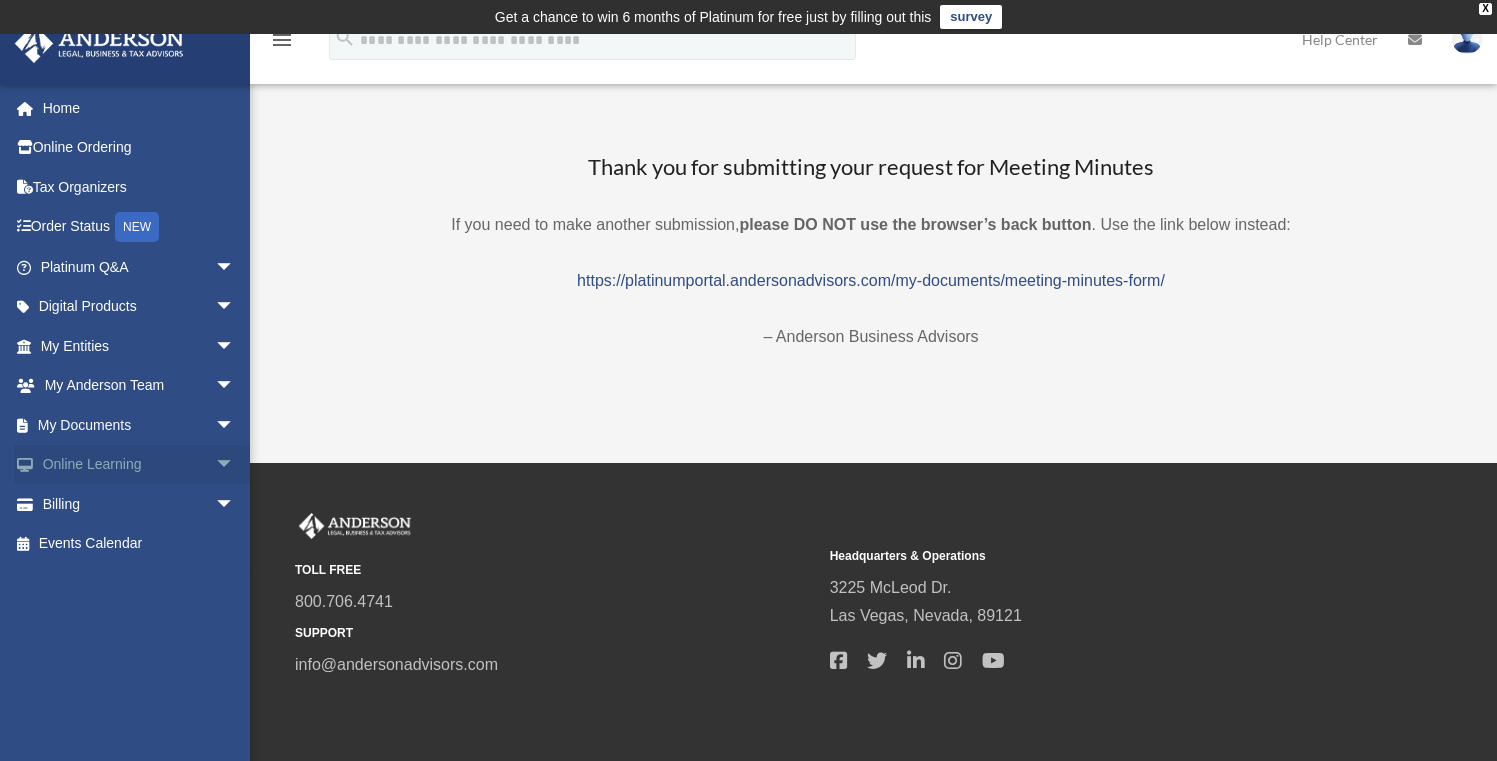 click on "arrow_drop_down" at bounding box center [235, 465] 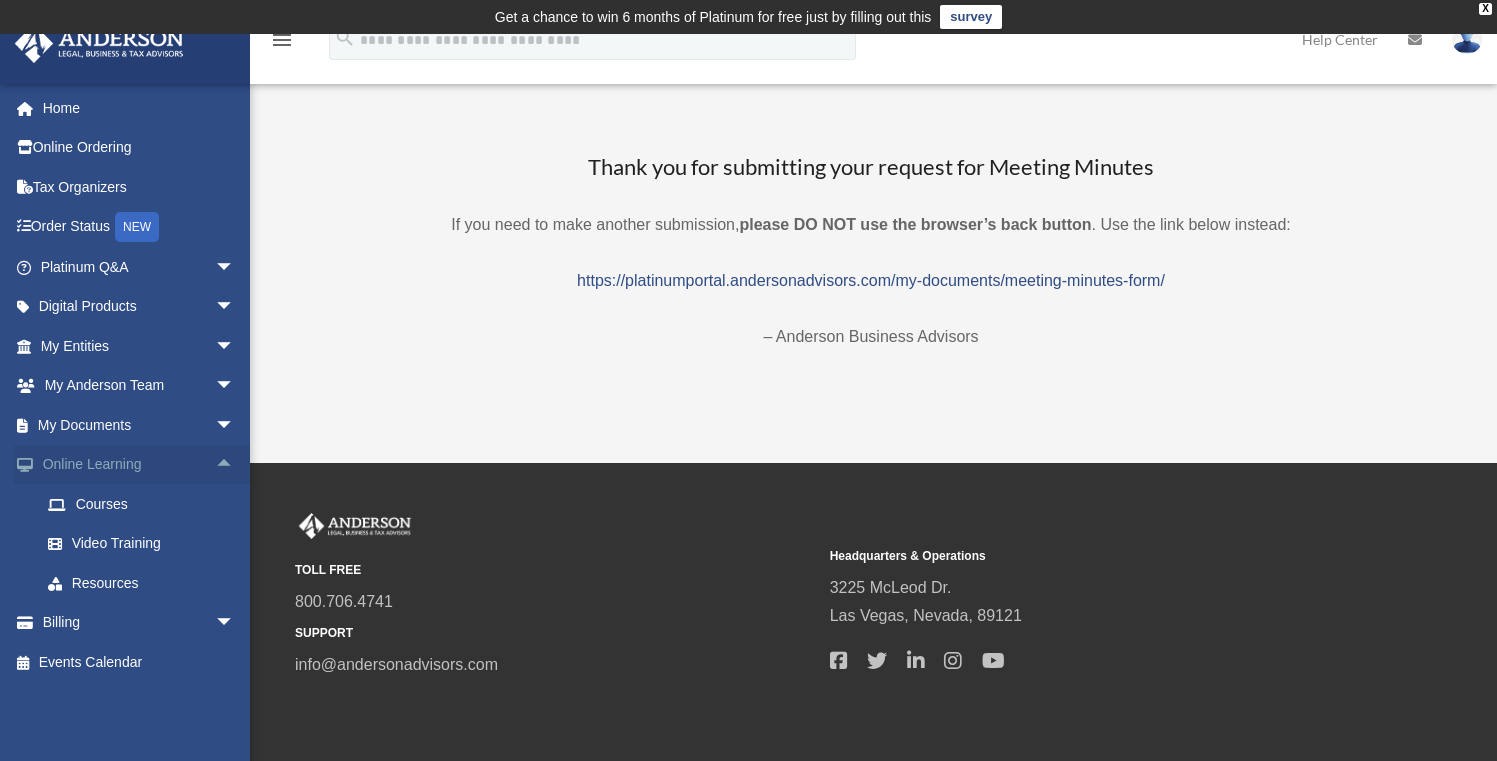 click on "arrow_drop_up" at bounding box center (235, 465) 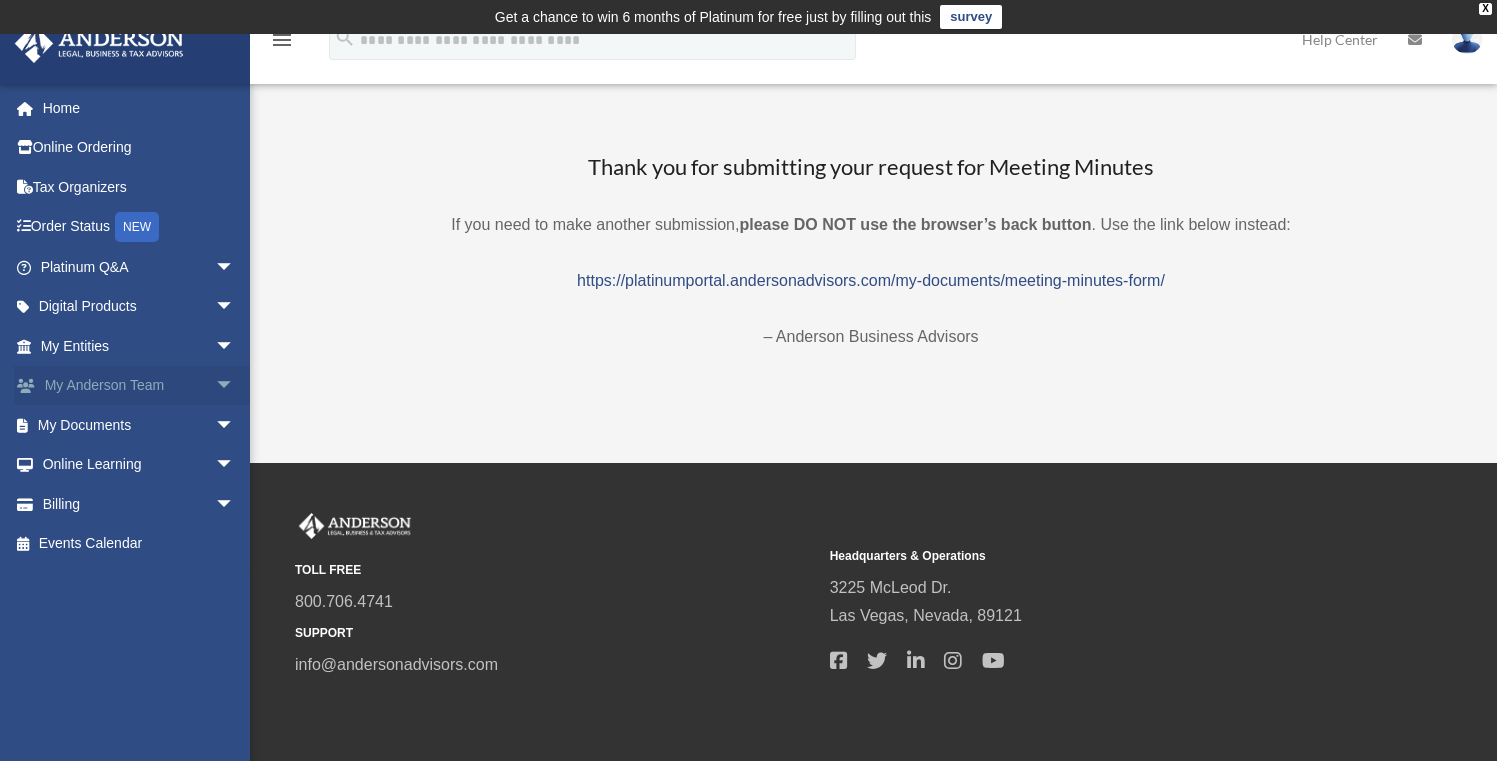 click on "arrow_drop_down" at bounding box center [235, 386] 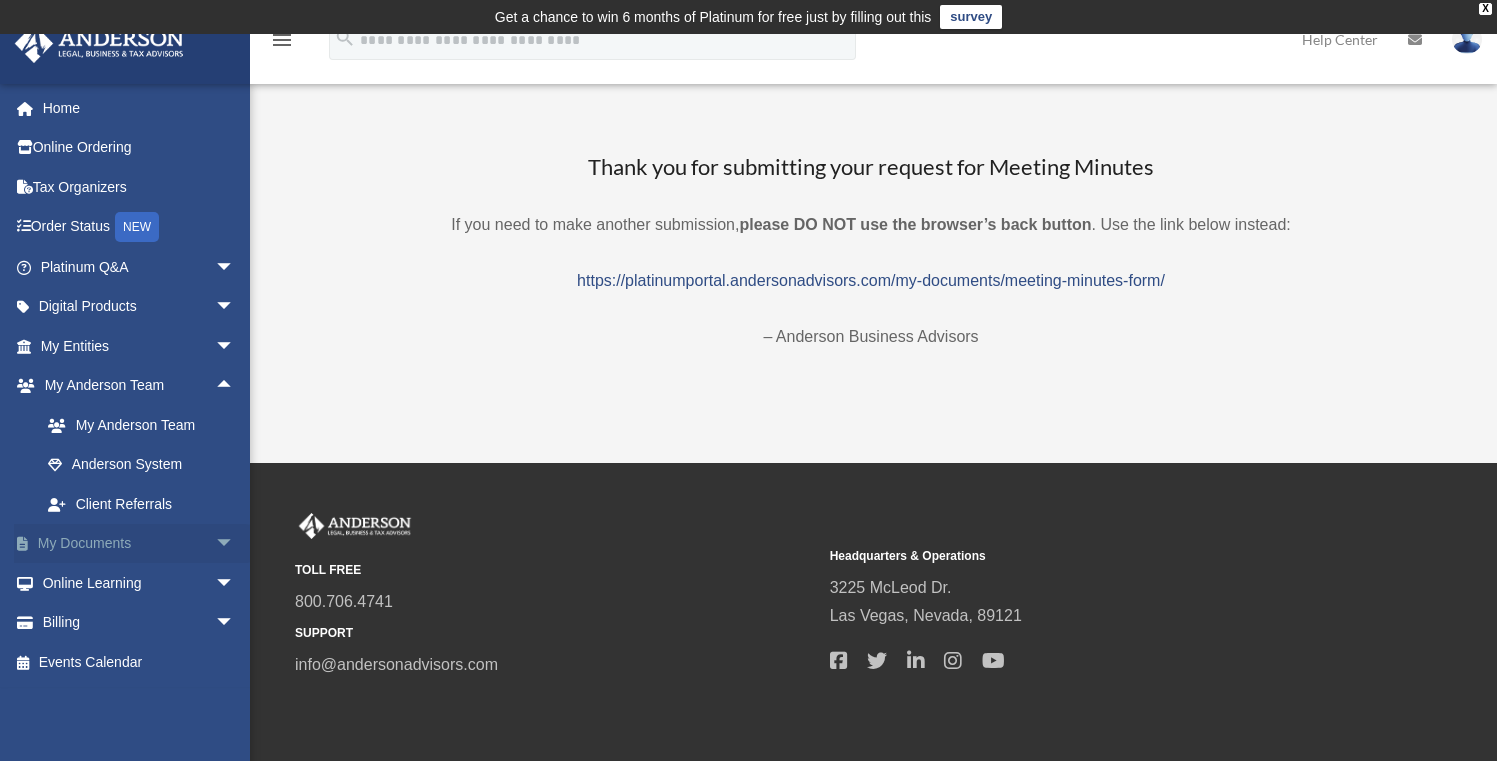 click on "arrow_drop_down" at bounding box center [235, 544] 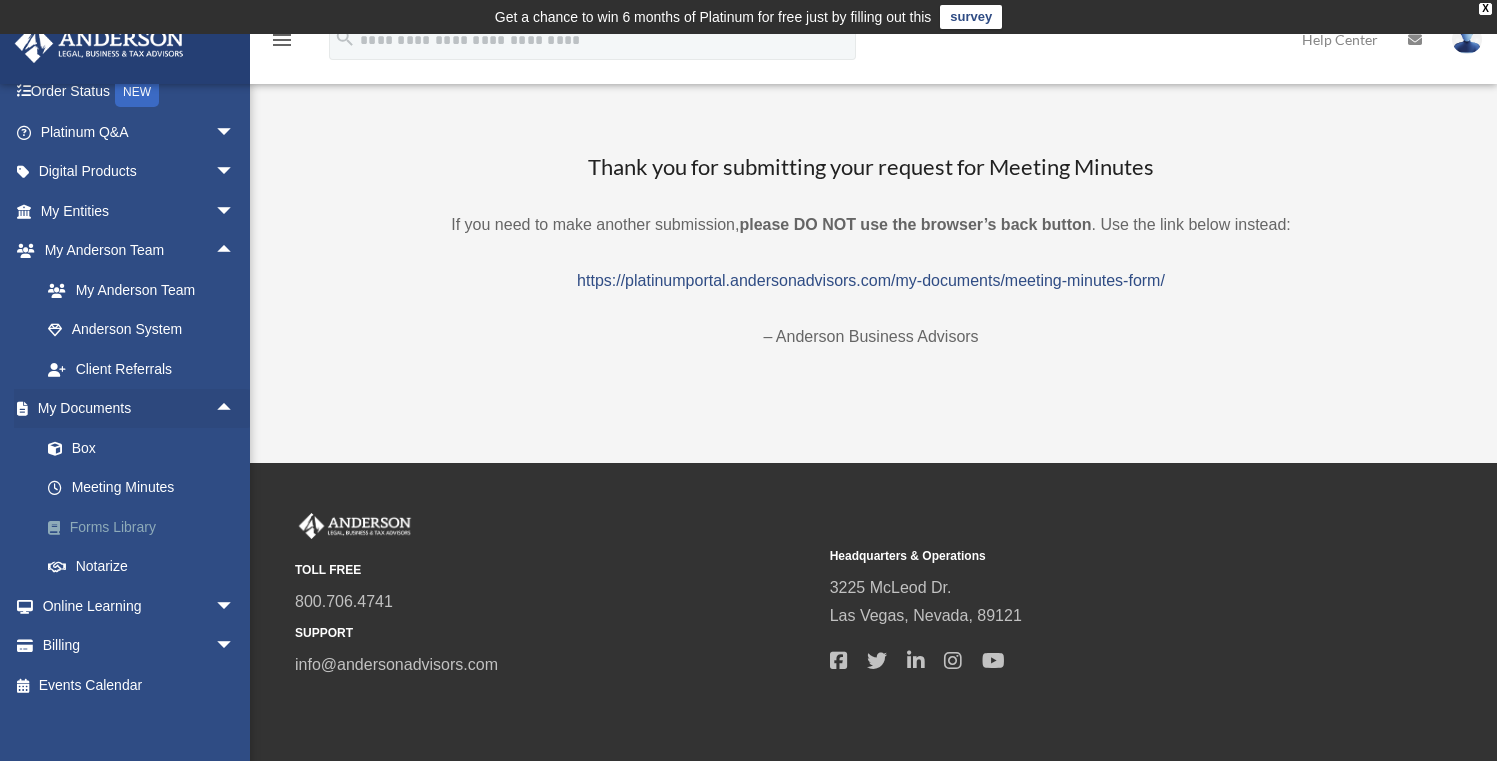 scroll, scrollTop: 150, scrollLeft: 0, axis: vertical 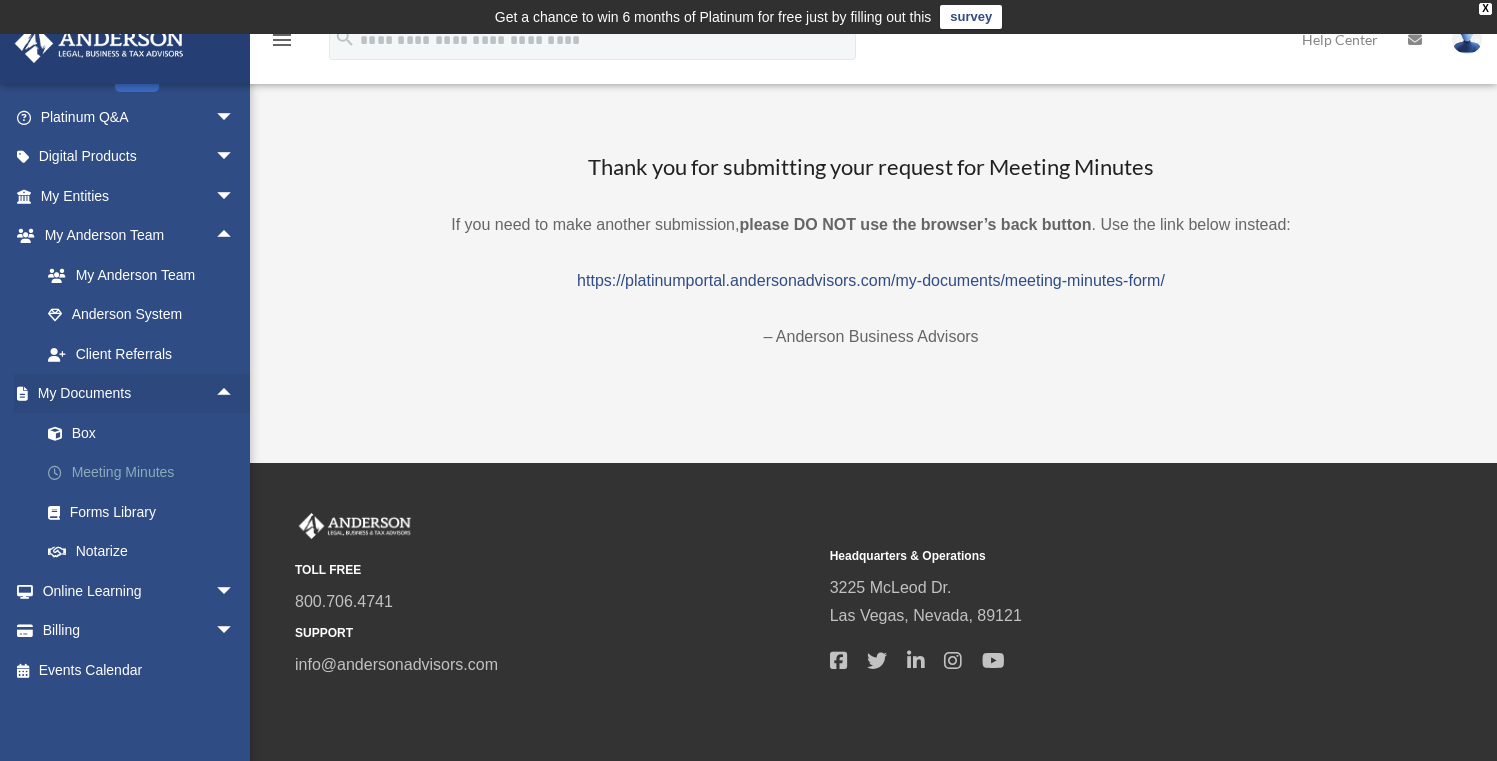 click on "Meeting Minutes" at bounding box center (146, 473) 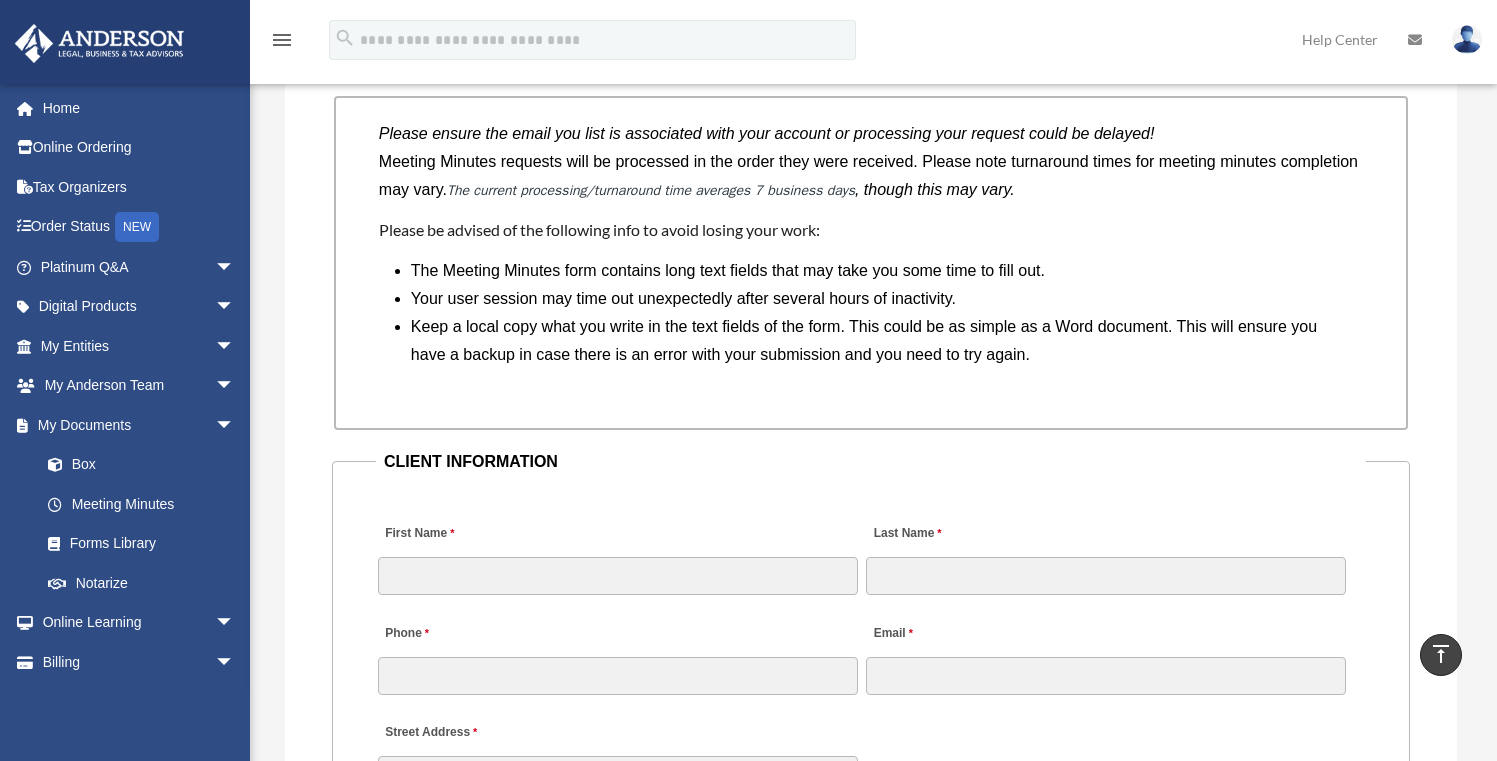 scroll, scrollTop: 1686, scrollLeft: 0, axis: vertical 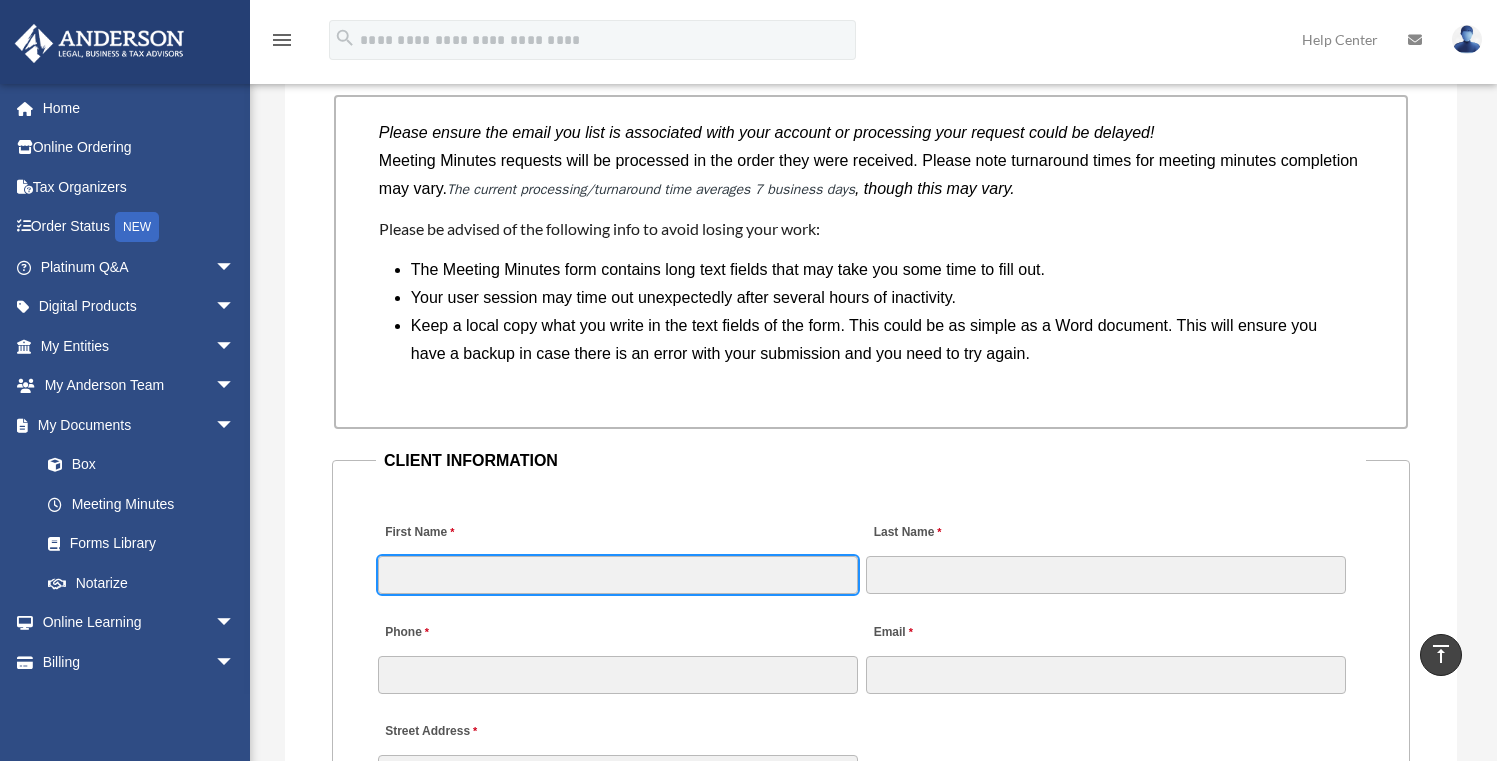 click on "First Name" at bounding box center (618, 575) 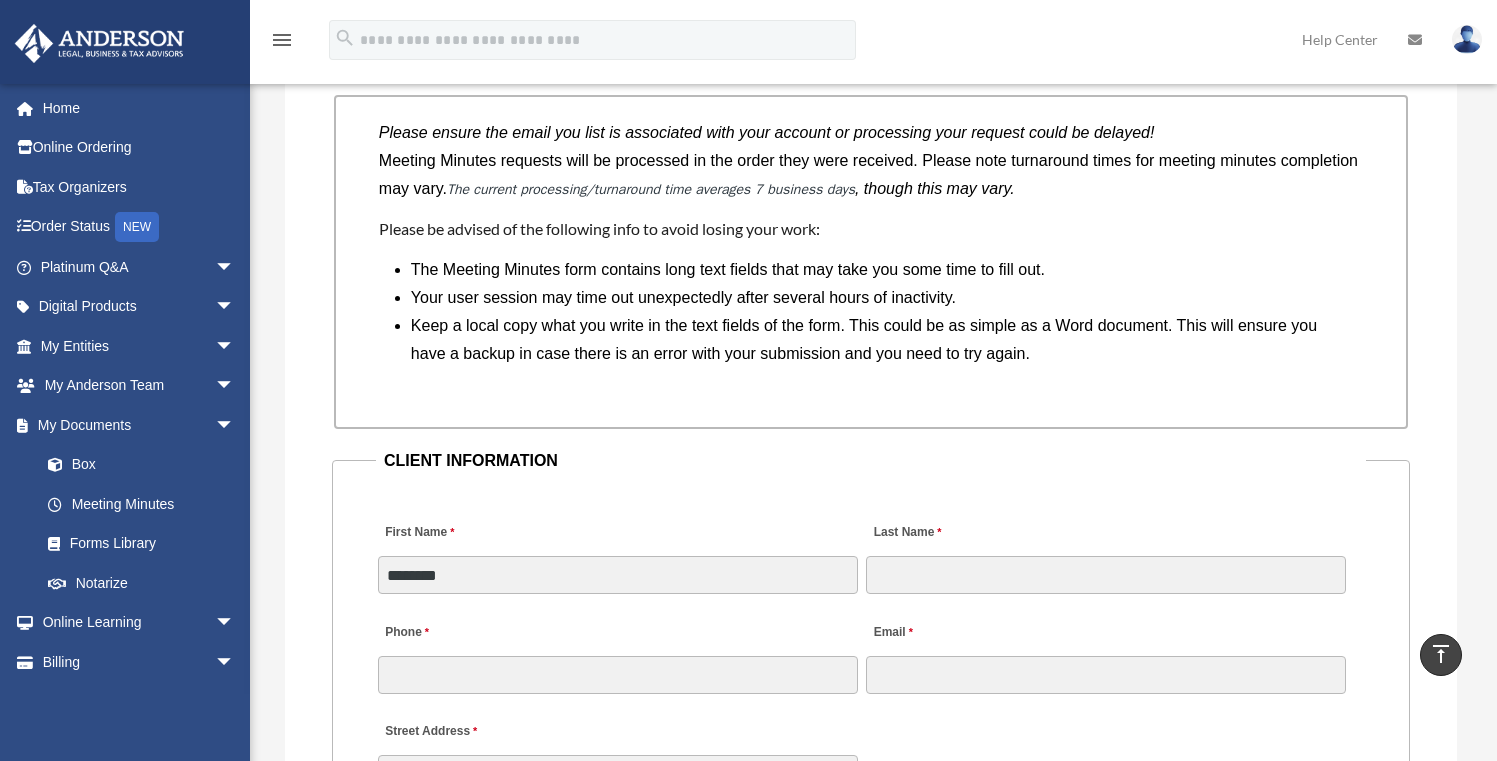 type on "*****" 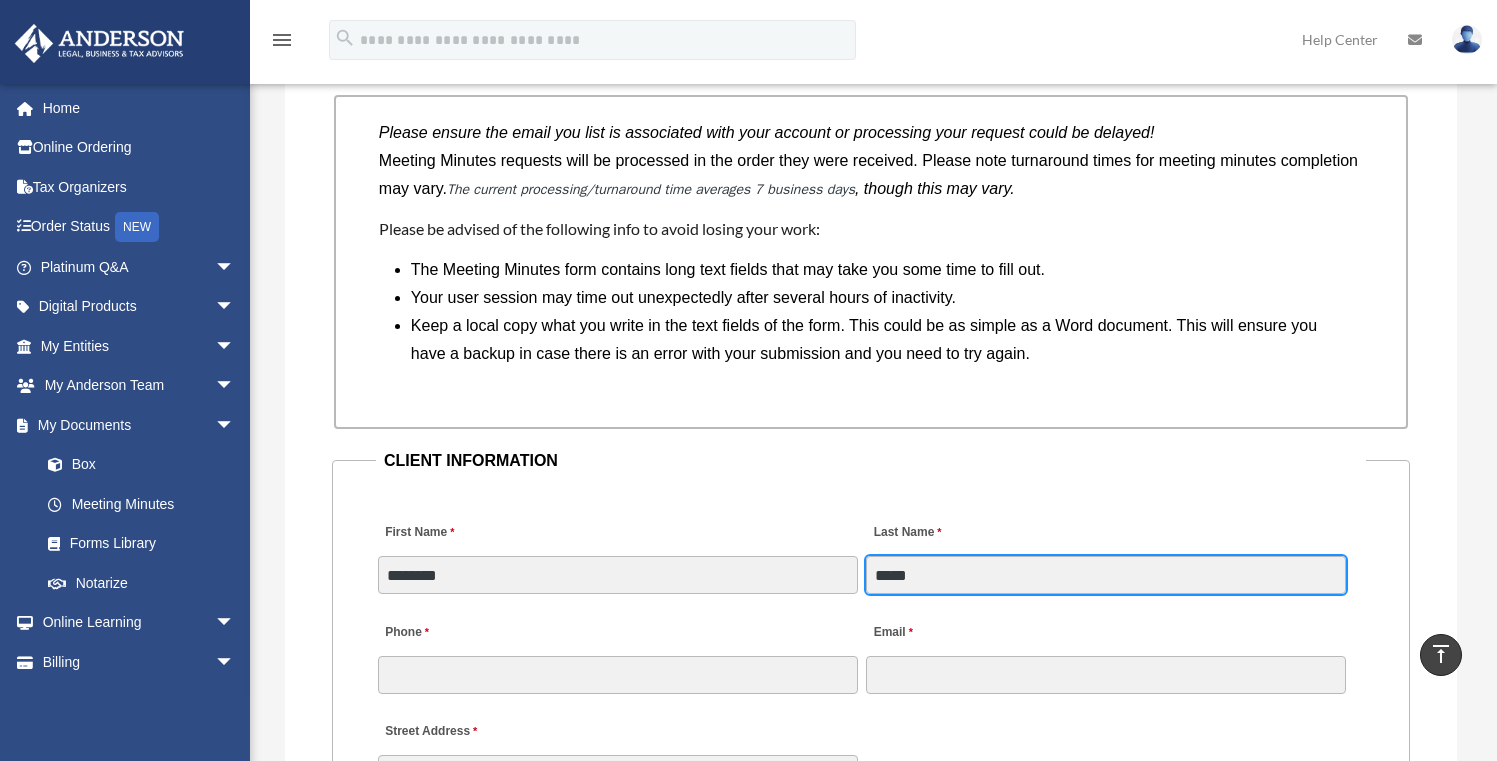 type on "**********" 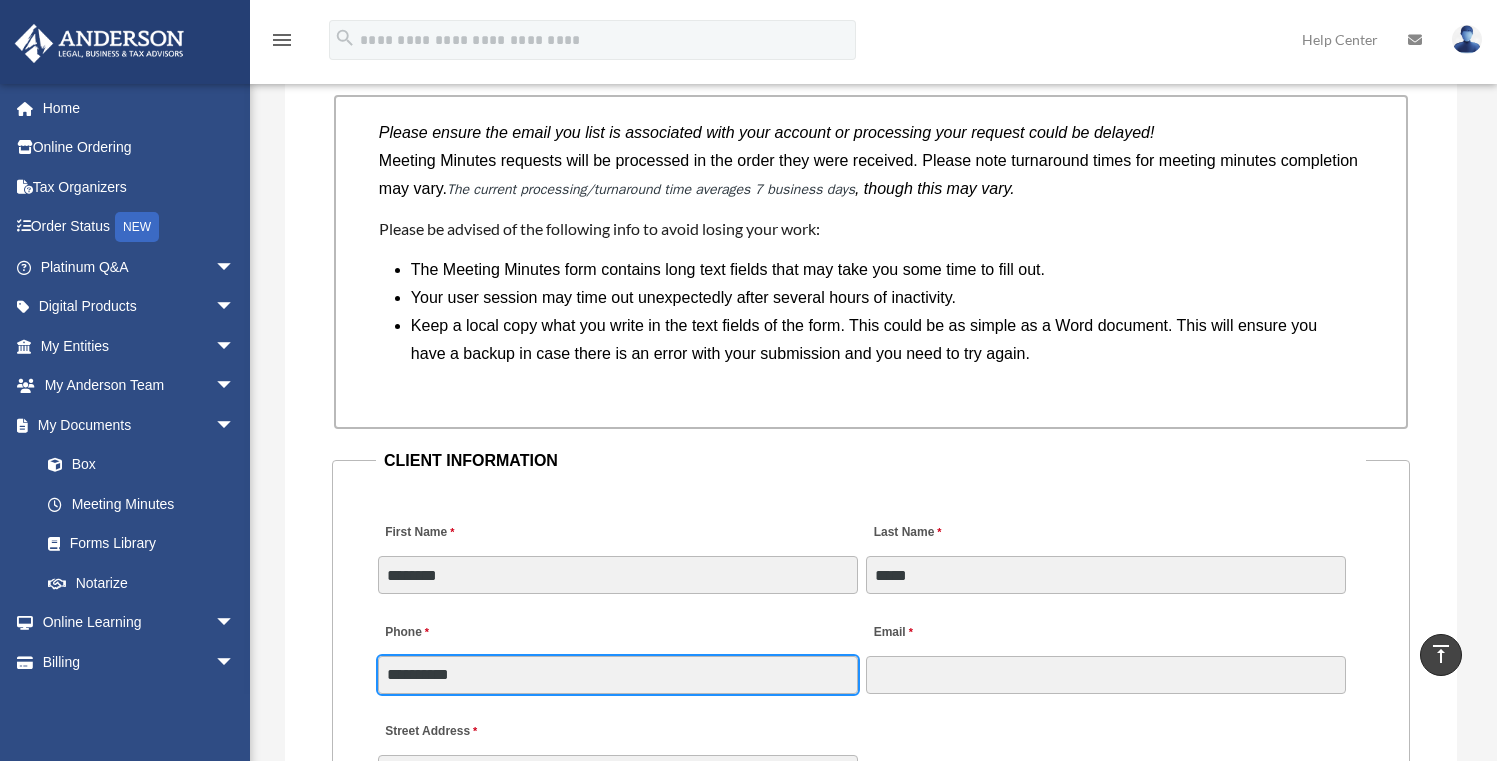 type on "**********" 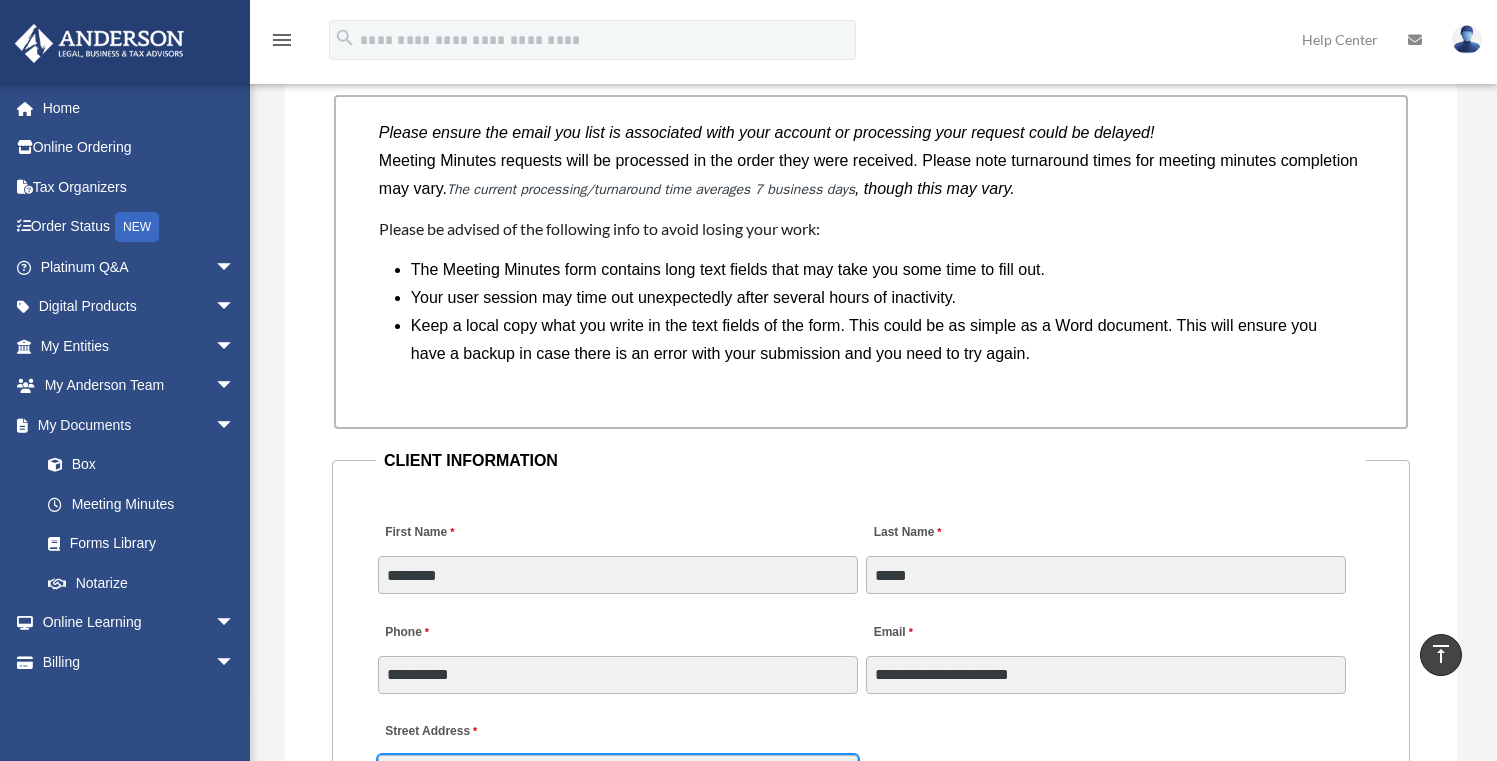 type on "**********" 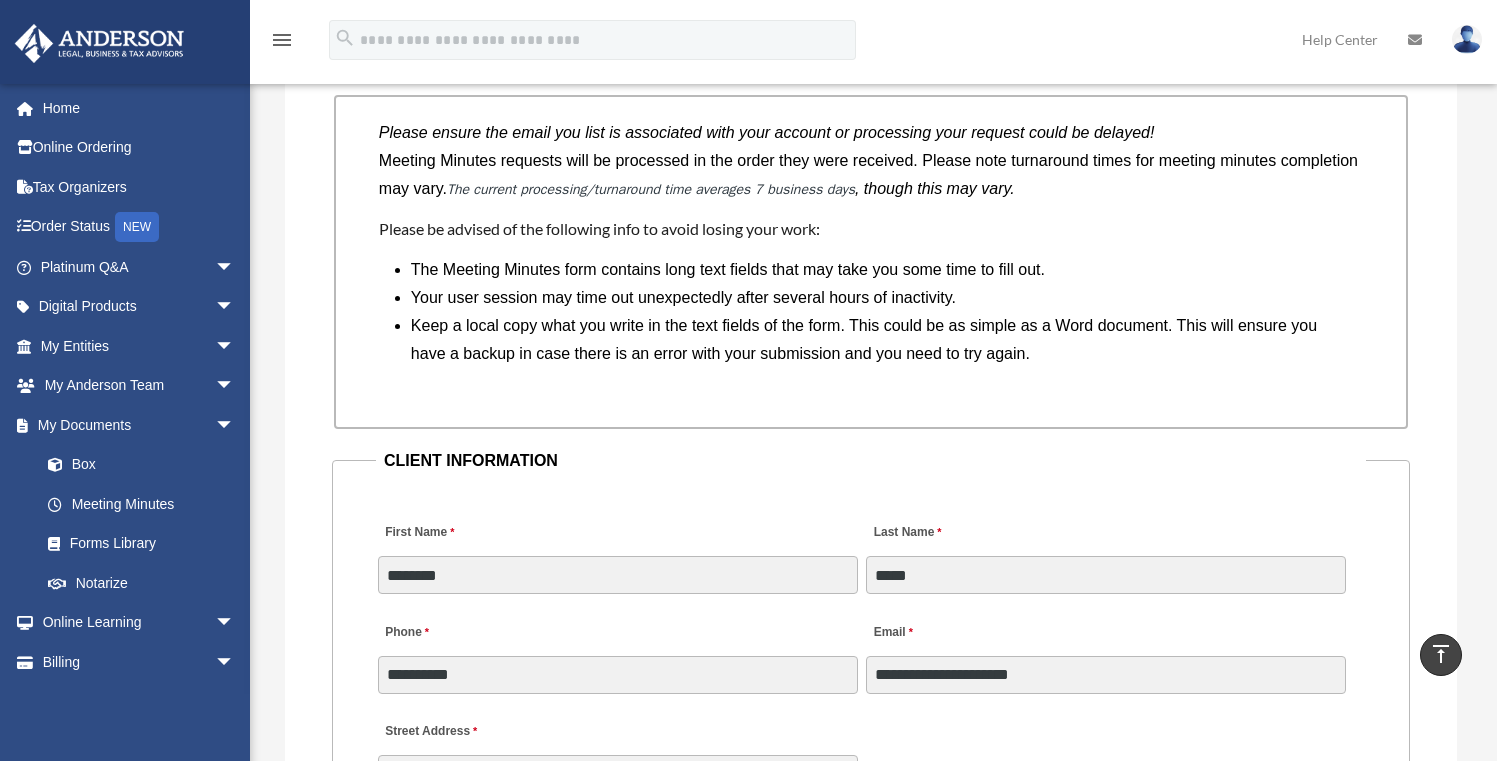 type on "*********" 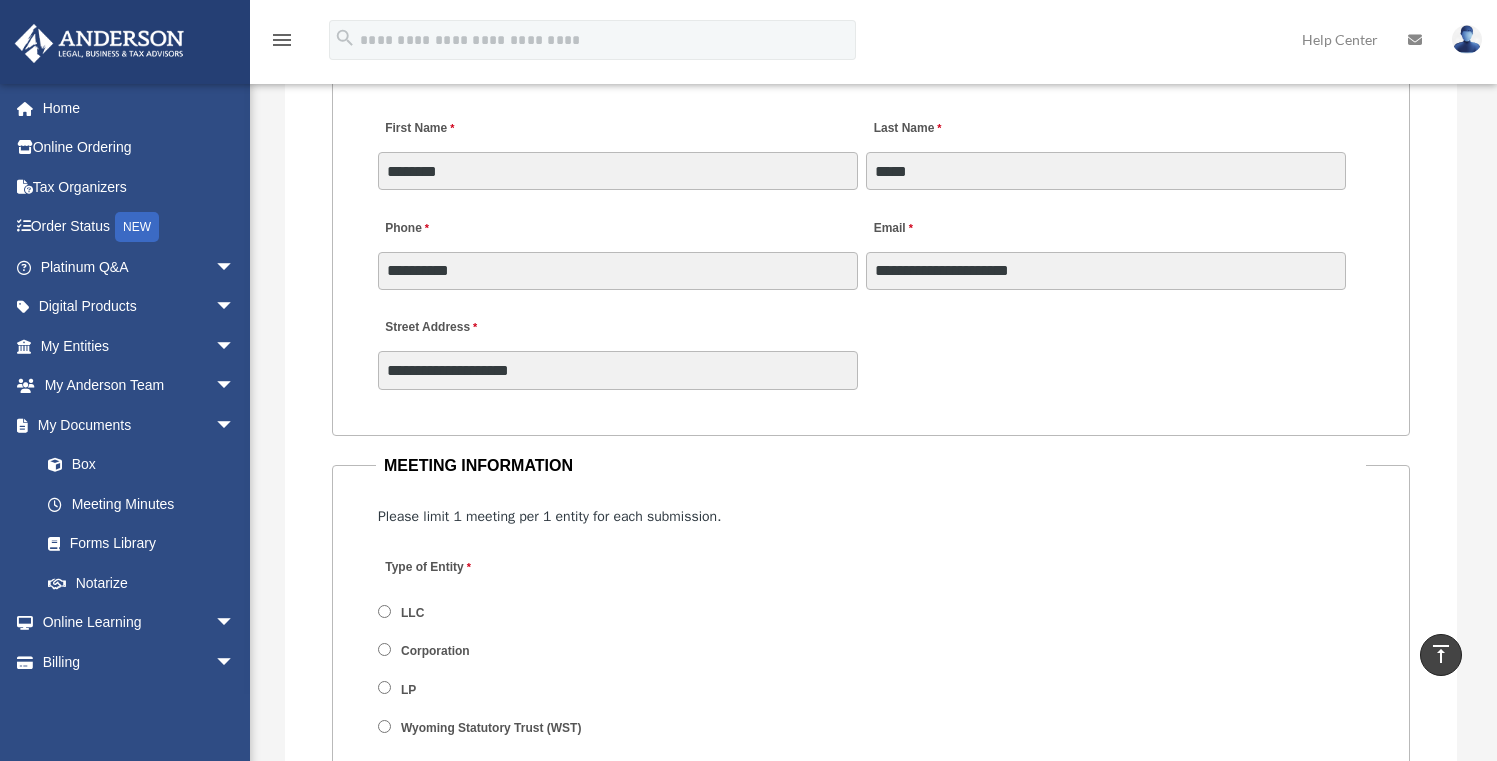 scroll, scrollTop: 2106, scrollLeft: 0, axis: vertical 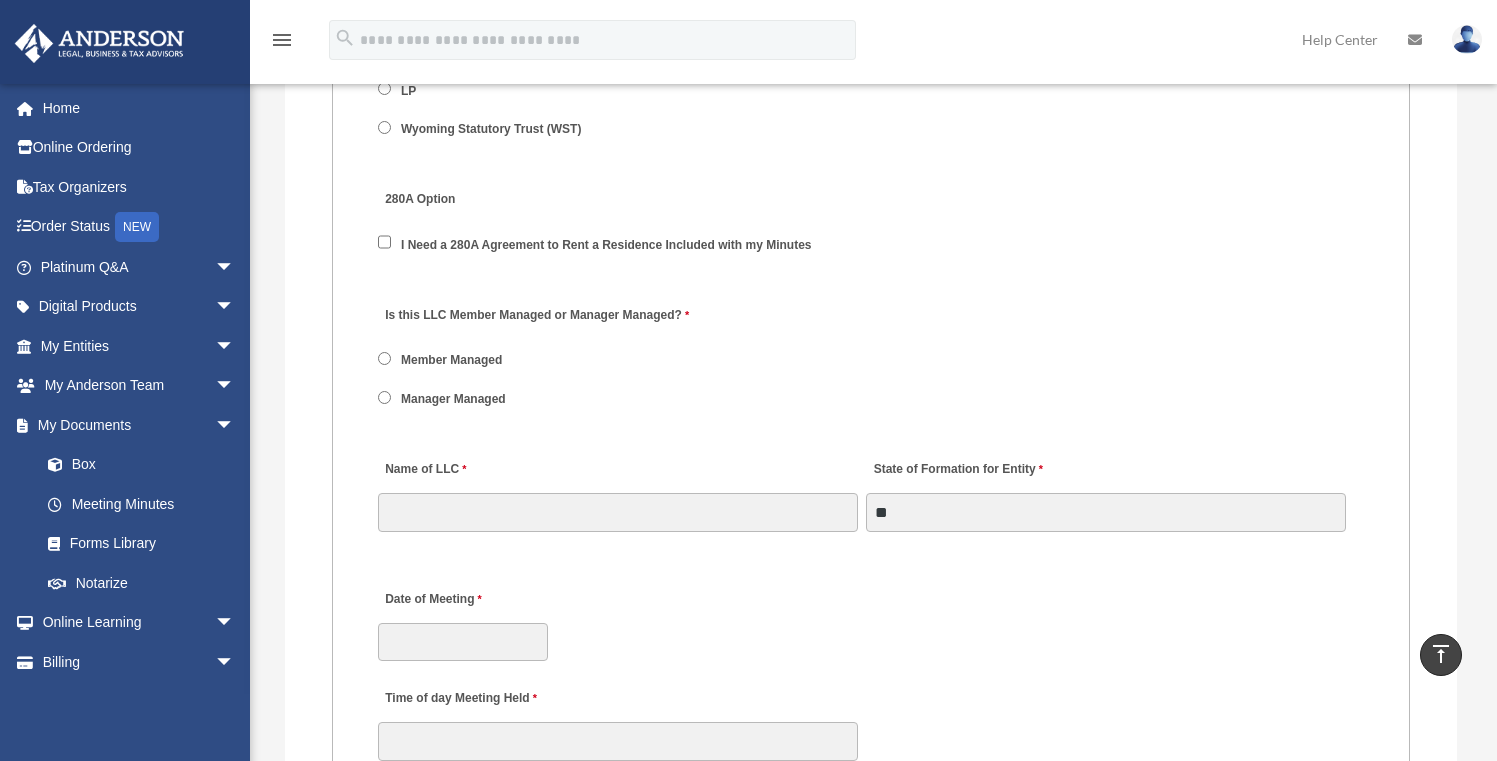 click on "Member Managed" at bounding box center (451, 360) 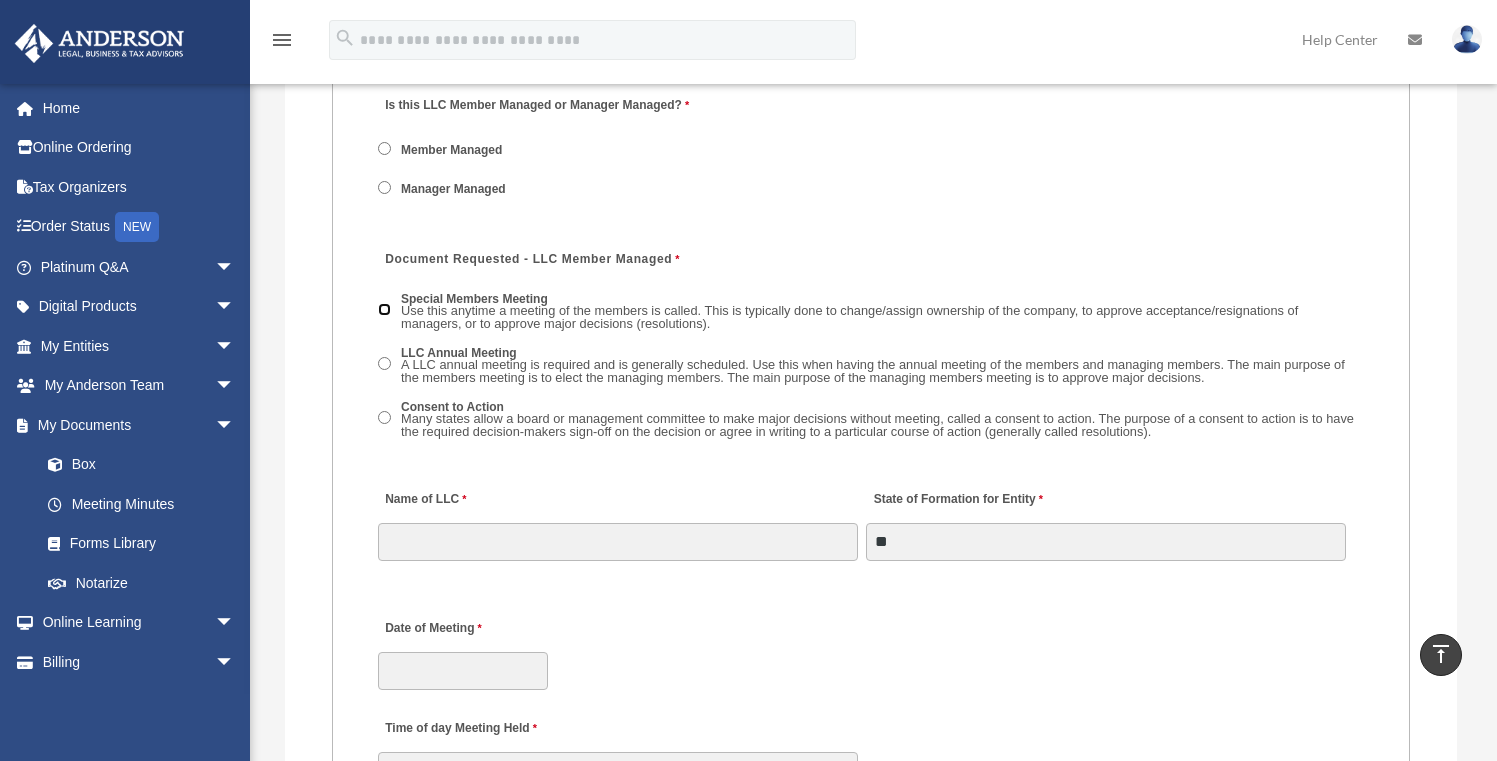 scroll, scrollTop: 3020, scrollLeft: 0, axis: vertical 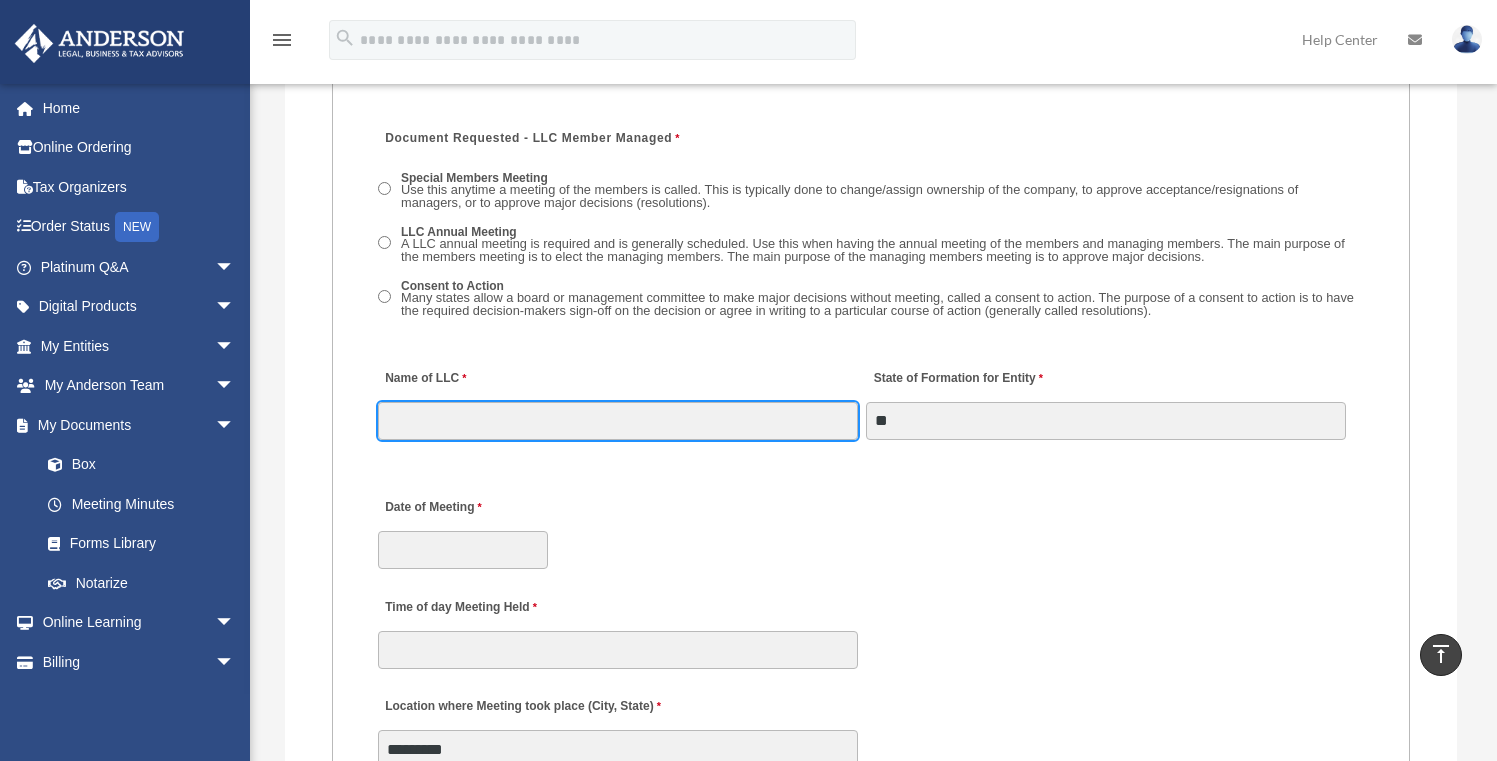 click on "Name of LLC" at bounding box center [618, 421] 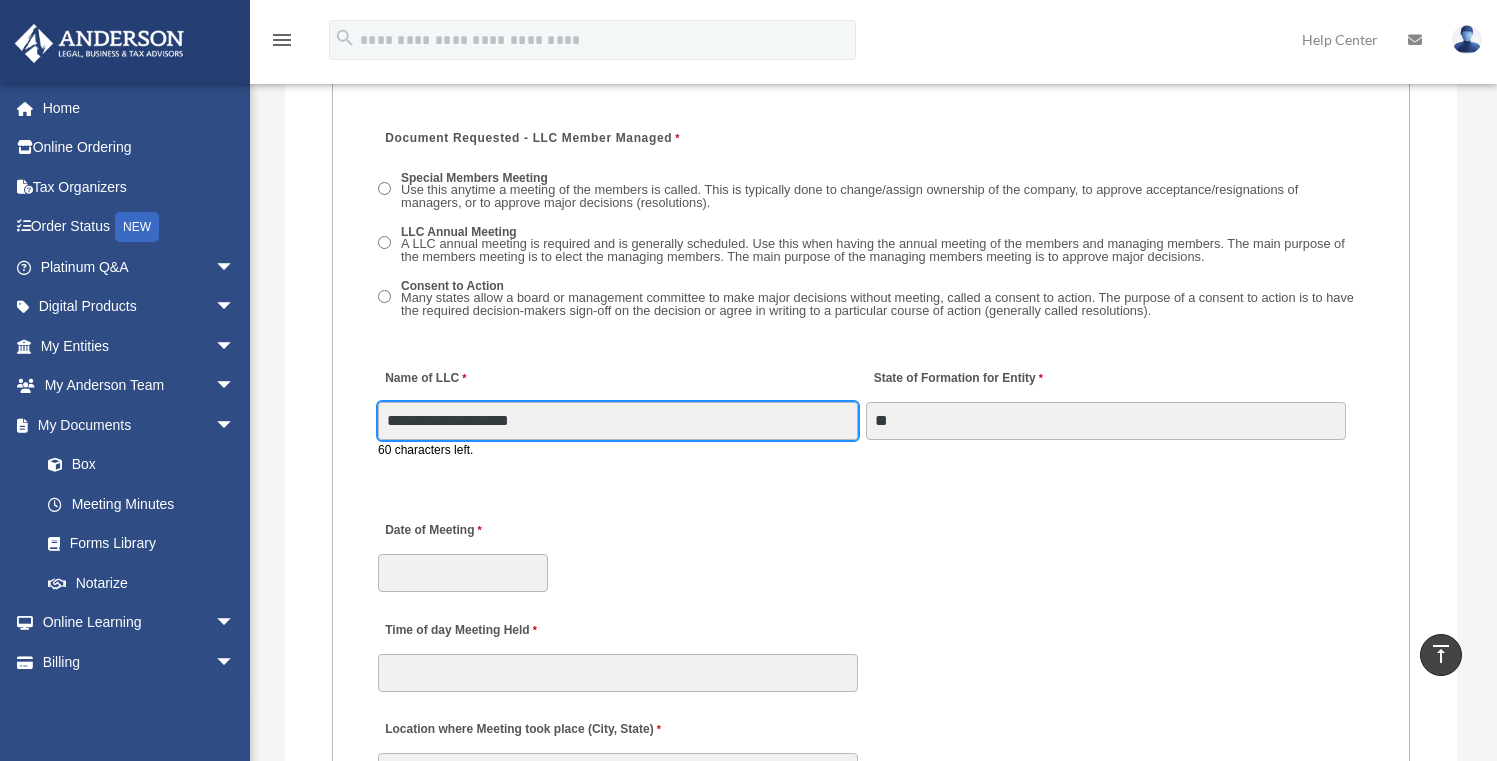 type on "**********" 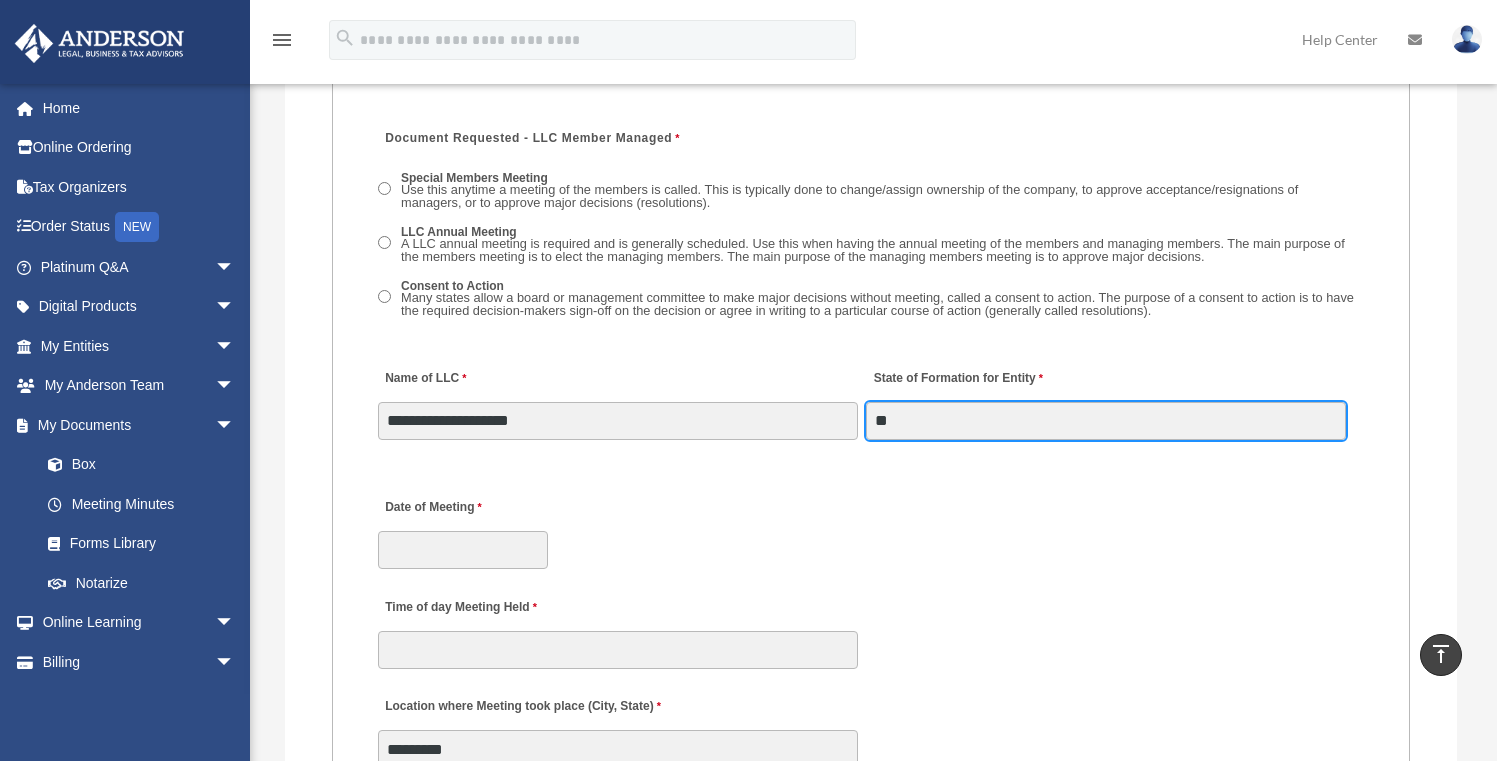 drag, startPoint x: 901, startPoint y: 429, endPoint x: 771, endPoint y: 416, distance: 130.64838 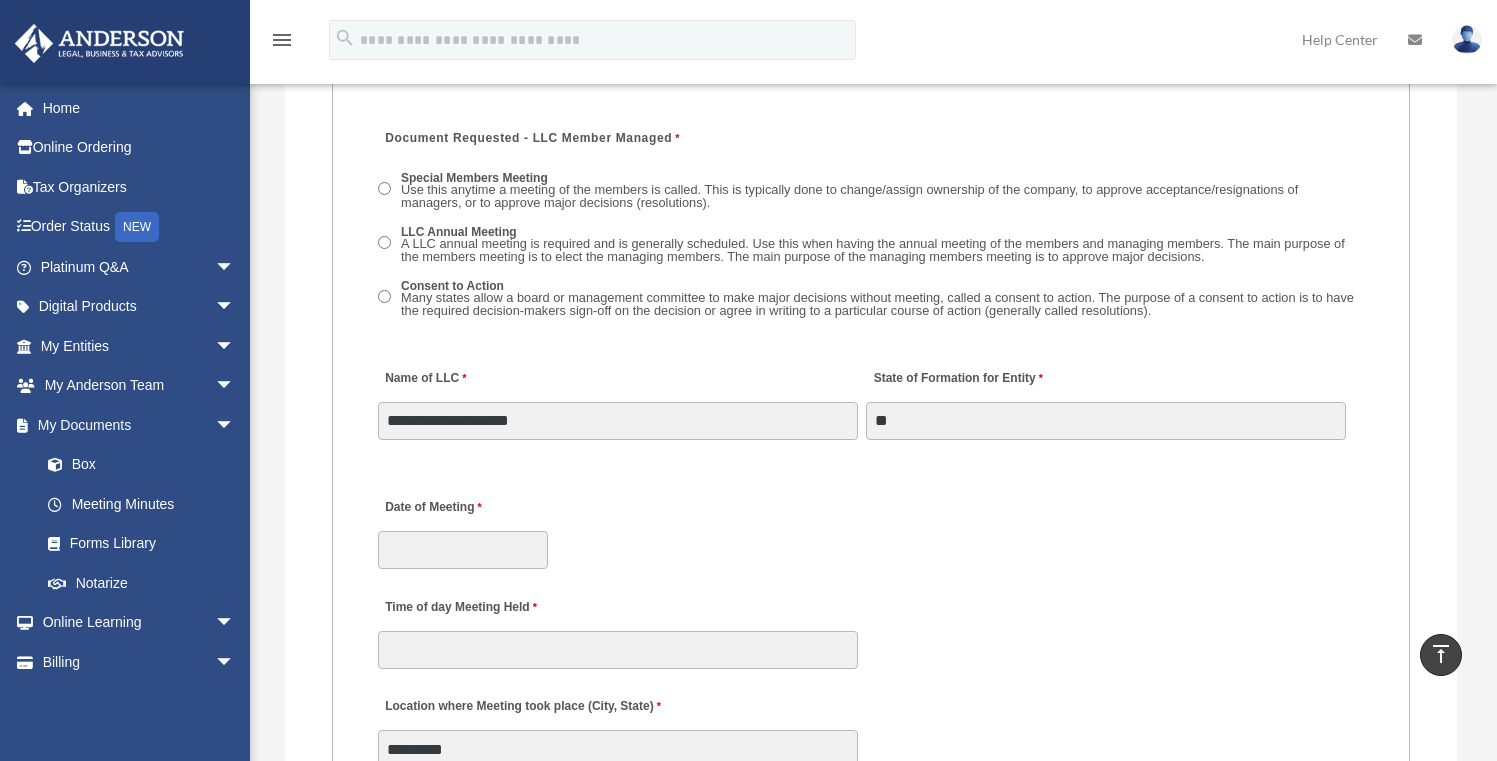 click on "Date of Meeting" at bounding box center [871, 527] 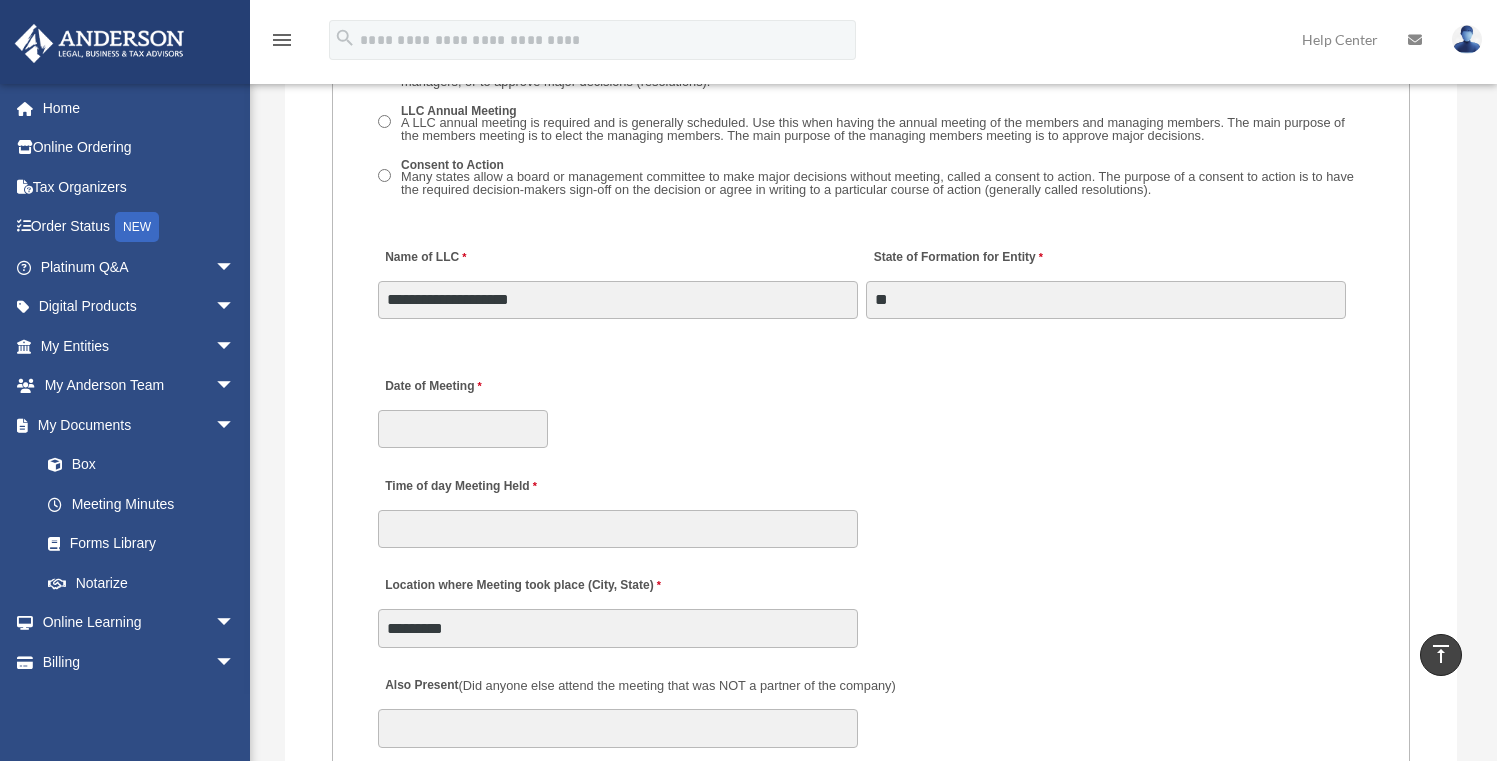 scroll, scrollTop: 3162, scrollLeft: 0, axis: vertical 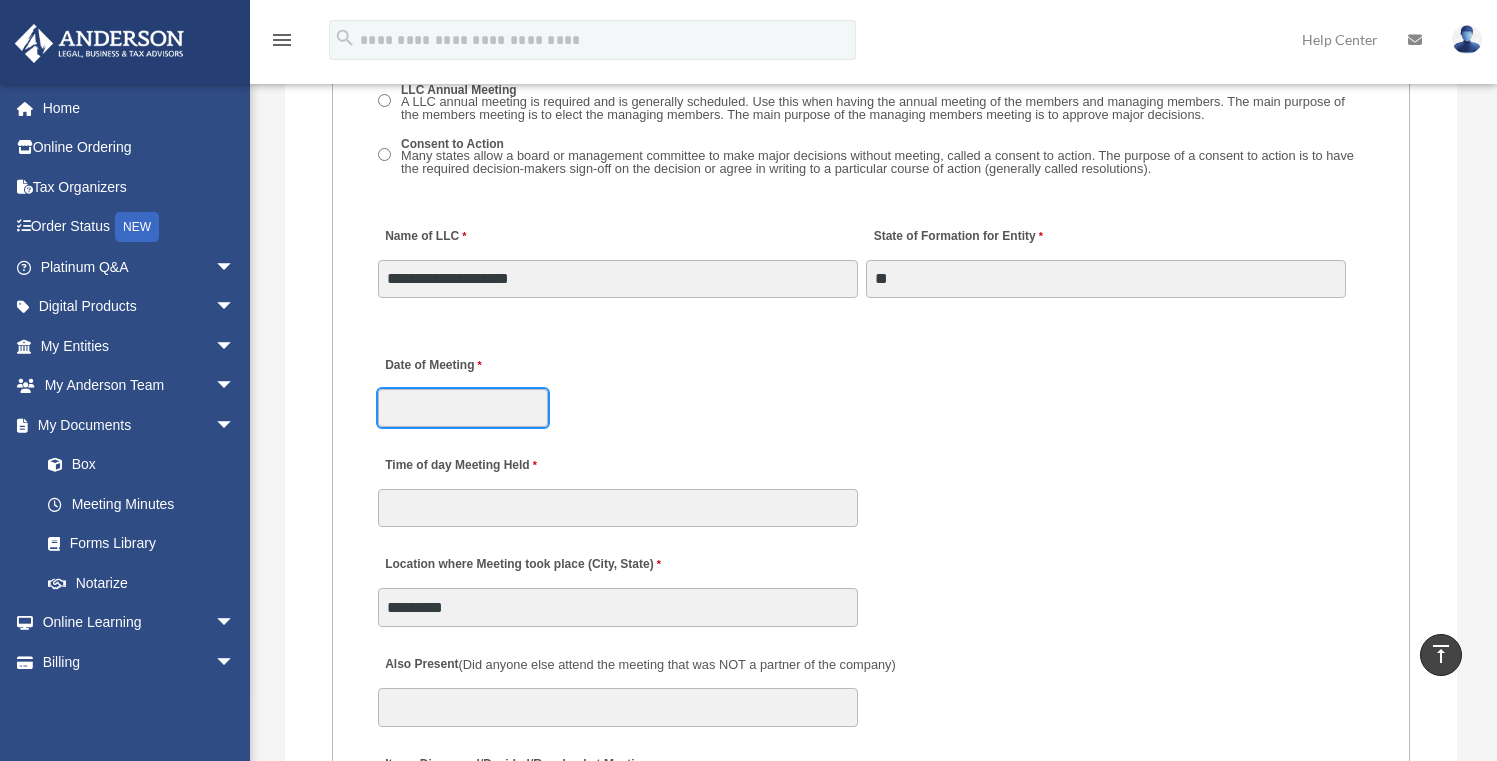 click on "Date of Meeting" at bounding box center [463, 408] 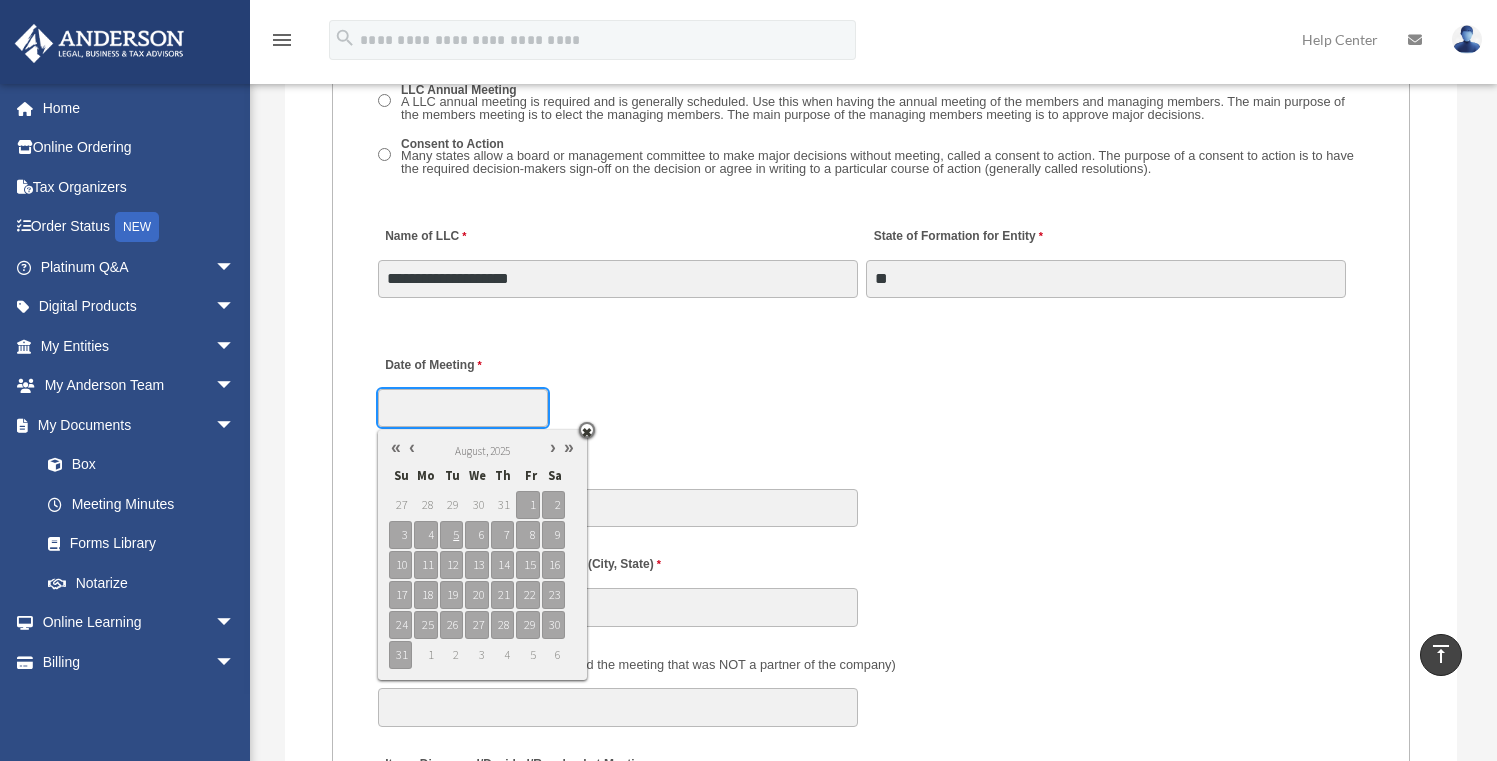 click at bounding box center (412, 447) 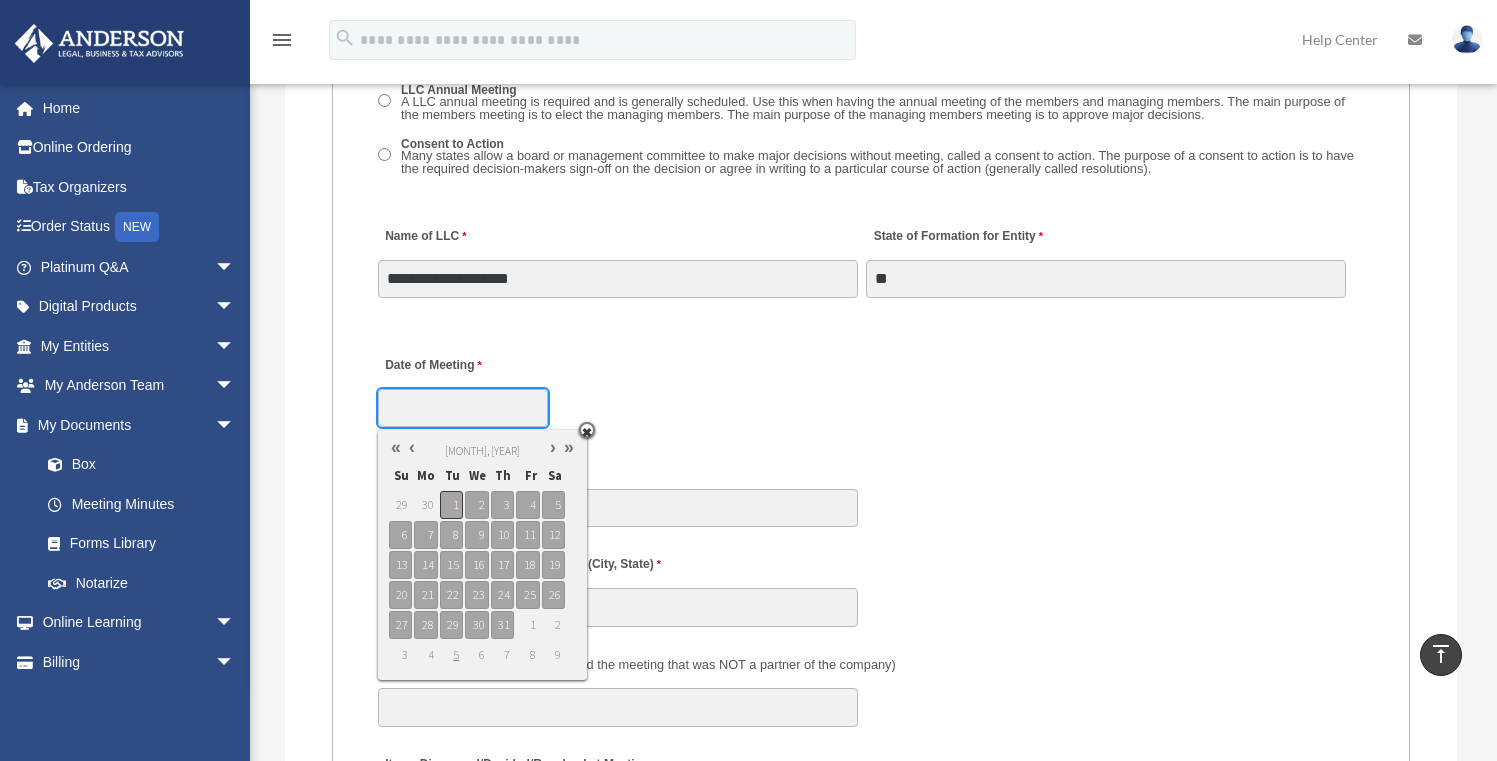 type on "**********" 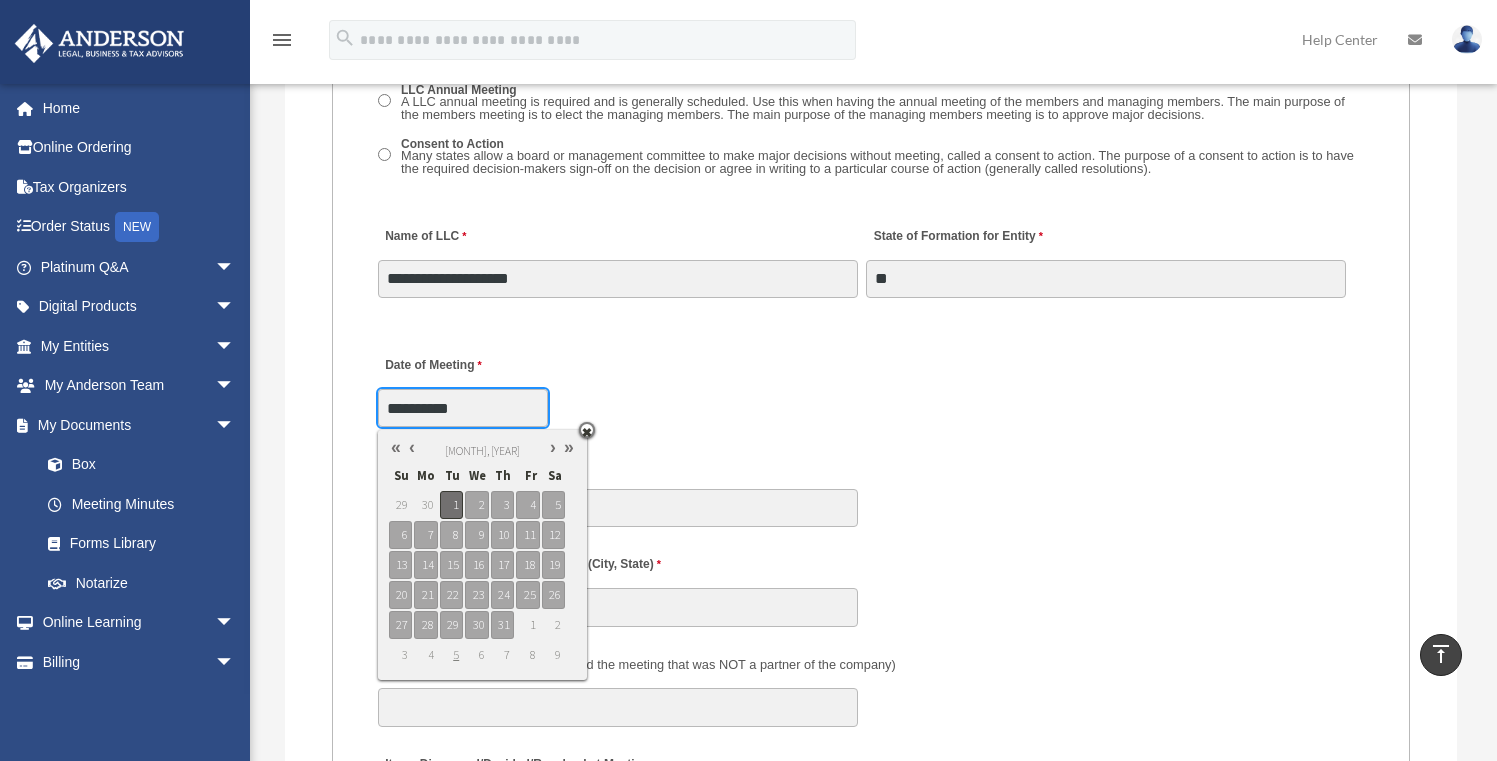 click on "1" at bounding box center [451, 505] 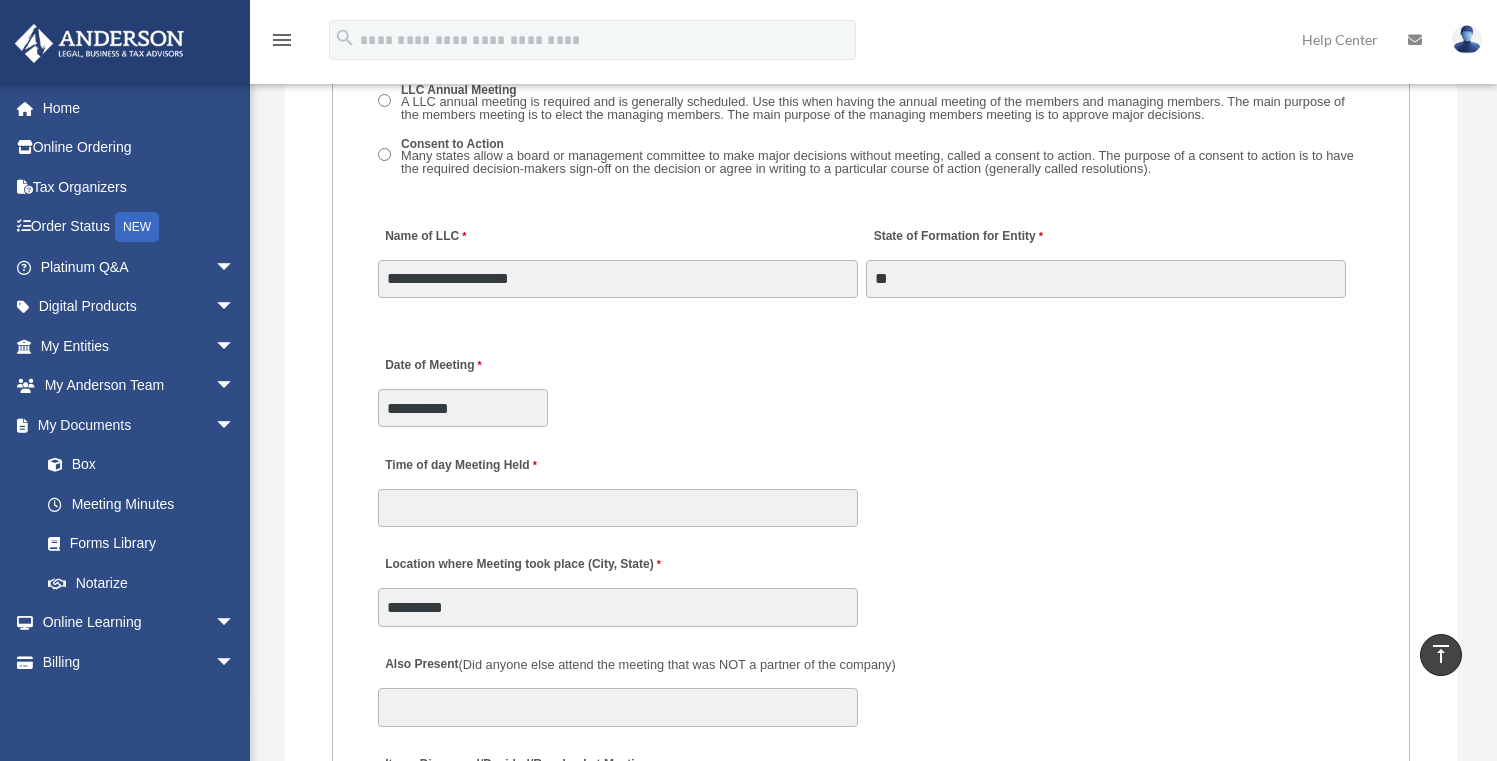 click on "**********" at bounding box center [871, 385] 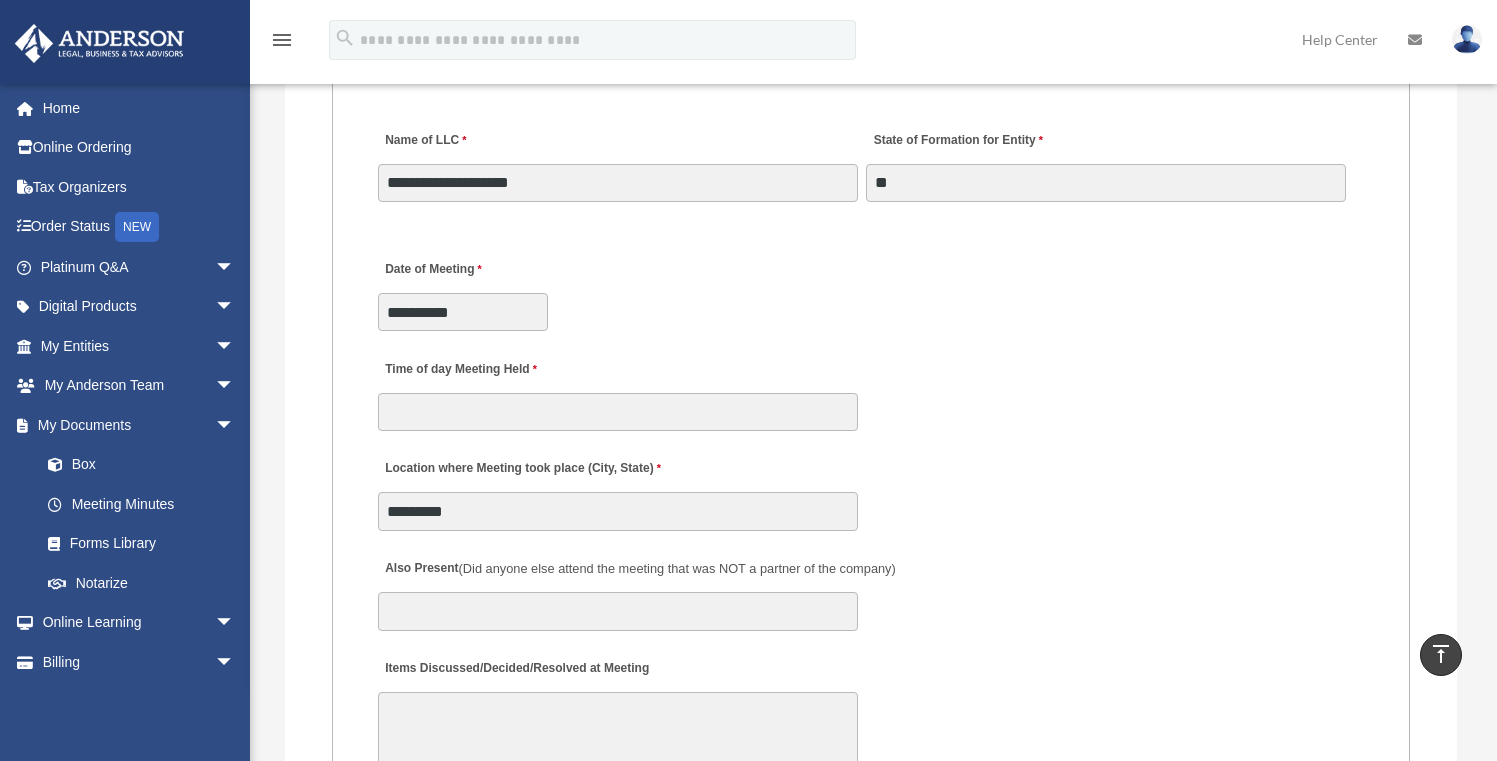 scroll, scrollTop: 3296, scrollLeft: 0, axis: vertical 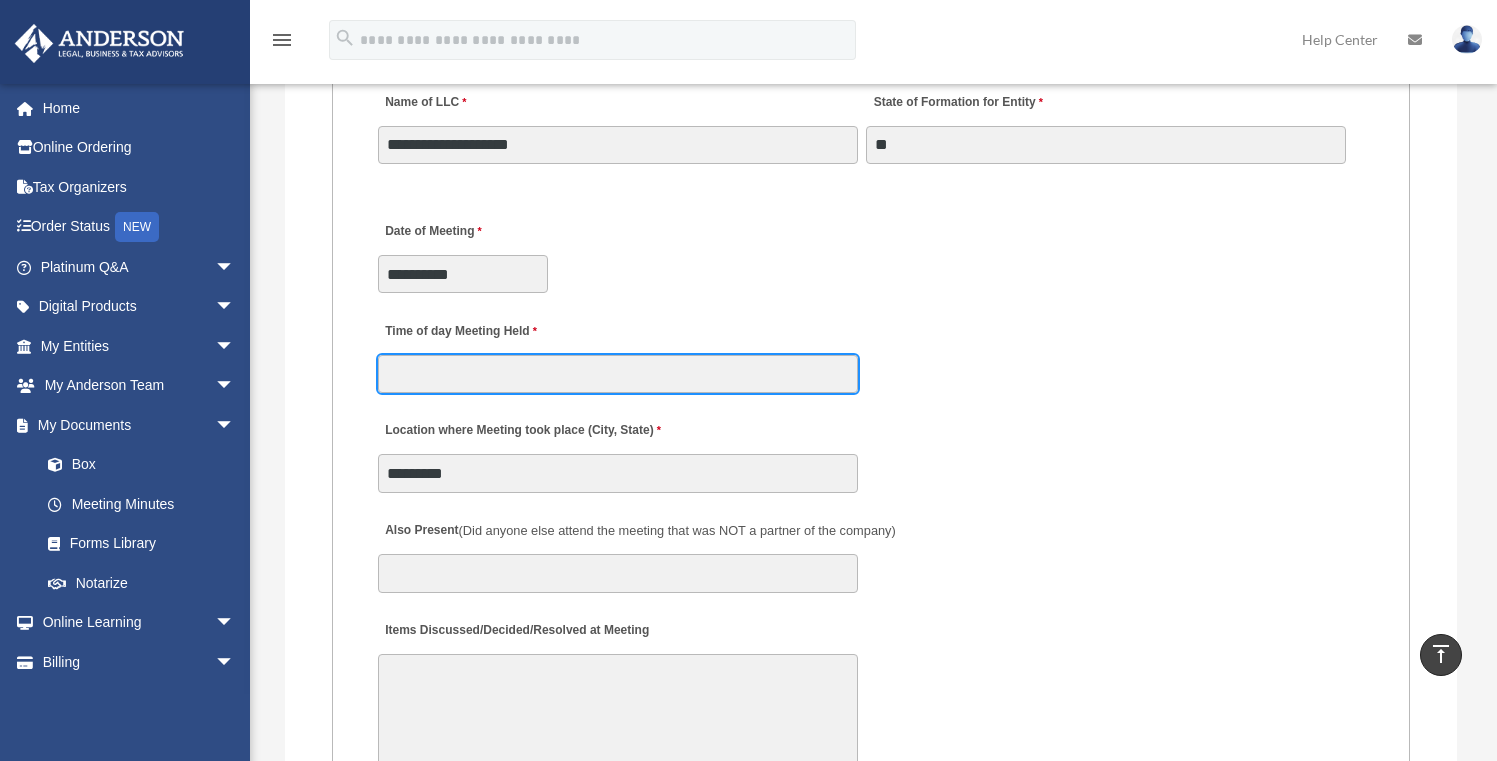 click on "Time of day Meeting Held" at bounding box center [618, 374] 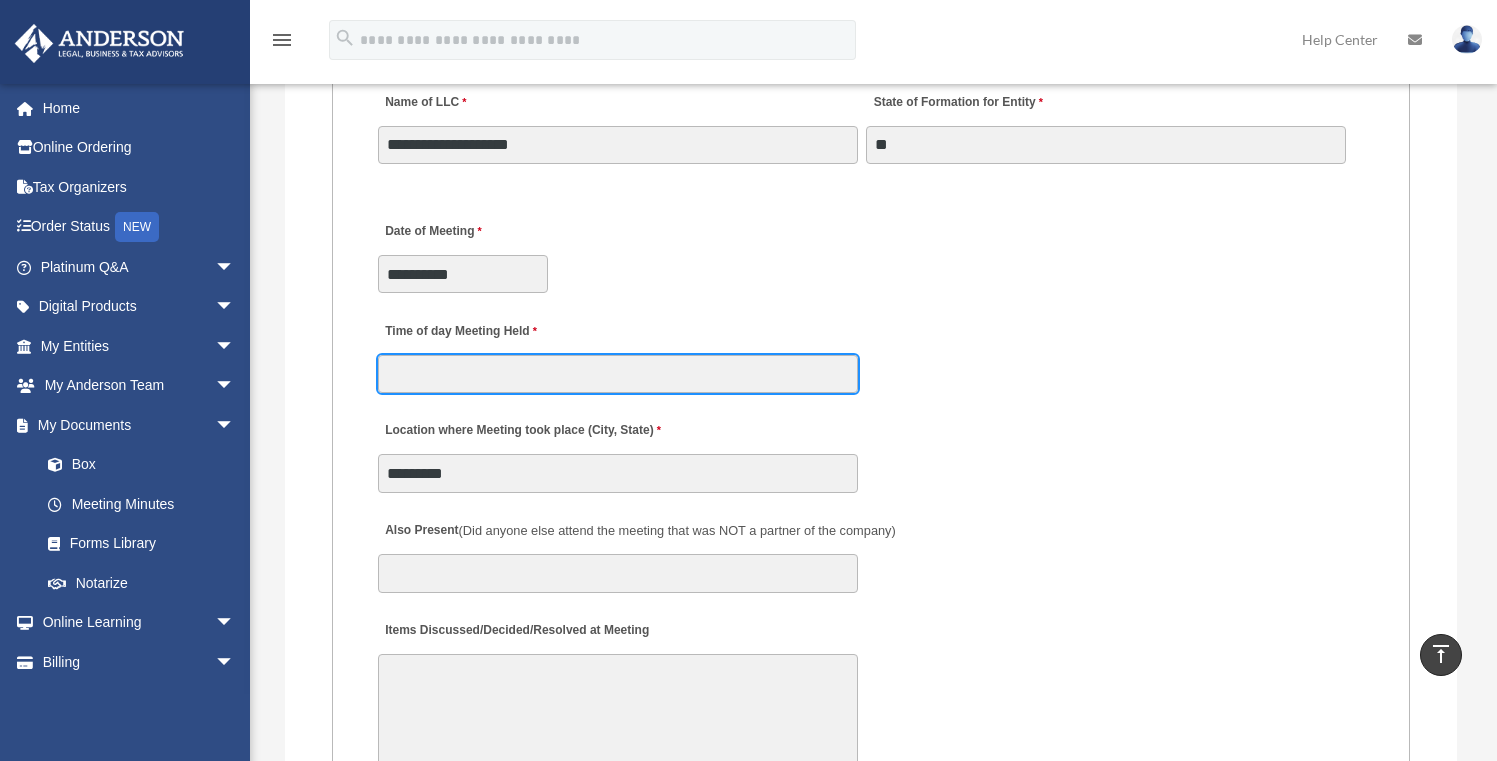 type on "******" 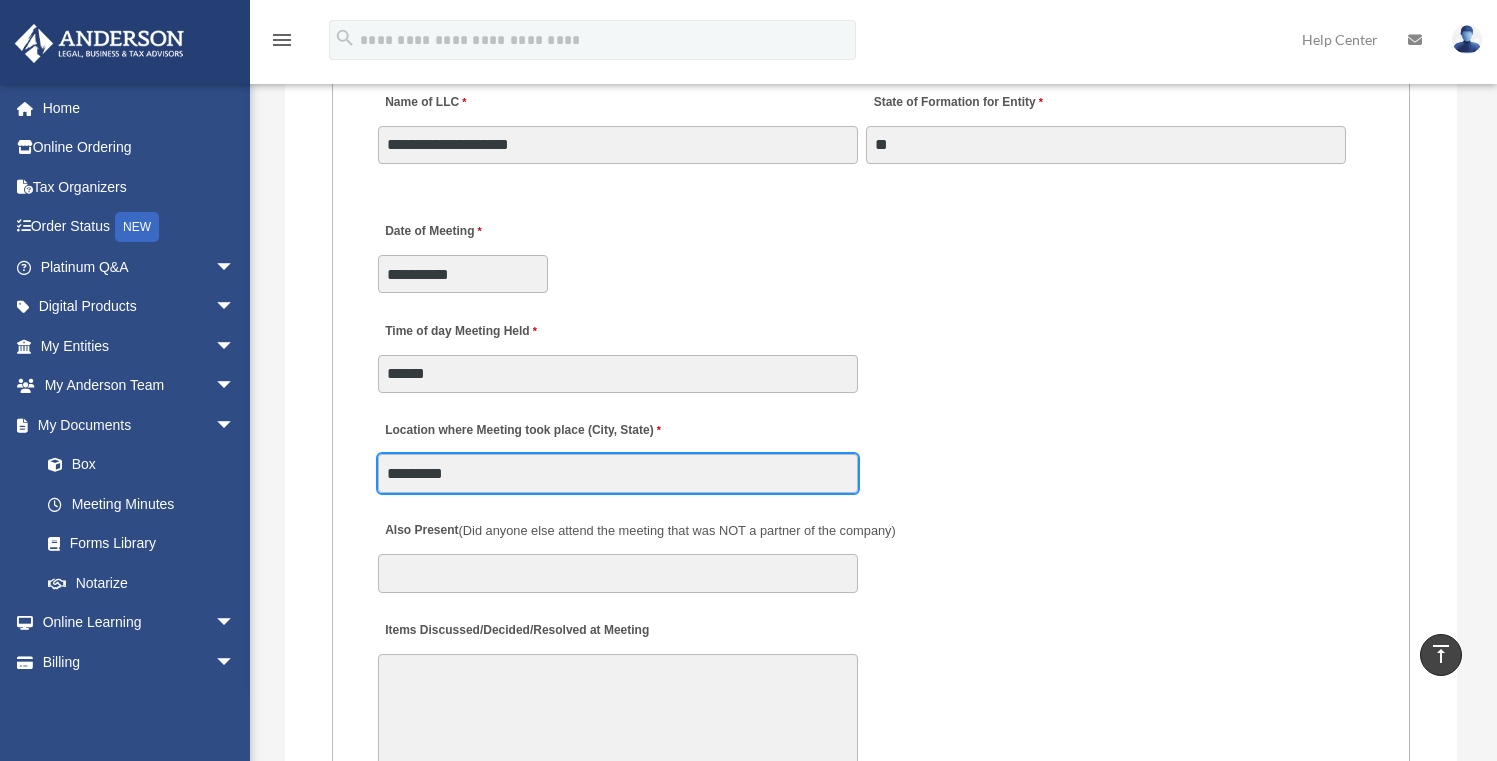 click on "*********" at bounding box center [618, 473] 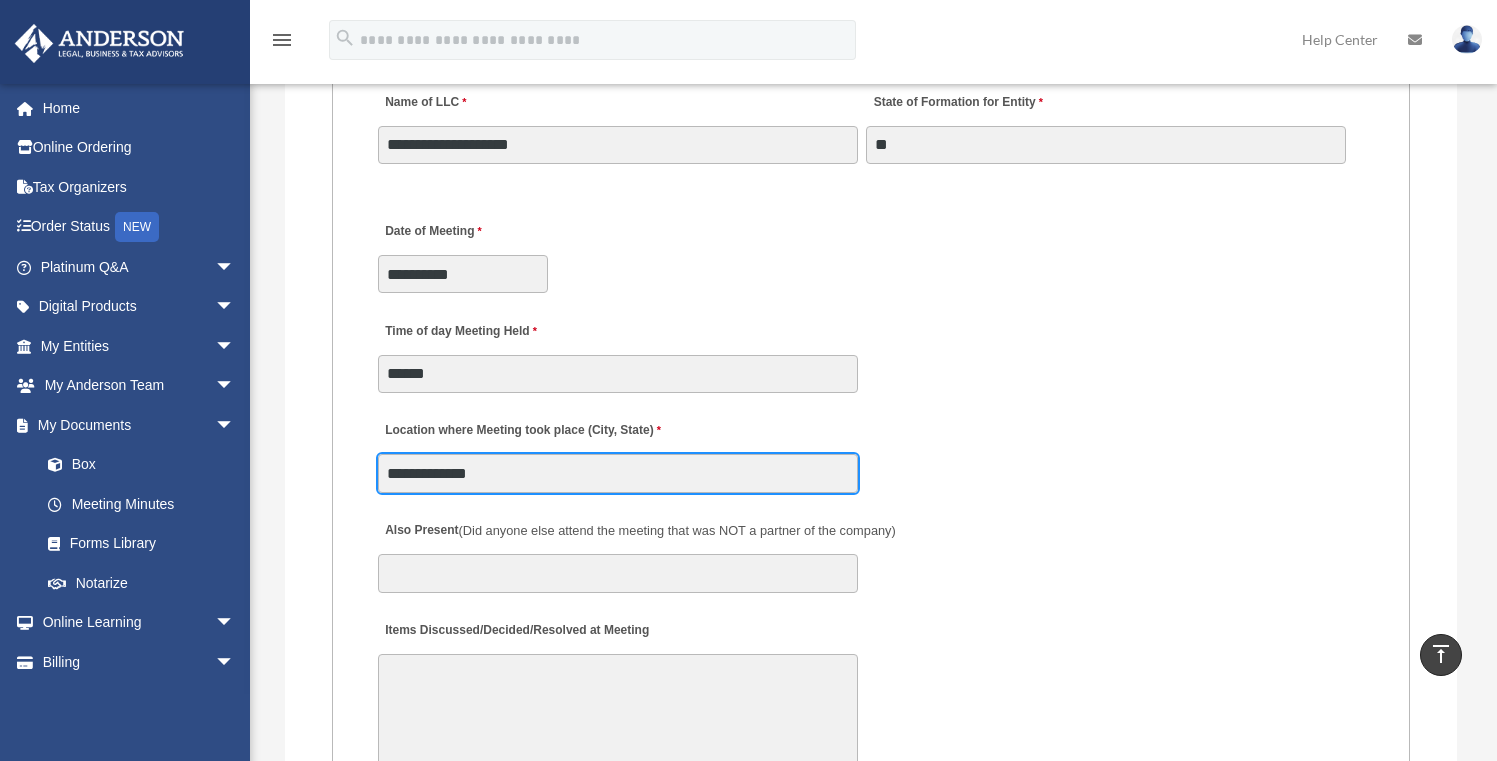 type on "**********" 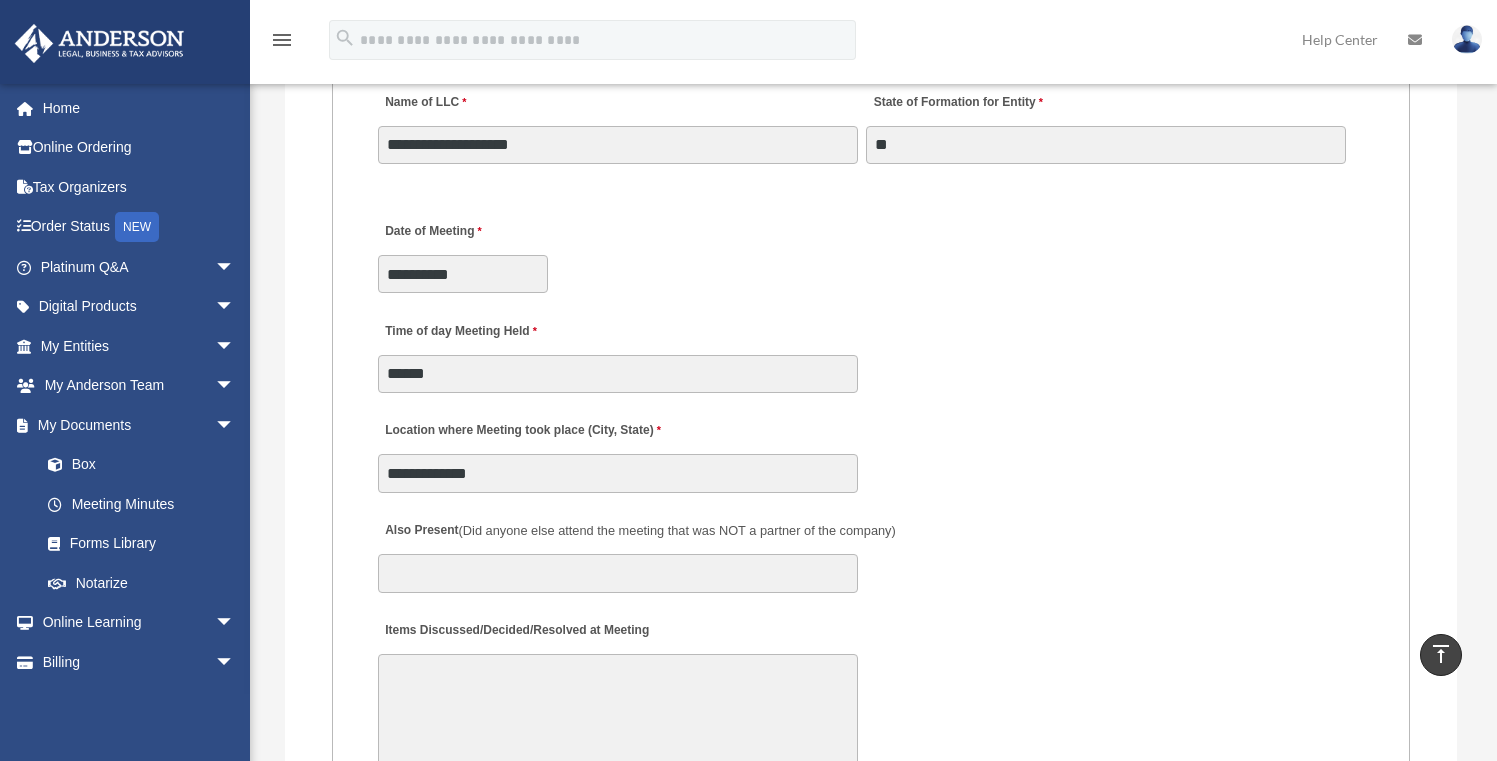 click on "**********" at bounding box center (871, 251) 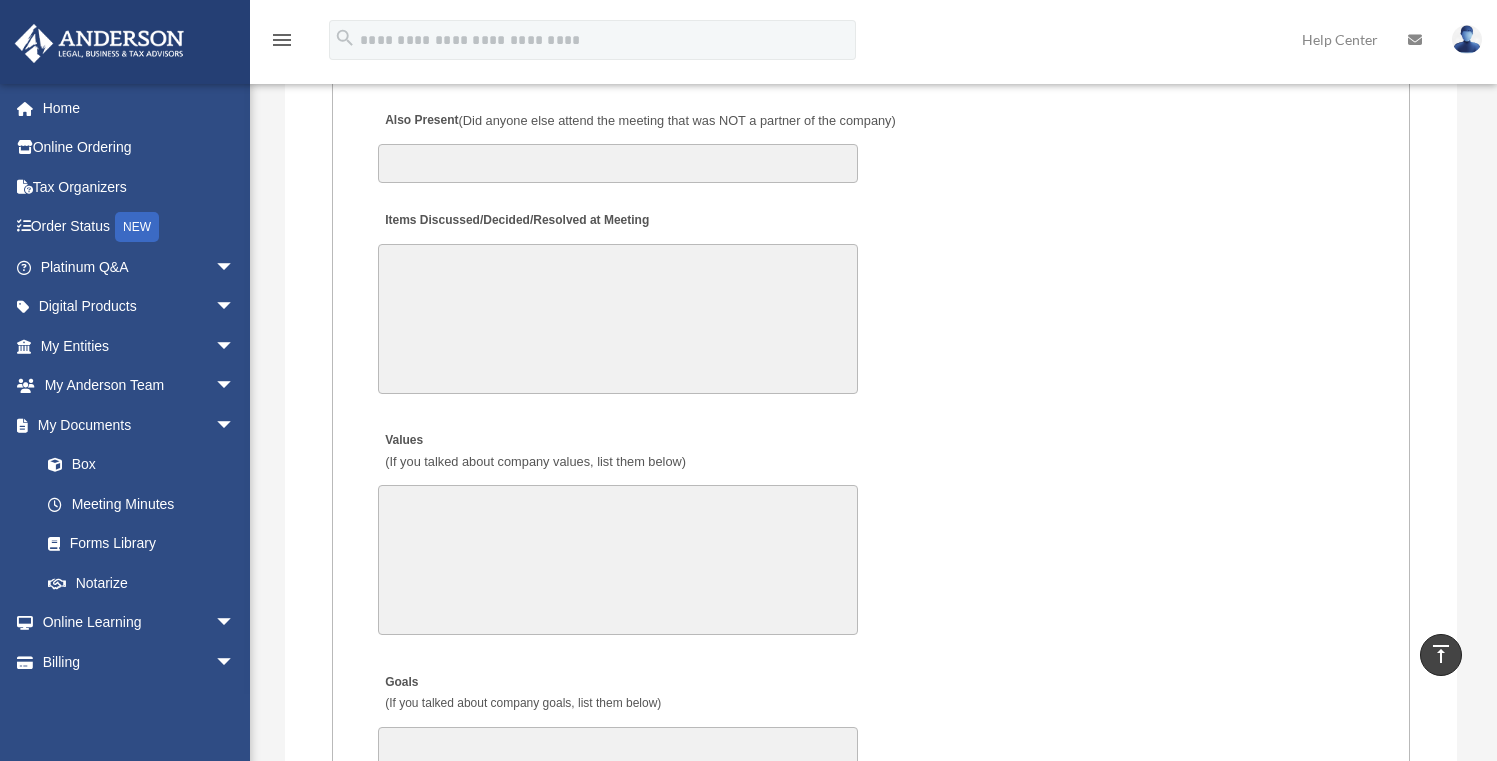 scroll, scrollTop: 3581, scrollLeft: 0, axis: vertical 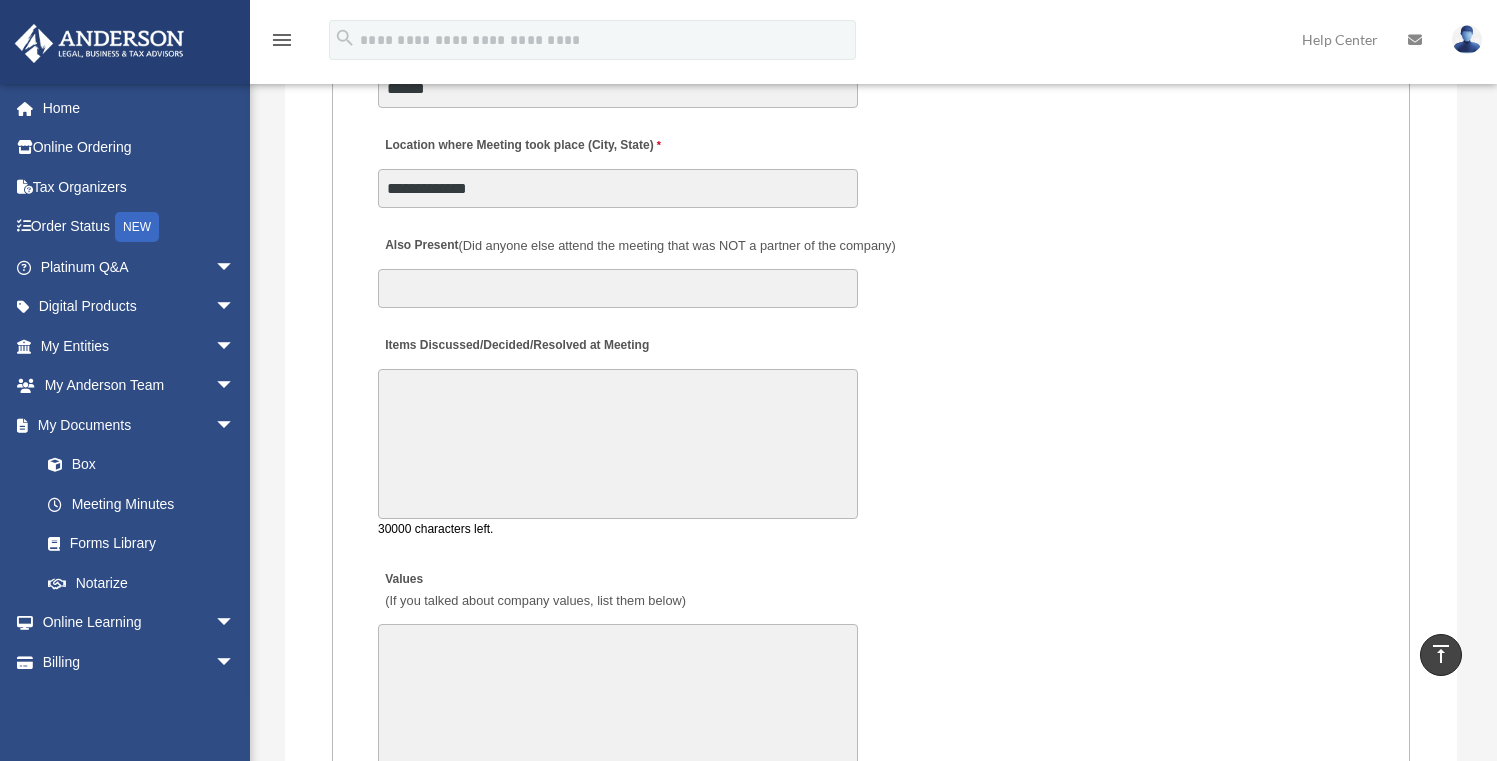 click on "Items Discussed/Decided/Resolved at Meeting" at bounding box center (618, 444) 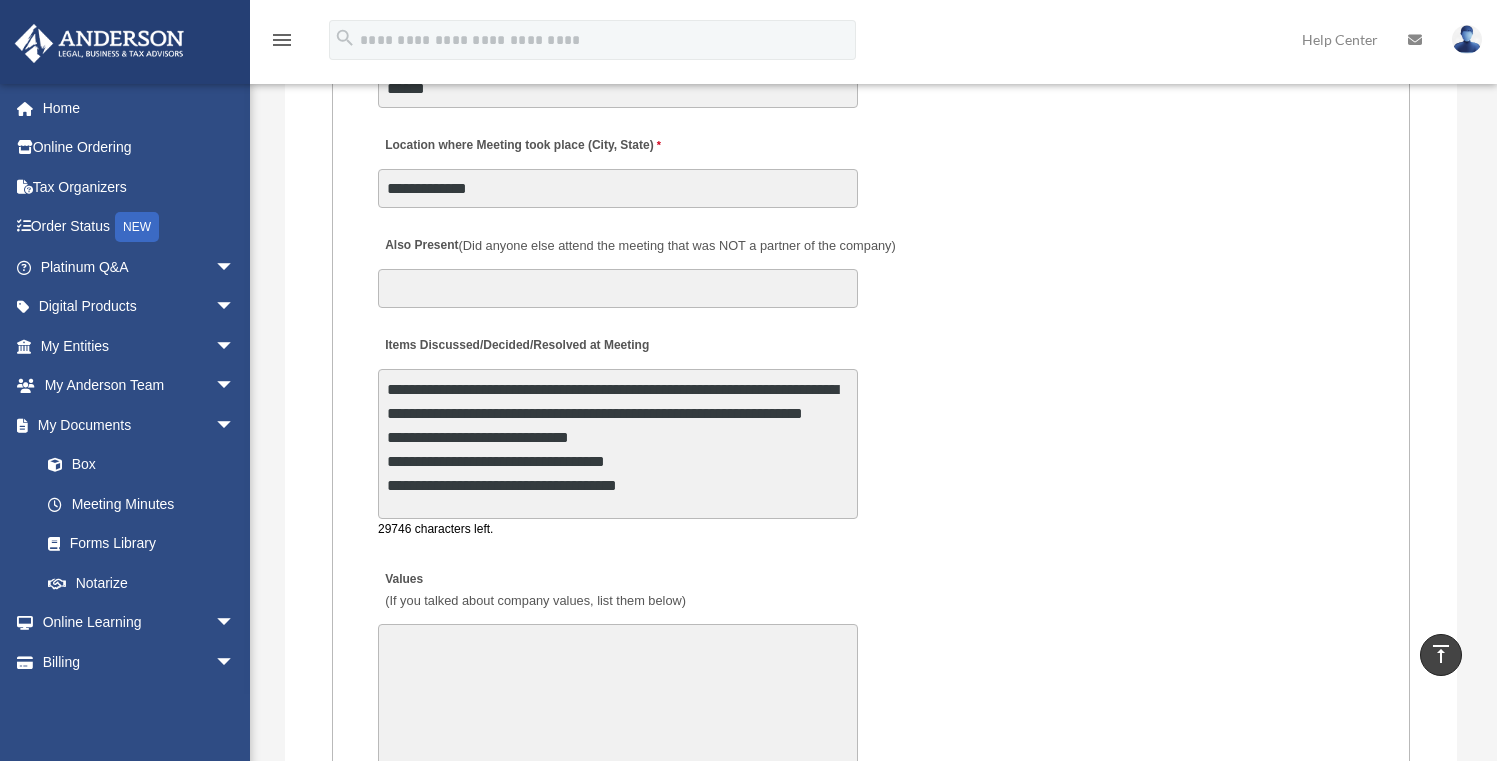 type on "**********" 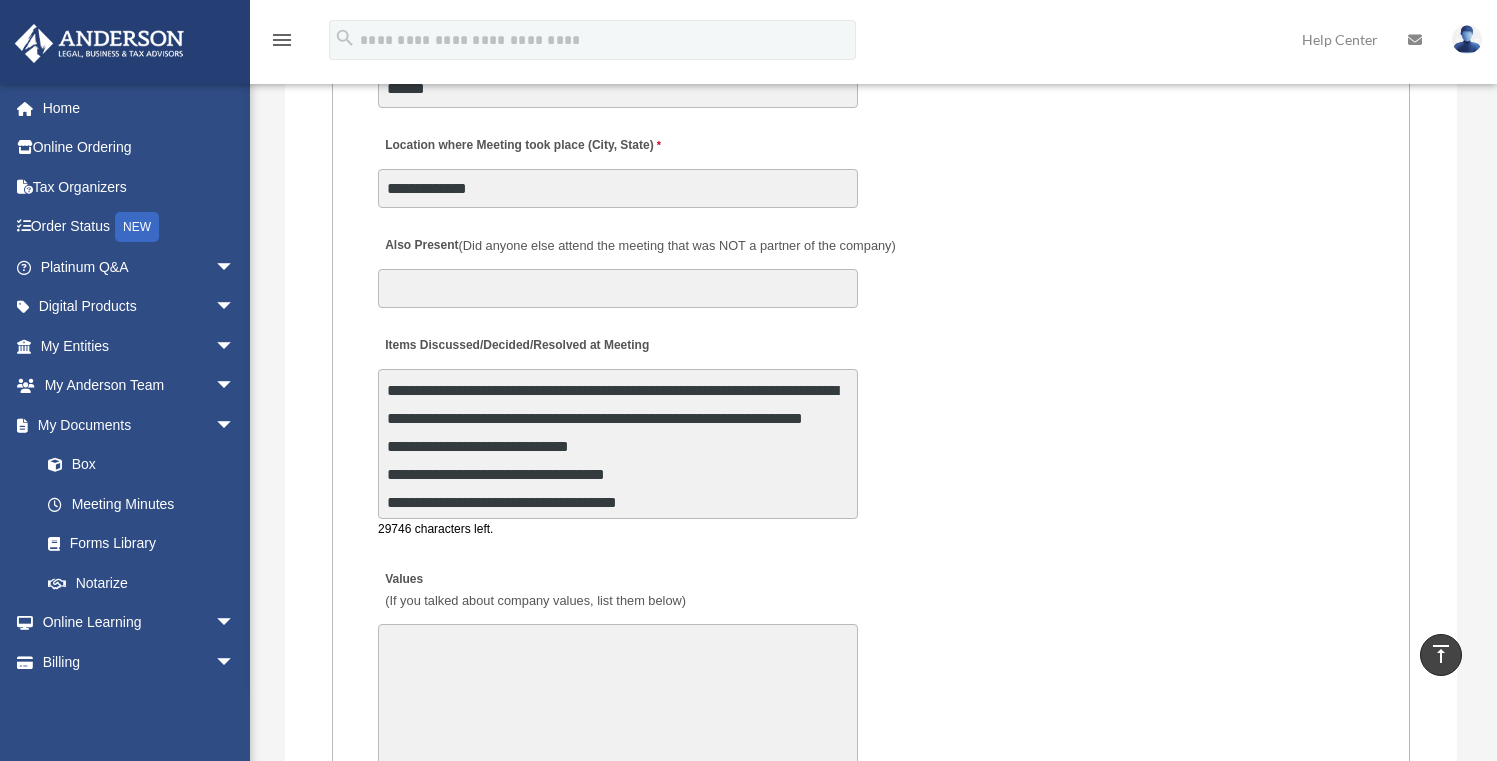 scroll, scrollTop: 3, scrollLeft: 0, axis: vertical 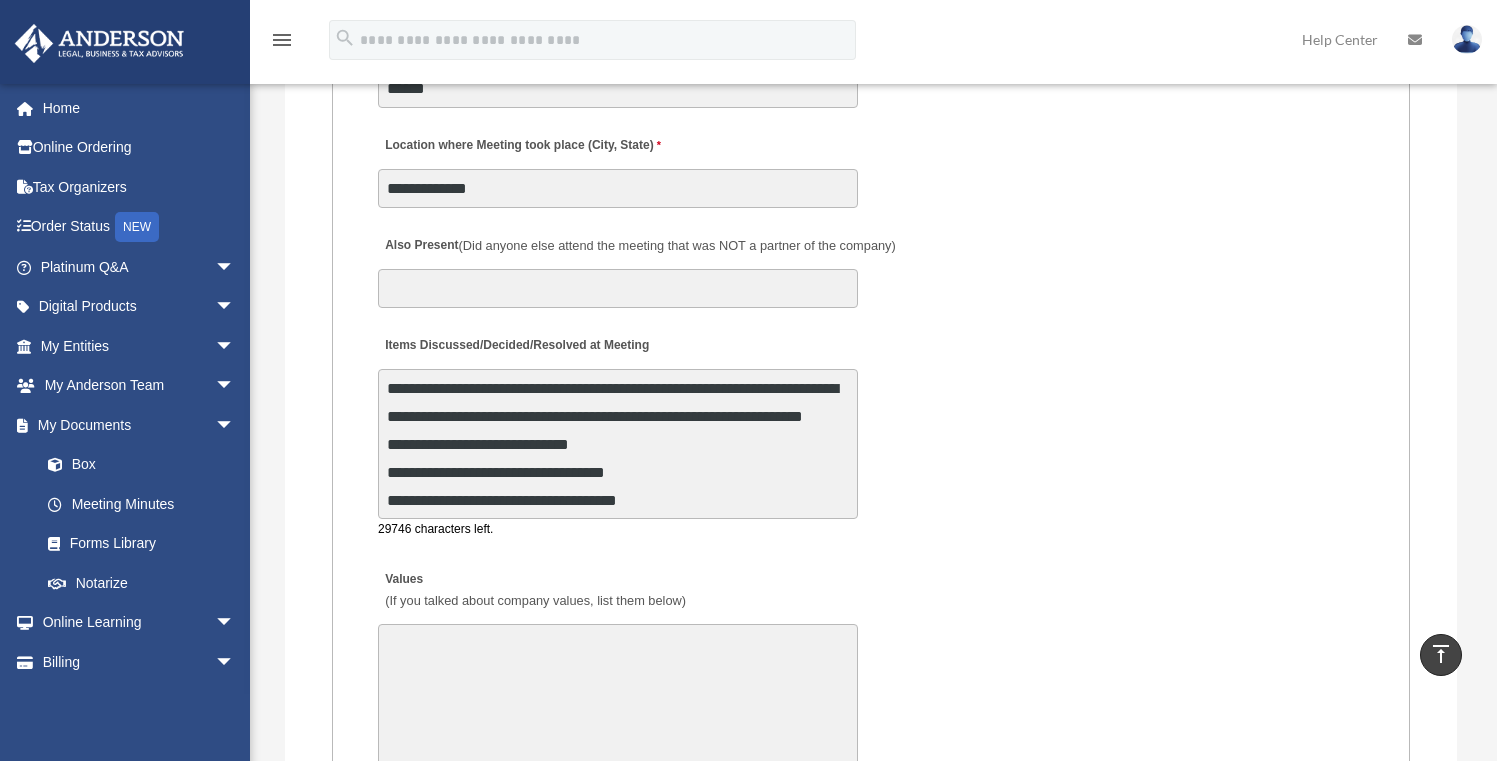 click on "Also Present  (Did anyone else attend the meeting that was NOT a partner of the company)" at bounding box center [871, 266] 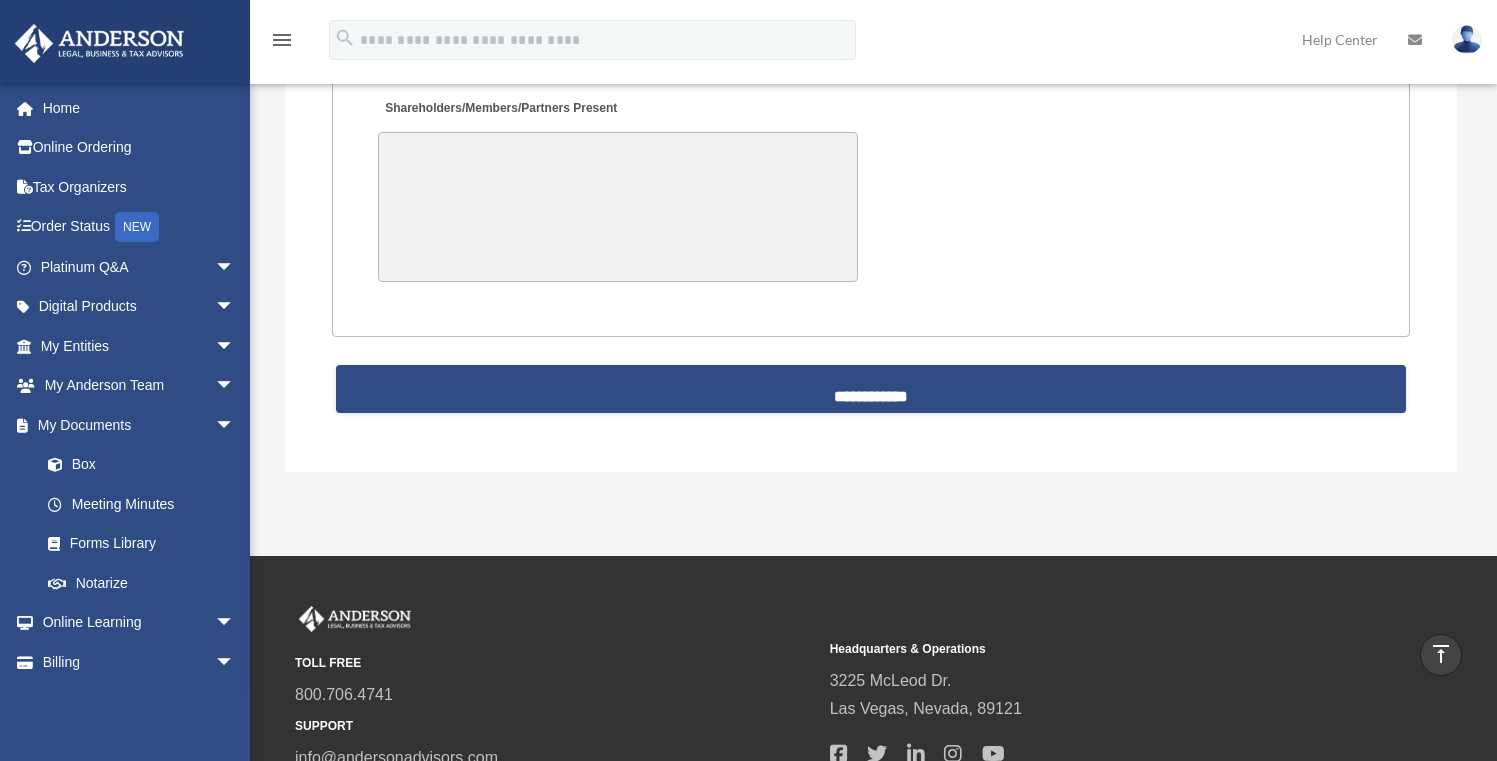 scroll, scrollTop: 4907, scrollLeft: 0, axis: vertical 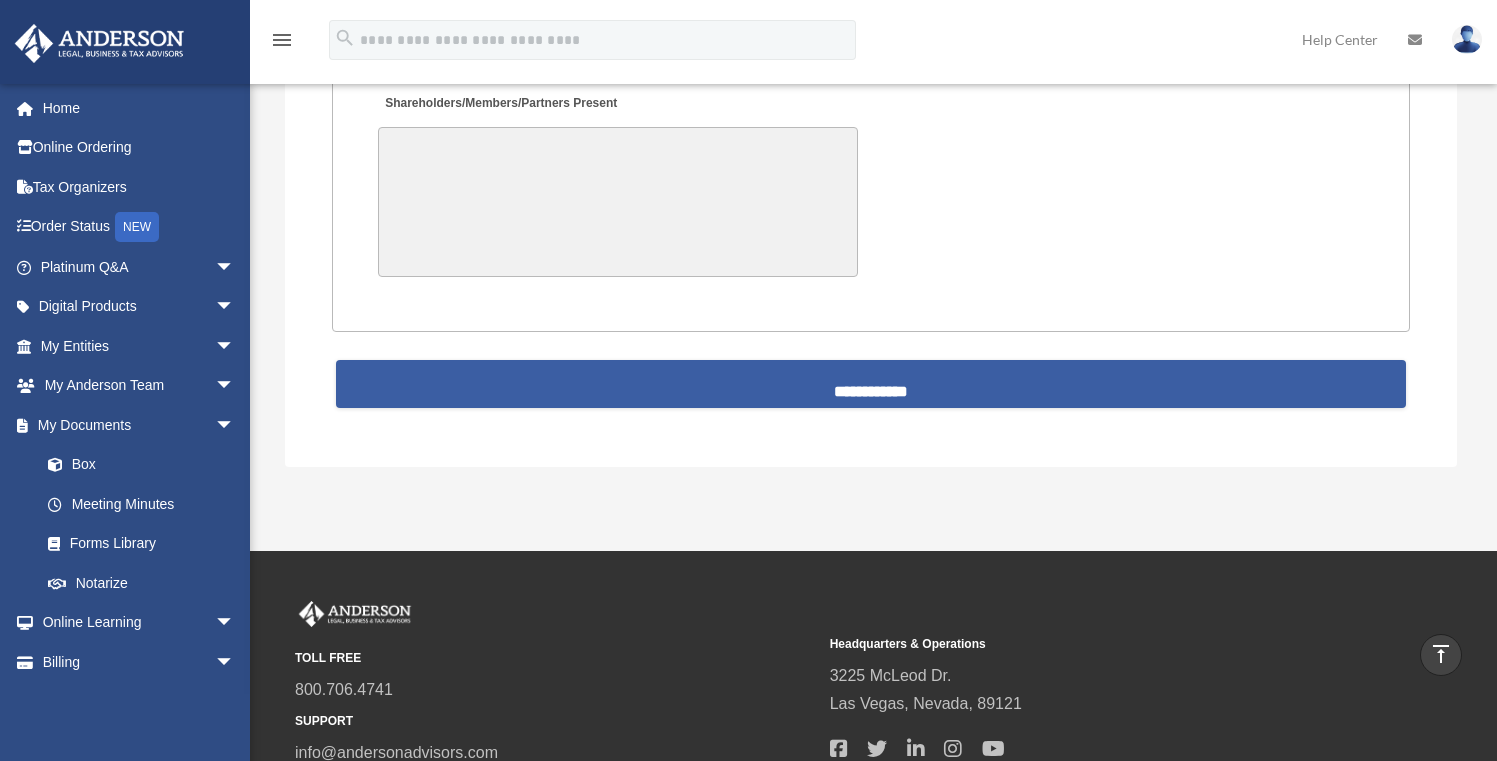 click on "**********" at bounding box center (871, 384) 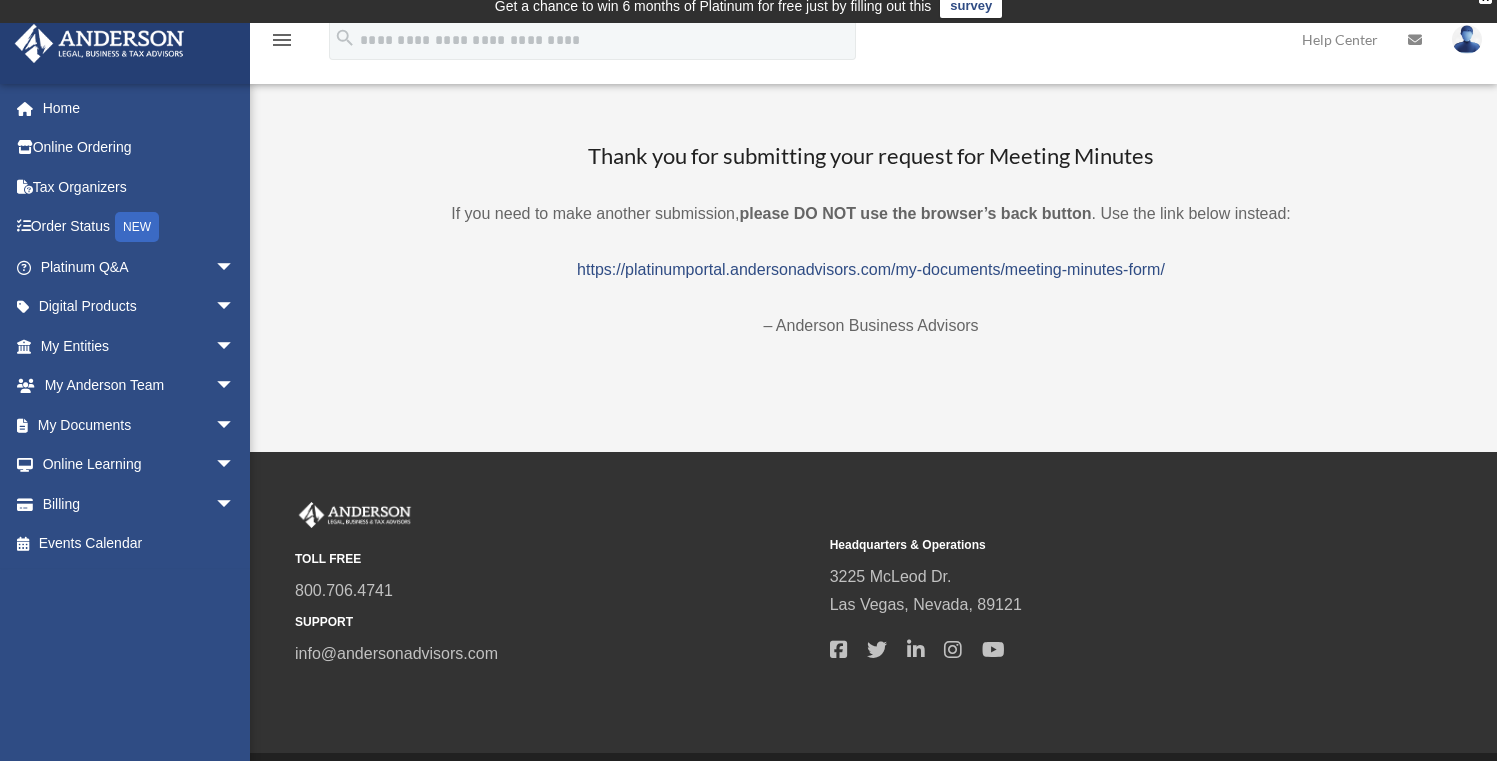 scroll, scrollTop: 0, scrollLeft: 0, axis: both 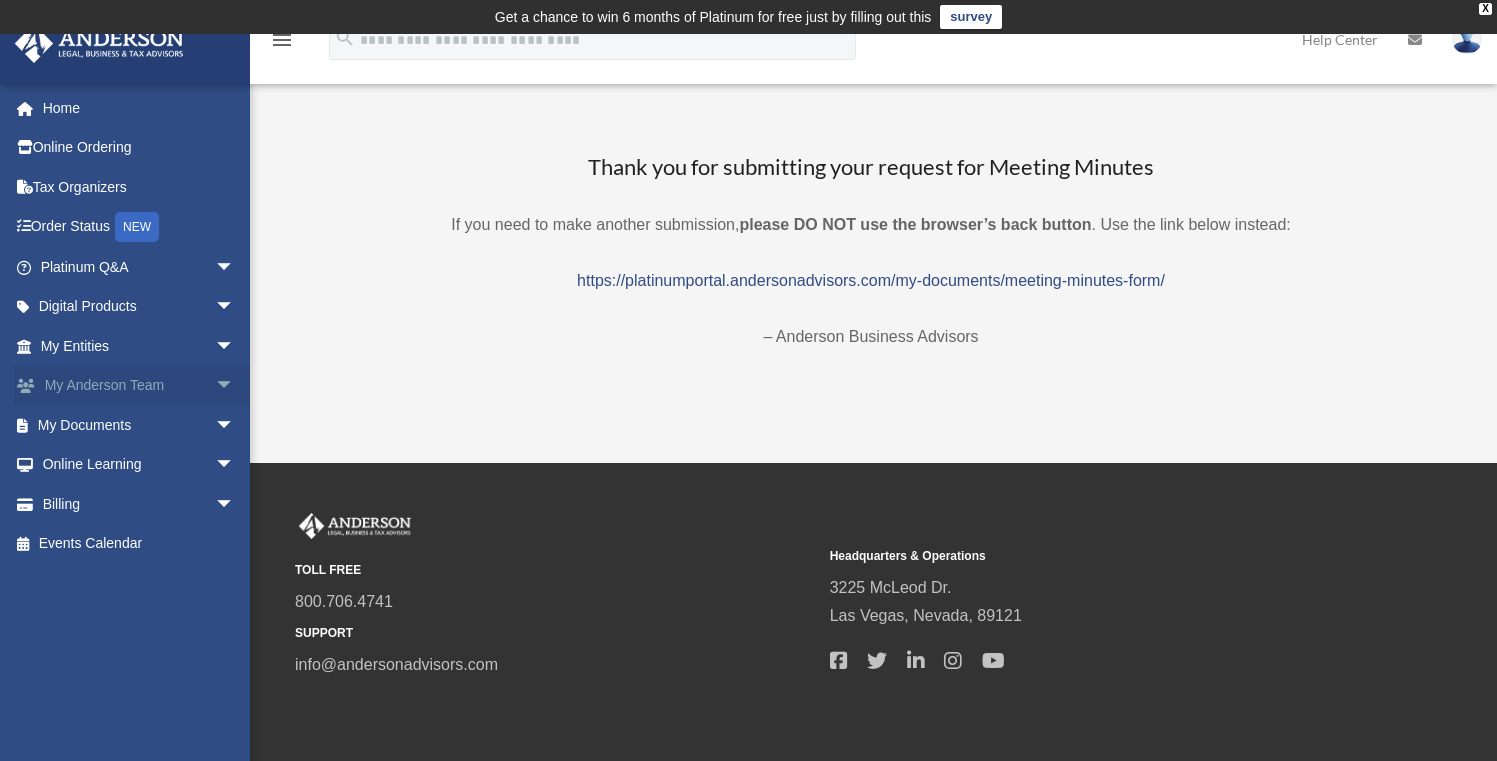 click on "arrow_drop_down" at bounding box center [235, 386] 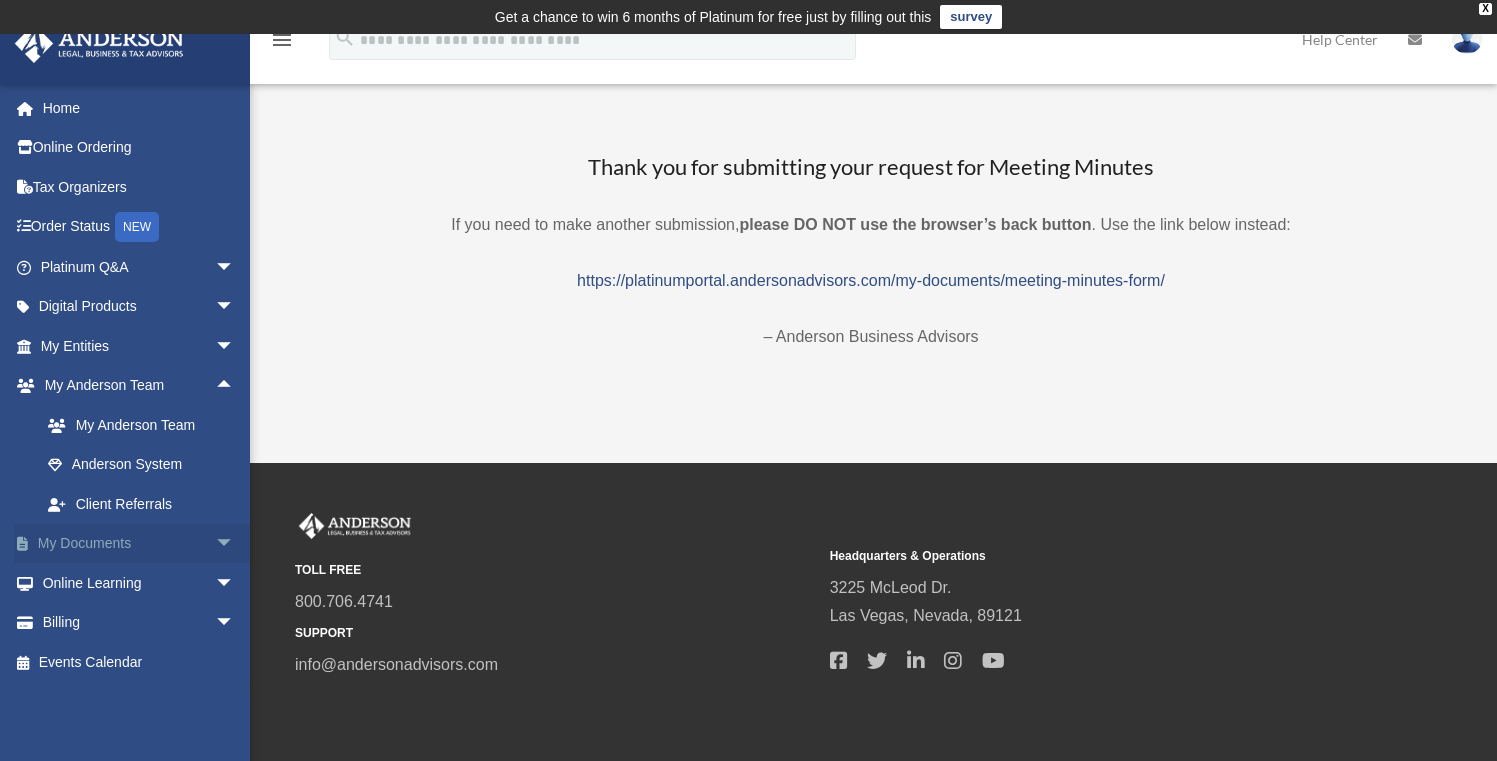 click on "arrow_drop_down" at bounding box center (235, 544) 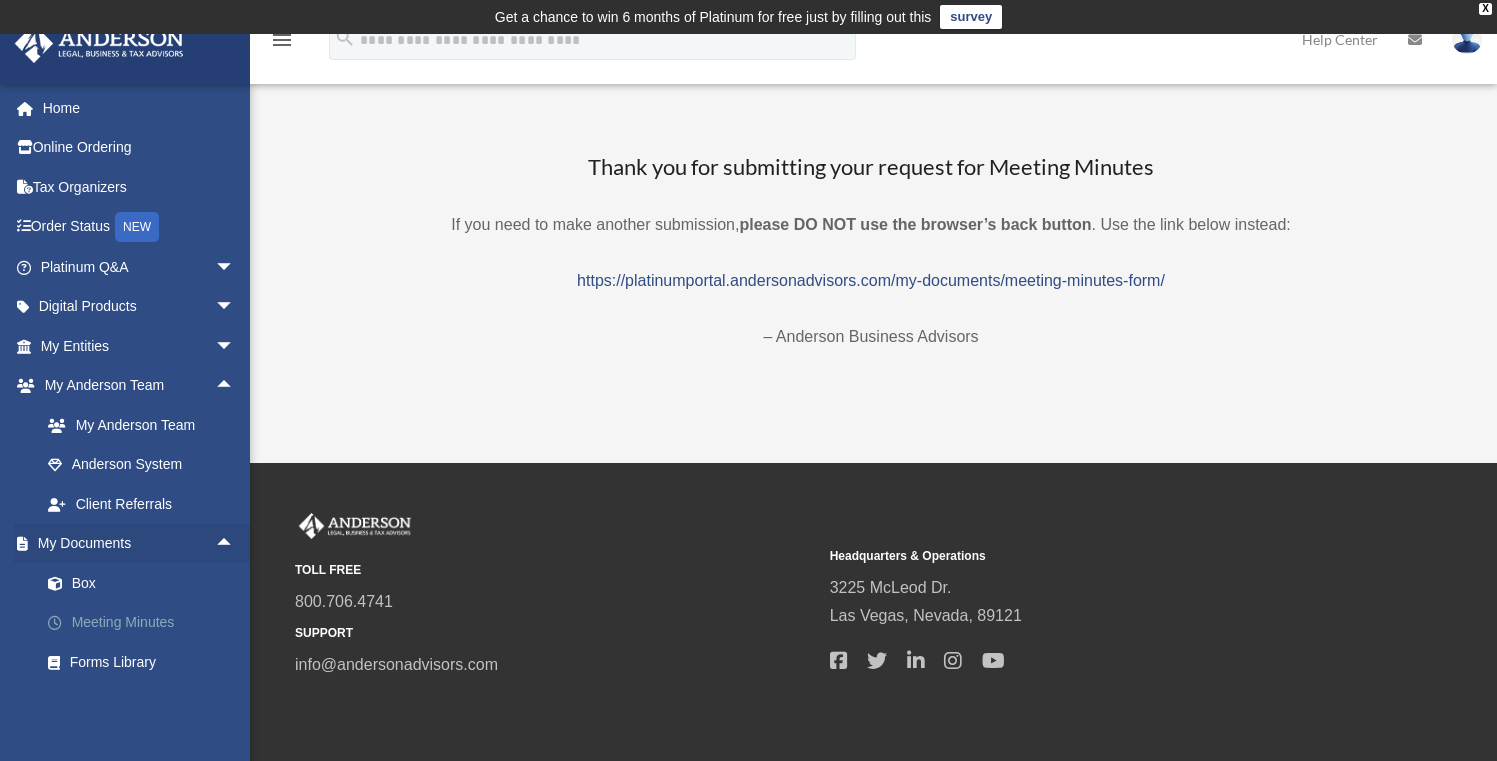 click on "Meeting Minutes" at bounding box center (146, 623) 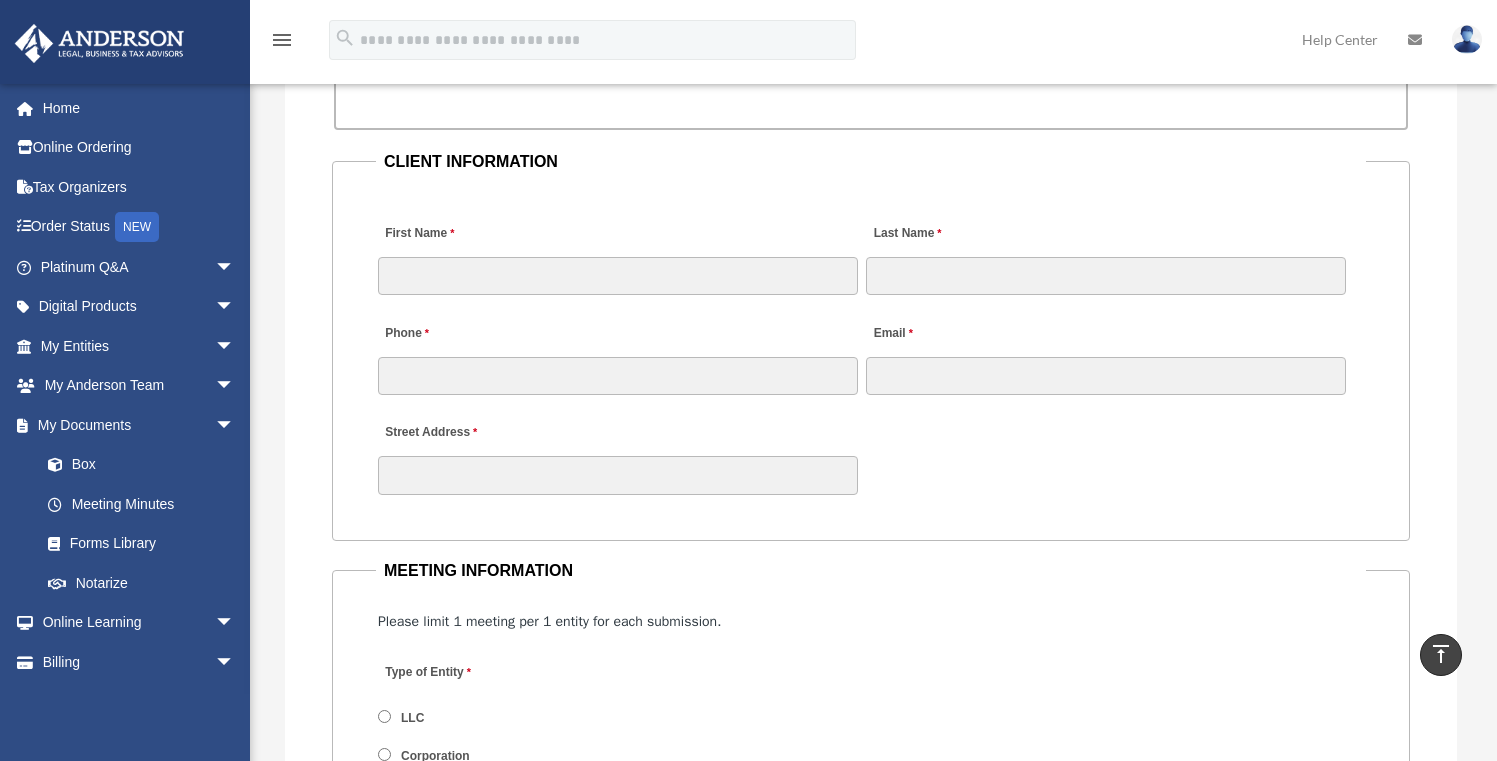 scroll, scrollTop: 1983, scrollLeft: 0, axis: vertical 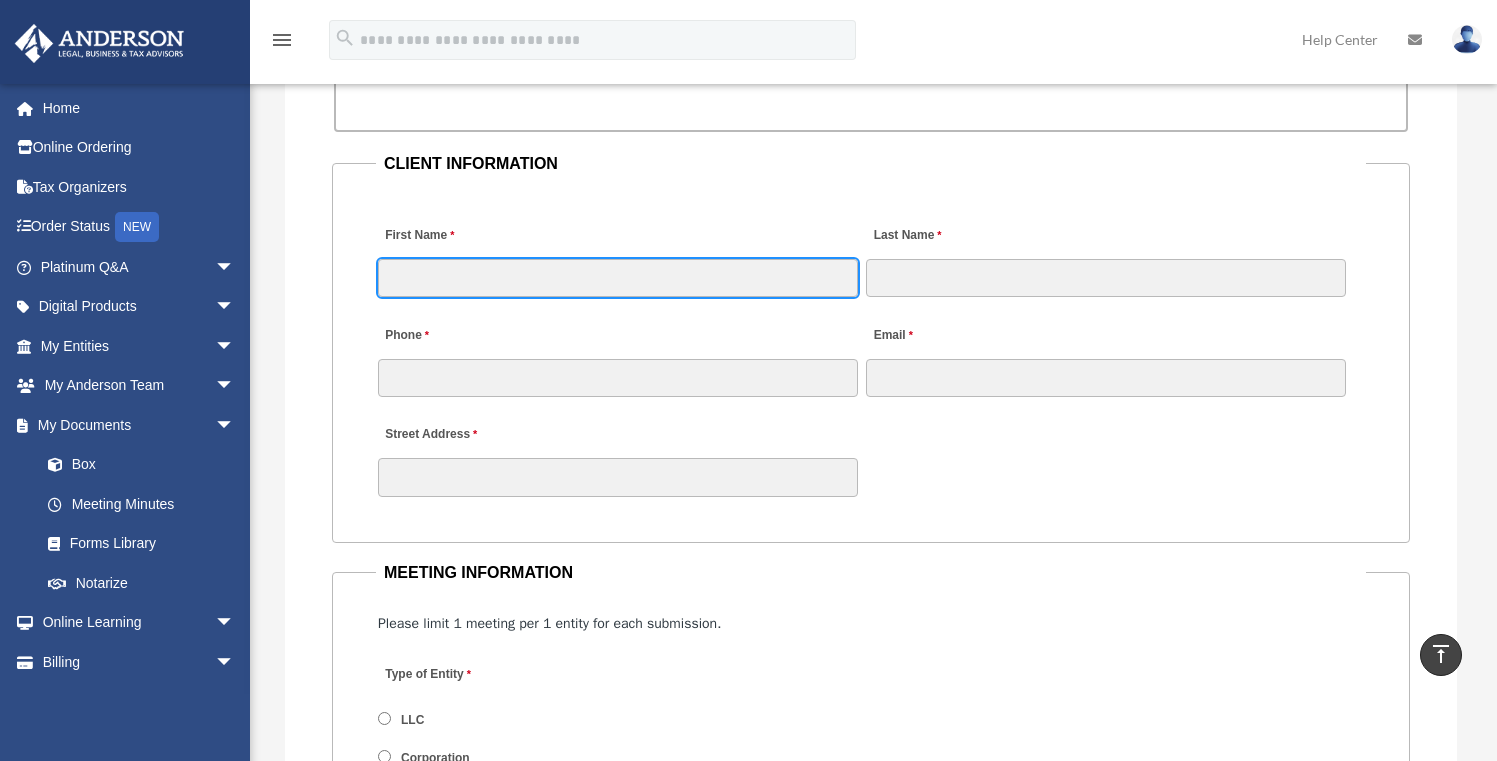click on "First Name" at bounding box center (618, 278) 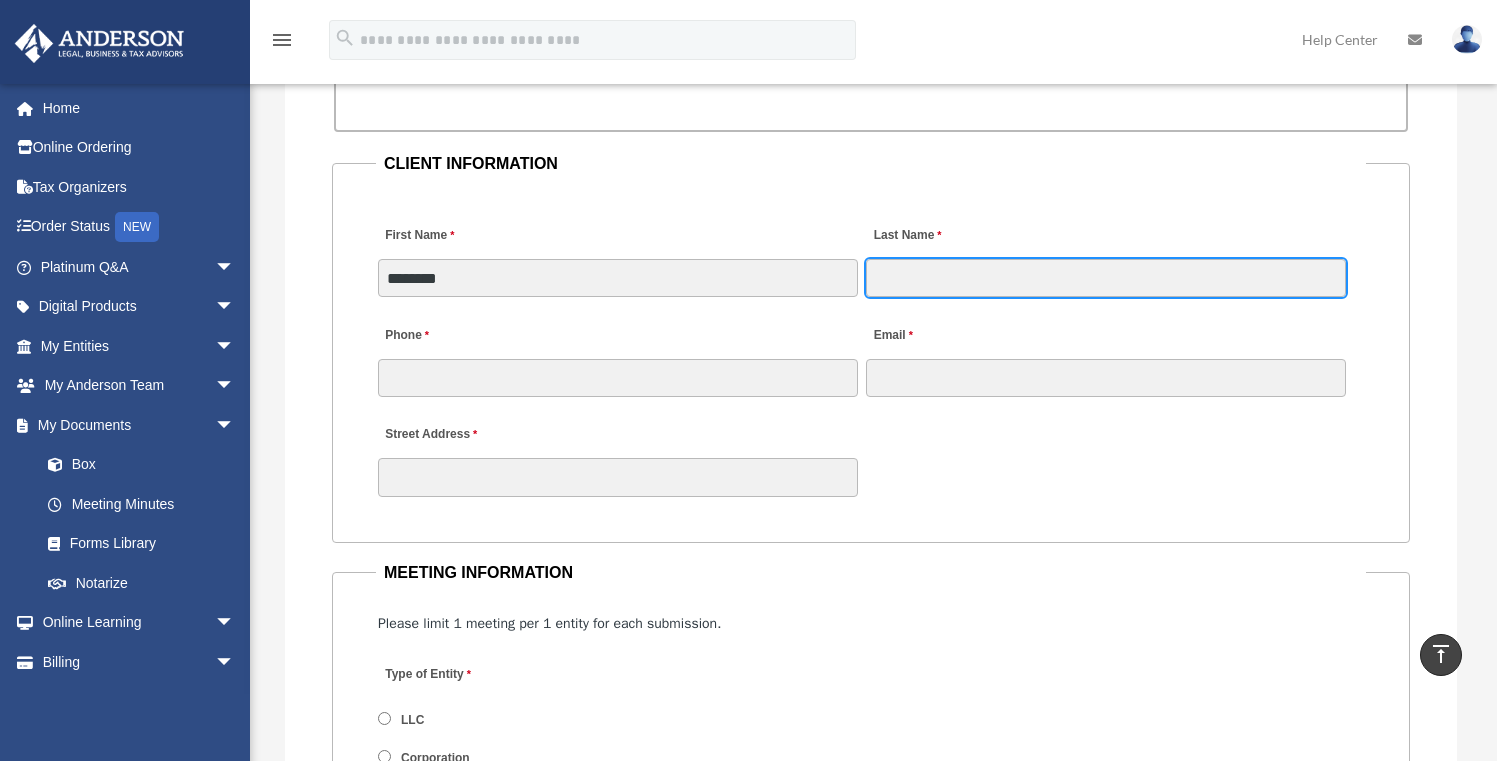 type on "*****" 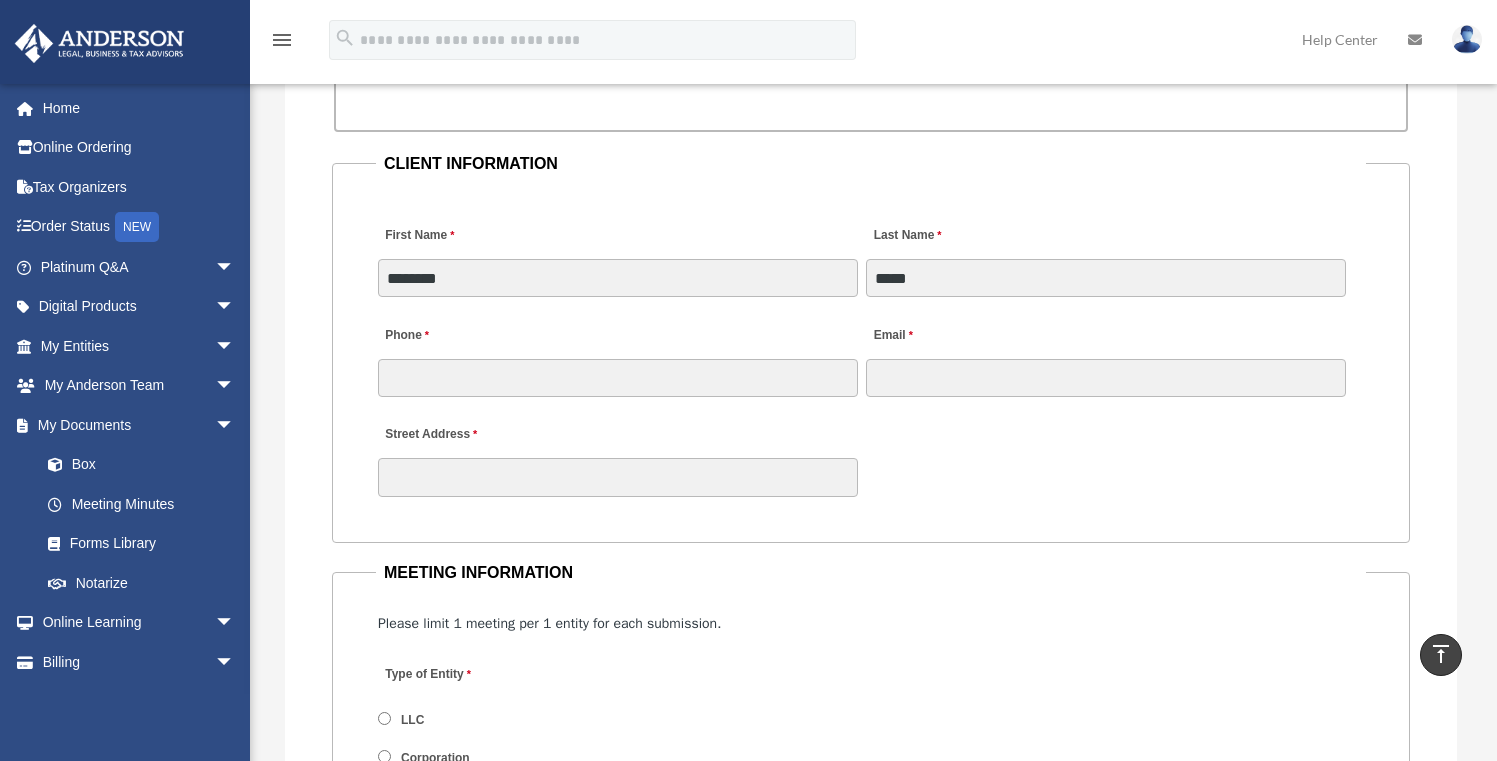 type on "**********" 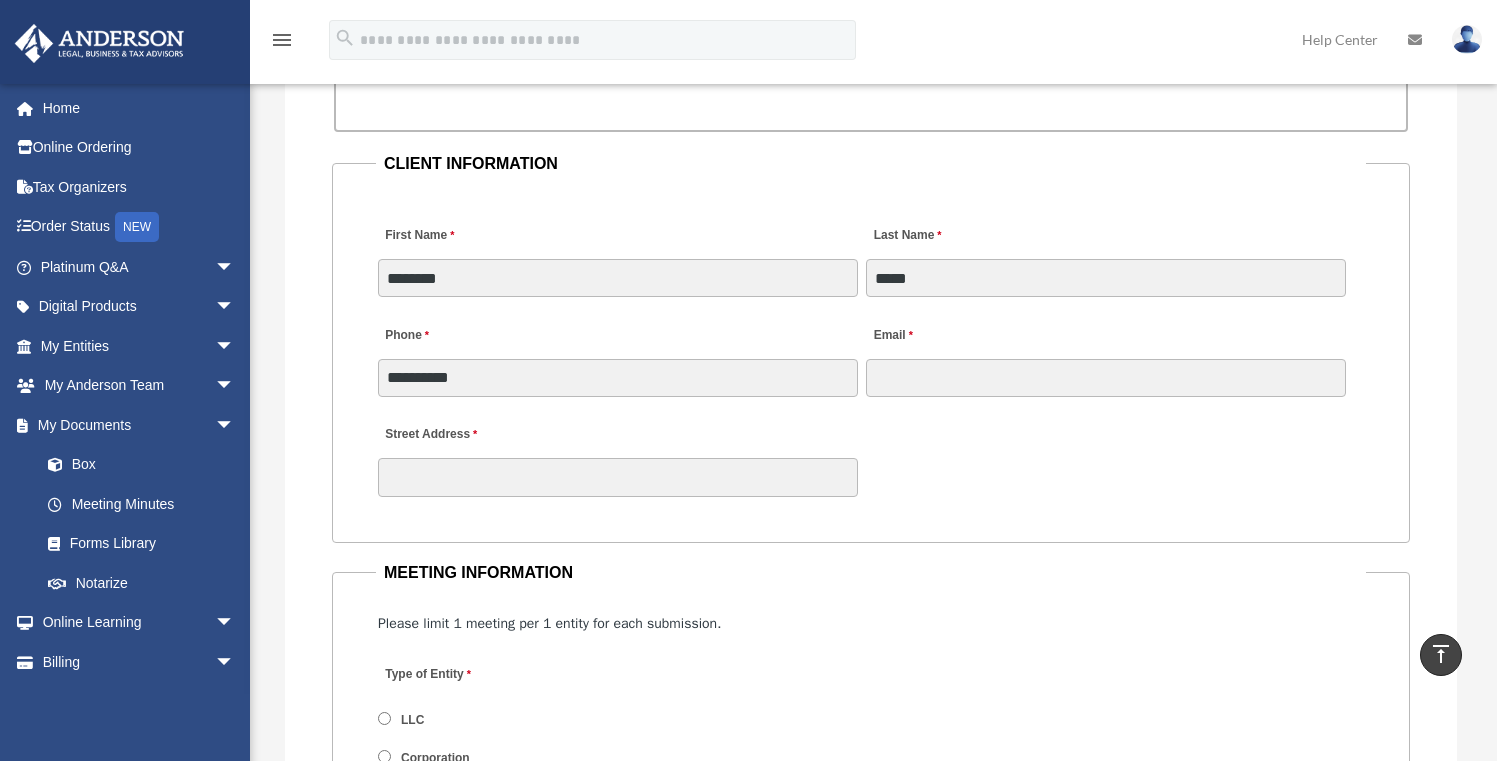 type on "**********" 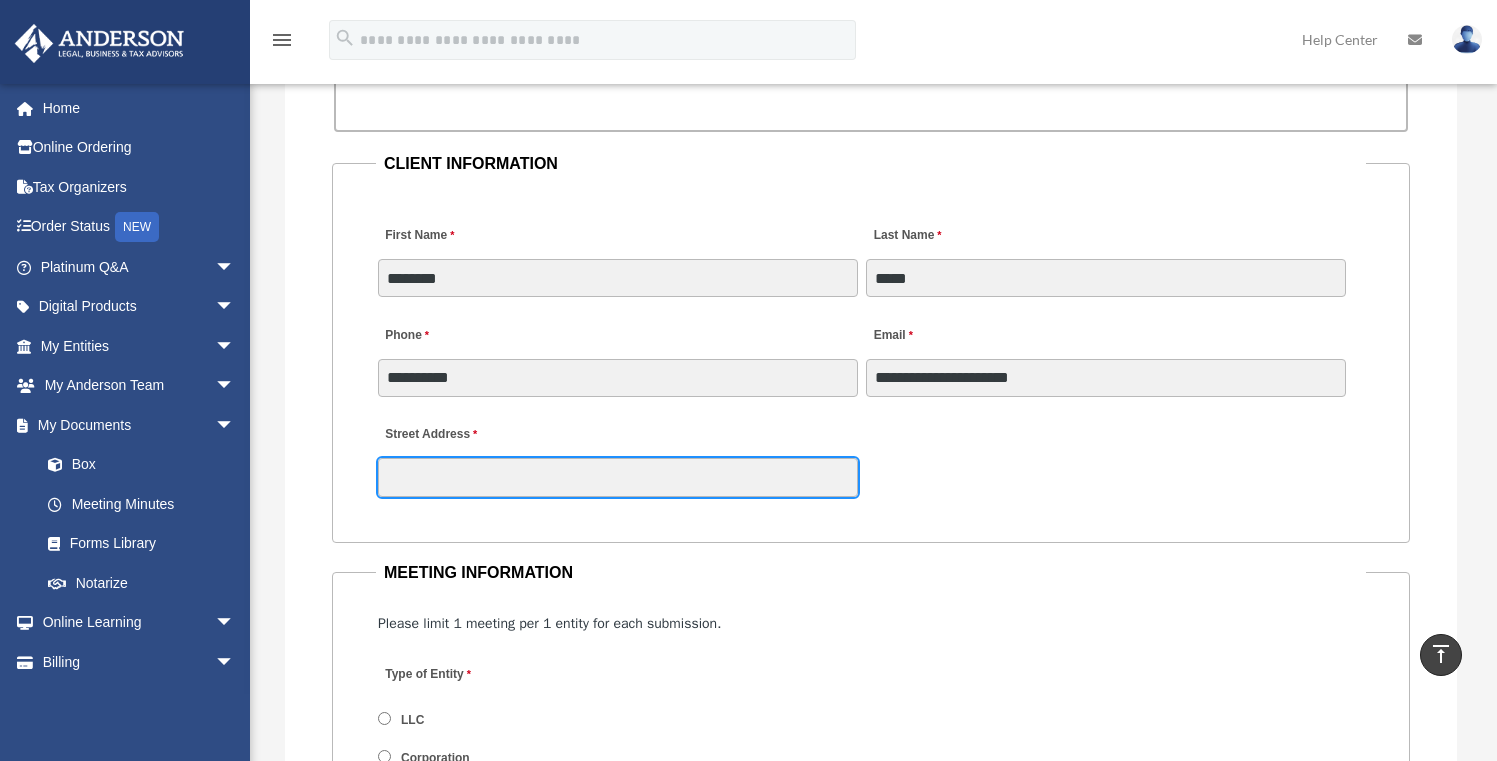 type on "**********" 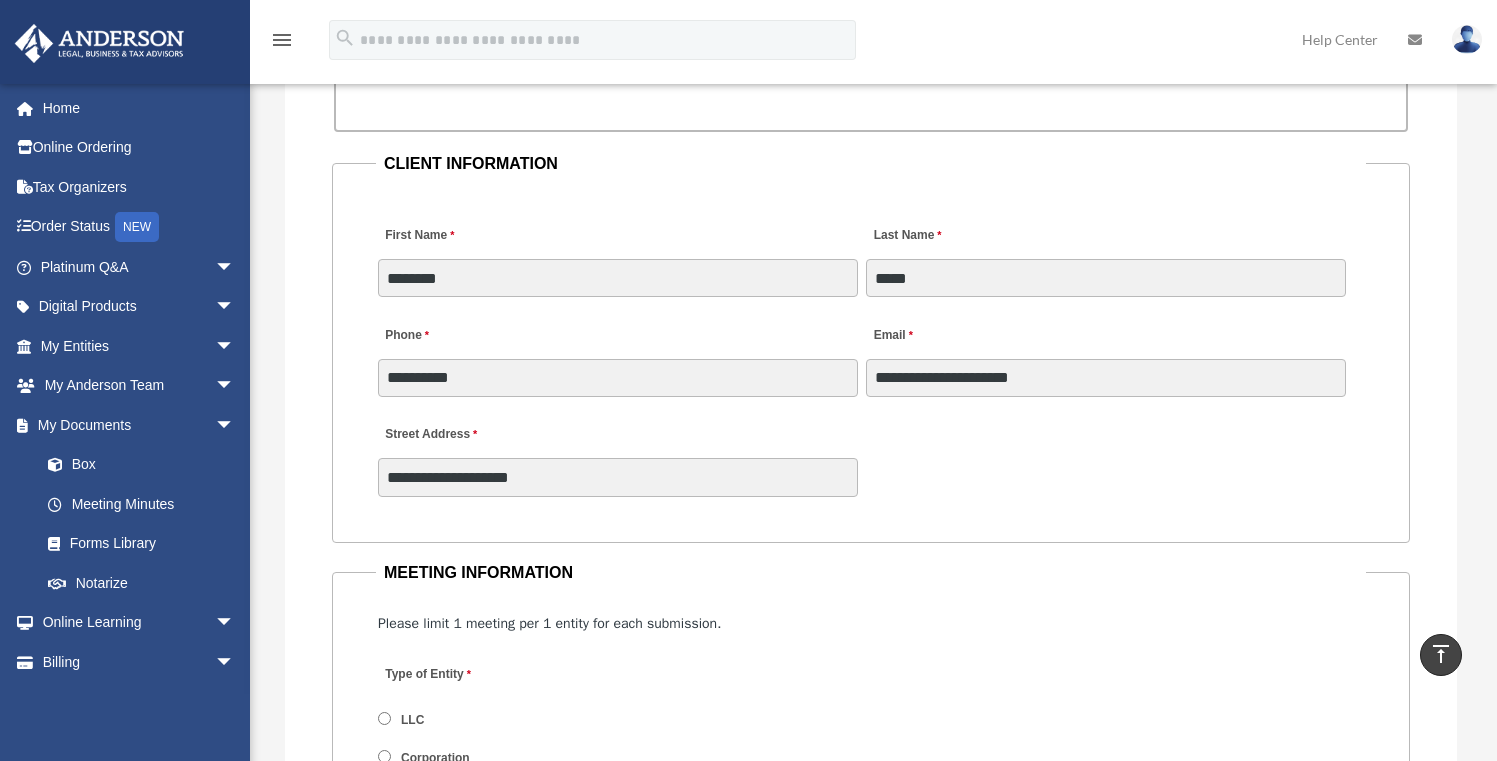 type on "*********" 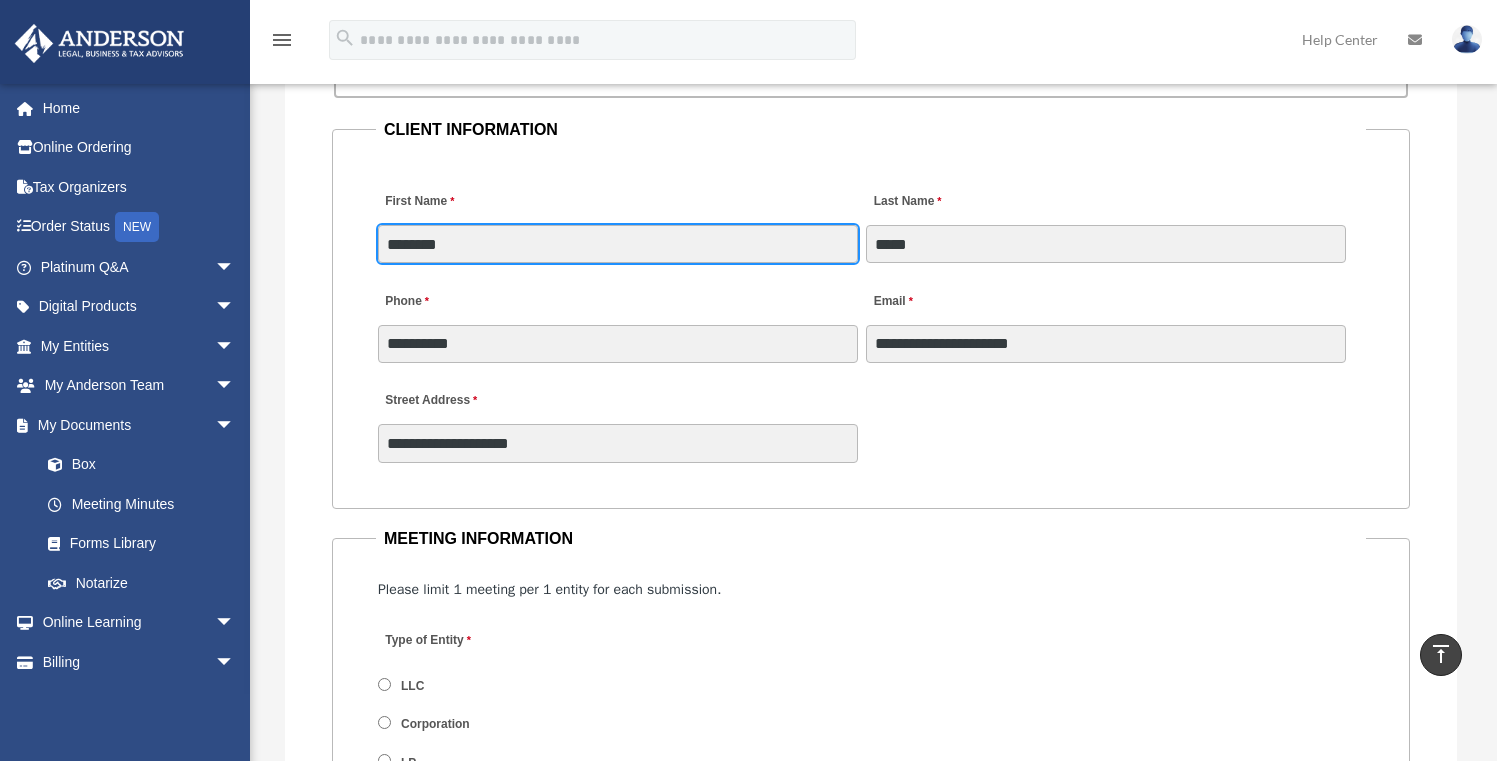 scroll, scrollTop: 2022, scrollLeft: 0, axis: vertical 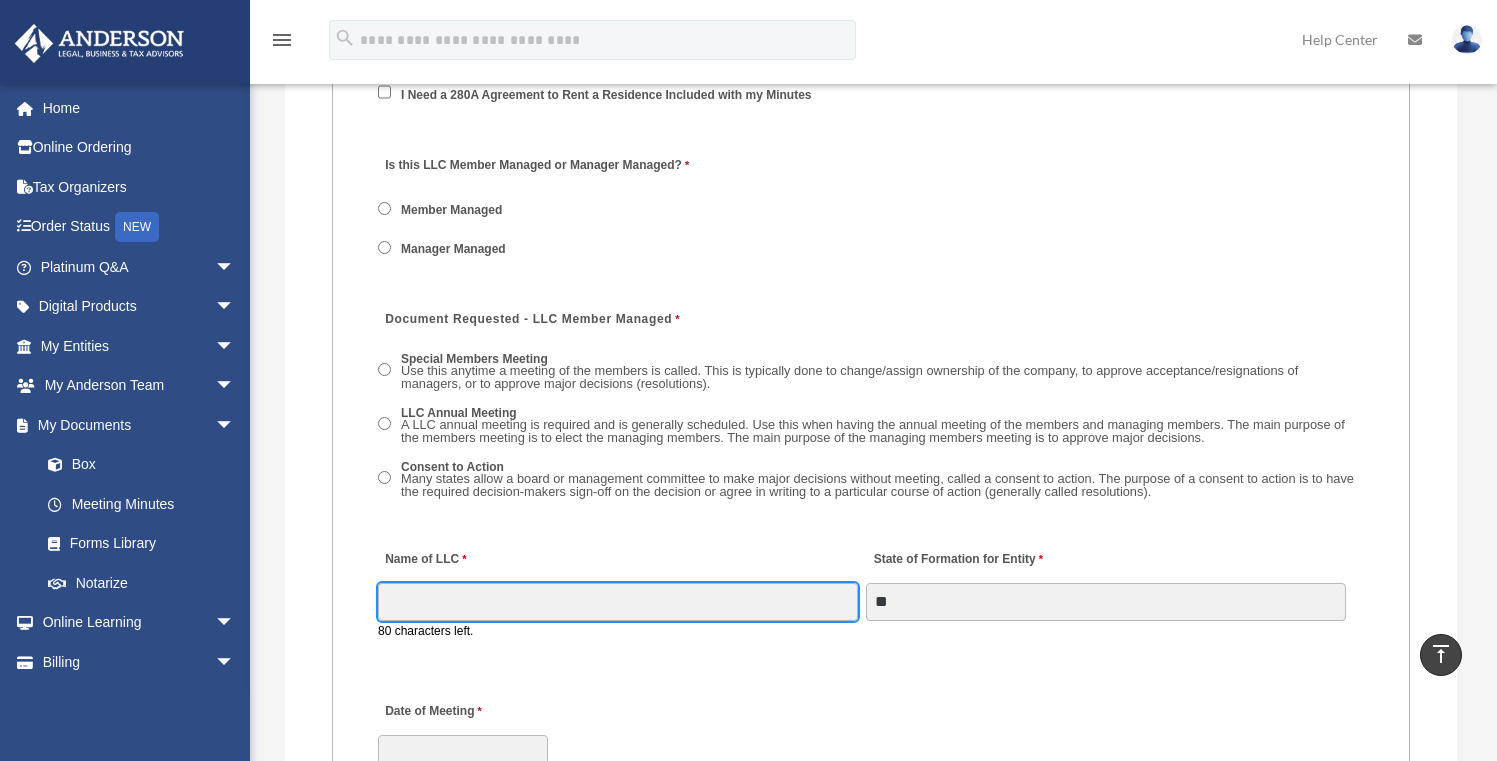 click on "Name of LLC" at bounding box center (618, 602) 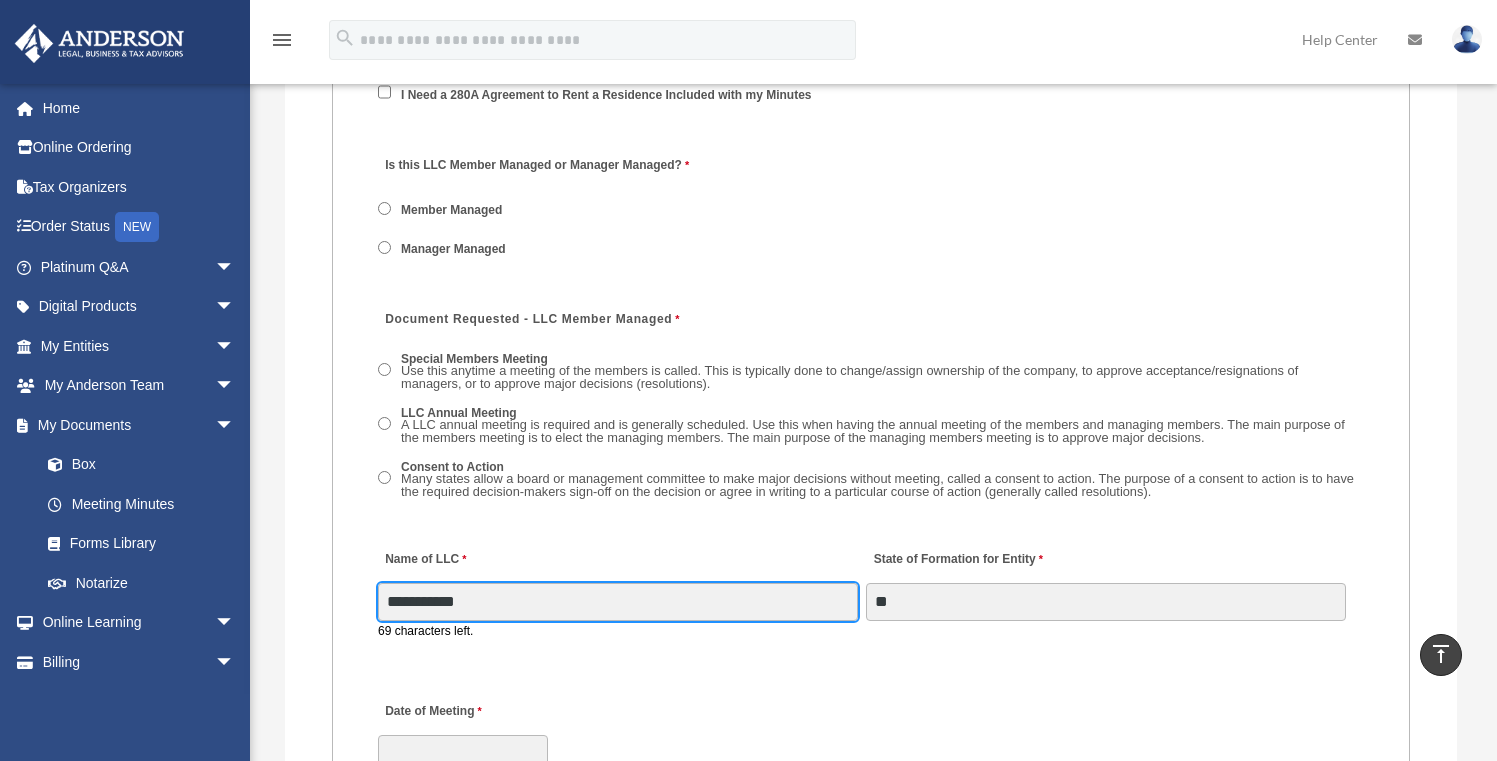 type on "**********" 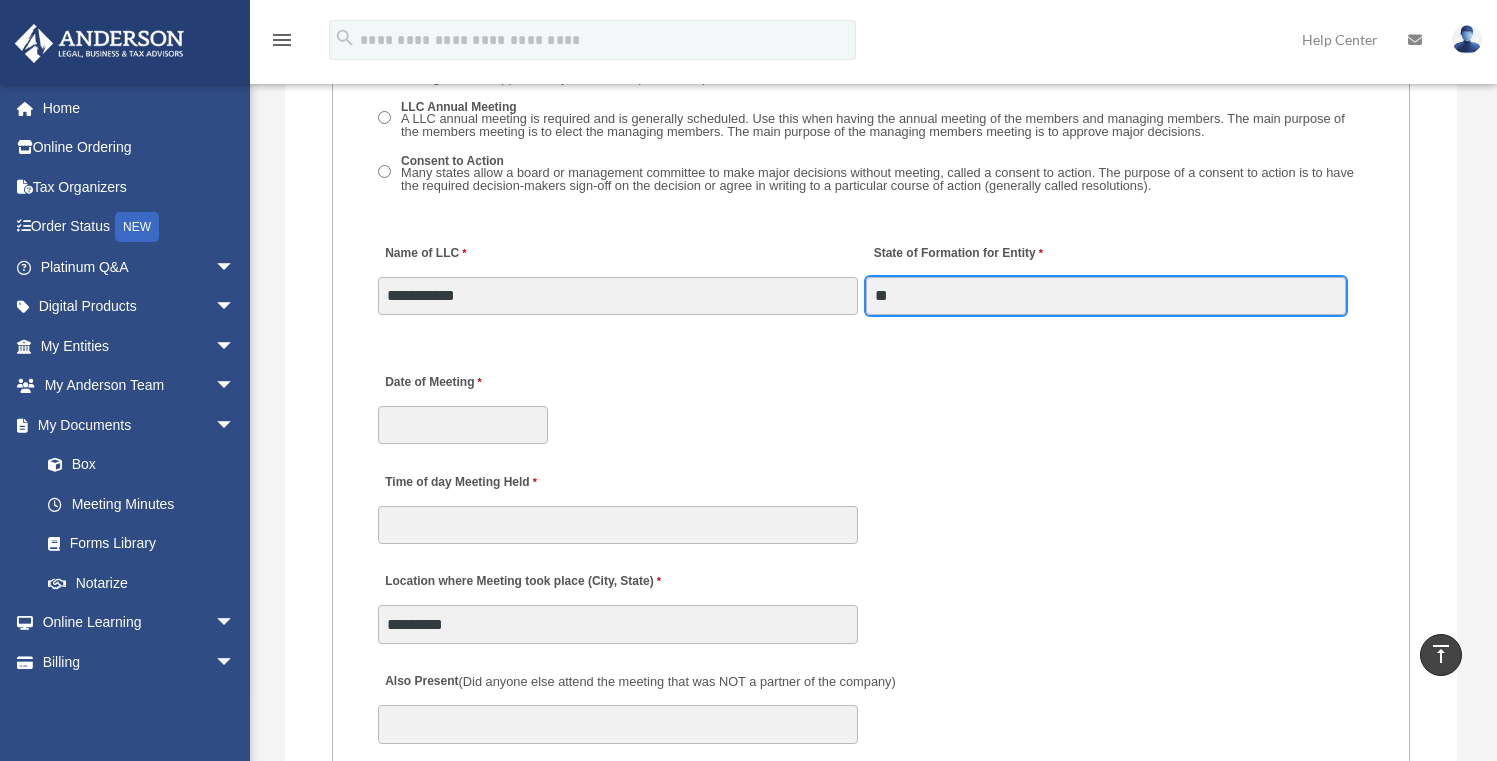 scroll, scrollTop: 3163, scrollLeft: 0, axis: vertical 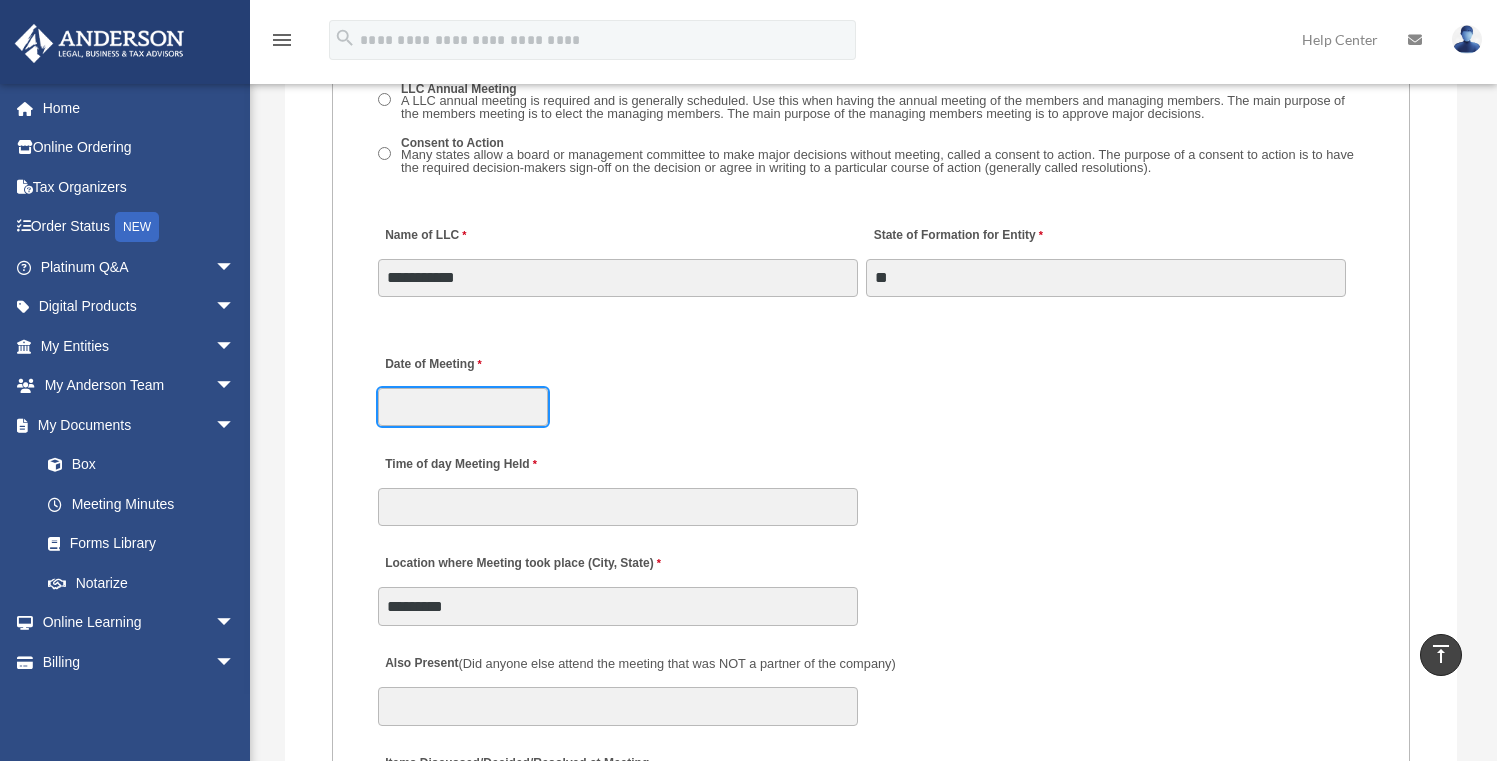 click on "Date of Meeting" at bounding box center [463, 407] 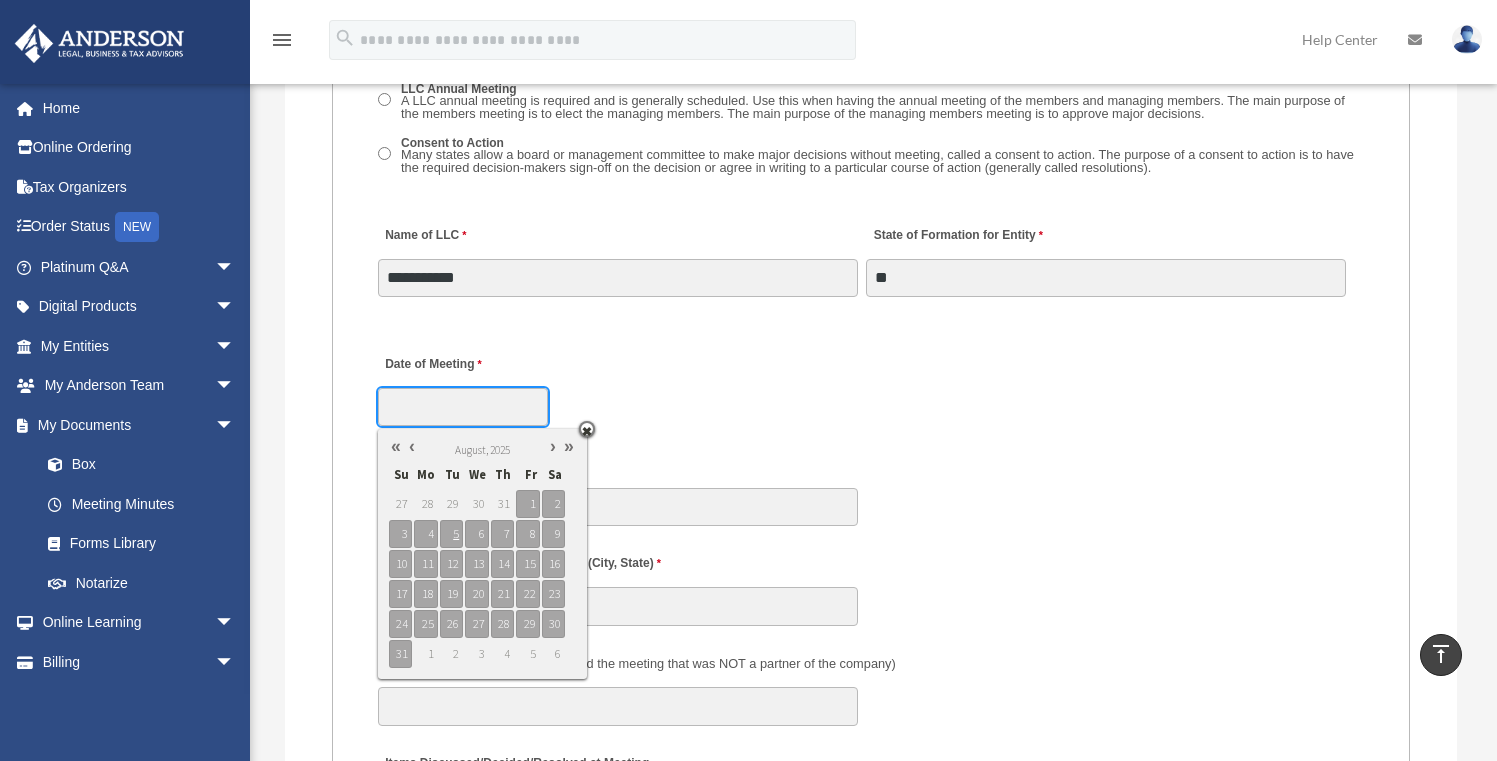 click at bounding box center (412, 446) 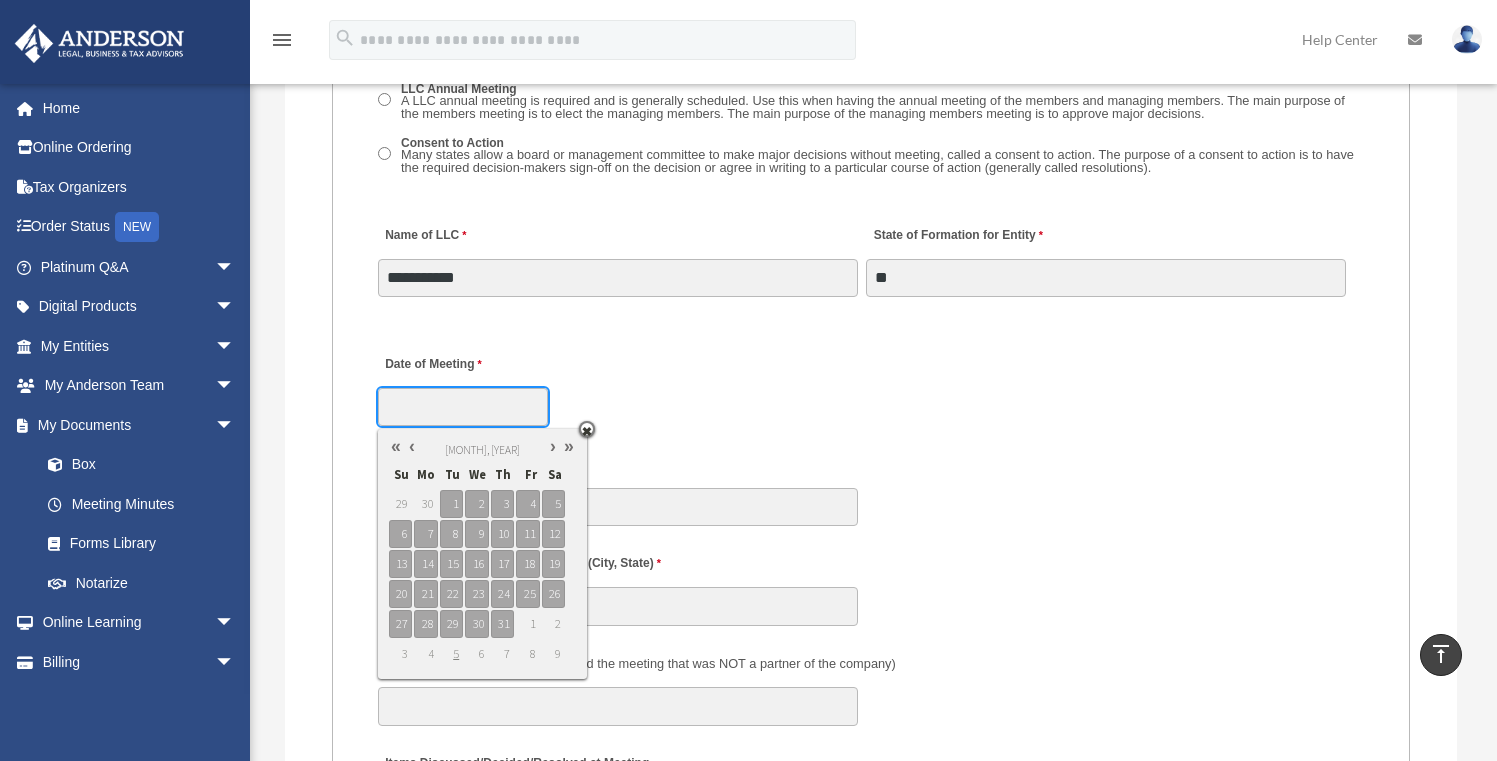 click at bounding box center (412, 446) 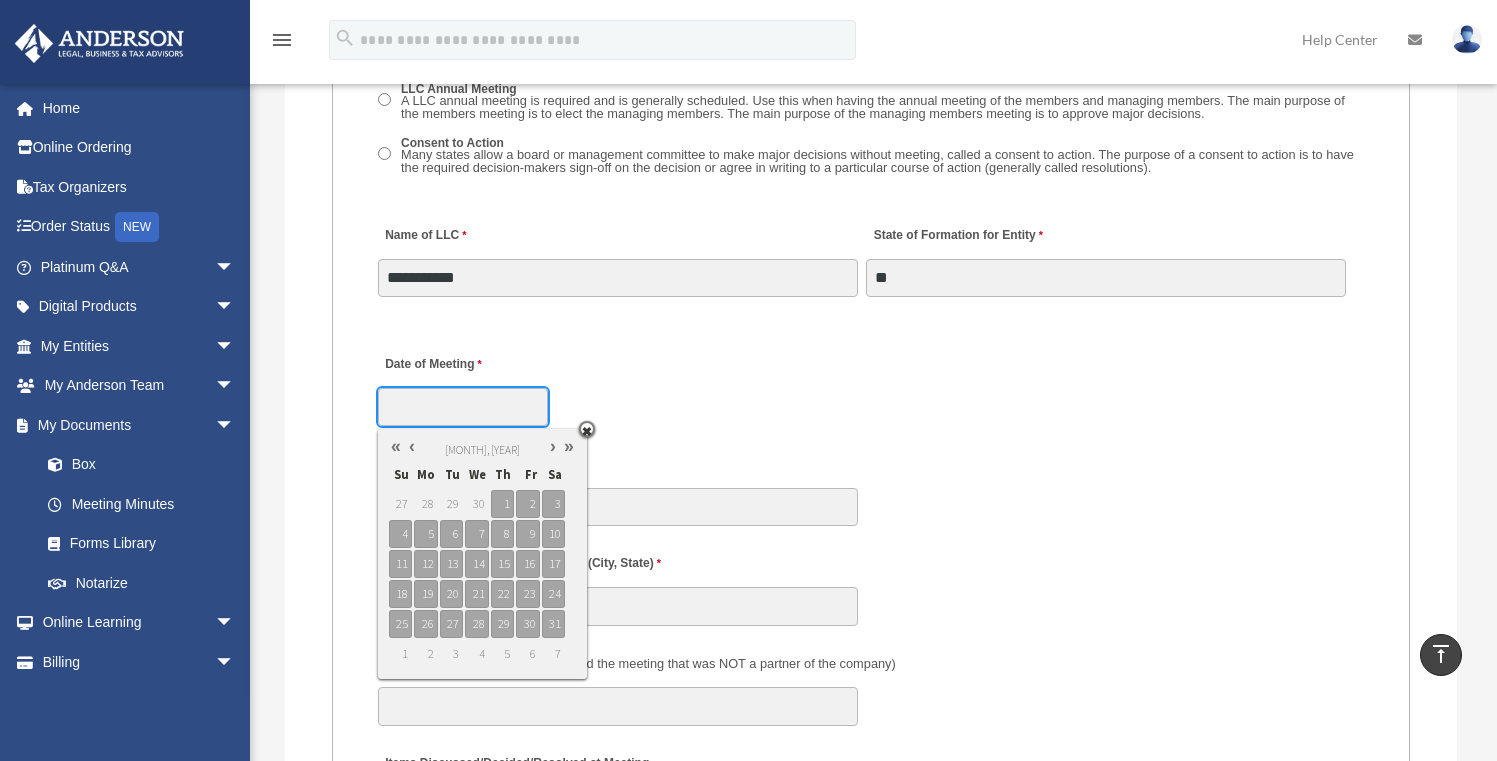 click at bounding box center (412, 446) 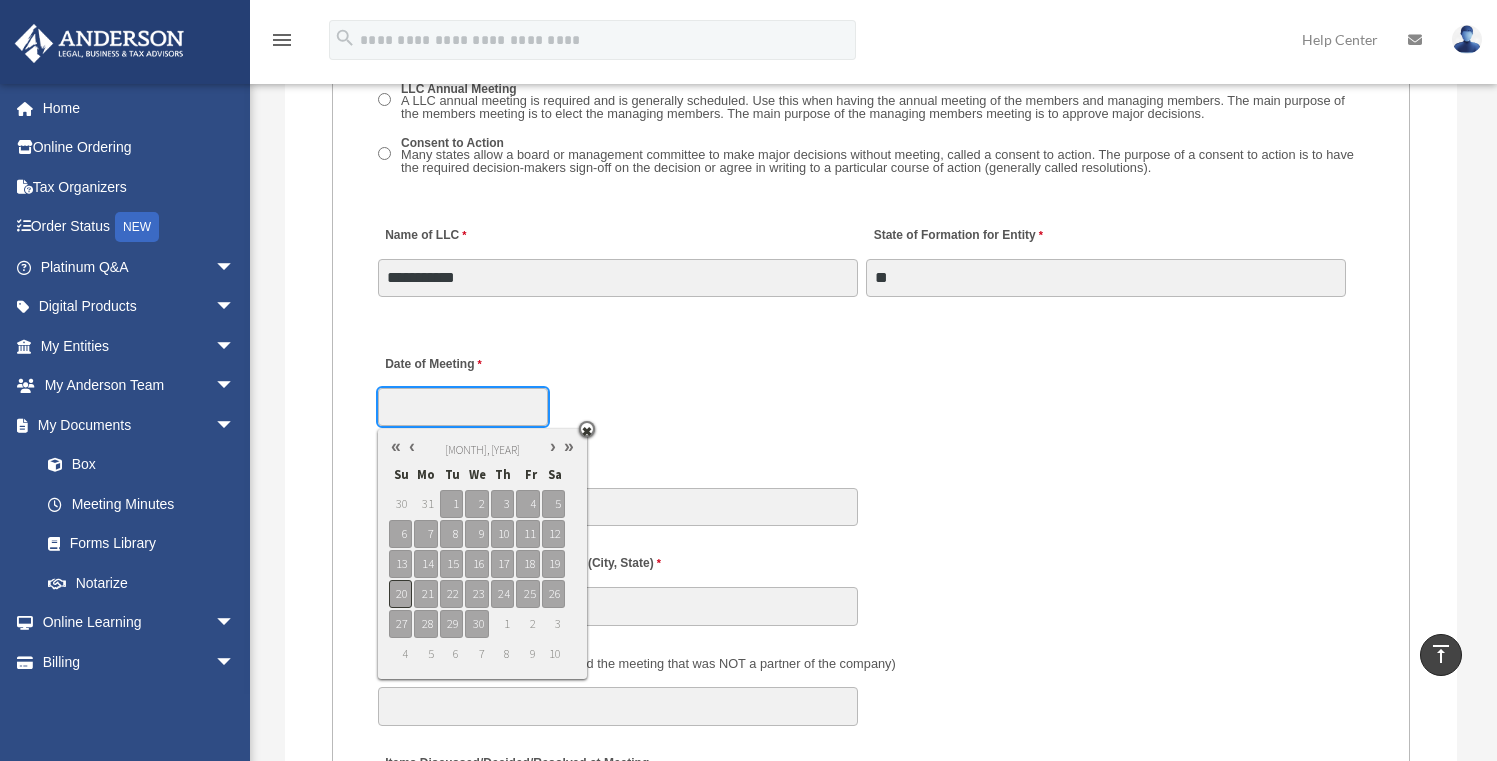 type on "**********" 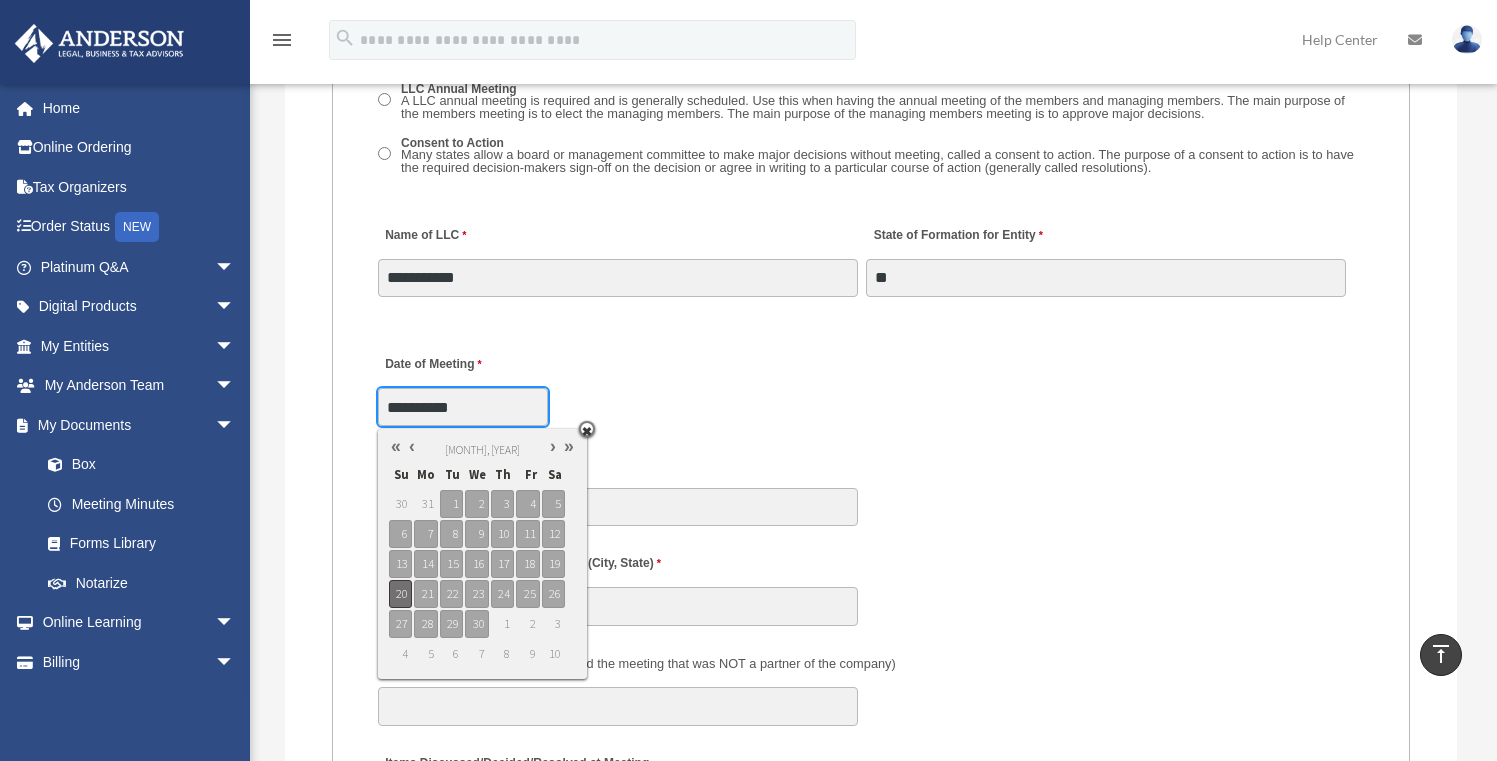 click on "20" at bounding box center [400, 594] 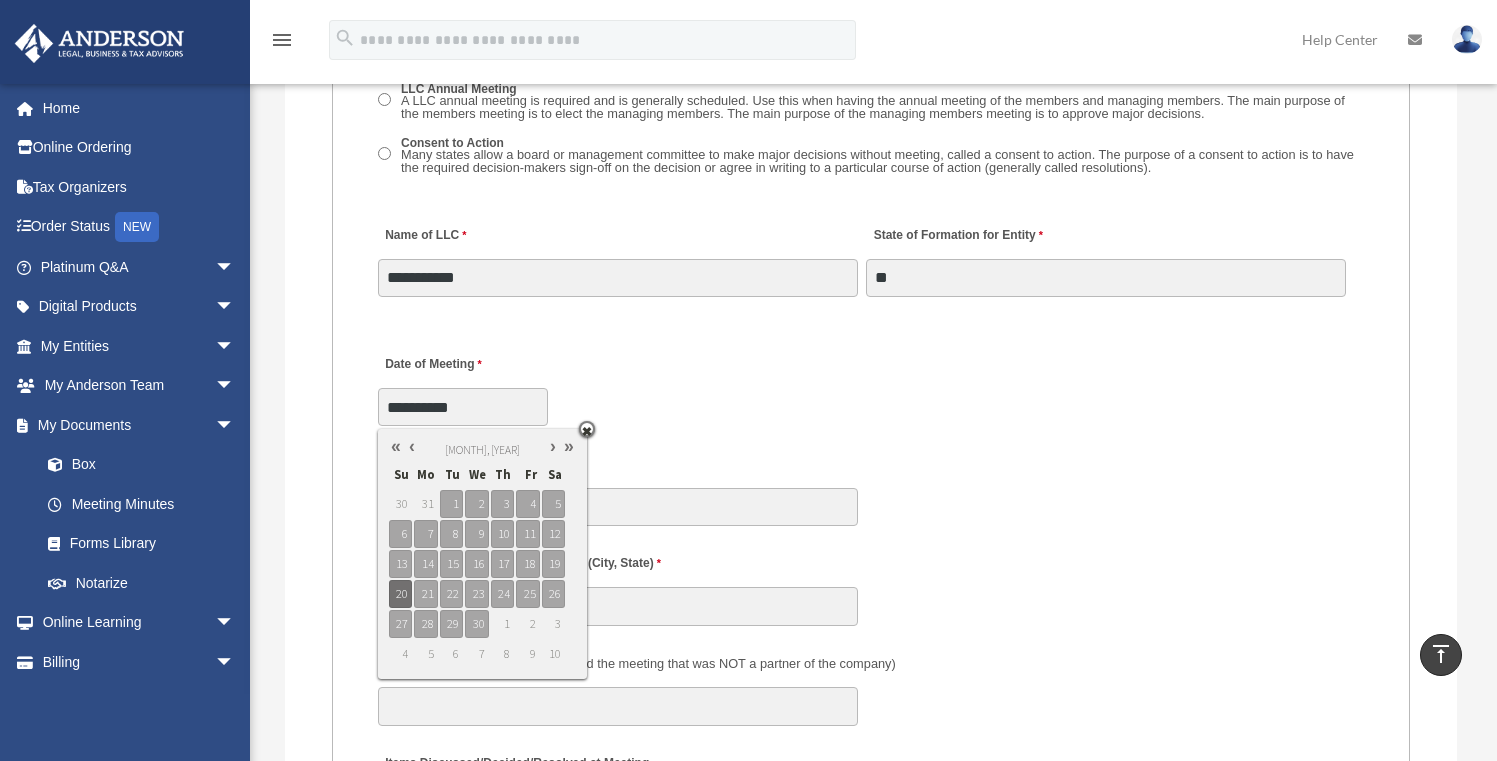 click on "MEETING INFORMATION
Please limit 1 meeting per 1 entity for each submission.
Type of Entity LLC Corporation LP Wyoming Statutory Trust (WST)
280A Option I Need a 280A Agreement to Rent a Residence Included with my Minutes
The 280A Option should only be checked if the LLC is Taxed as a C or S Corporation
WST Option Special Trustees Meeting
Use this when a meeting of trustees is called for a Wyoming Statutory Trust. Please note that technically there are no requirements for meetings in a WST so there are no annual meetings, just trustee meetings.
Name of Wyoming Statutory Trust
I need a Valuation Worksheet included with my minutes
Is this LLC Member Managed or Manager Managed? Member Managed Manager Managed
Document Requested - LLC Member Managed Special Members Meeting LLC Annual Meeting Consent to Action
Document Requested - LLC Manager Managed Special Managers Meeting LLC Annual Meeting Consent to Action Special Document - Special Members Meeting" at bounding box center [871, 728] 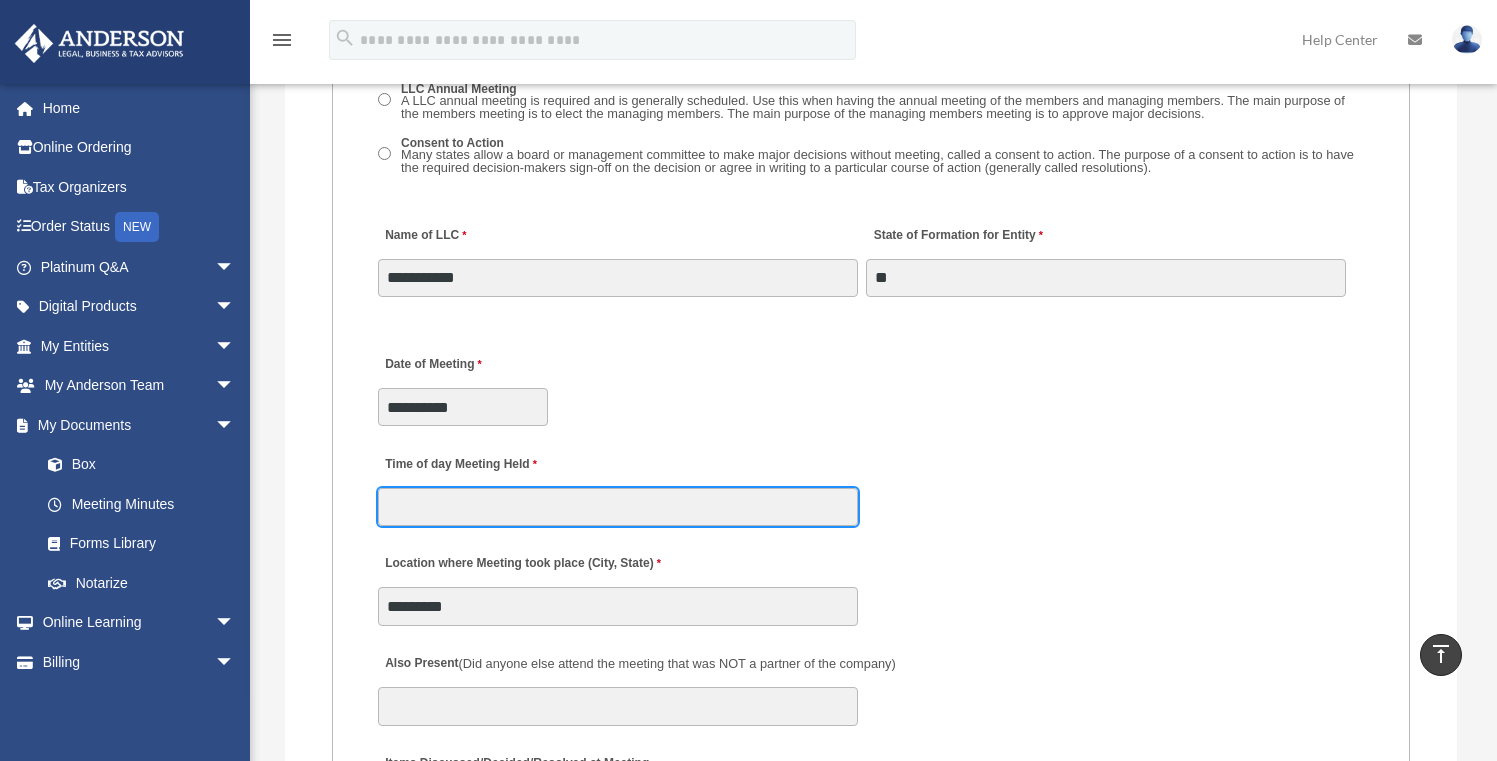 click on "Time of day Meeting Held" at bounding box center (618, 507) 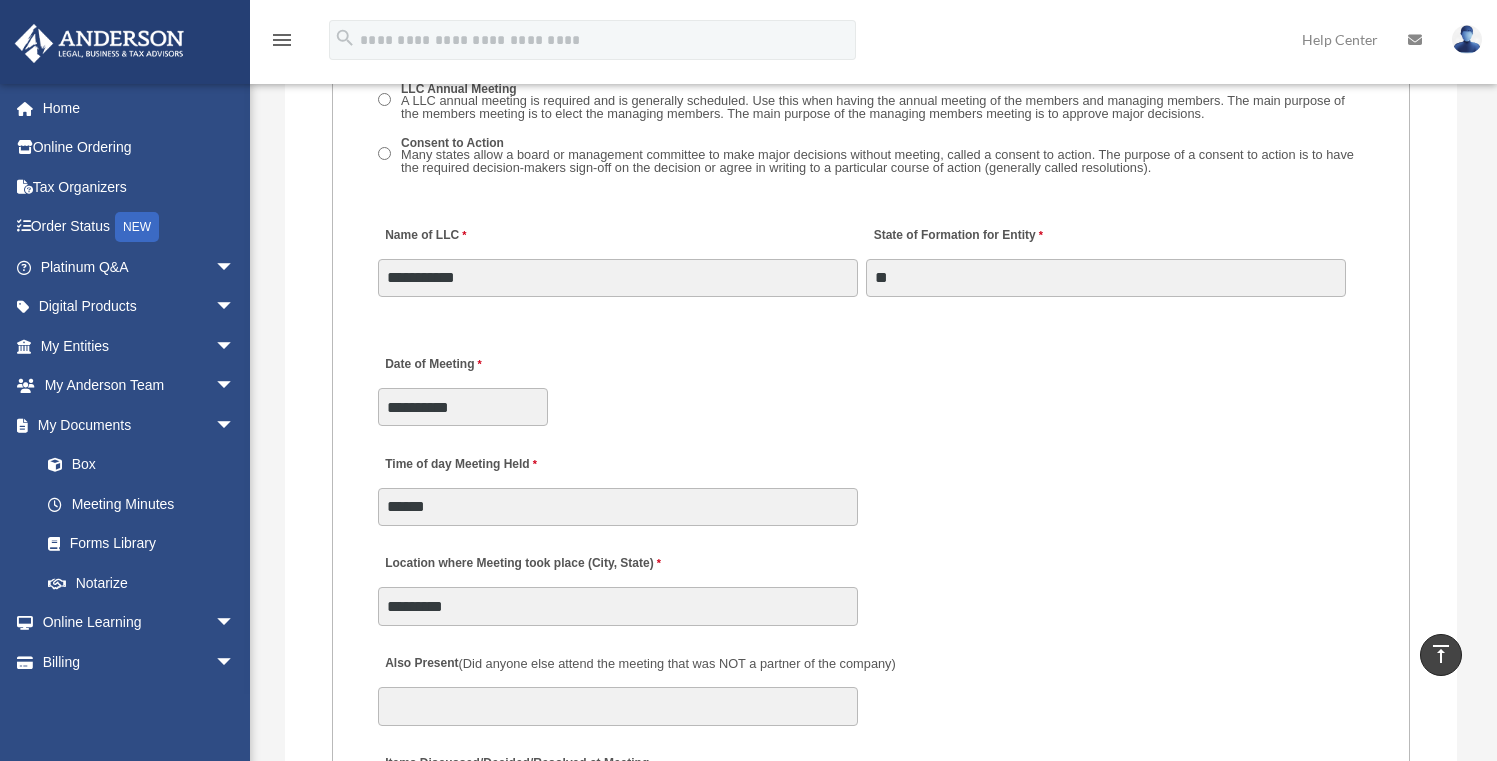 click on "**********" at bounding box center (871, 384) 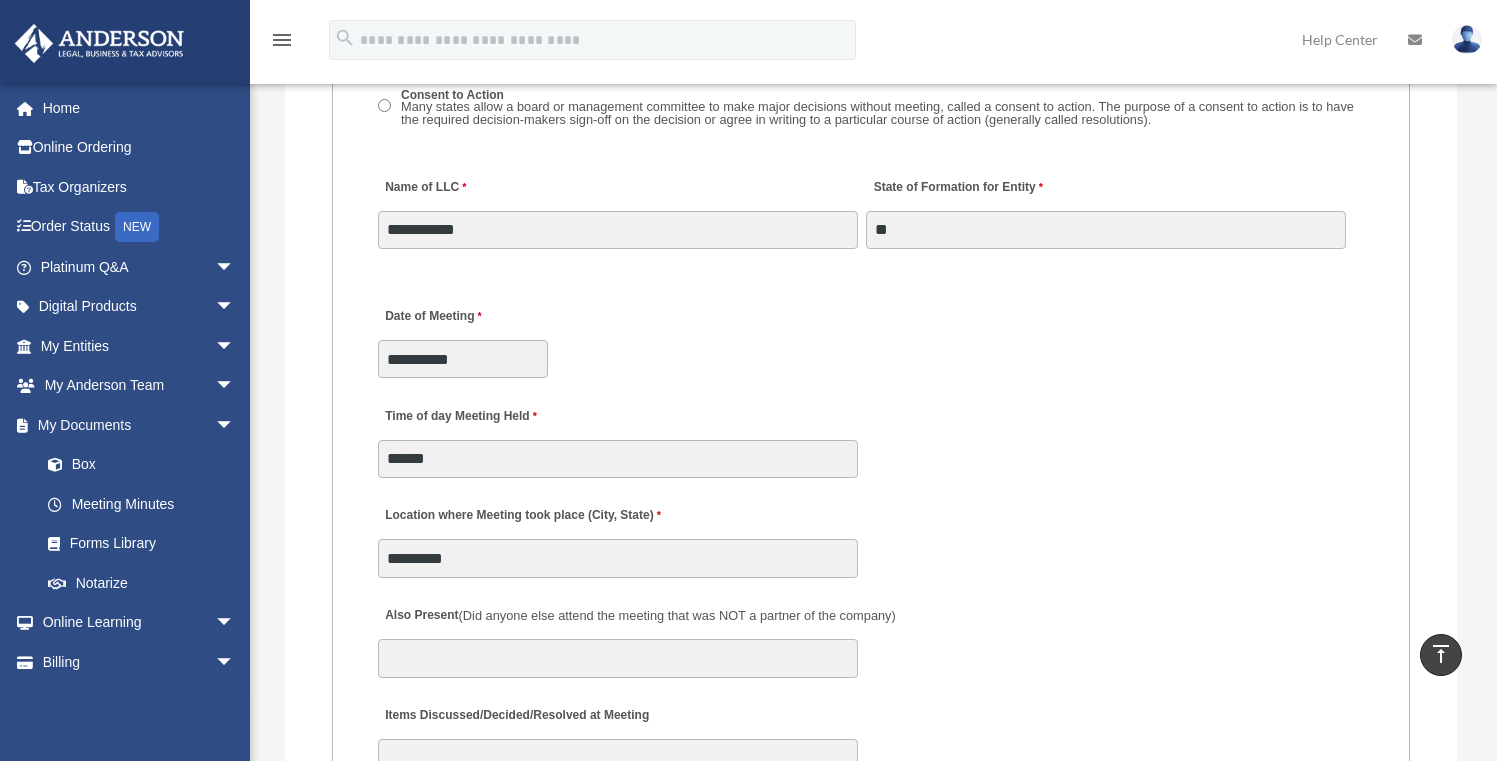 scroll, scrollTop: 3221, scrollLeft: 0, axis: vertical 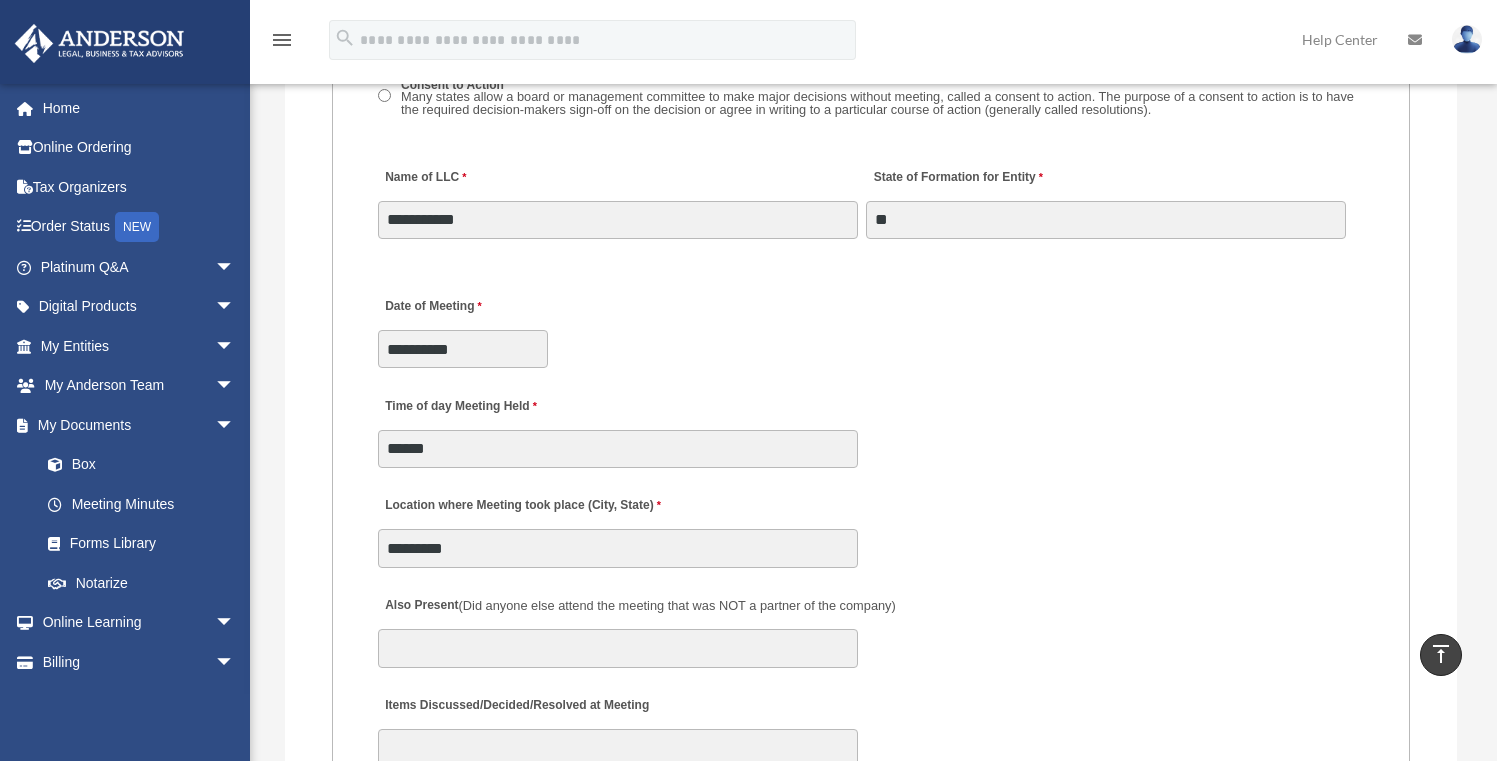 click on "Location where Meeting took place (City, State) *********" at bounding box center (871, 526) 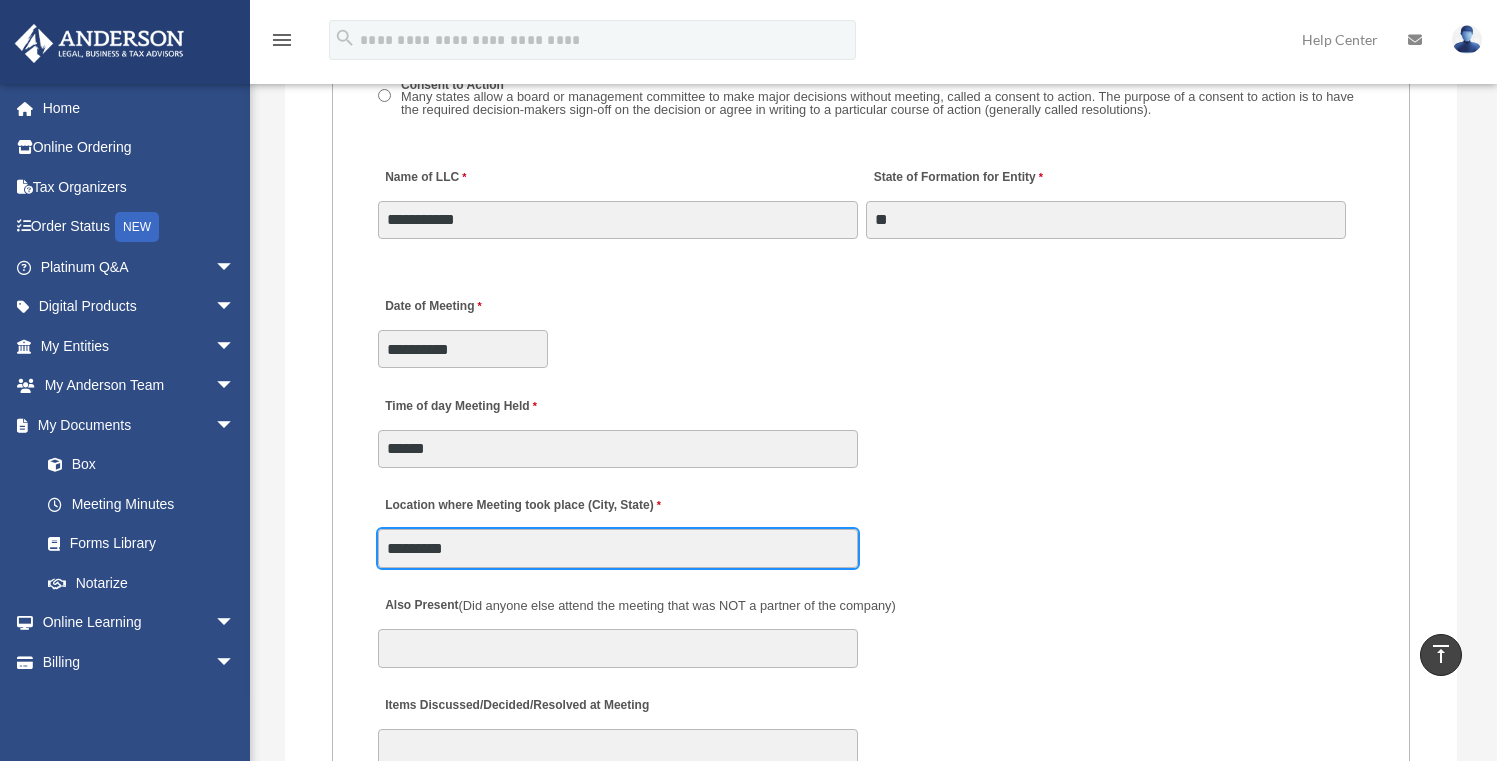 click on "*********" at bounding box center (618, 548) 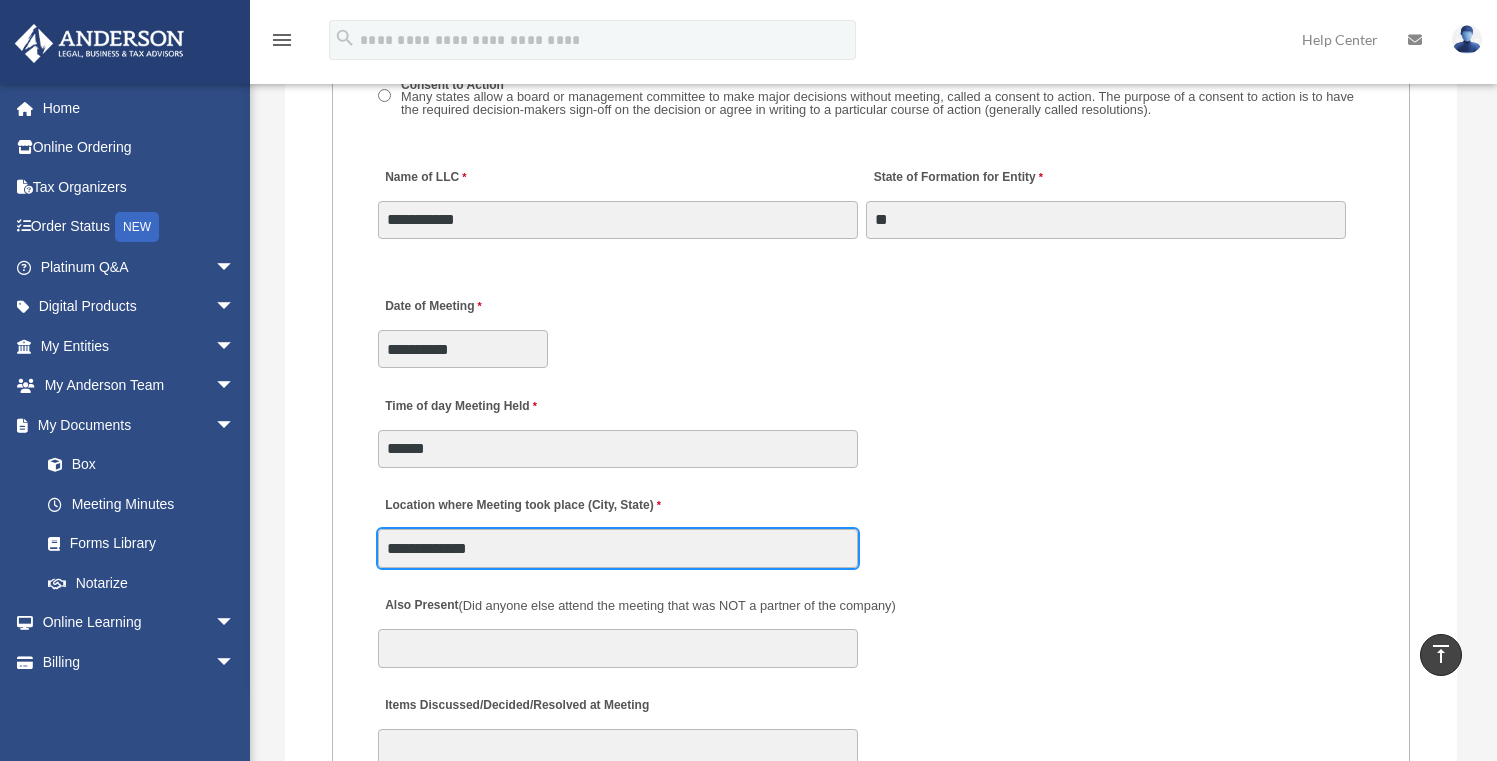 type on "**********" 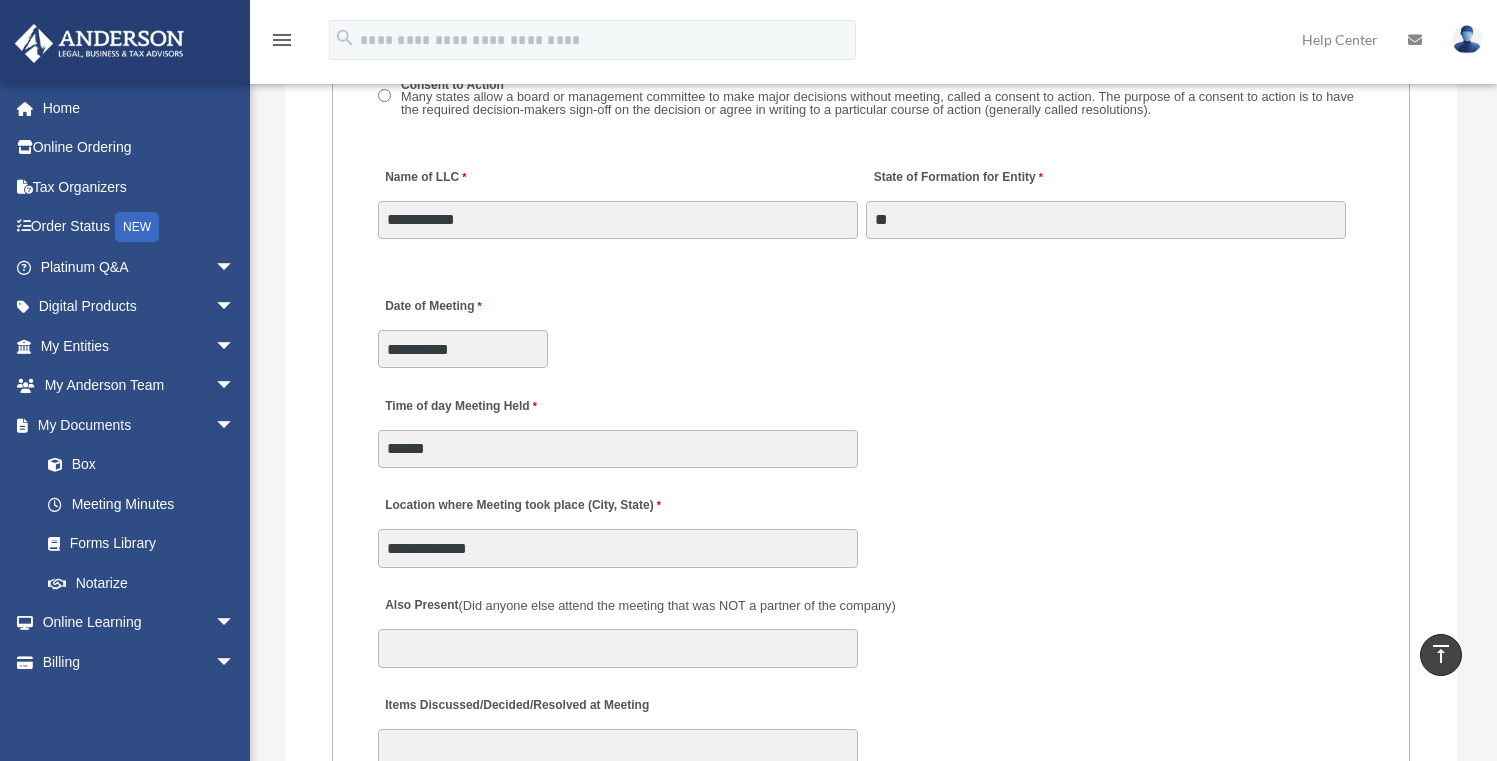 click on "**********" at bounding box center [871, 326] 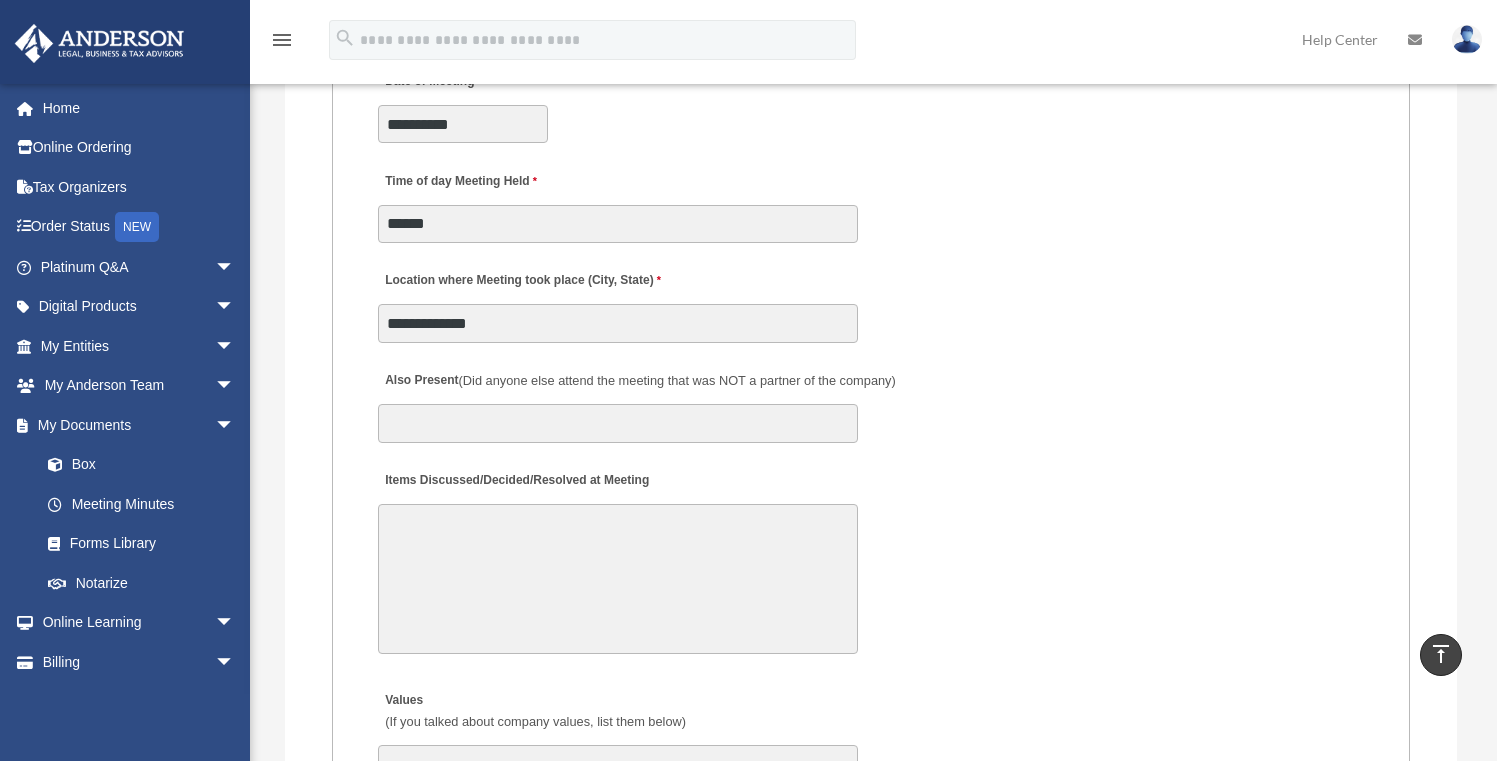 scroll, scrollTop: 3445, scrollLeft: 0, axis: vertical 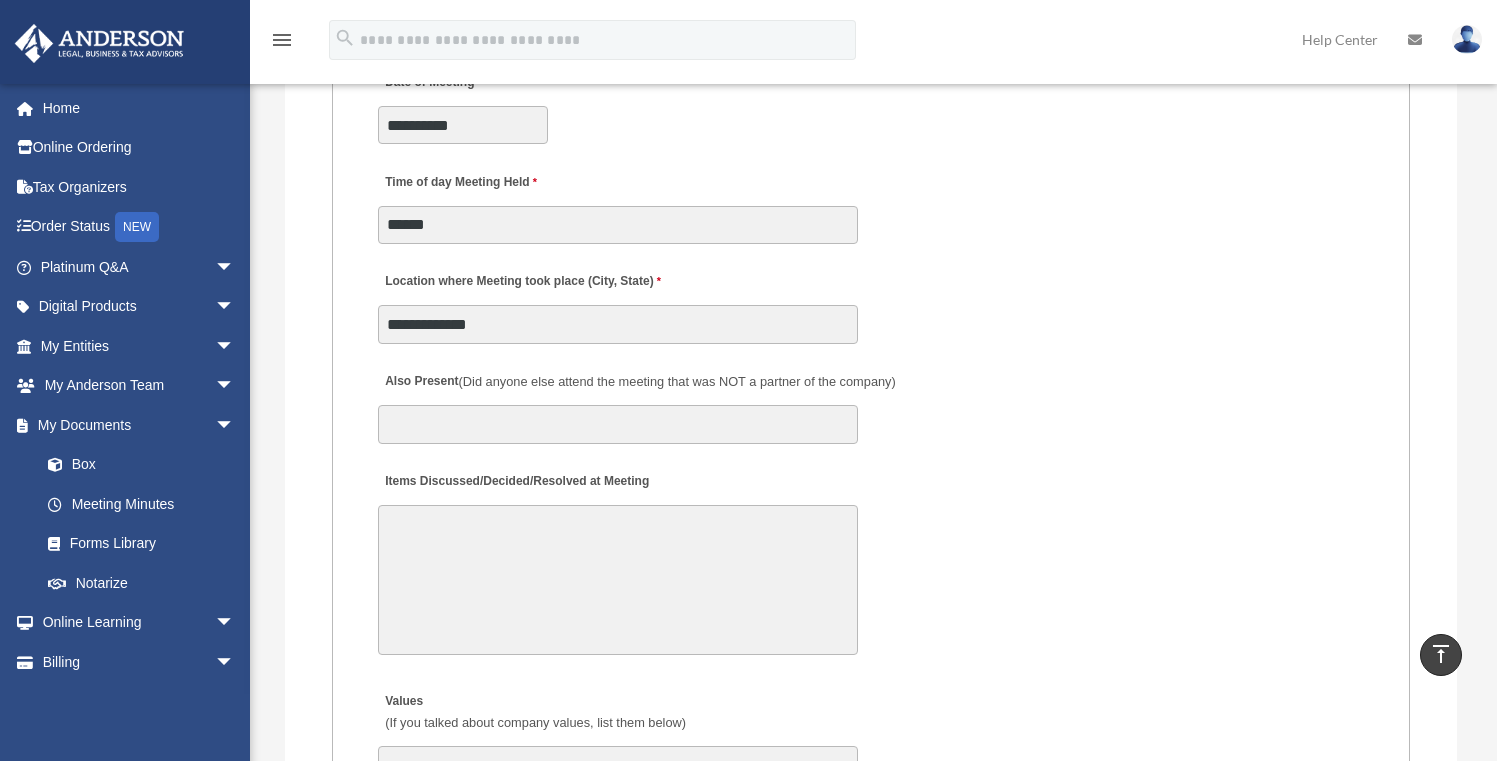 click on "Items Discussed/Decided/Resolved at Meeting" at bounding box center (618, 580) 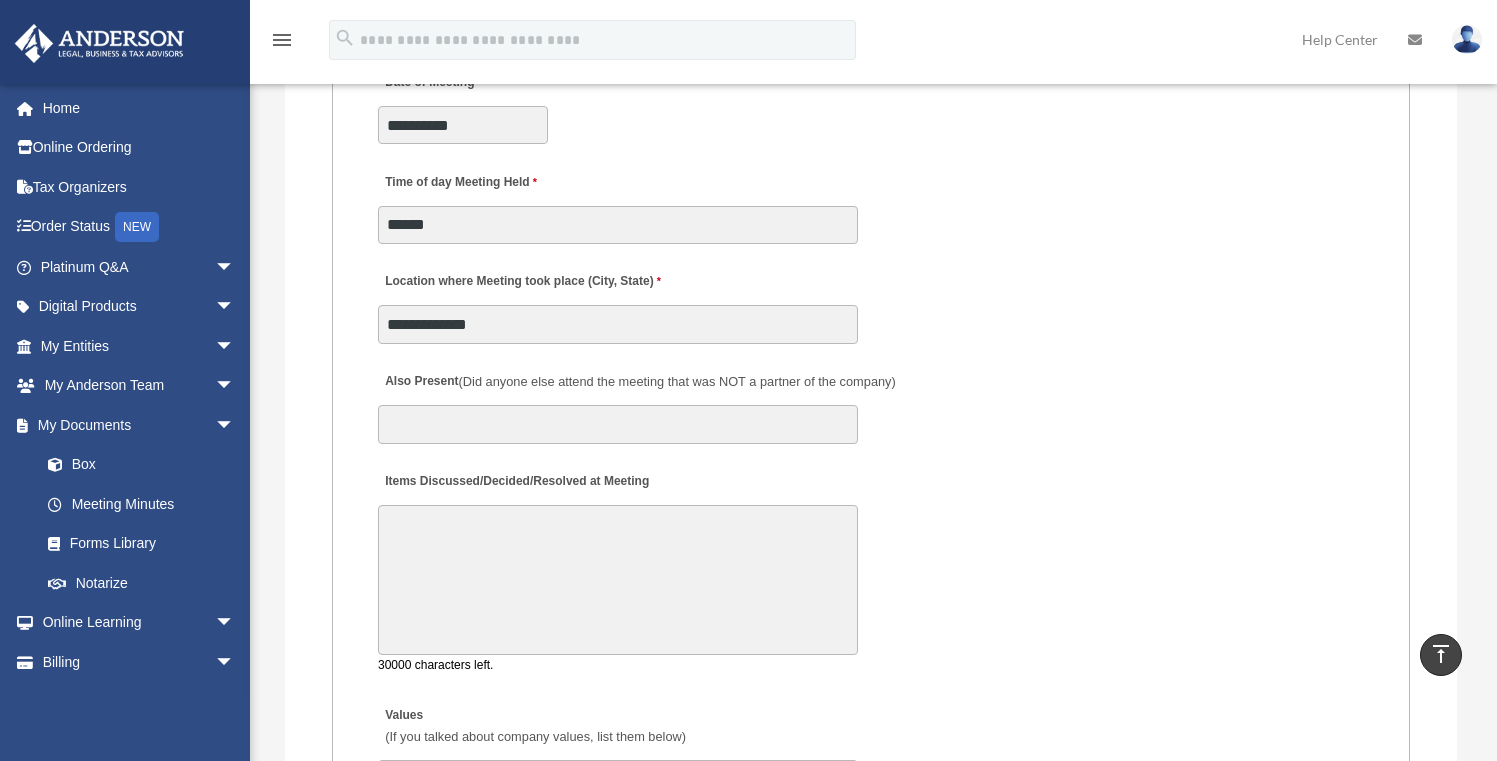 paste on "**********" 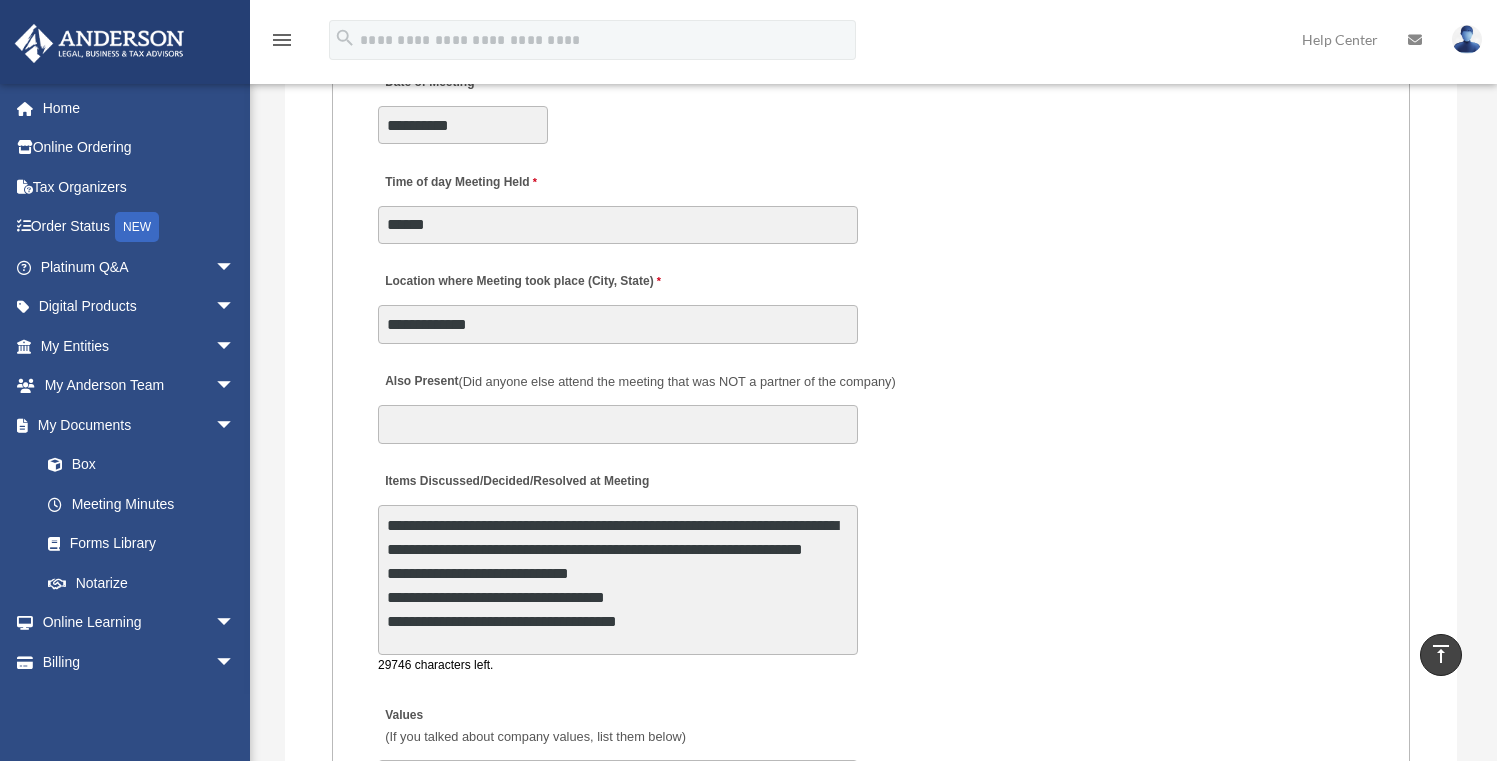 type on "**********" 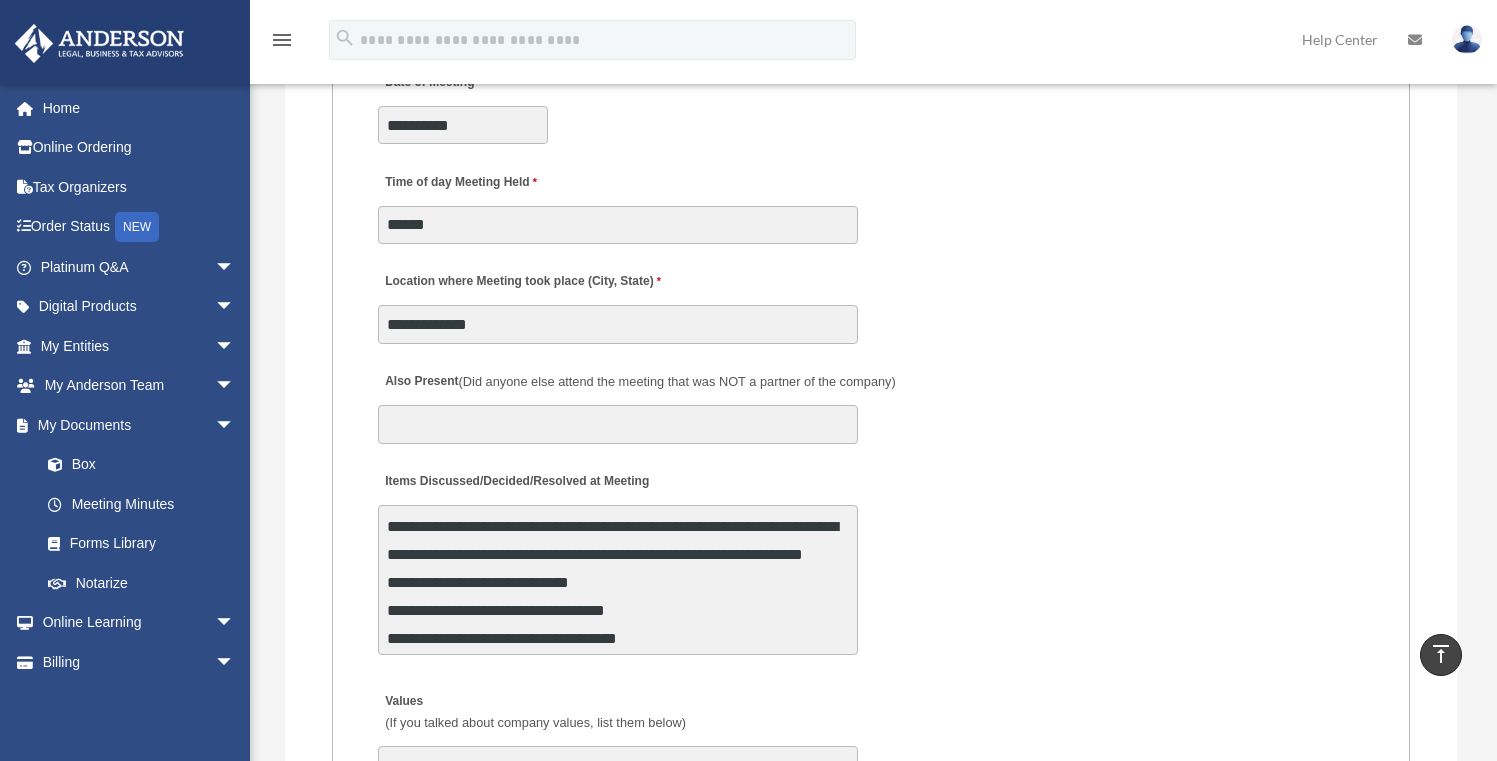 scroll, scrollTop: 3, scrollLeft: 0, axis: vertical 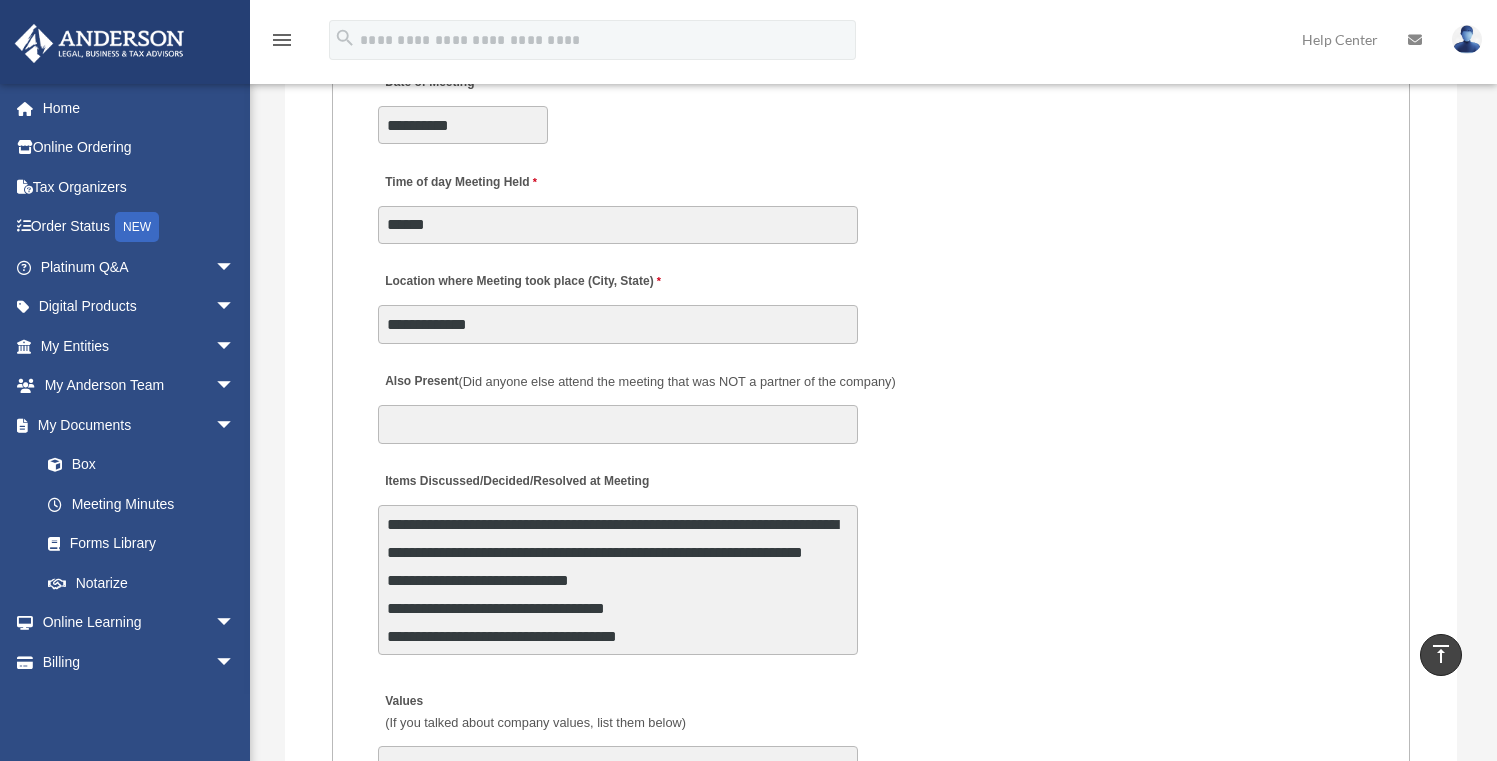 click on "Also Present  (Did anyone else attend the meeting that was NOT a partner of the company)" at bounding box center [871, 402] 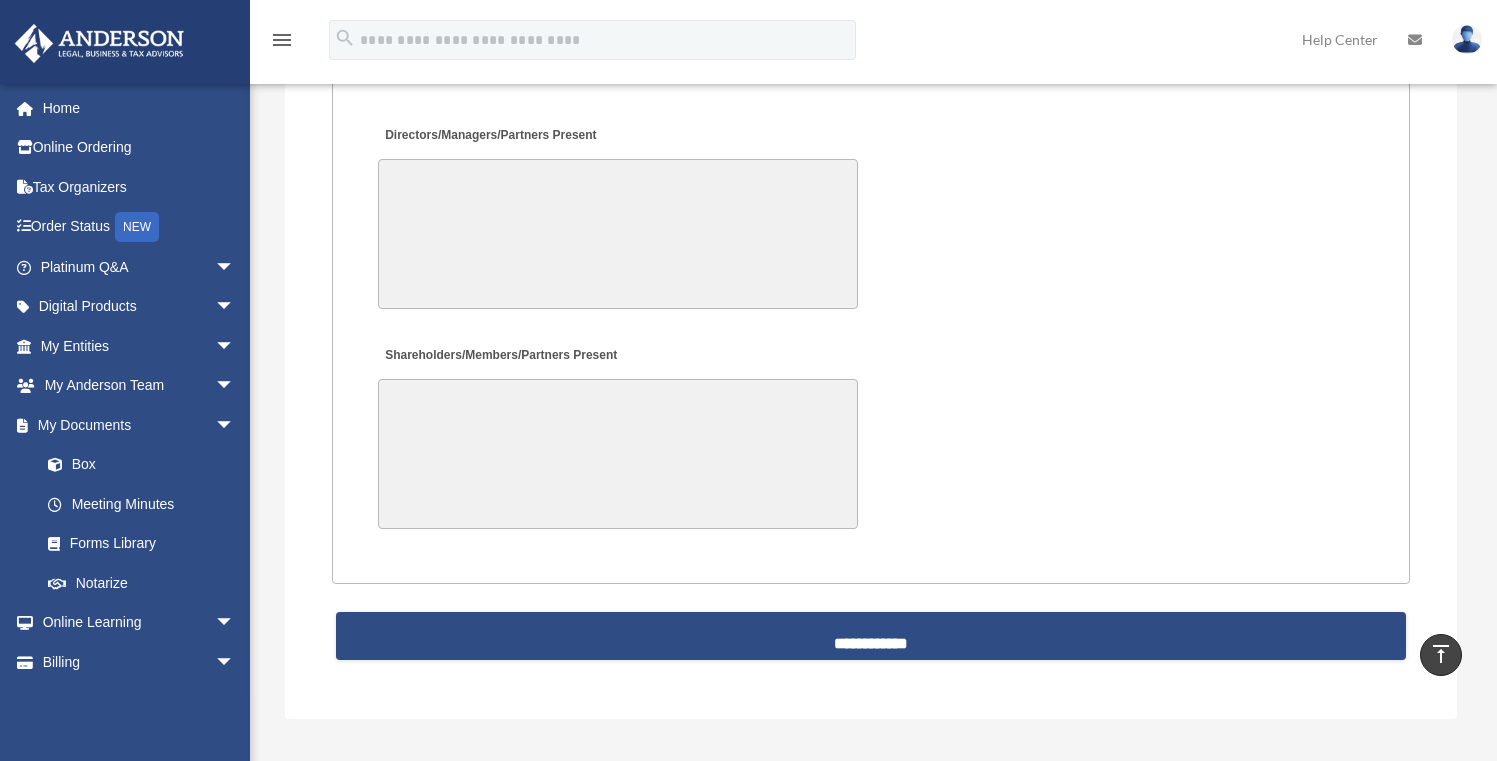 scroll, scrollTop: 4844, scrollLeft: 0, axis: vertical 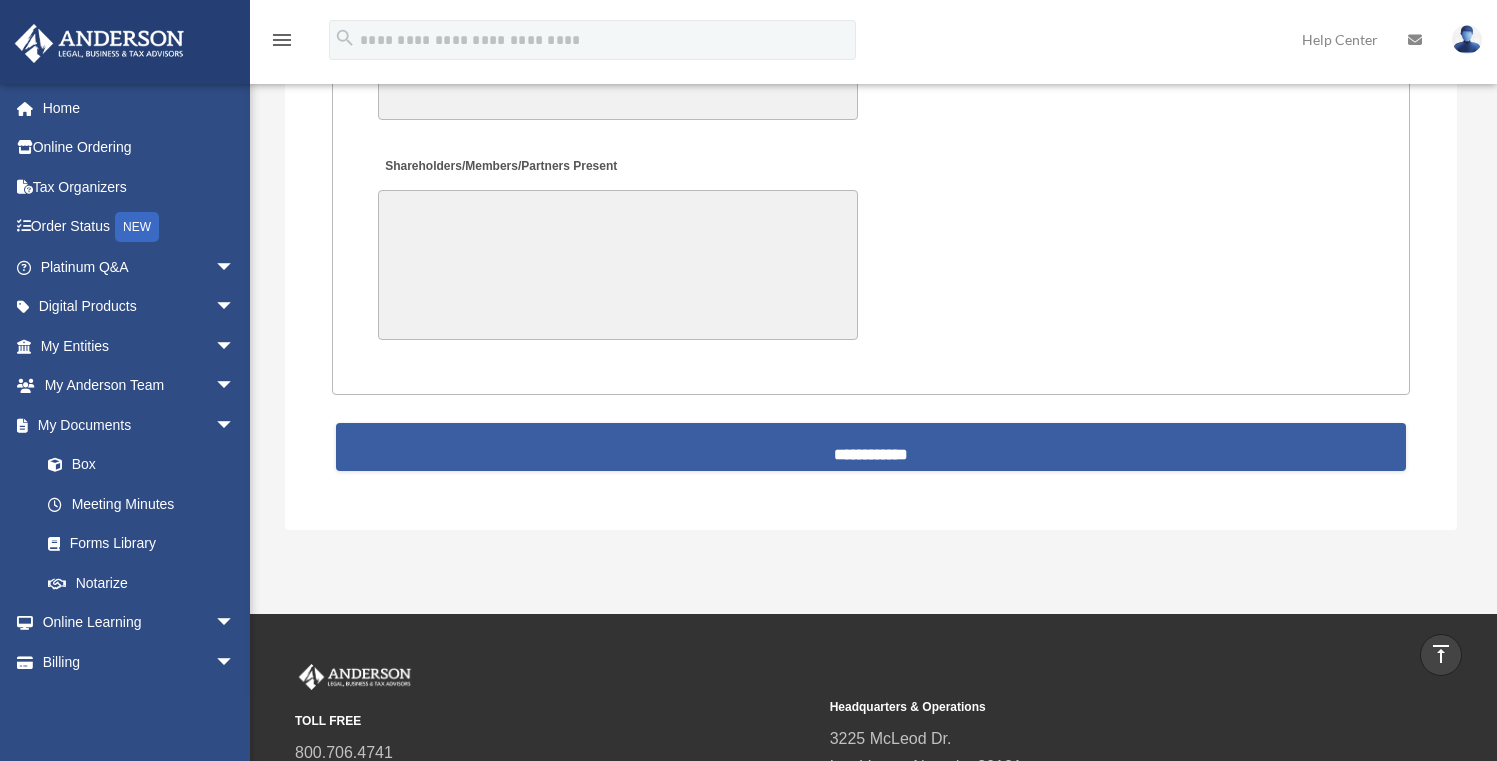 click on "**********" at bounding box center [871, 447] 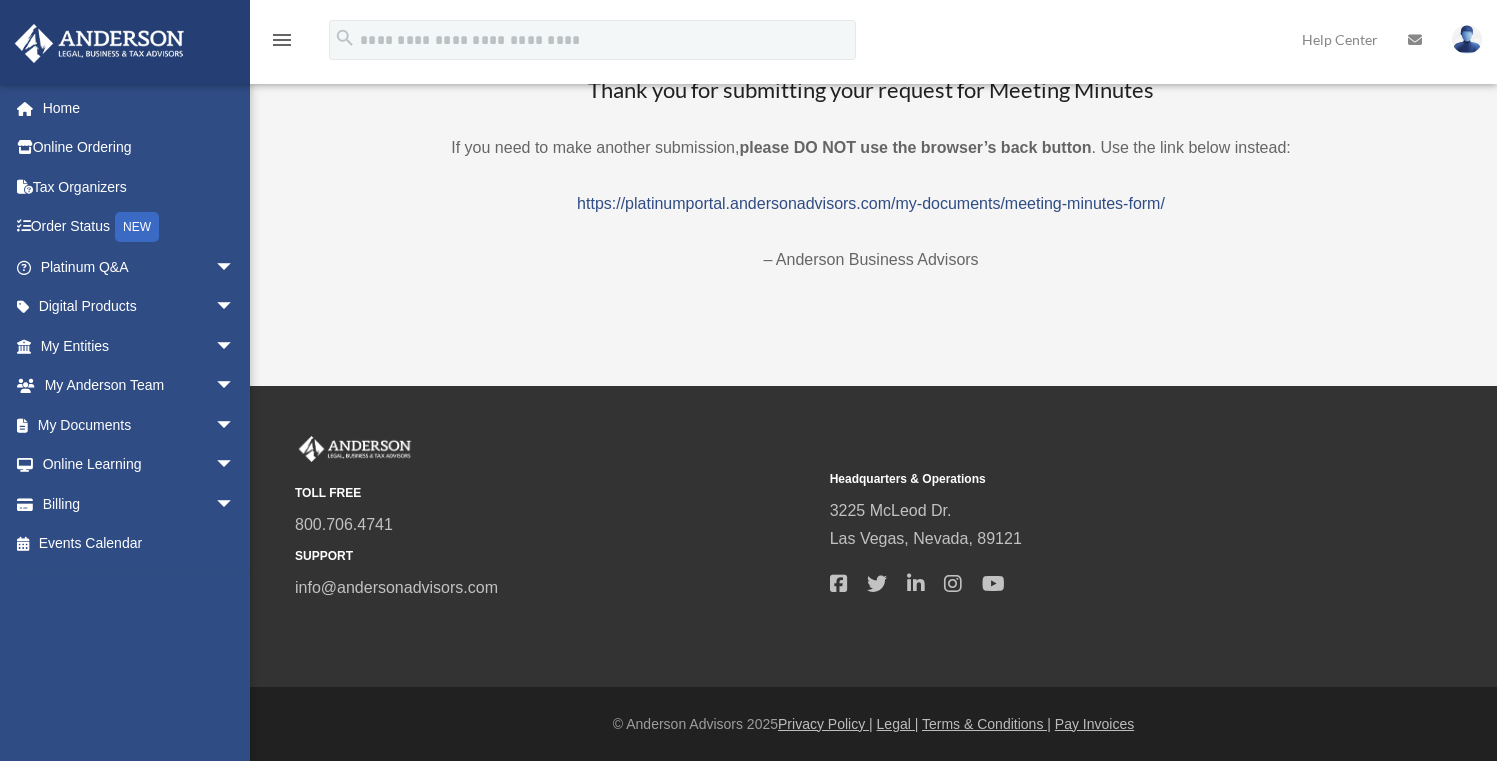 scroll, scrollTop: 0, scrollLeft: 0, axis: both 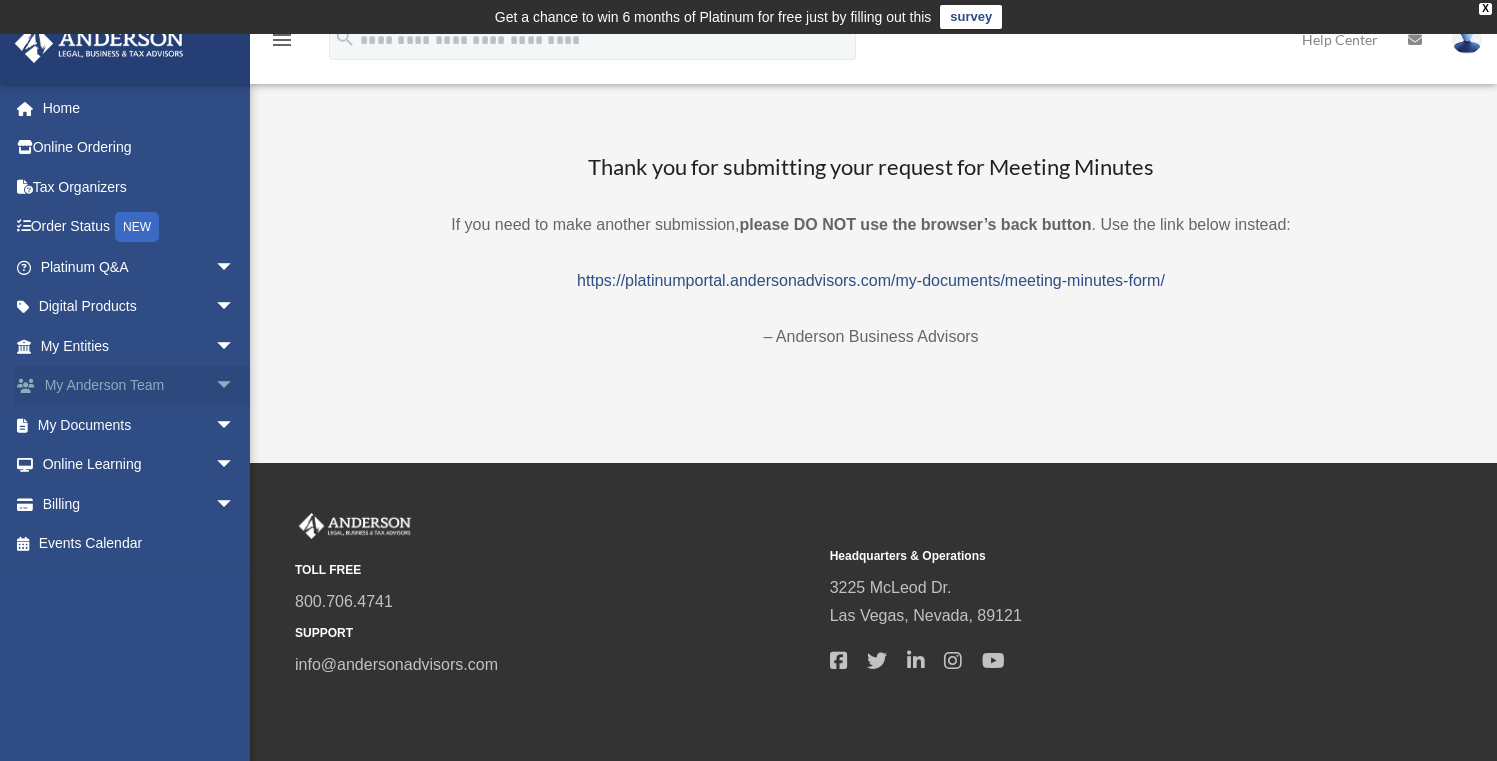 click on "arrow_drop_down" at bounding box center [235, 386] 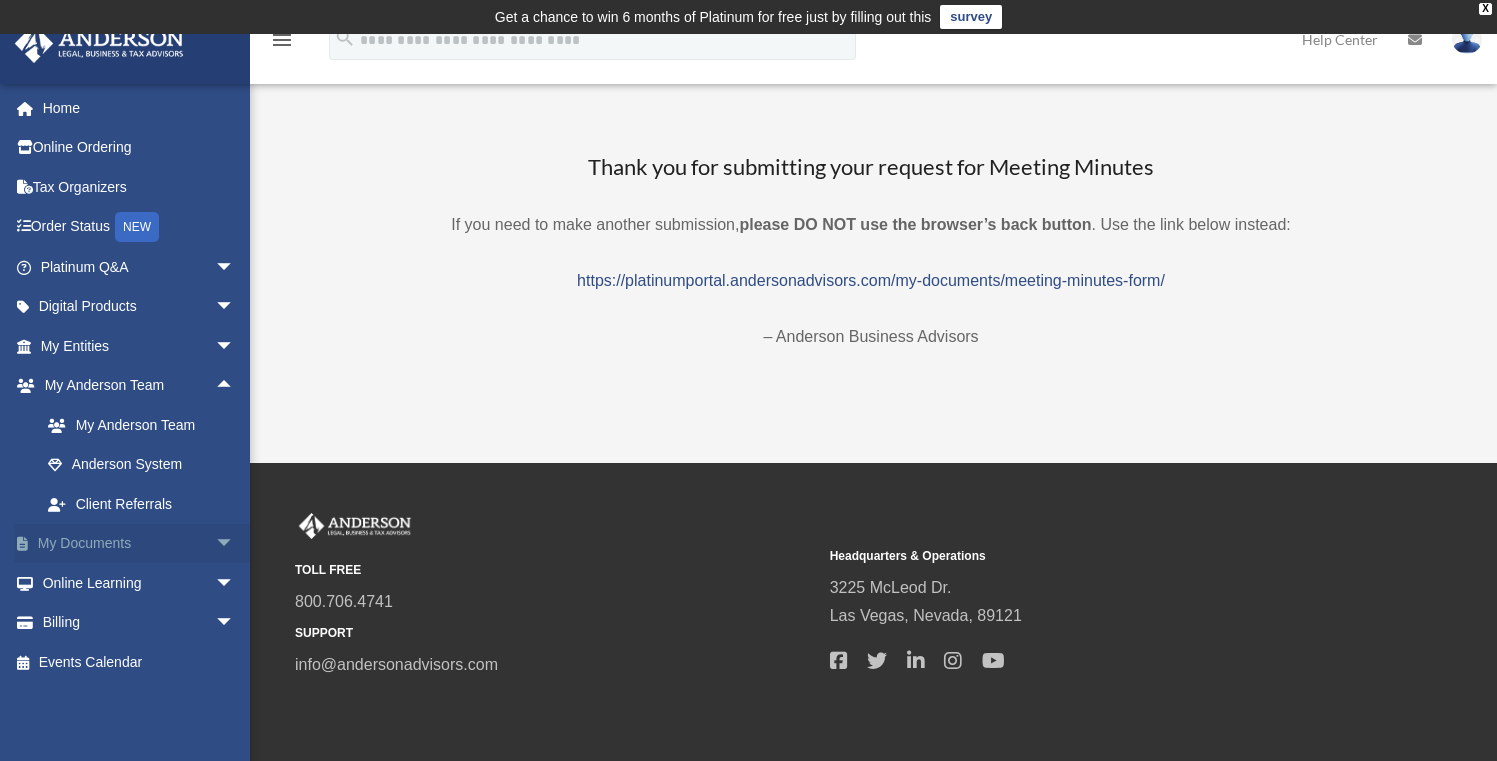 click on "arrow_drop_down" at bounding box center [235, 544] 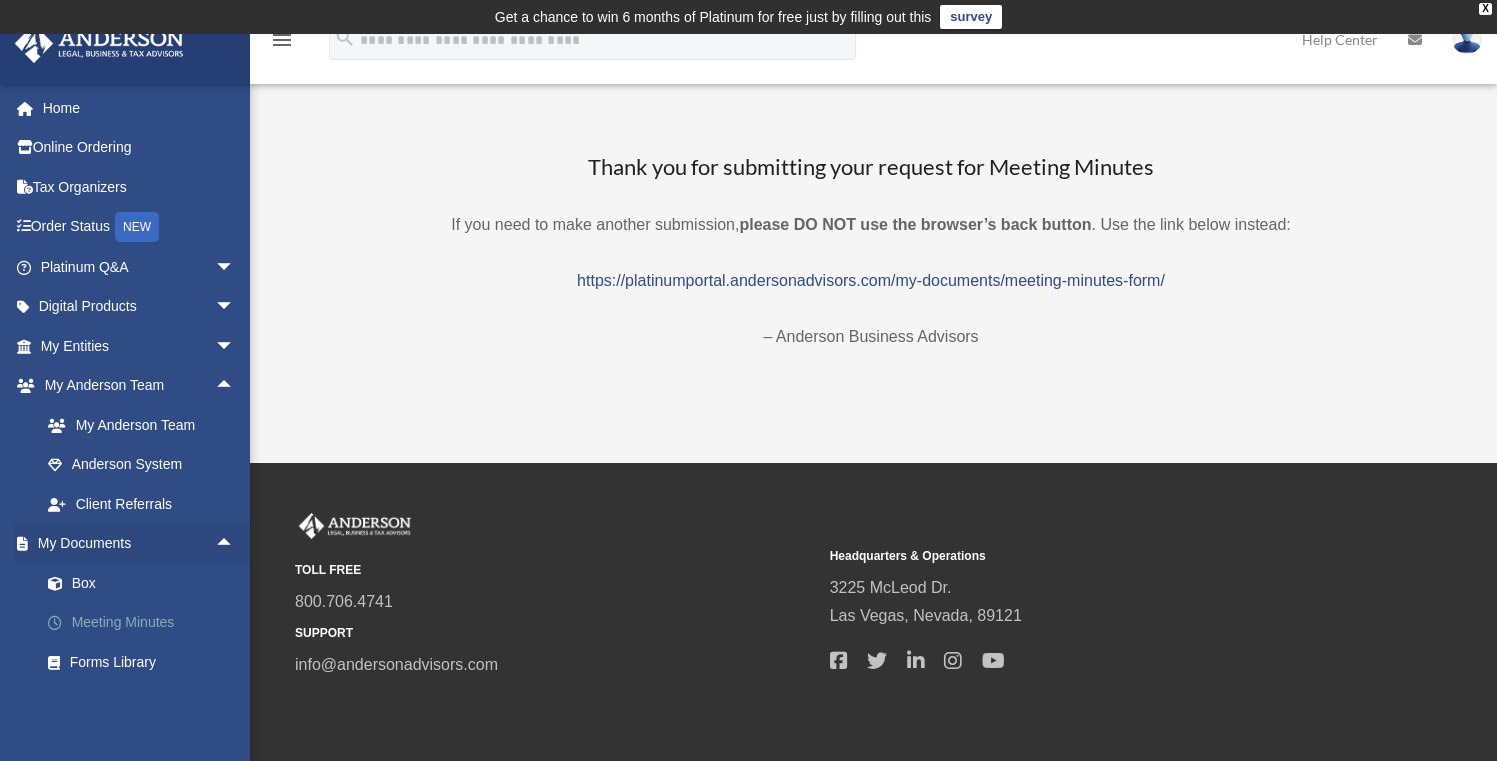 click on "Meeting Minutes" at bounding box center [146, 623] 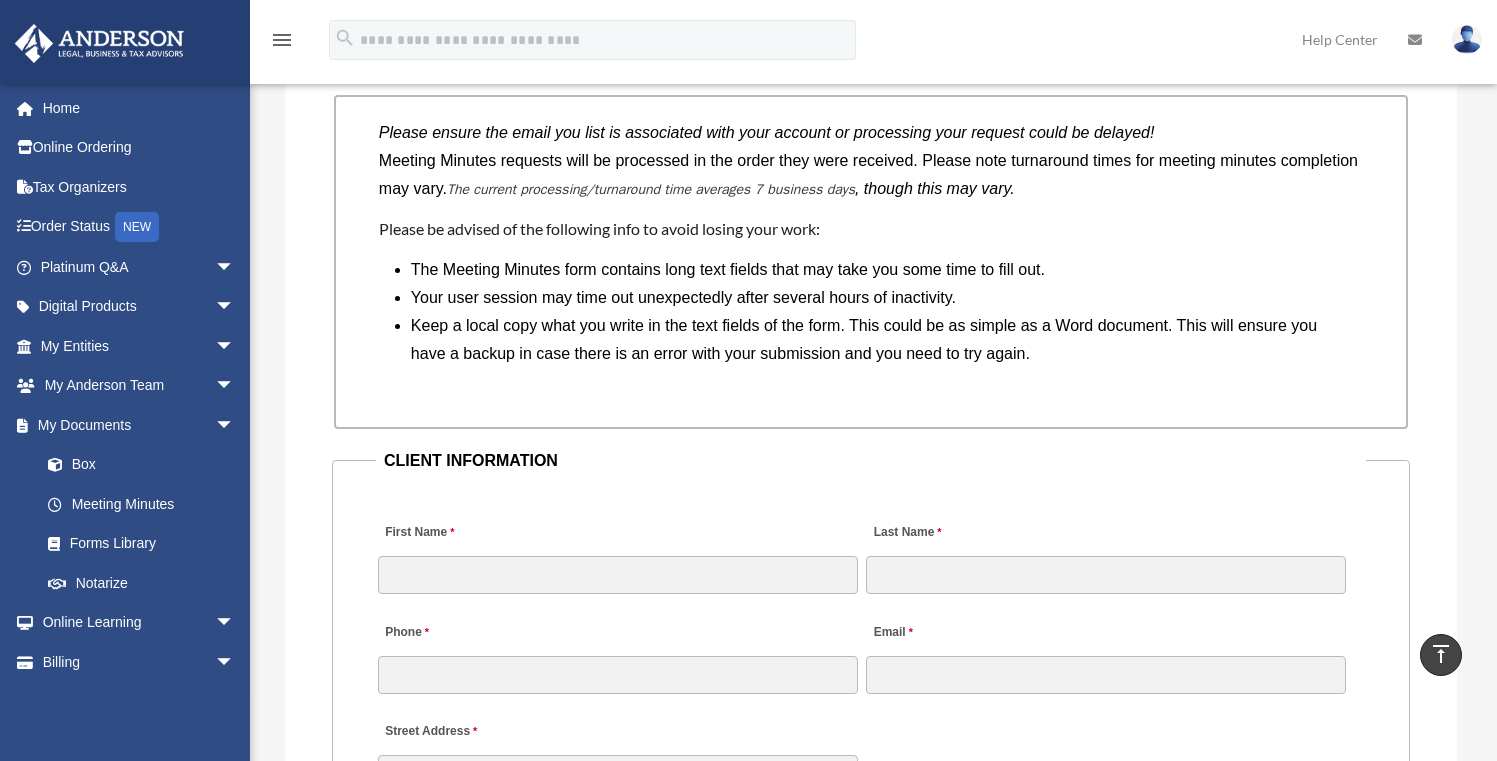 scroll, scrollTop: 1692, scrollLeft: 0, axis: vertical 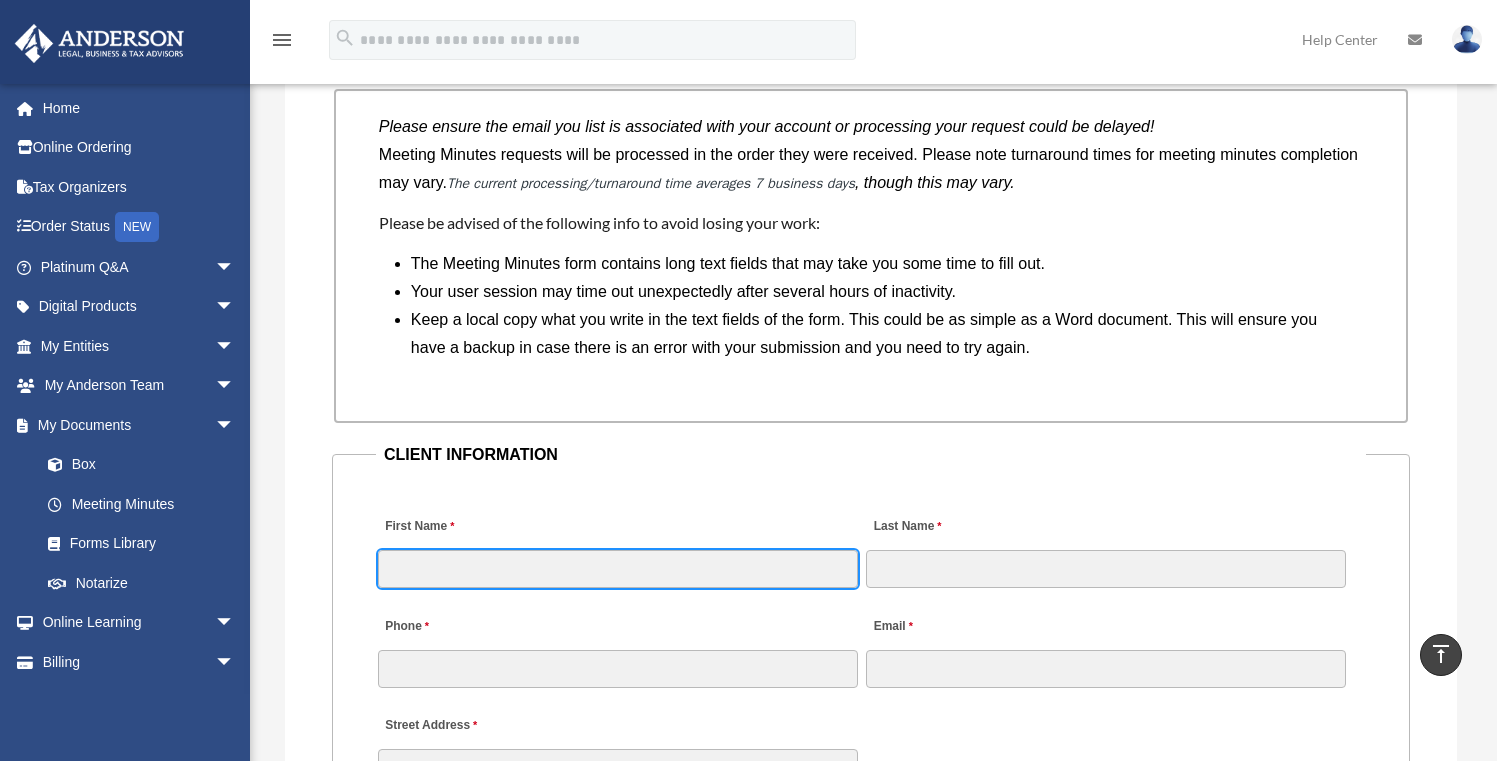 click on "First Name" at bounding box center [618, 569] 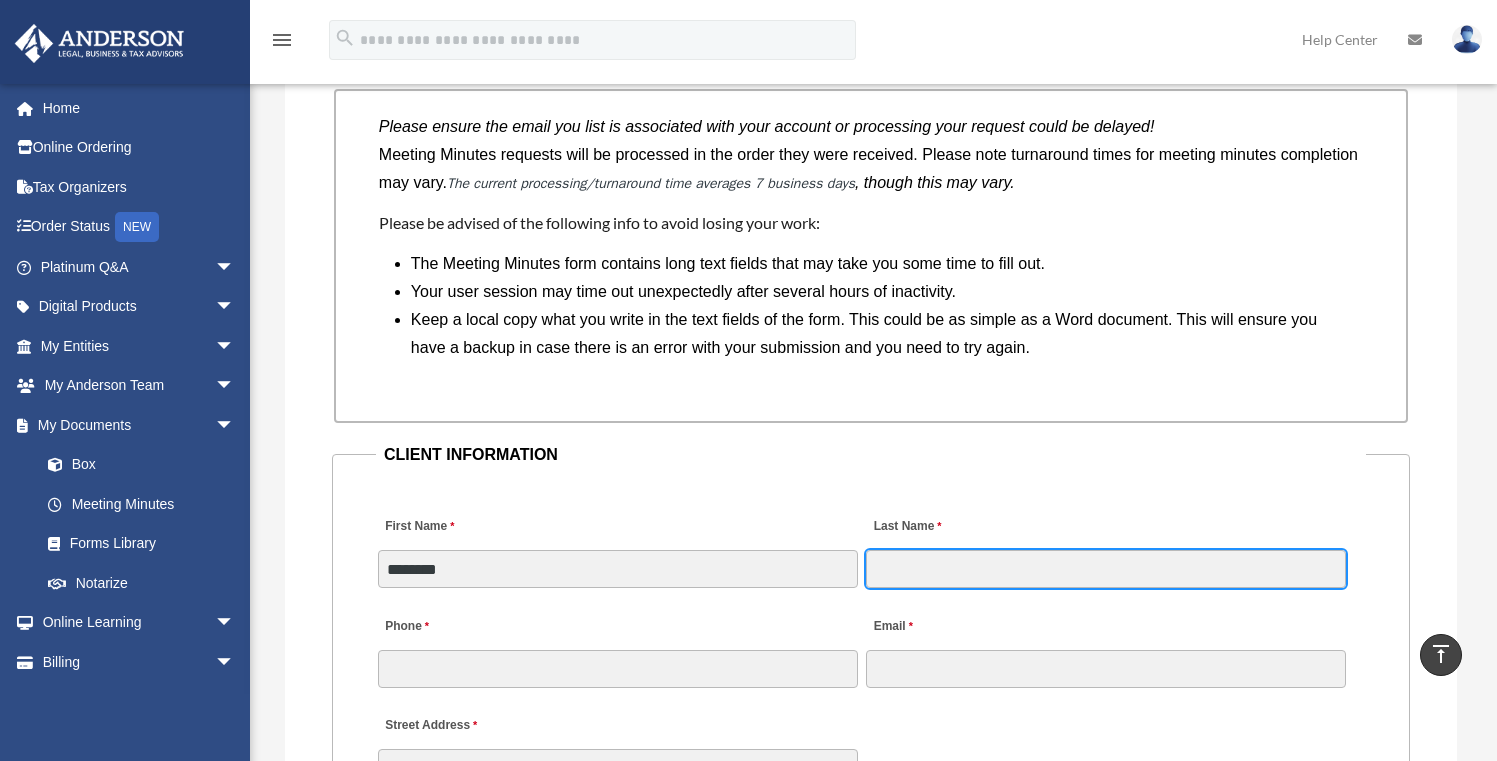 type on "*****" 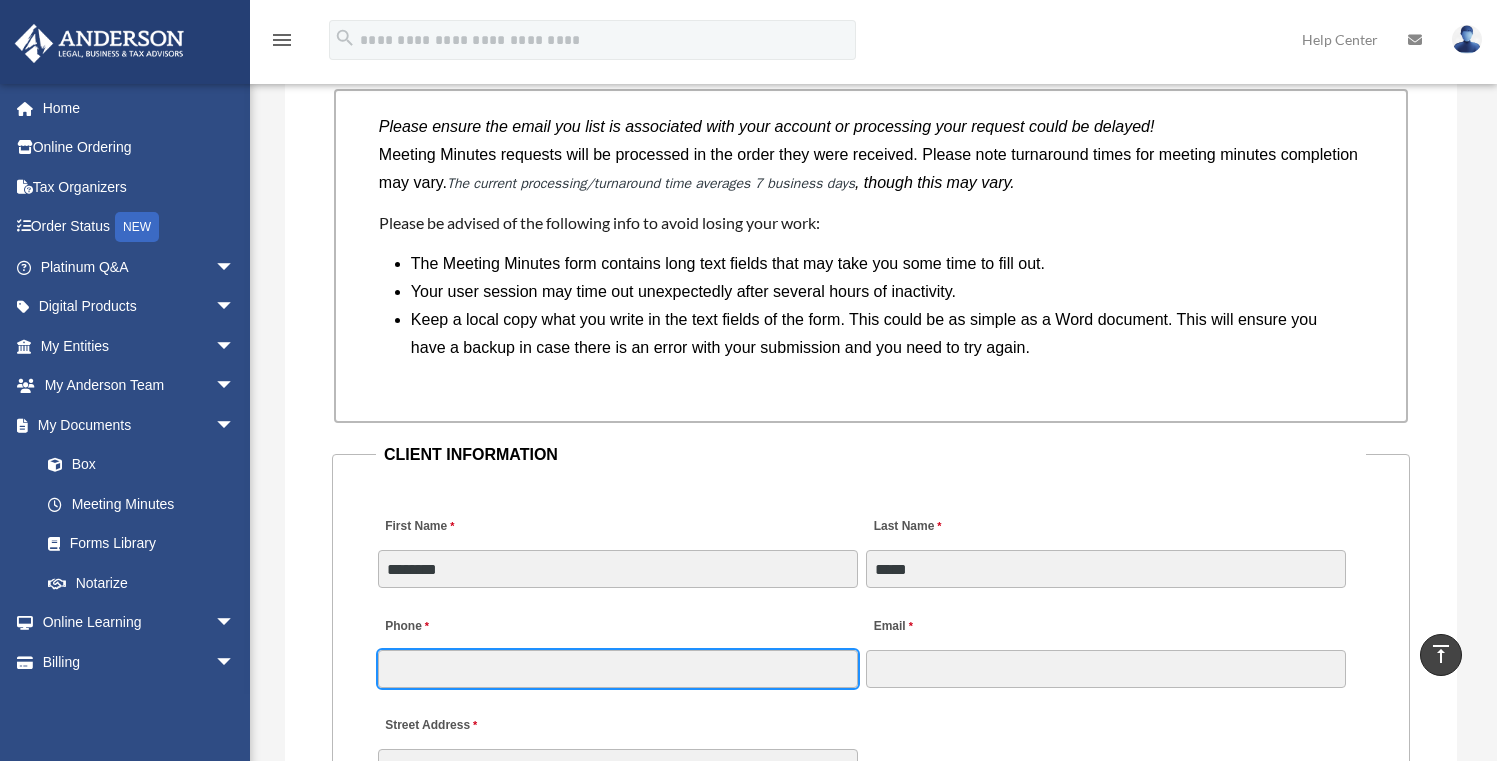 type on "**********" 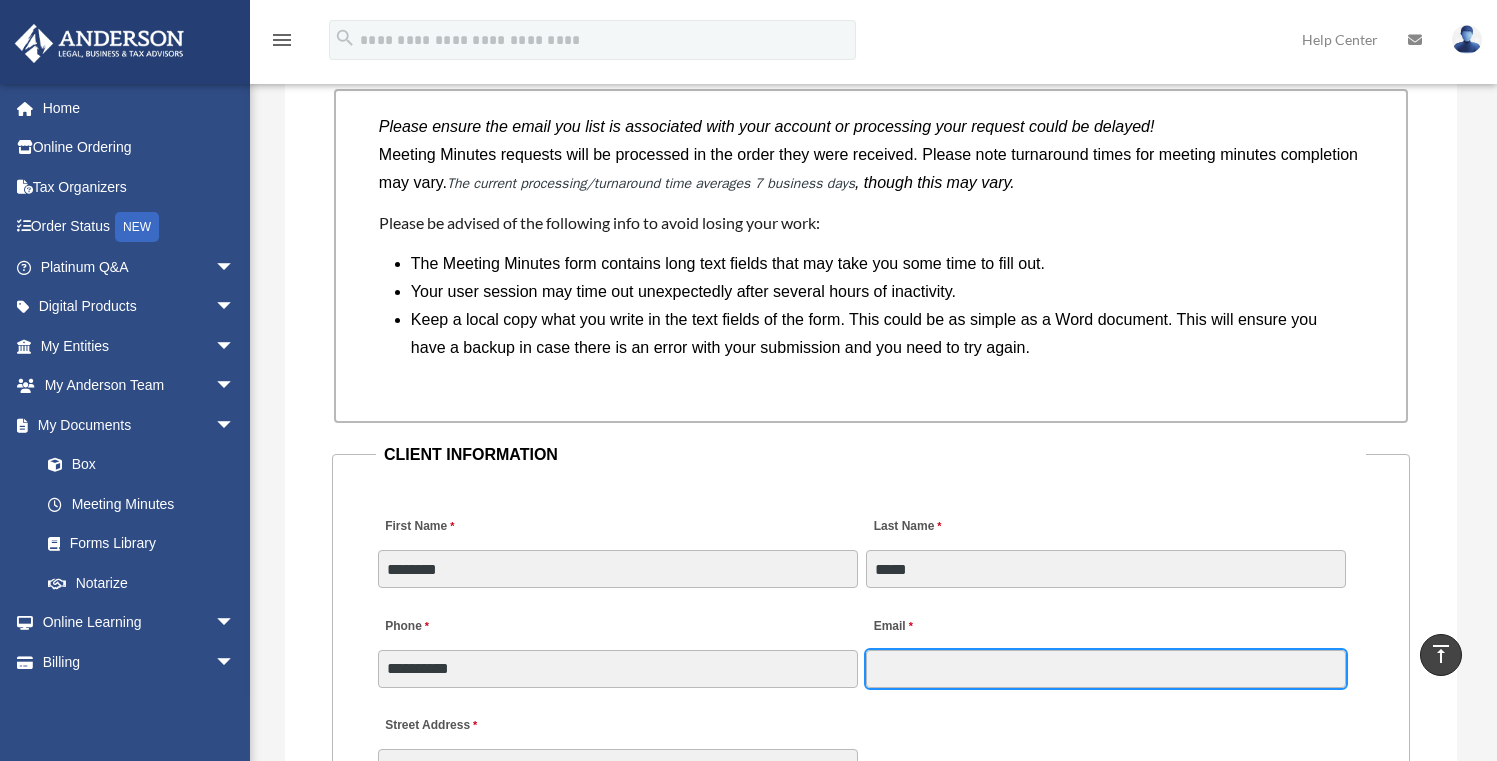 type on "**********" 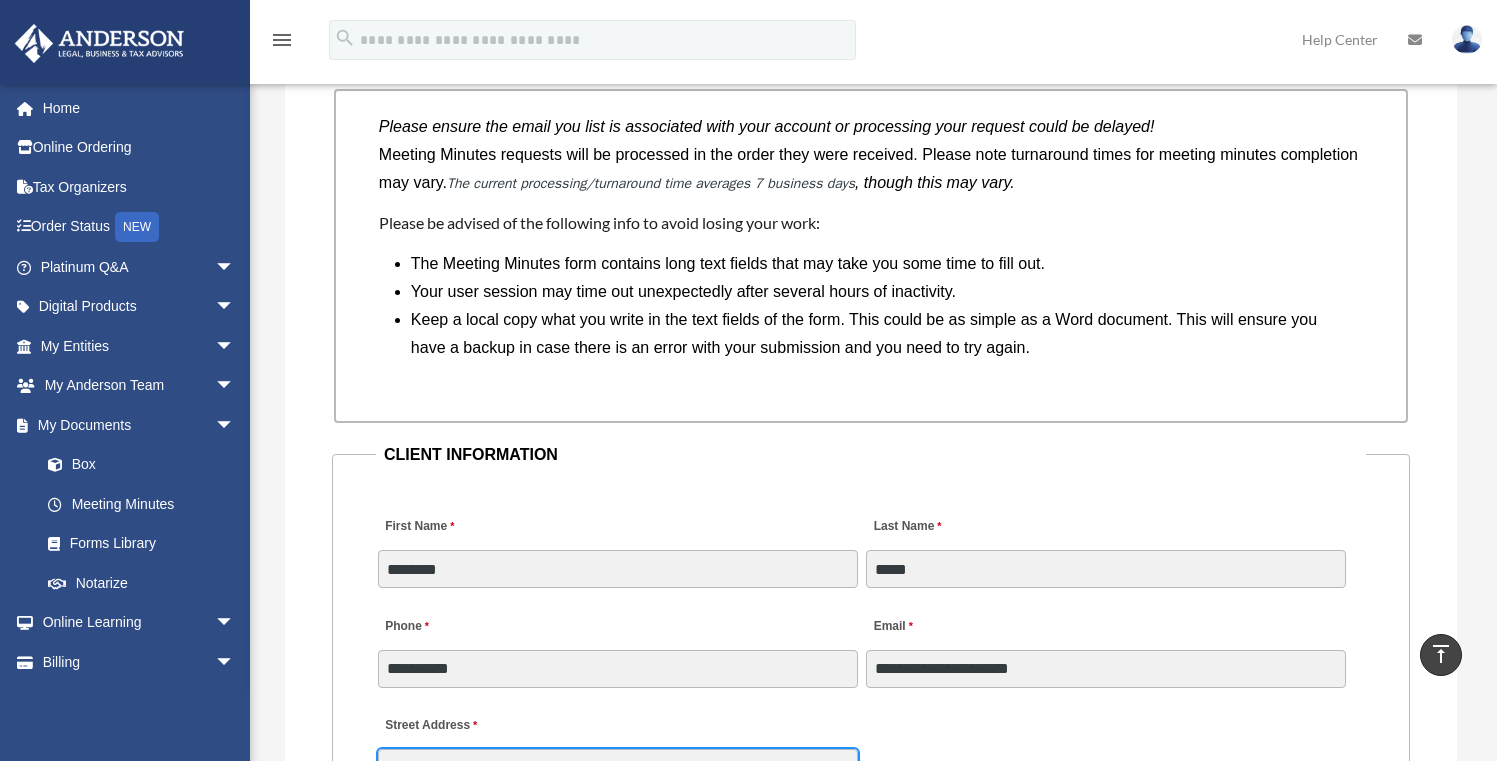 type on "**" 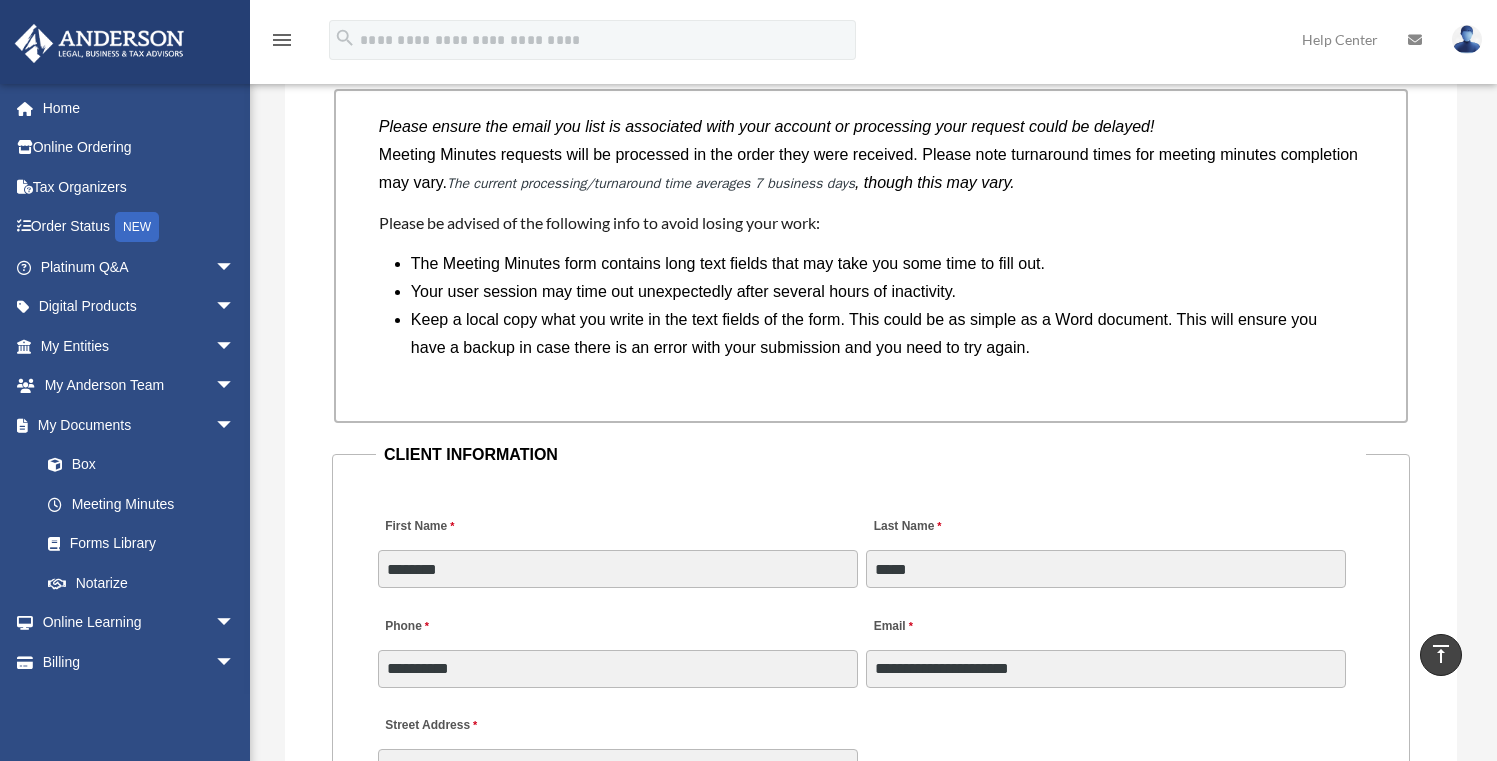 type on "*********" 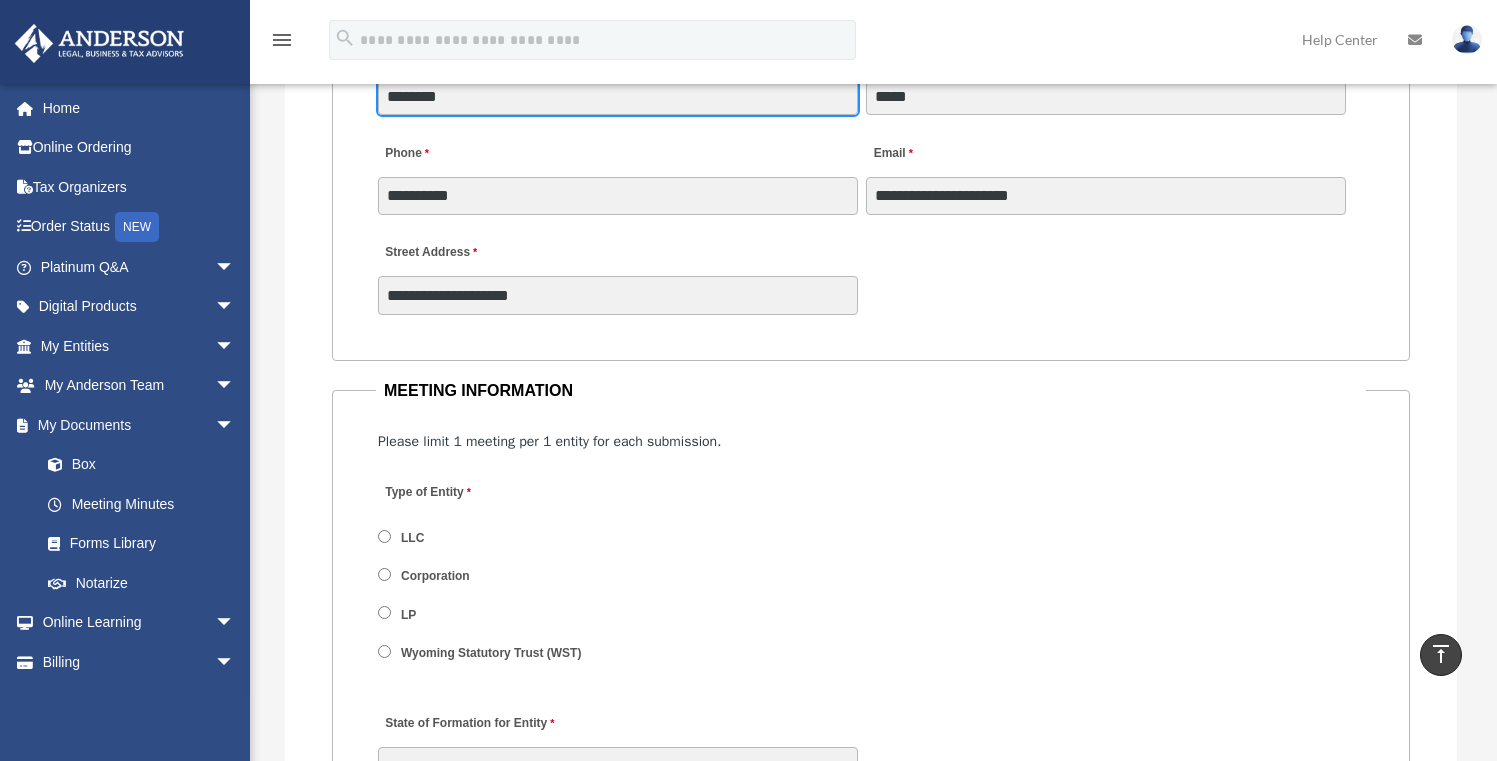 scroll, scrollTop: 2218, scrollLeft: 0, axis: vertical 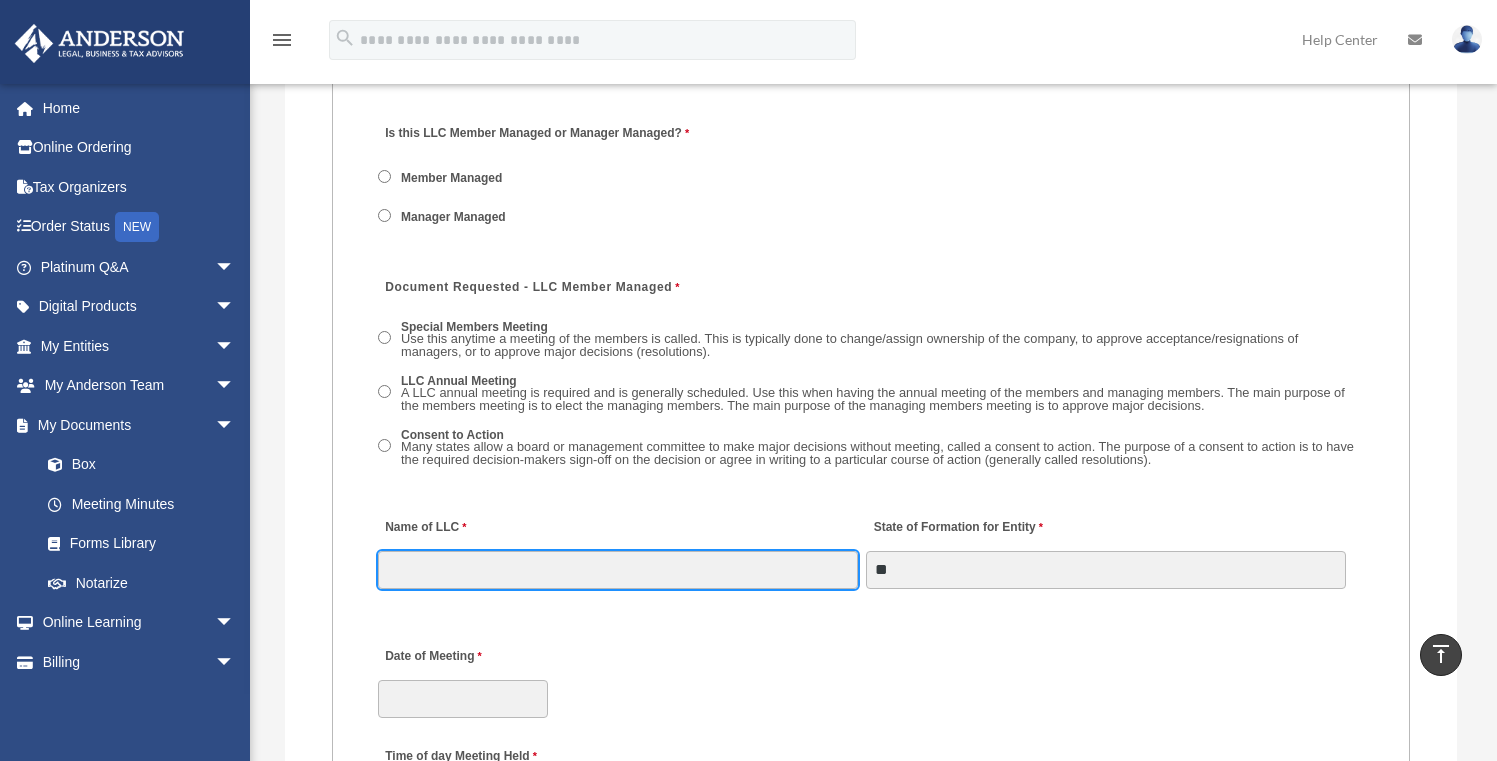 click on "Name of LLC" at bounding box center (618, 570) 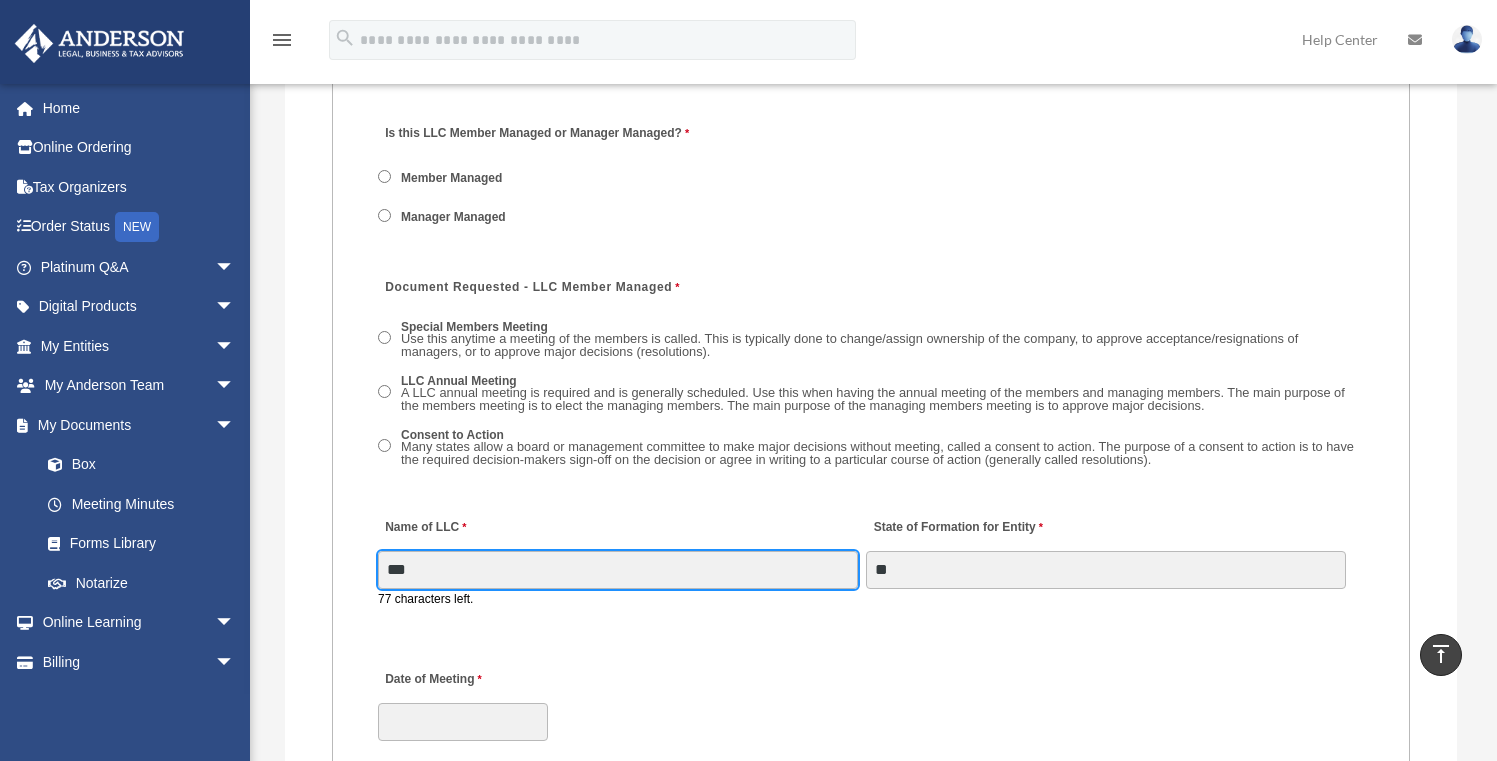 type on "**********" 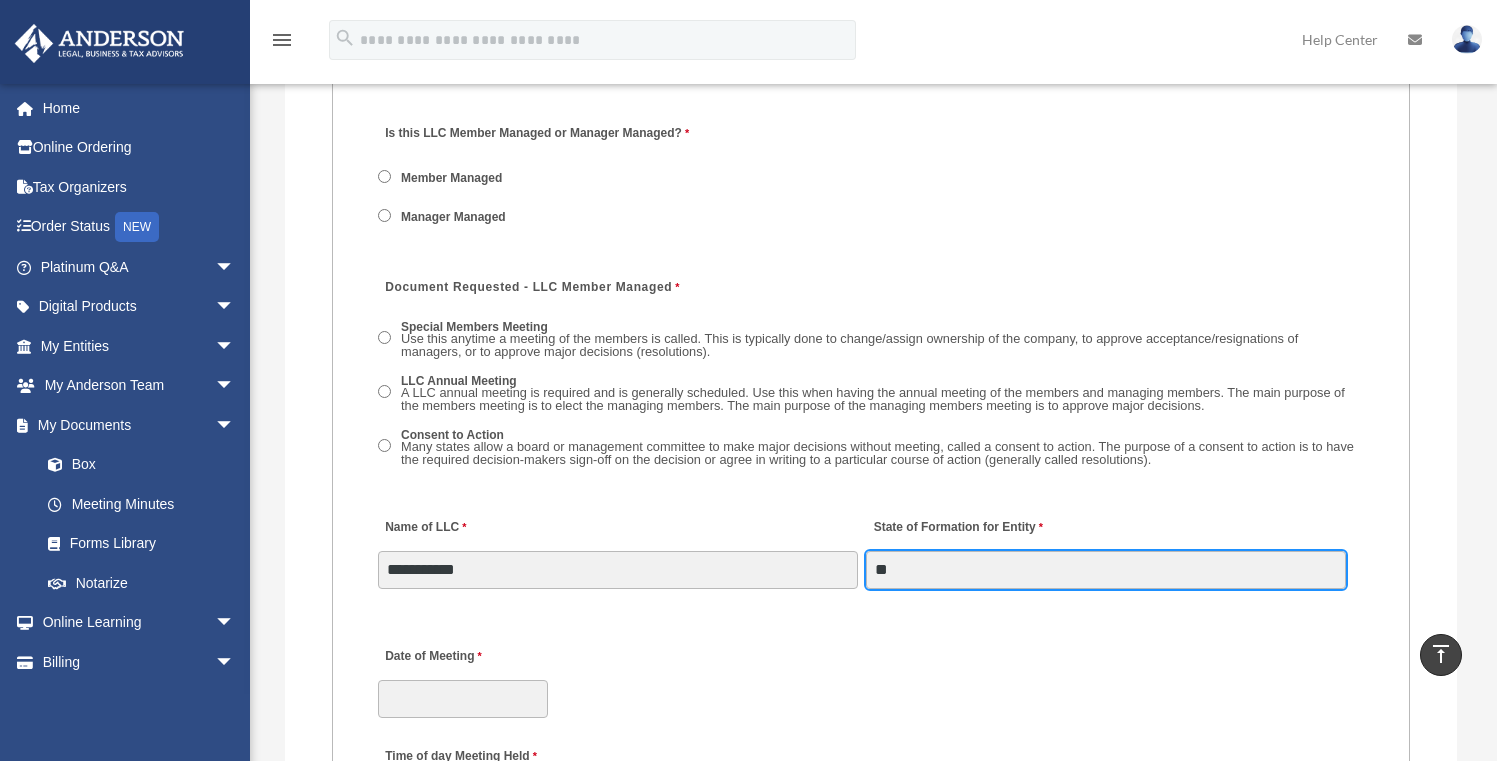 click on "**" at bounding box center (1106, 570) 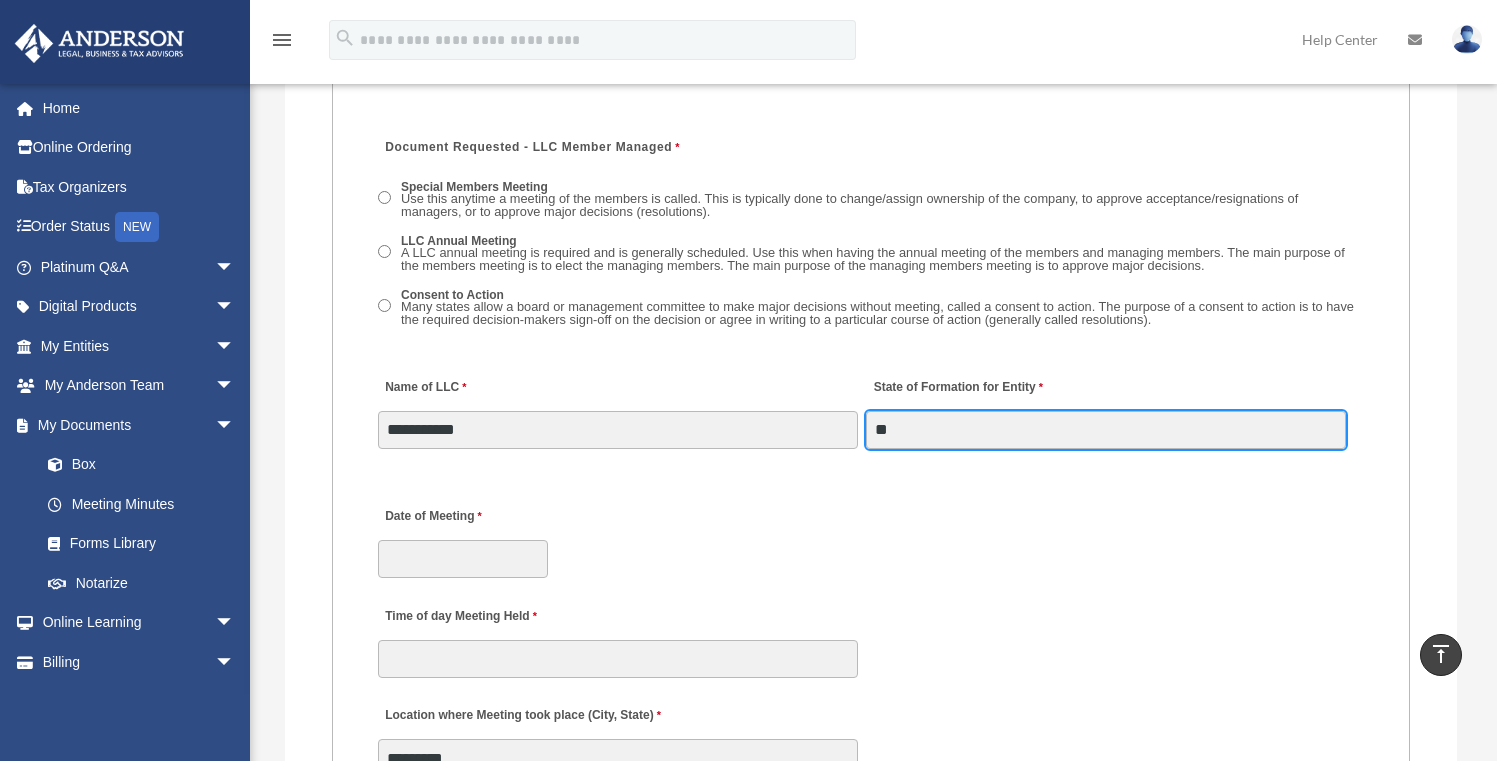 scroll, scrollTop: 3224, scrollLeft: 0, axis: vertical 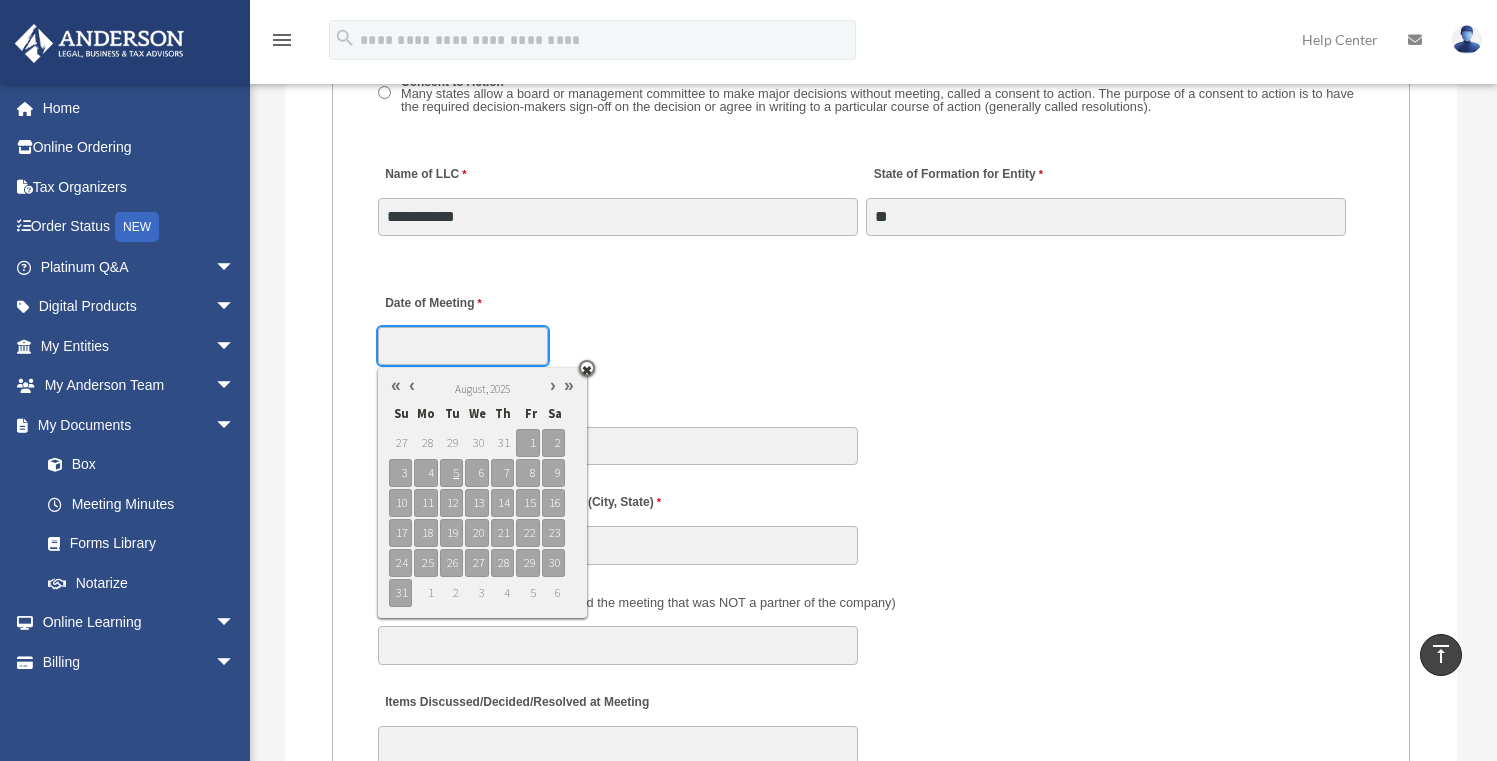 click on "Date of Meeting" at bounding box center (463, 346) 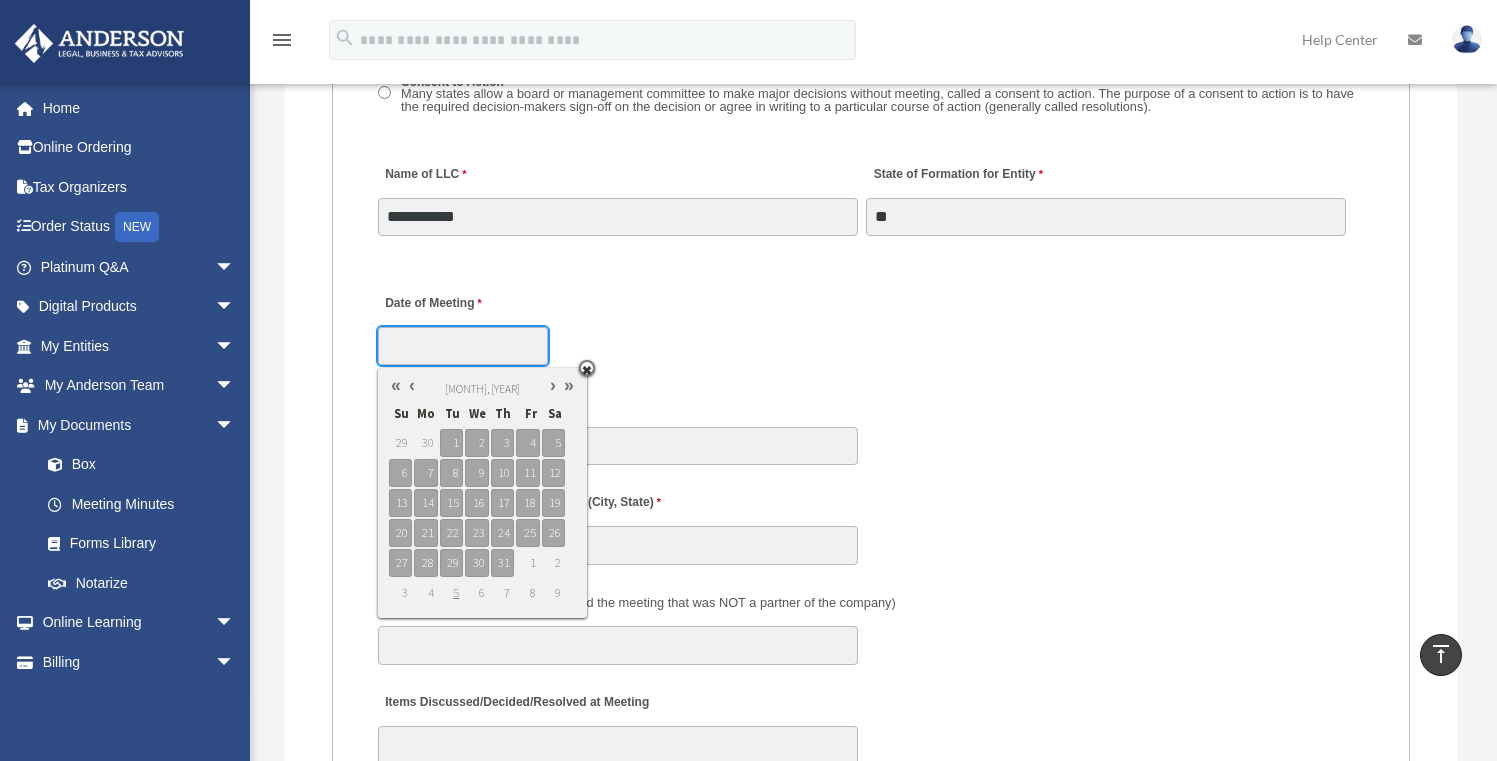 click at bounding box center [412, 385] 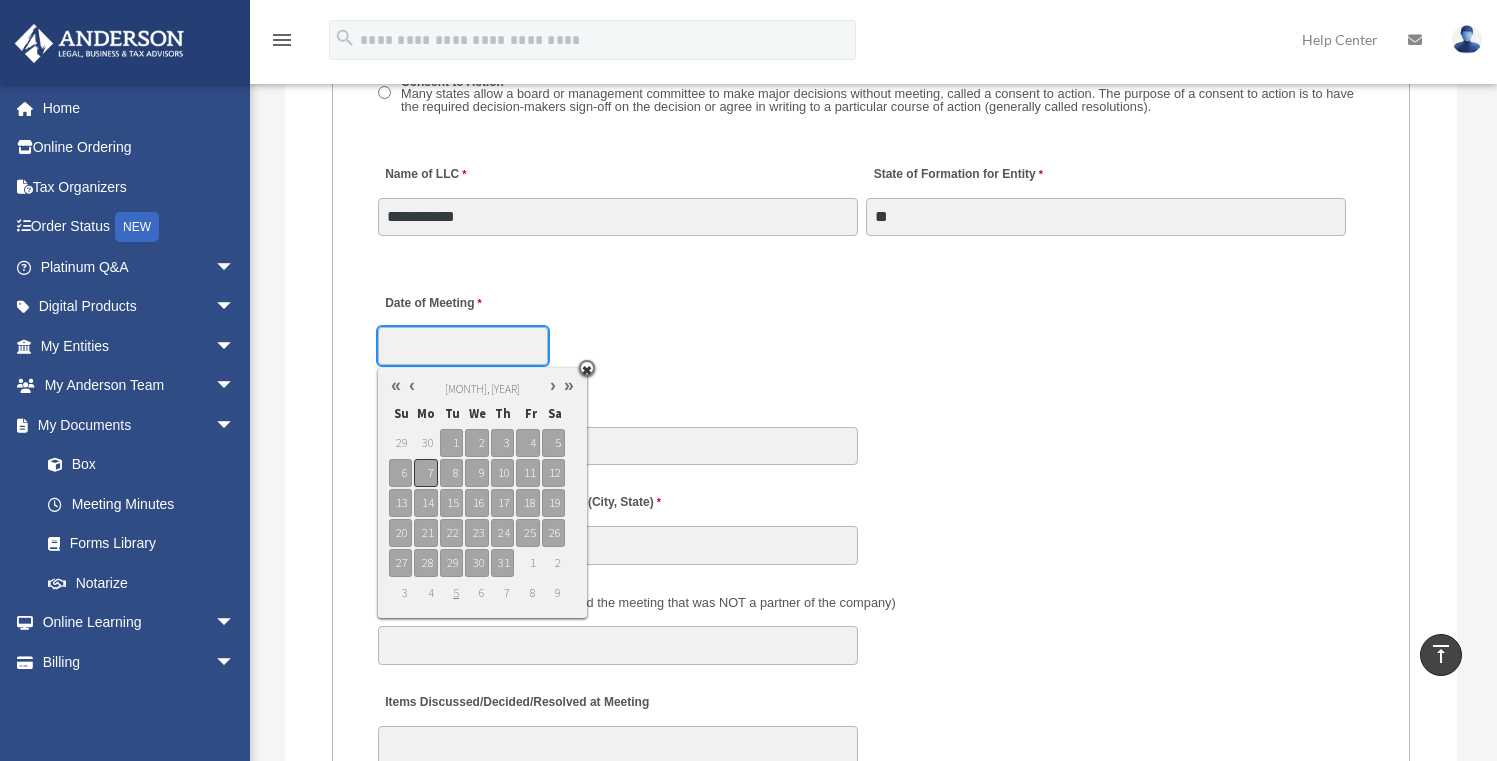 type on "**********" 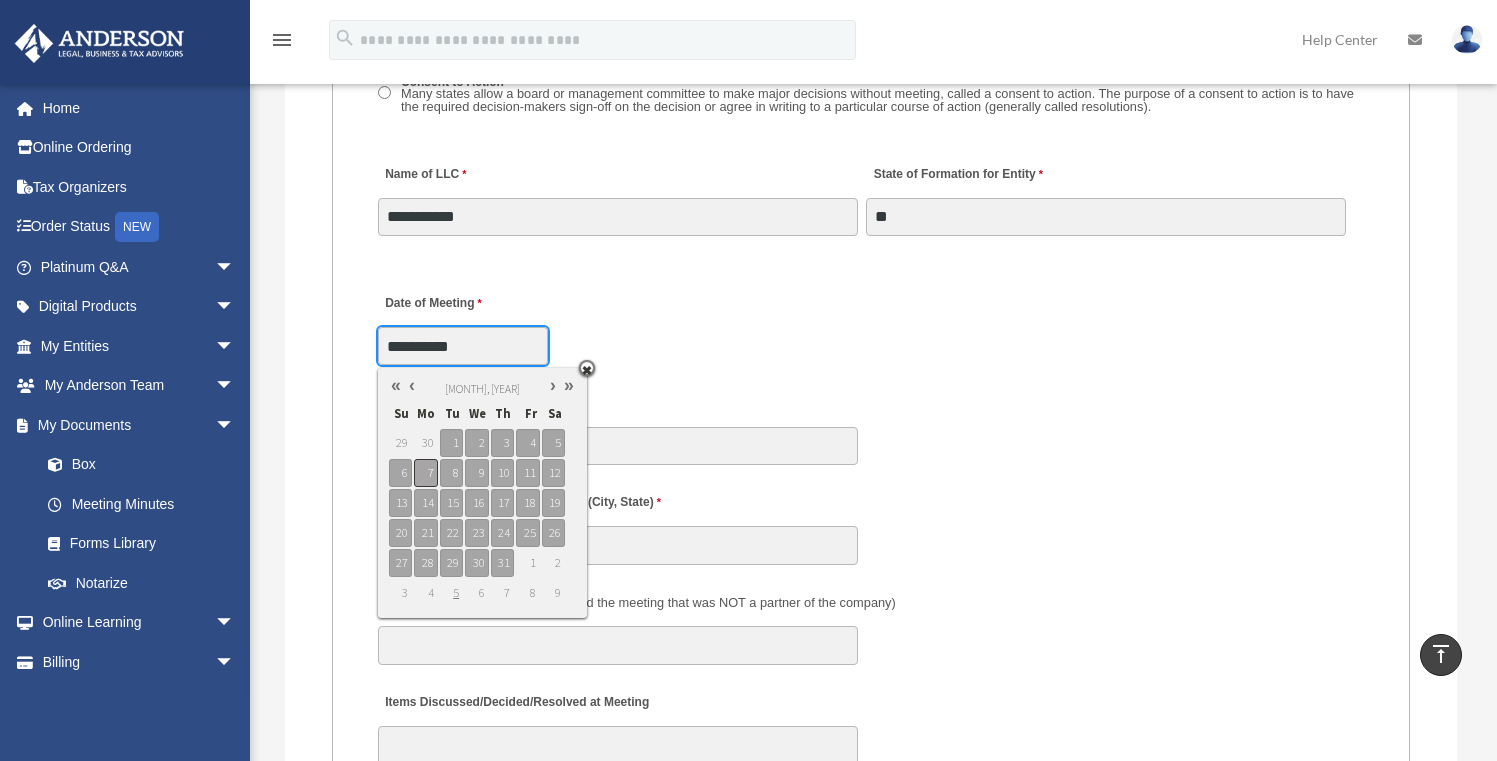 click on "7" at bounding box center [425, 473] 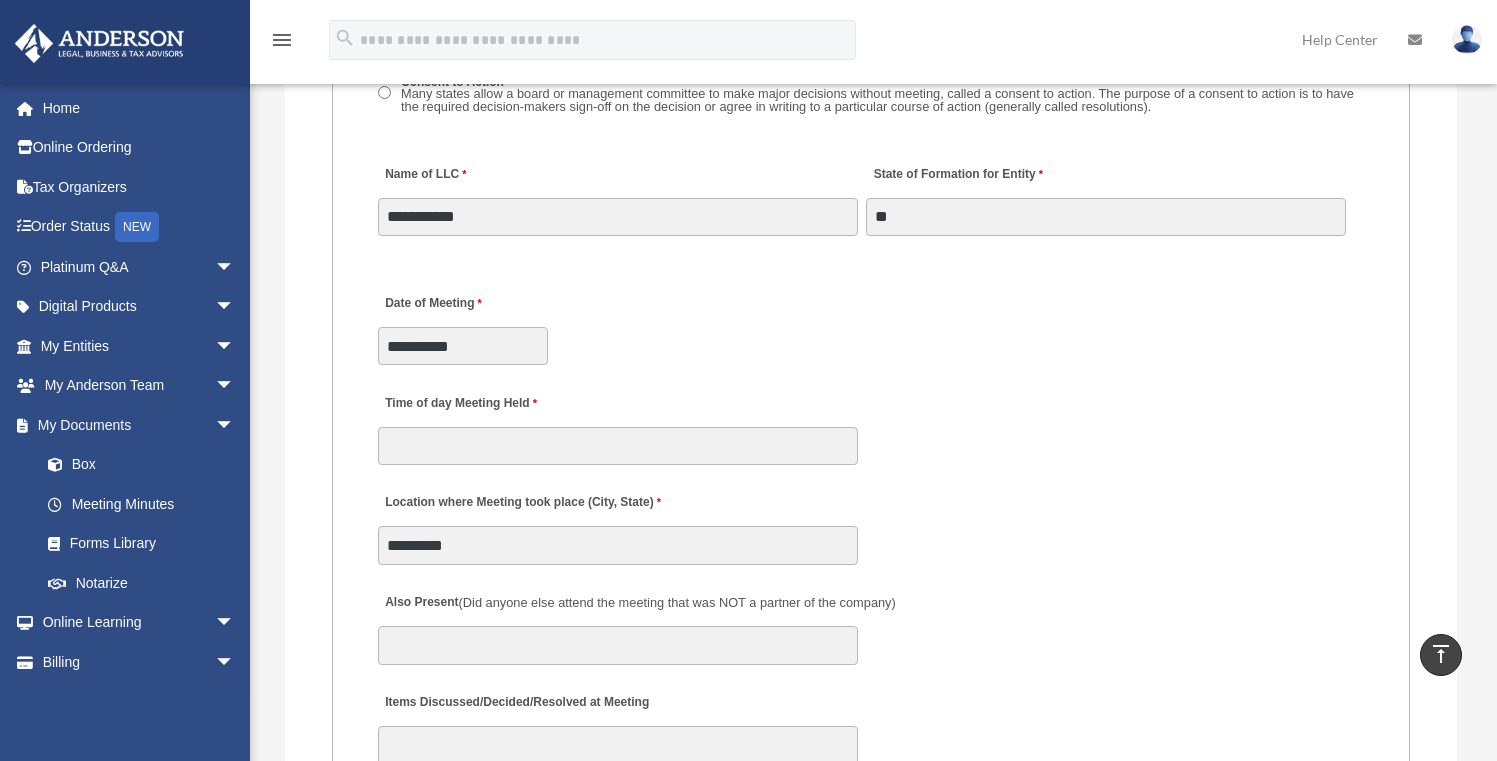 click on "Time of day Meeting Held" at bounding box center (871, 423) 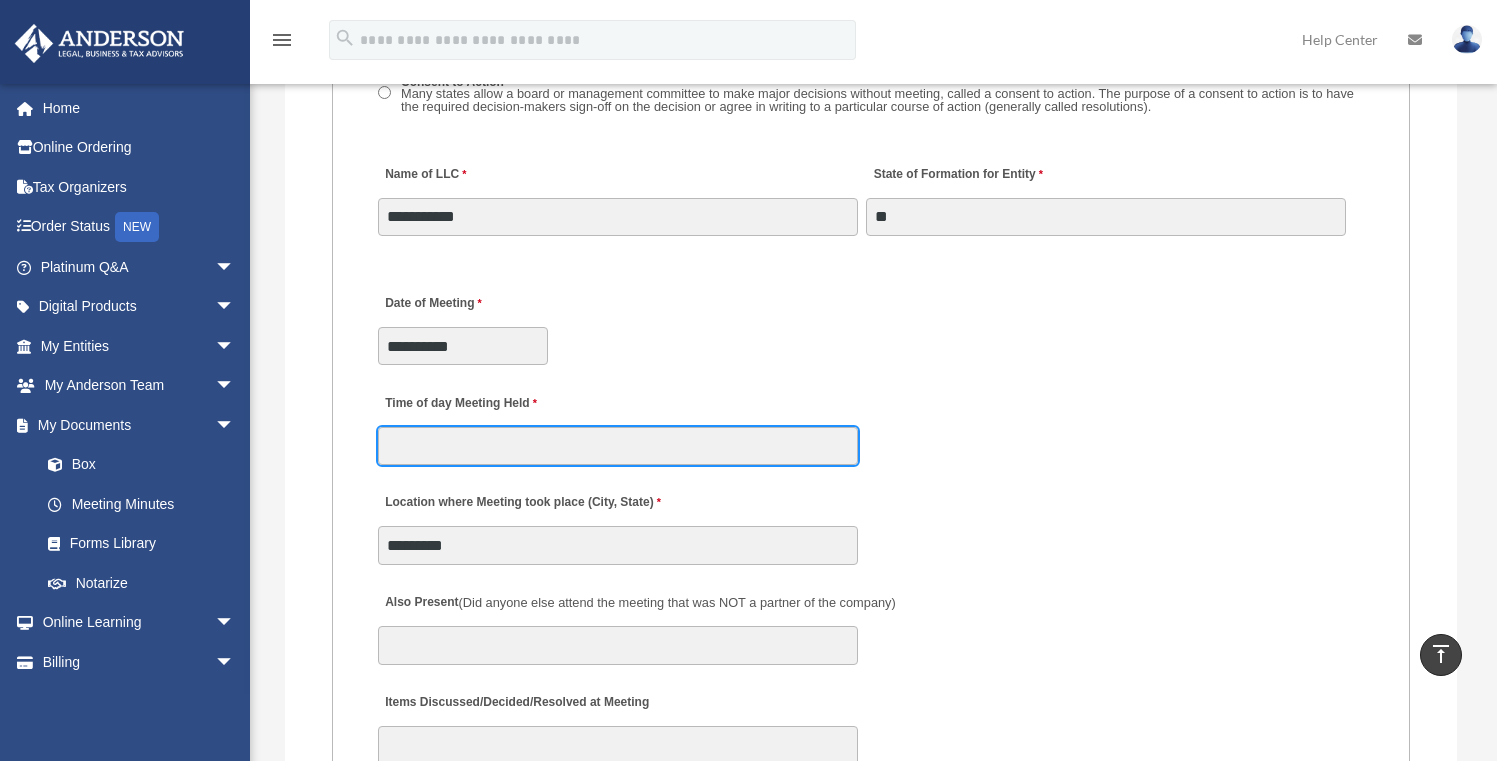 click on "Time of day Meeting Held" at bounding box center (618, 446) 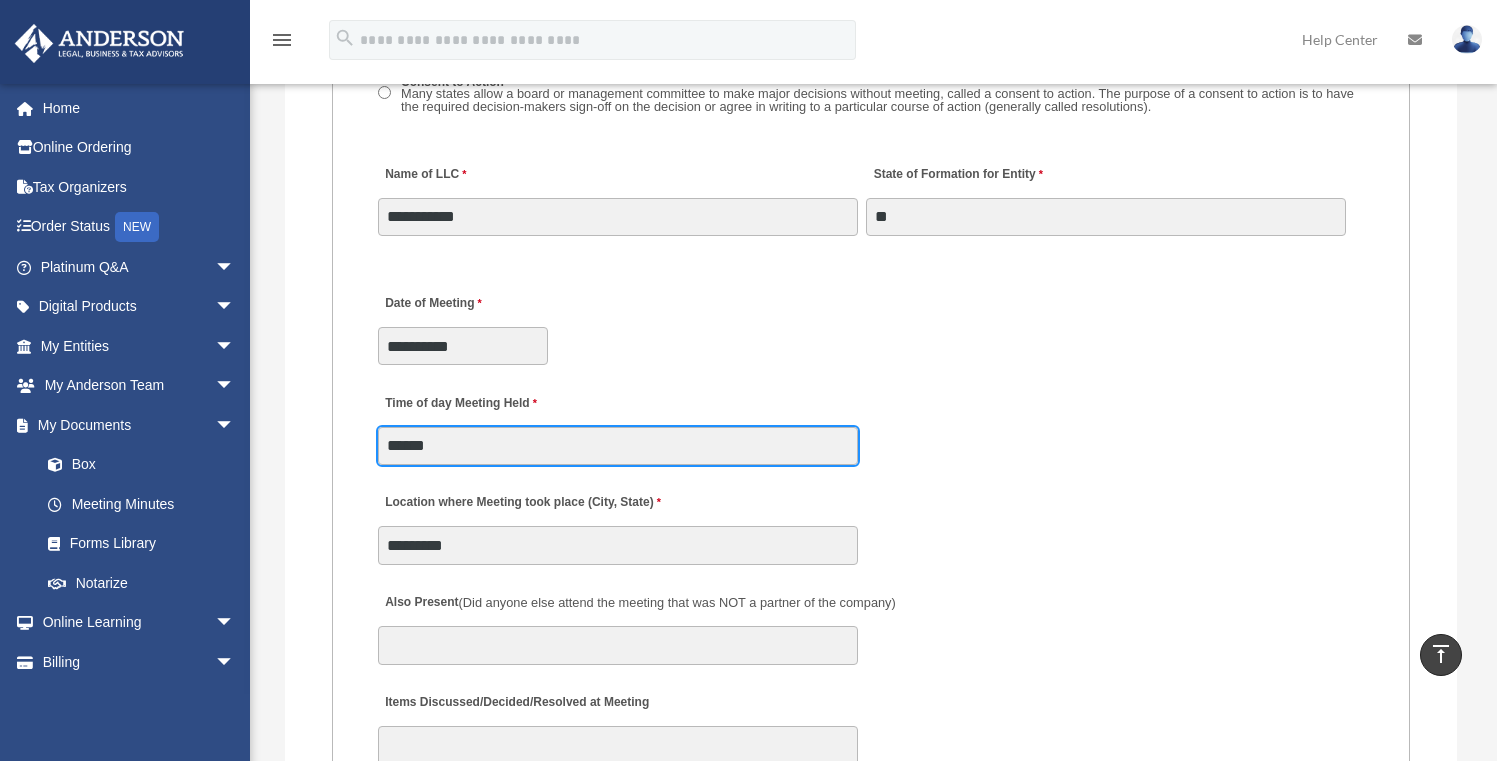 type on "******" 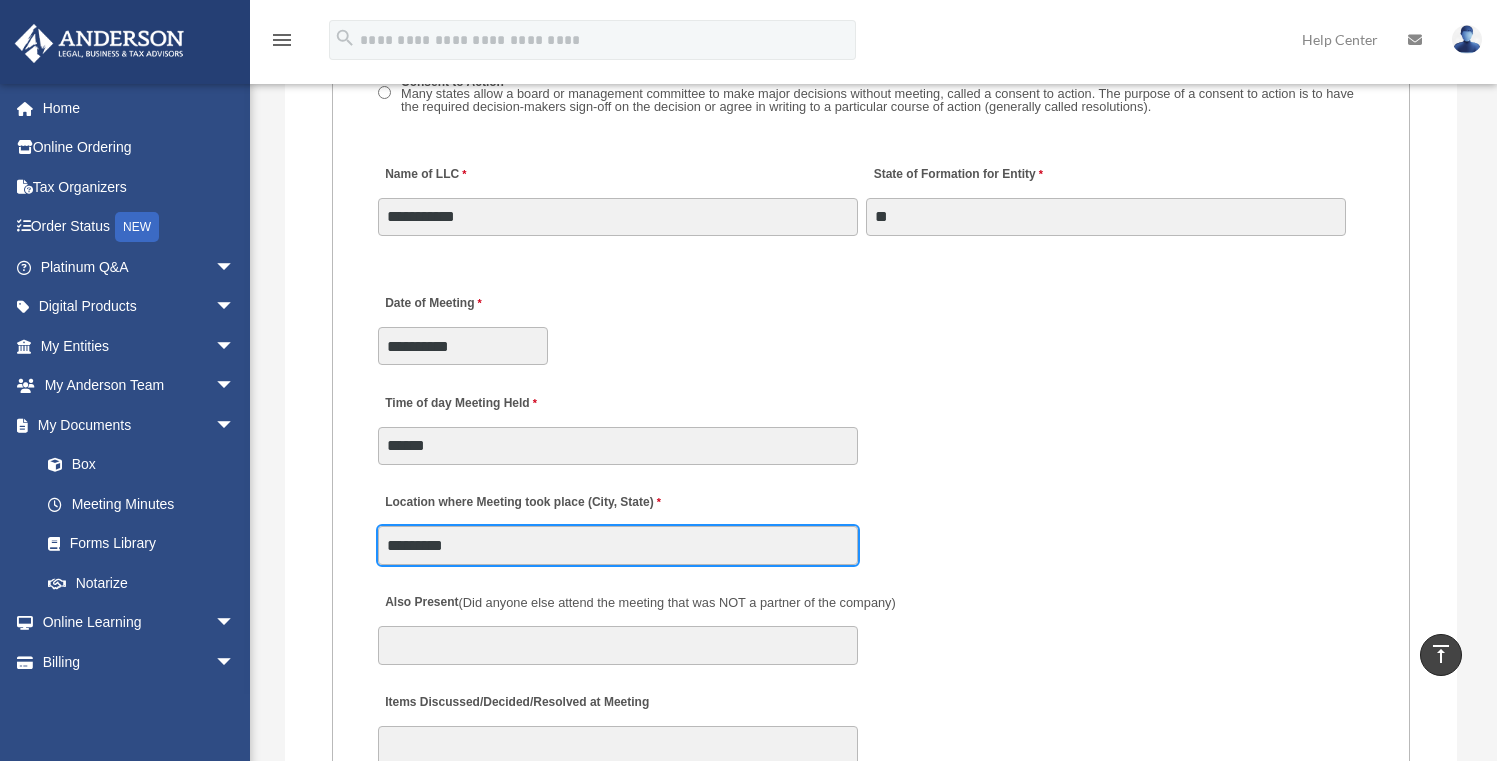 click on "*********" at bounding box center [618, 545] 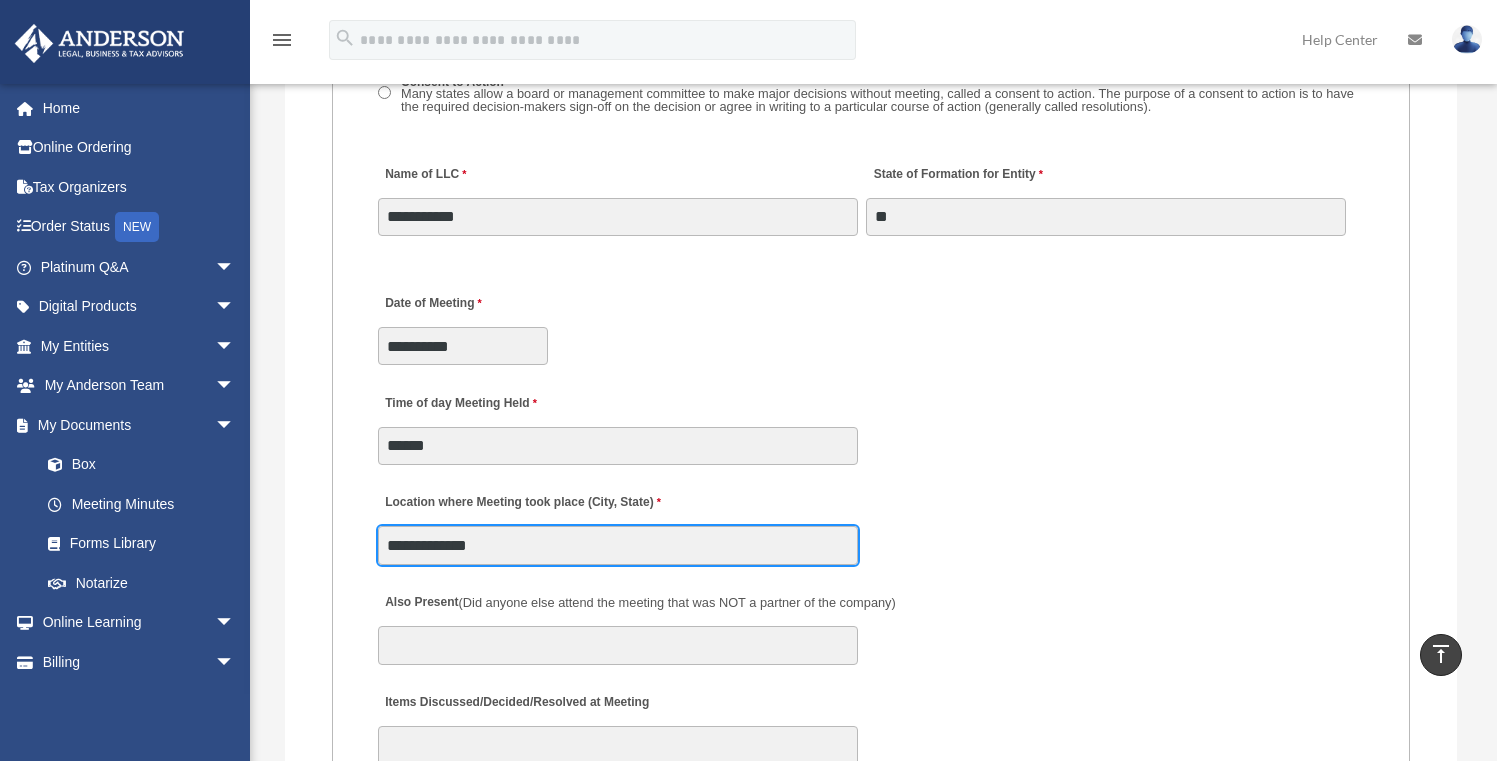 type on "**********" 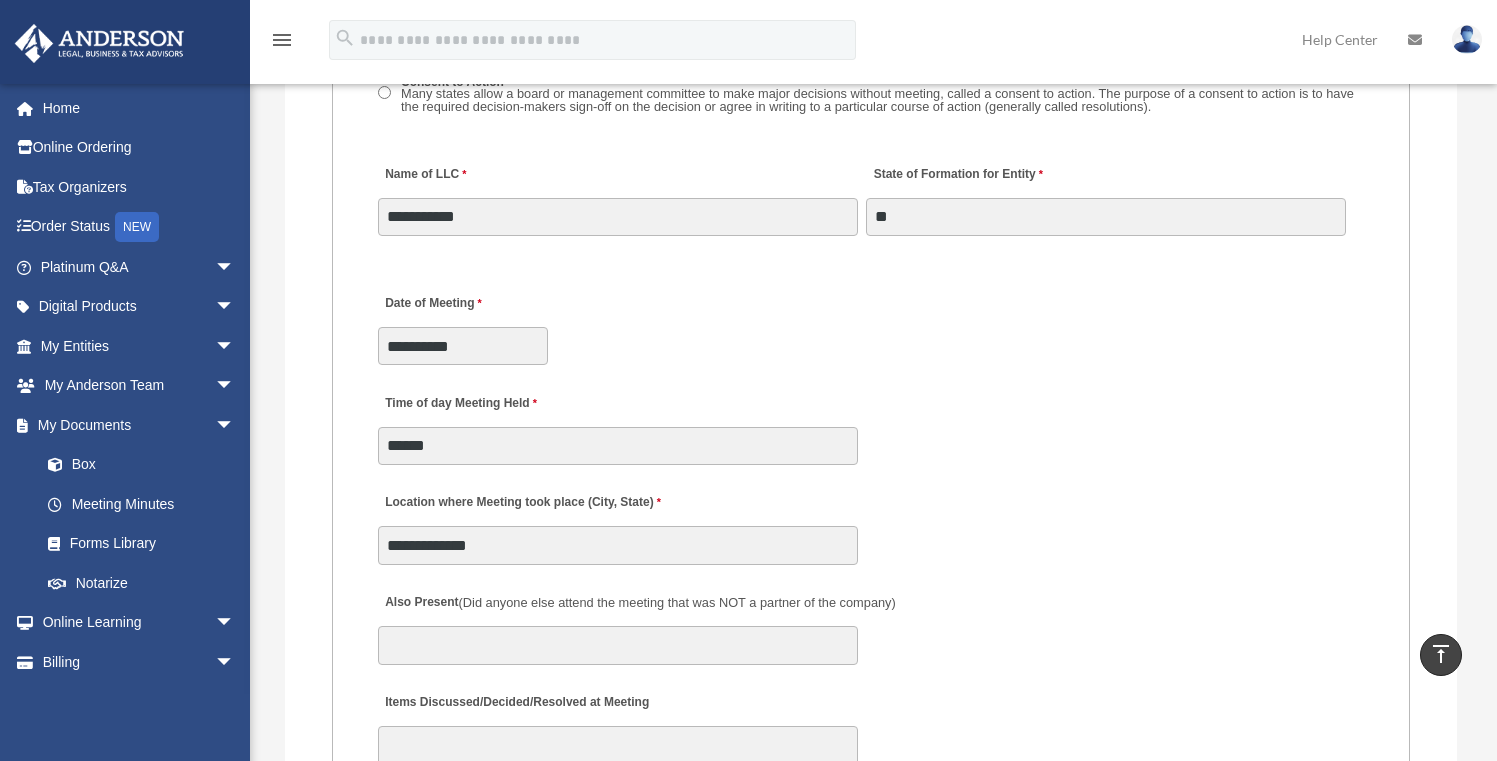 click on "**********" at bounding box center (871, 323) 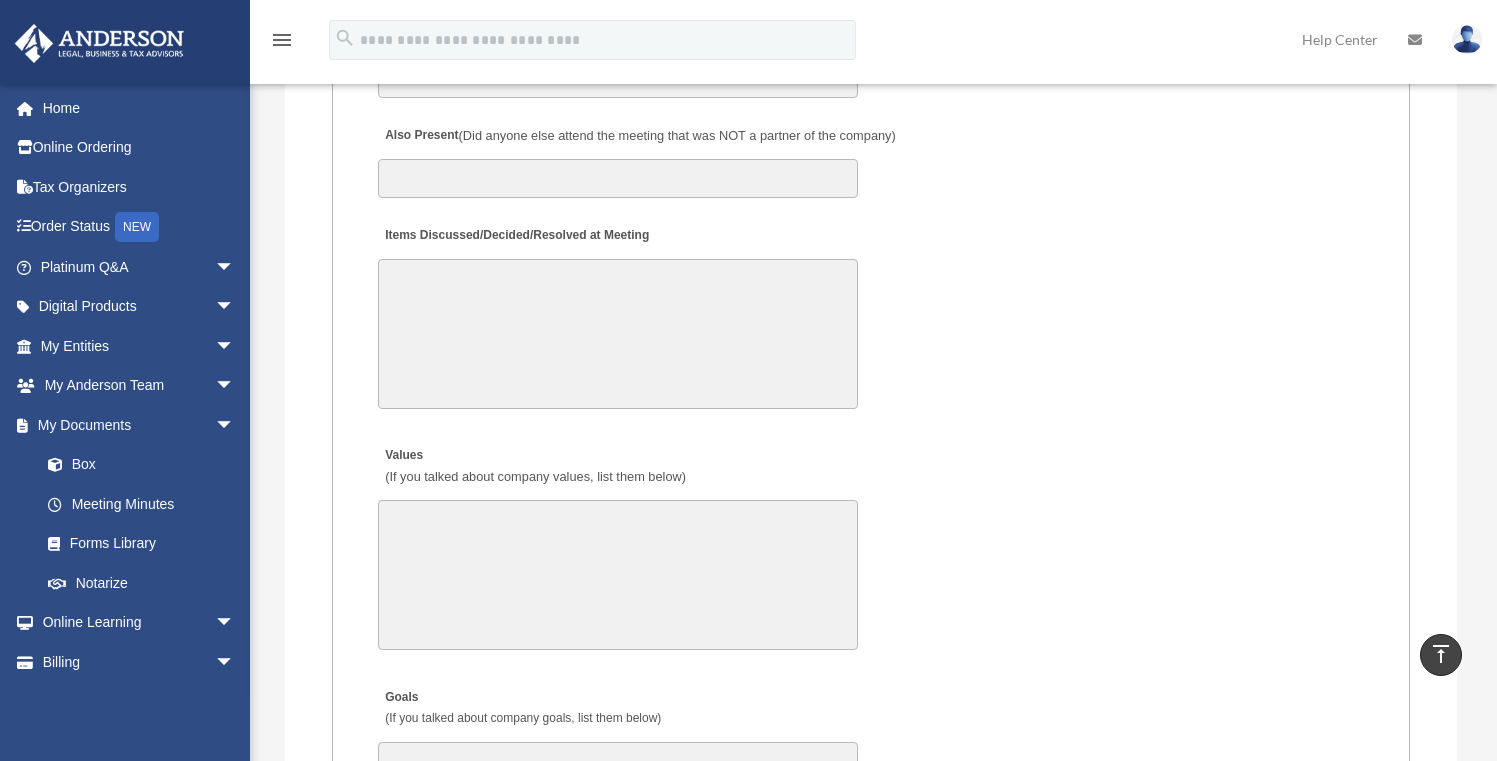 scroll, scrollTop: 3501, scrollLeft: 0, axis: vertical 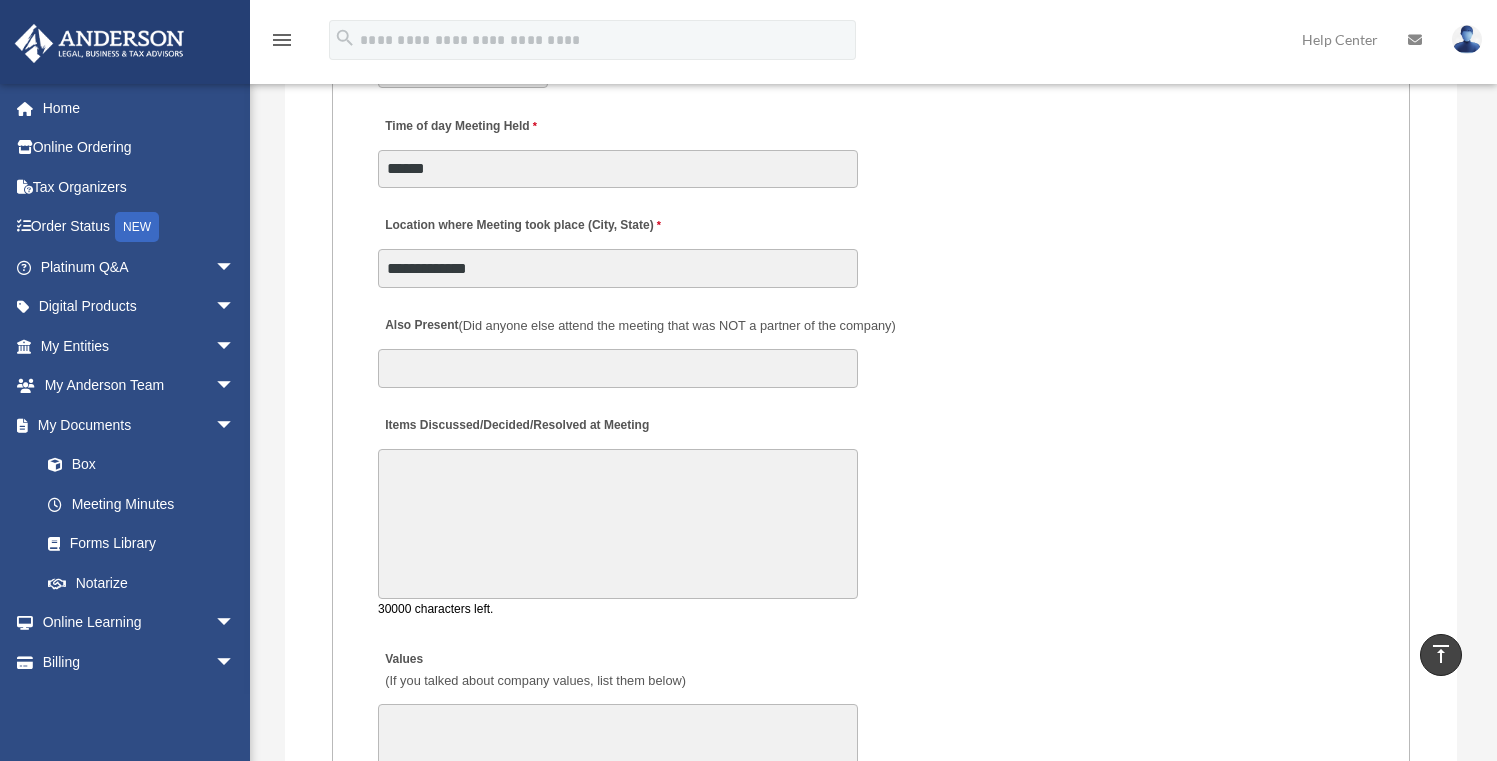 click on "Items Discussed/Decided/Resolved at Meeting" at bounding box center (618, 524) 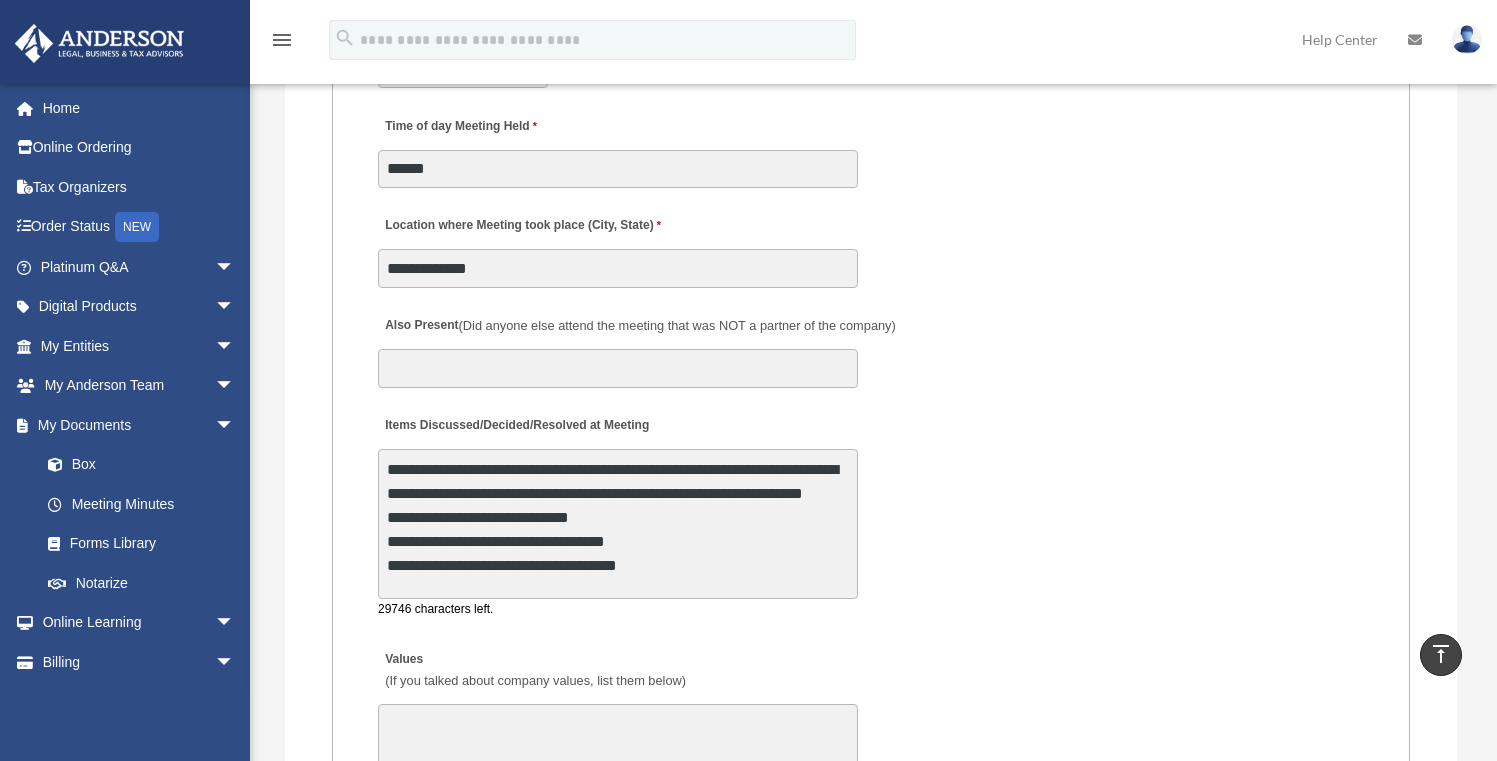 type on "**********" 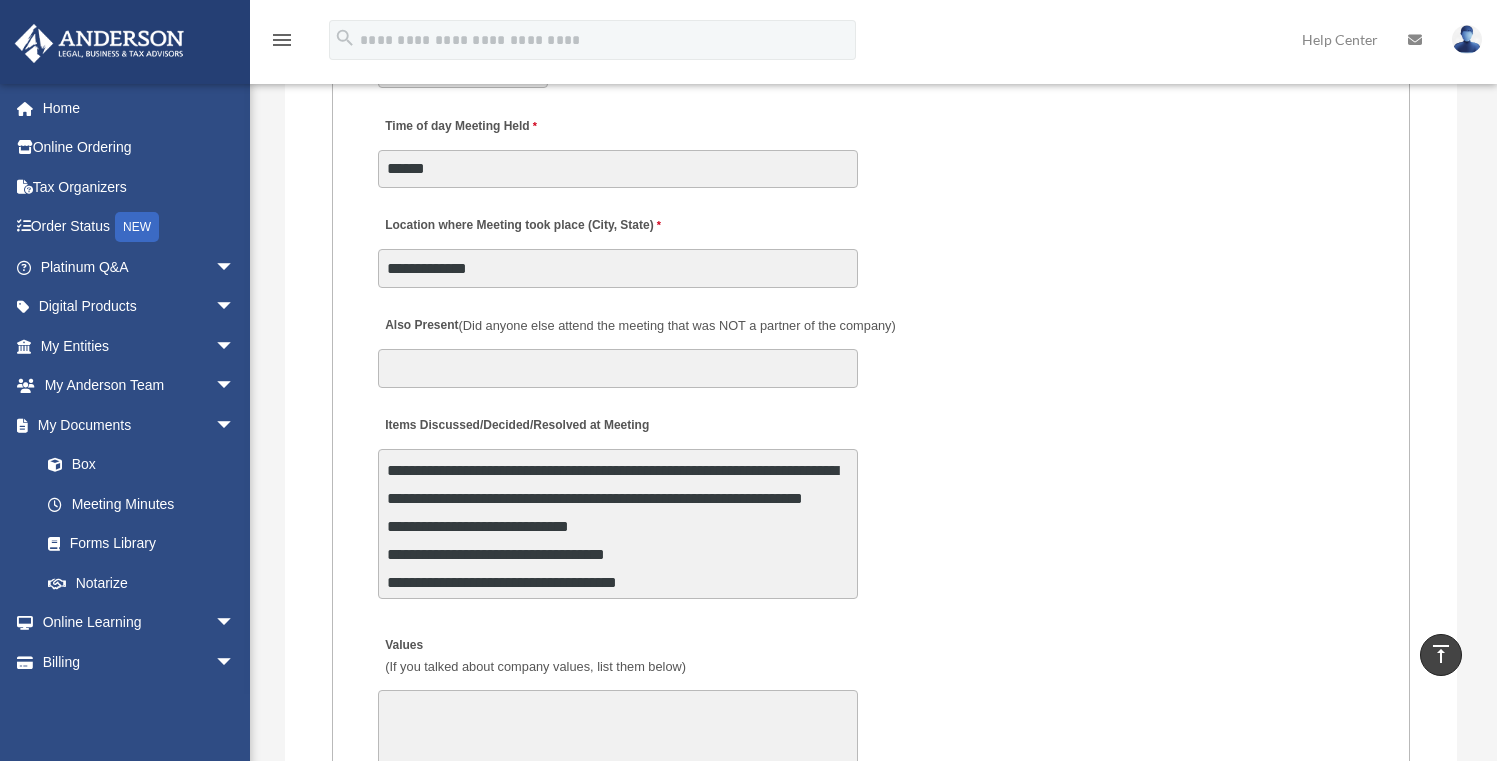 scroll, scrollTop: 3, scrollLeft: 0, axis: vertical 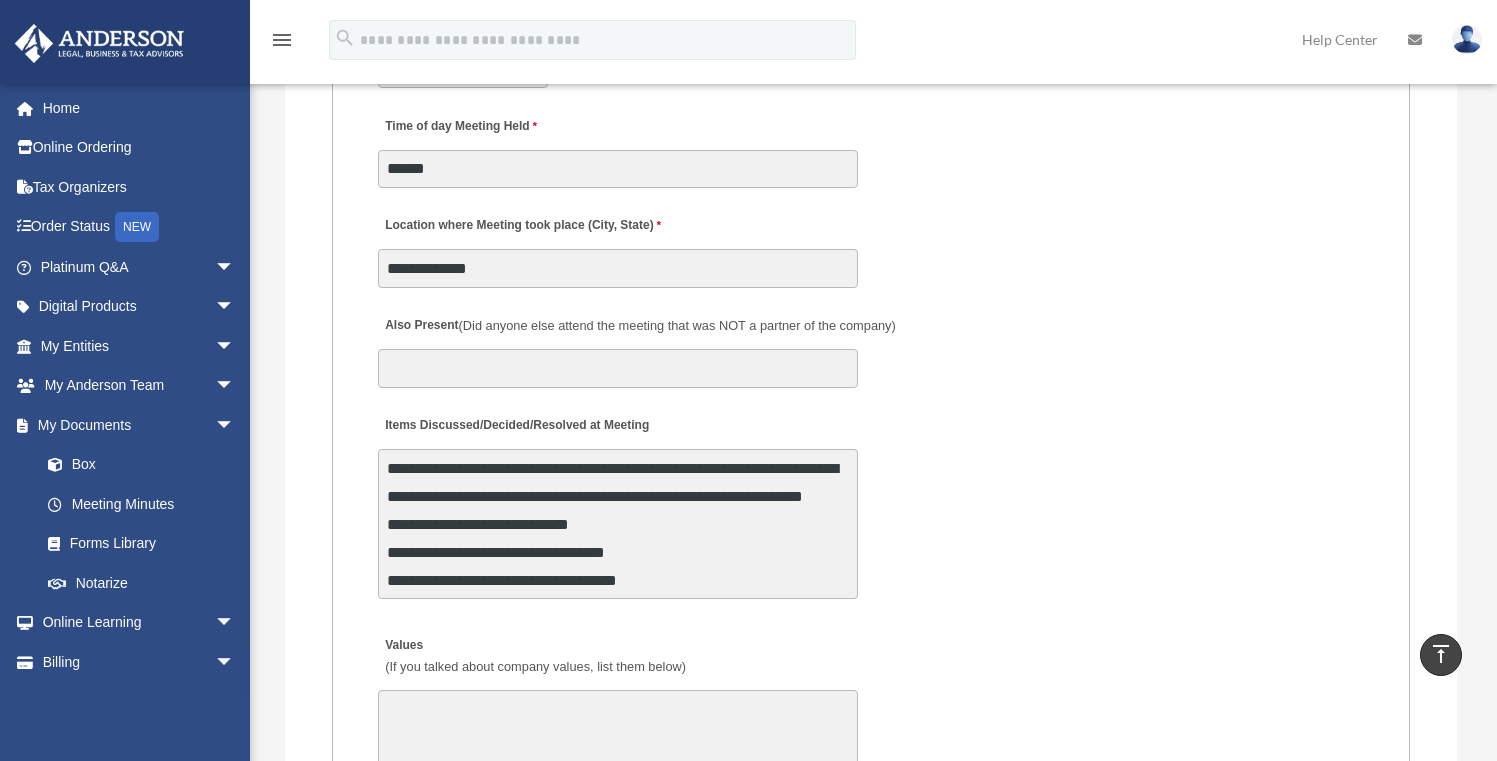 click on "MEETING INFORMATION
Please limit 1 meeting per 1 entity for each submission.
Type of Entity LLC Corporation LP Wyoming Statutory Trust (WST)
280A Option I Need a 280A Agreement to Rent a Residence Included with my Minutes
The 280A Option should only be checked if the LLC is Taxed as a C or S Corporation
WST Option Special Trustees Meeting
Use this when a meeting of trustees is called for a Wyoming Statutory Trust. Please note that technically there are no requirements for meetings in a WST so there are no annual meetings, just trustee meetings.
Name of Wyoming Statutory Trust
I need a Valuation Worksheet included with my minutes
Is this LLC Member Managed or Manager Managed? Member Managed Manager Managed
Document Requested - LLC Member Managed Special Members Meeting LLC Annual Meeting Consent to Action
Document Requested - LLC Manager Managed Special Managers Meeting LLC Annual Meeting Consent to Action Special Document - Special Members Meeting" at bounding box center (871, 390) 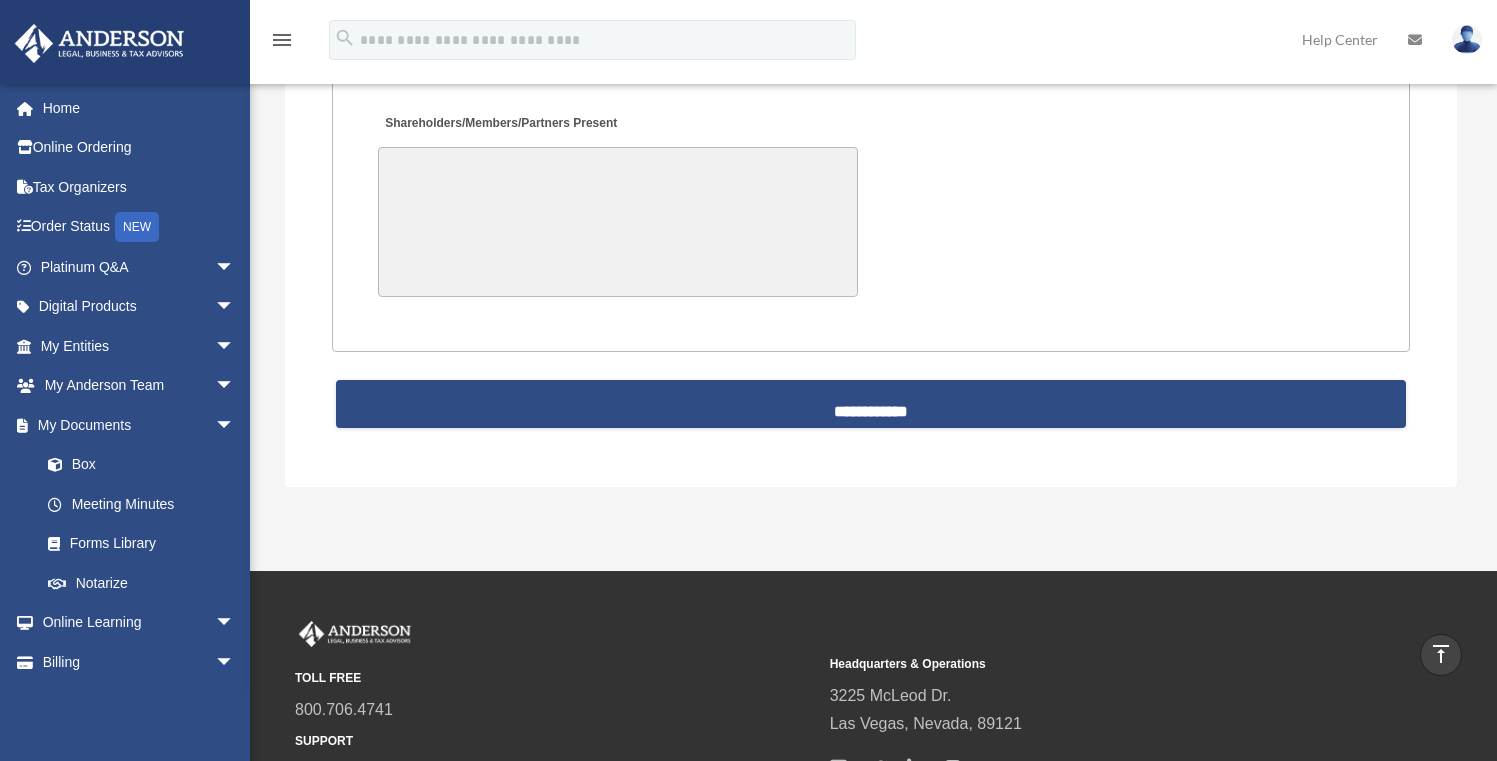 scroll, scrollTop: 4891, scrollLeft: 0, axis: vertical 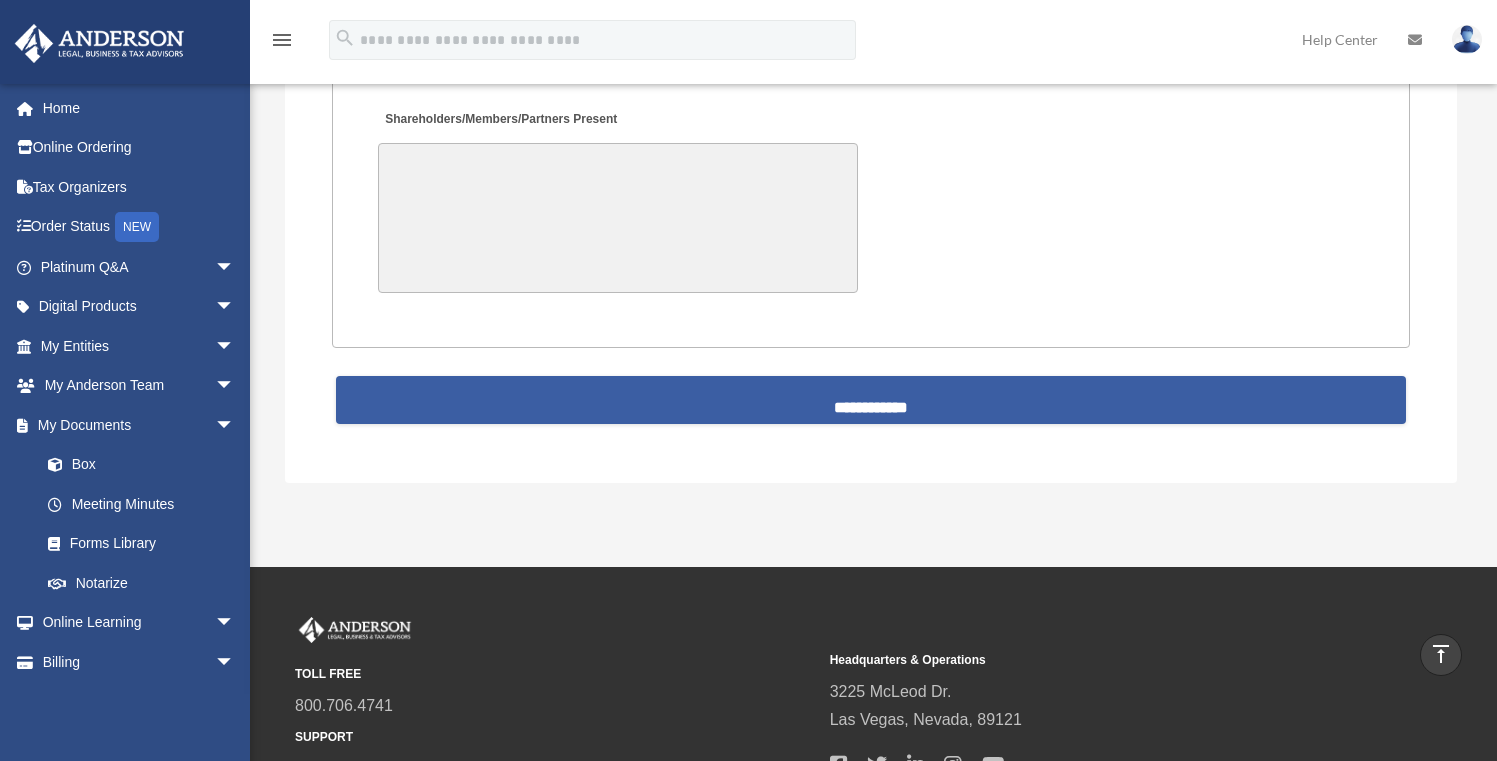 click on "**********" at bounding box center (871, 400) 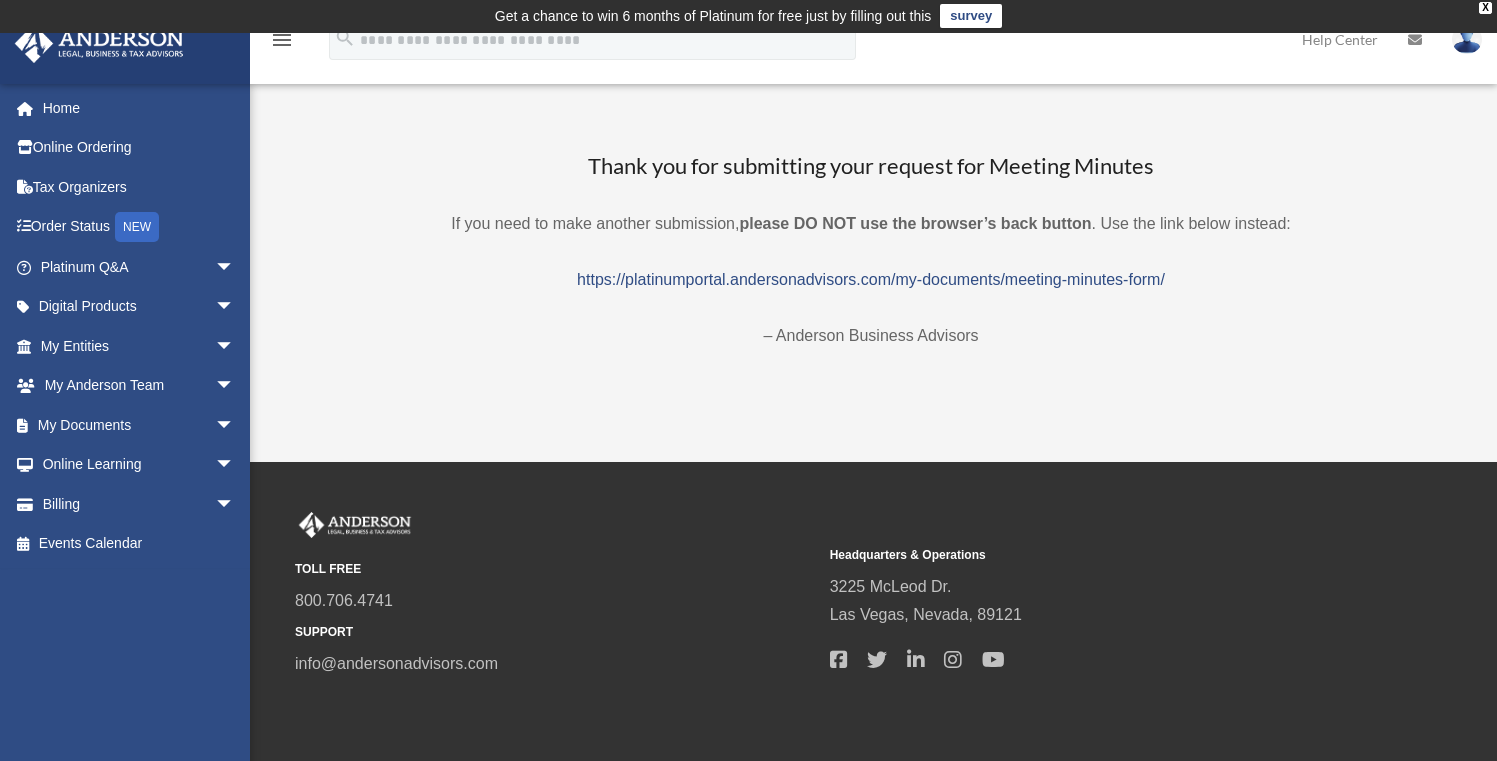 scroll, scrollTop: 0, scrollLeft: 0, axis: both 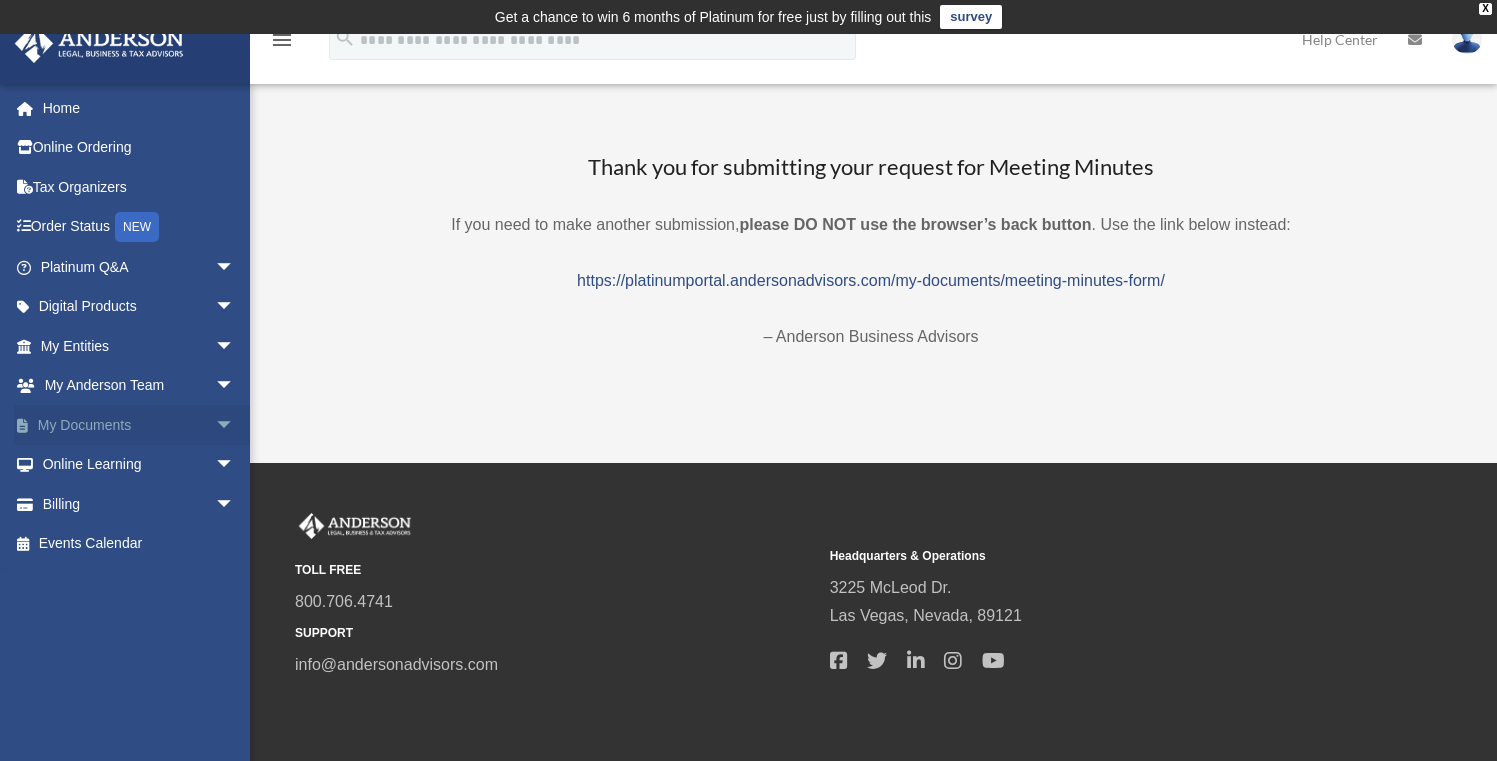 click on "arrow_drop_down" at bounding box center [235, 425] 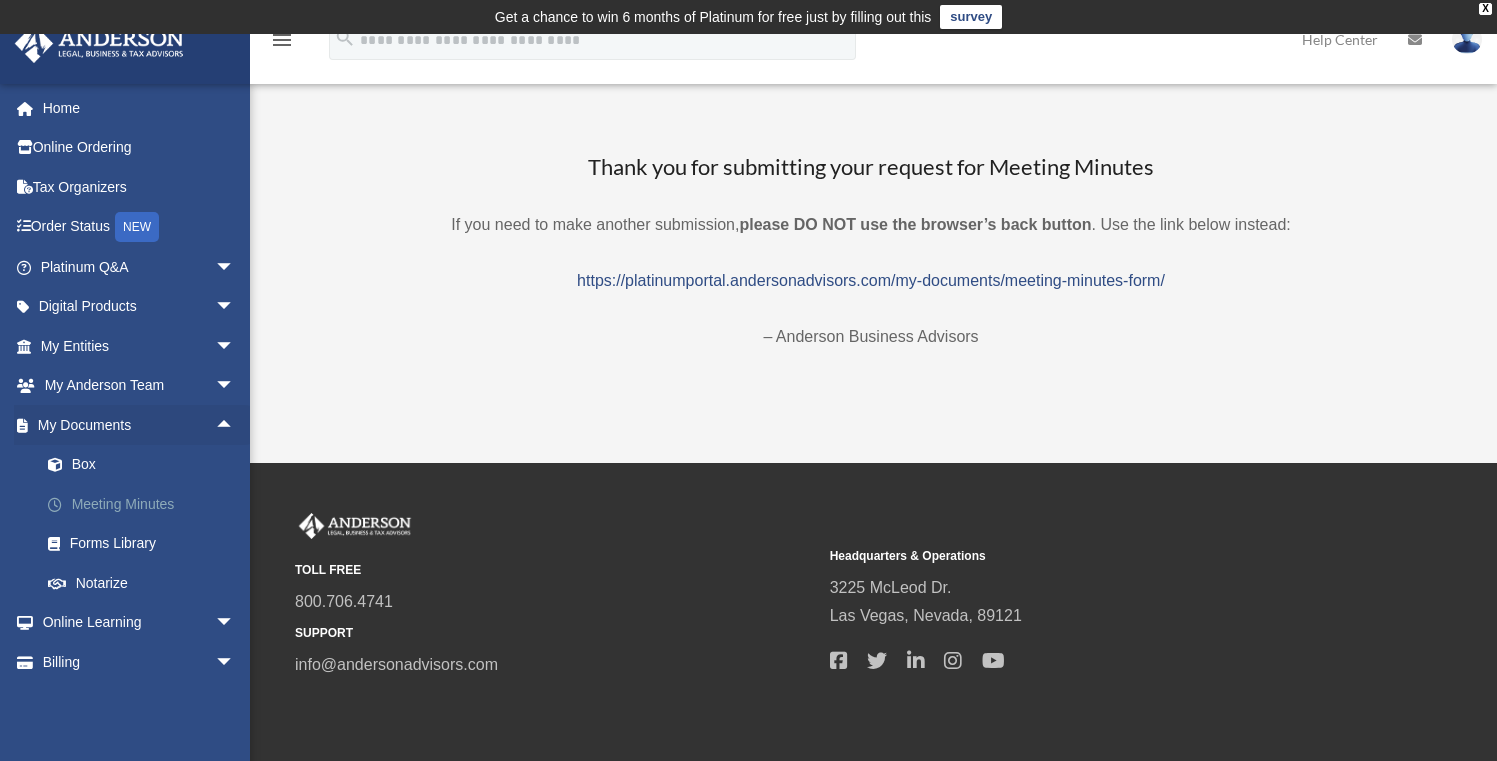 click on "Meeting Minutes" at bounding box center [146, 504] 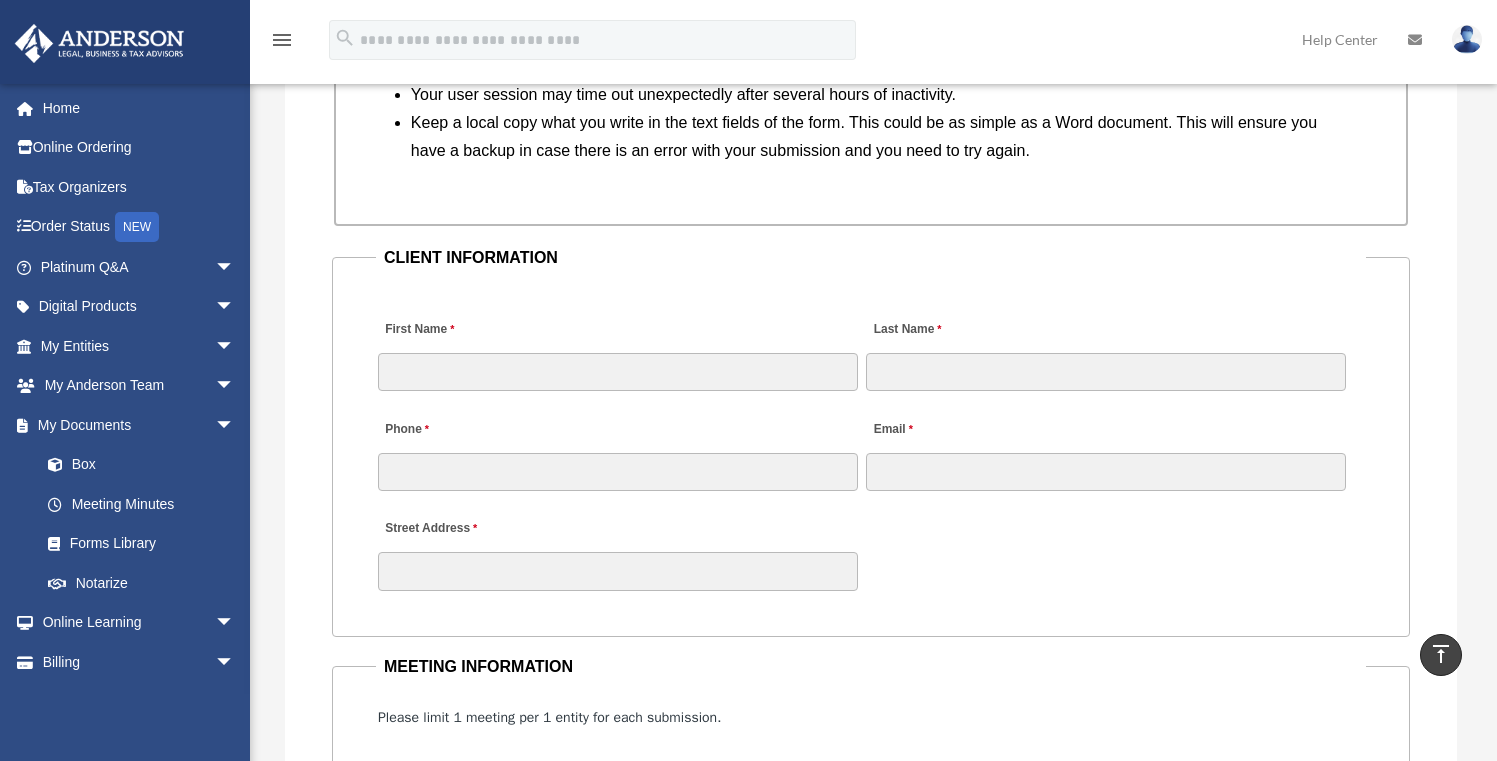 scroll, scrollTop: 1928, scrollLeft: 0, axis: vertical 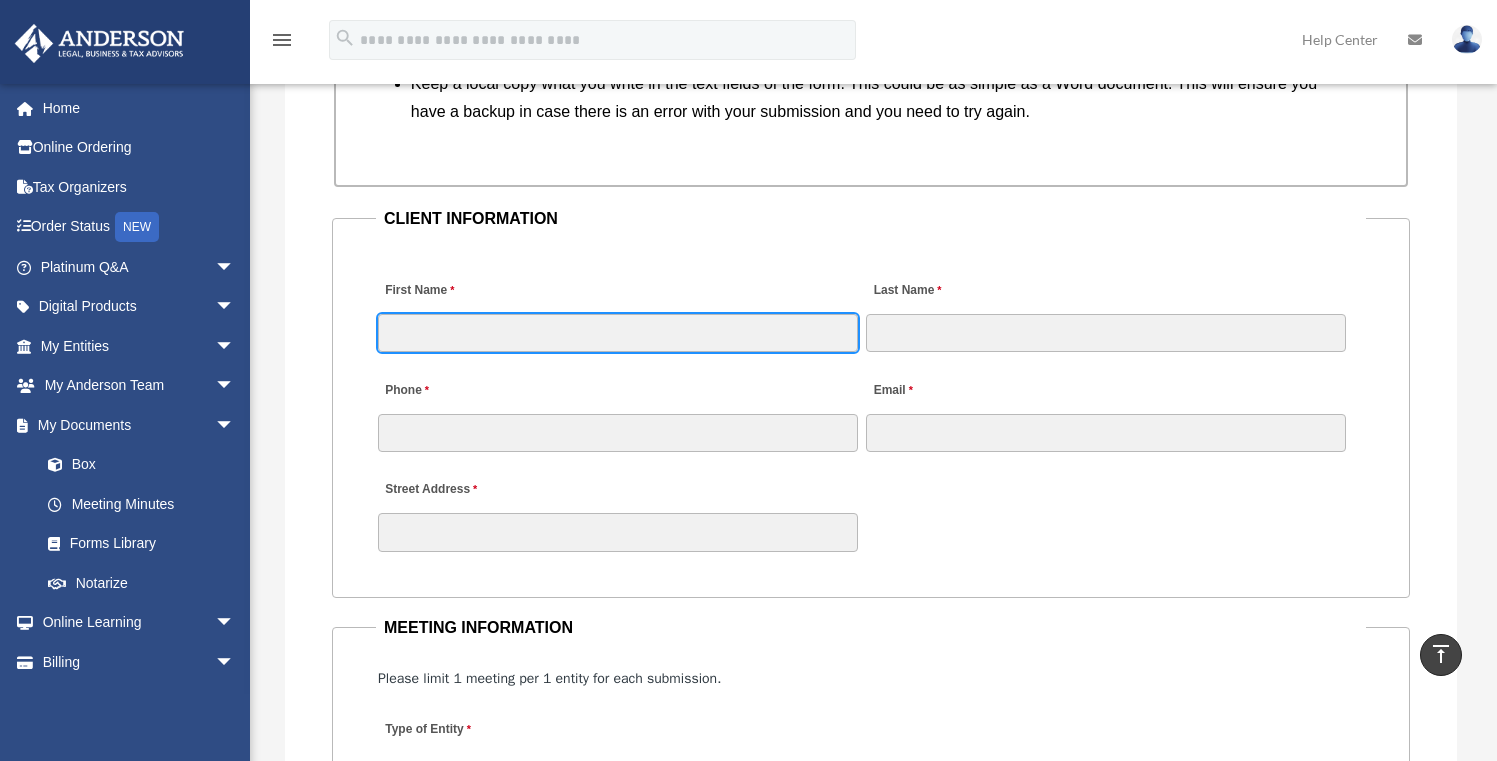 click on "First Name" at bounding box center (618, 333) 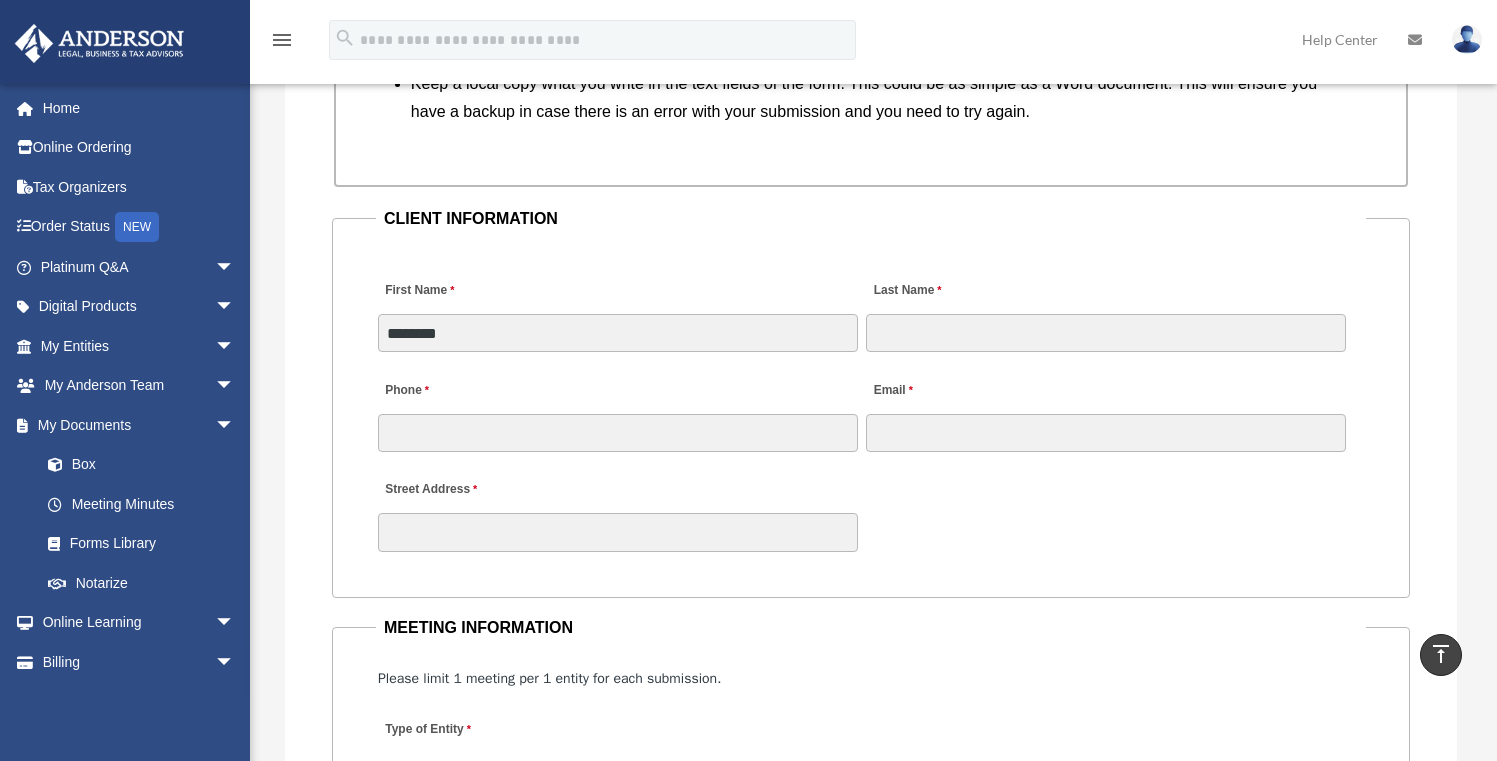 type on "*****" 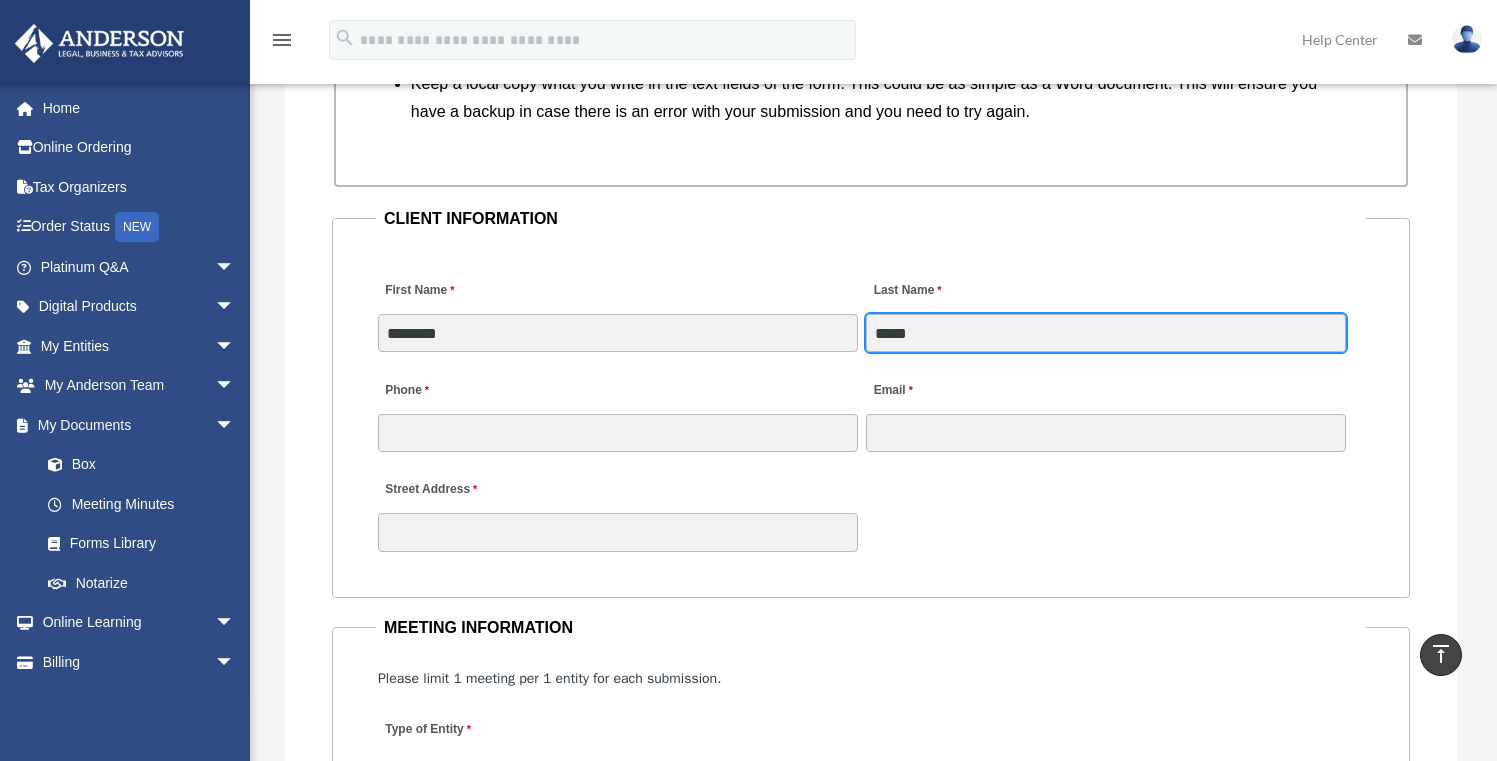 type on "**********" 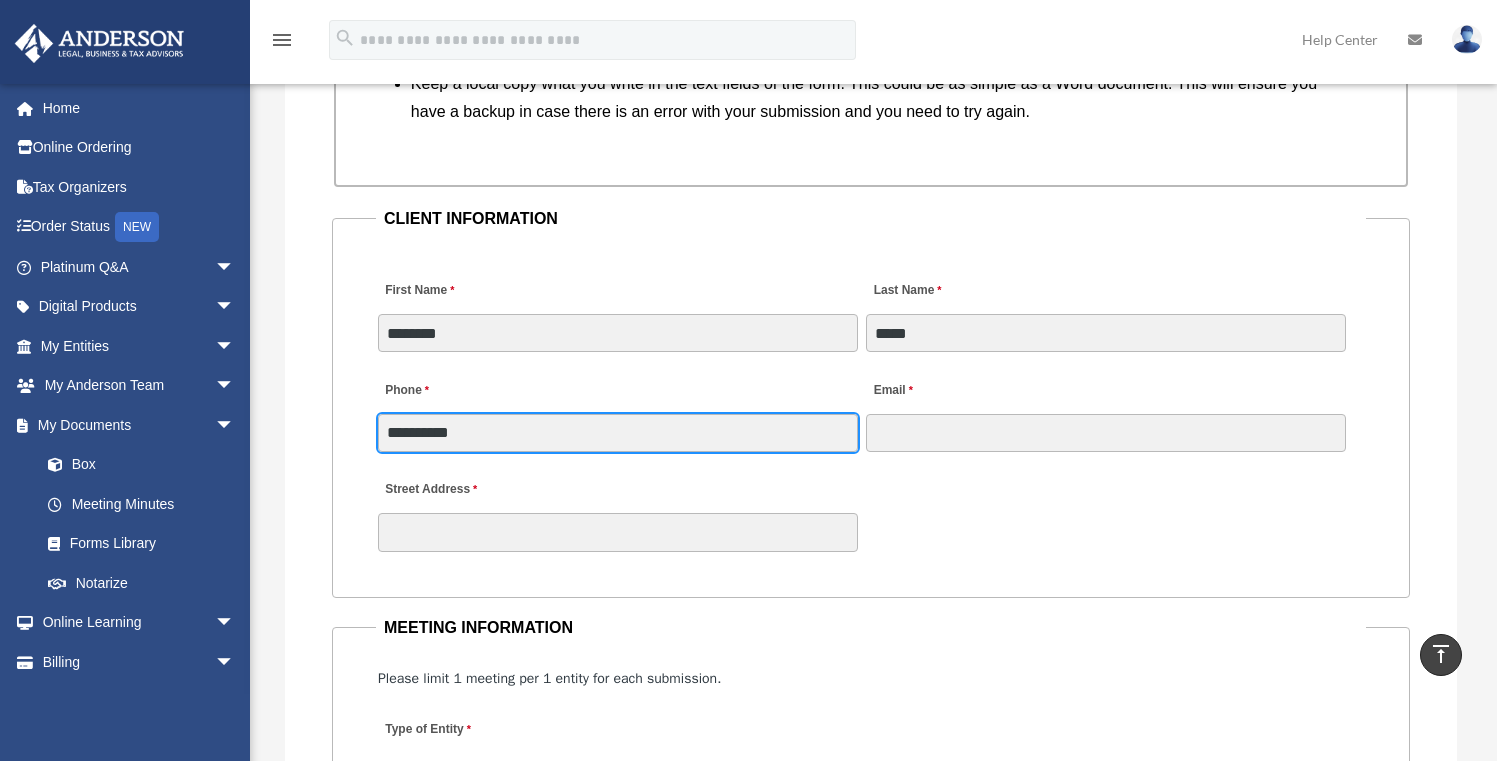 type on "**********" 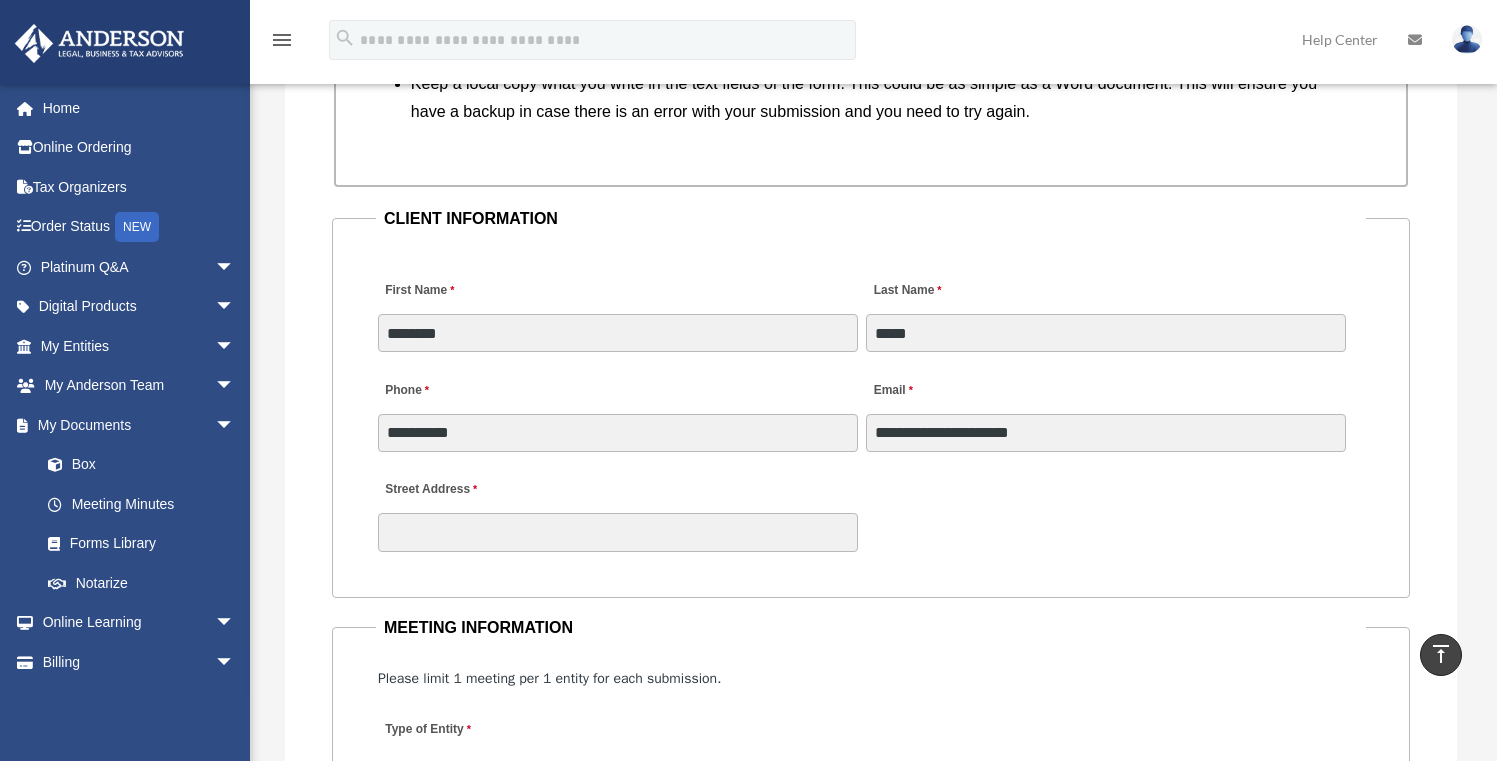 type on "**********" 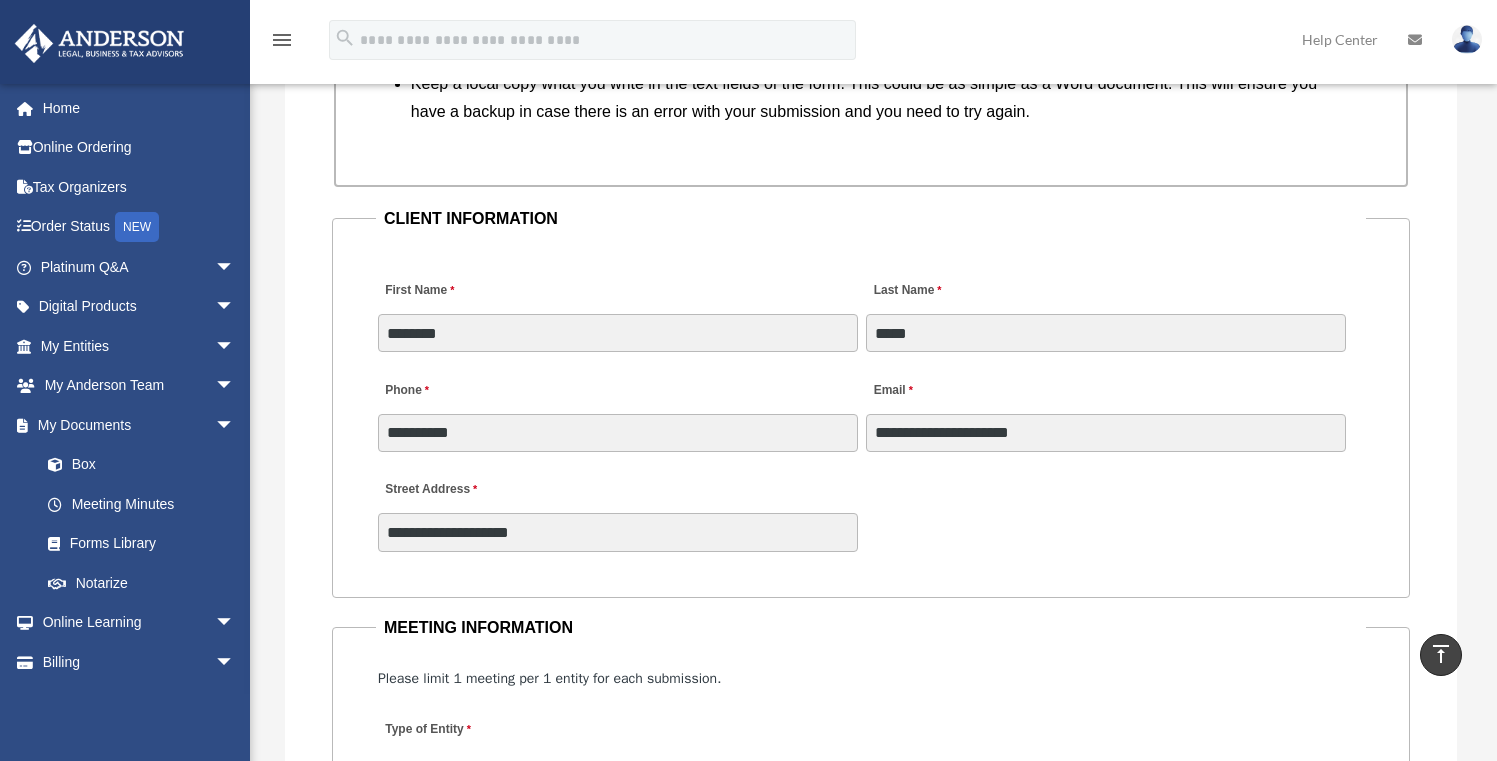 type on "*********" 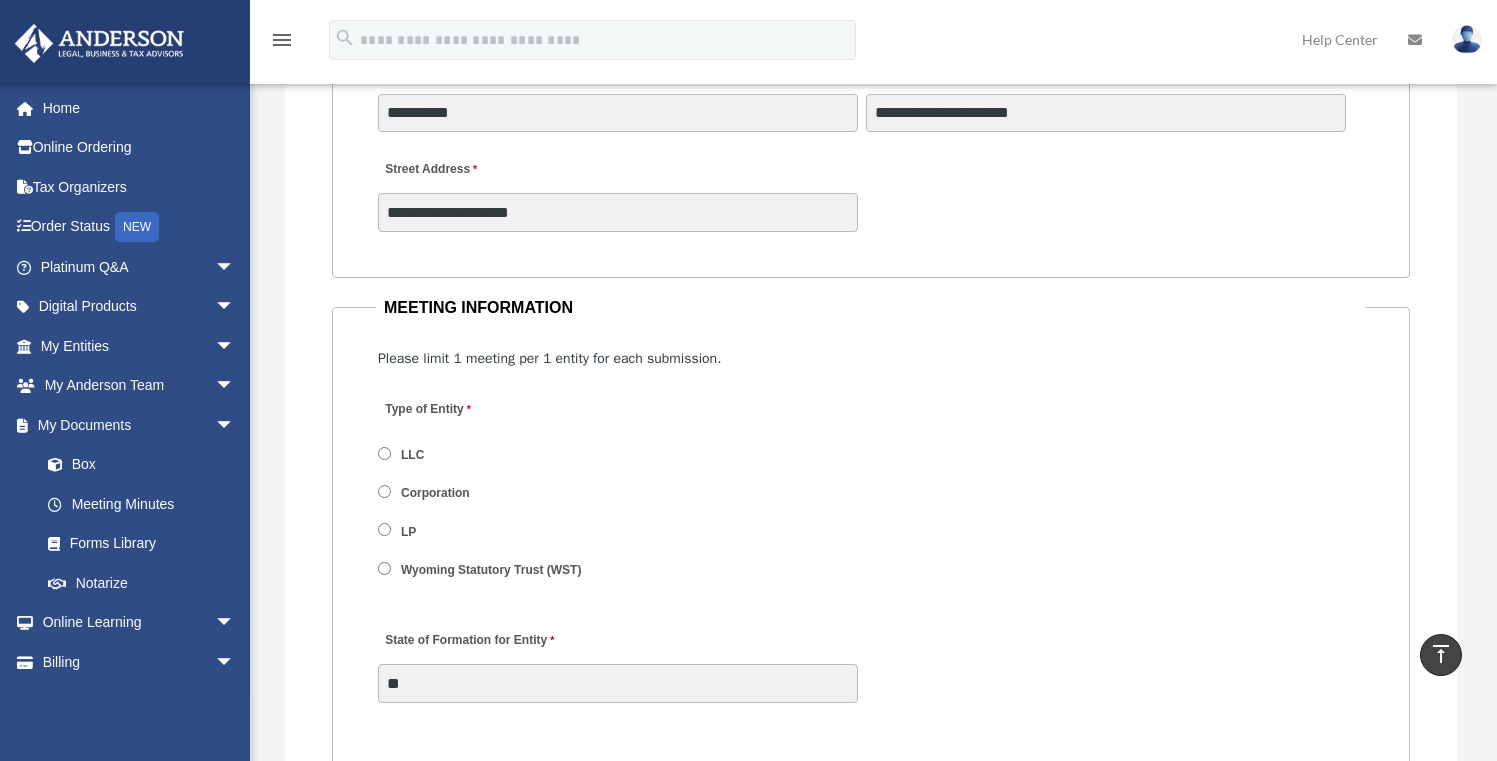 scroll, scrollTop: 2312, scrollLeft: 0, axis: vertical 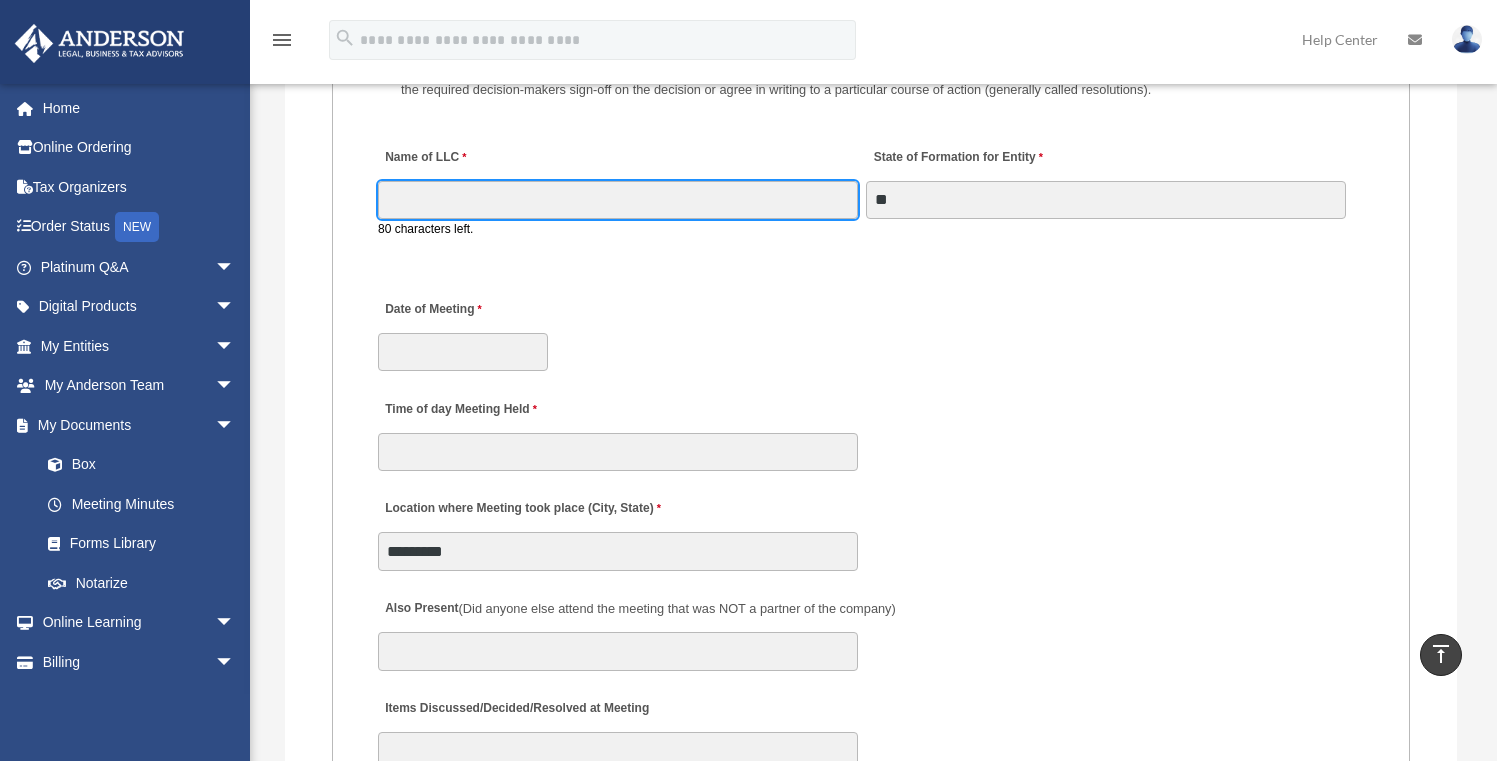 click on "Name of LLC" at bounding box center [618, 200] 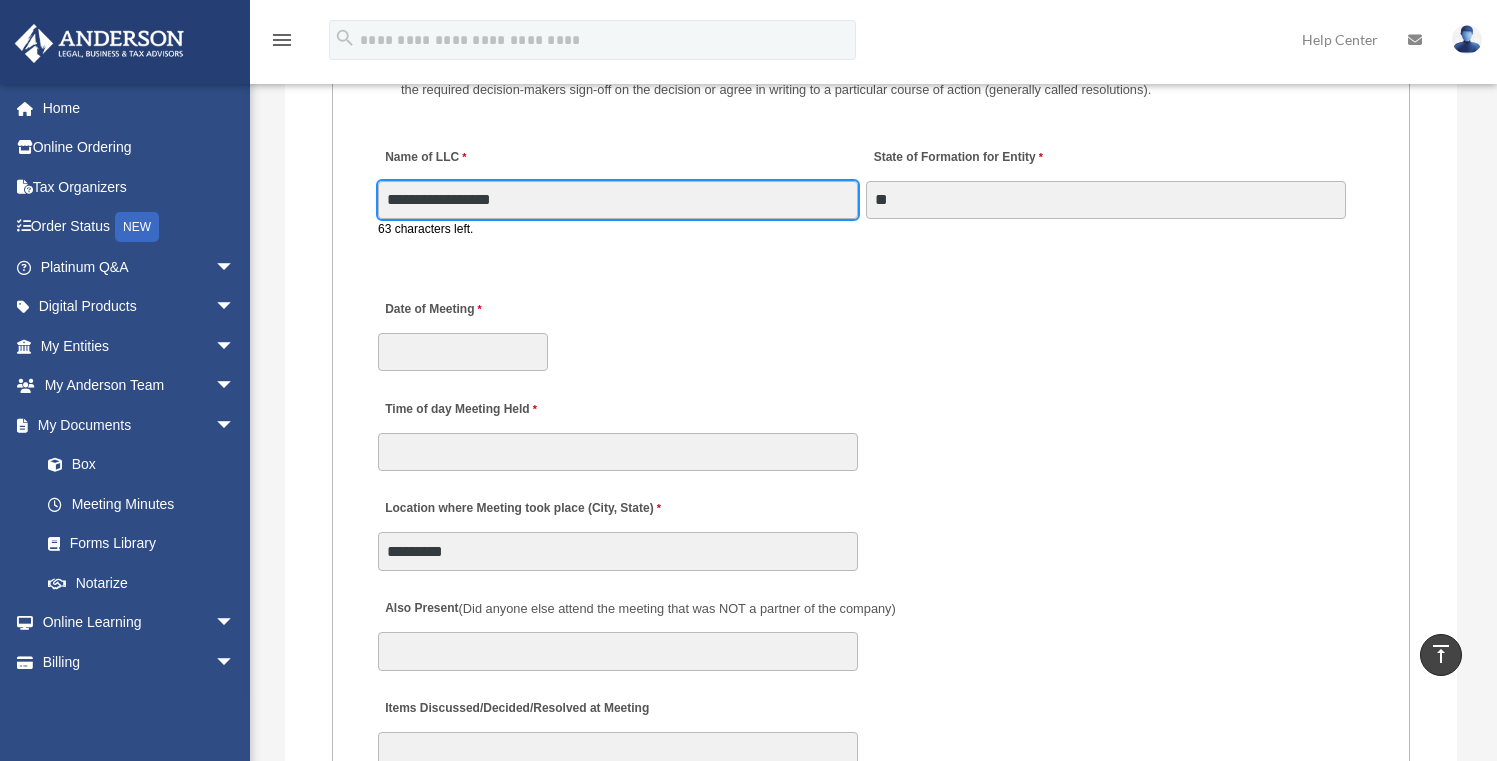 type on "**********" 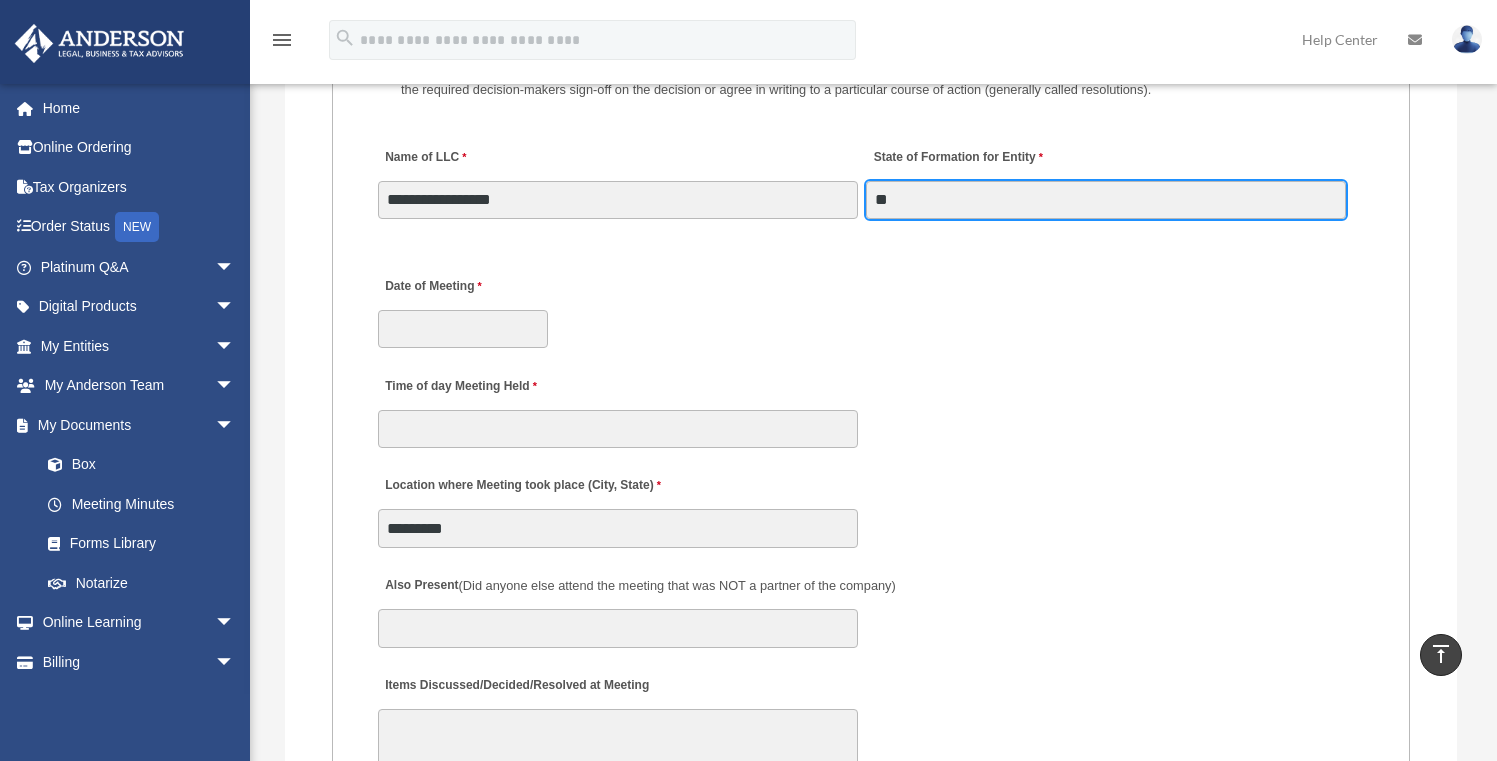 type on "**" 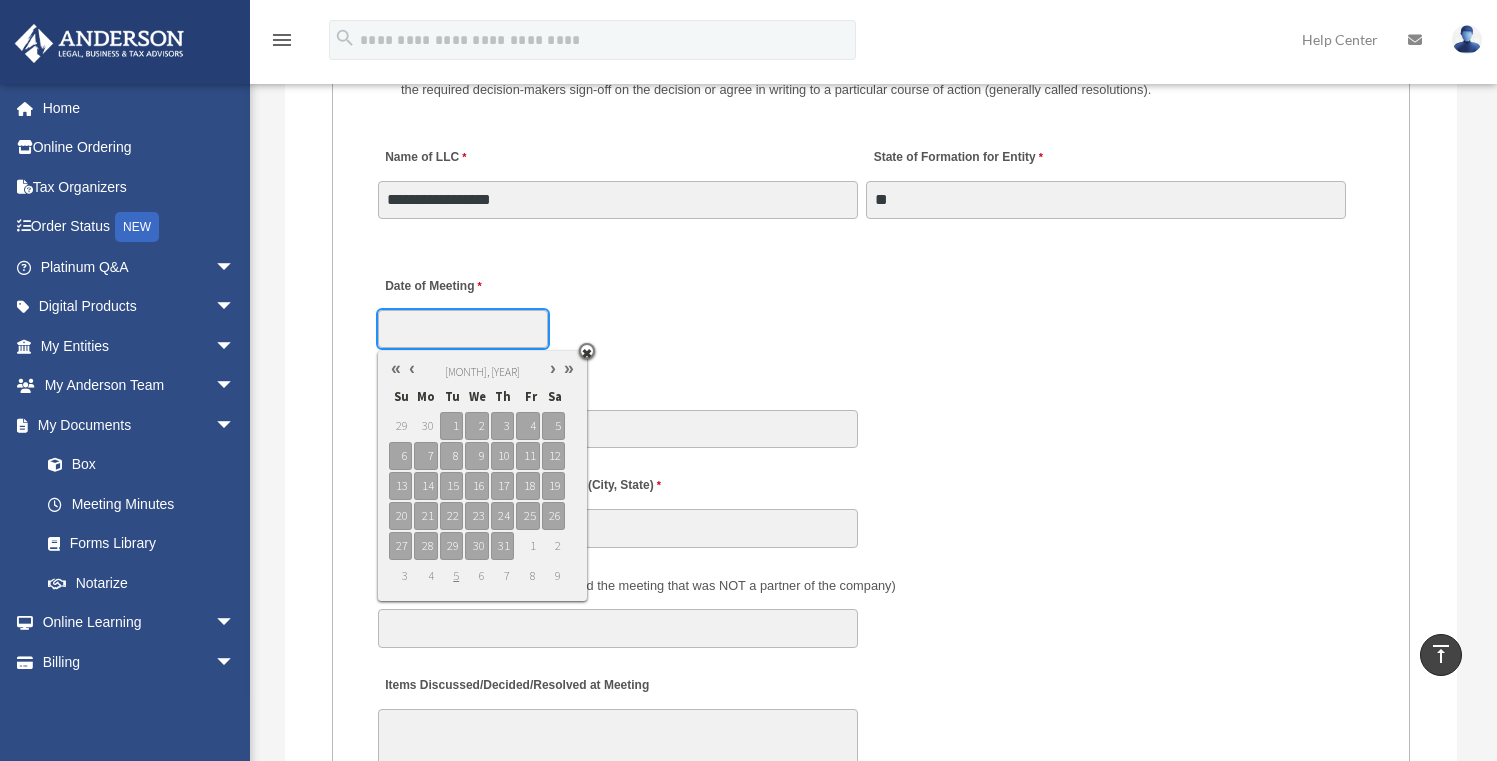 click at bounding box center [412, 368] 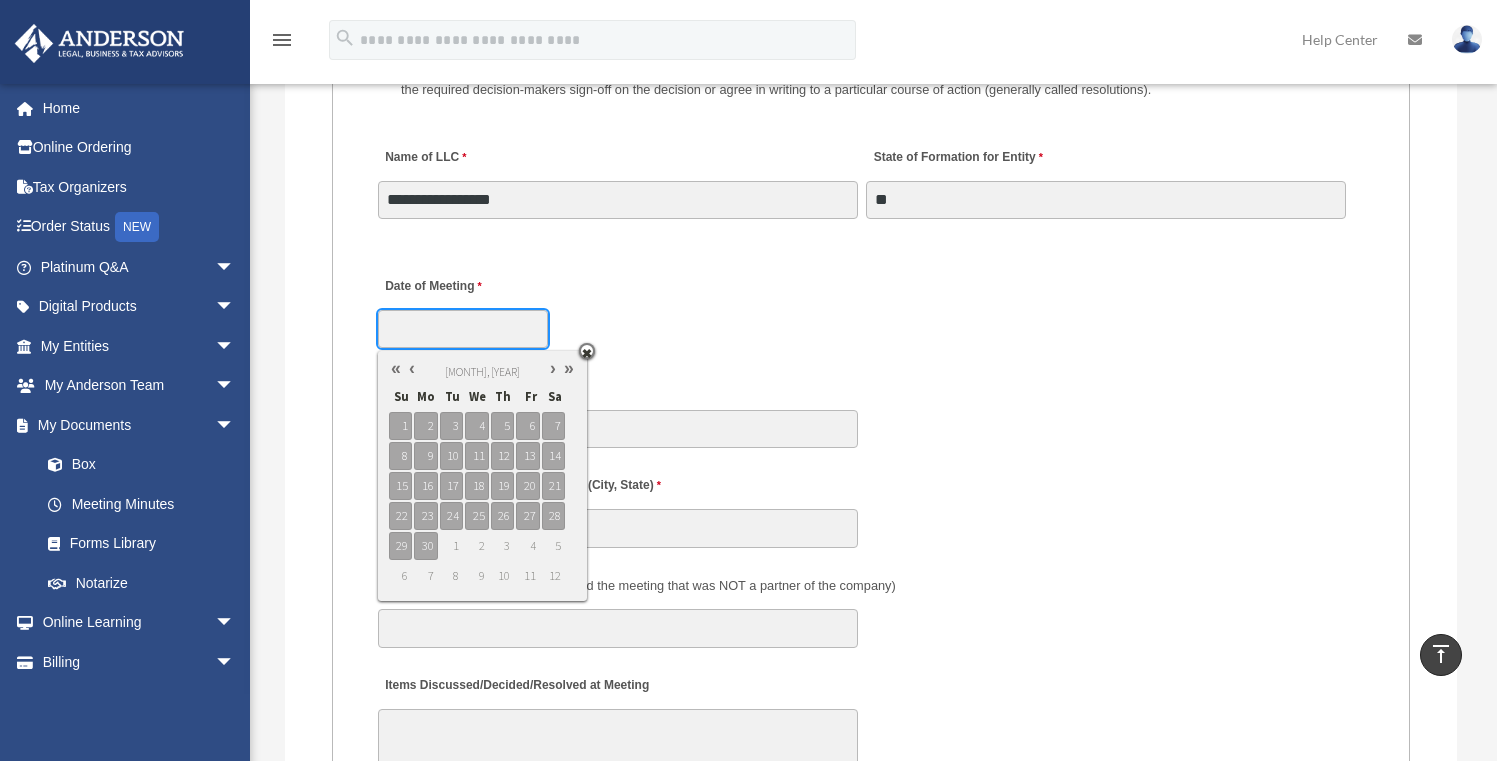 click at bounding box center [412, 368] 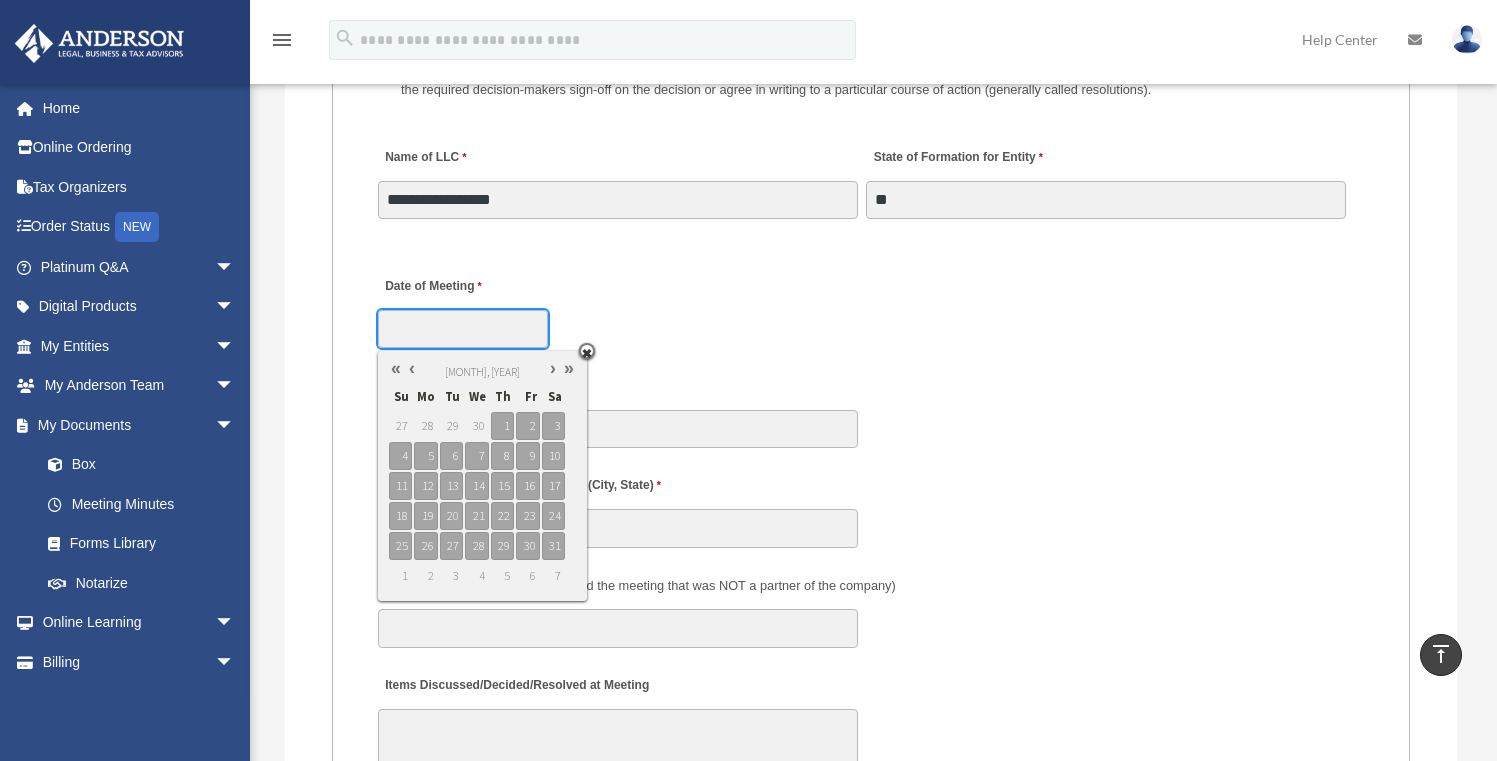 click at bounding box center [412, 368] 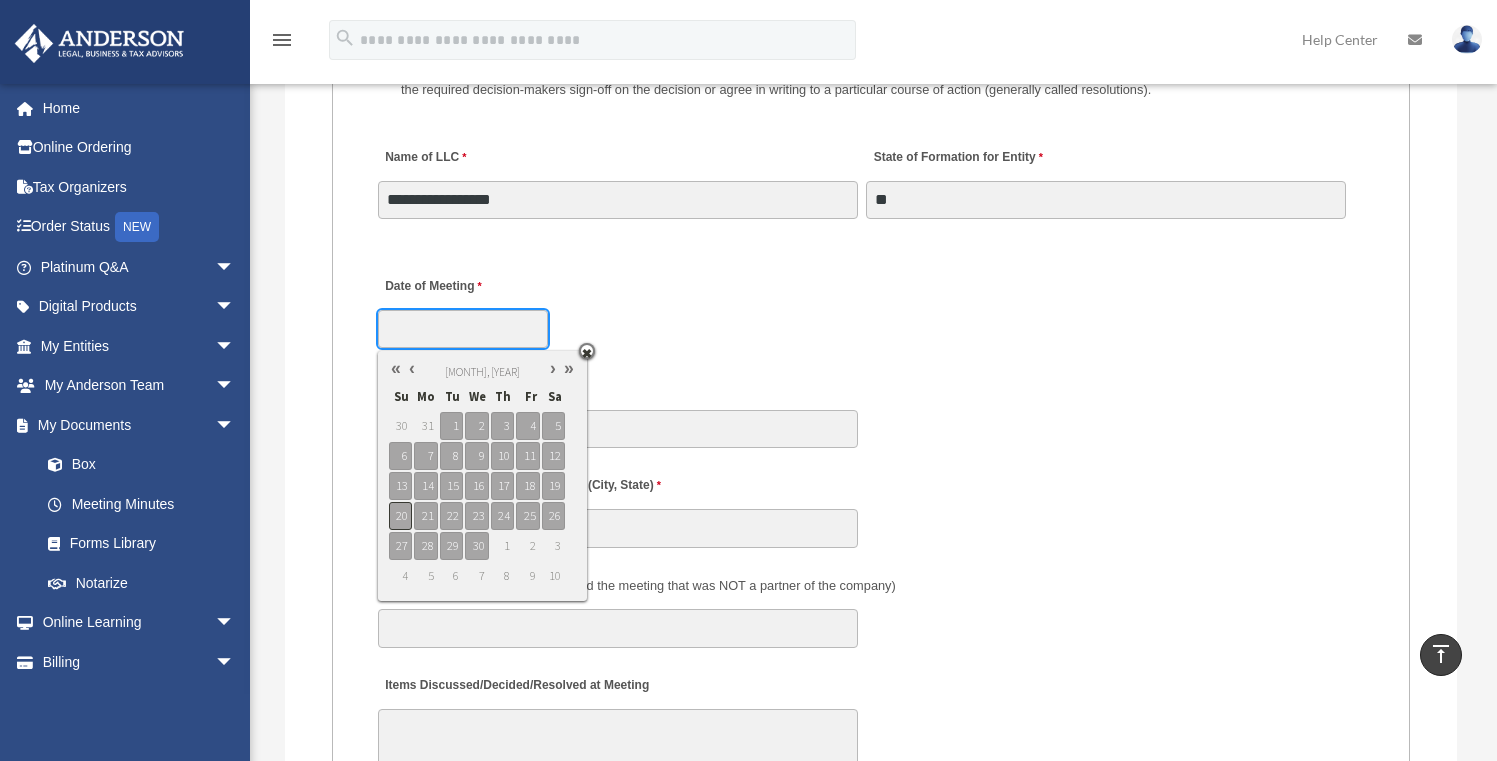 type on "**********" 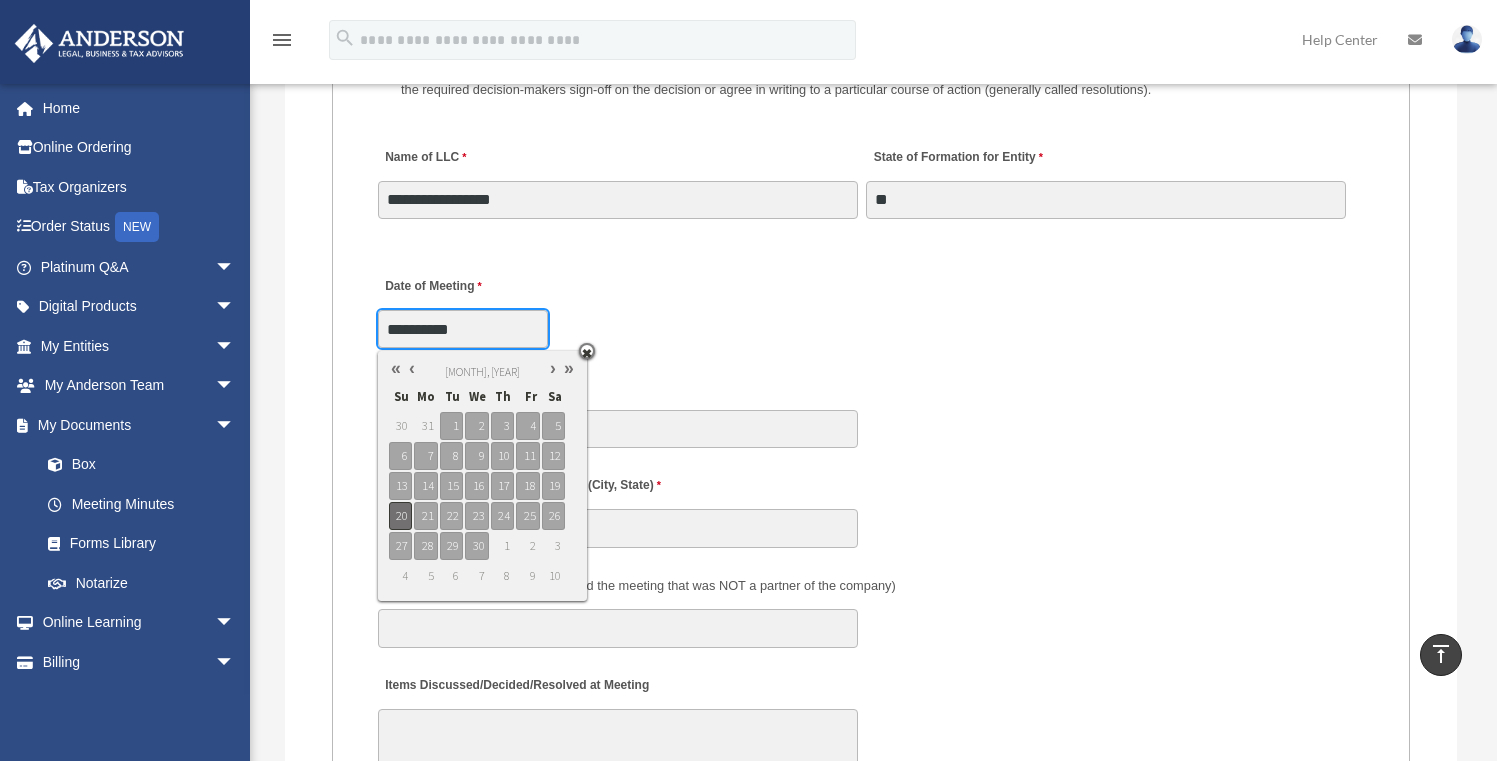 click on "20" at bounding box center [400, 516] 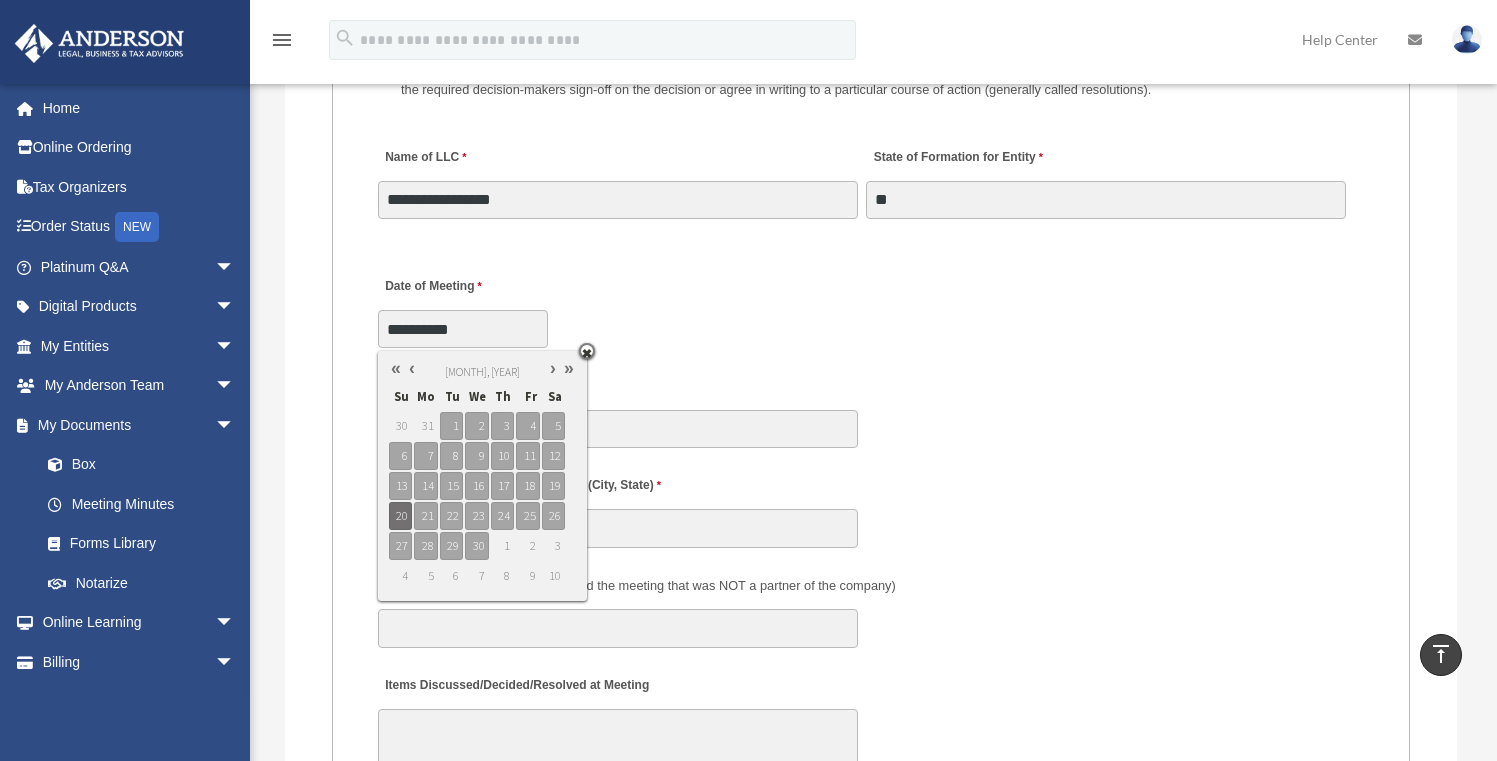 click on "**********" at bounding box center (871, 306) 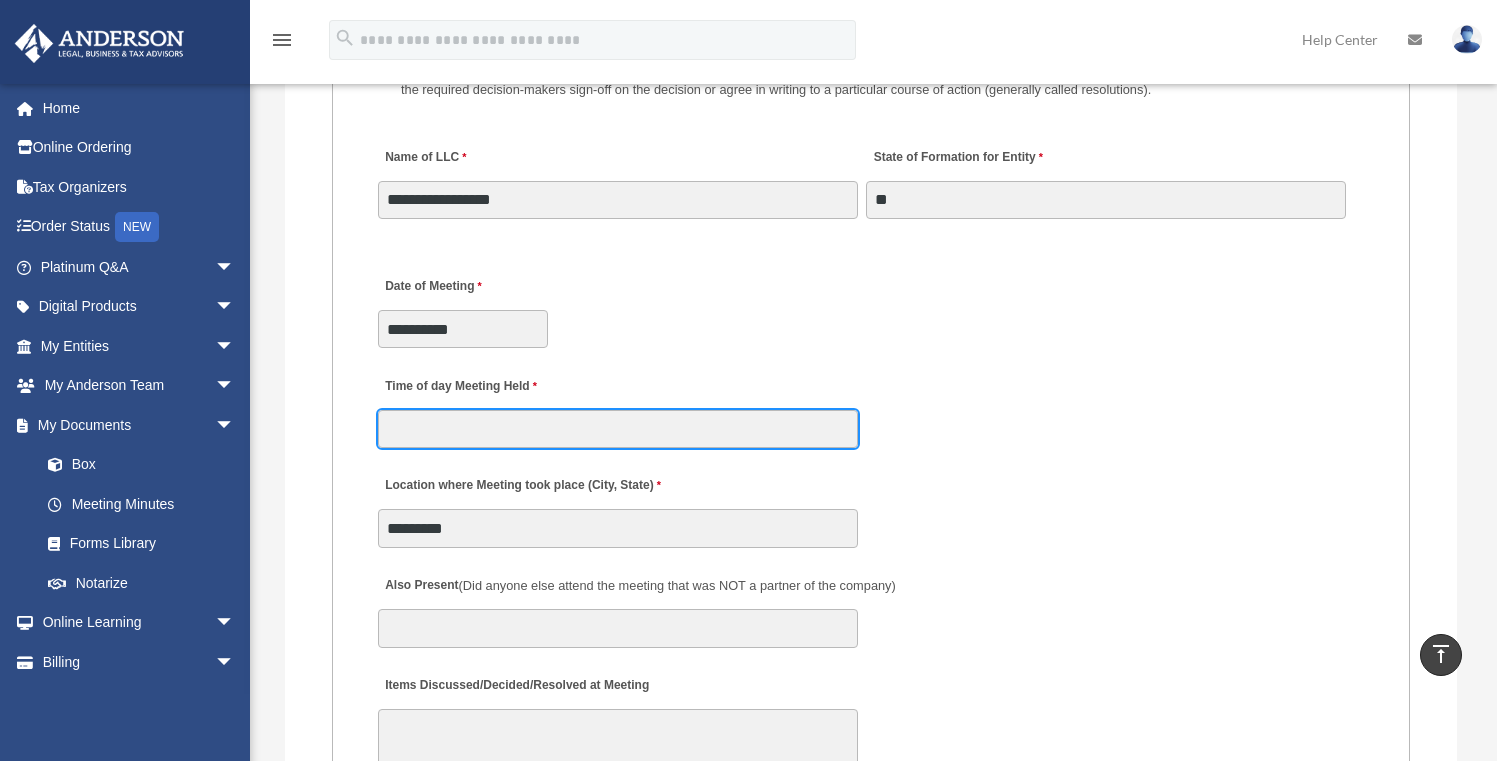 click on "Time of day Meeting Held" at bounding box center (618, 429) 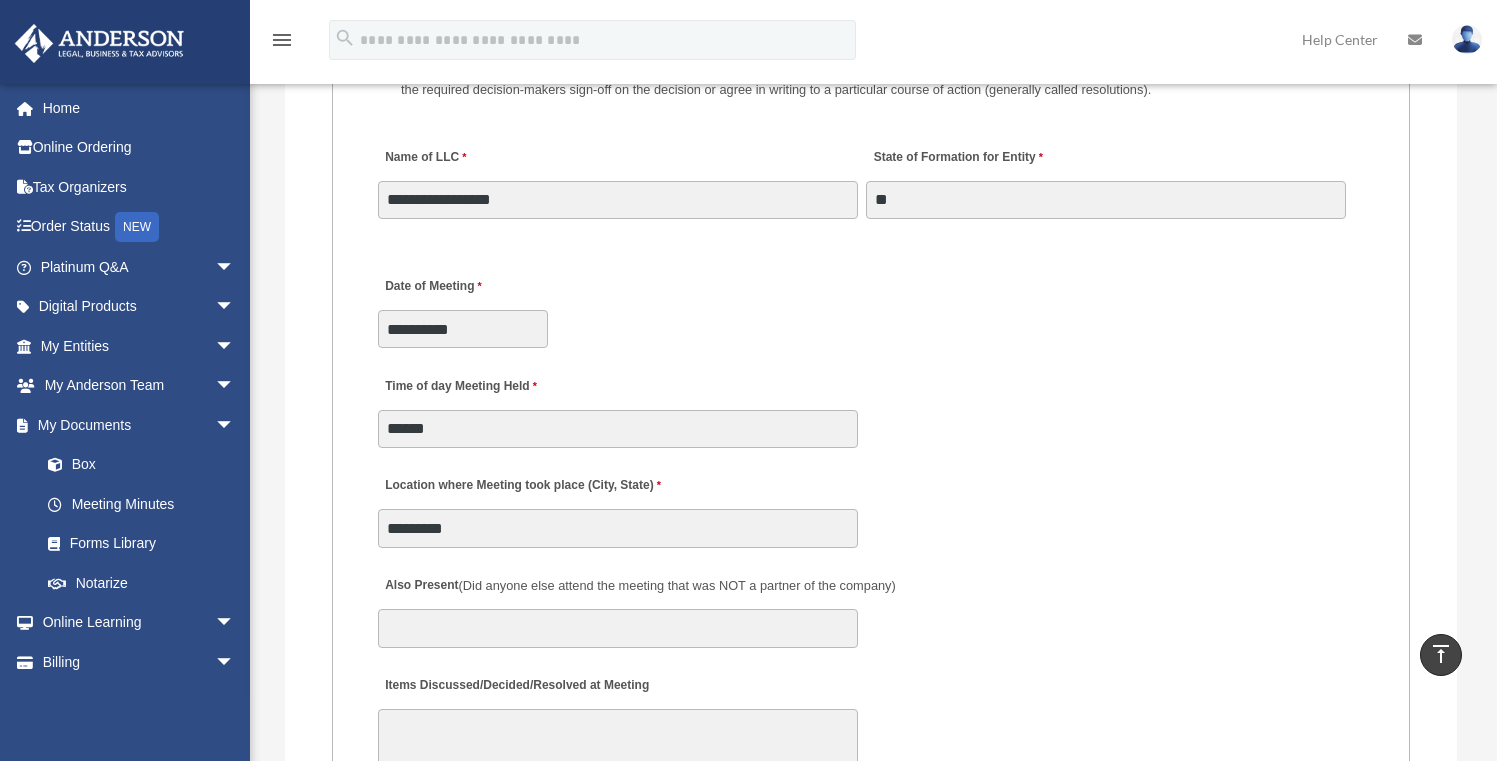click on "**********" at bounding box center (871, 306) 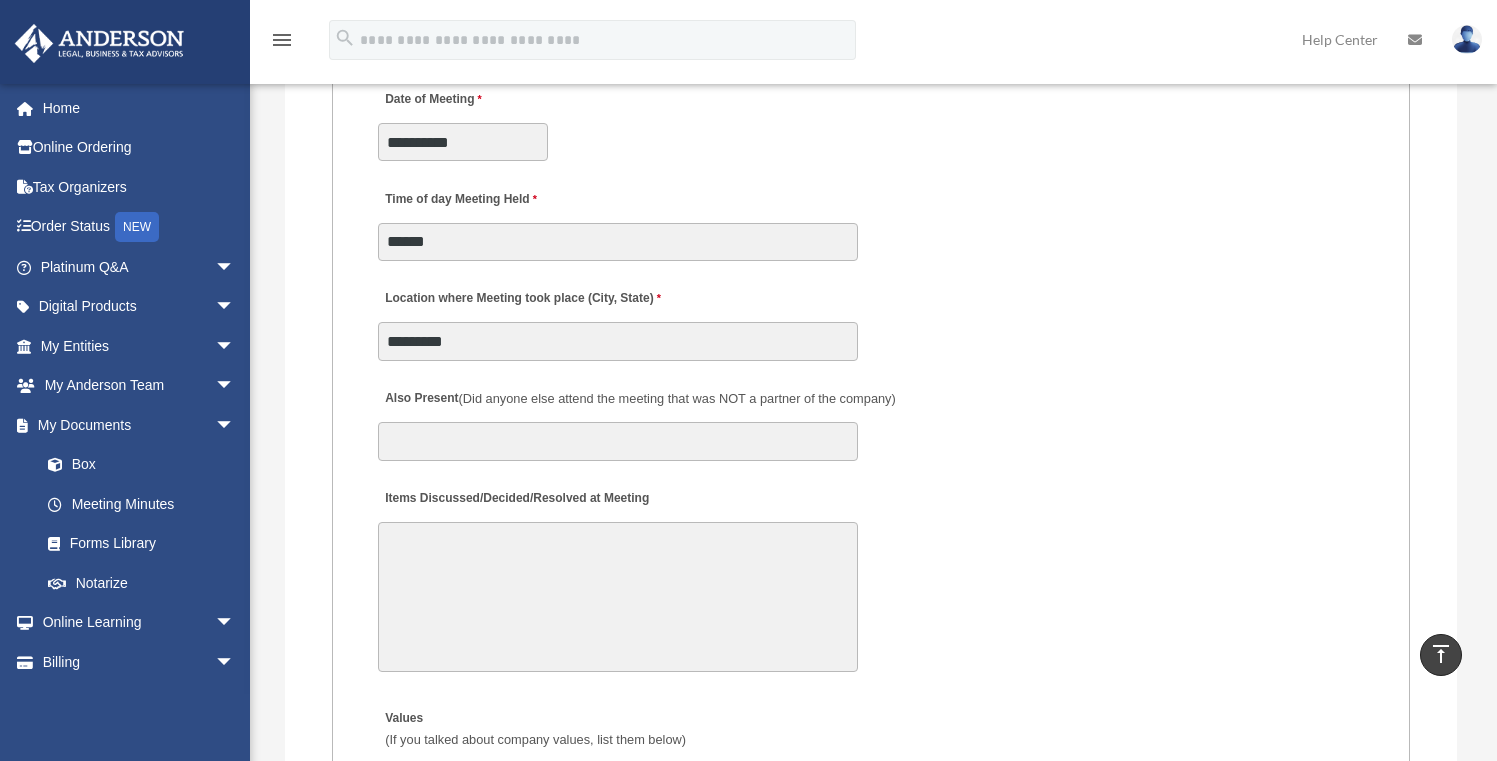 scroll, scrollTop: 3442, scrollLeft: 0, axis: vertical 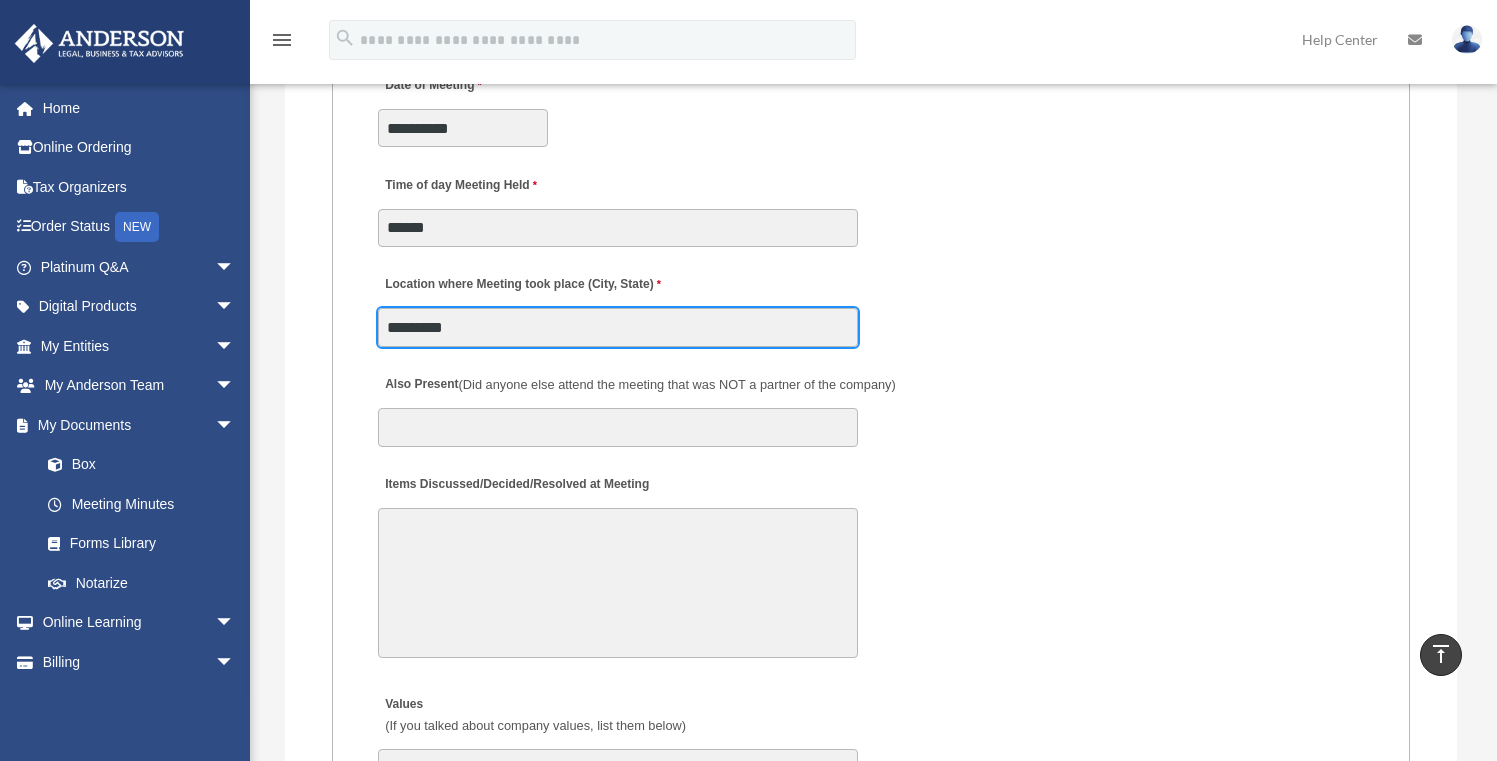 click on "*********" at bounding box center [618, 327] 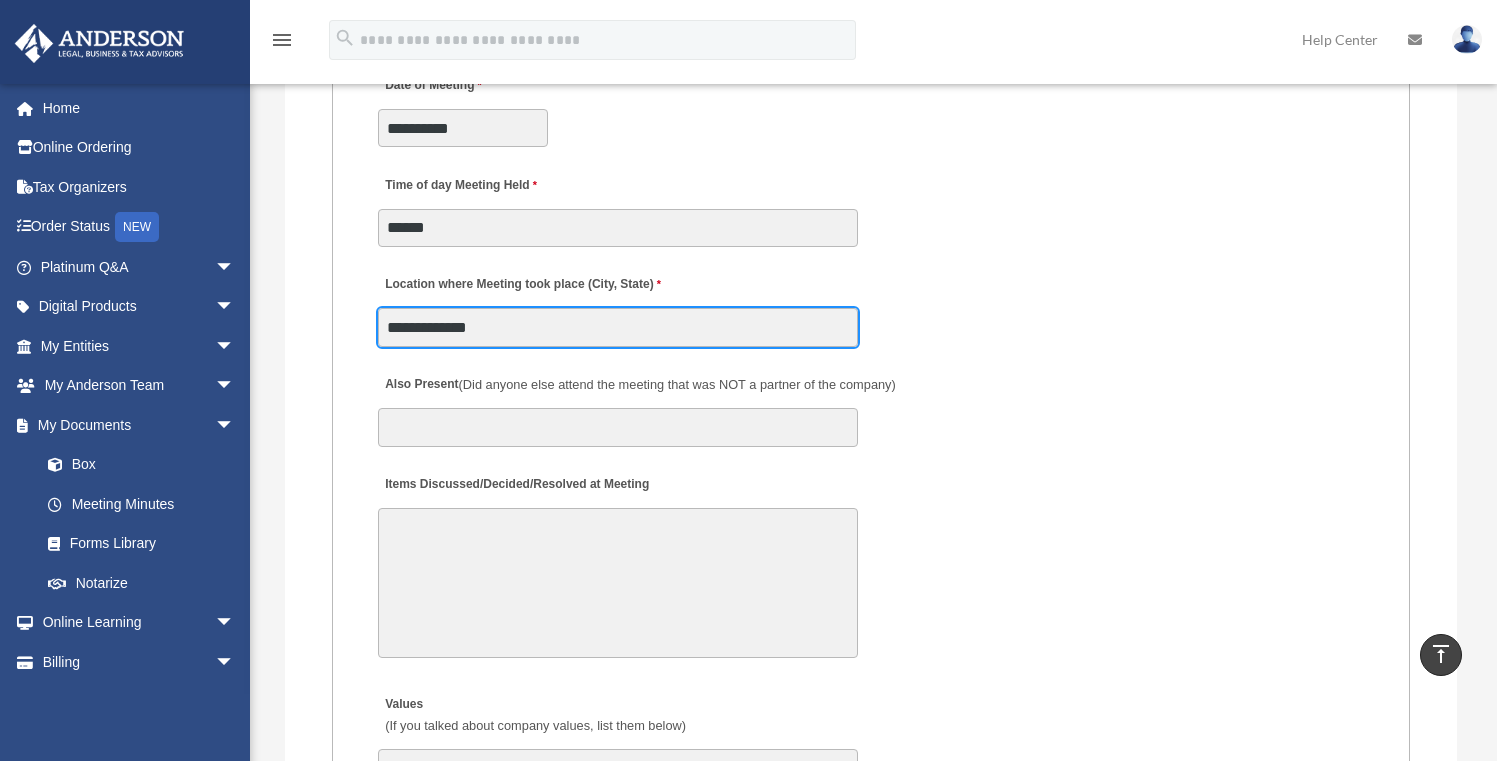 type on "**********" 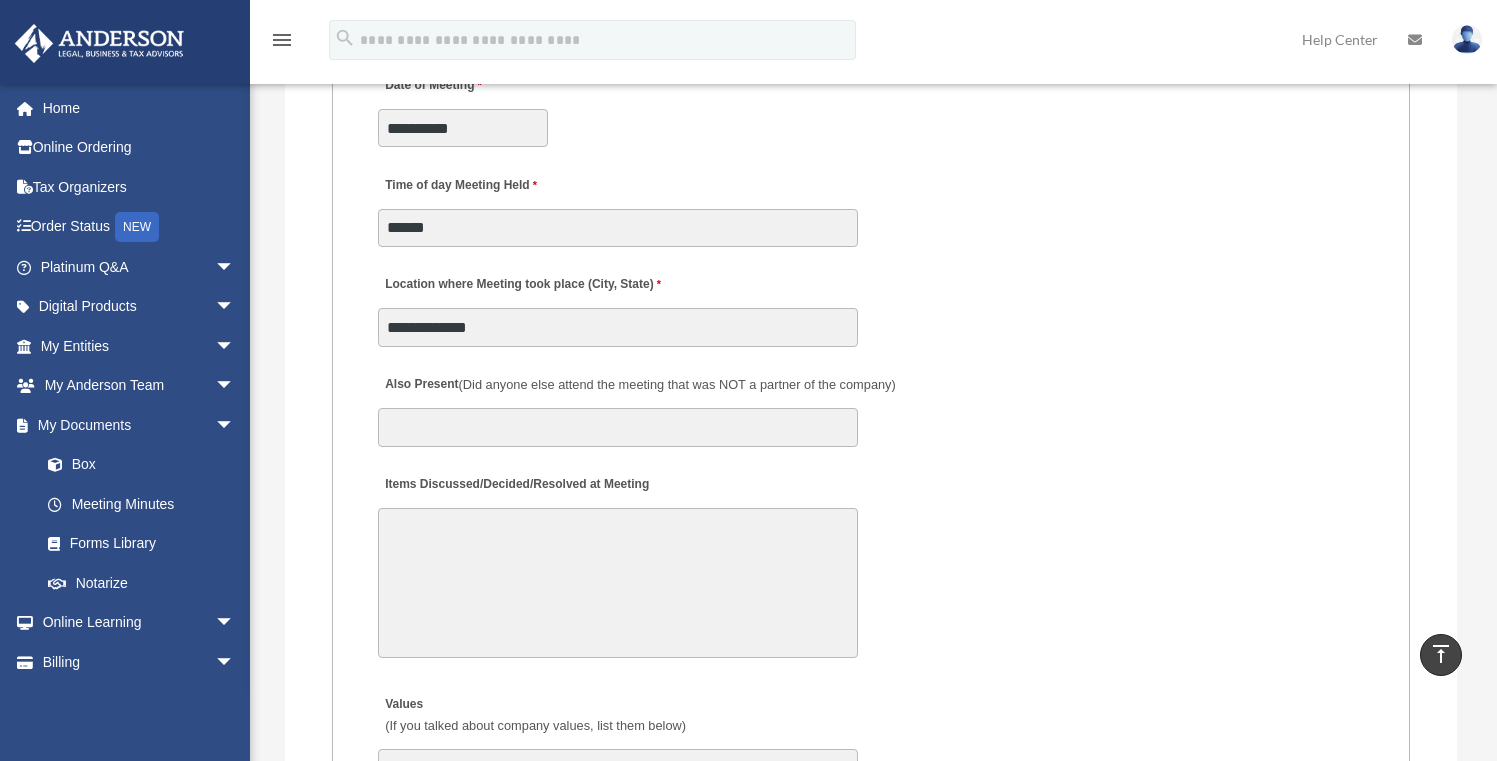 click on "Time of day Meeting Held ******" at bounding box center [871, 205] 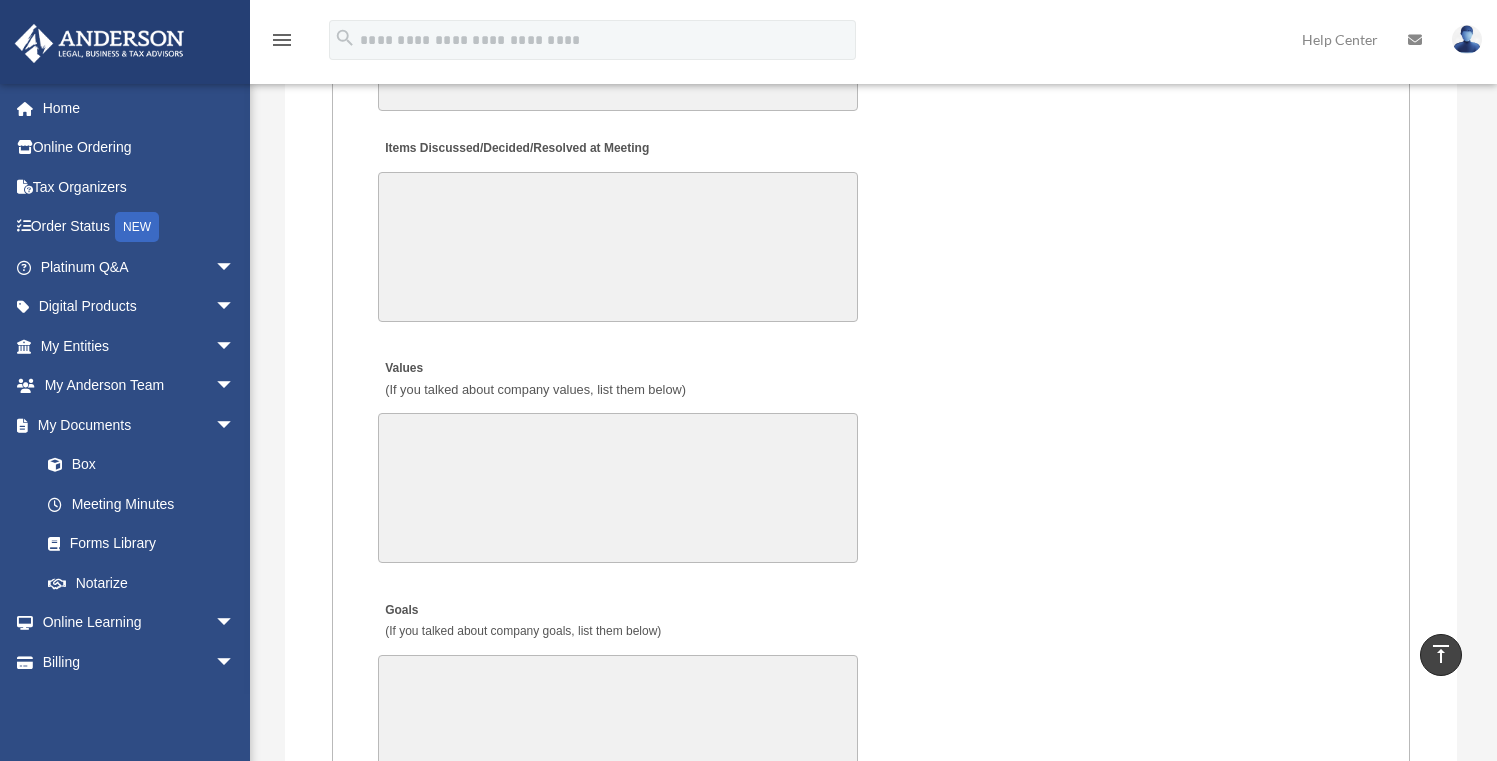 scroll, scrollTop: 3789, scrollLeft: 0, axis: vertical 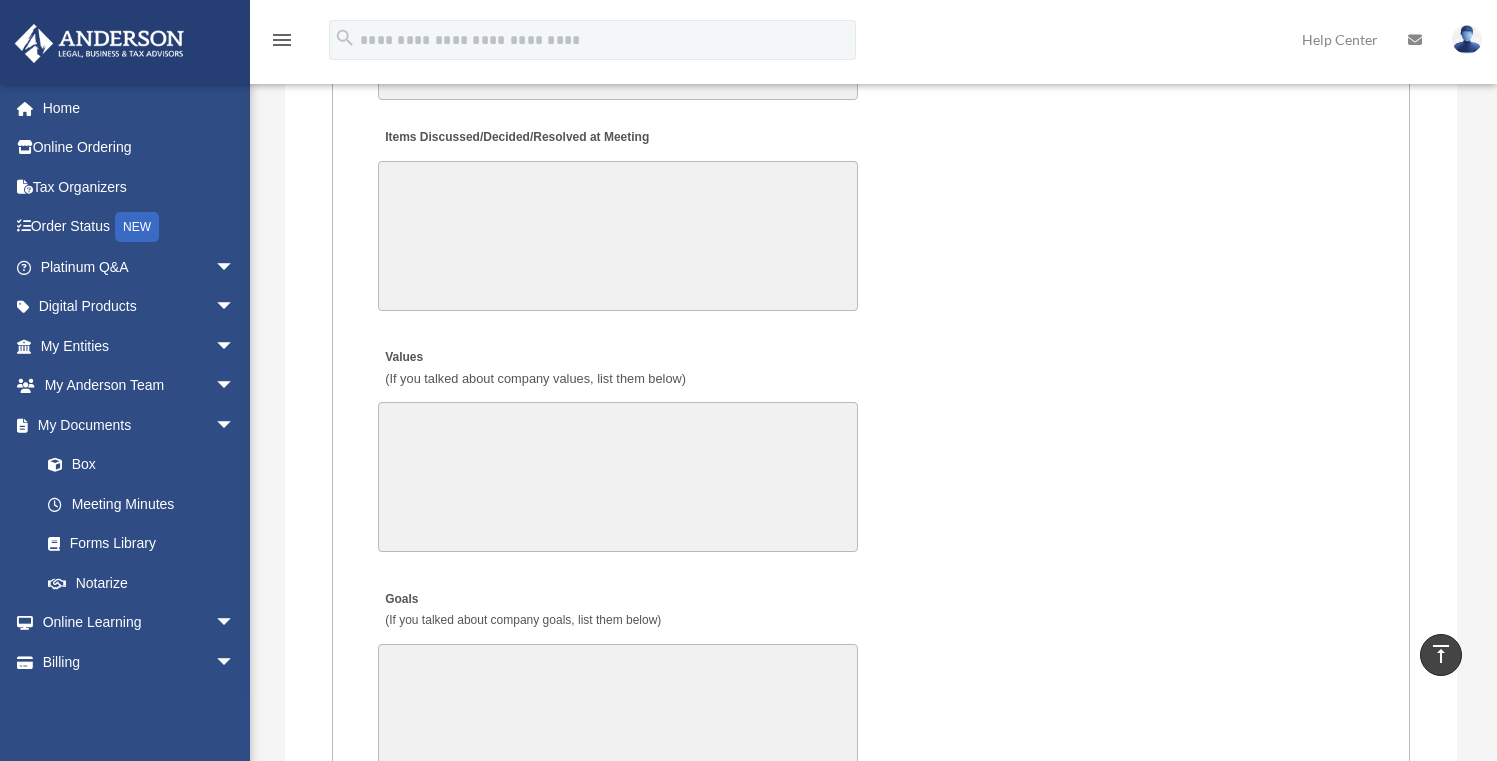 click on "Items Discussed/Decided/Resolved at Meeting" at bounding box center (618, 236) 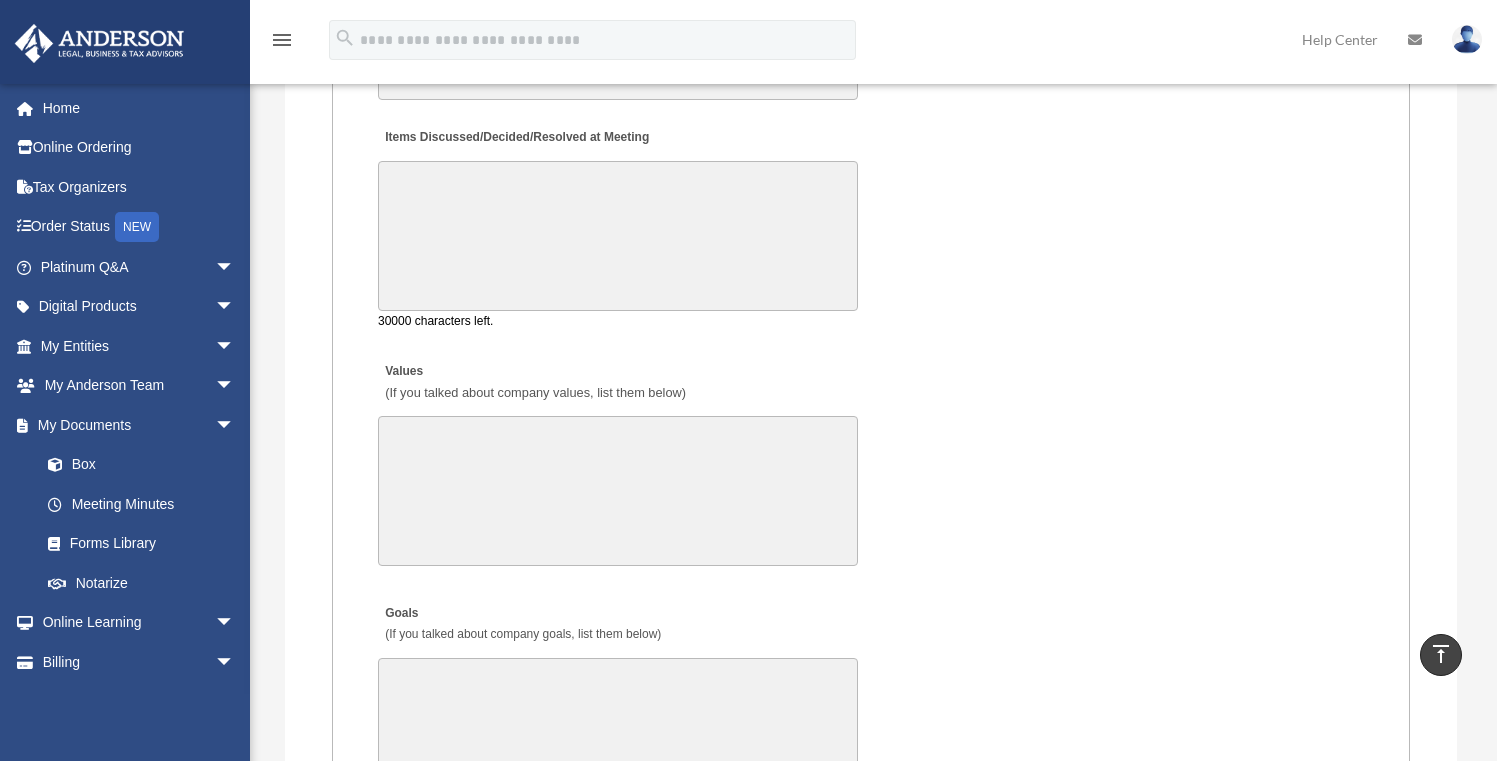 paste on "**********" 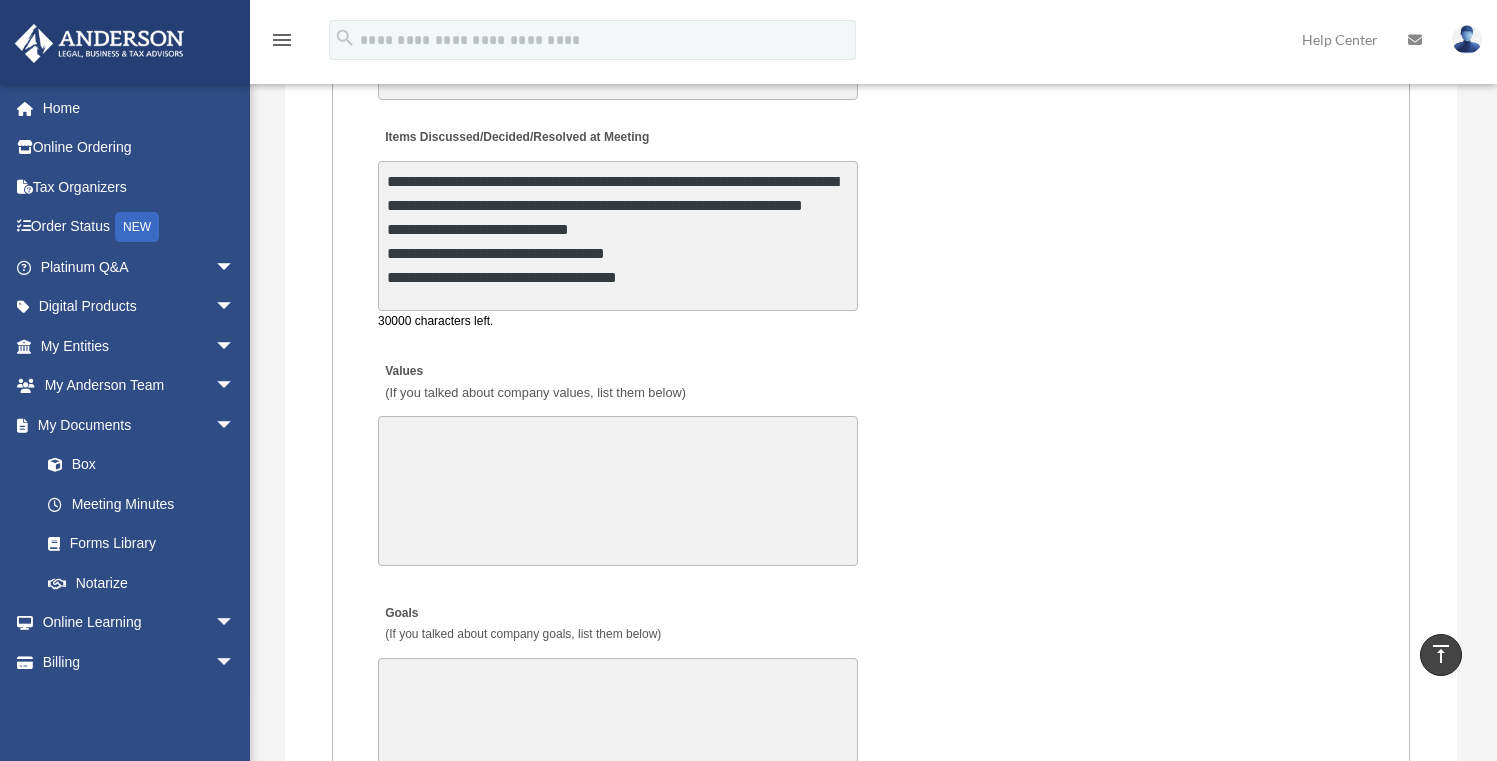 scroll, scrollTop: 1, scrollLeft: 0, axis: vertical 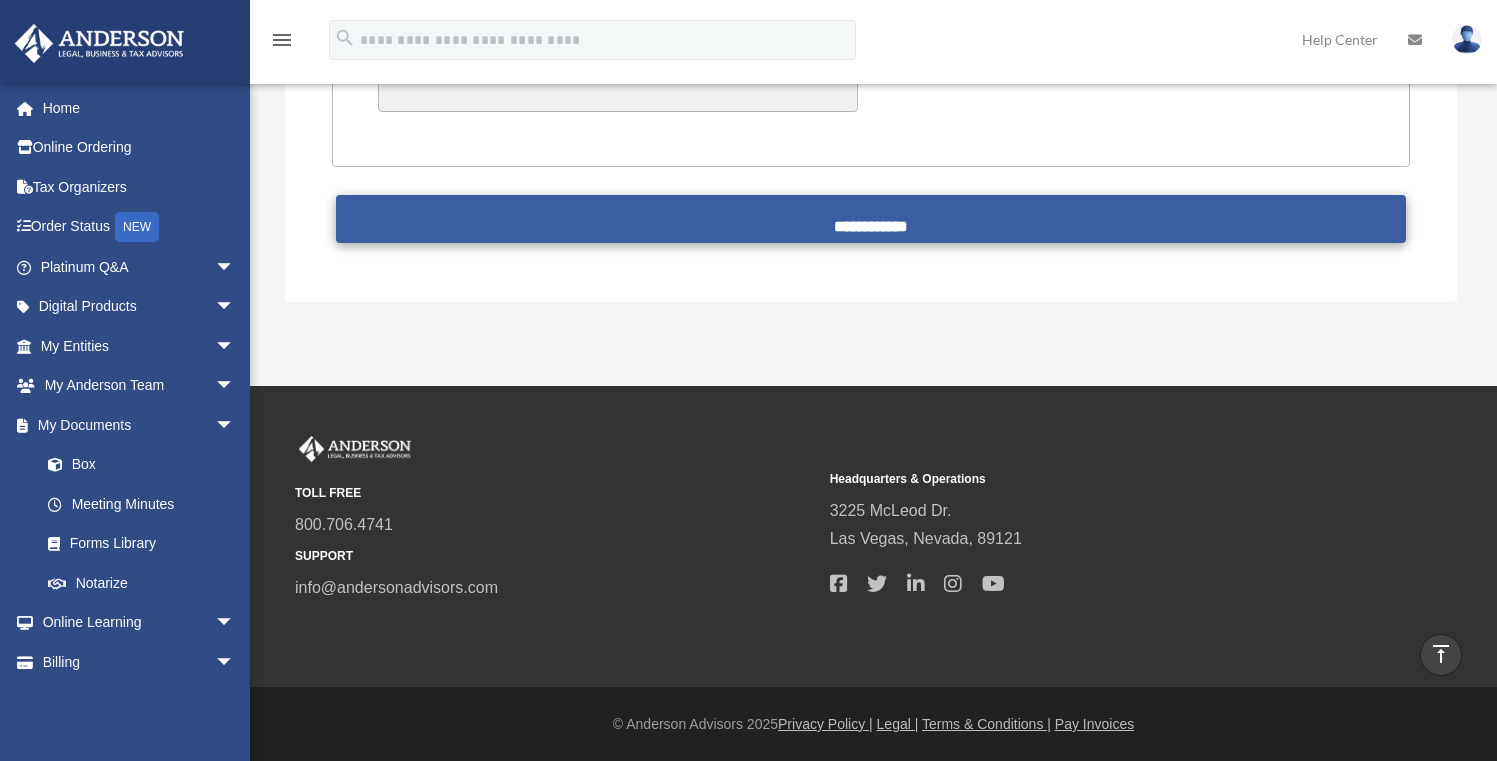 type on "**********" 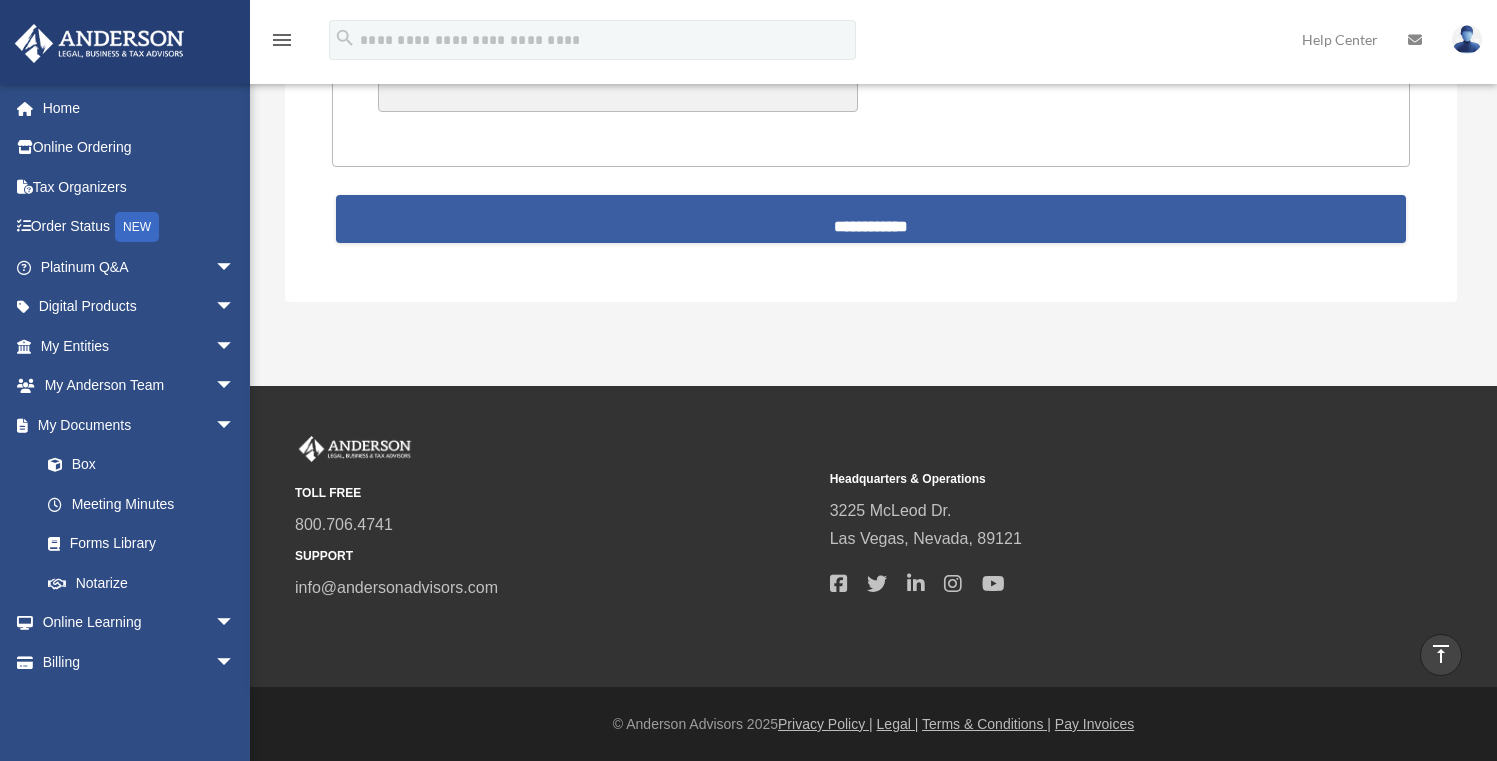 scroll, scrollTop: 5074, scrollLeft: 0, axis: vertical 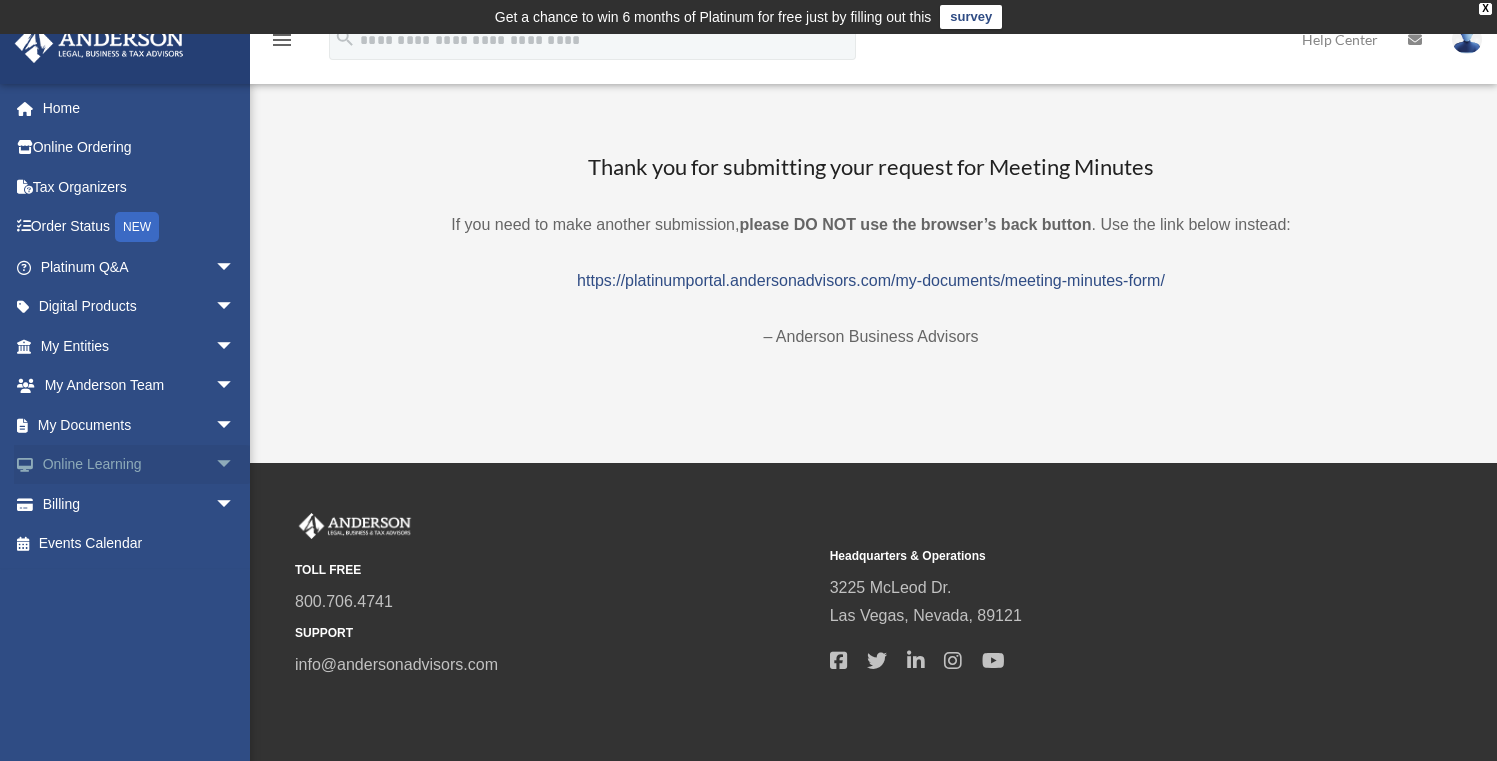 click on "arrow_drop_down" at bounding box center [235, 465] 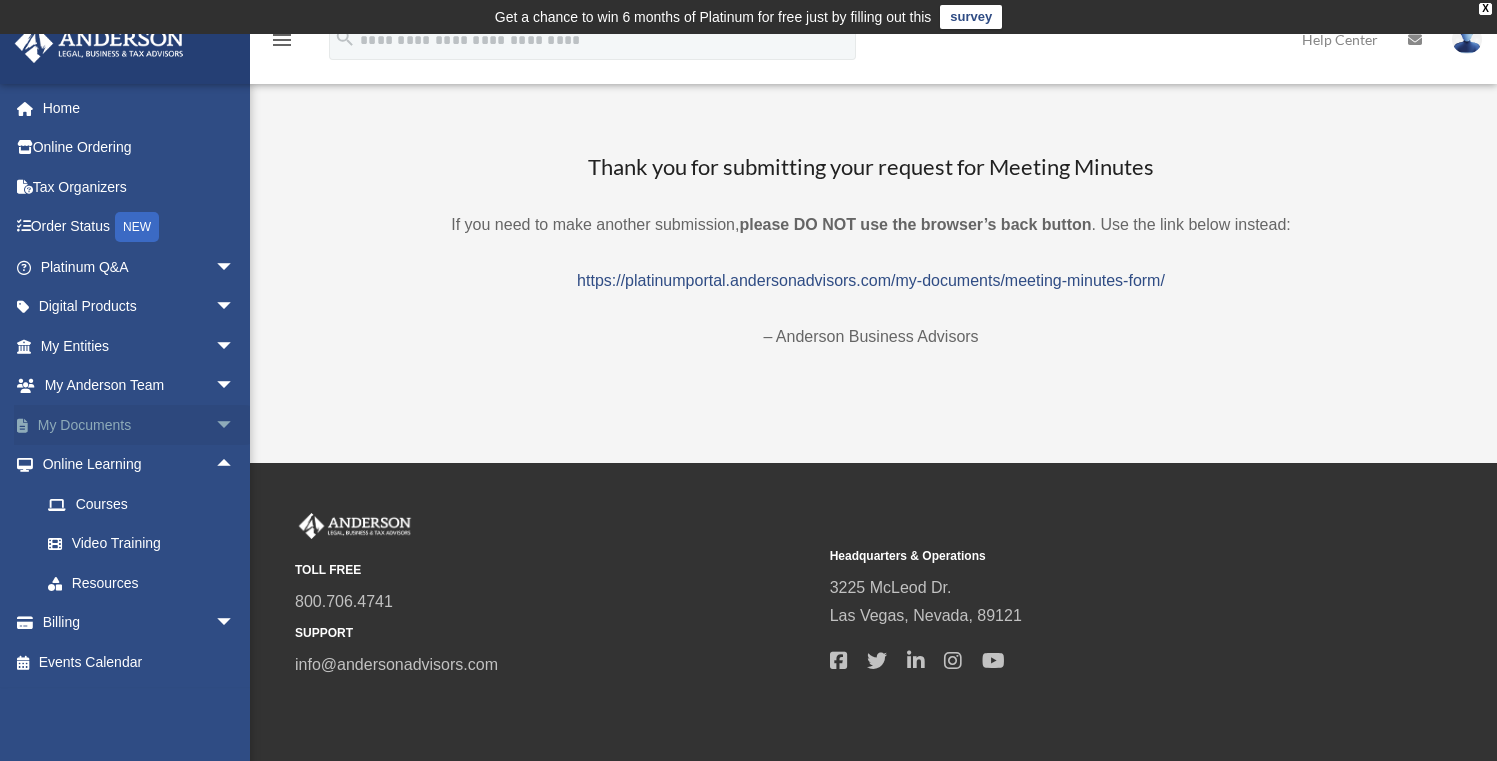 click on "arrow_drop_down" at bounding box center [235, 425] 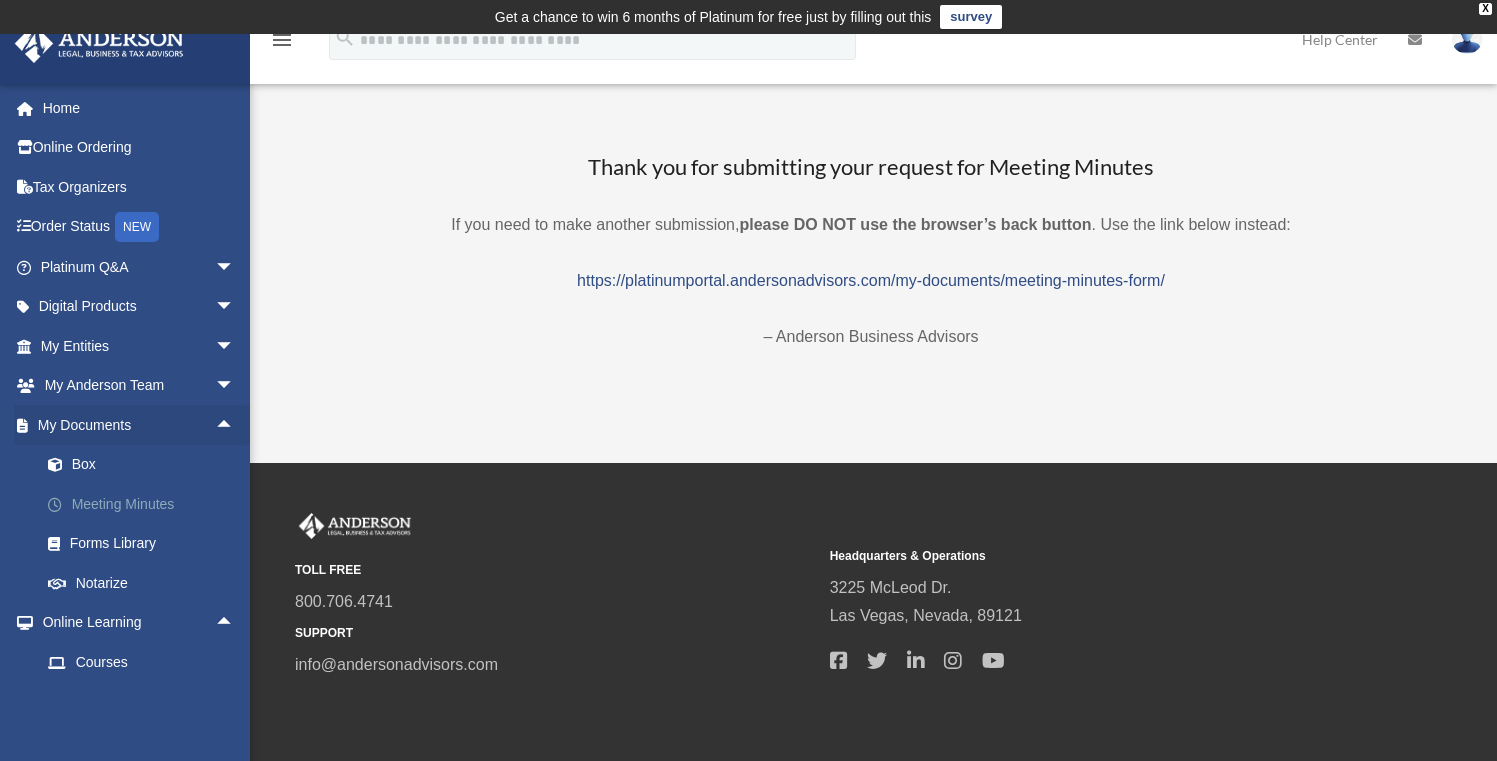 click on "Meeting Minutes" at bounding box center [146, 504] 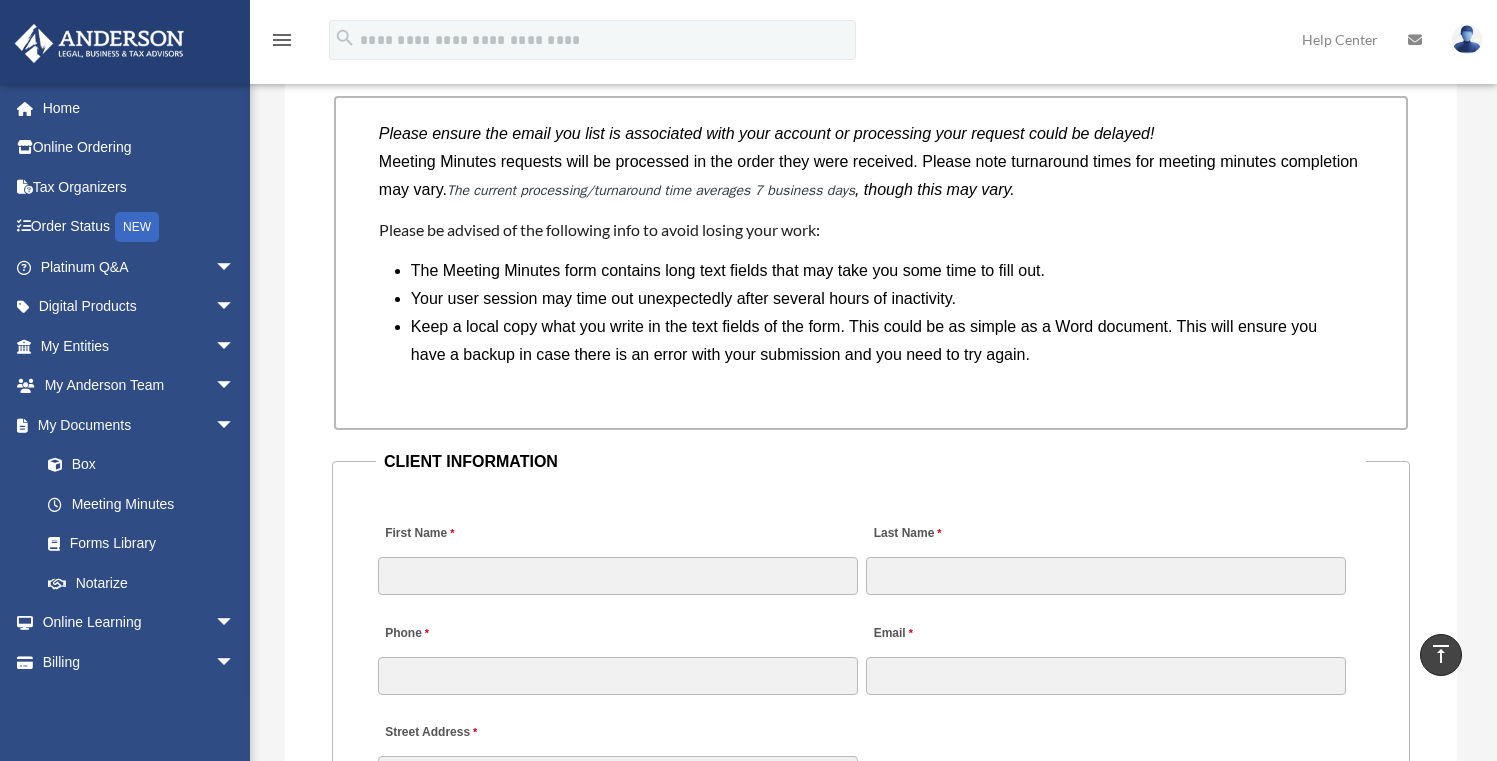 scroll, scrollTop: 1693, scrollLeft: 0, axis: vertical 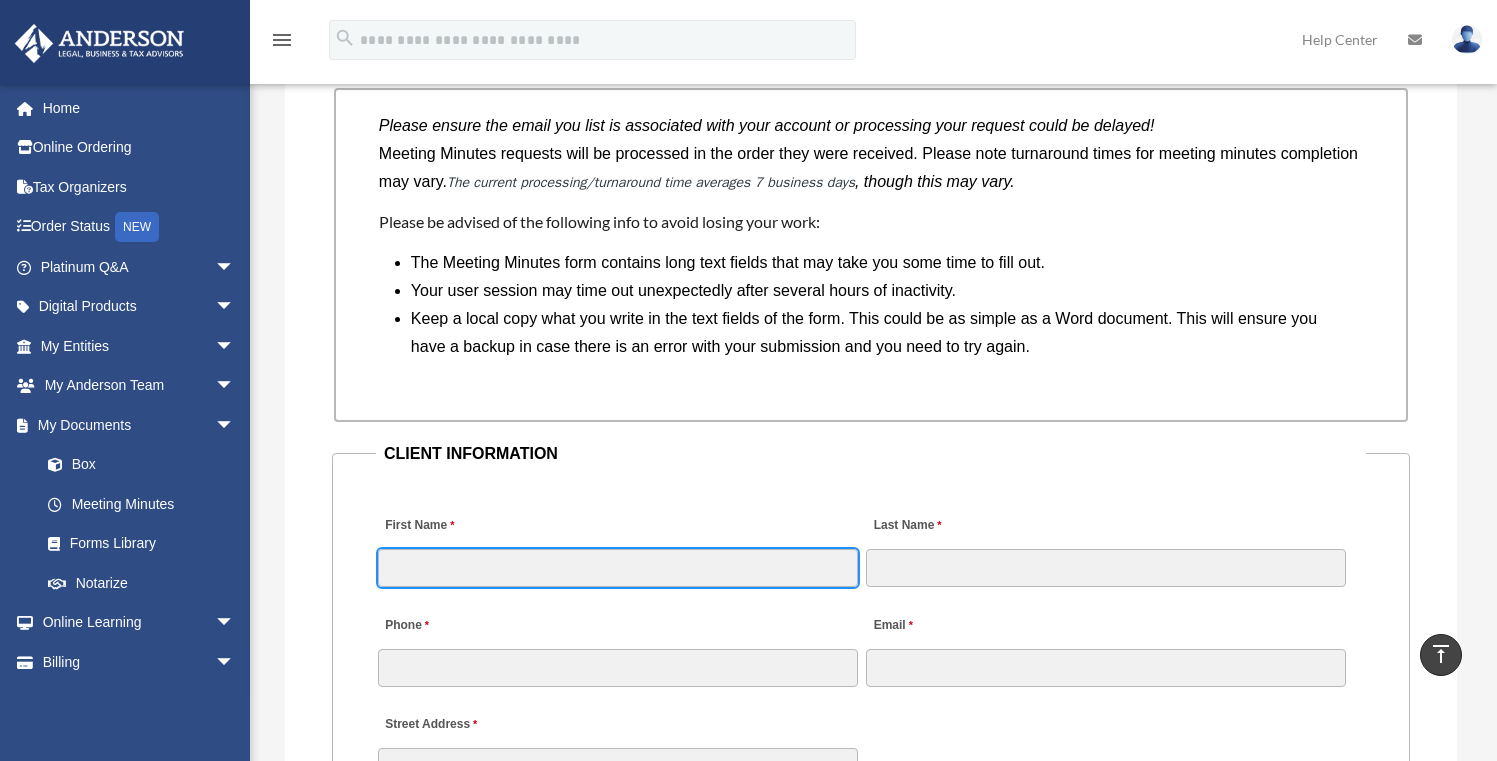 click on "First Name" at bounding box center (618, 568) 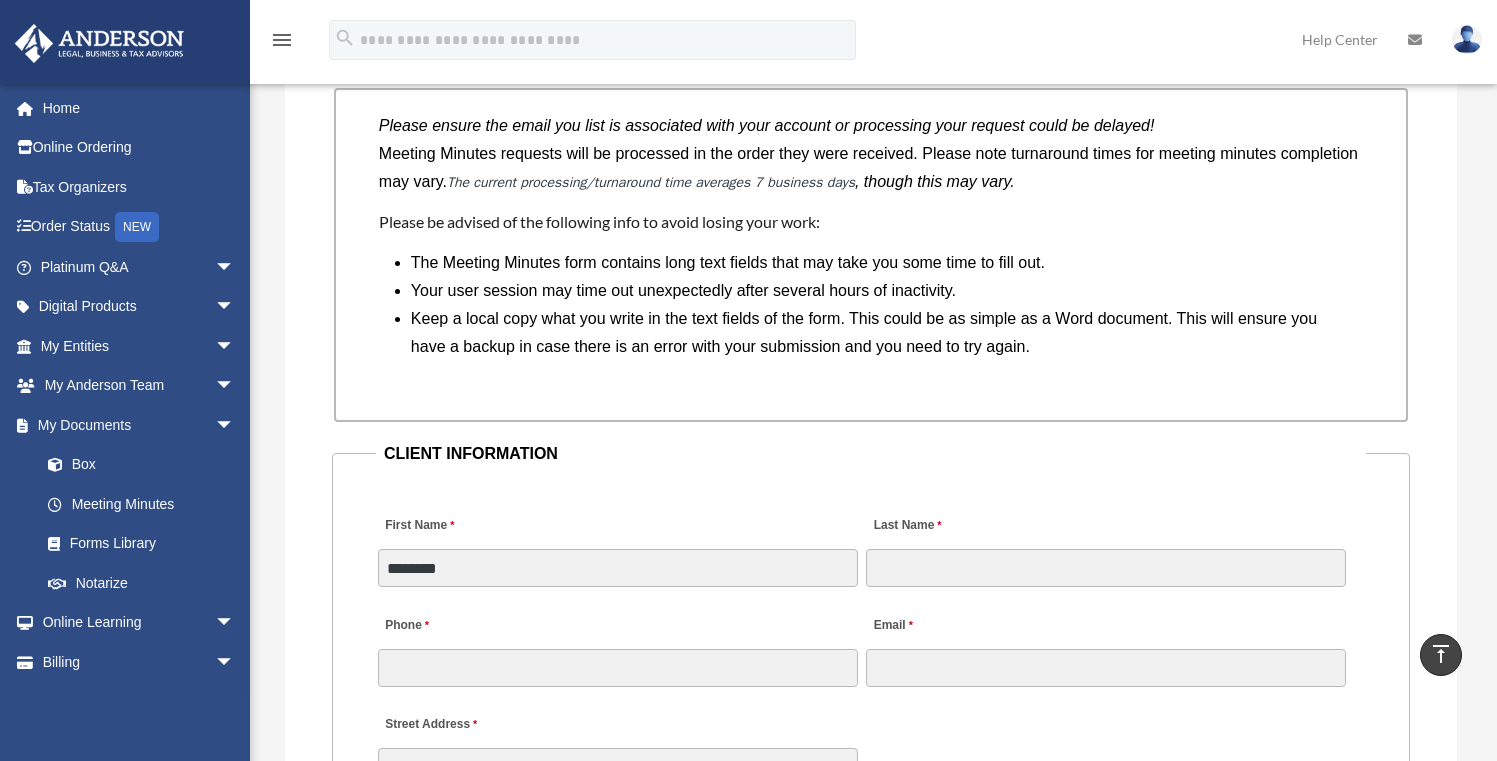 type on "*****" 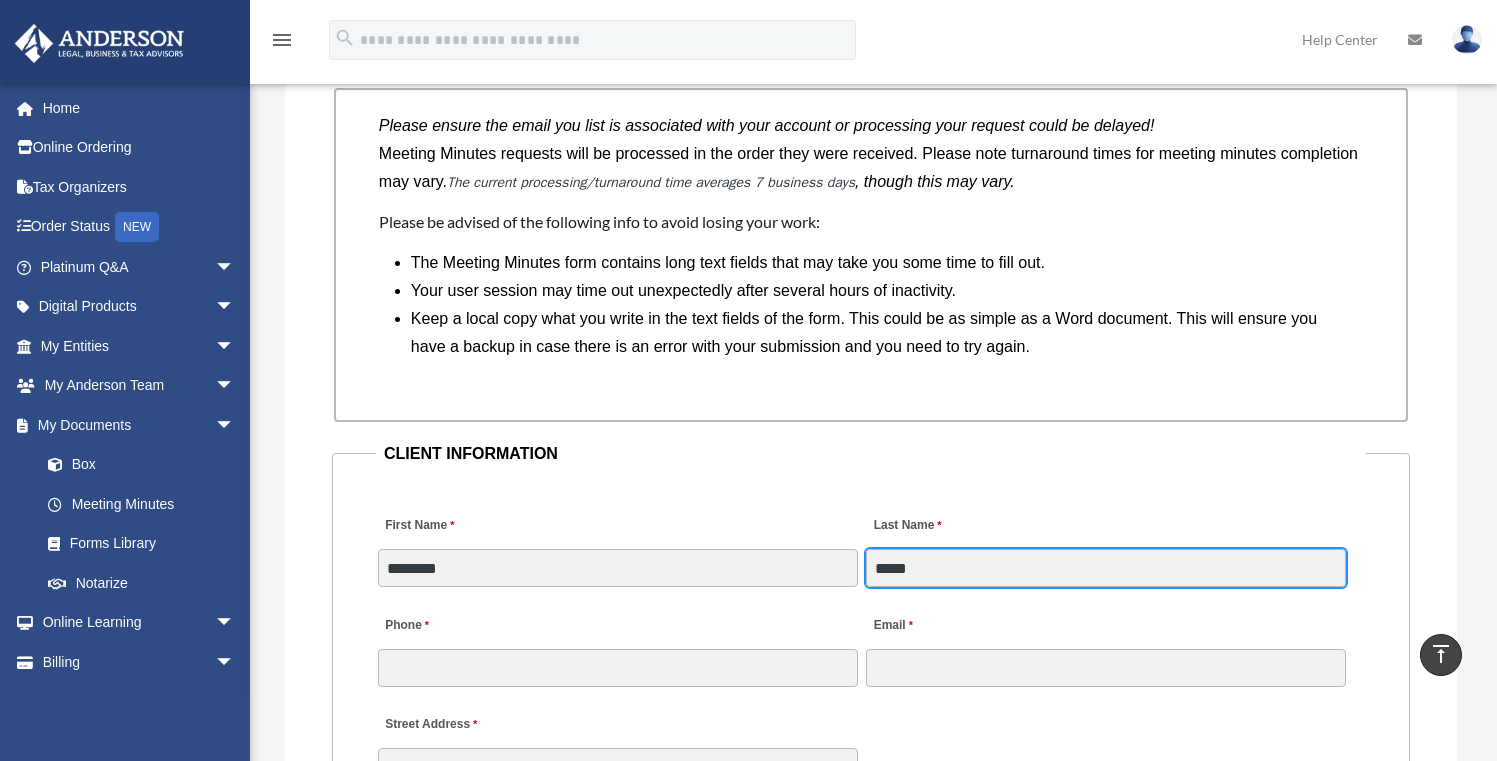 type on "**********" 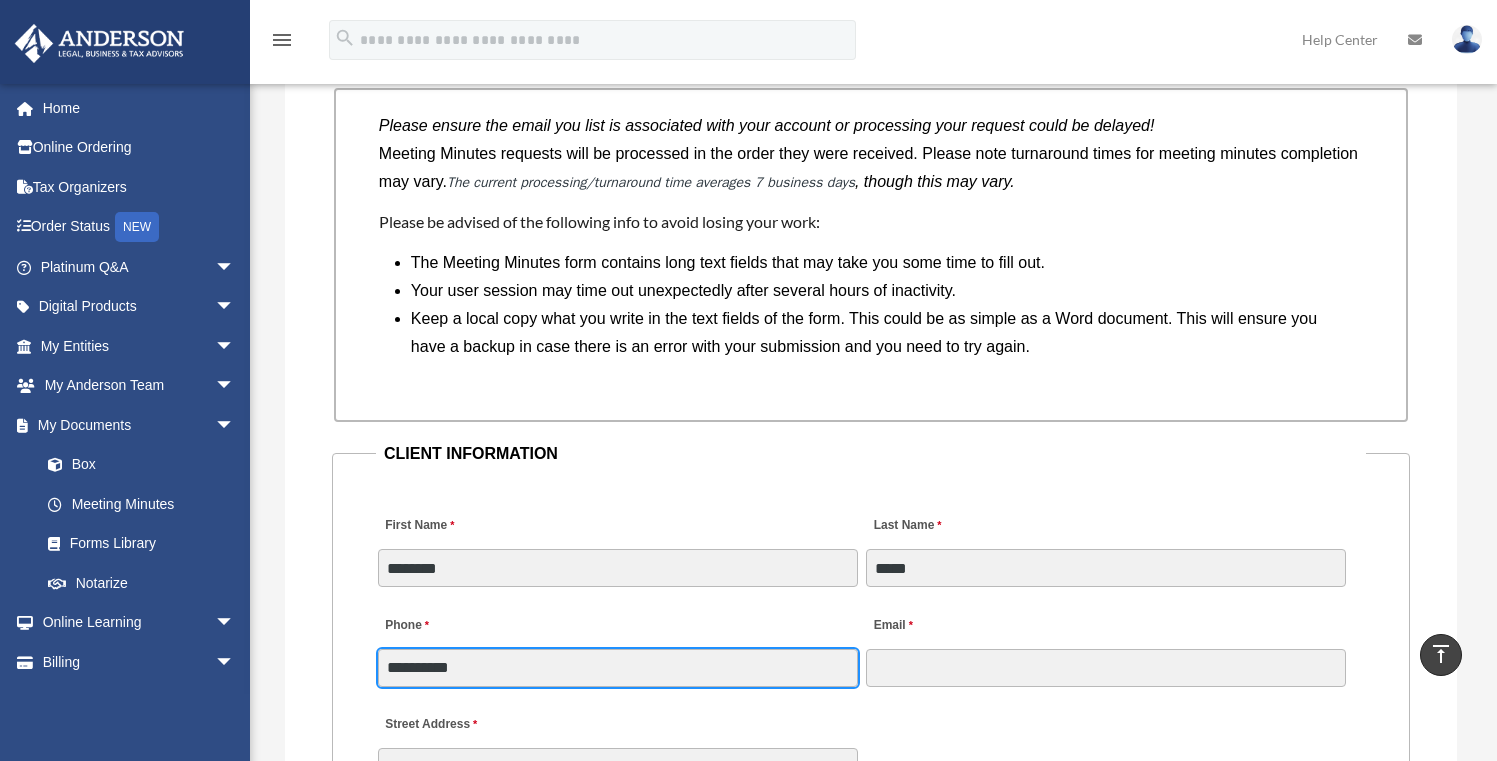 type on "**********" 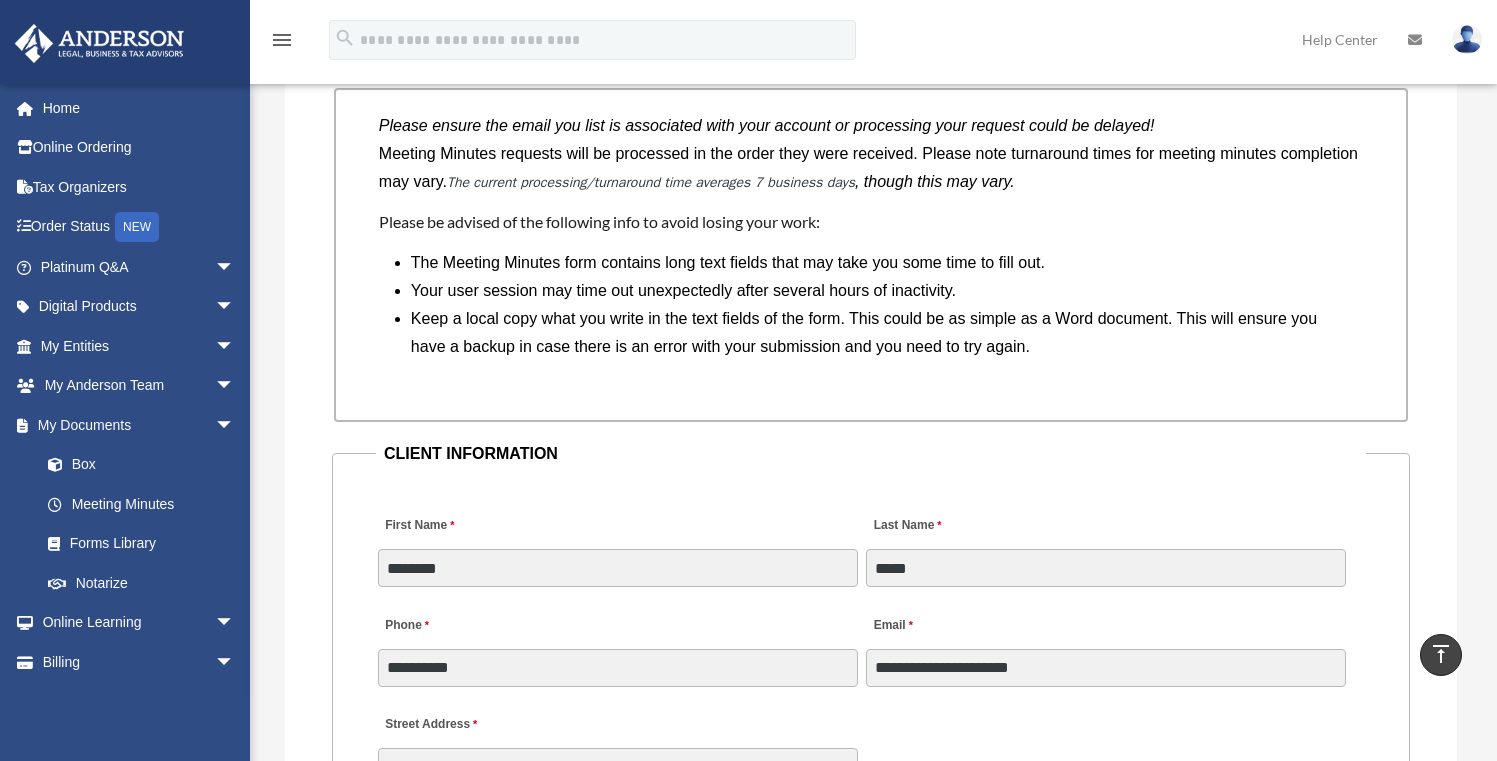 type on "**********" 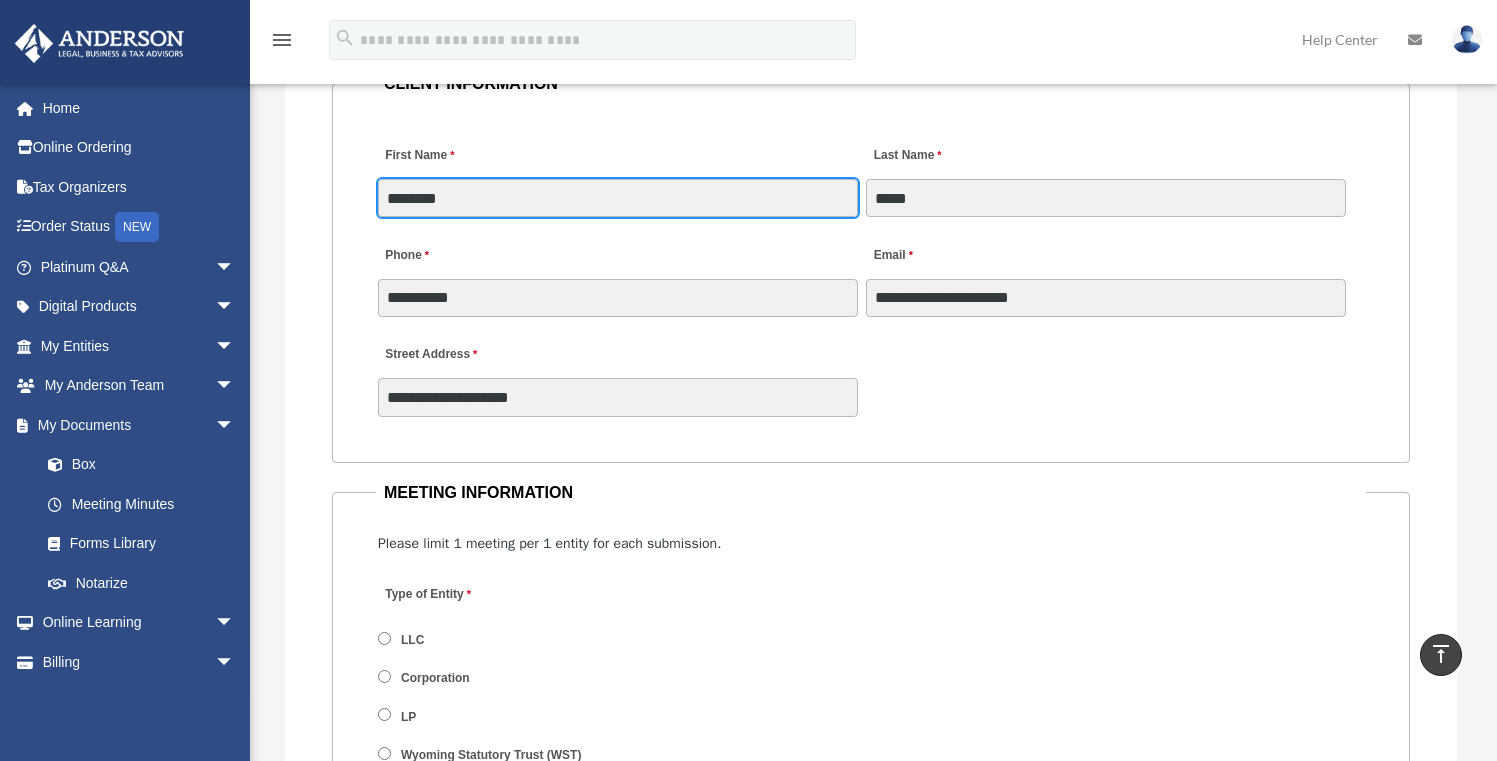 scroll, scrollTop: 2064, scrollLeft: 0, axis: vertical 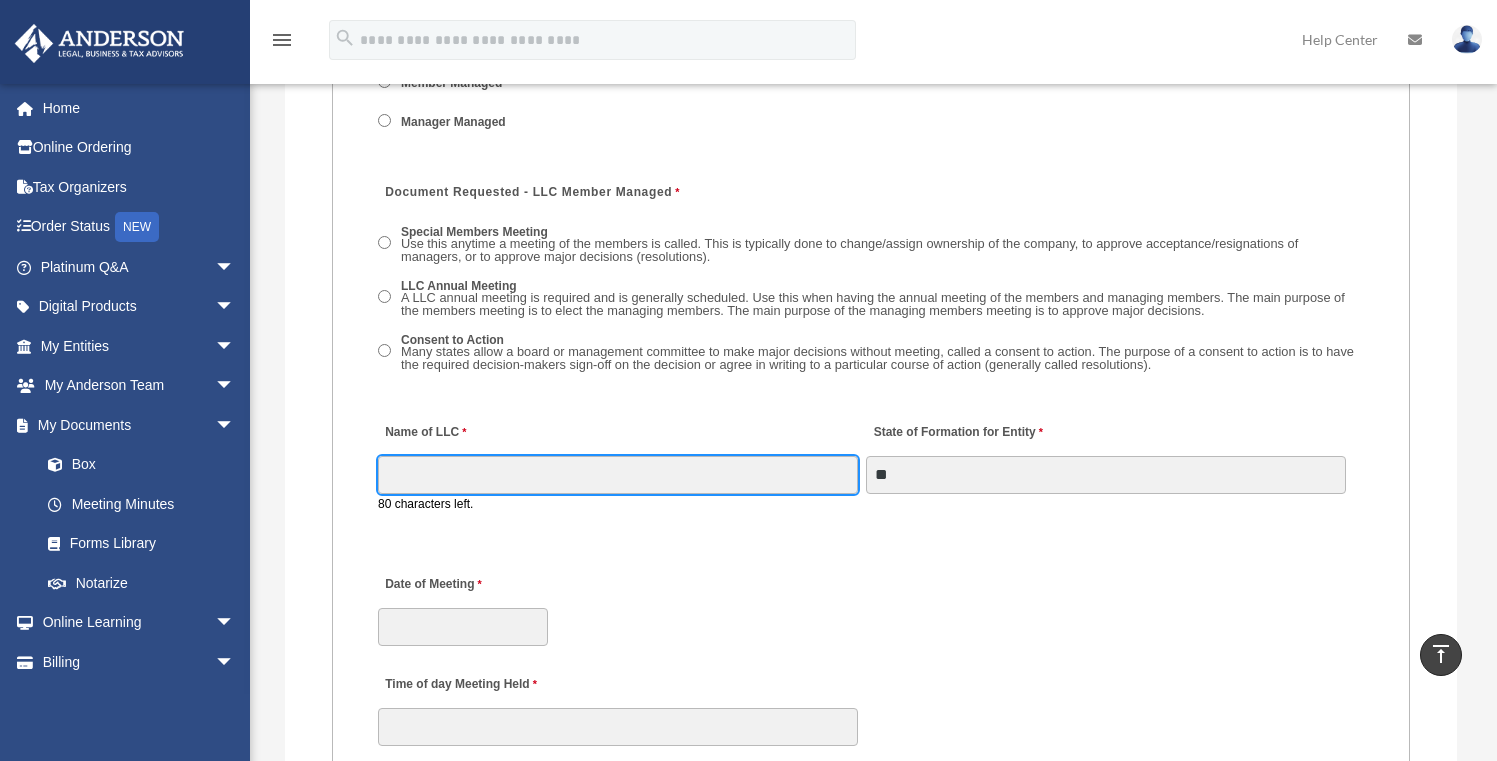 click on "Name of LLC" at bounding box center (618, 475) 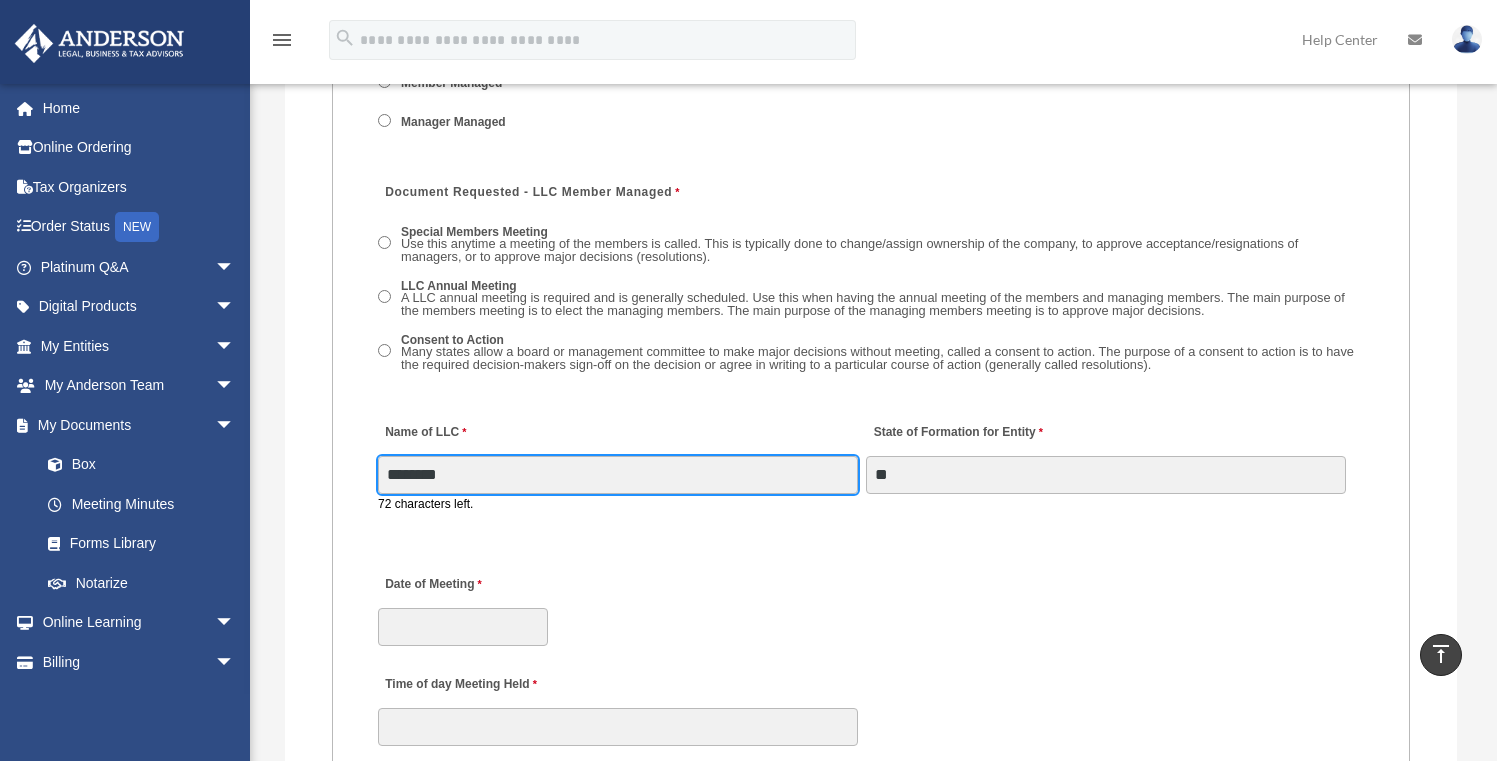type on "**********" 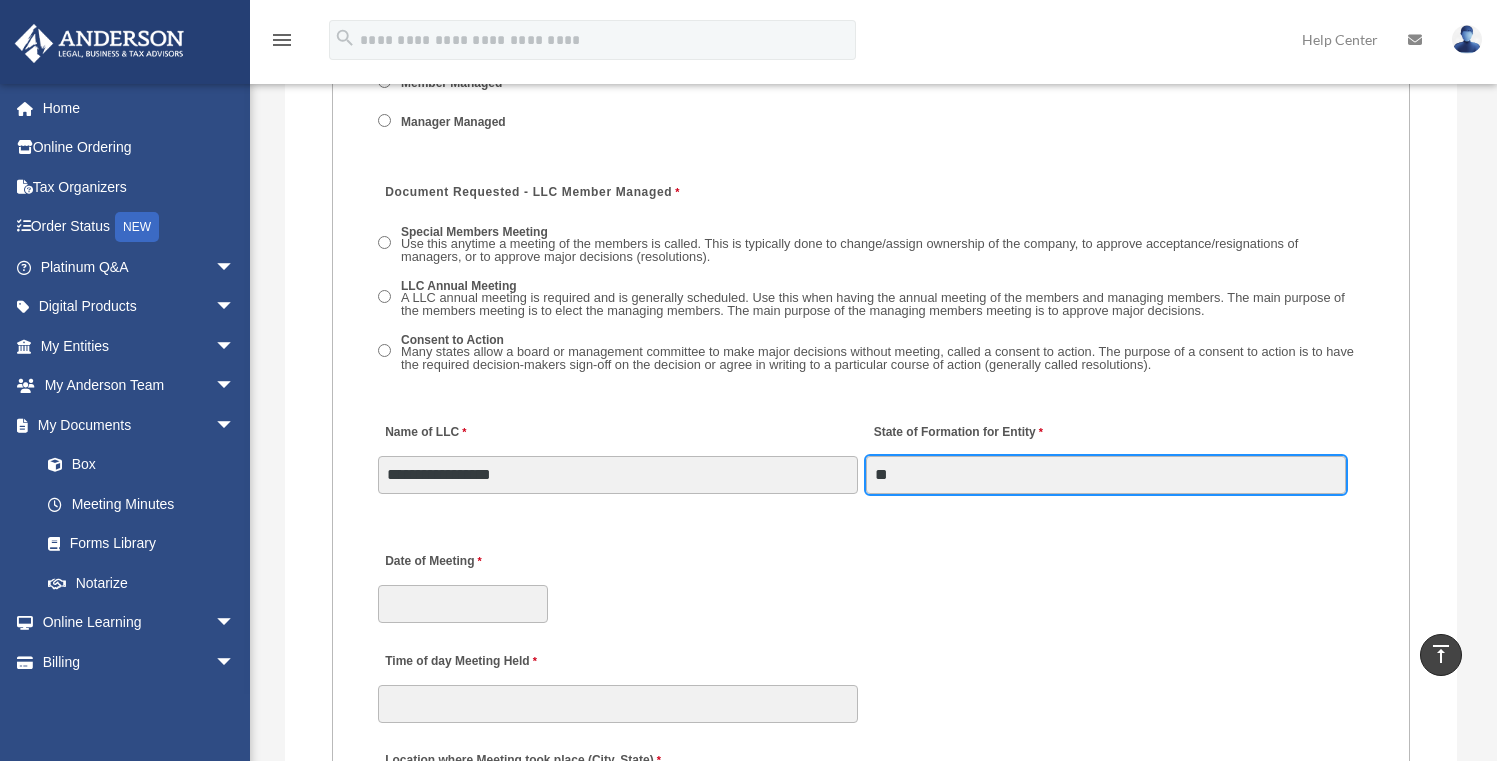 drag, startPoint x: 969, startPoint y: 469, endPoint x: 760, endPoint y: 468, distance: 209.0024 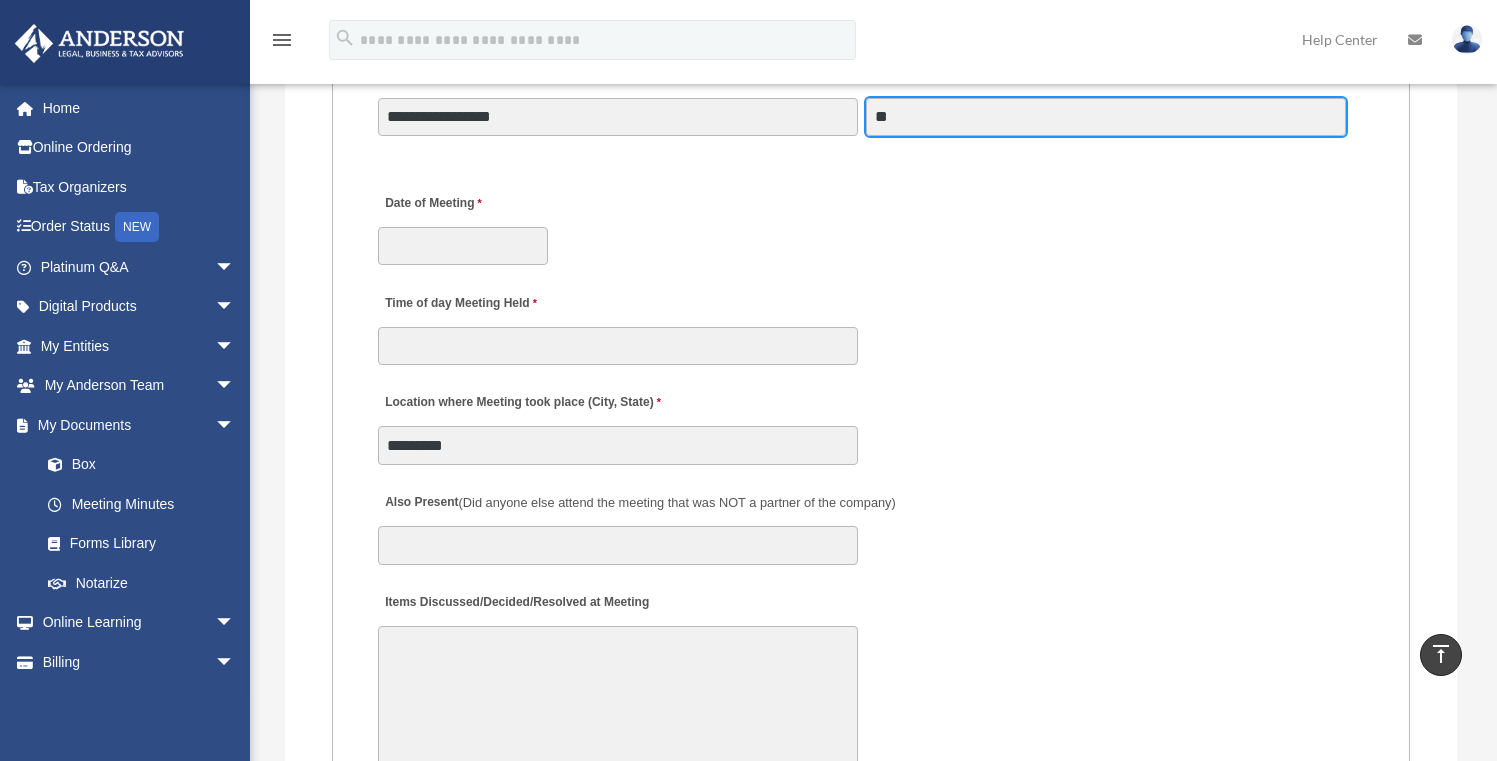 scroll, scrollTop: 3343, scrollLeft: 0, axis: vertical 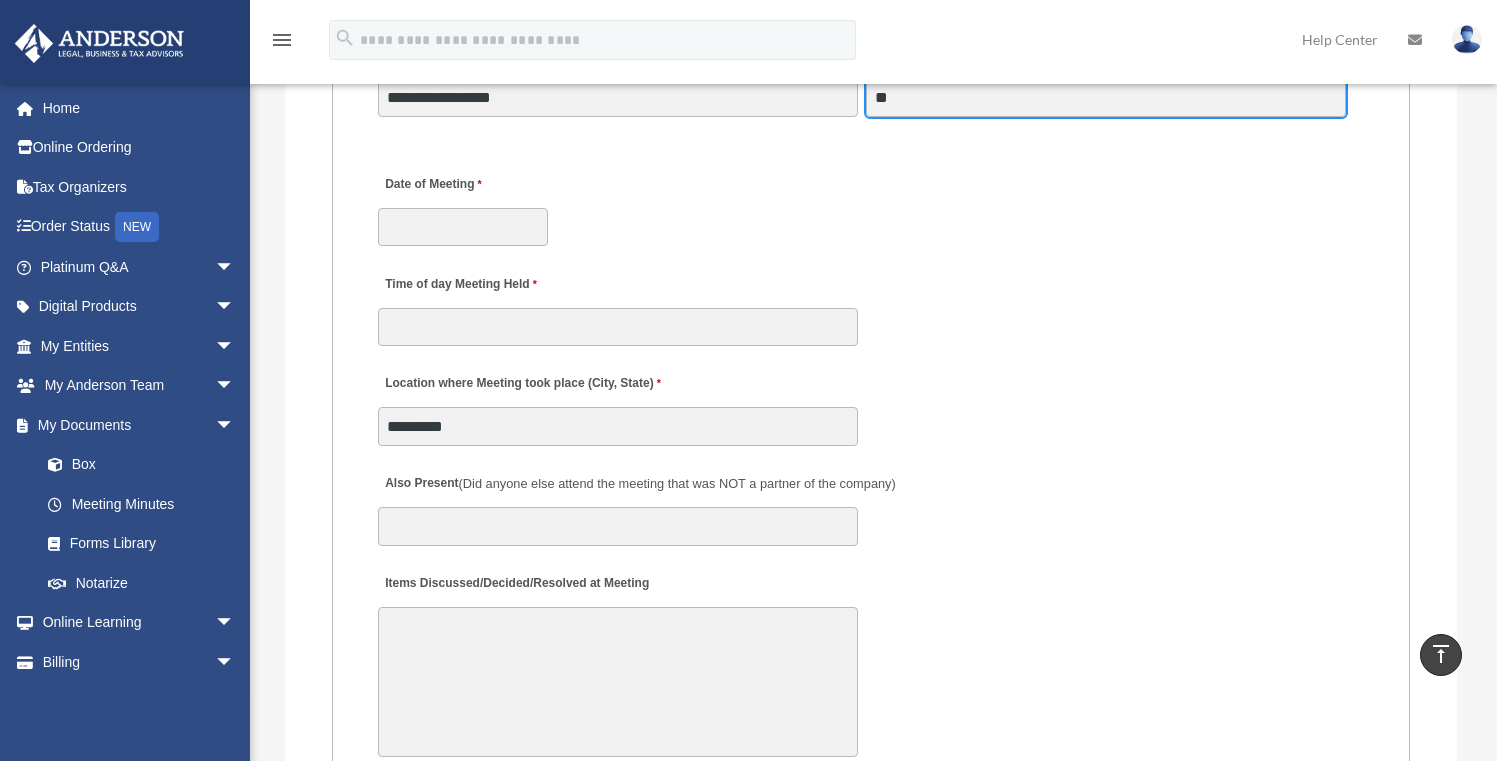 type on "**" 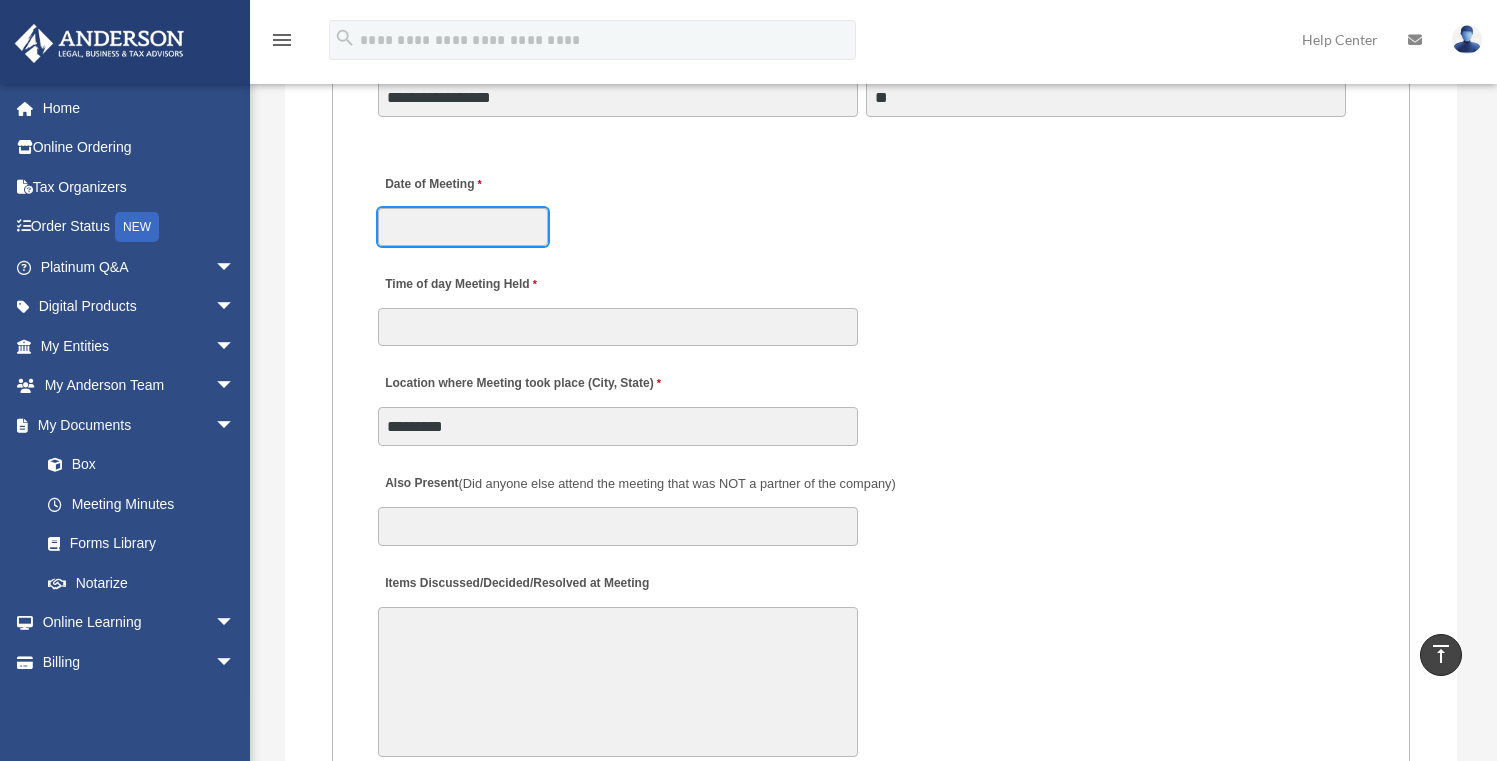 click on "Date of Meeting" at bounding box center [463, 227] 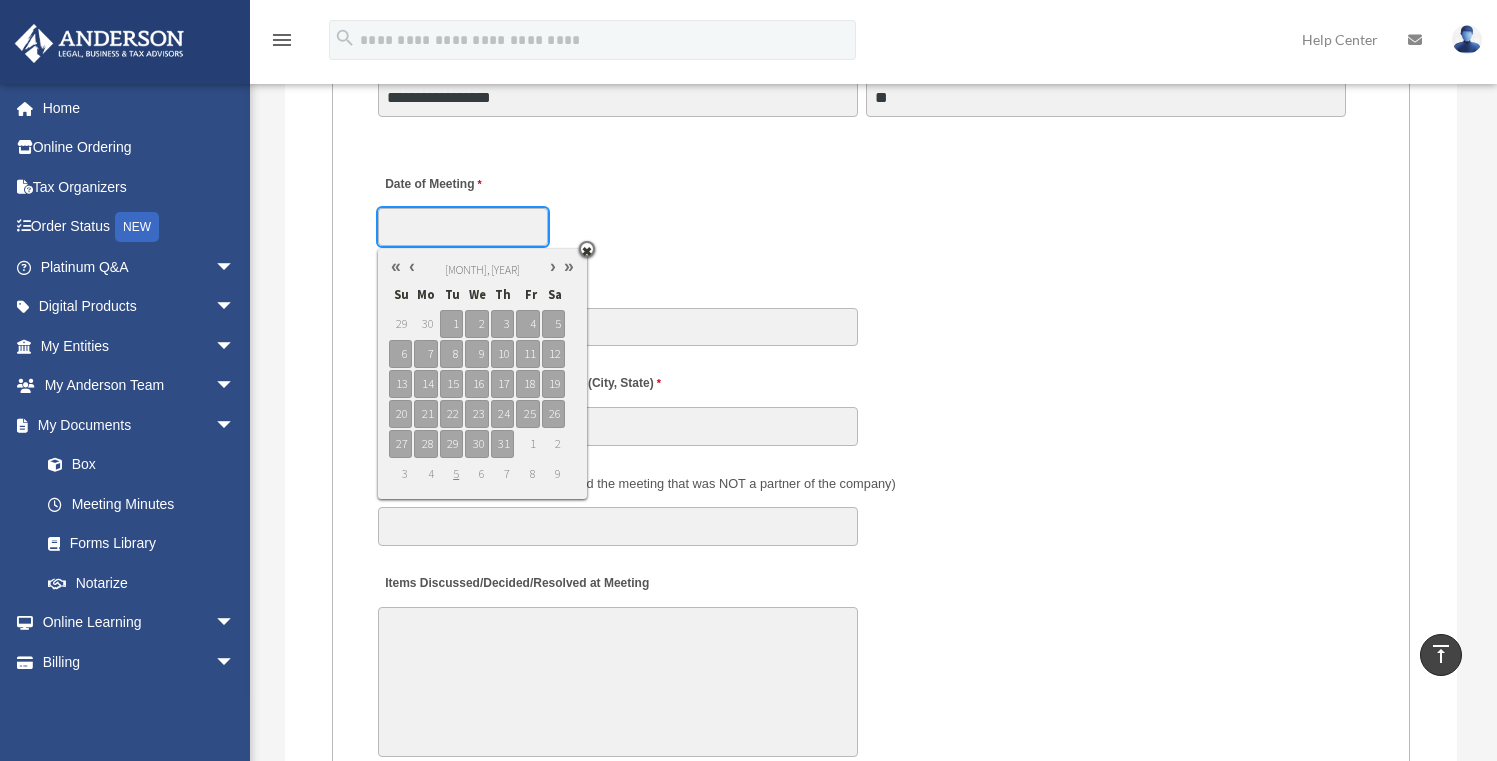 click at bounding box center [412, 266] 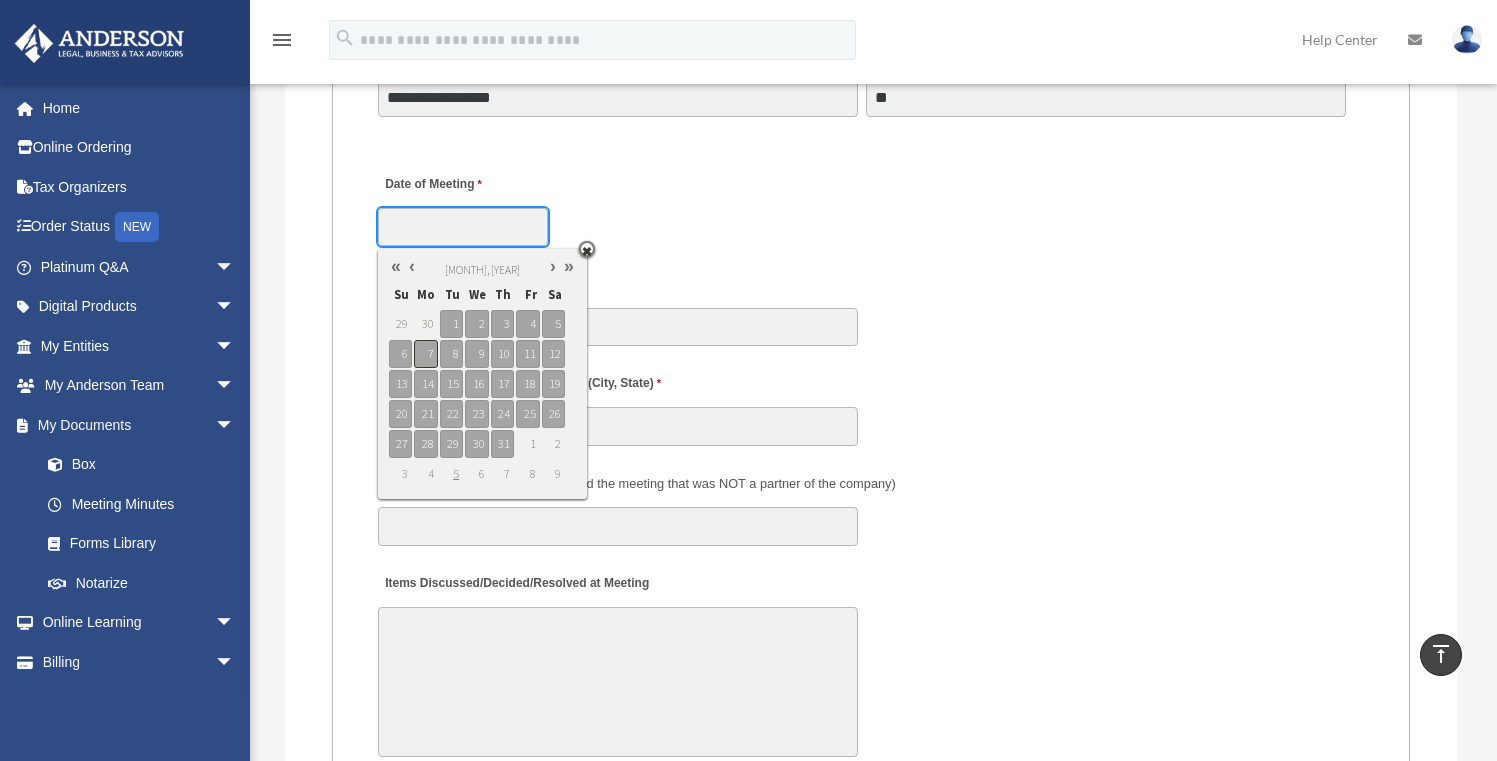 type on "**********" 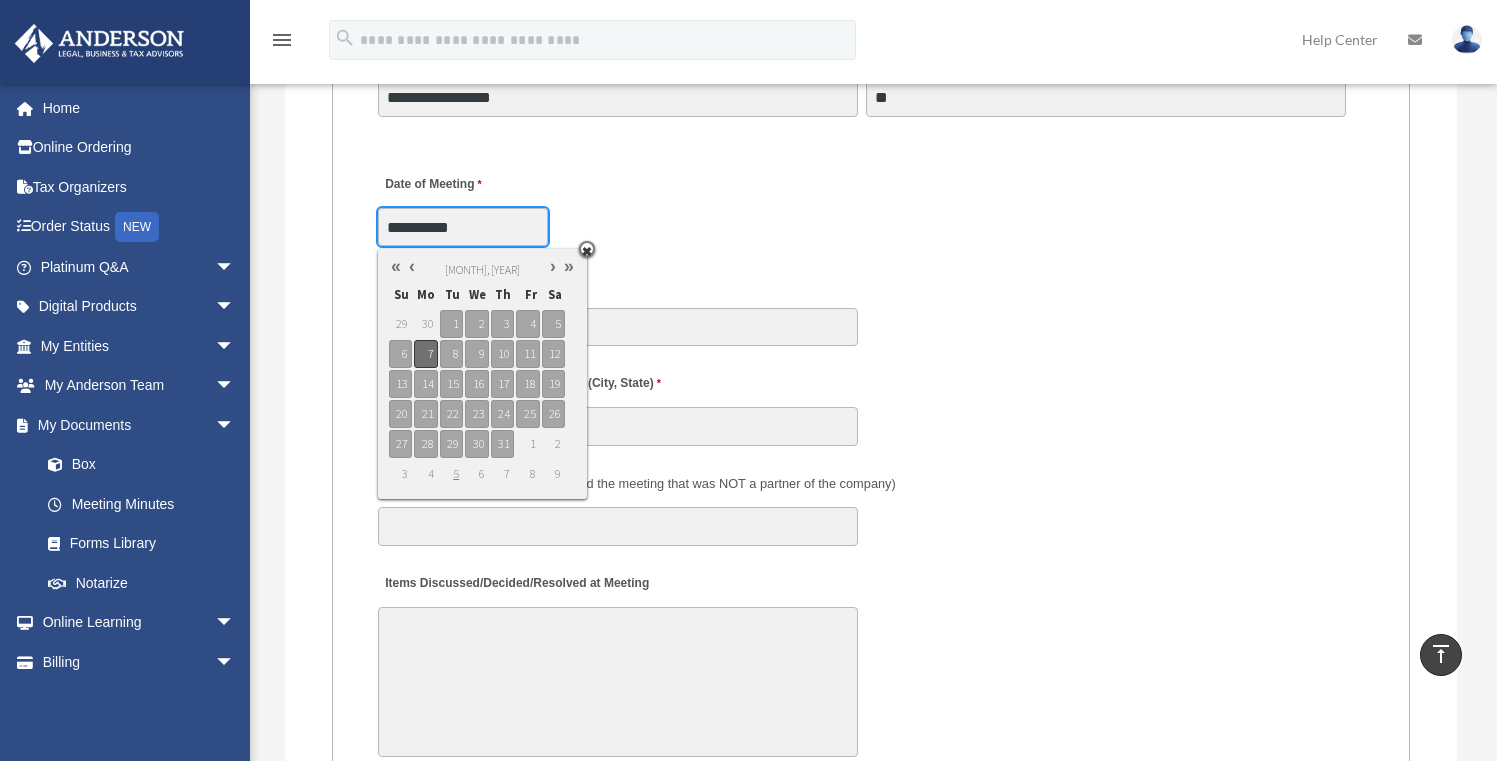click on "7" at bounding box center (425, 354) 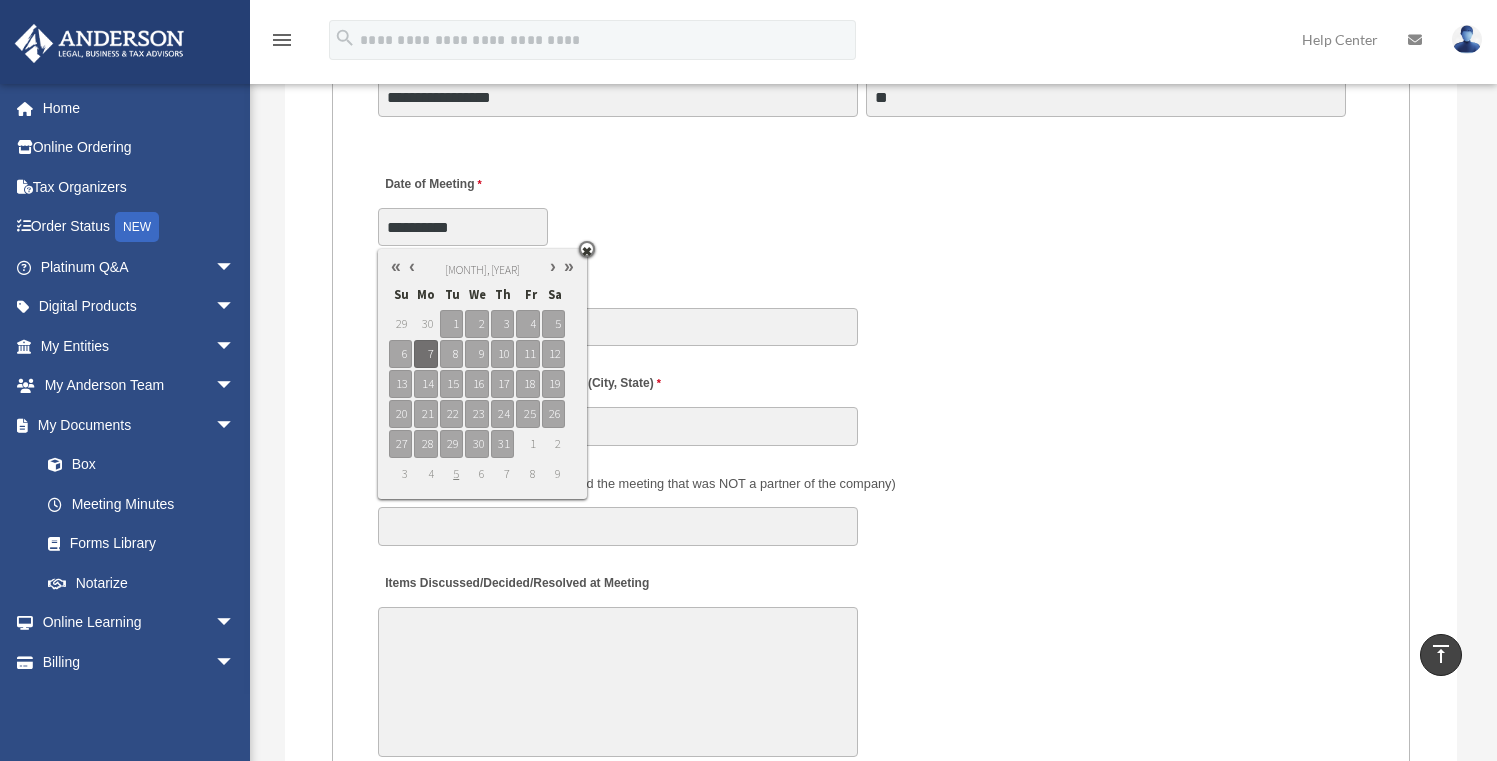 click on "**********" at bounding box center (871, 204) 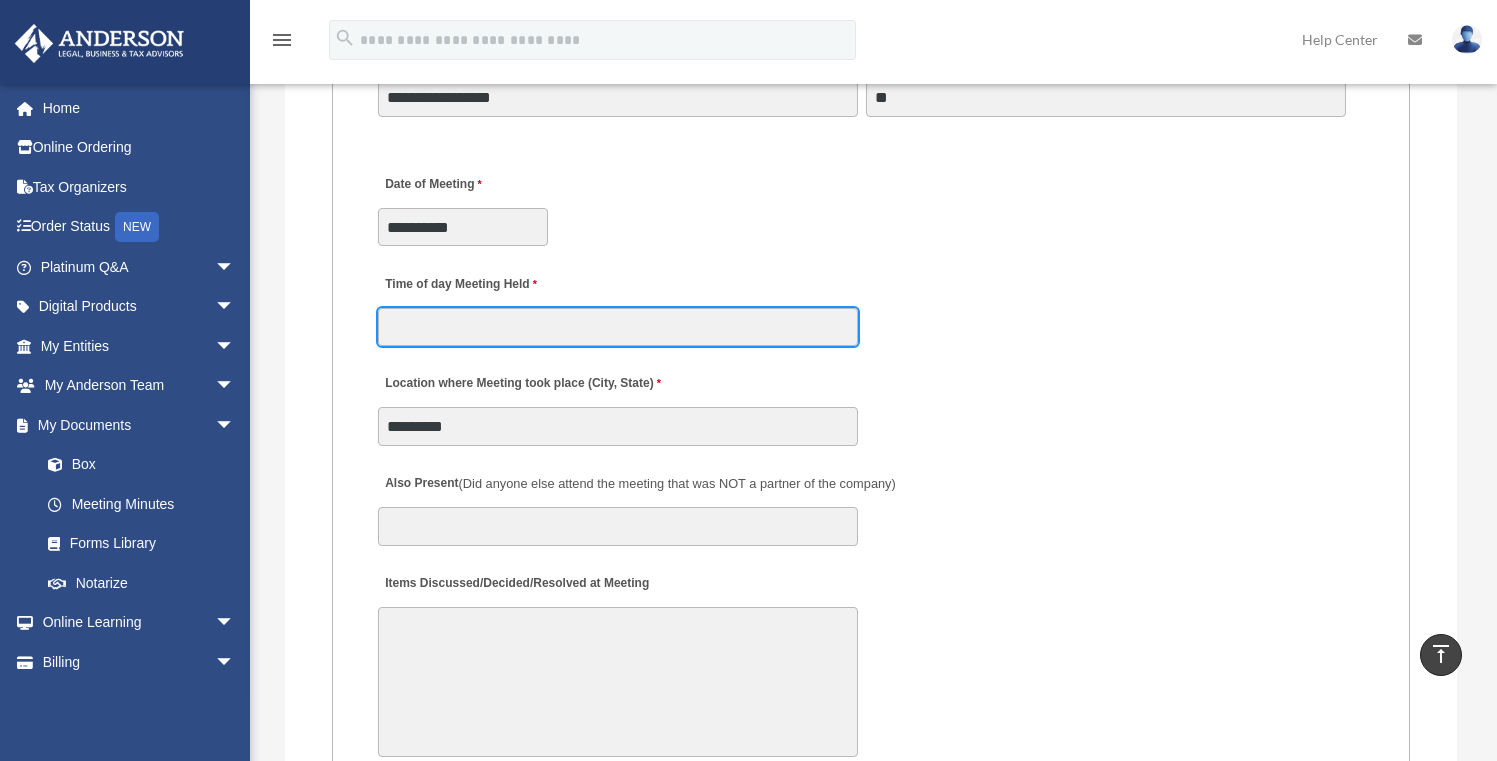 click on "Time of day Meeting Held" at bounding box center [618, 327] 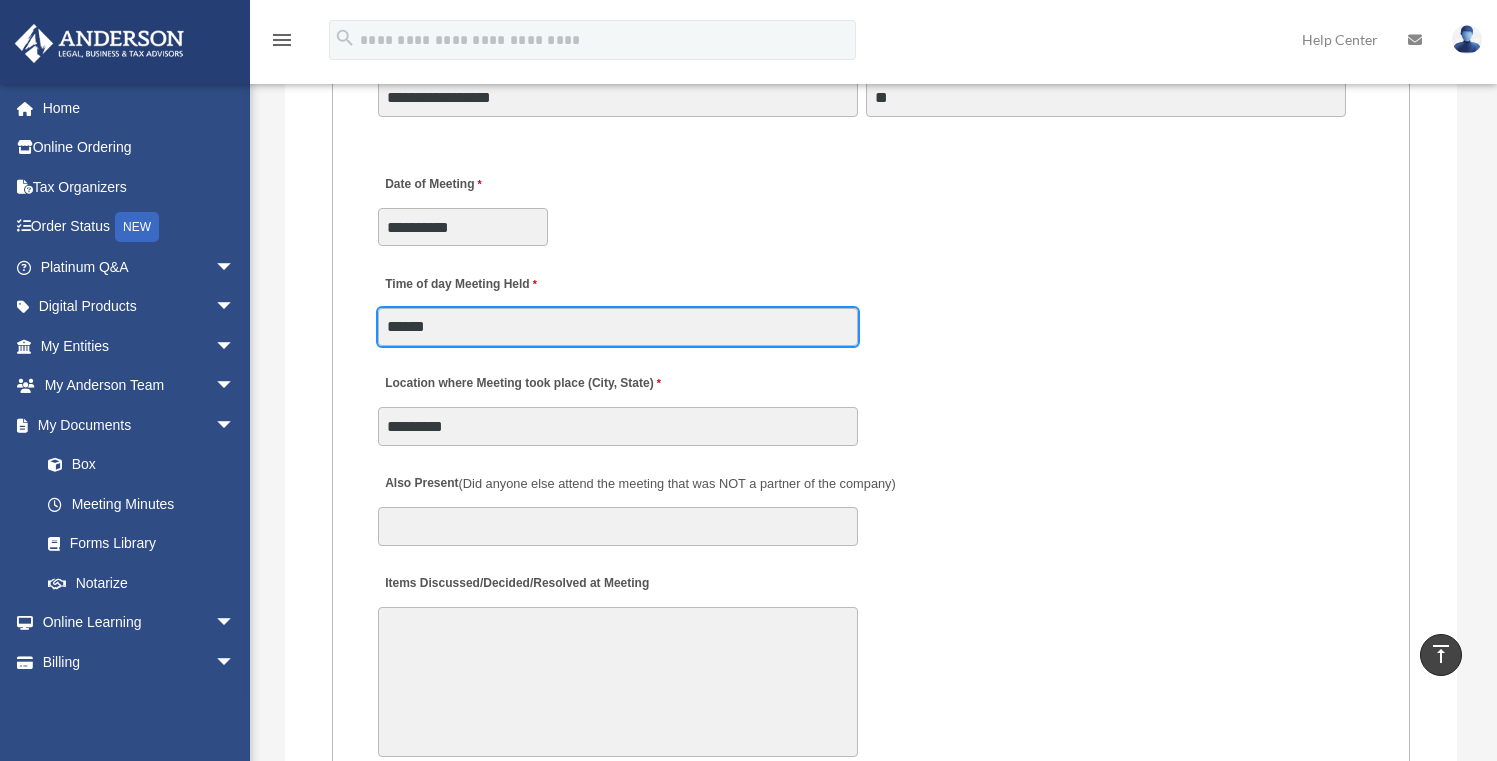 type on "******" 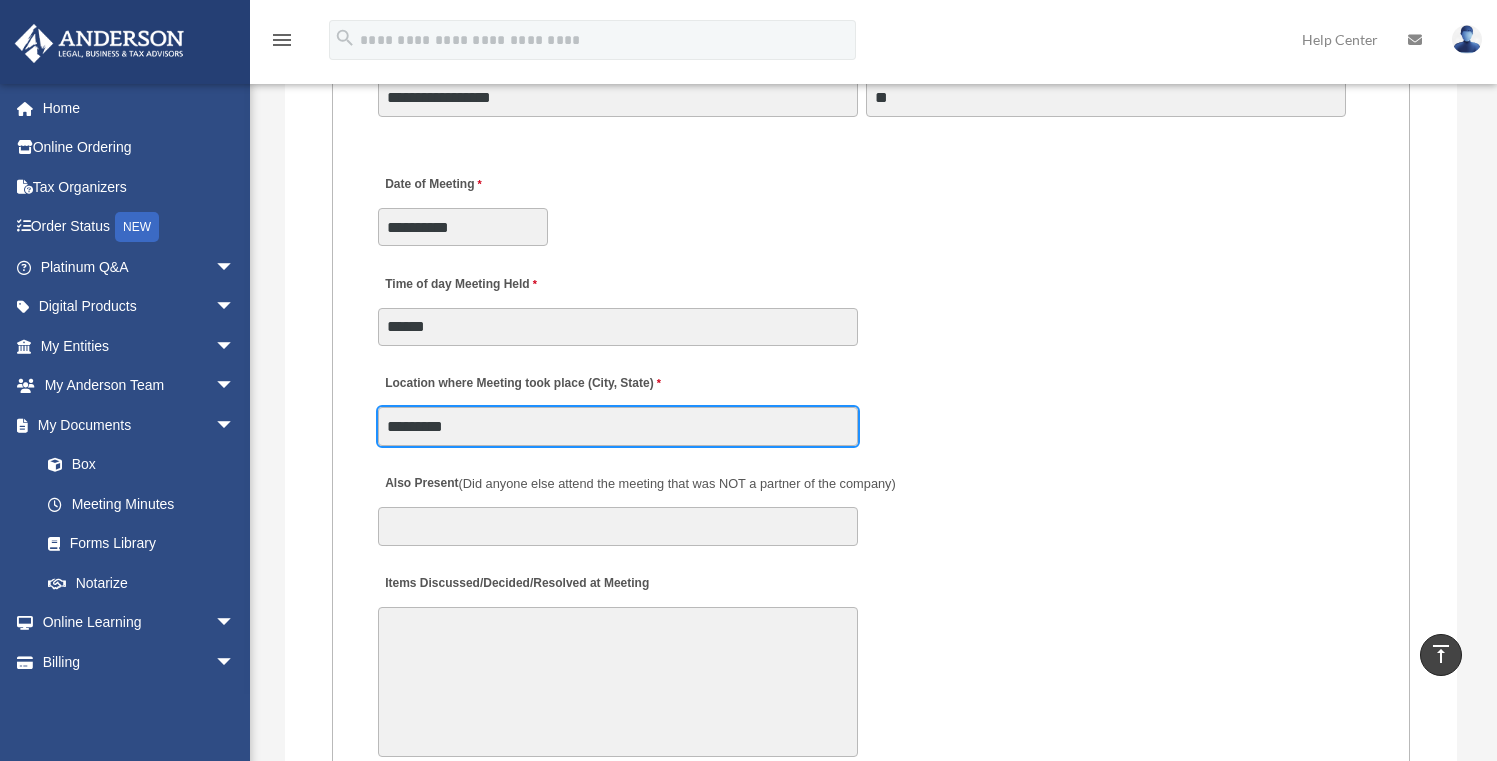click on "*********" at bounding box center (618, 426) 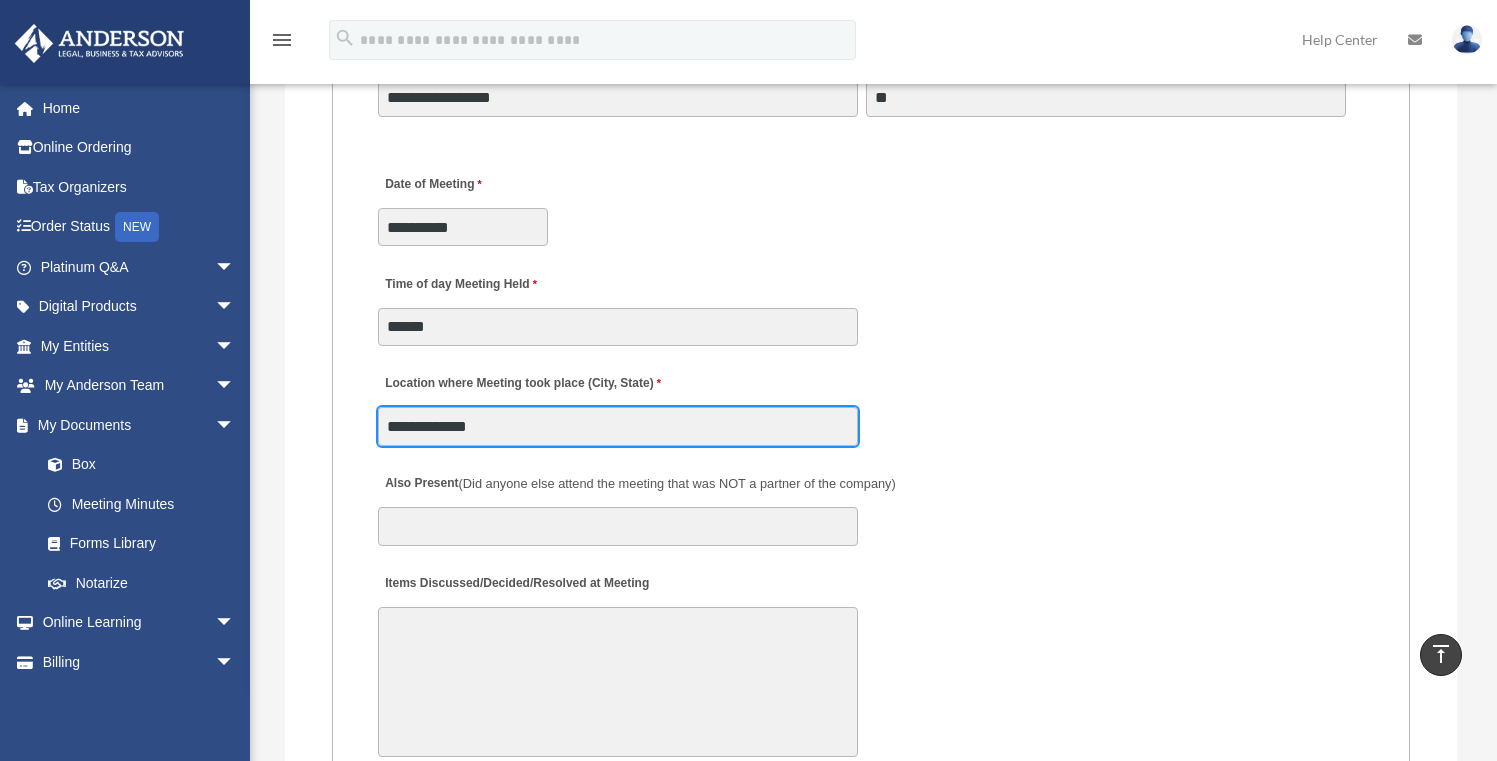 type on "**********" 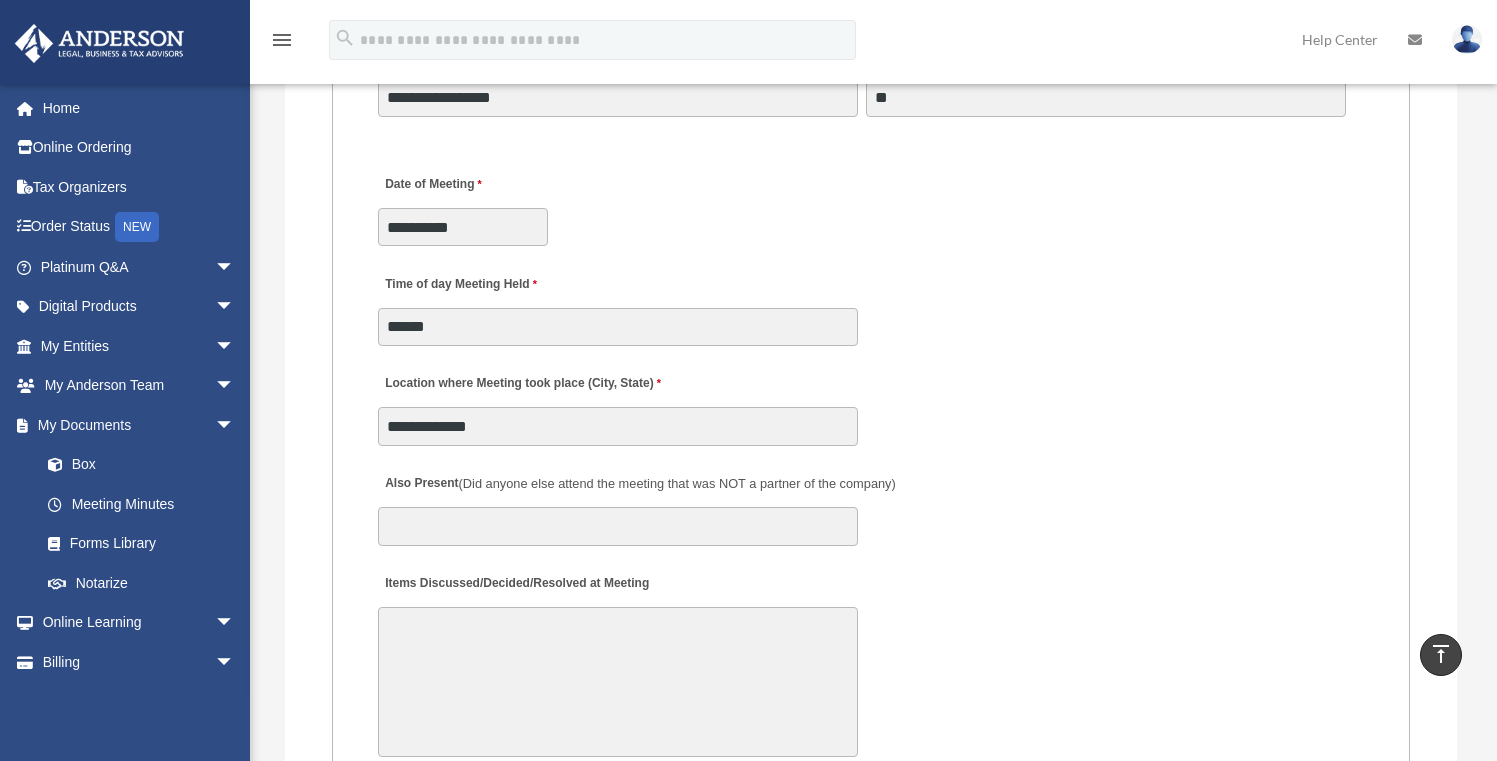 click on "Time of day Meeting Held ******" at bounding box center (871, 304) 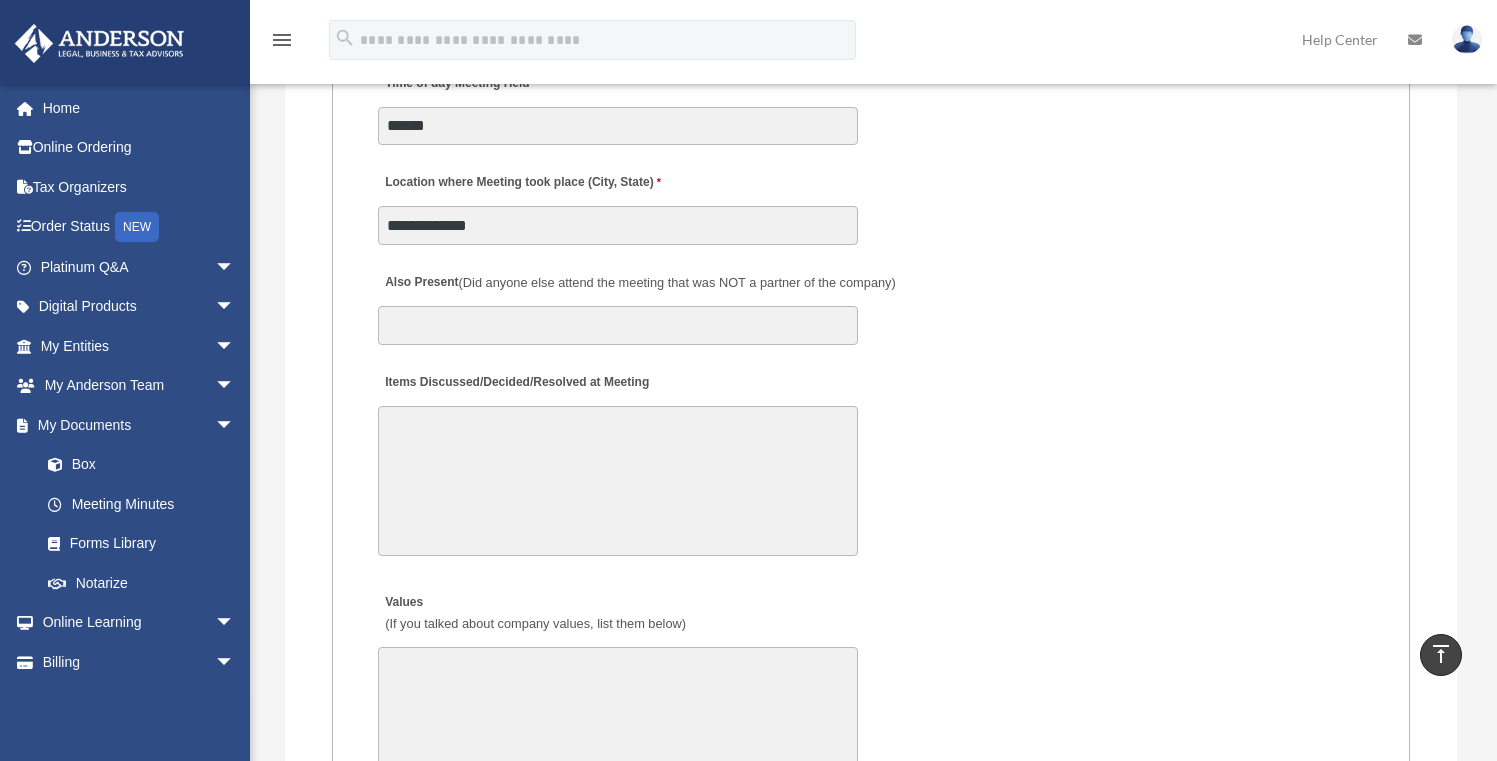 scroll, scrollTop: 3489, scrollLeft: 0, axis: vertical 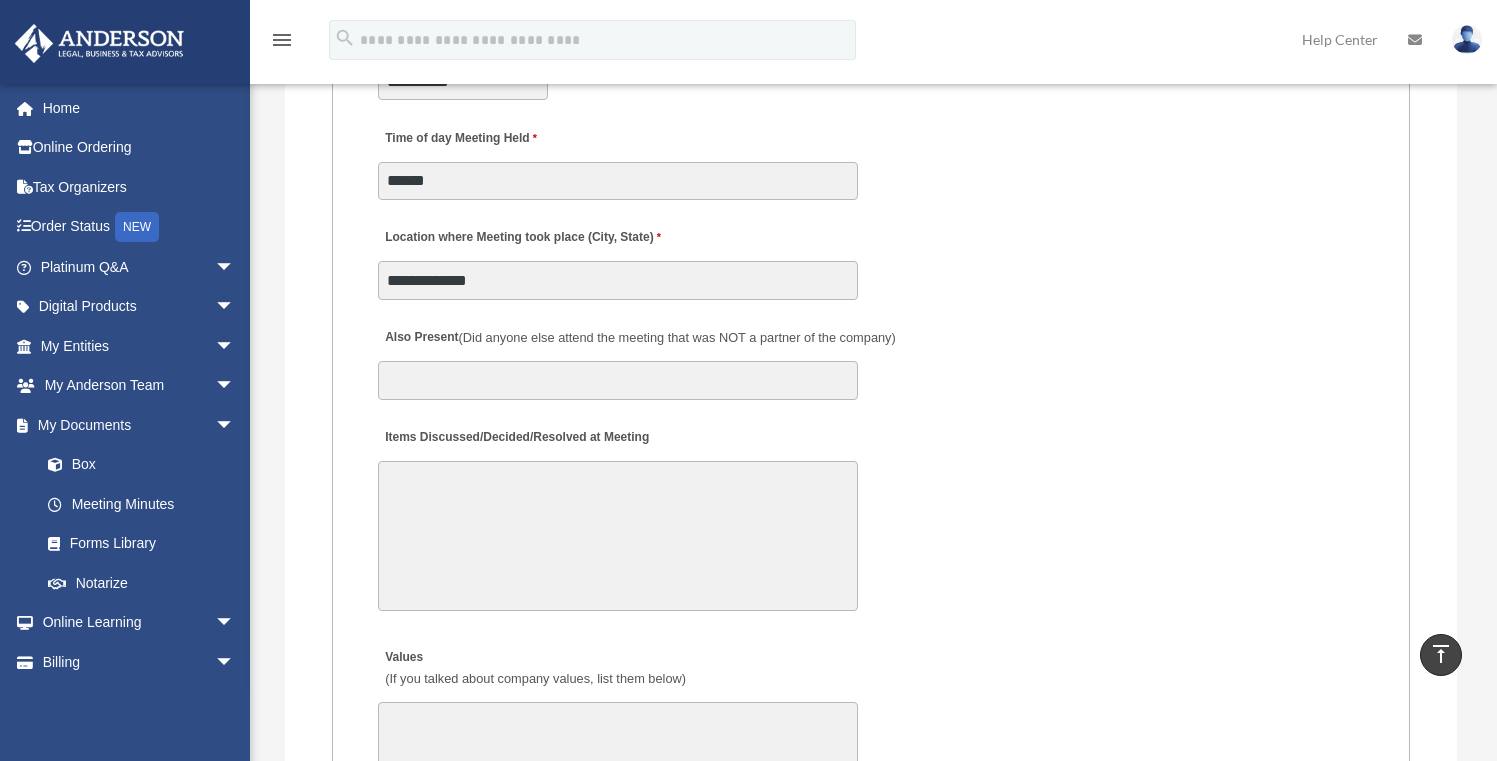 click on "Items Discussed/Decided/Resolved at Meeting" at bounding box center [618, 536] 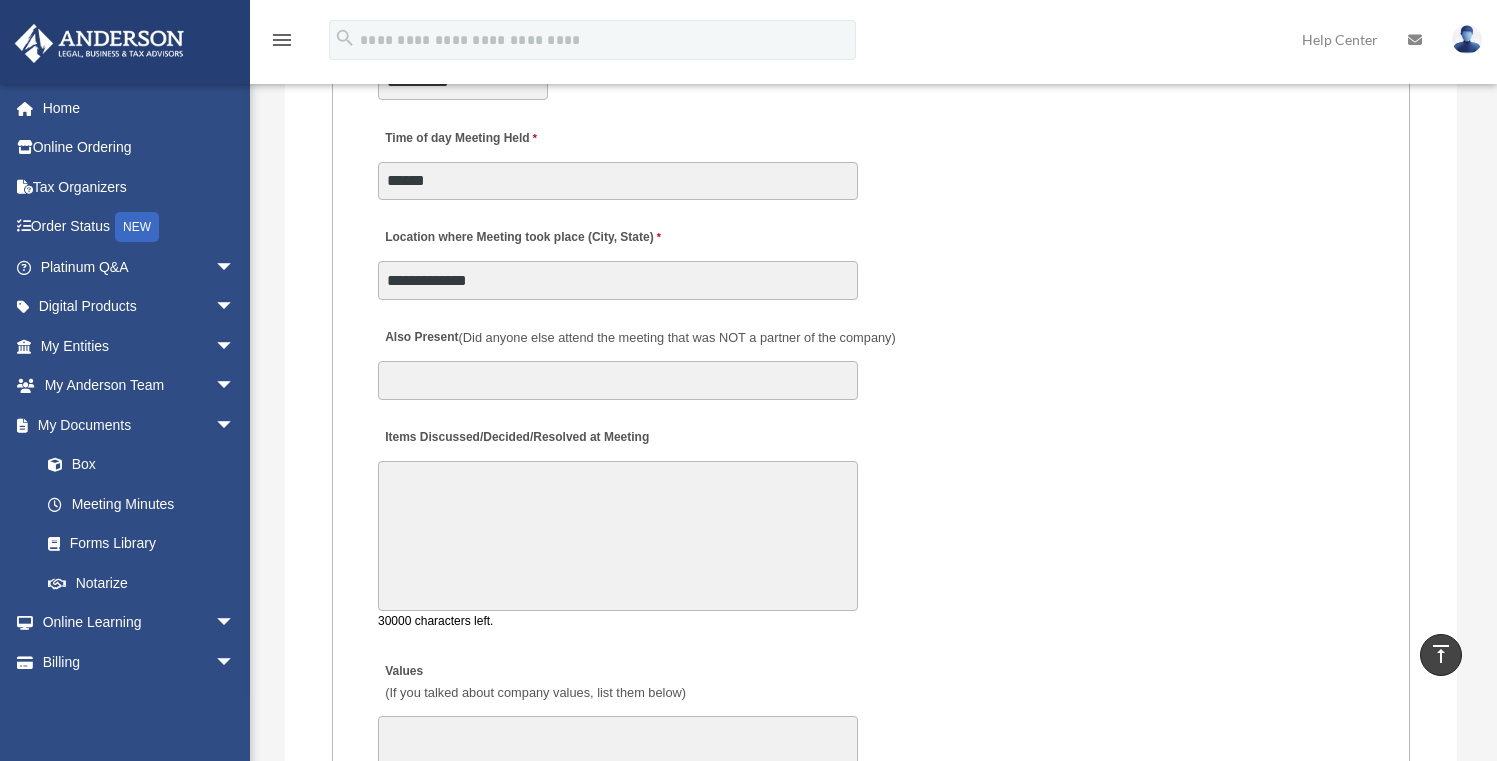 paste on "**********" 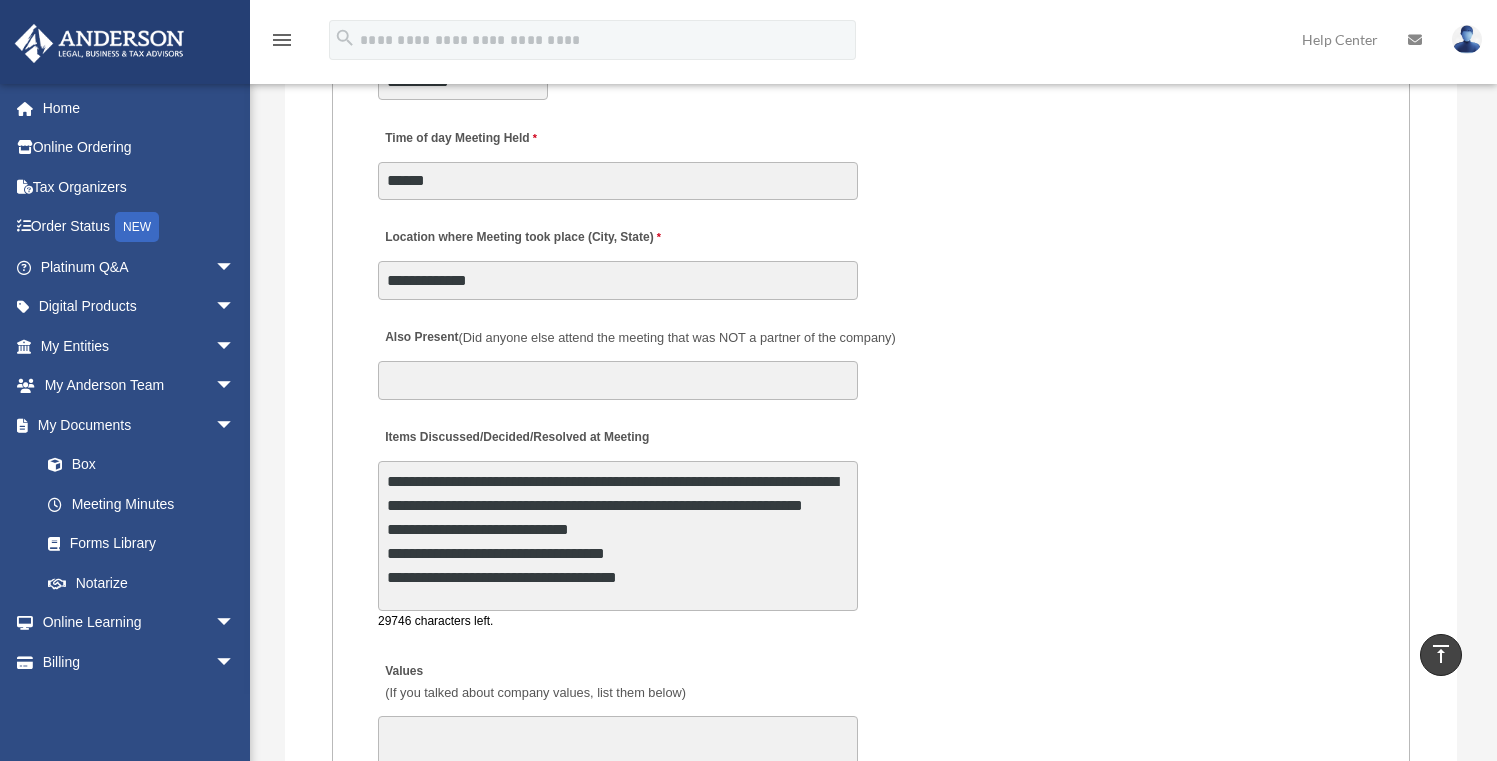 type on "**********" 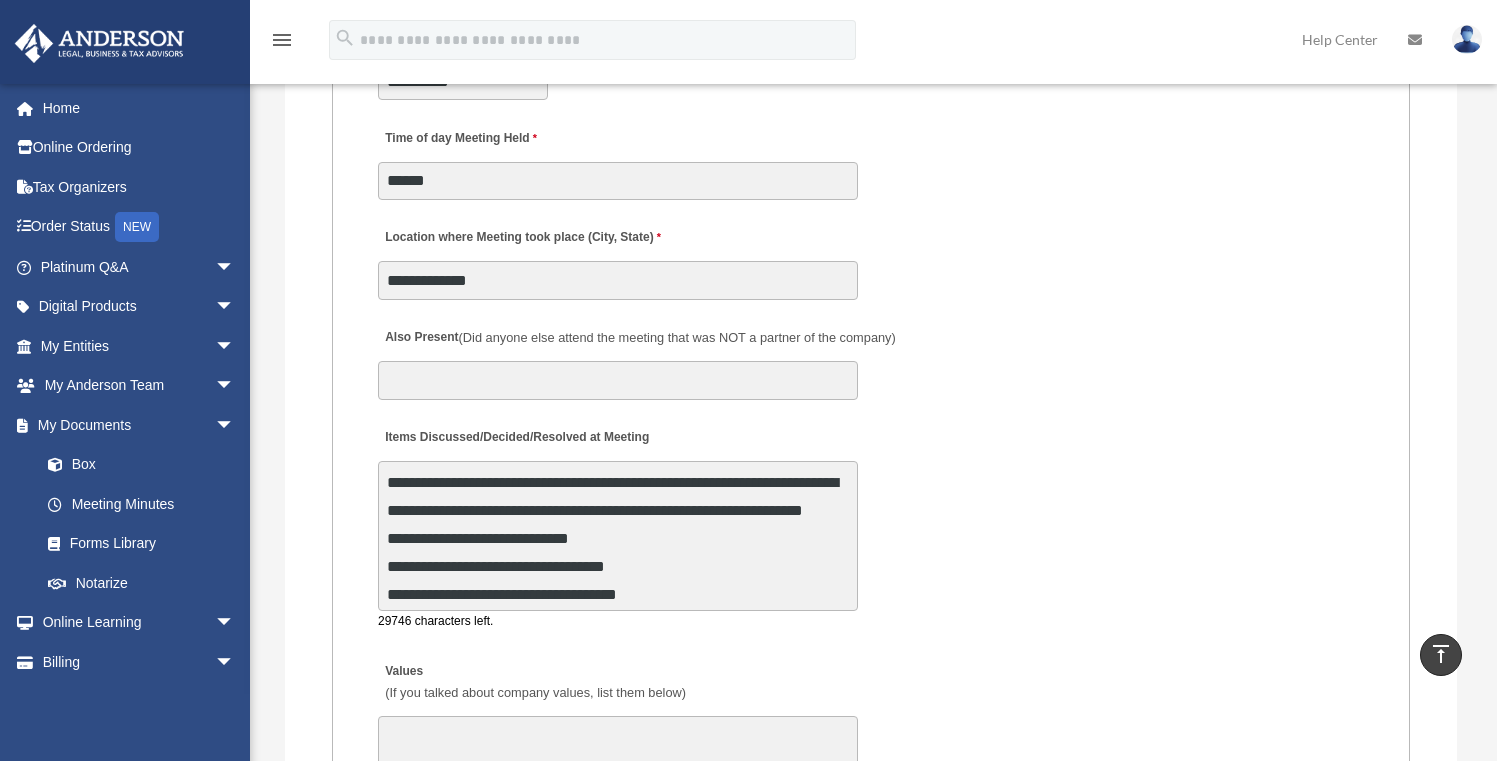 click on "MEETING INFORMATION
Please limit 1 meeting per 1 entity for each submission.
Type of Entity LLC Corporation LP Wyoming Statutory Trust (WST)
280A Option I Need a 280A Agreement to Rent a Residence Included with my Minutes
The 280A Option should only be checked if the LLC is Taxed as a C or S Corporation
WST Option Special Trustees Meeting
Use this when a meeting of trustees is called for a Wyoming Statutory Trust. Please note that technically there are no requirements for meetings in a WST so there are no annual meetings, just trustee meetings.
Name of Wyoming Statutory Trust
I need a Valuation Worksheet included with my minutes
Is this LLC Member Managed or Manager Managed? Member Managed Manager Managed
Document Requested - LLC Member Managed Special Members Meeting LLC Annual Meeting Consent to Action
Document Requested - LLC Manager Managed Special Managers Meeting LLC Annual Meeting Consent to Action Special Document - Special Members Meeting" at bounding box center (871, 409) 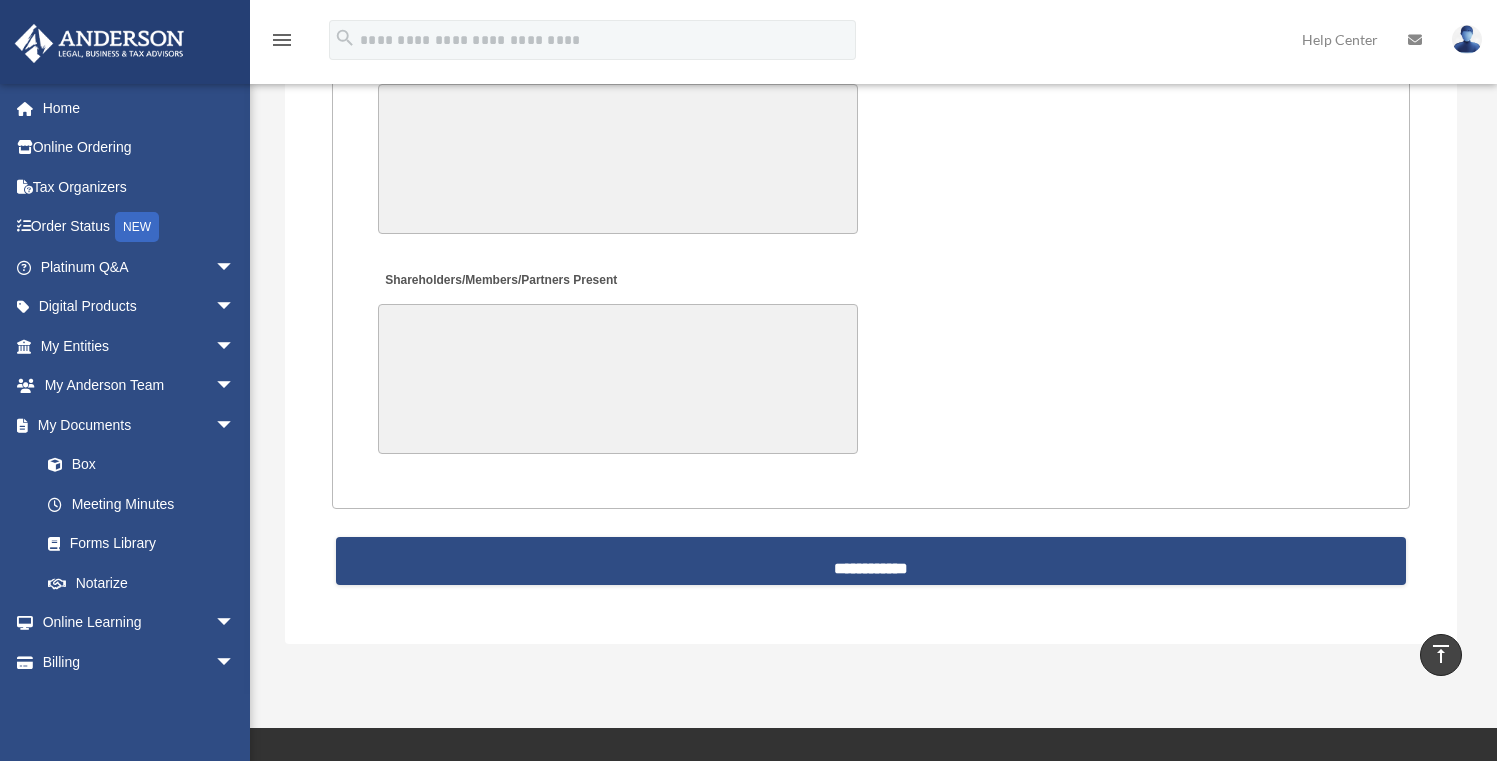 scroll, scrollTop: 4746, scrollLeft: 0, axis: vertical 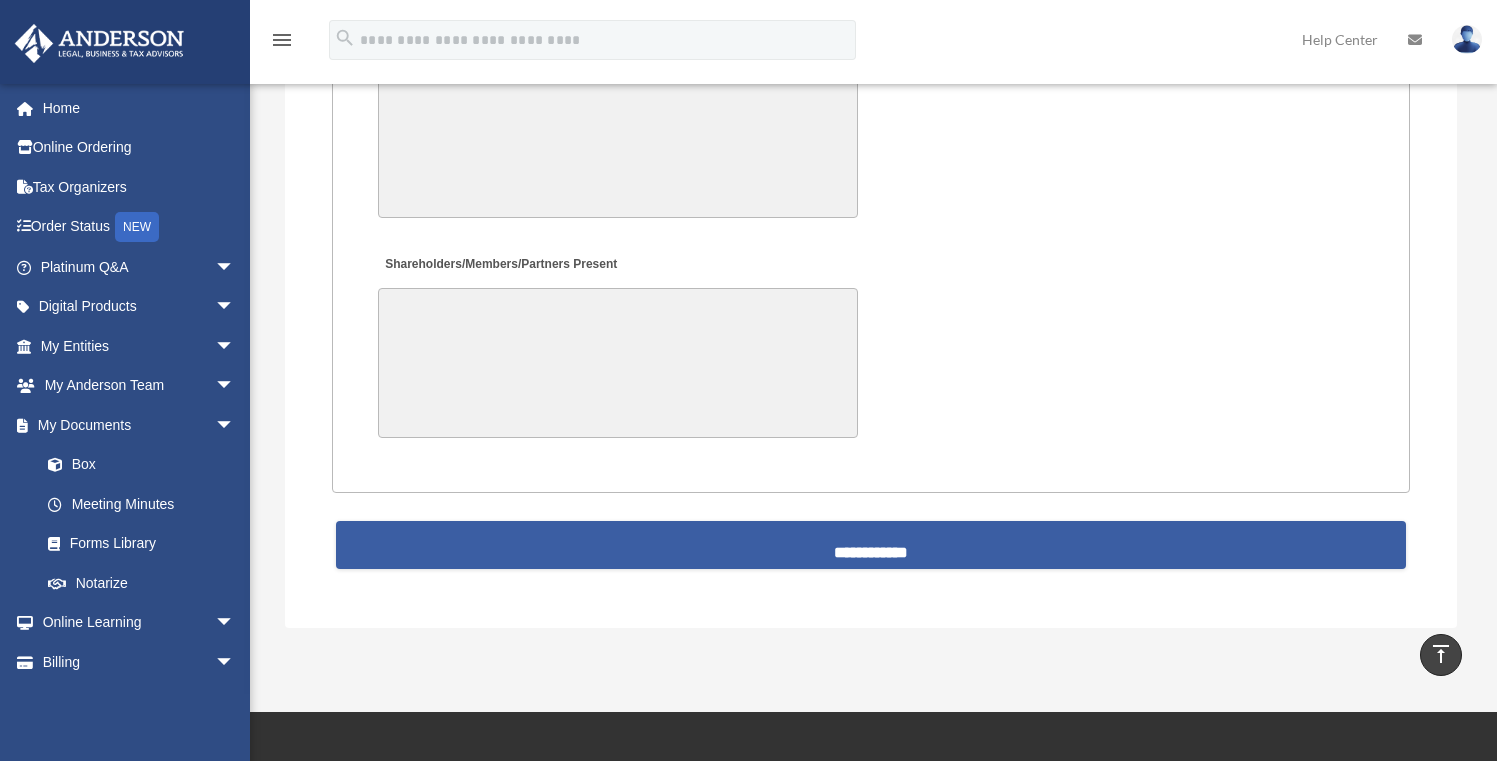 click on "**********" at bounding box center (871, 545) 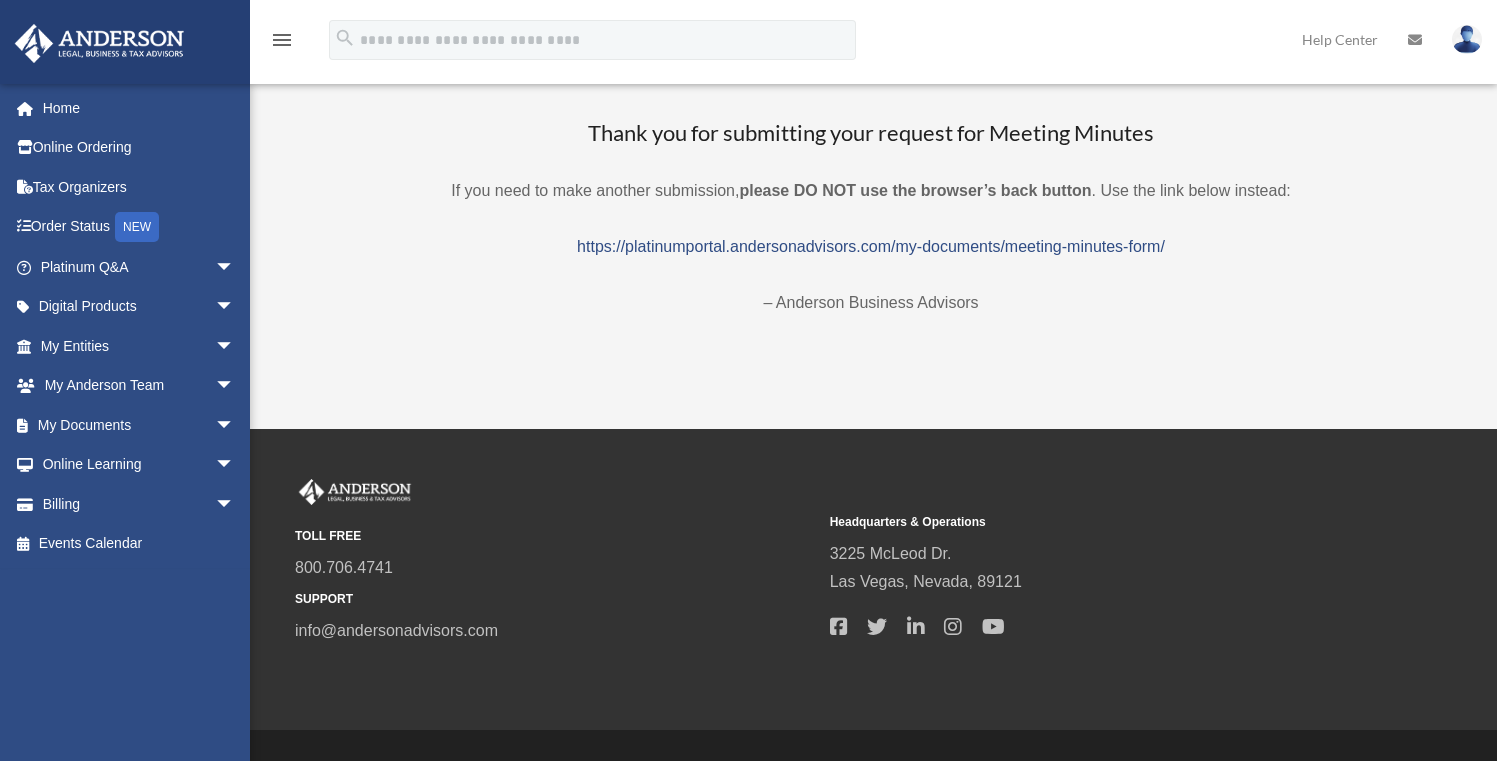 scroll, scrollTop: 0, scrollLeft: 0, axis: both 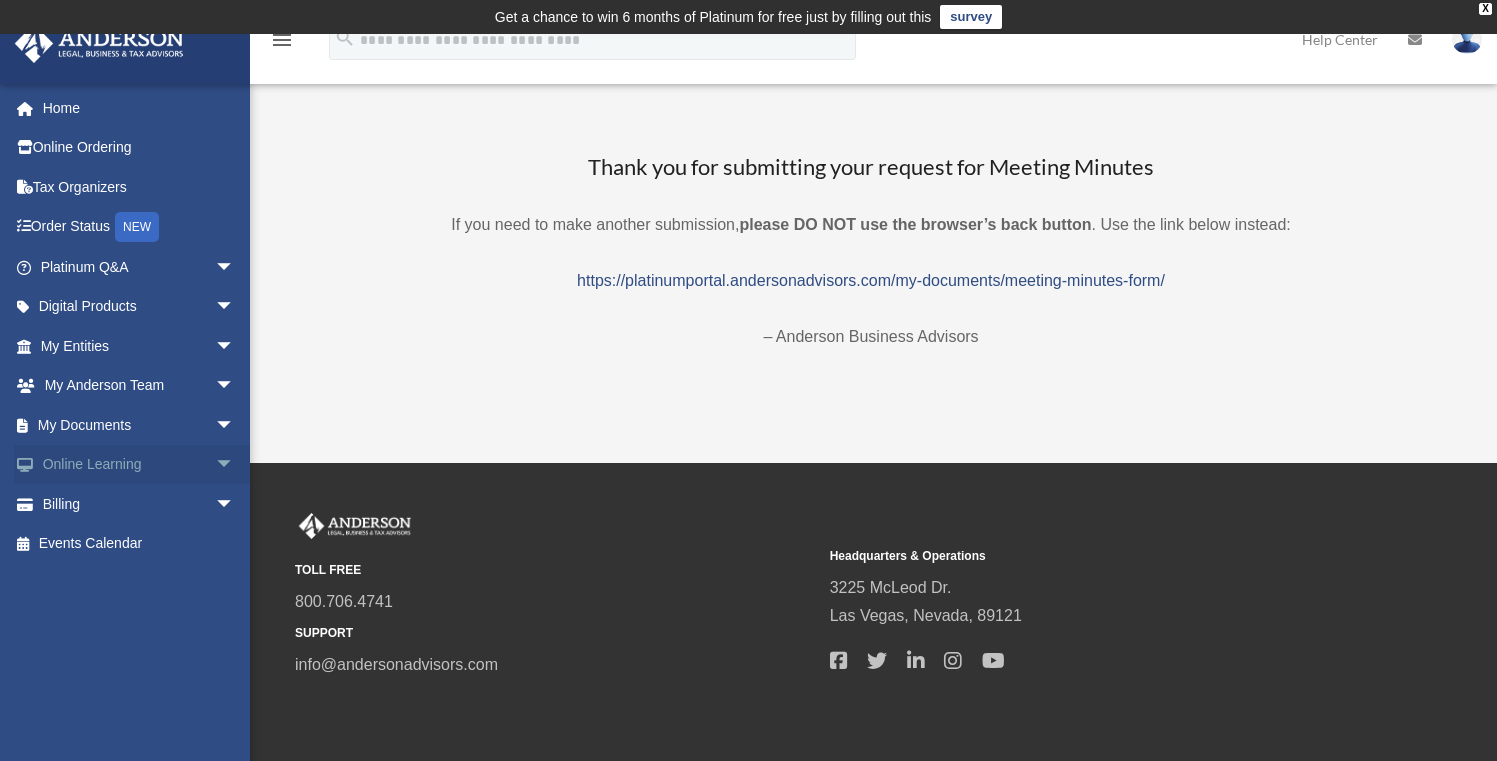 click on "arrow_drop_down" at bounding box center (235, 465) 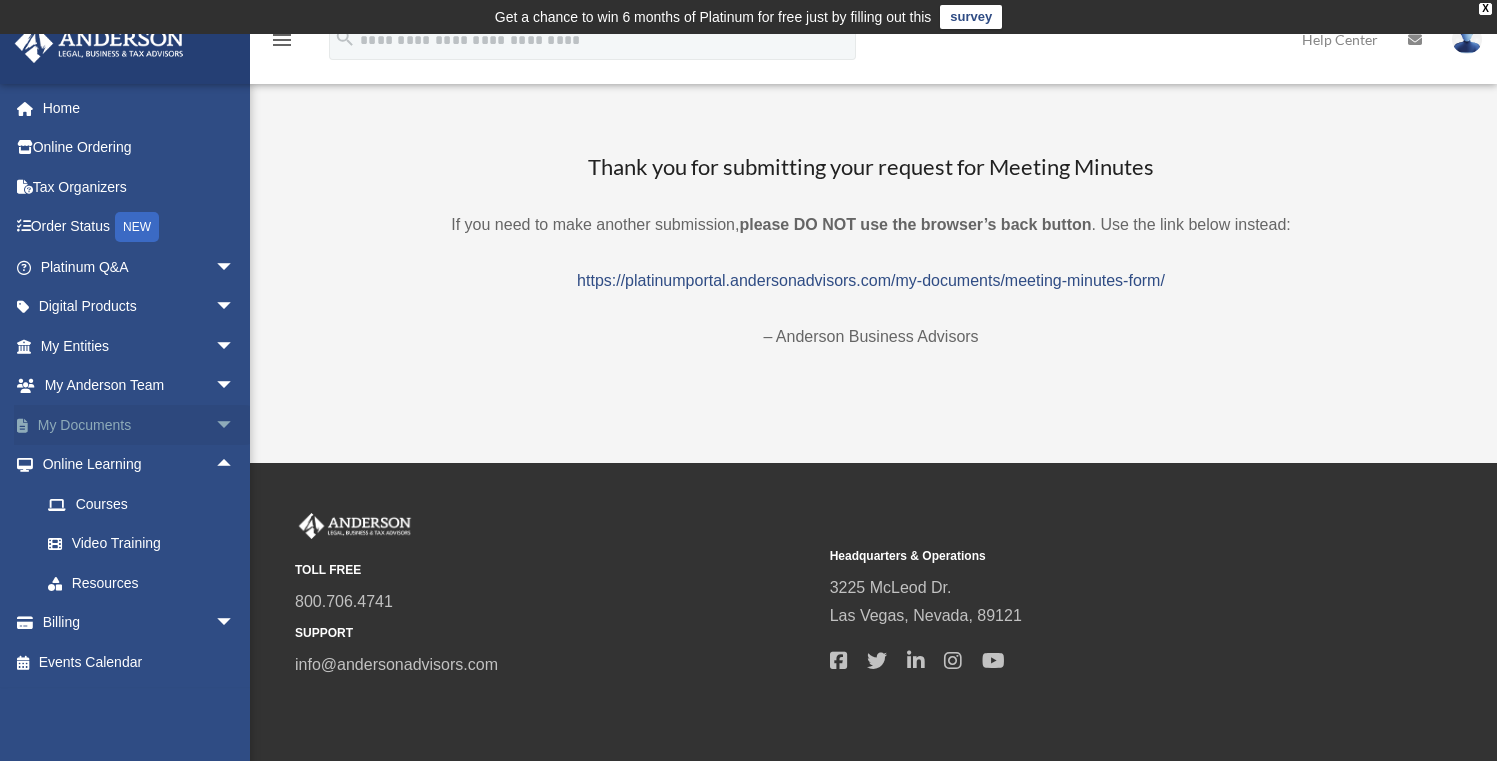 click on "arrow_drop_down" at bounding box center [235, 425] 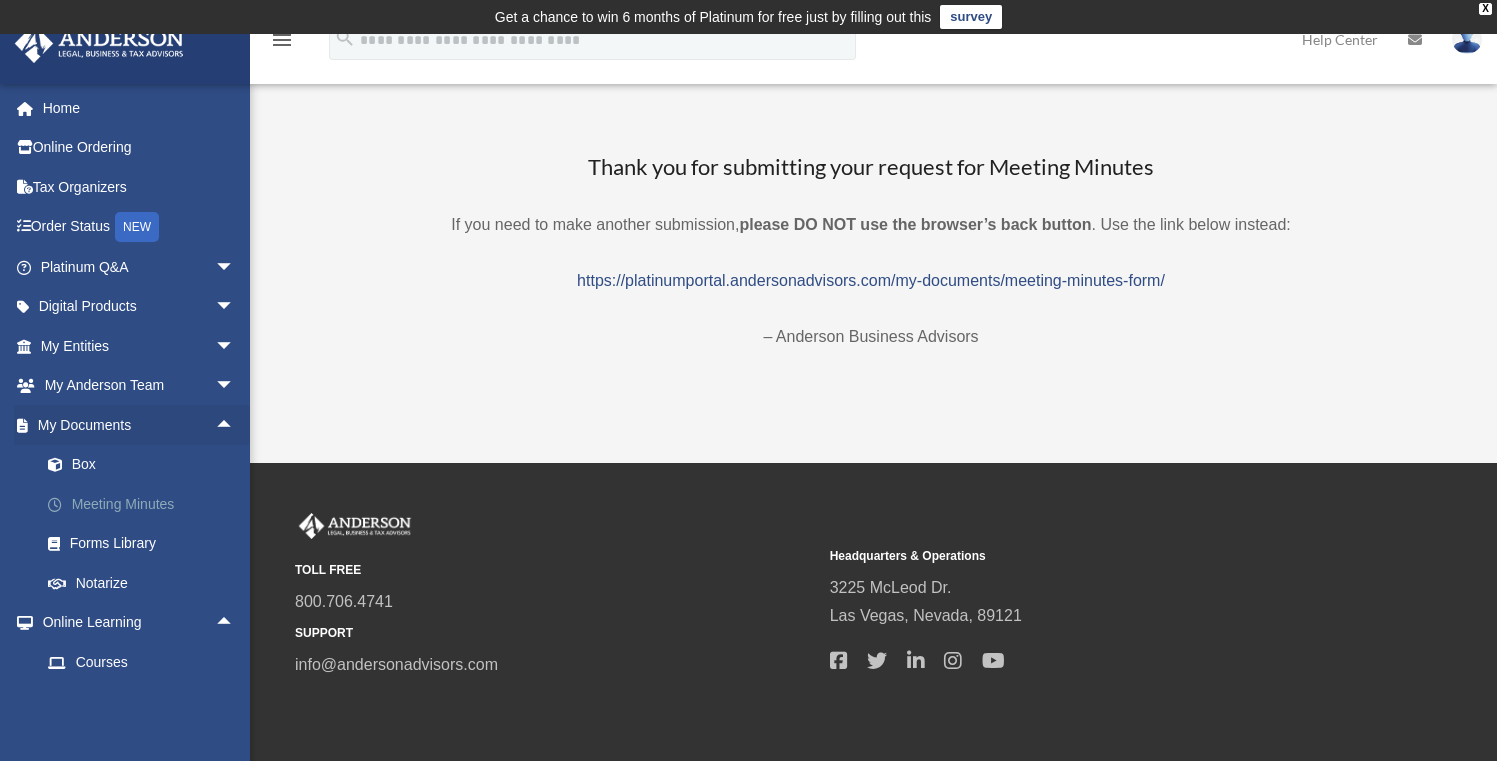 click on "Meeting Minutes" at bounding box center [146, 504] 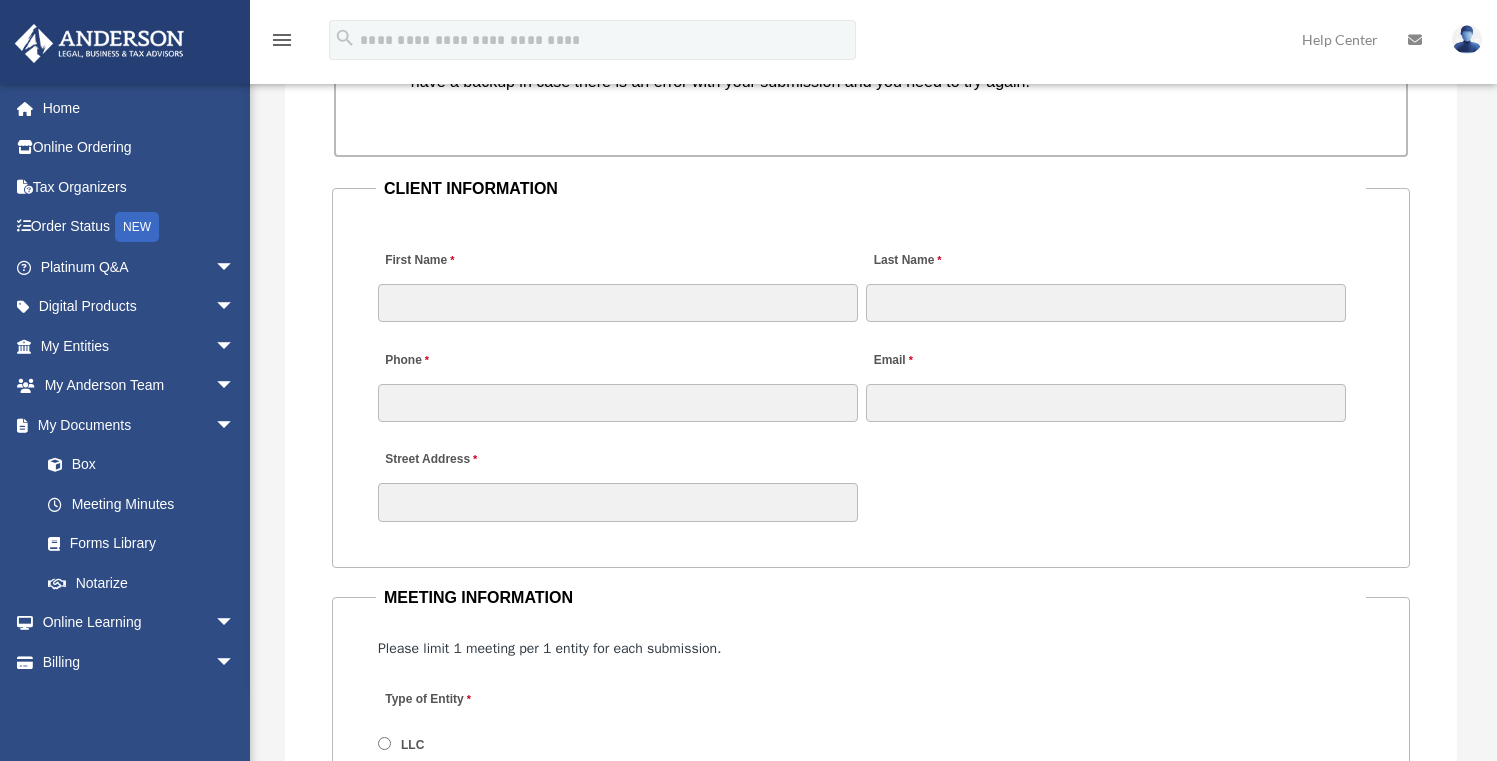 scroll, scrollTop: 2020, scrollLeft: 0, axis: vertical 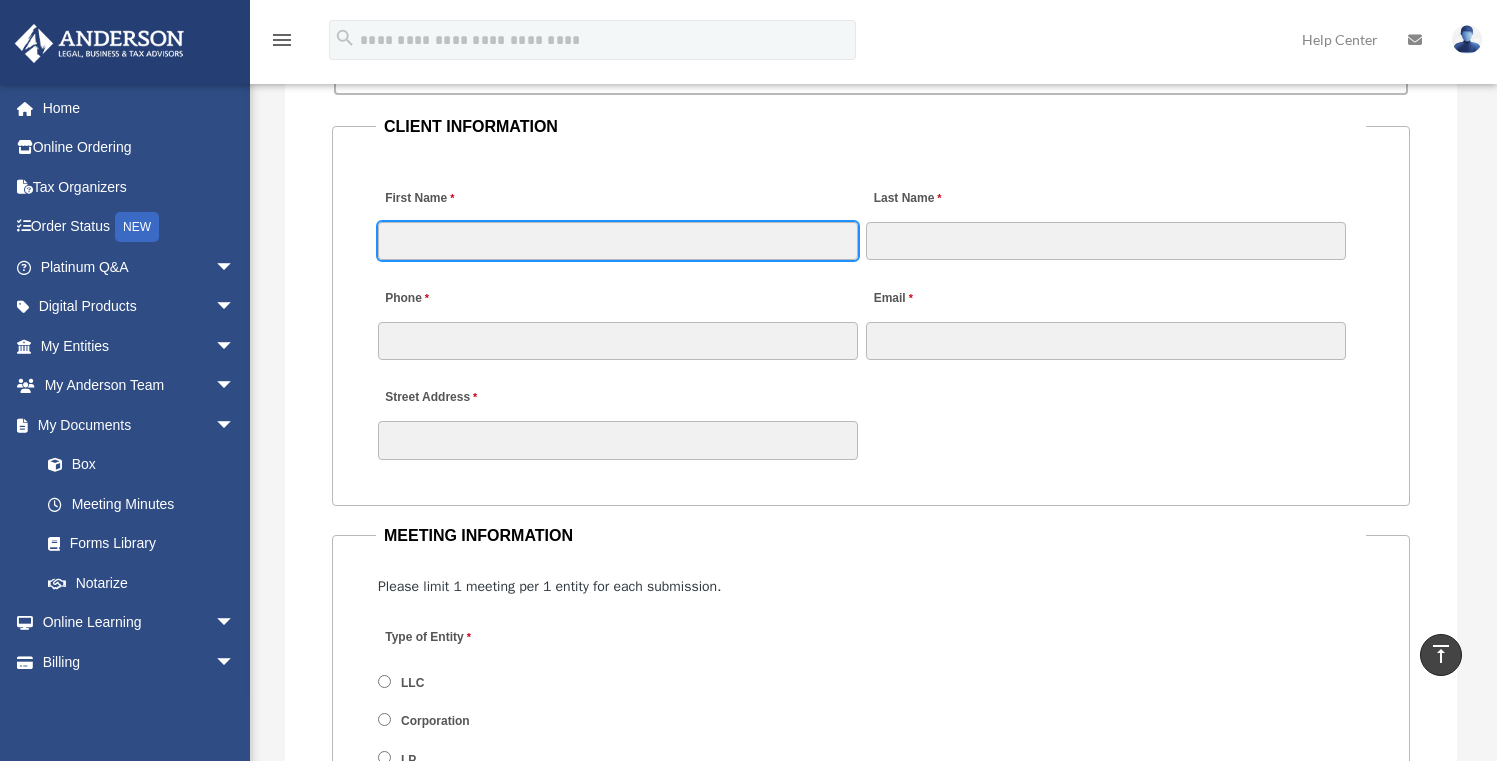 click on "First Name" at bounding box center (618, 241) 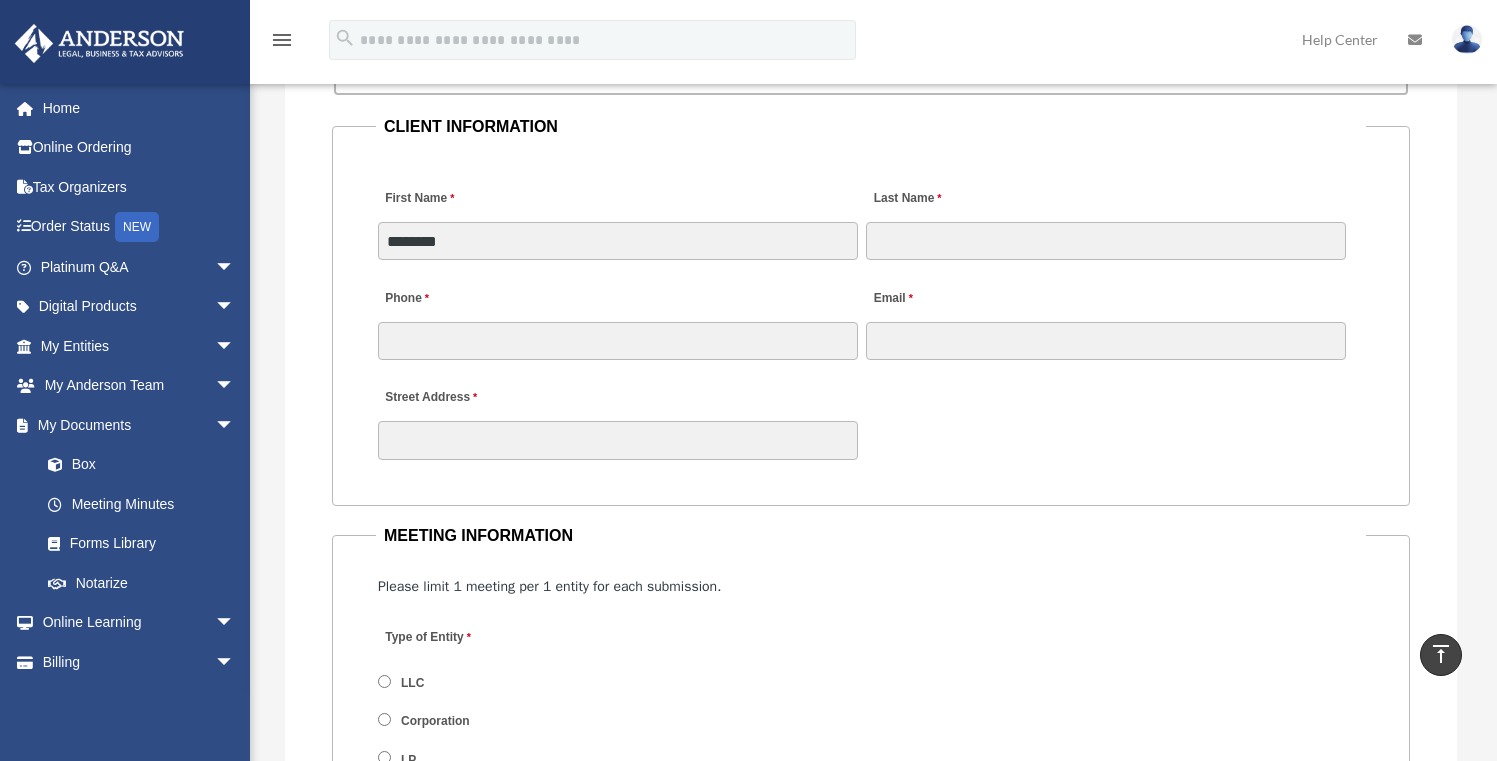 type on "*****" 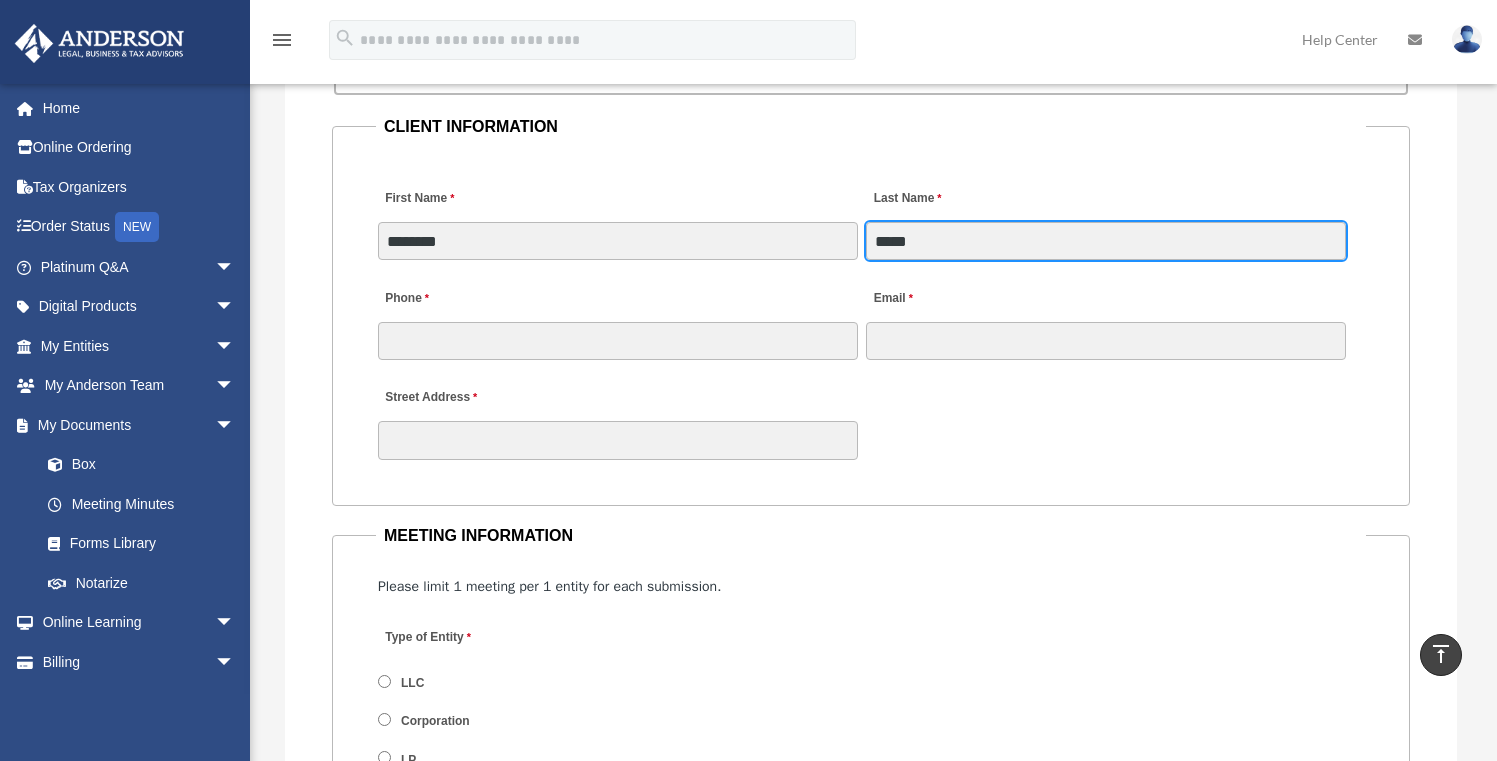type on "**********" 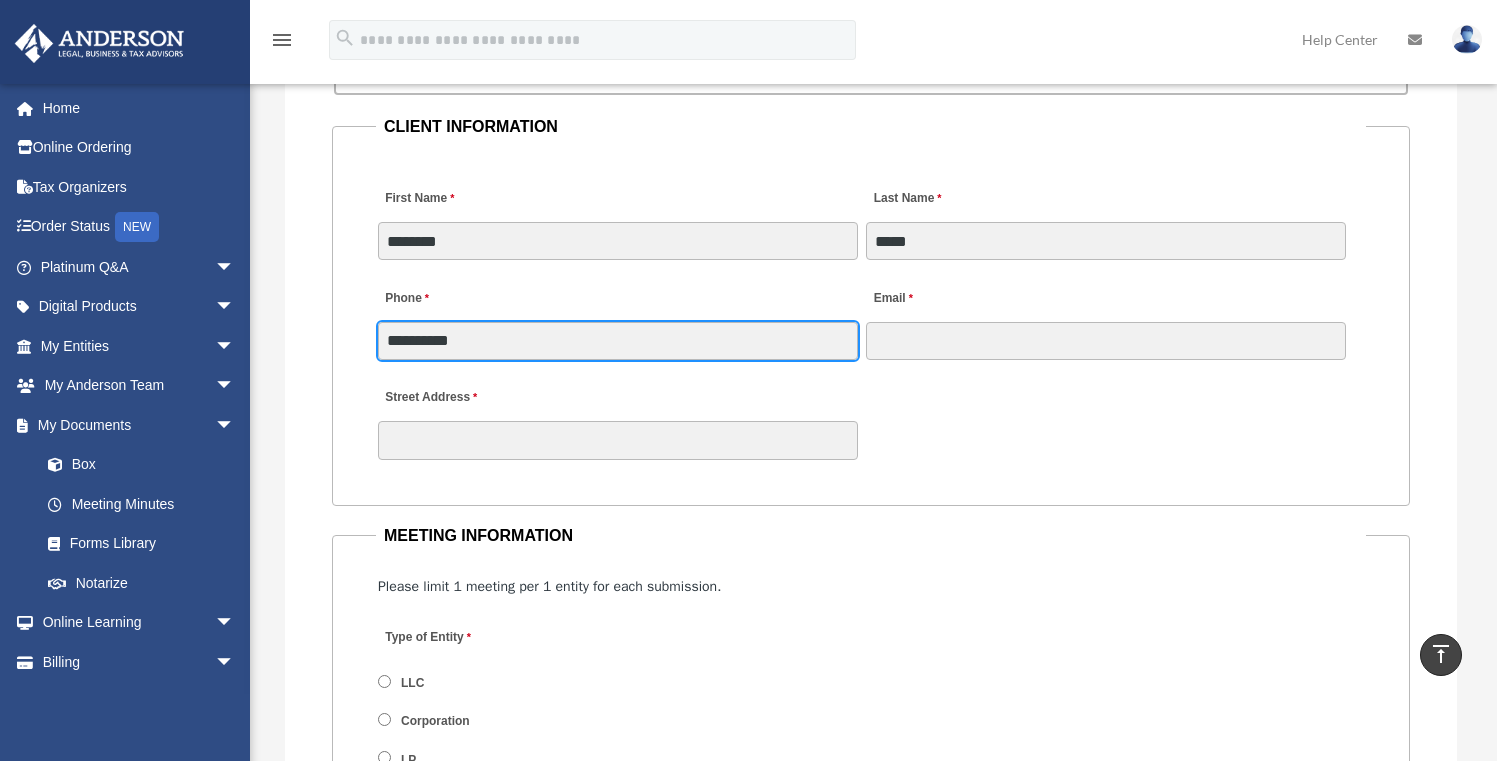 type on "**********" 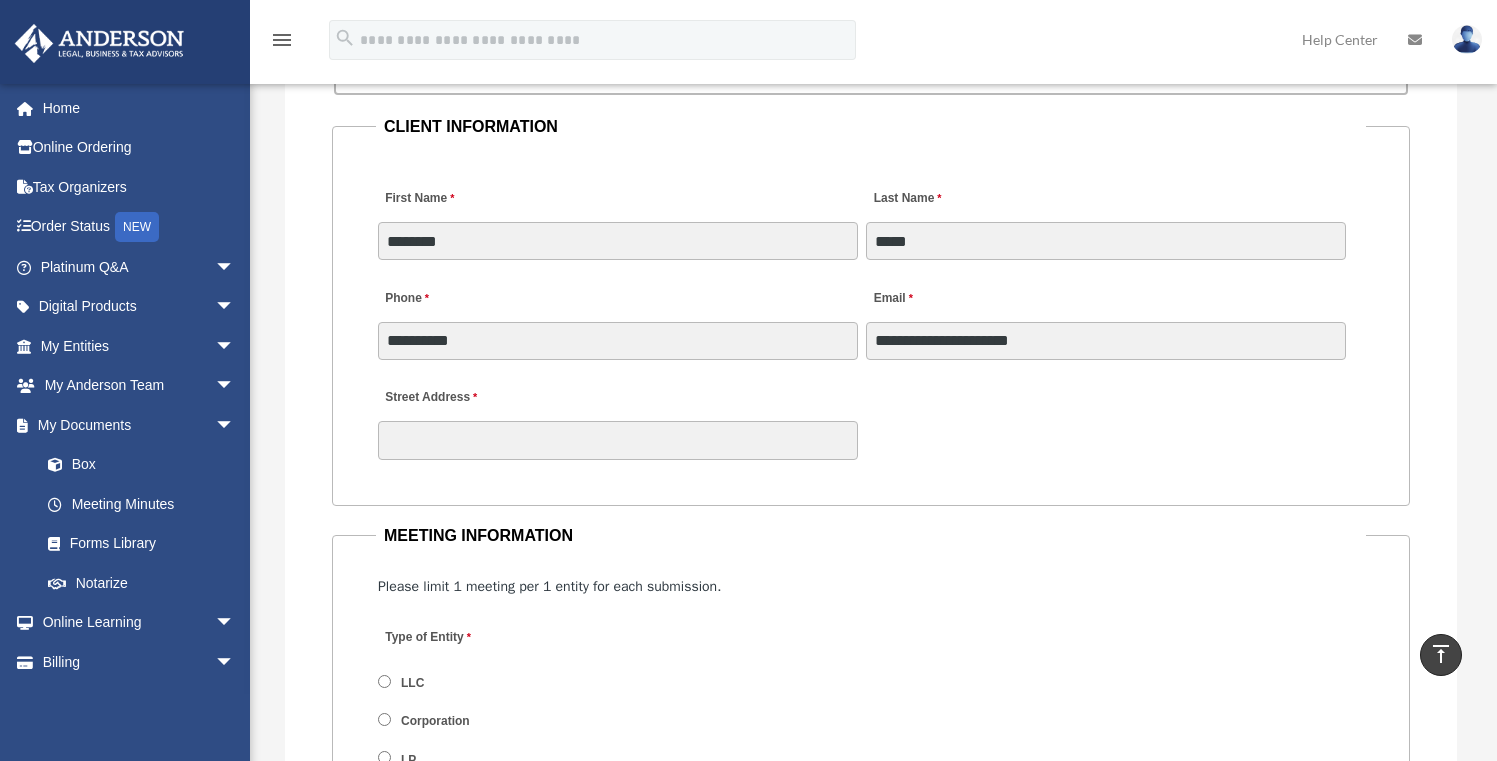type on "**********" 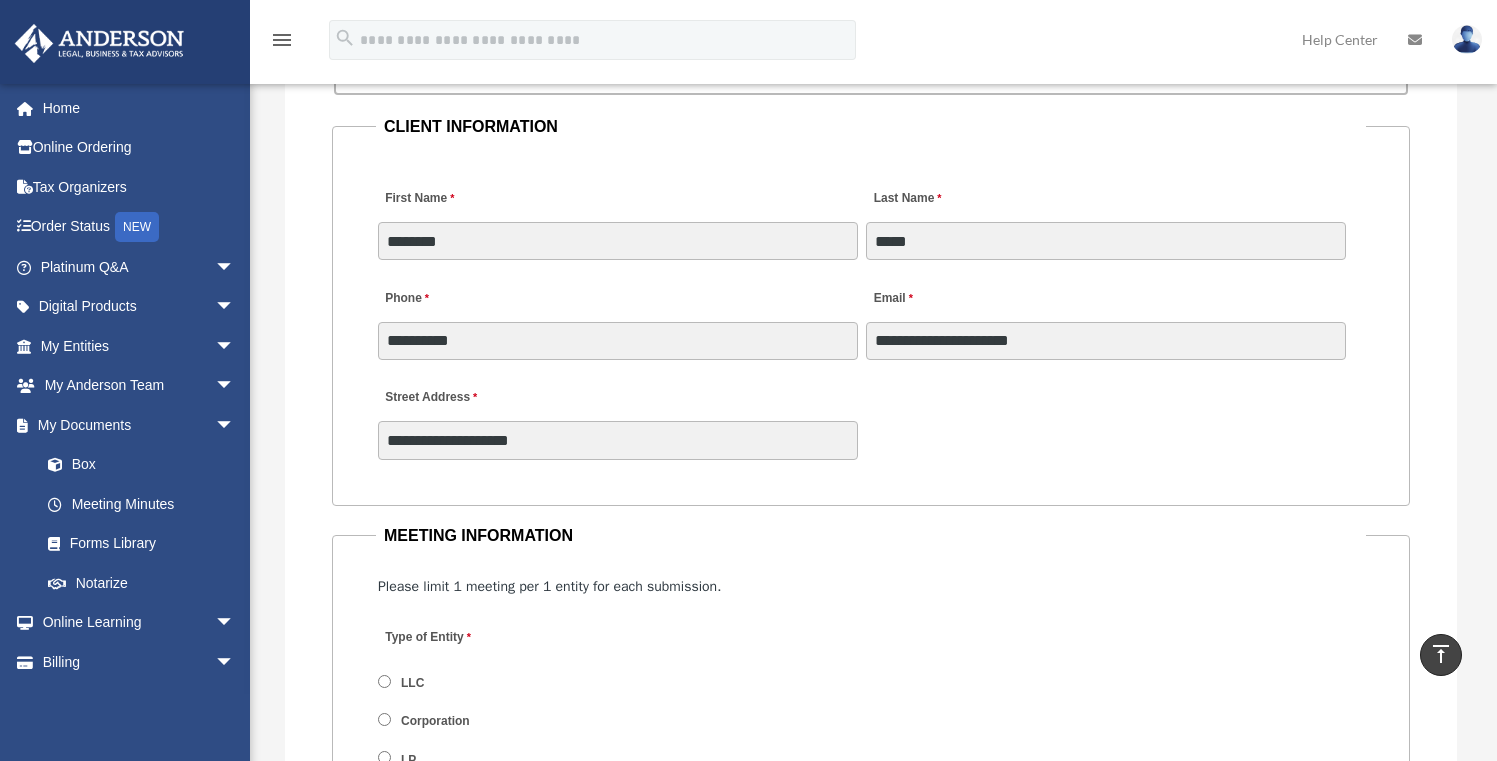 type on "*********" 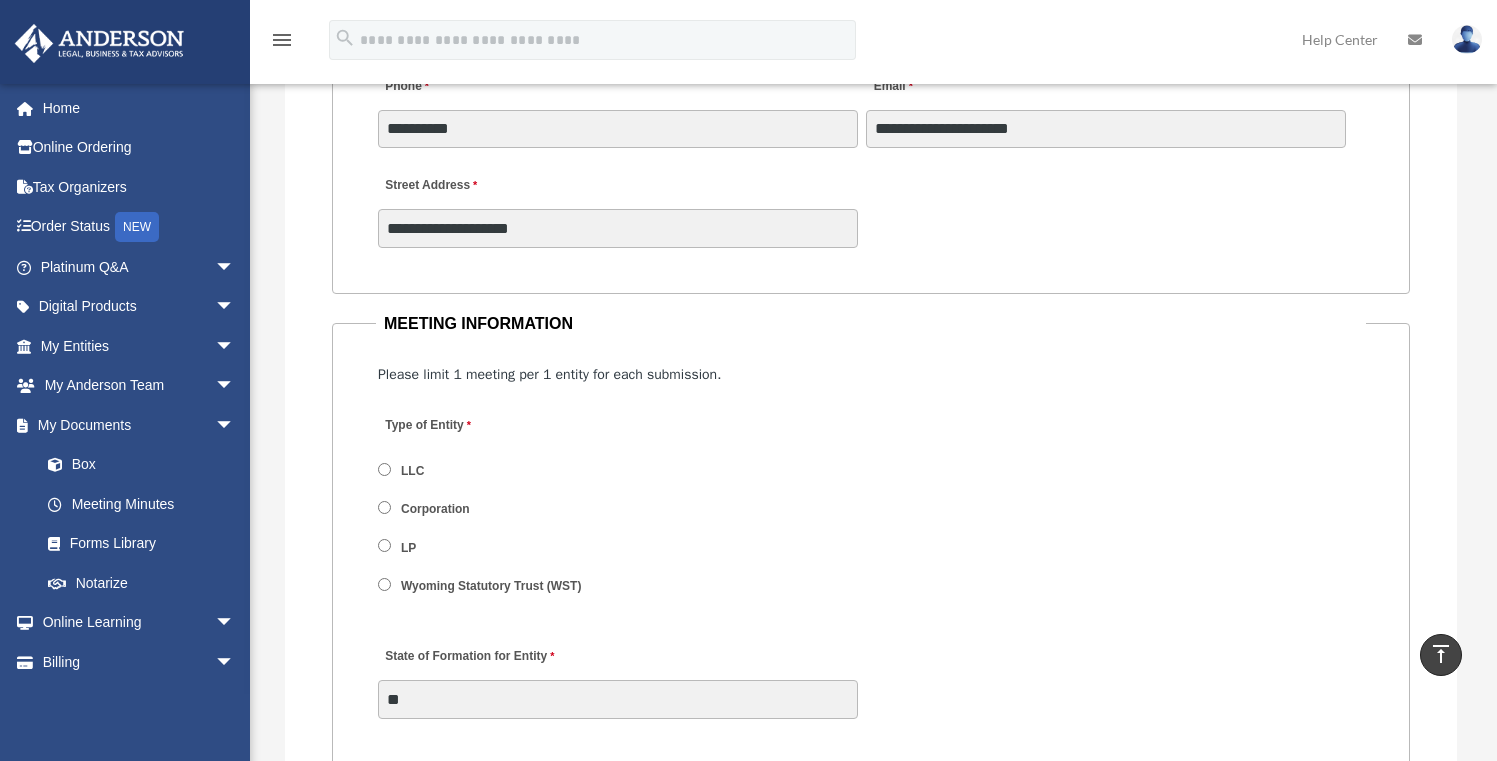 scroll, scrollTop: 2233, scrollLeft: 0, axis: vertical 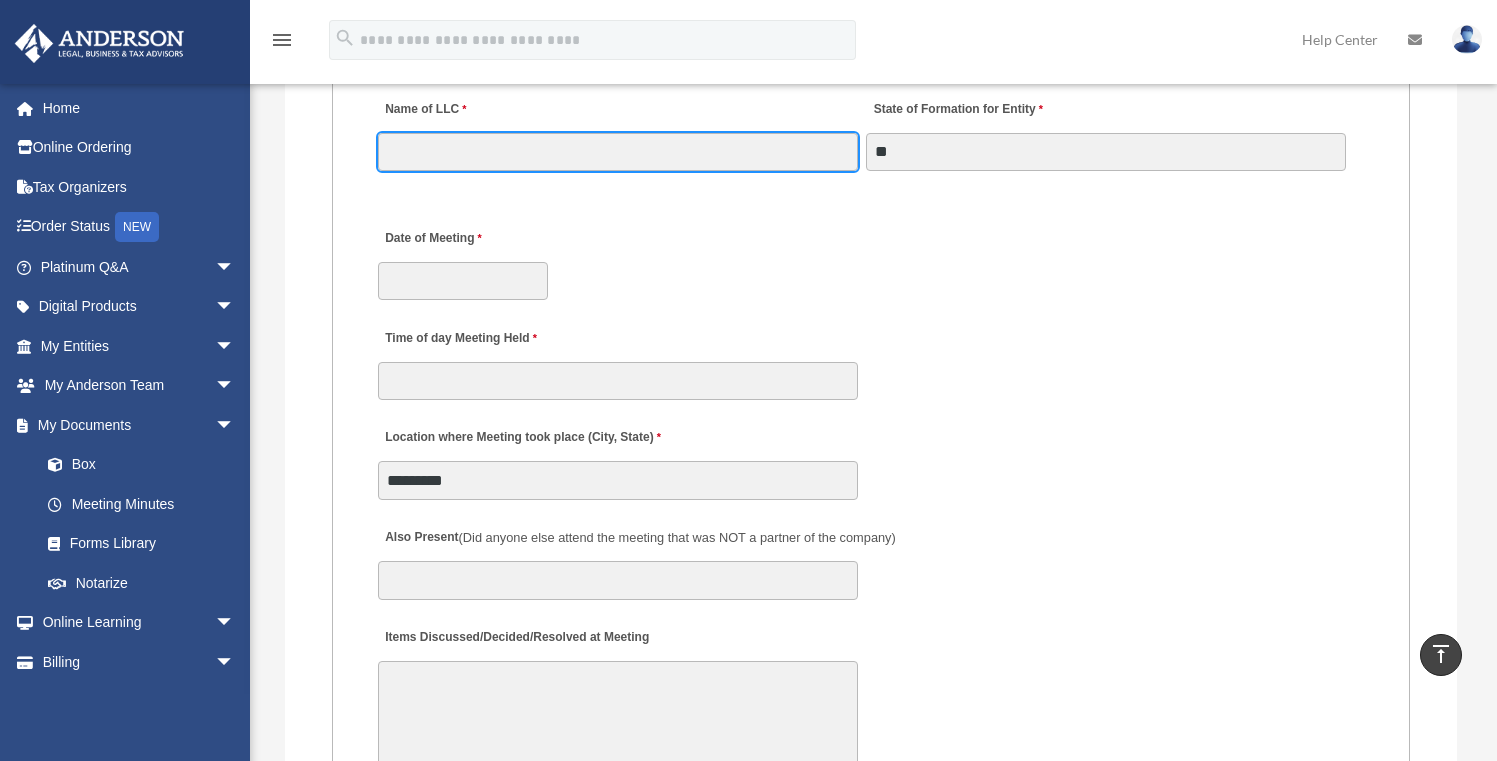 click on "Name of LLC" at bounding box center (618, 152) 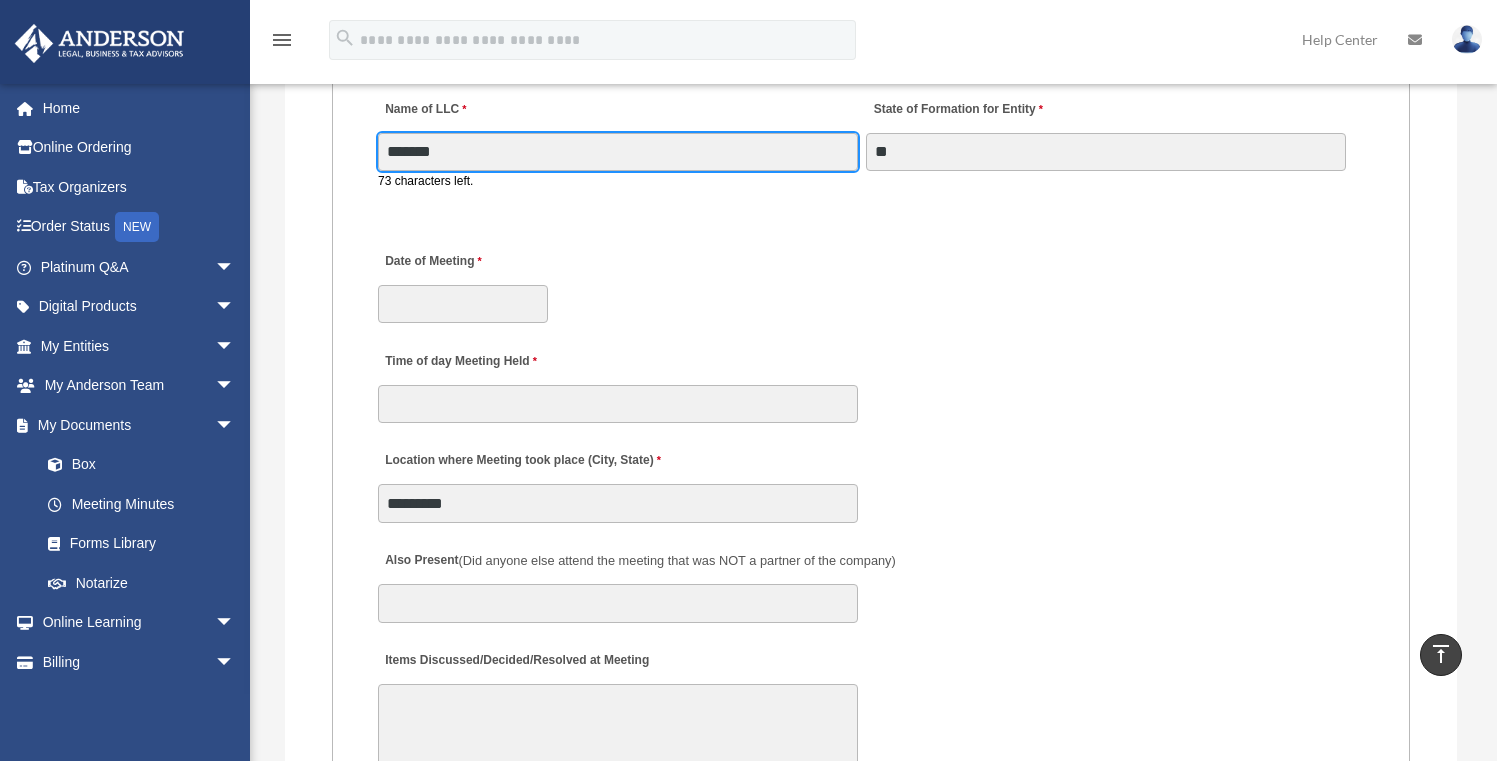 type on "**********" 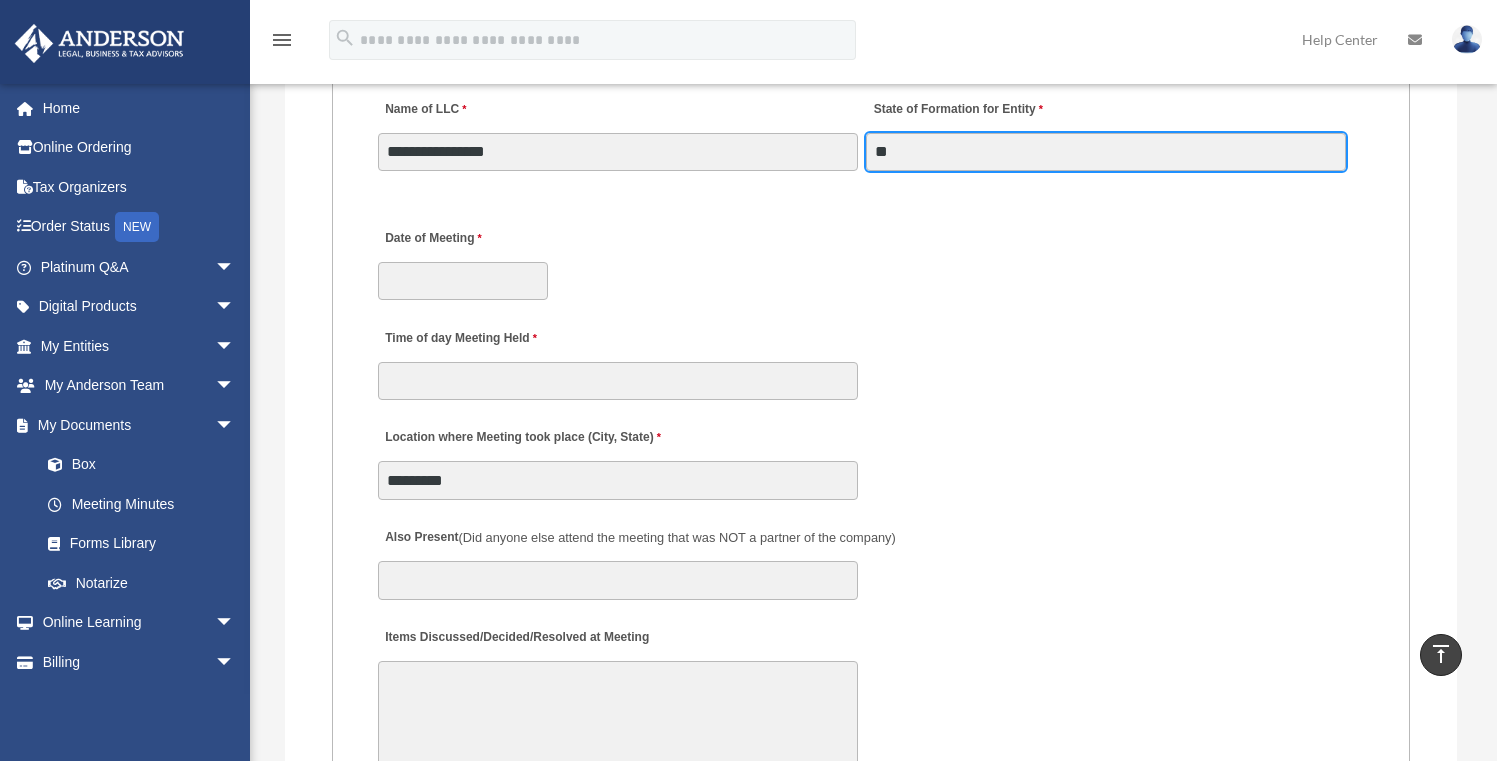drag, startPoint x: 941, startPoint y: 162, endPoint x: 766, endPoint y: 162, distance: 175 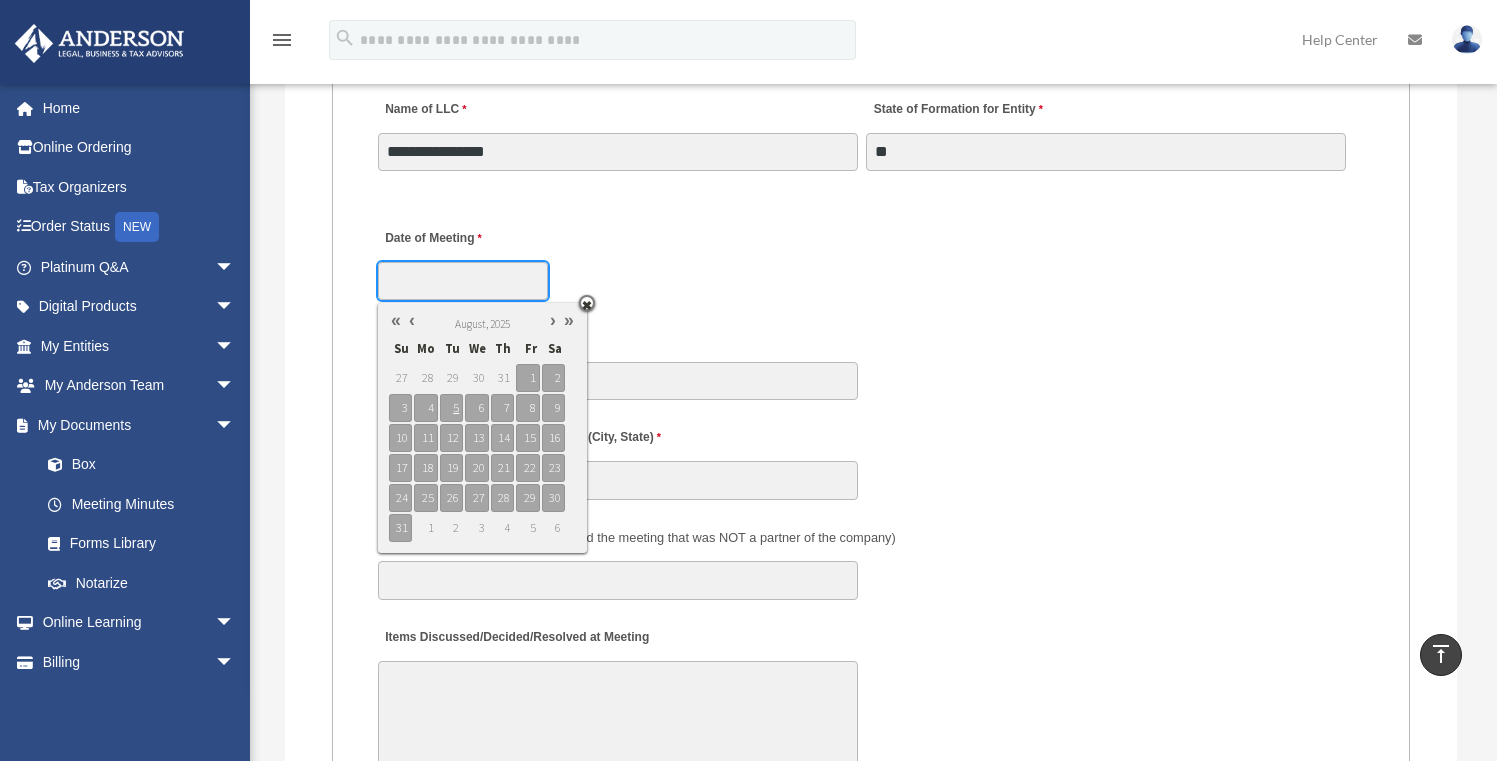 click on "Date of Meeting" at bounding box center (463, 281) 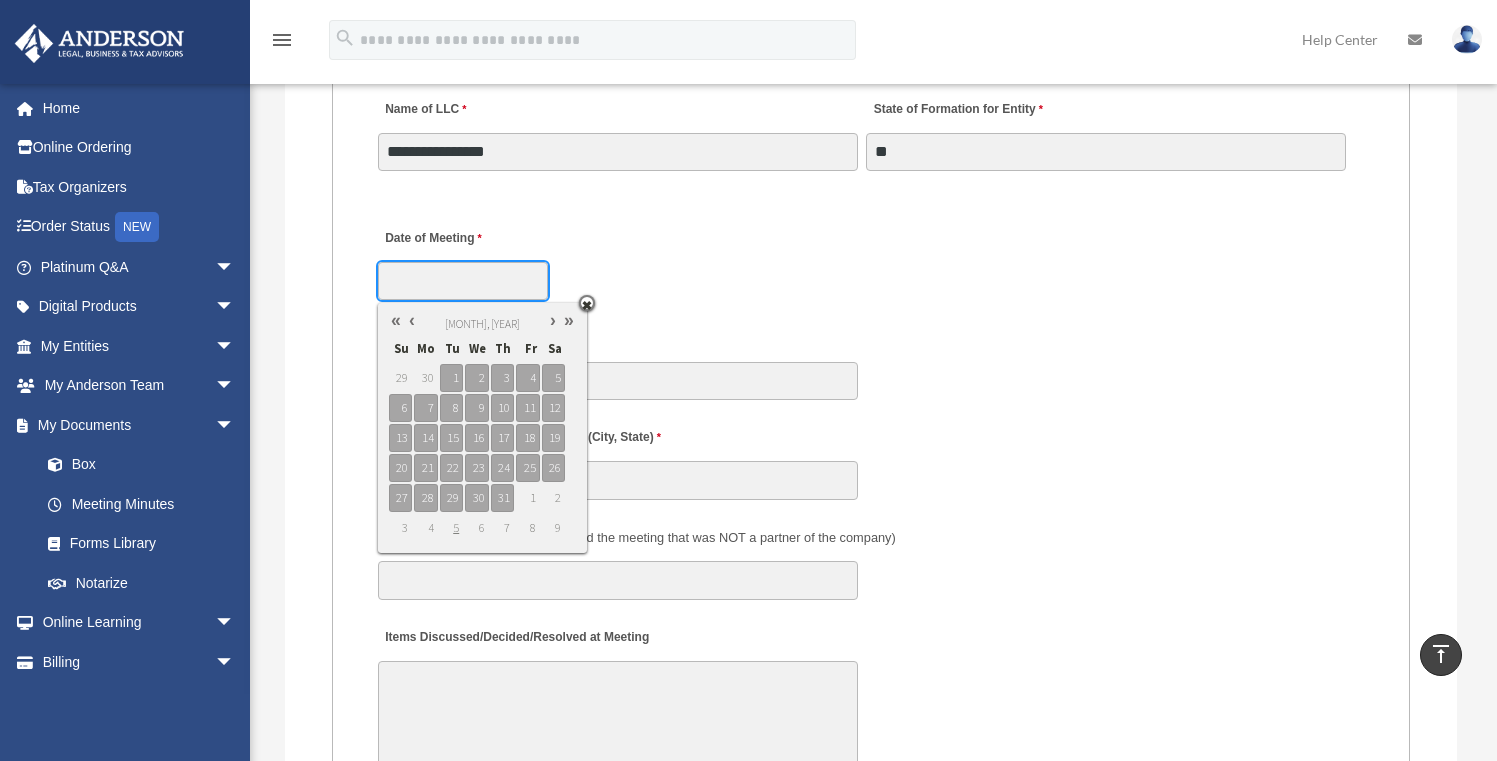 click at bounding box center [412, 320] 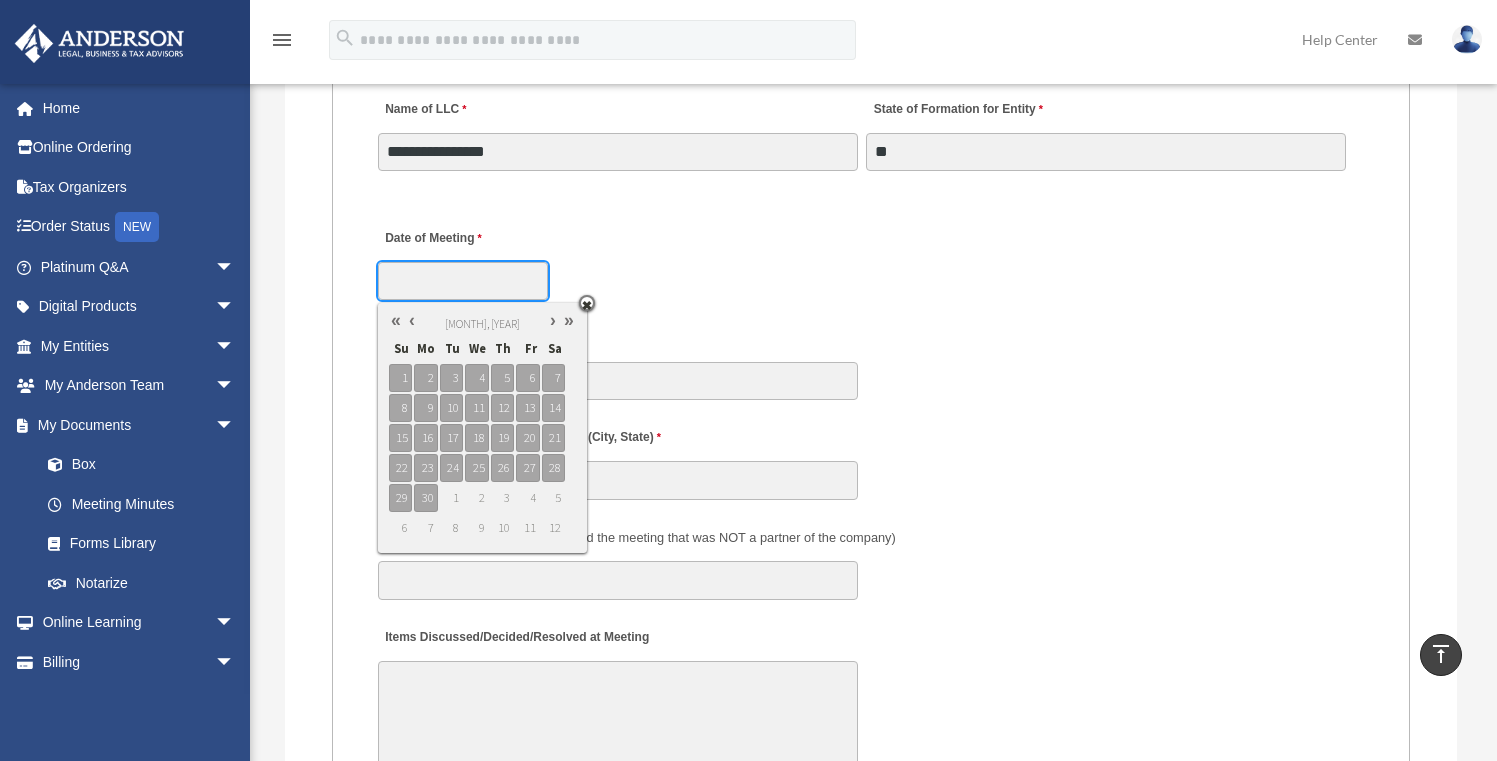 click at bounding box center (412, 320) 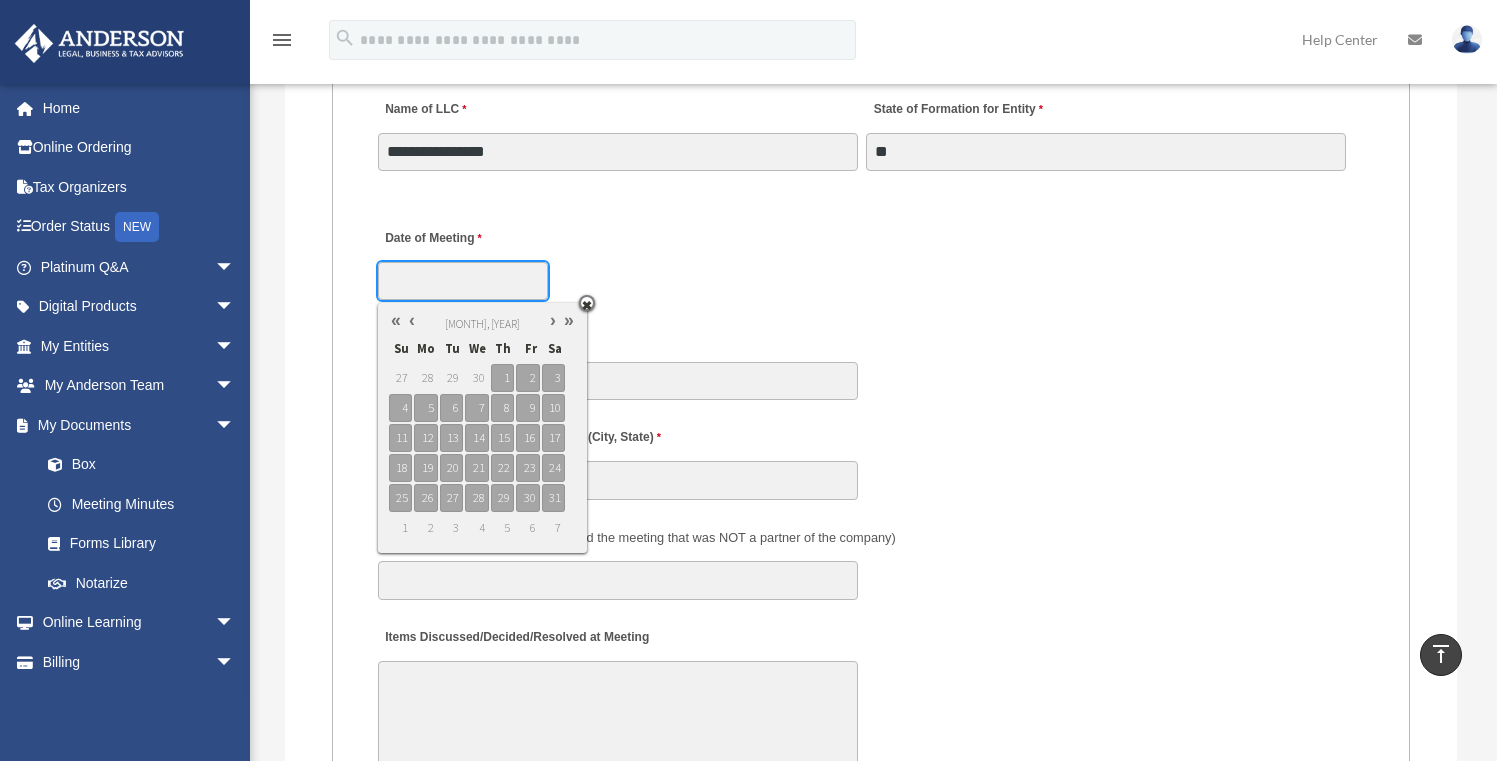 click at bounding box center (412, 320) 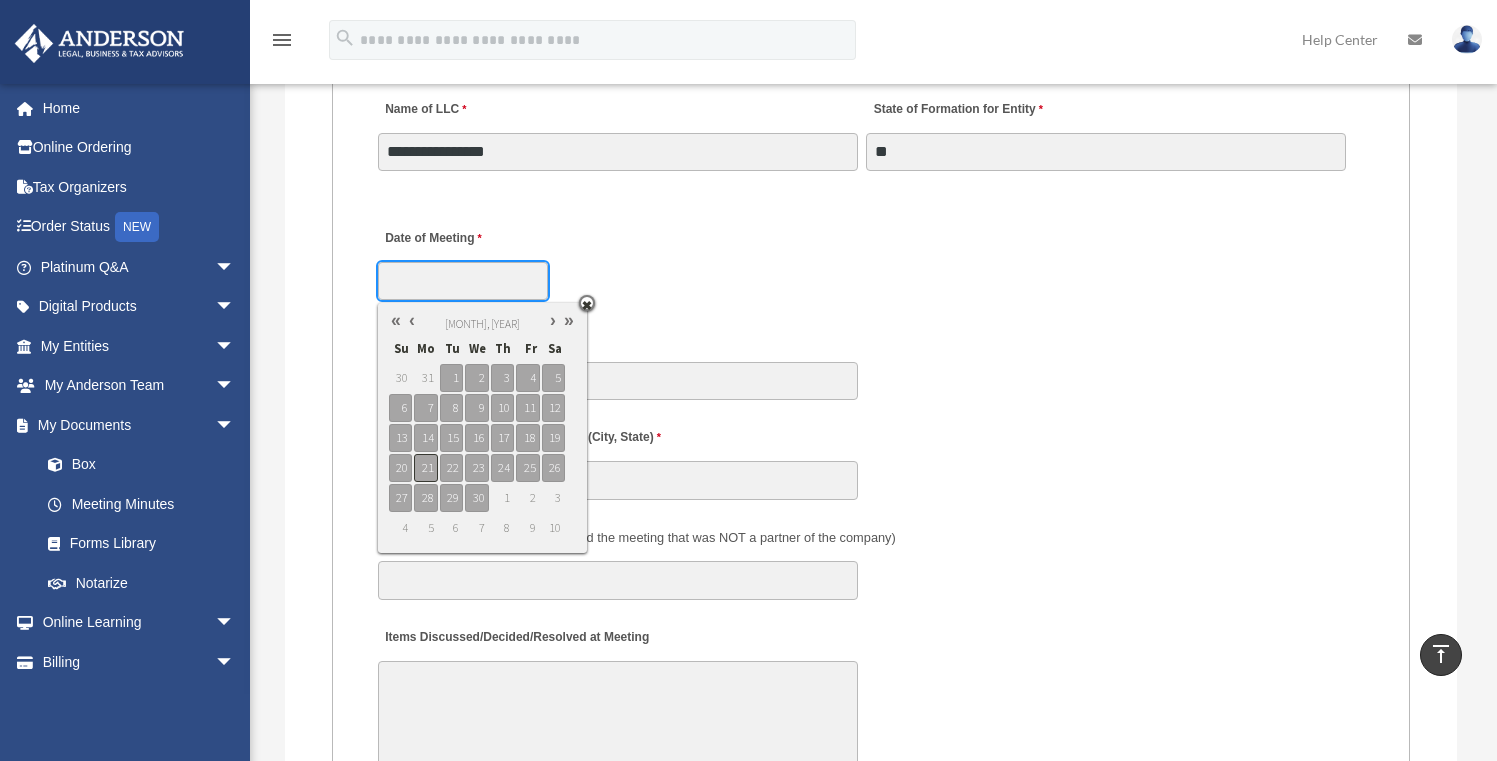 type on "**********" 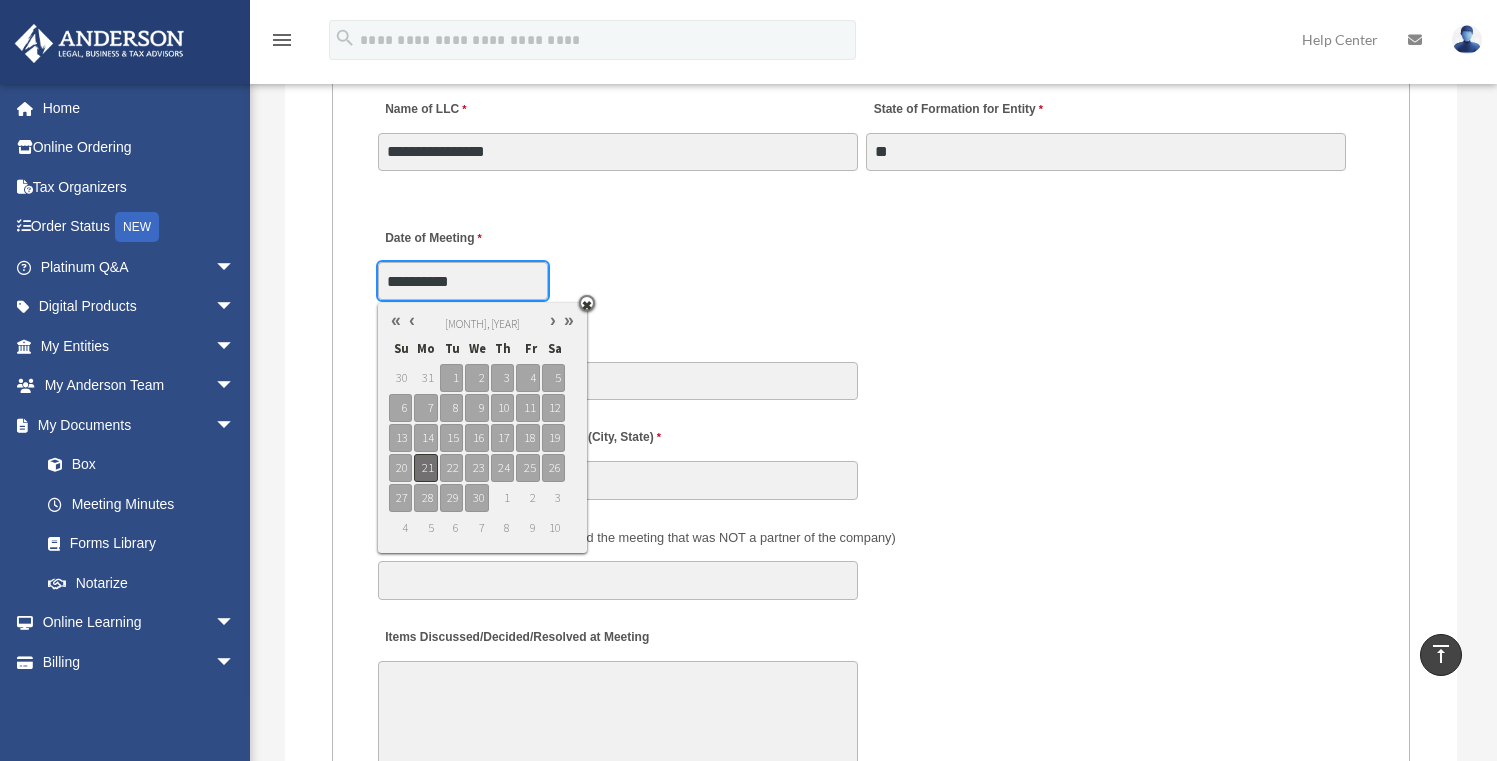 click on "21" at bounding box center [425, 468] 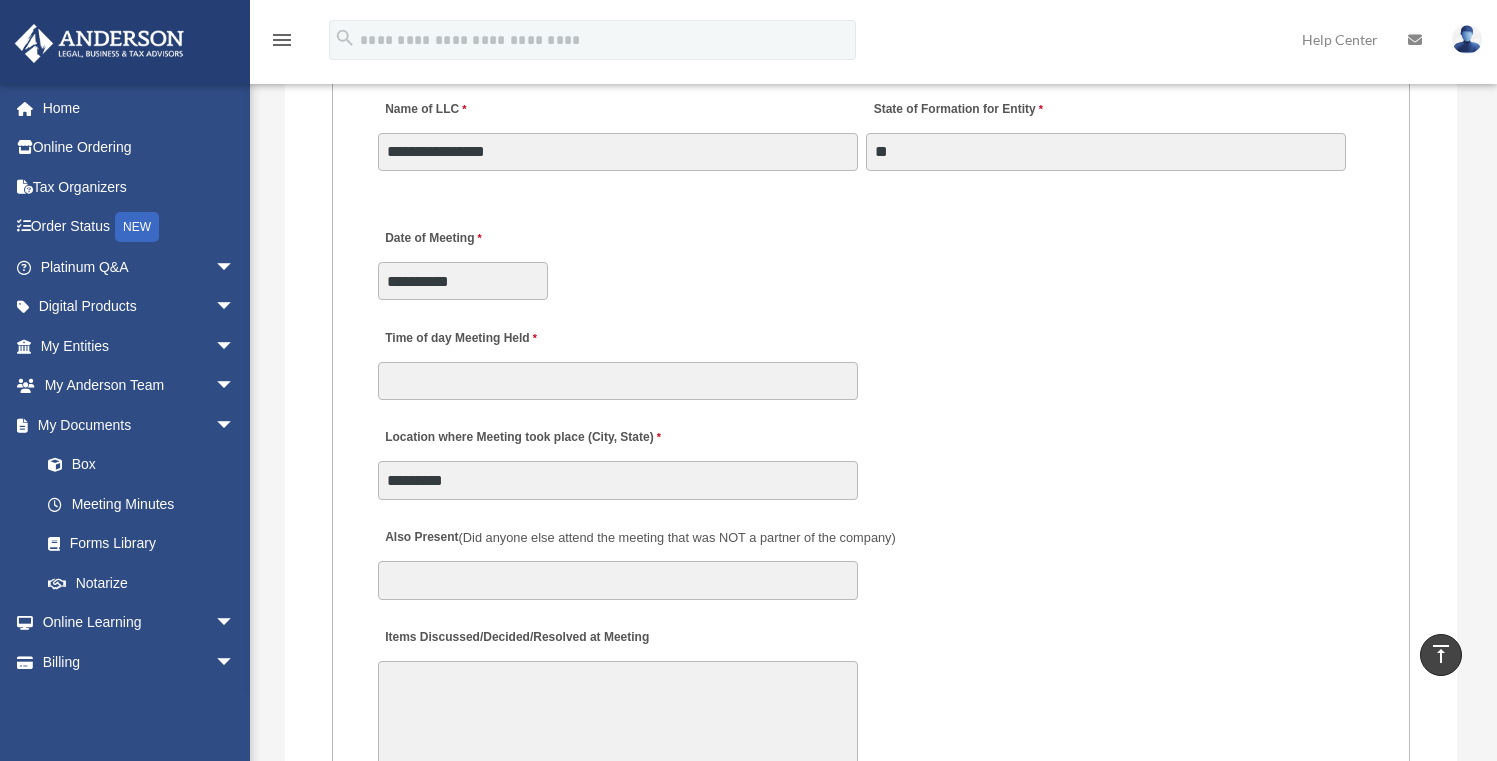click on "**********" at bounding box center (871, 258) 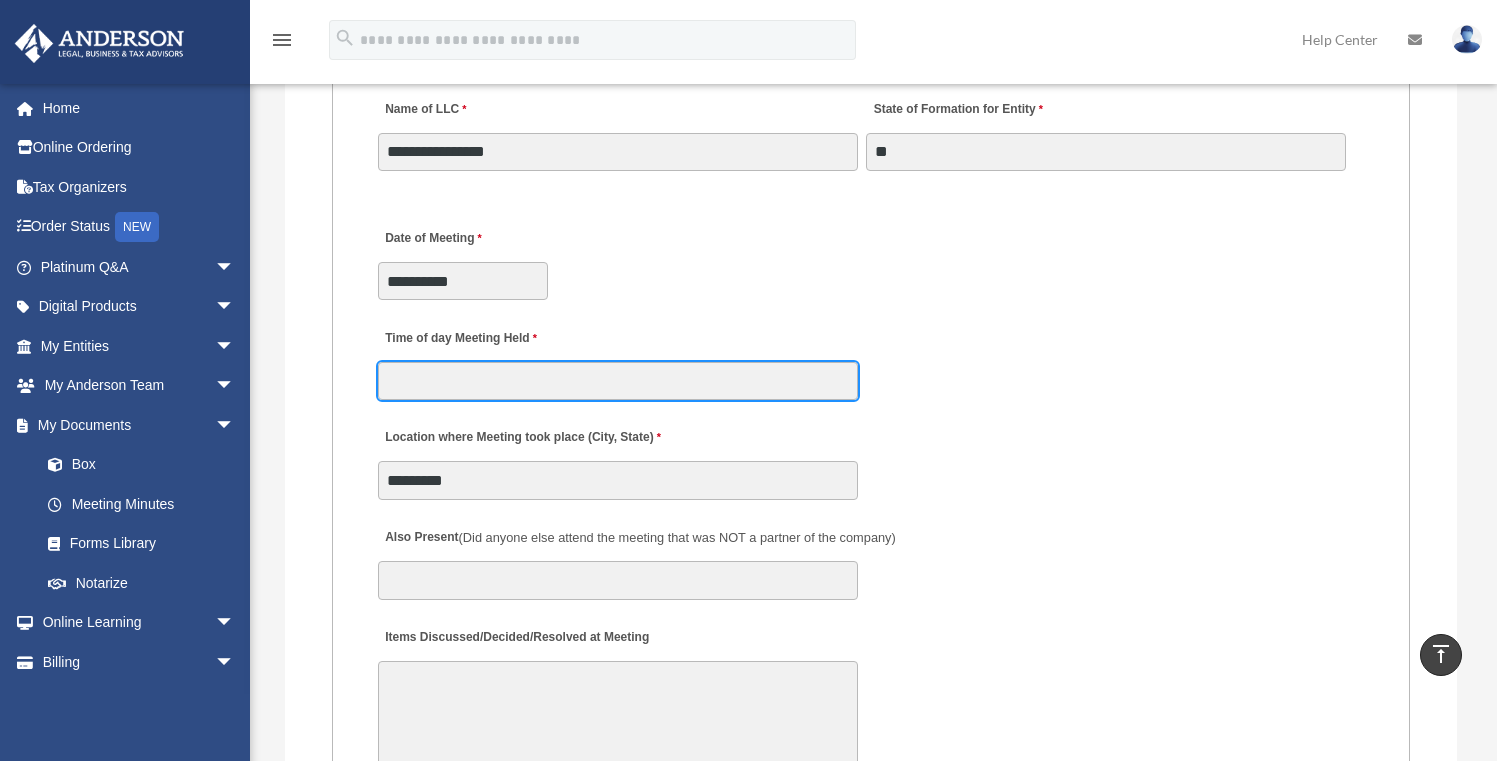 click on "Time of day Meeting Held" at bounding box center [618, 381] 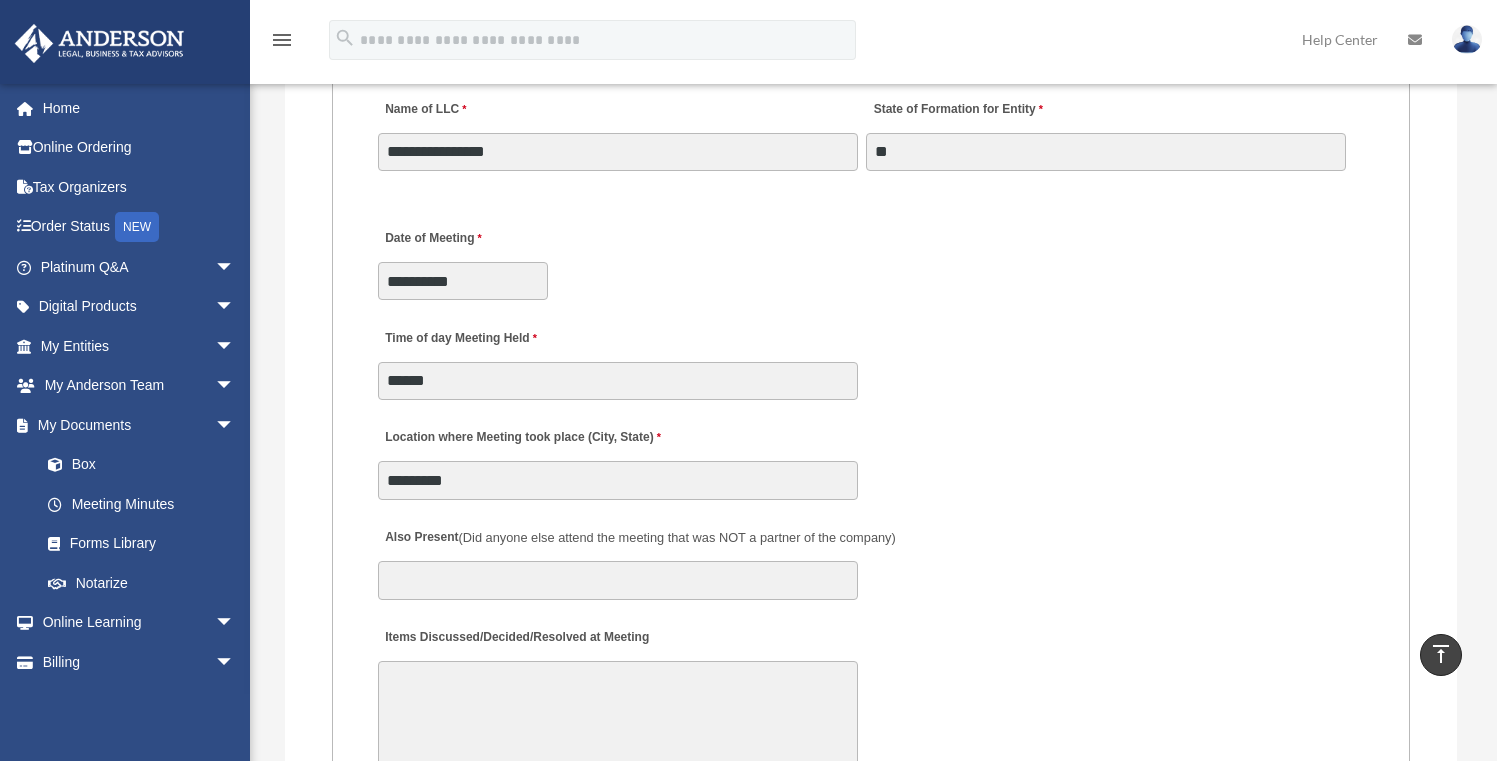 click on "MEETING INFORMATION
Please limit 1 meeting per 1 entity for each submission.
Type of Entity LLC Corporation LP Wyoming Statutory Trust (WST)
280A Option I Need a 280A Agreement to Rent a Residence Included with my Minutes
The 280A Option should only be checked if the LLC is Taxed as a C or S Corporation
WST Option Special Trustees Meeting
Use this when a meeting of trustees is called for a Wyoming Statutory Trust. Please note that technically there are no requirements for meetings in a WST so there are no annual meetings, just trustee meetings.
Name of Wyoming Statutory Trust
I need a Valuation Worksheet included with my minutes
Is this LLC Member Managed or Manager Managed? Member Managed Manager Managed
Document Requested - LLC Member Managed Special Members Meeting LLC Annual Meeting Consent to Action
Document Requested - LLC Manager Managed Special Managers Meeting LLC Annual Meeting Consent to Action Special Document - Special Members Meeting" at bounding box center [871, 602] 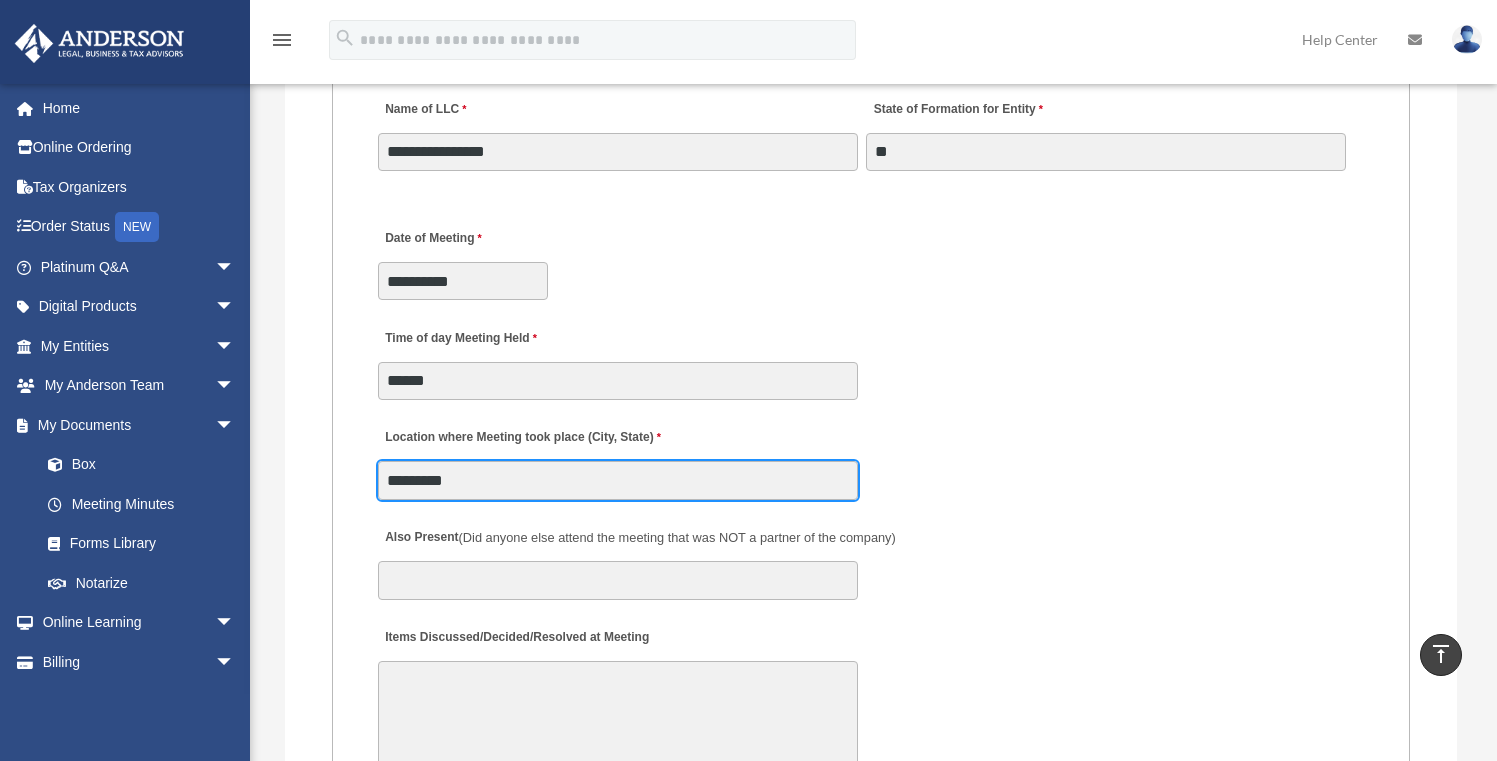 click on "*********" at bounding box center [618, 480] 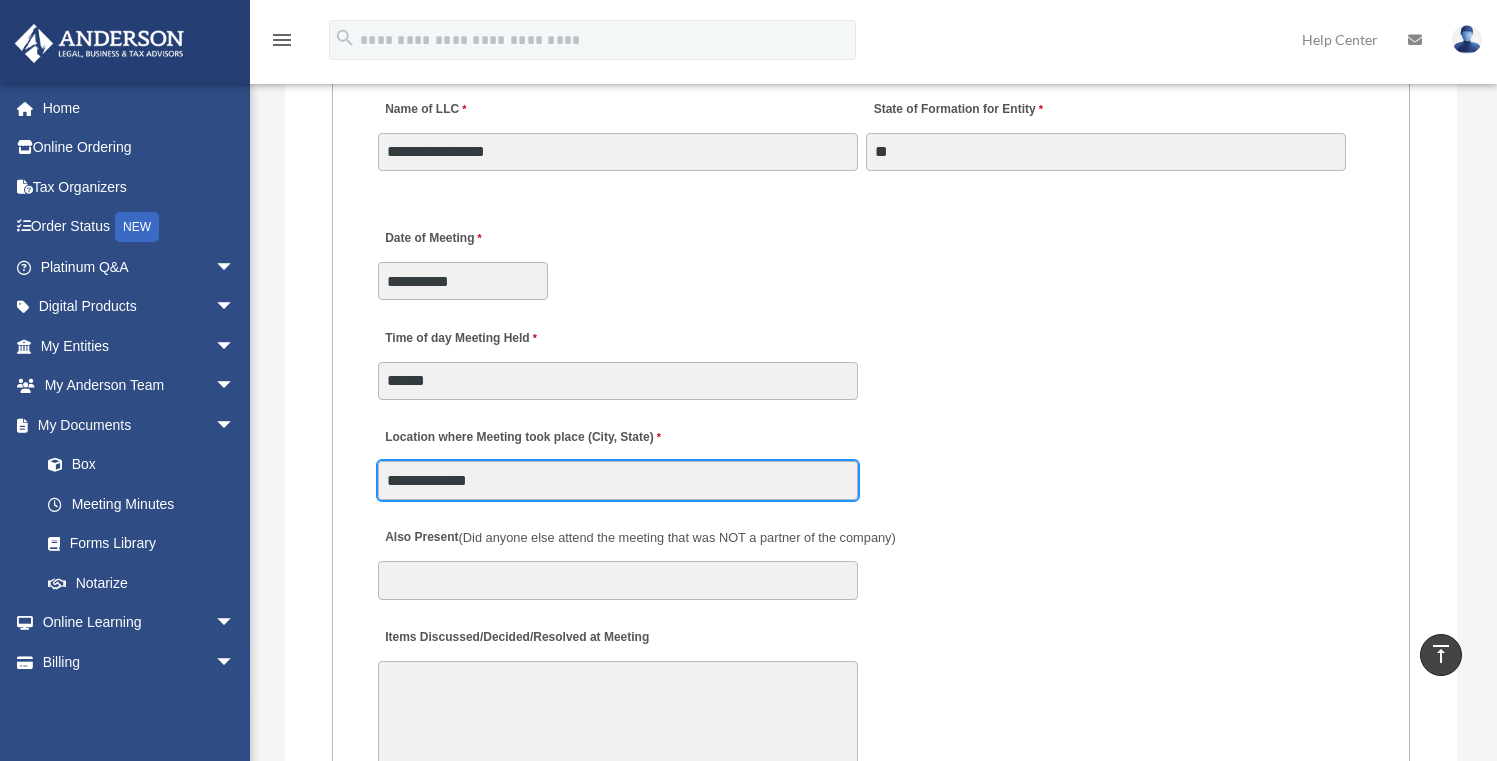 type on "**********" 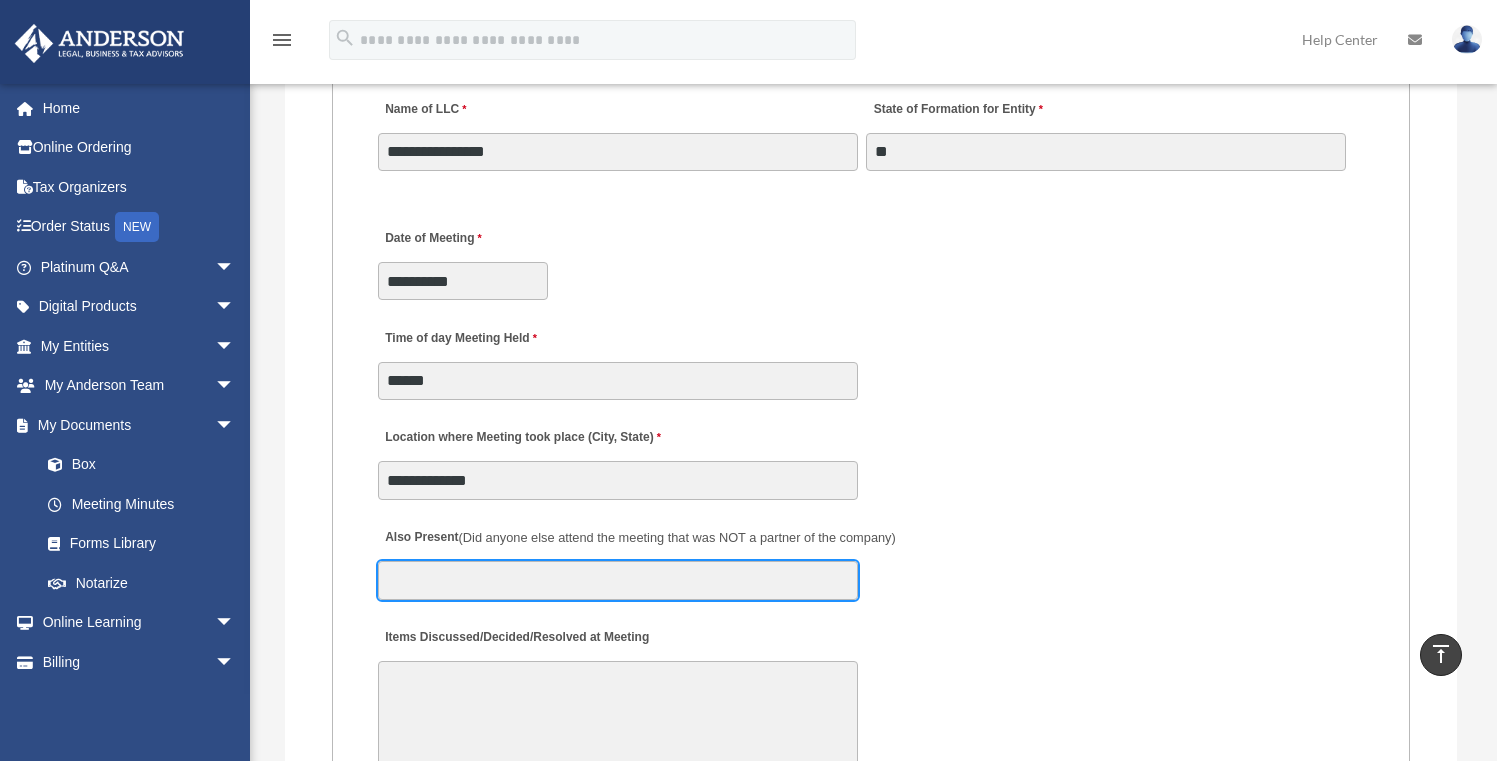 click on "Also Present  (Did anyone else attend the meeting that was NOT a partner of the company)" at bounding box center [618, 580] 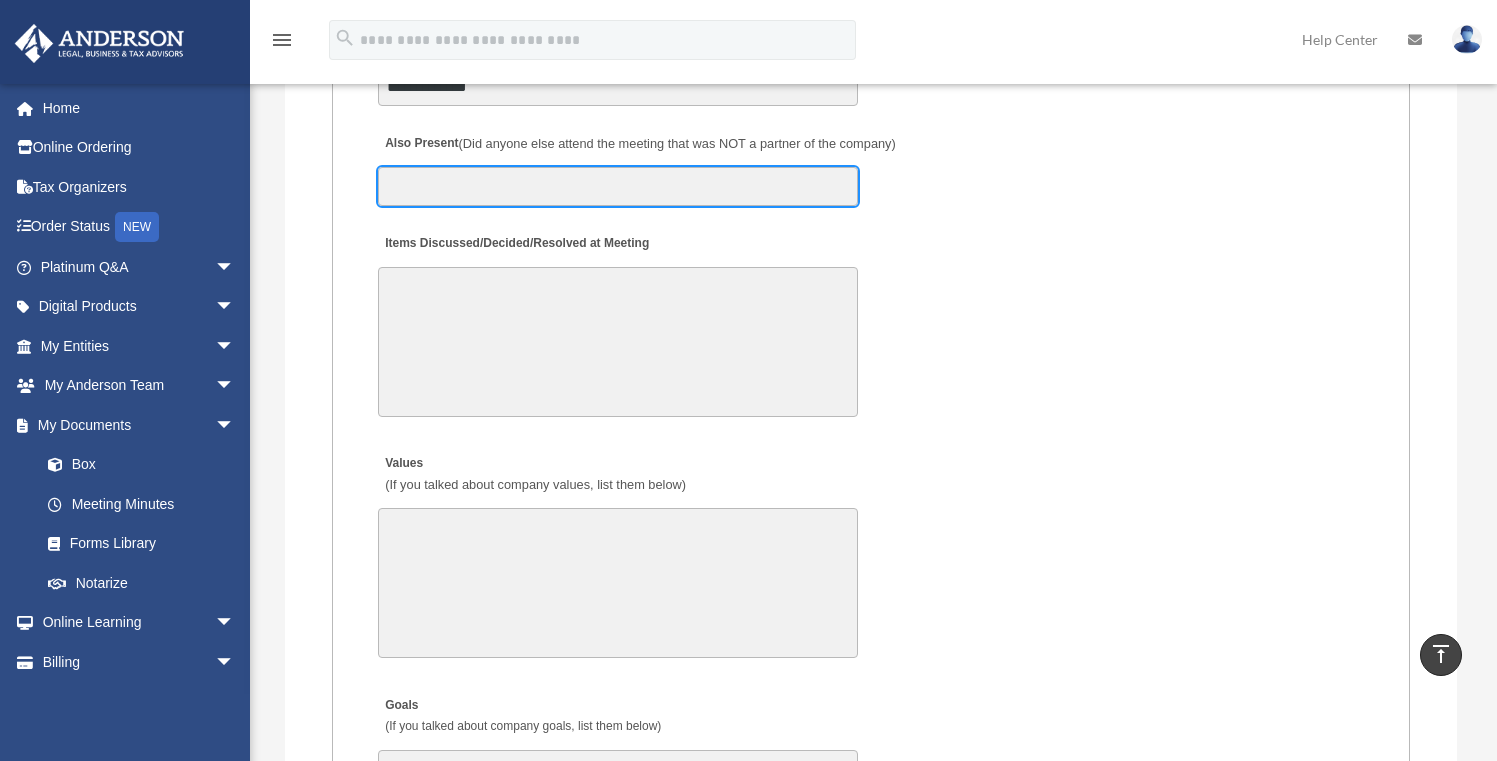 scroll, scrollTop: 3635, scrollLeft: 0, axis: vertical 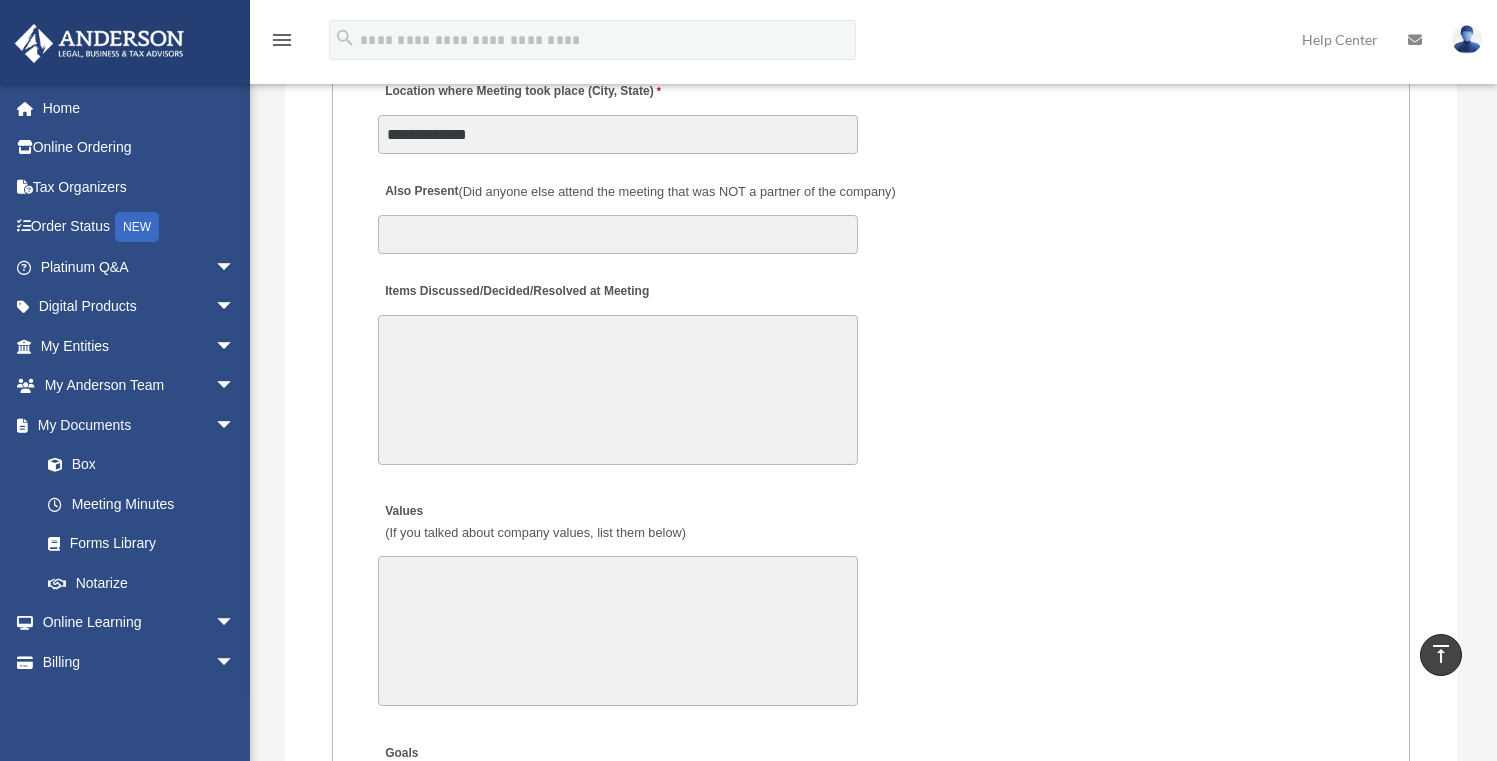 click on "Items Discussed/Decided/Resolved at Meeting" at bounding box center (618, 390) 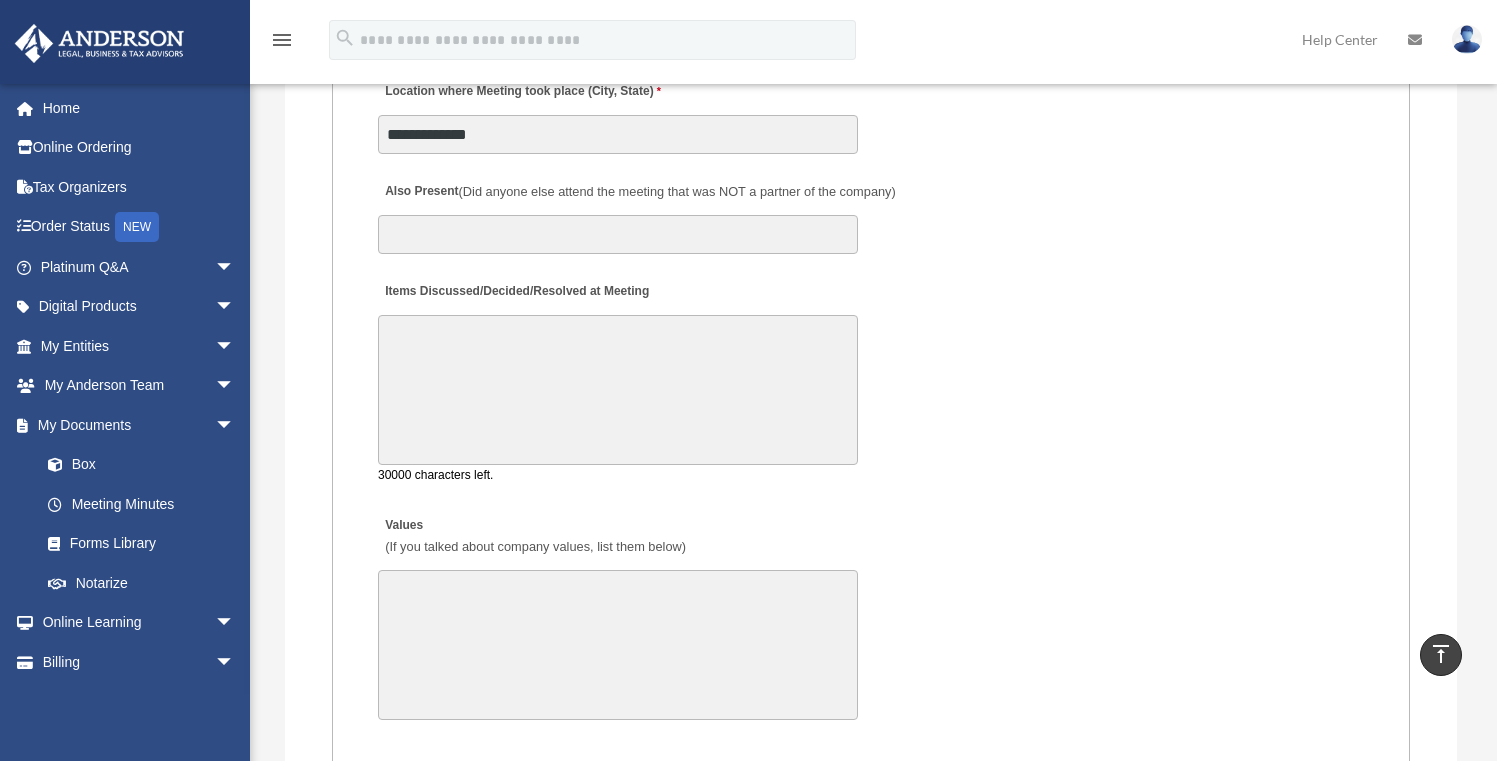 paste on "**********" 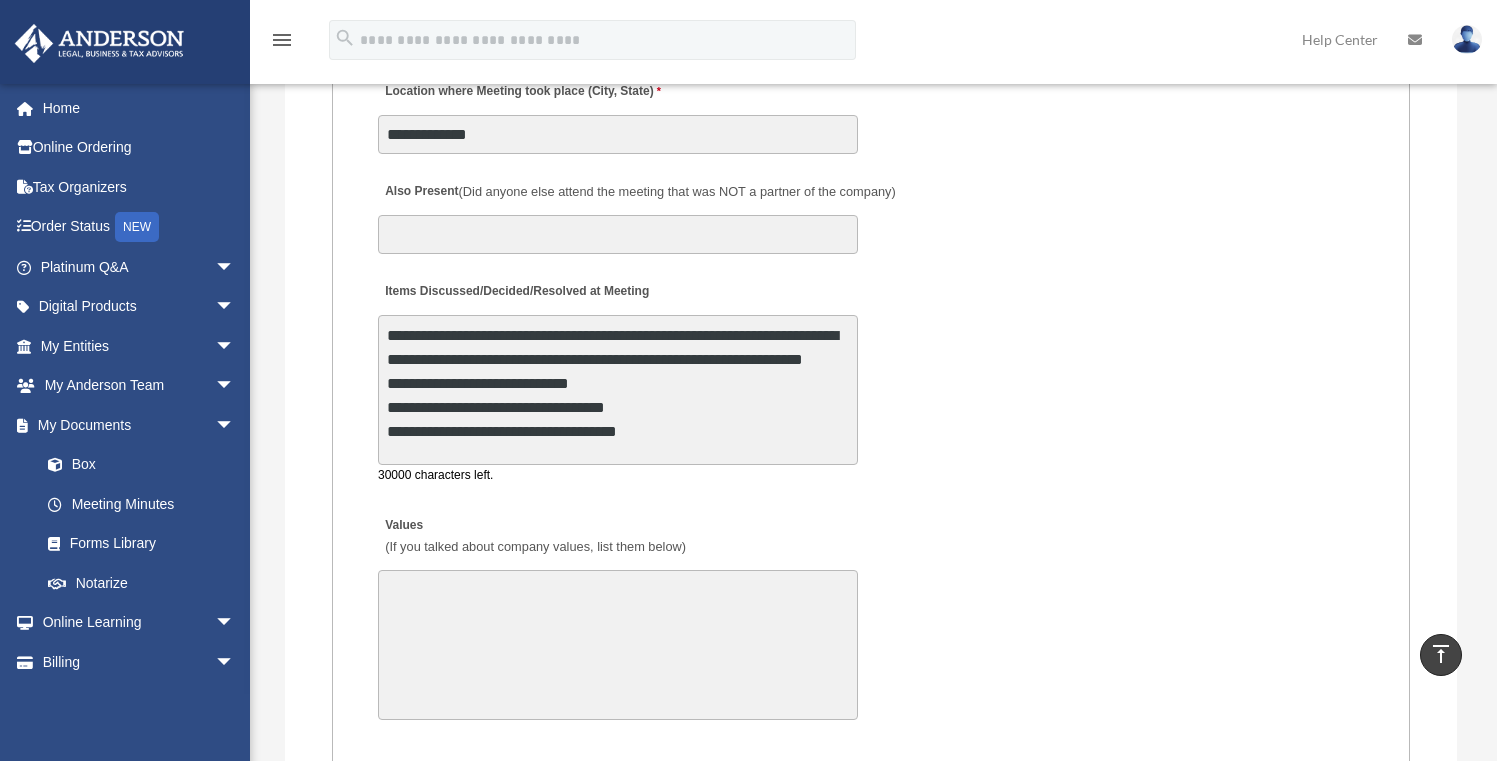 scroll, scrollTop: 1, scrollLeft: 0, axis: vertical 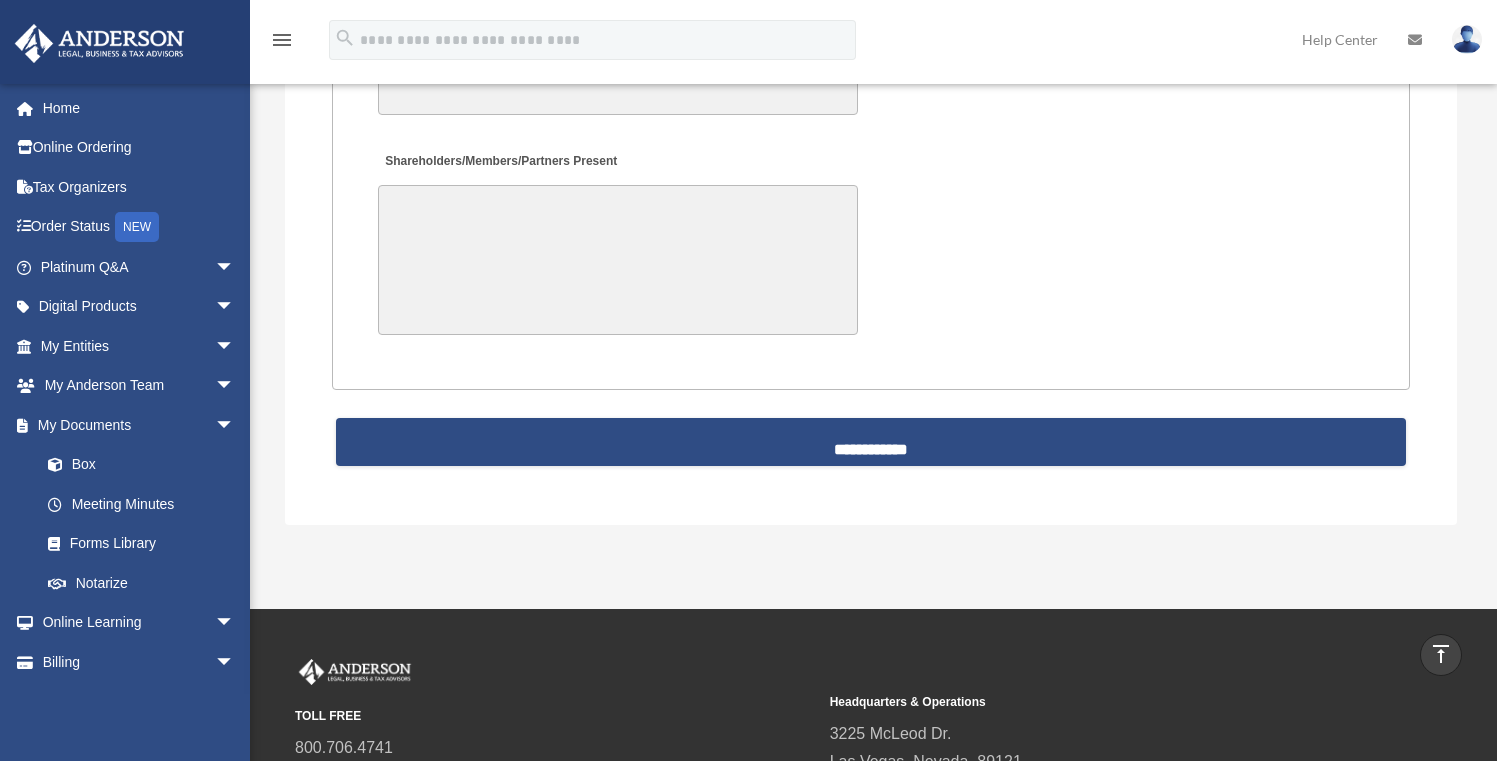 type on "**********" 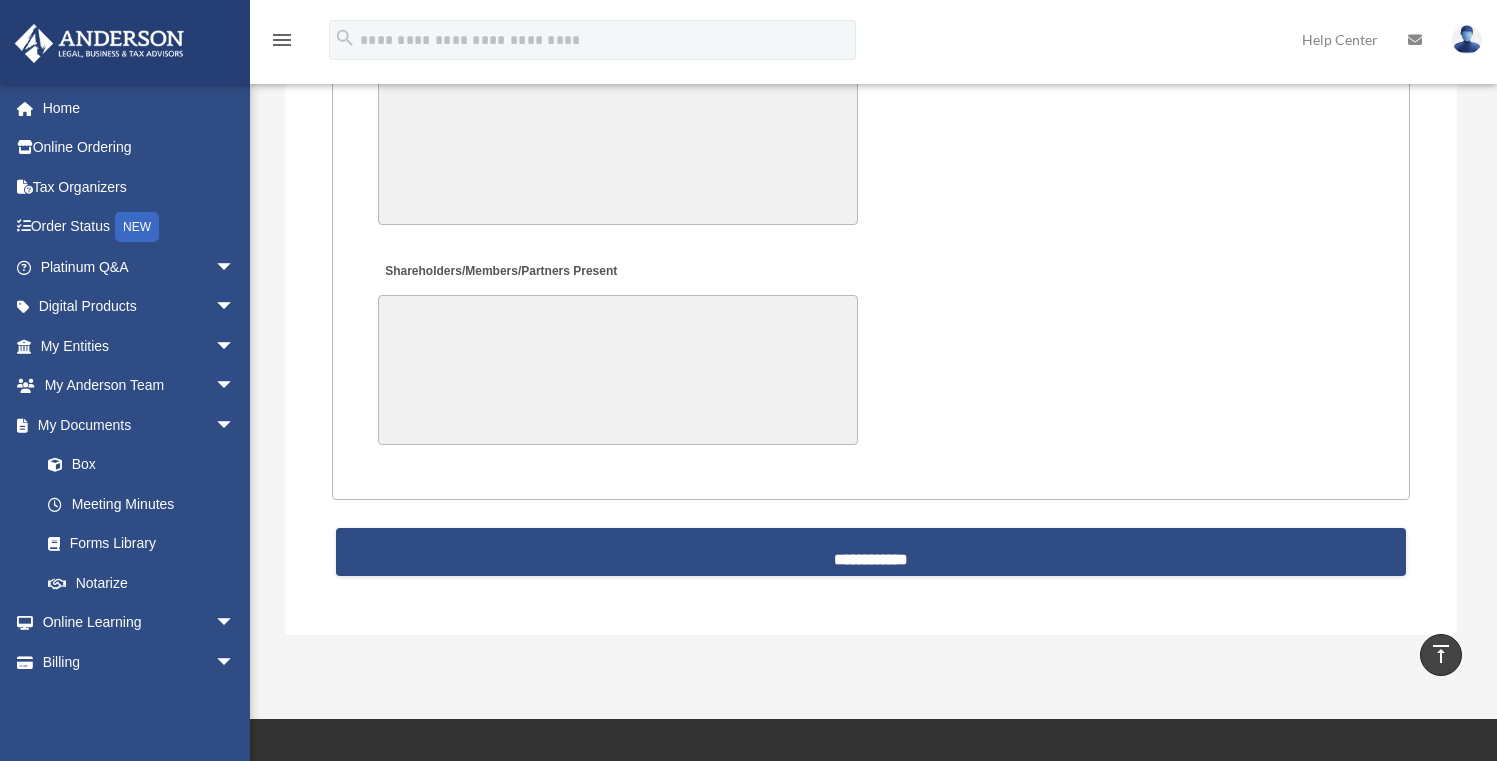 scroll, scrollTop: 5074, scrollLeft: 0, axis: vertical 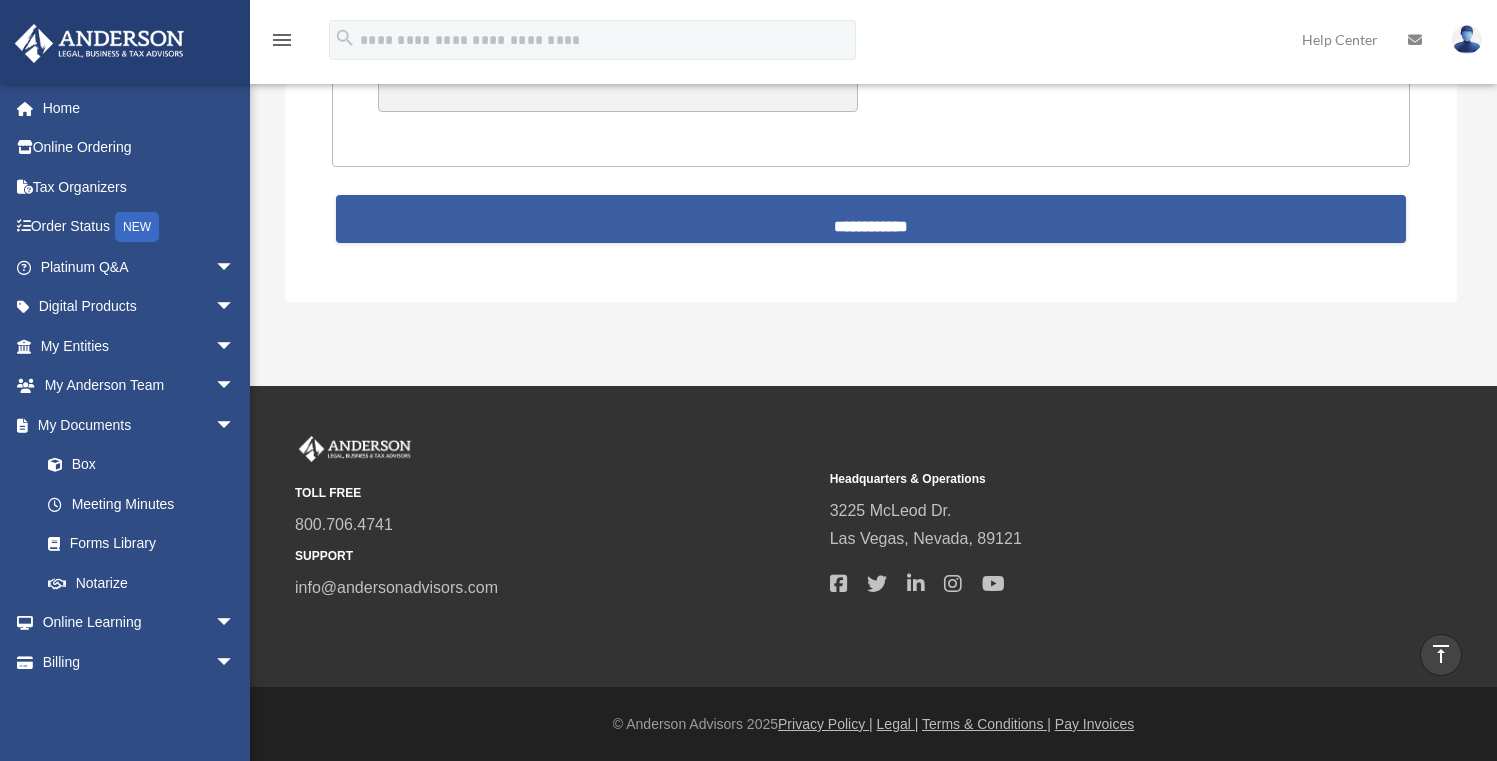 click on "**********" at bounding box center (871, 219) 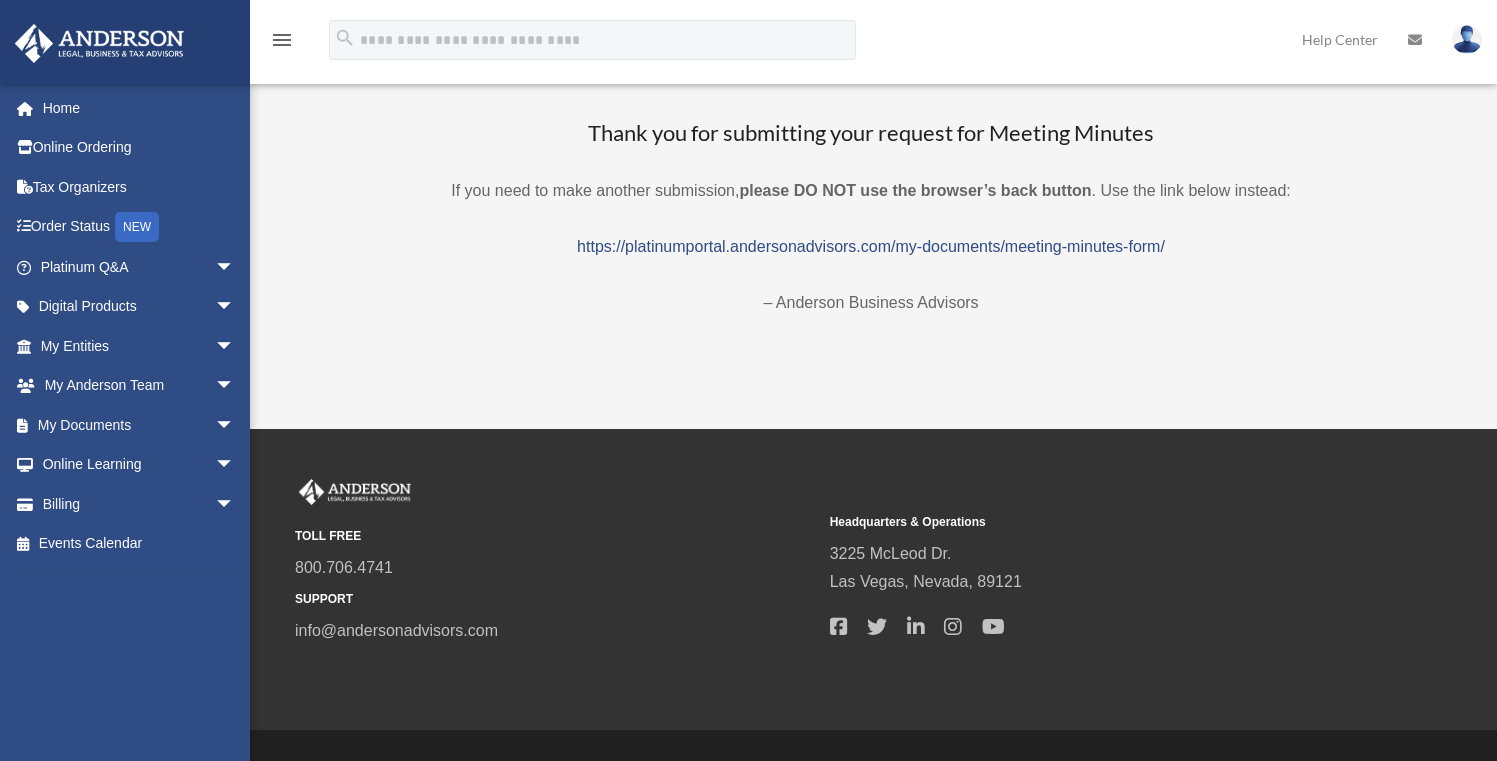 scroll, scrollTop: 0, scrollLeft: 0, axis: both 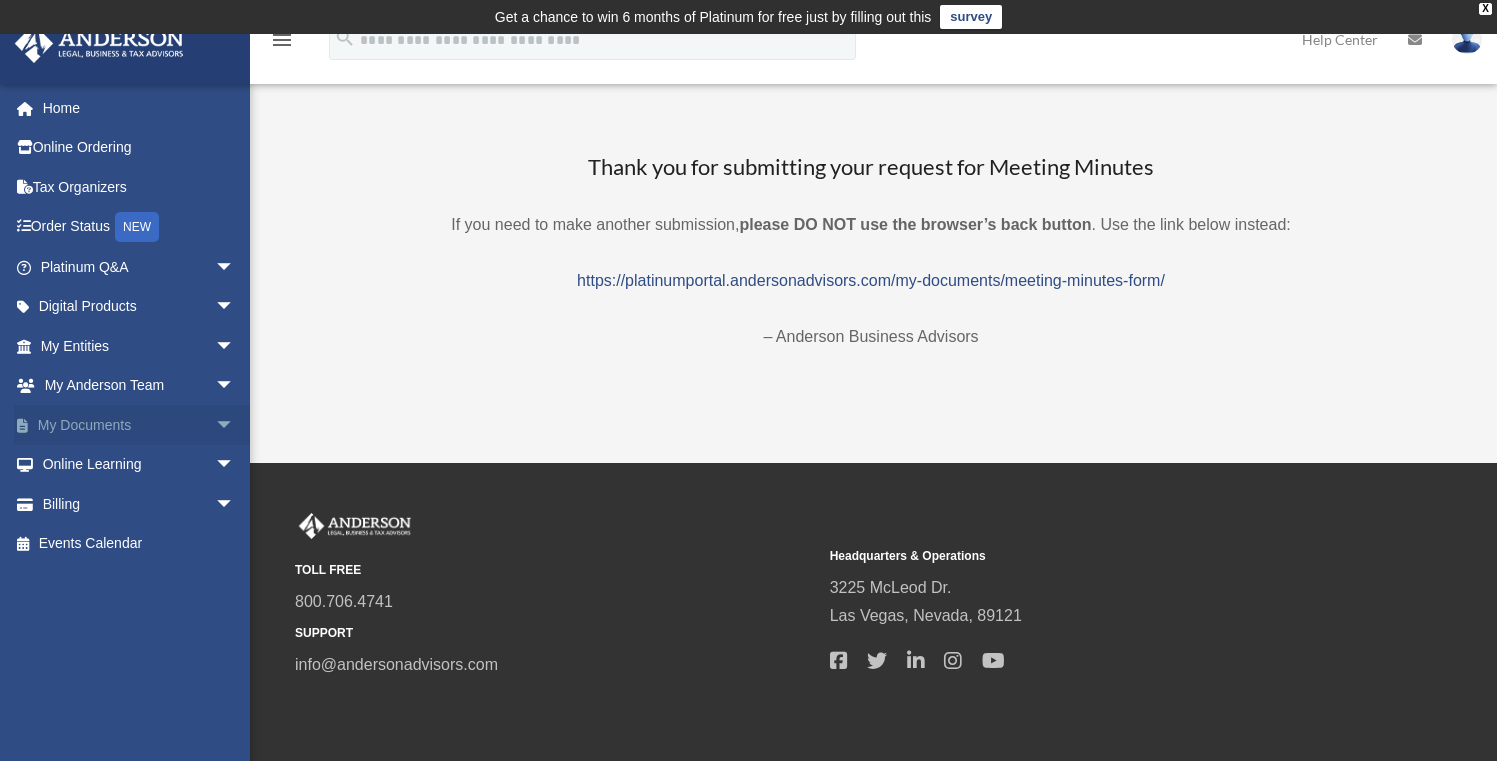 click on "arrow_drop_down" at bounding box center [235, 425] 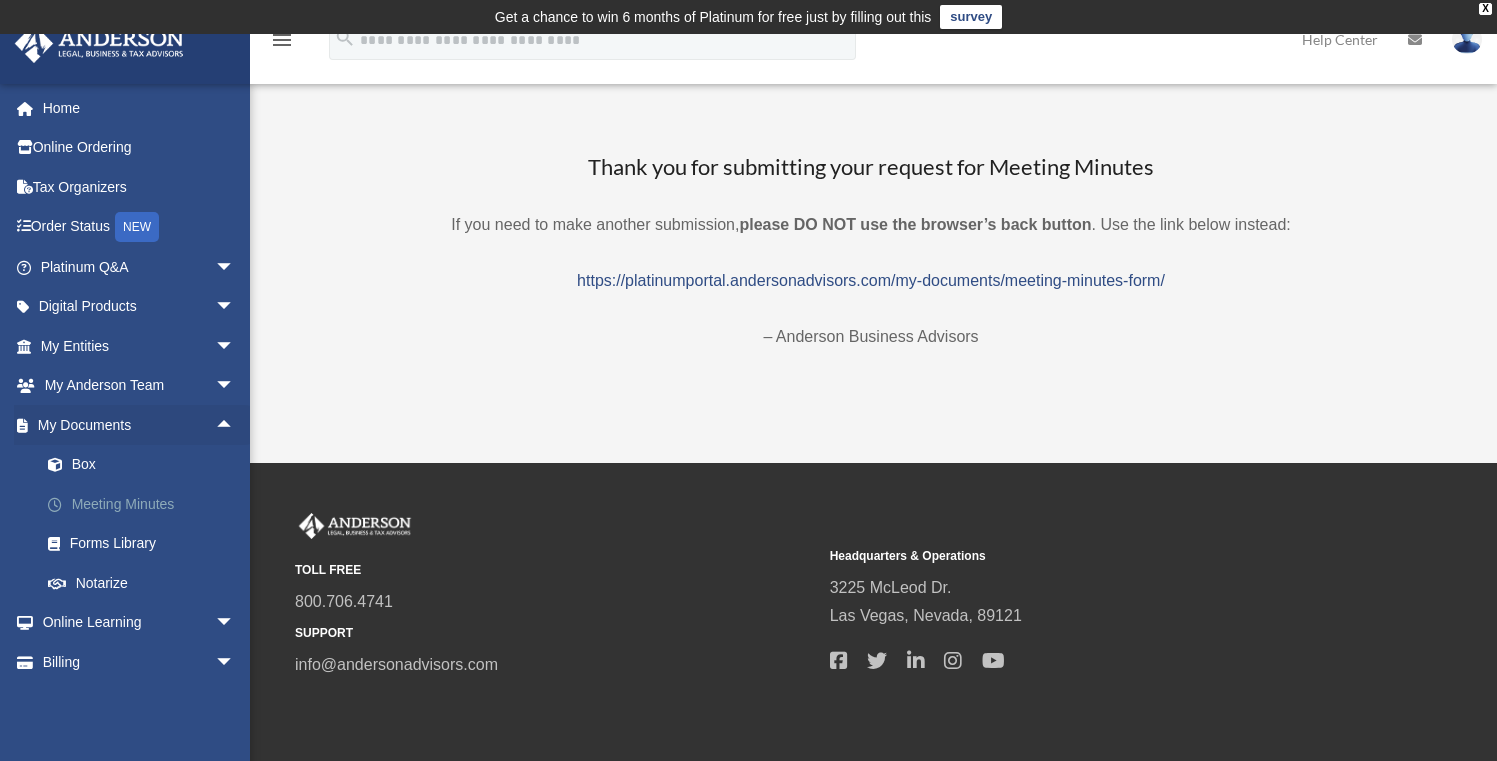 click on "Meeting Minutes" at bounding box center [146, 504] 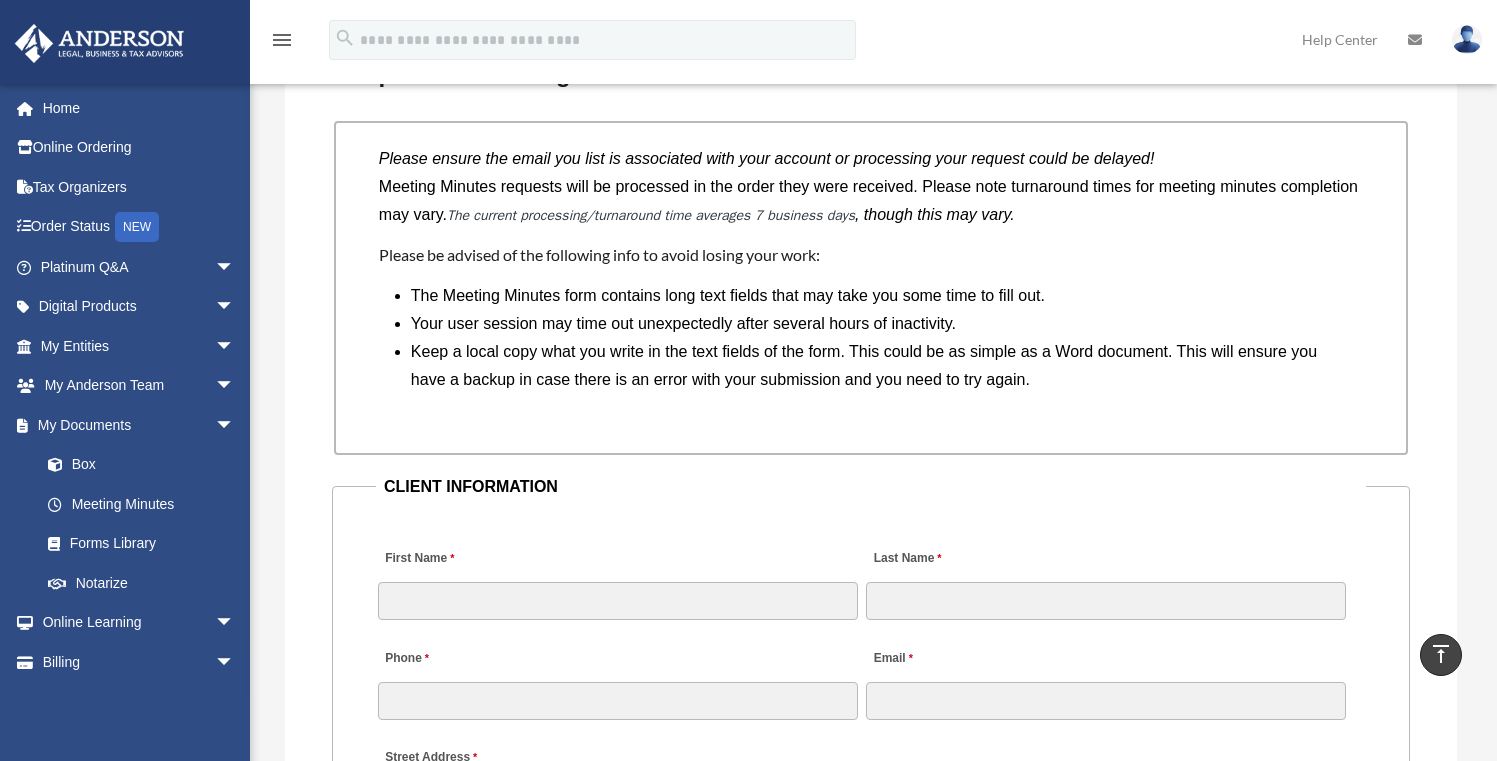 scroll, scrollTop: 1761, scrollLeft: 0, axis: vertical 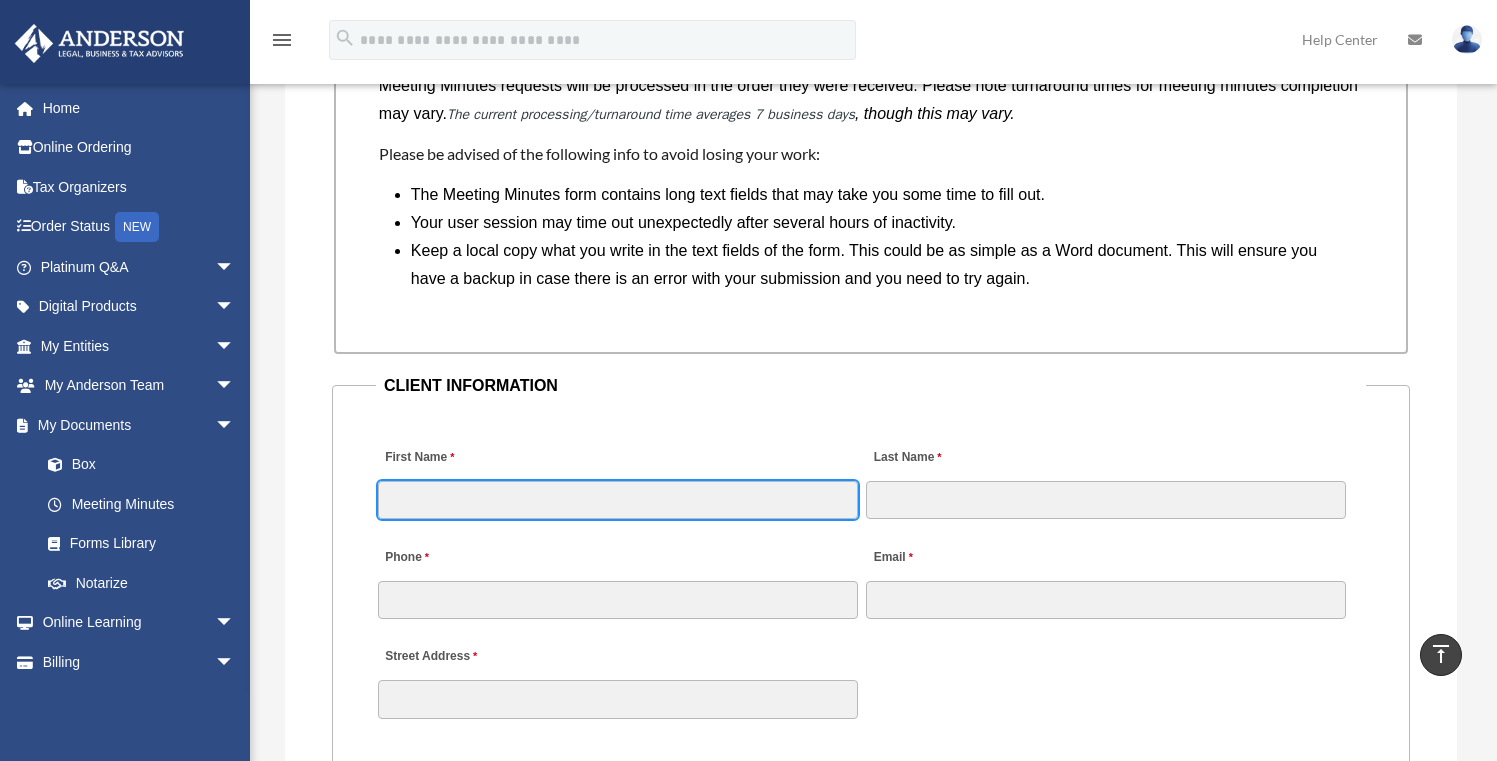 click on "First Name" at bounding box center (618, 500) 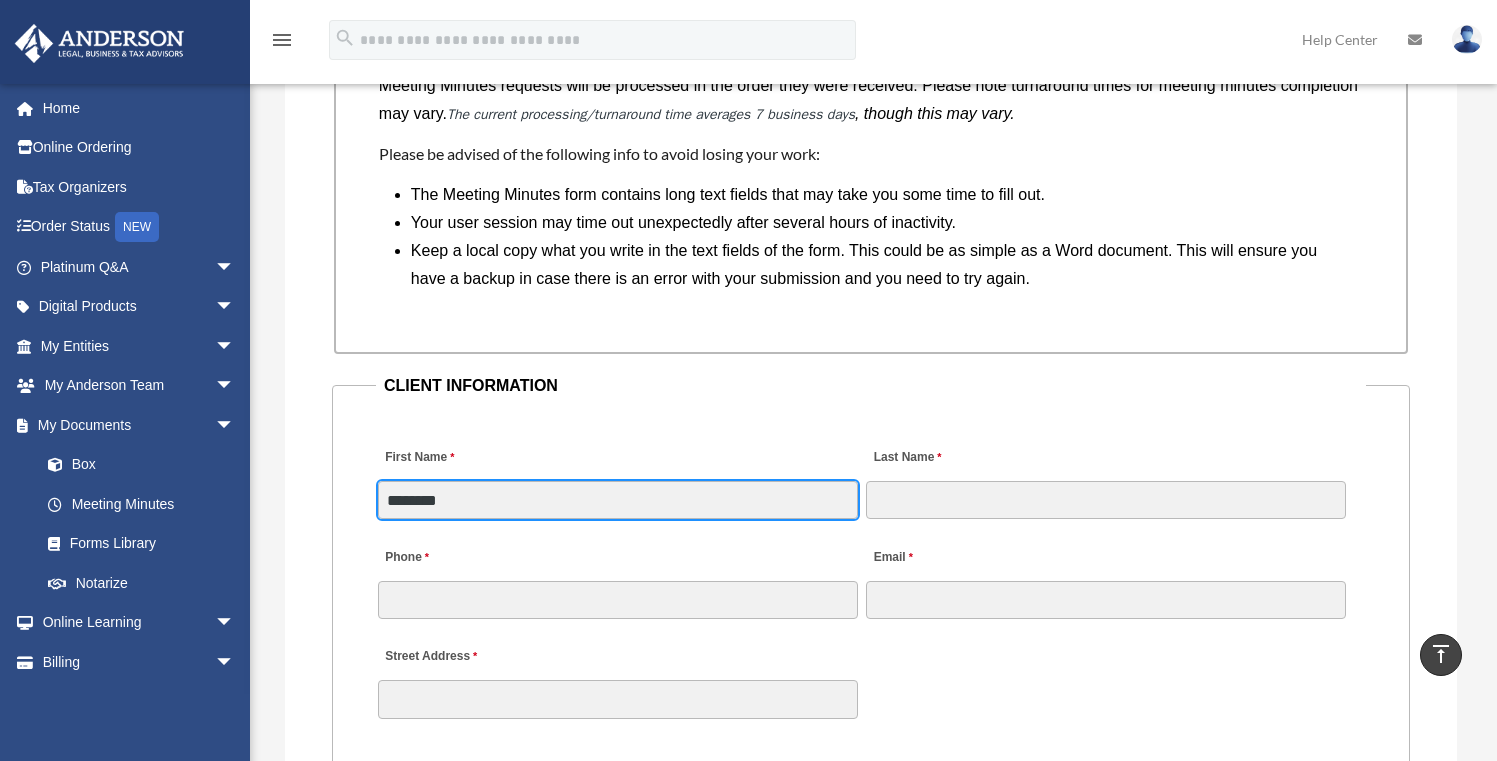 type on "*****" 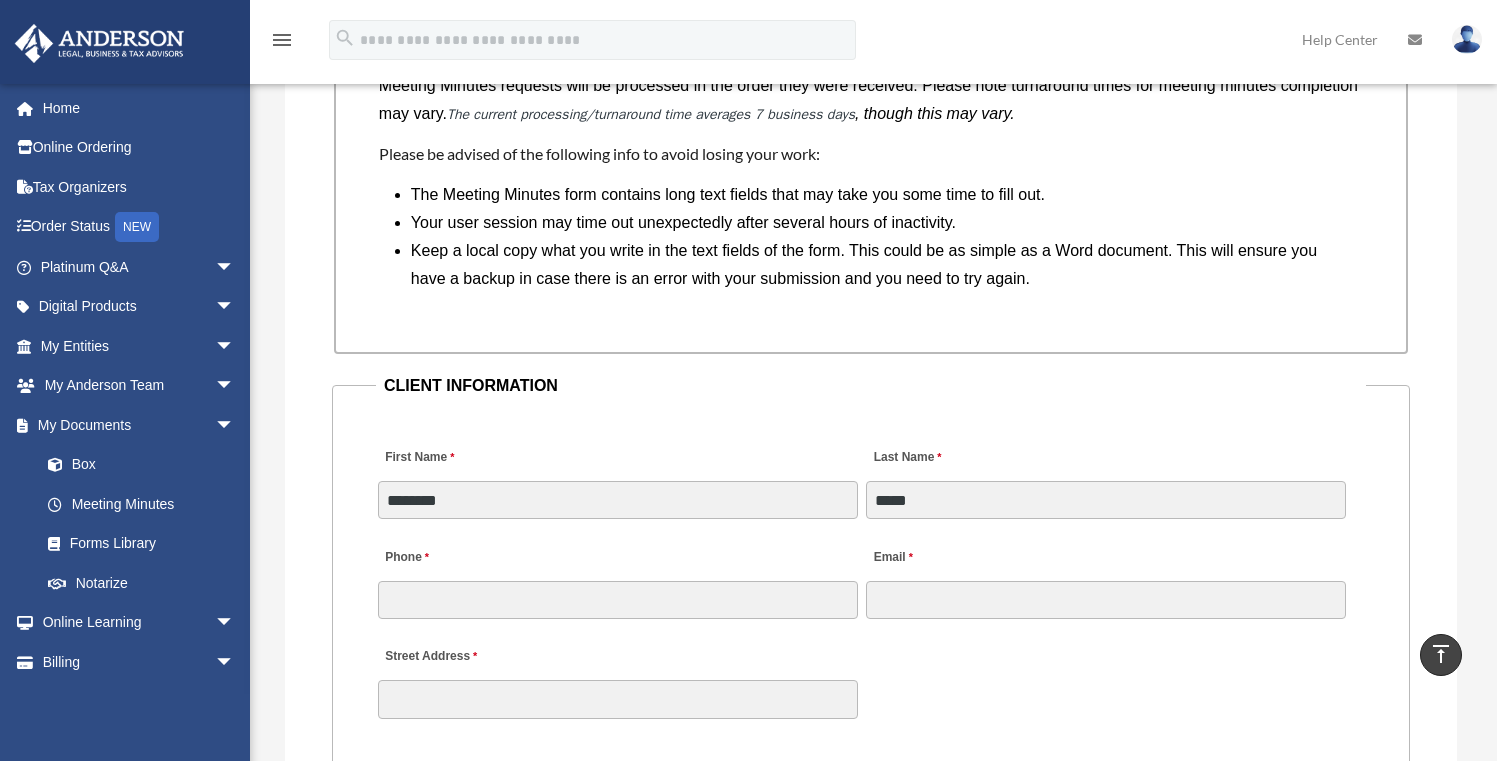 type on "**********" 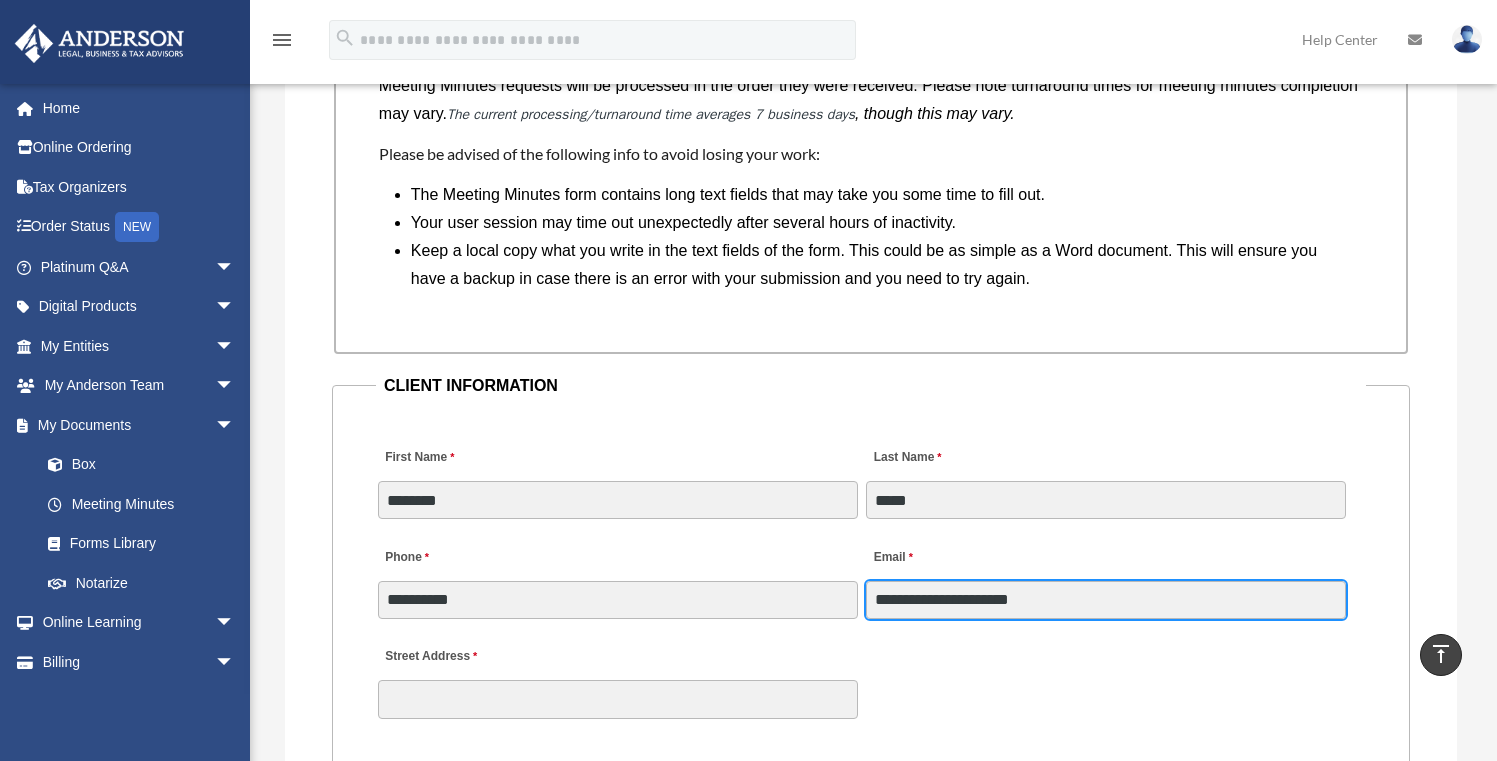 type on "**********" 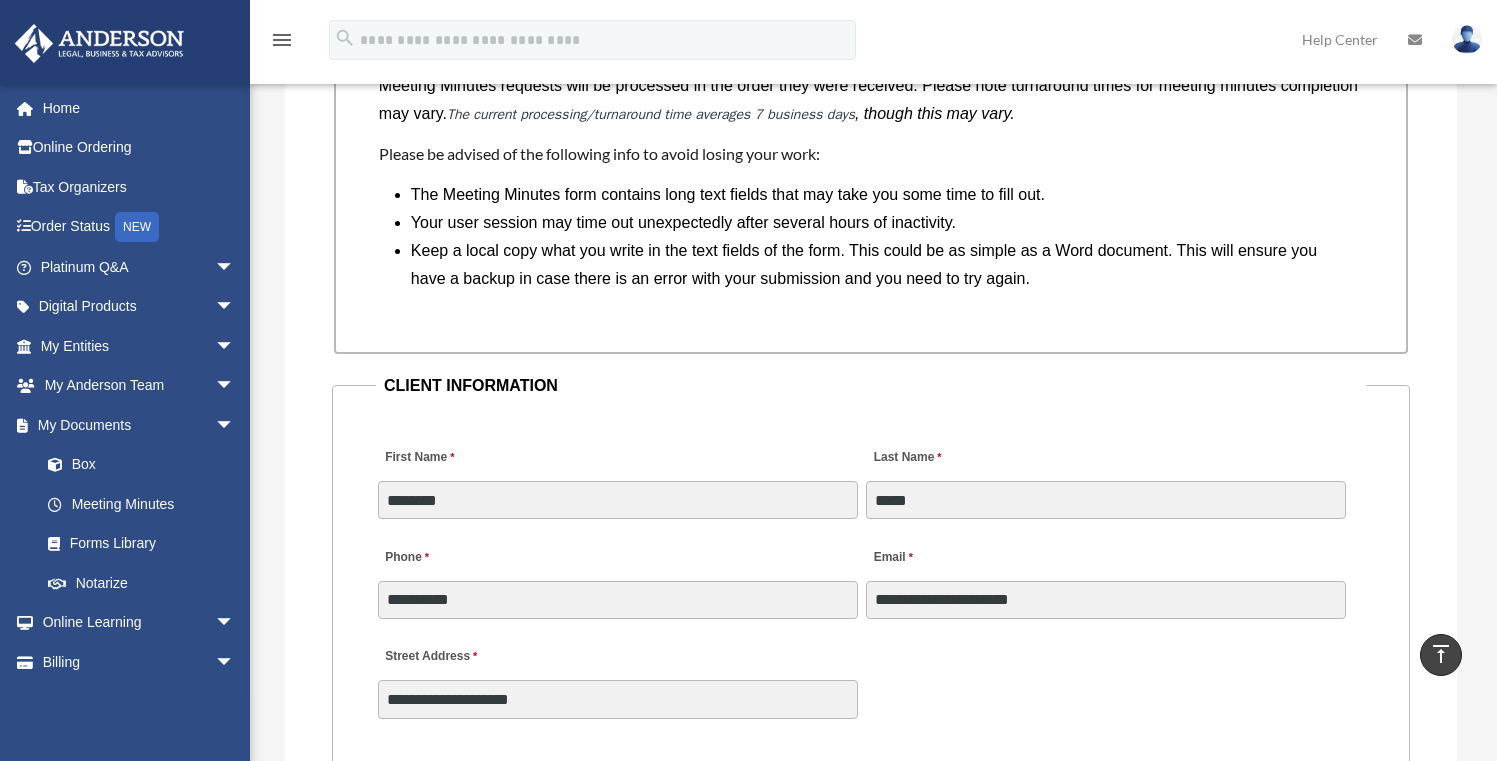 type on "*********" 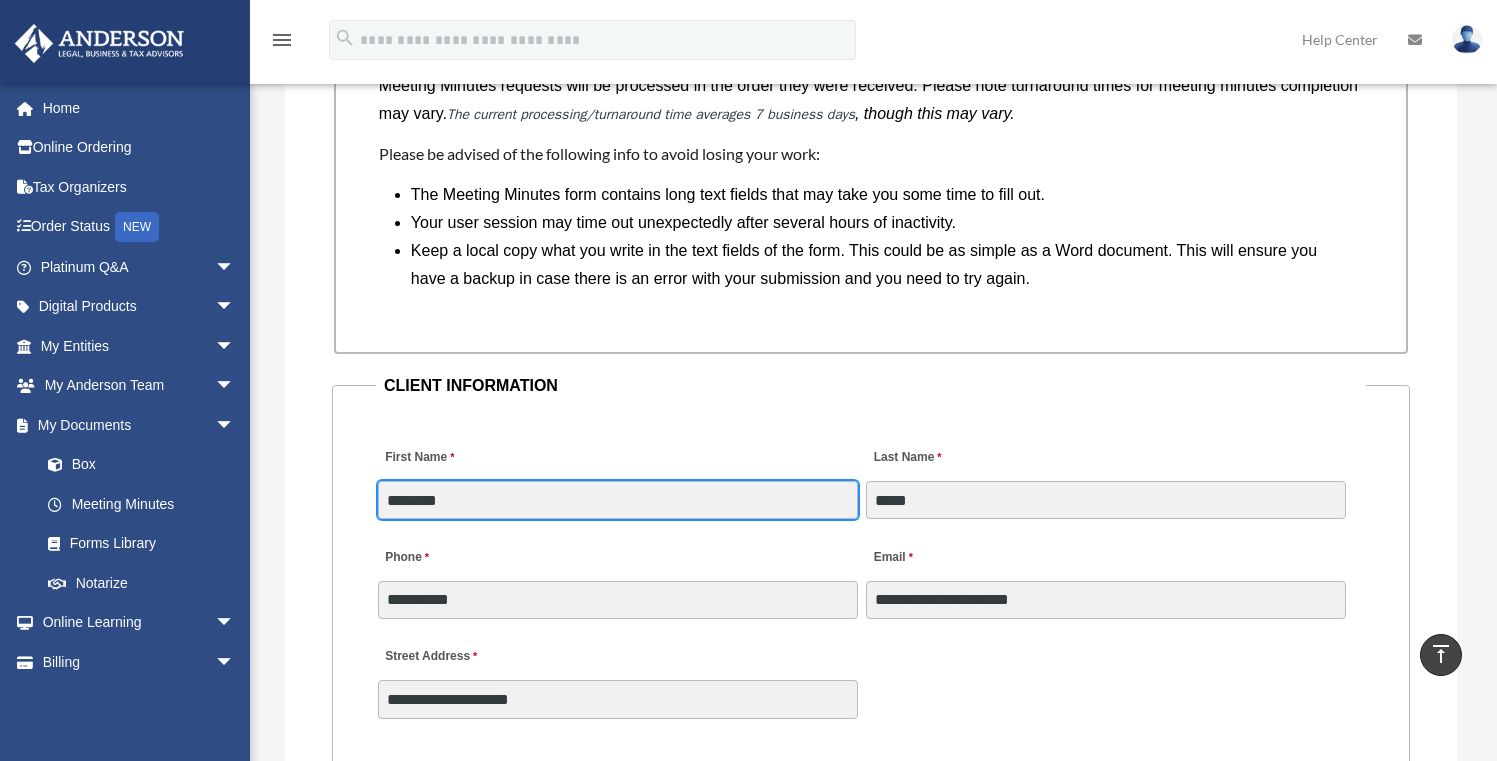 scroll, scrollTop: 2298, scrollLeft: 0, axis: vertical 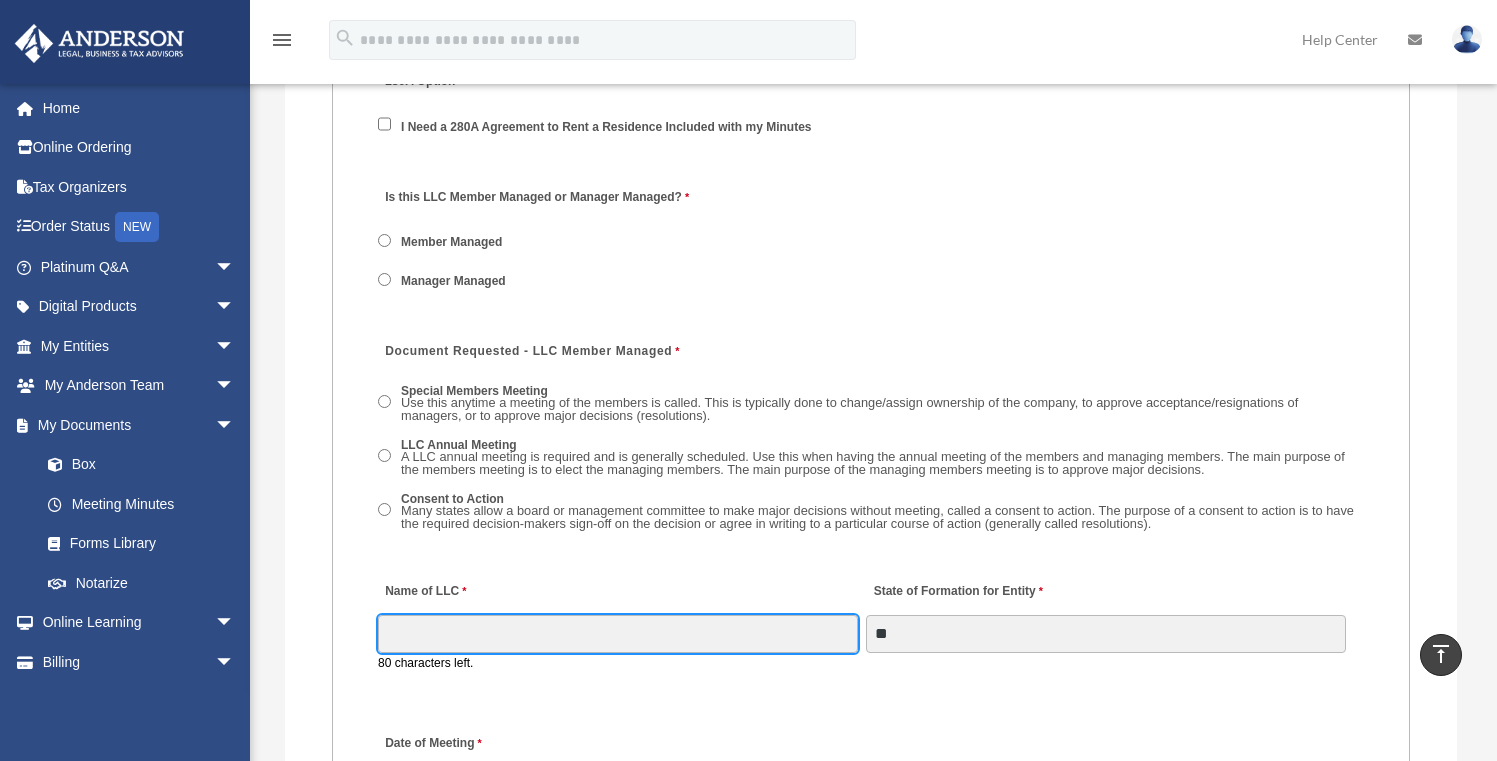 drag, startPoint x: 550, startPoint y: 627, endPoint x: 551, endPoint y: 638, distance: 11.045361 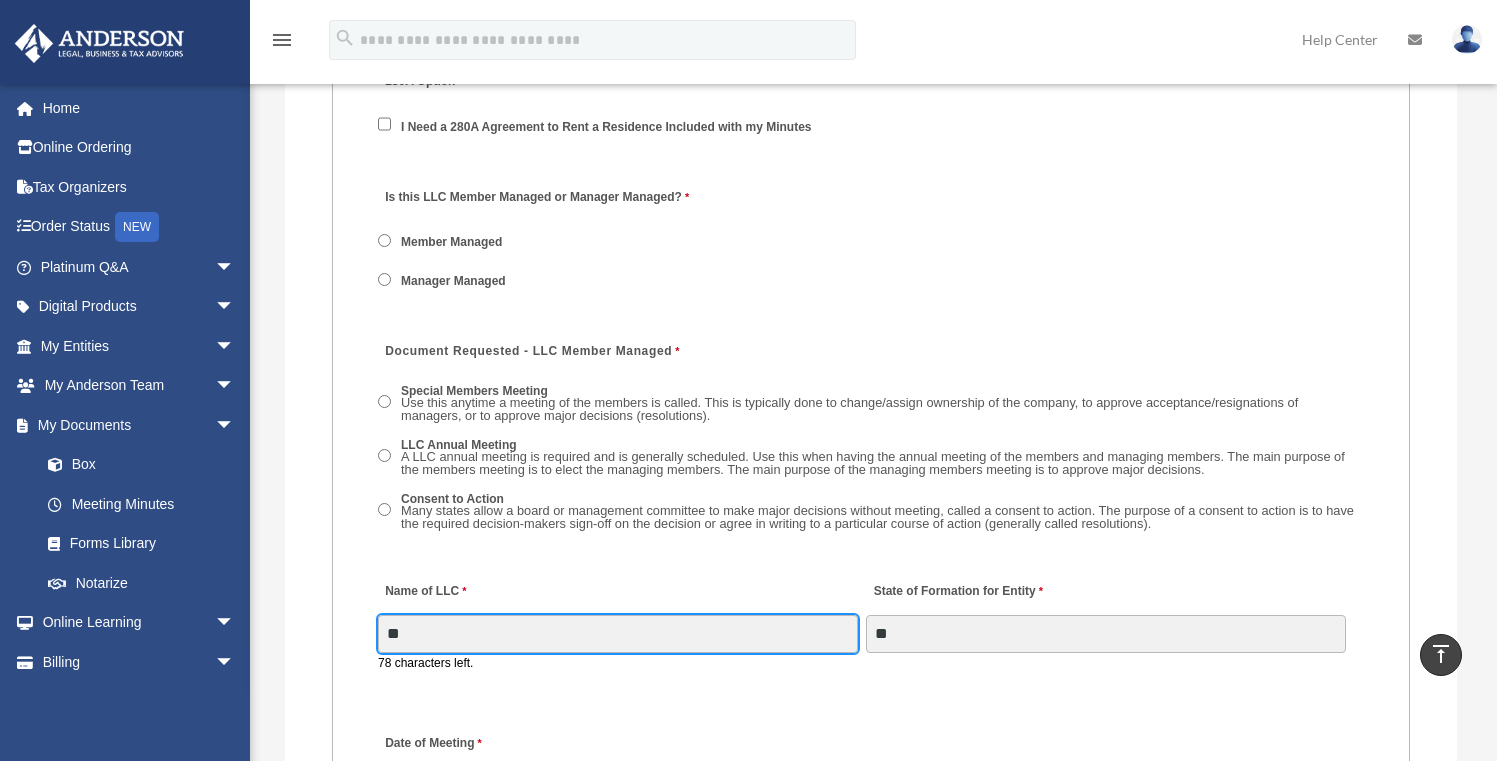 type on "**********" 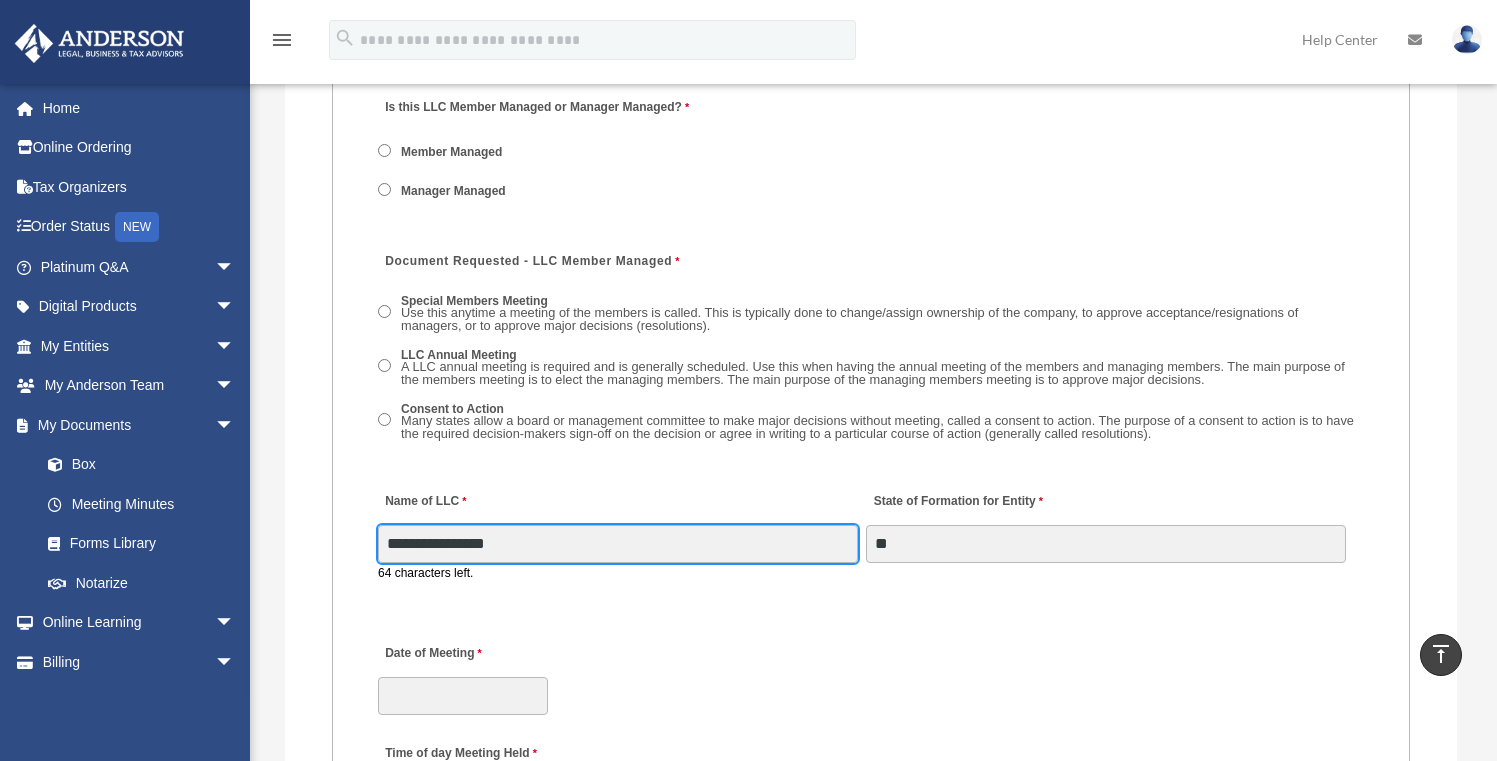 scroll, scrollTop: 2945, scrollLeft: 0, axis: vertical 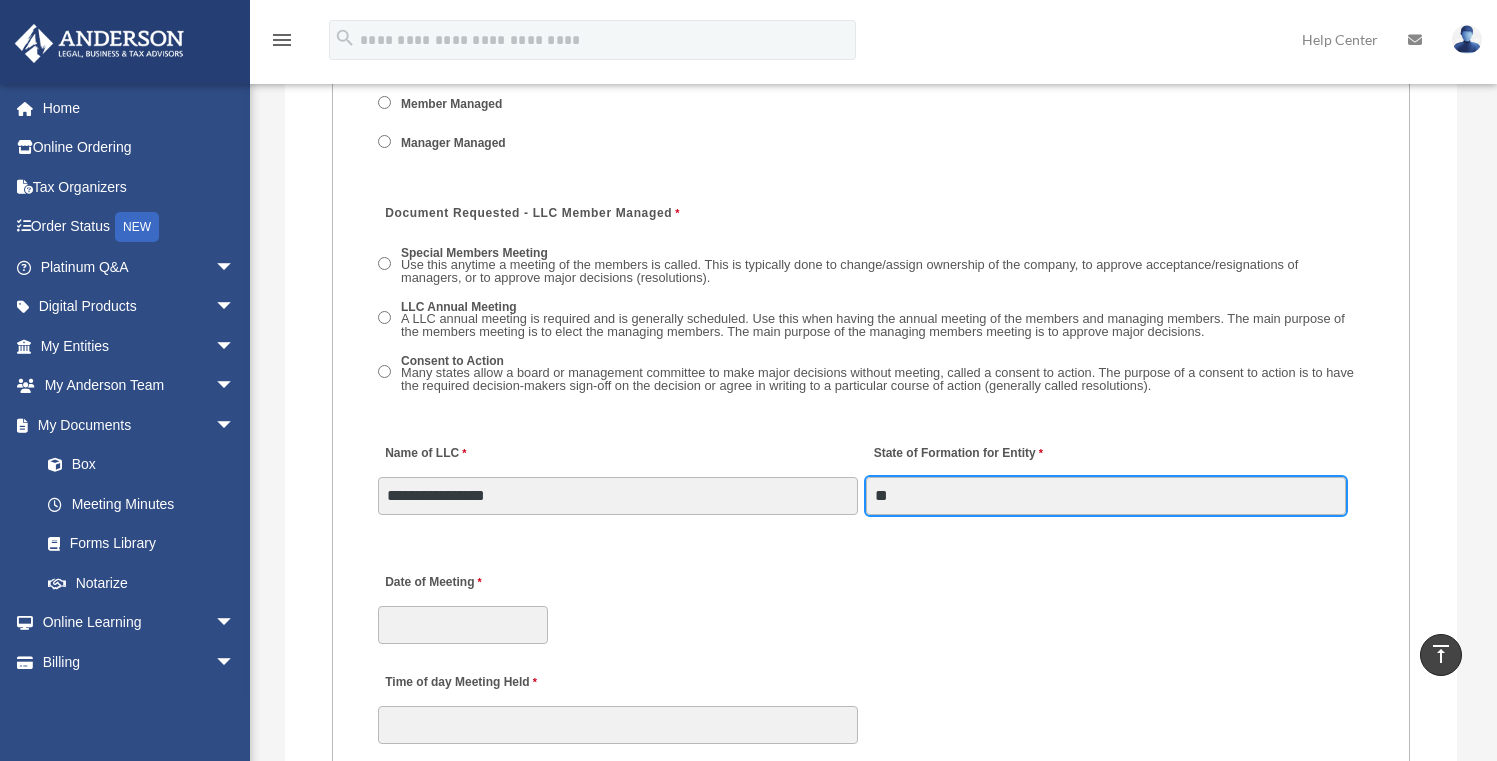 drag, startPoint x: 921, startPoint y: 498, endPoint x: 832, endPoint y: 498, distance: 89 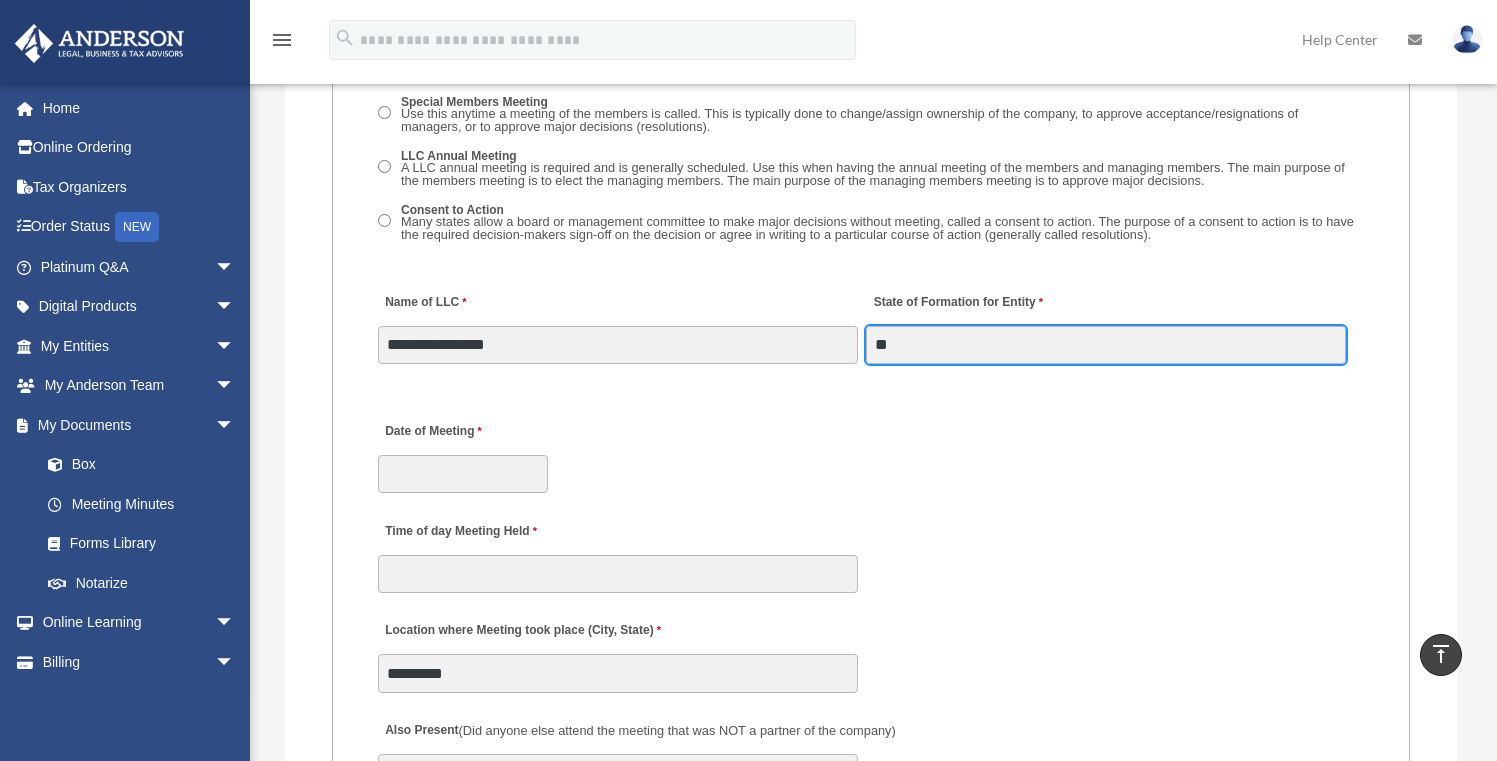 scroll, scrollTop: 3110, scrollLeft: 0, axis: vertical 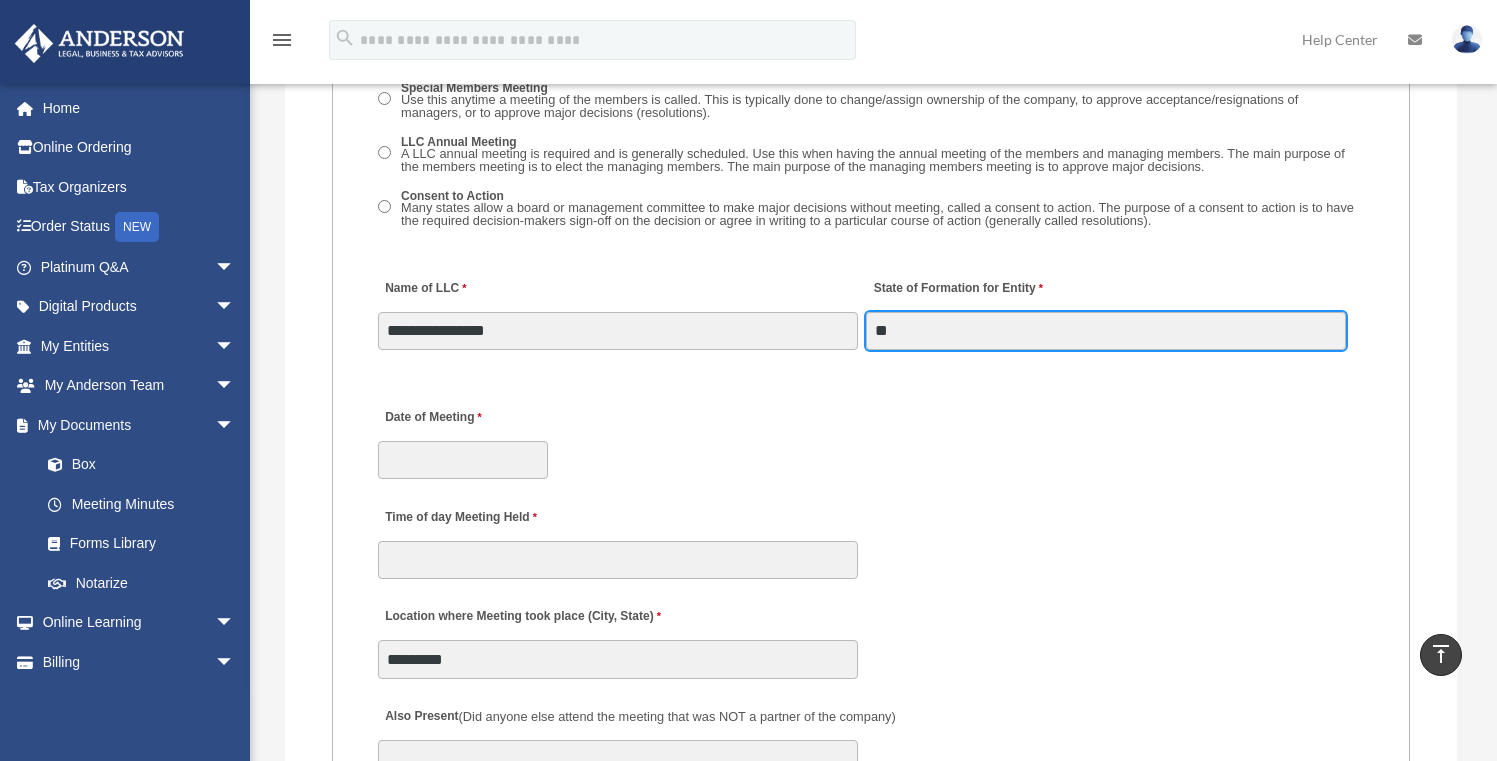 type on "**" 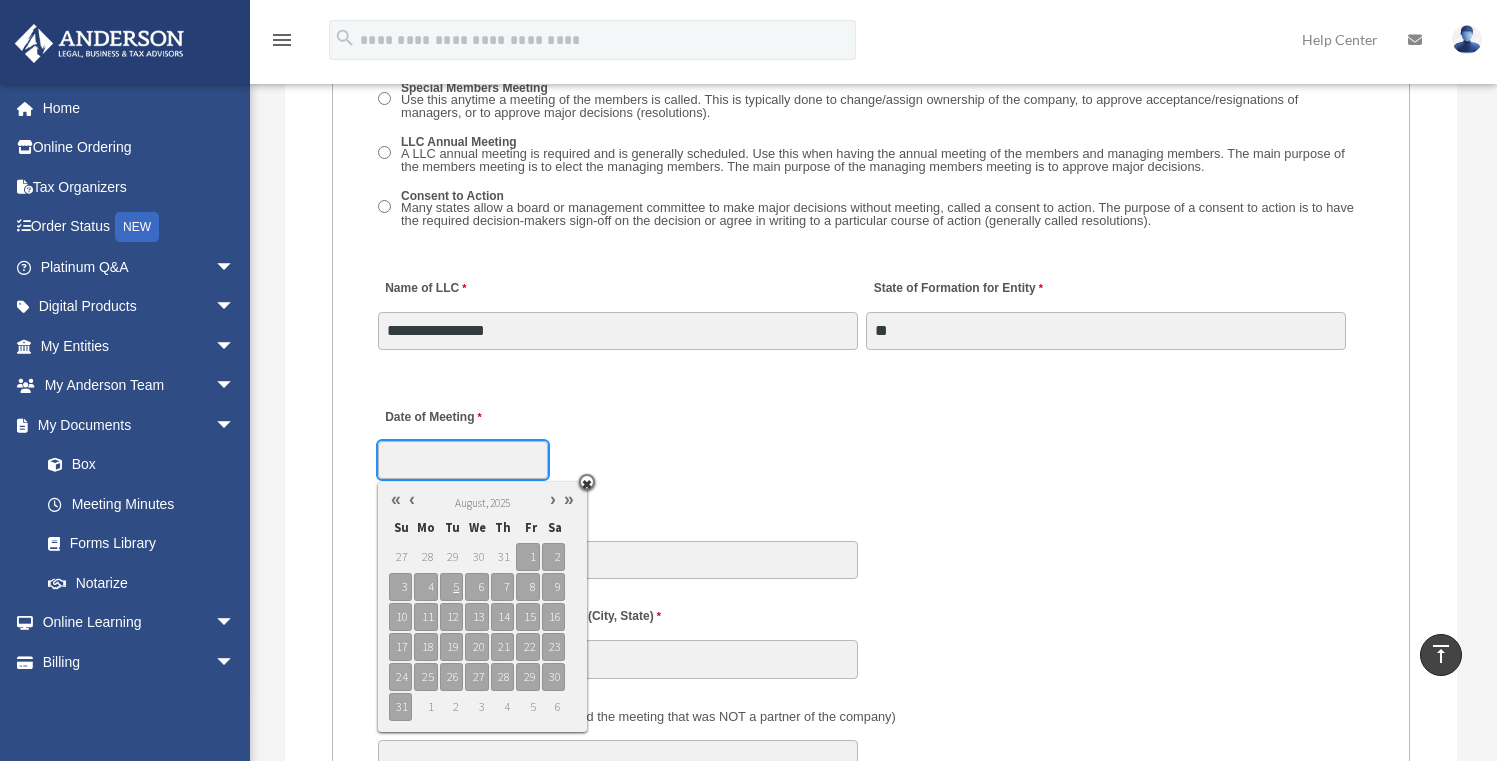click on "Date of Meeting" at bounding box center (463, 460) 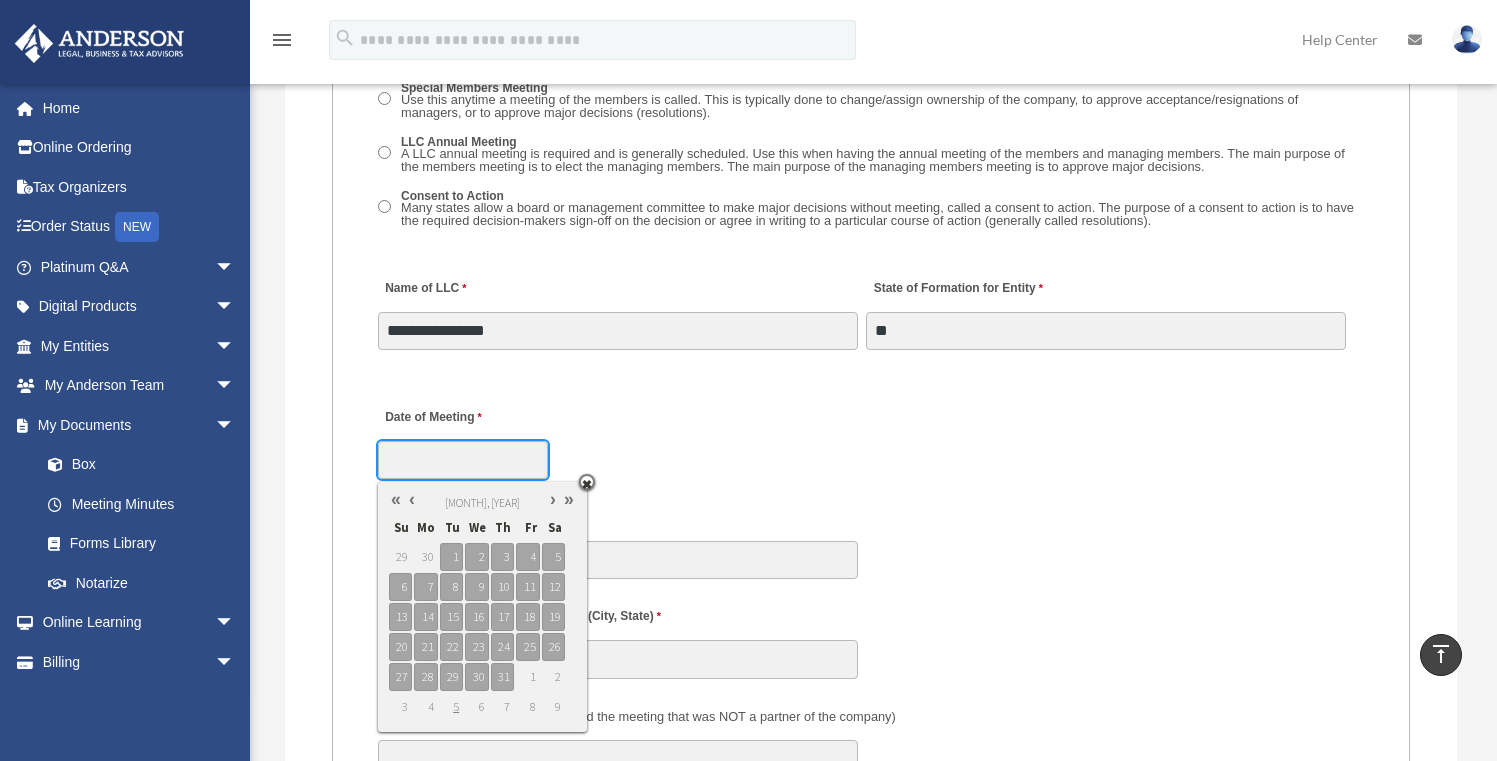 click at bounding box center (412, 499) 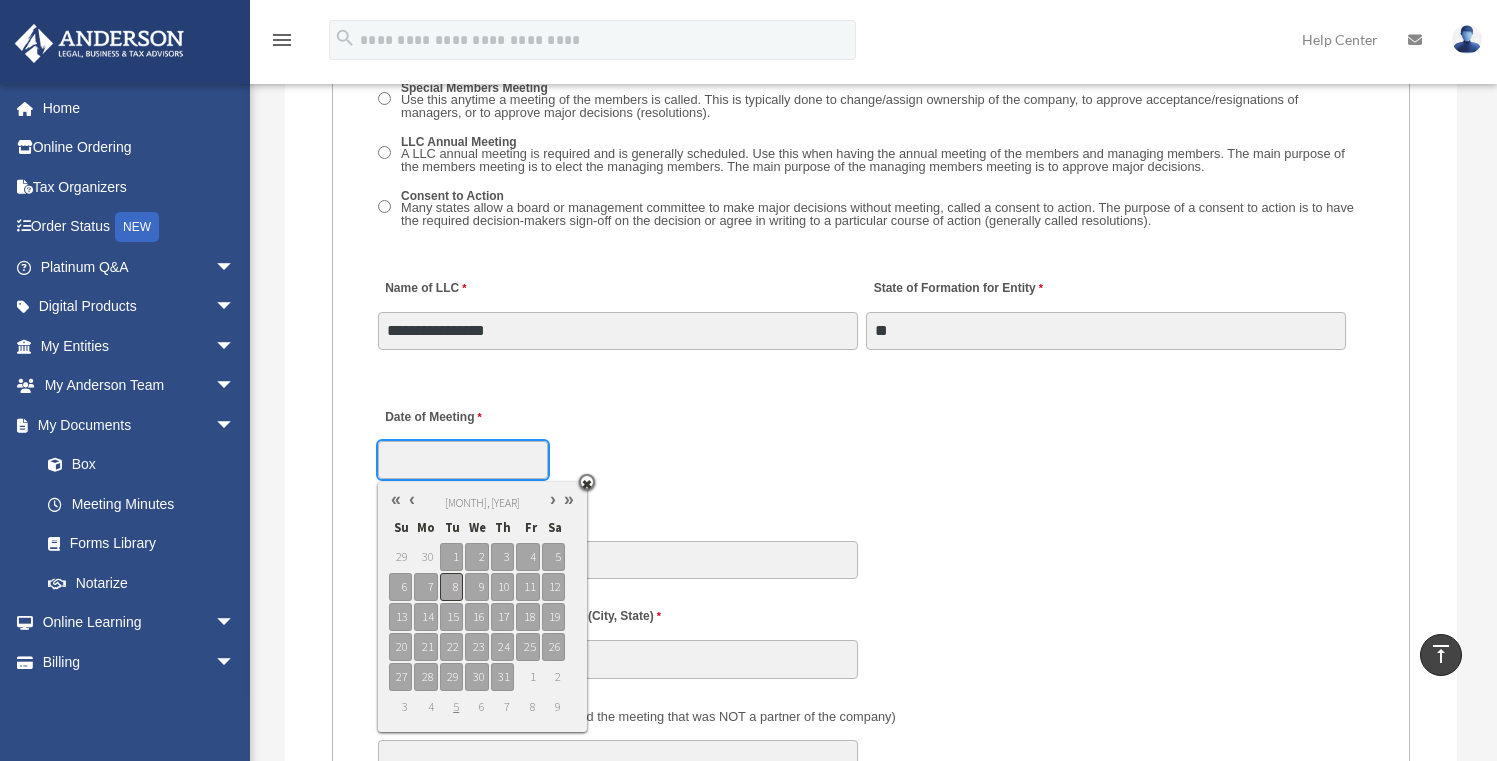 type on "**********" 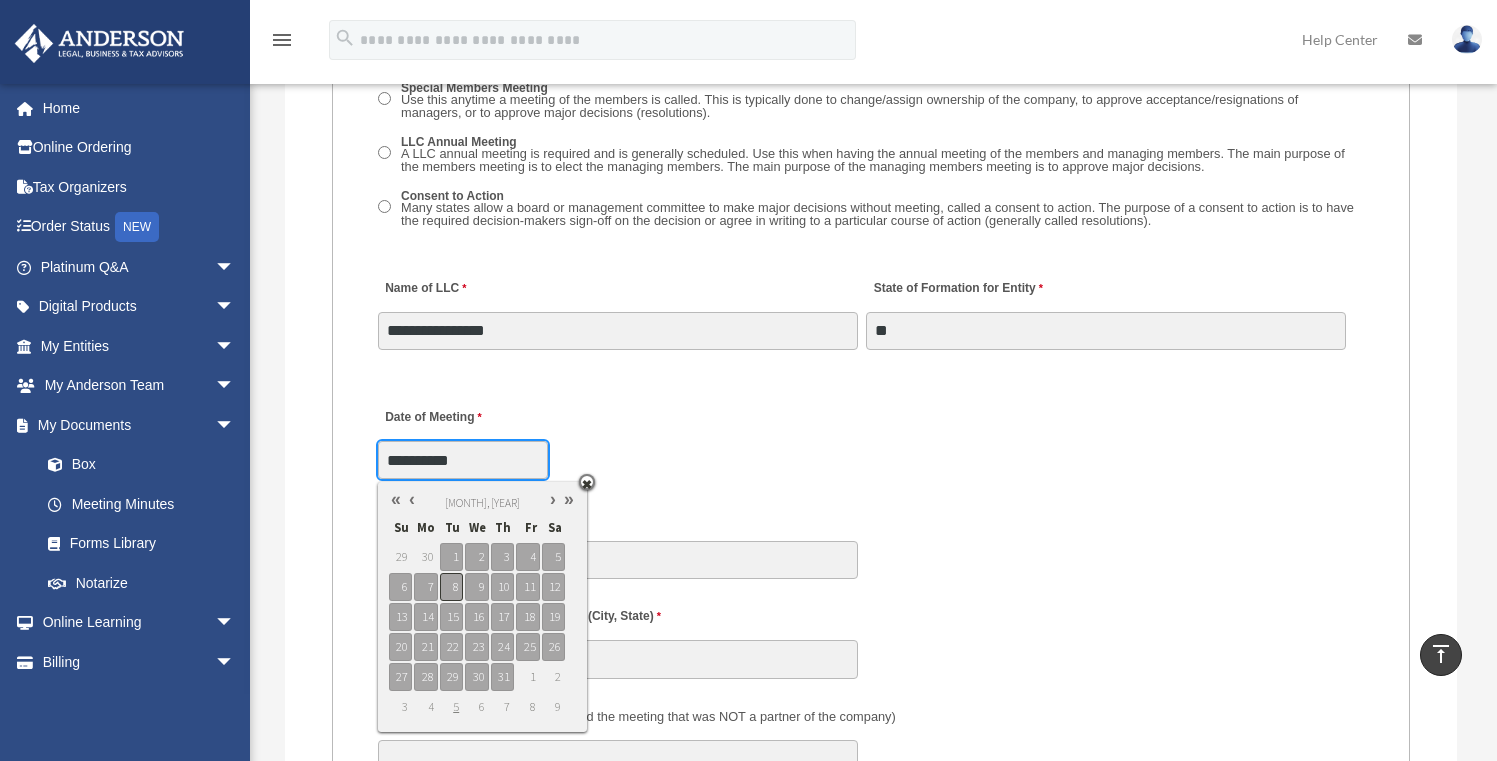 click on "8" at bounding box center [451, 587] 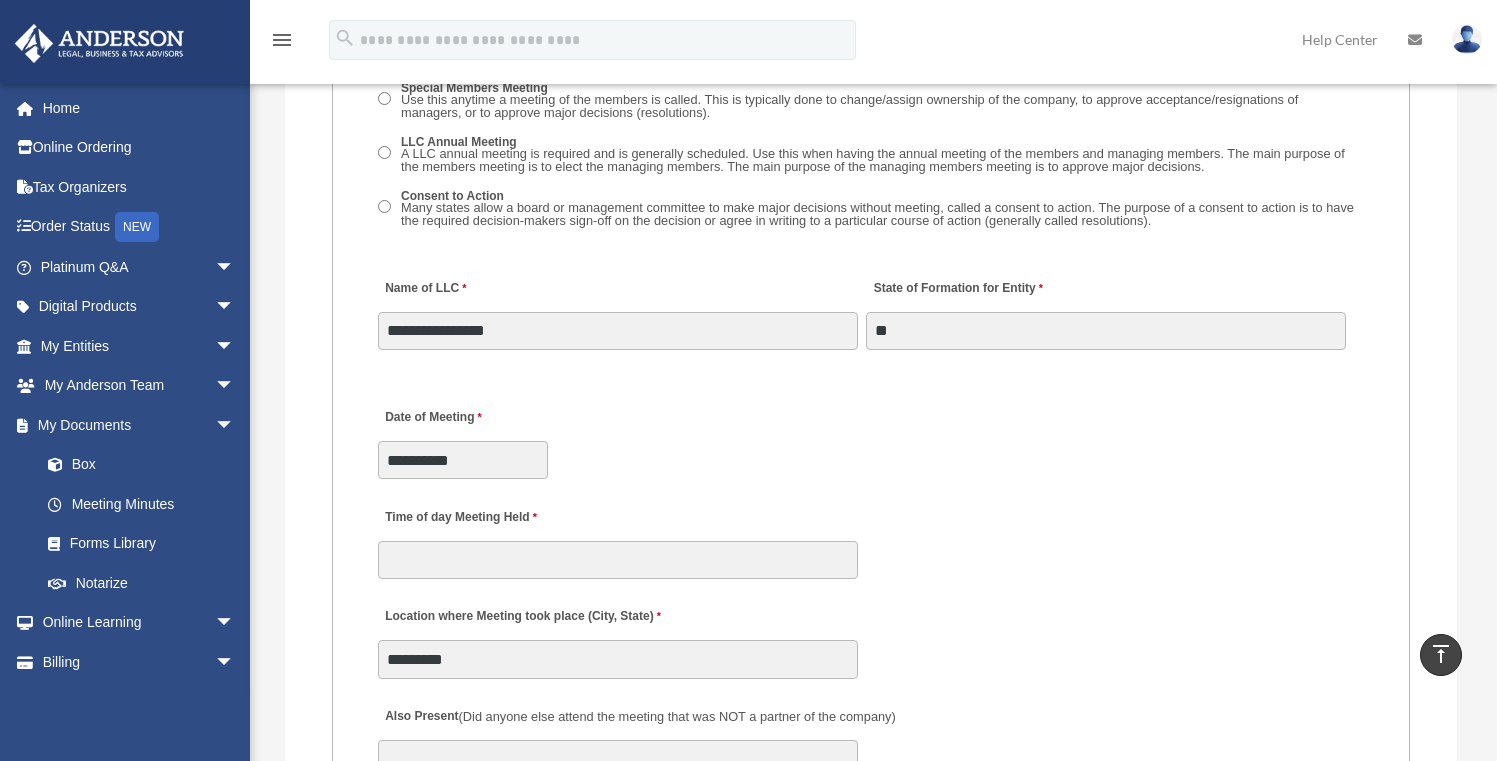 click on "**********" at bounding box center [871, 437] 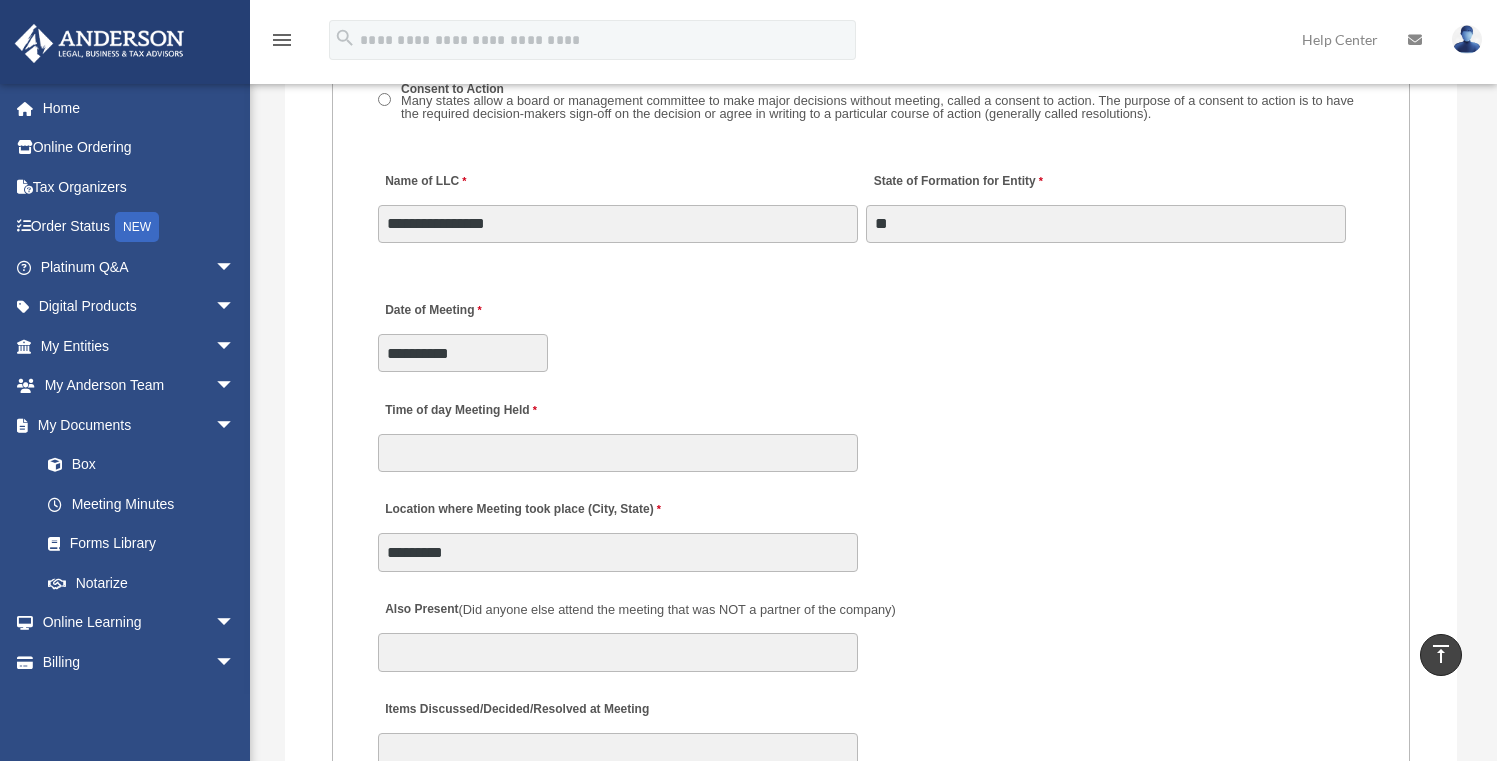 scroll, scrollTop: 3287, scrollLeft: 0, axis: vertical 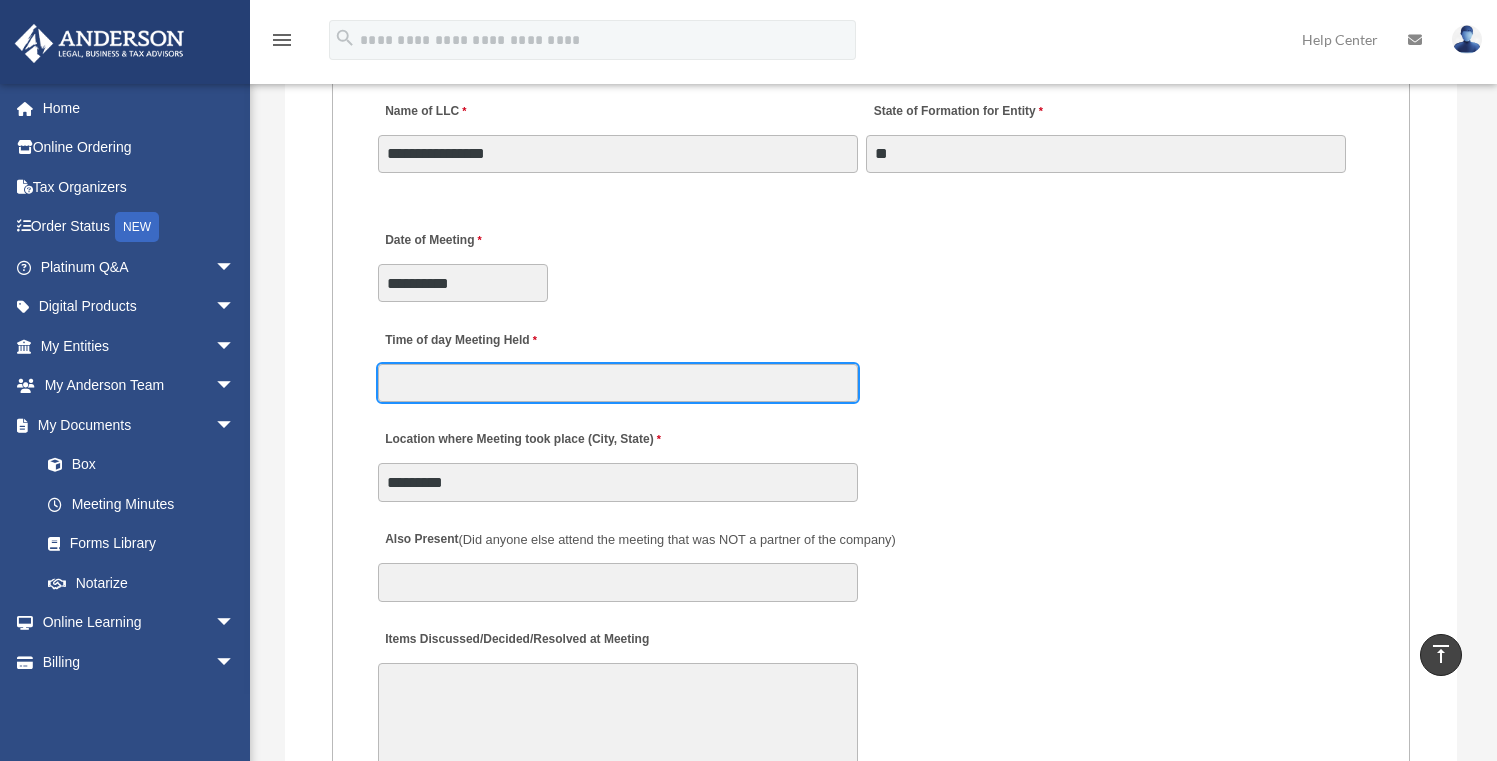 click on "Time of day Meeting Held" at bounding box center (618, 383) 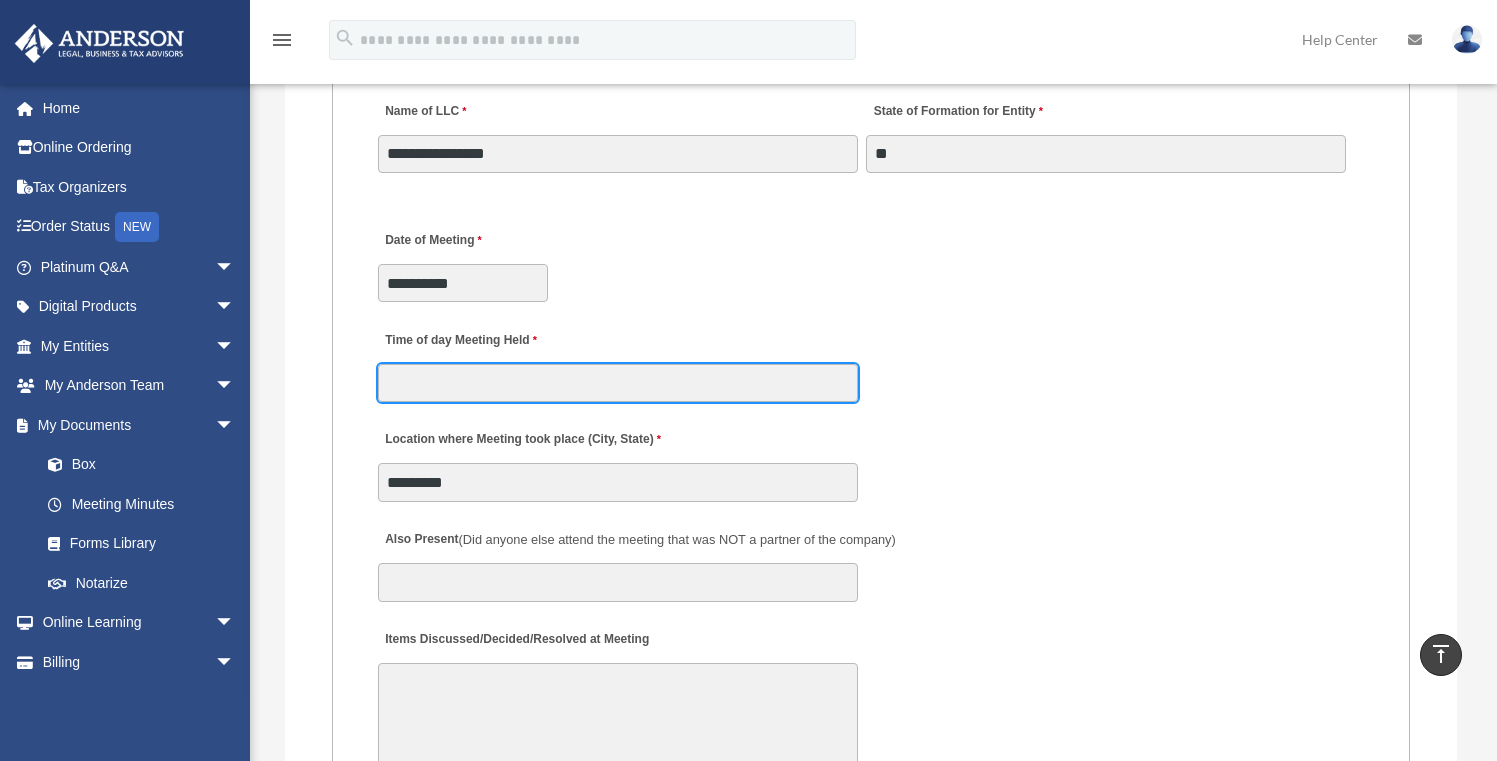 type on "******" 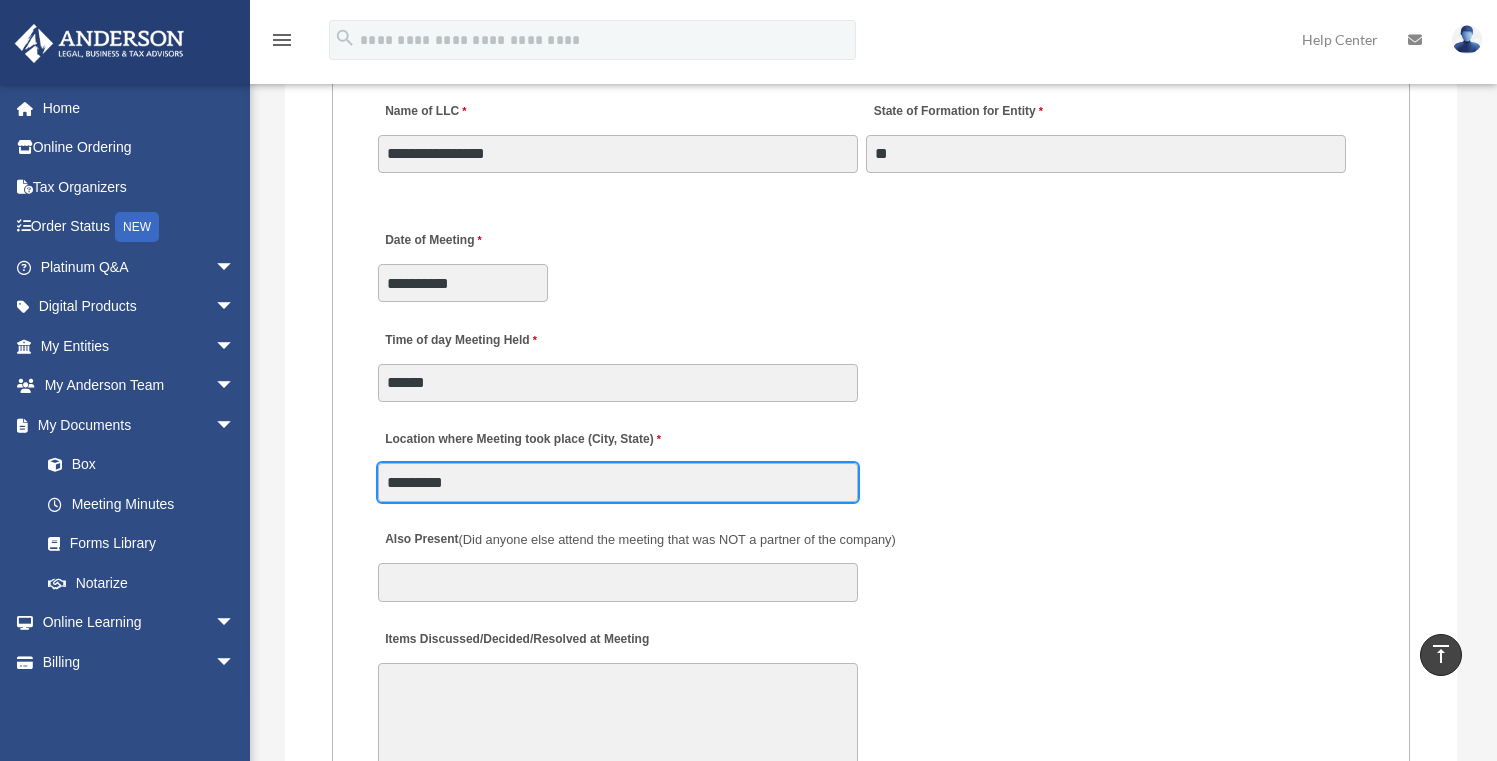 click on "*********" at bounding box center [618, 482] 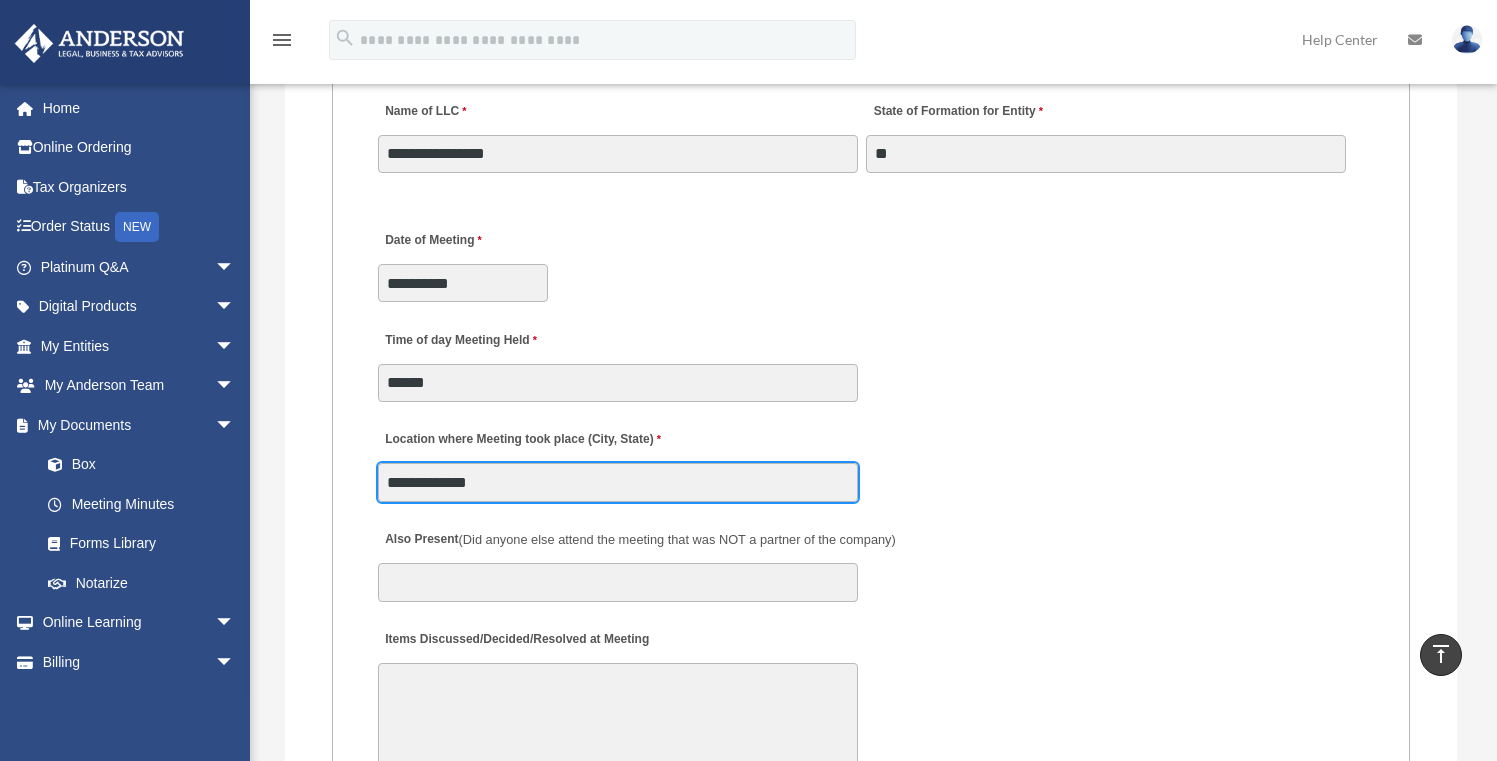 type on "**********" 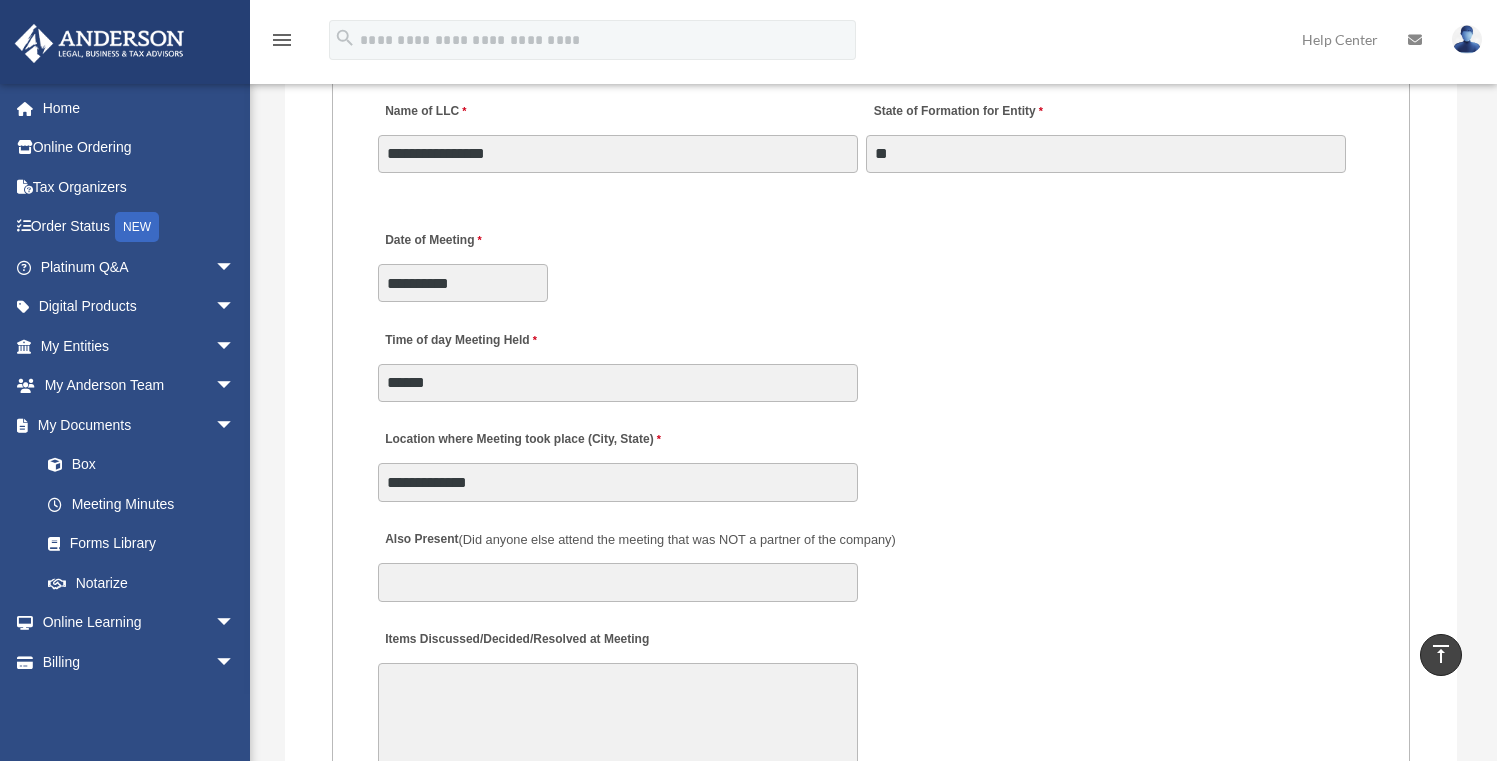 click on "Time of day Meeting Held ******" at bounding box center [871, 360] 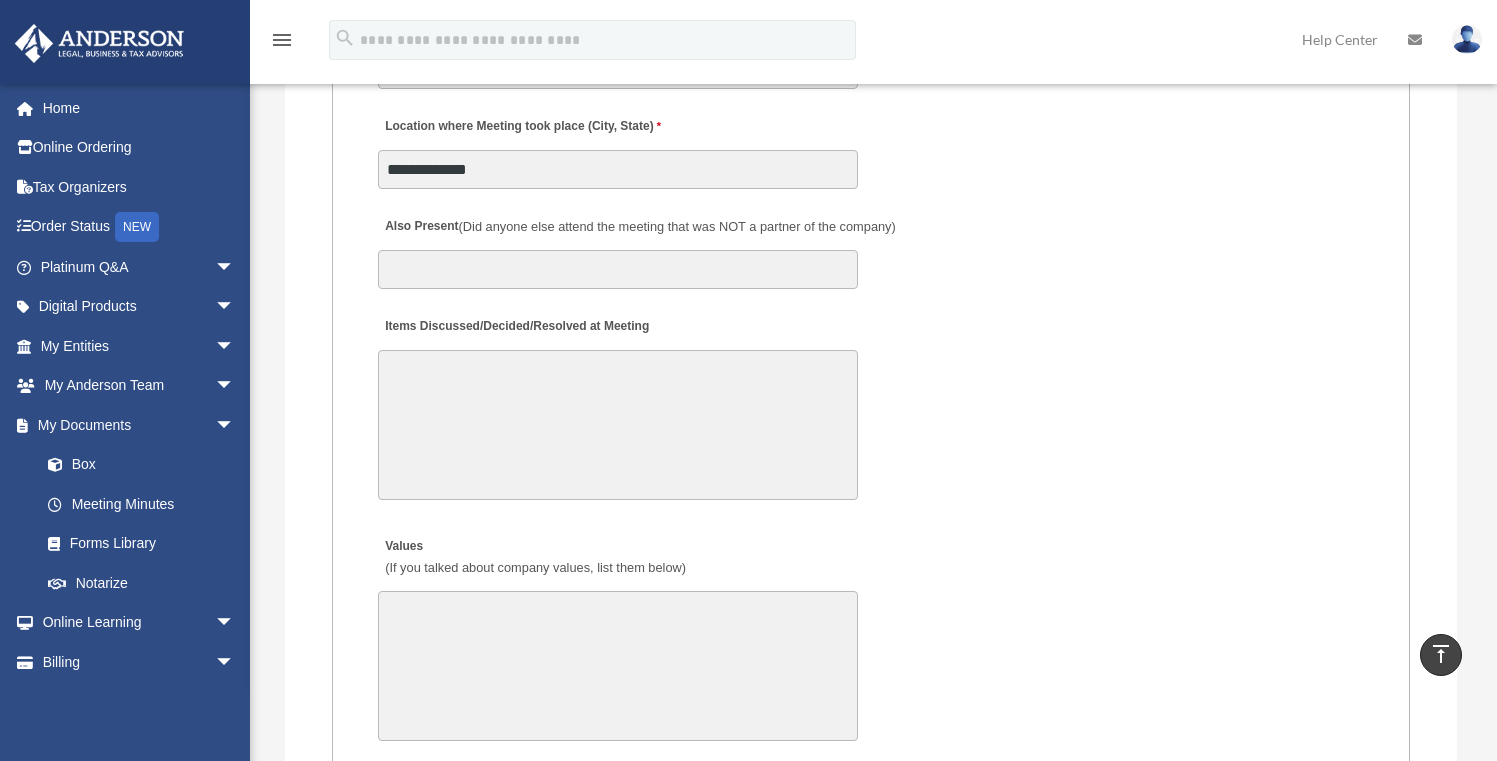 scroll, scrollTop: 3608, scrollLeft: 0, axis: vertical 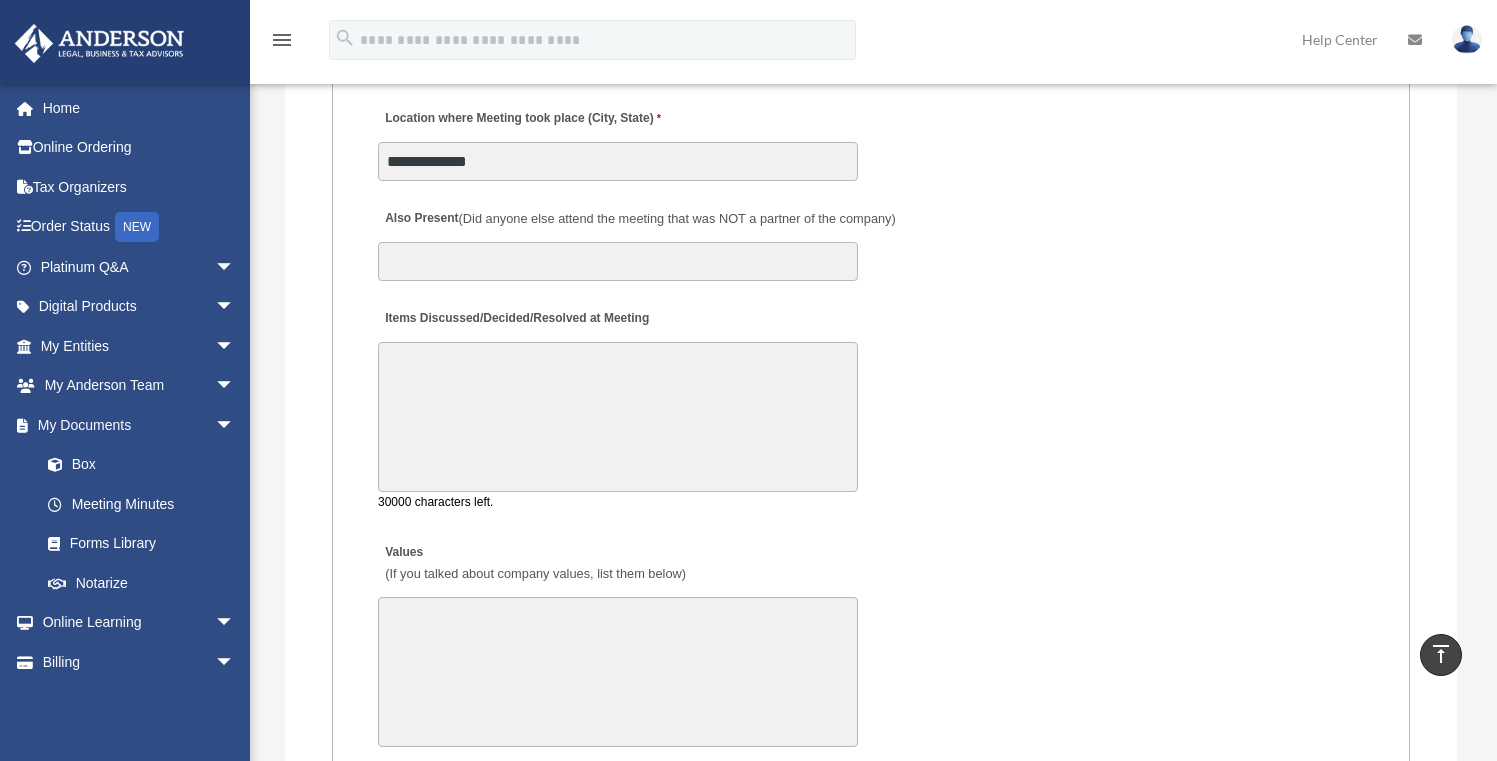 click on "Items Discussed/Decided/Resolved at Meeting" at bounding box center [618, 417] 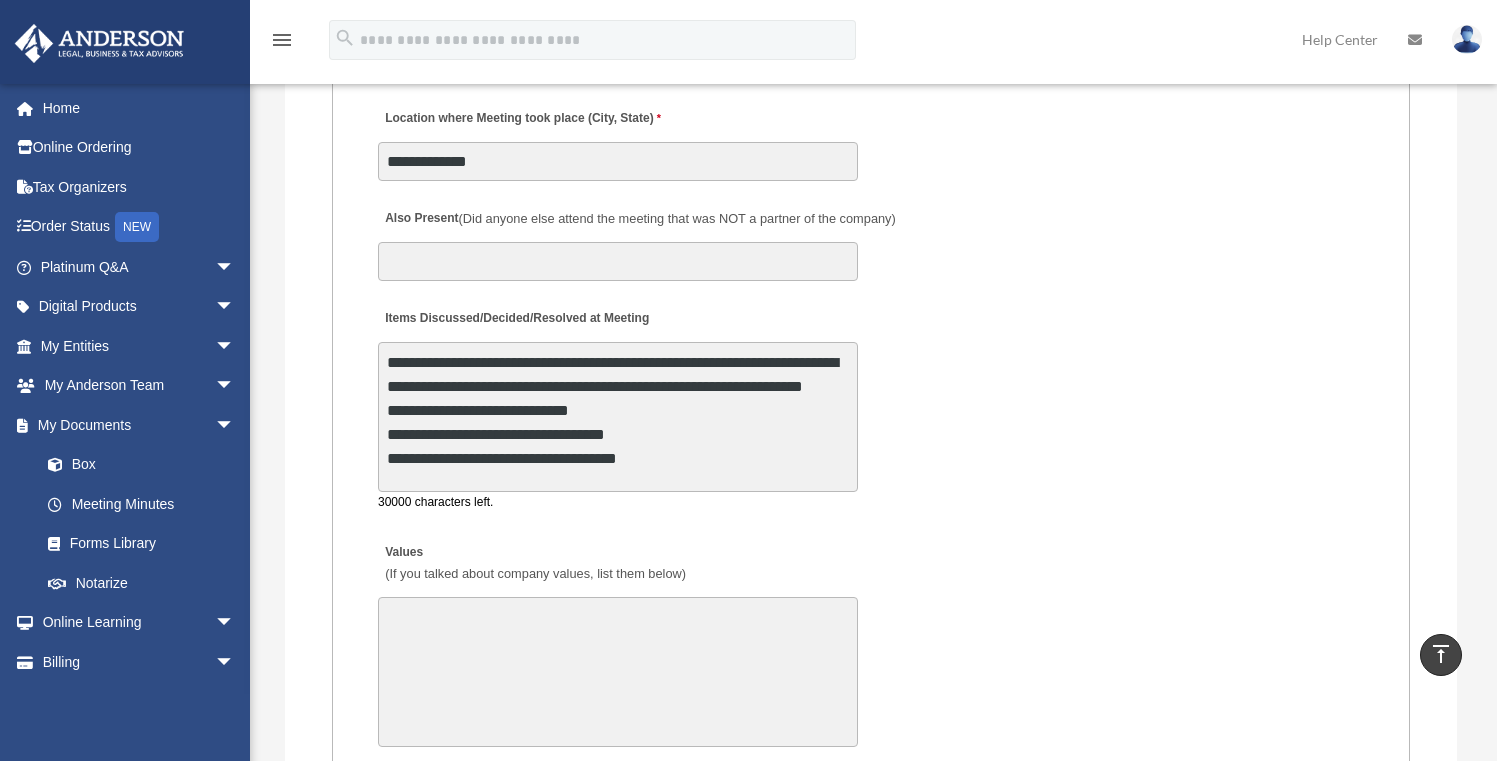 scroll, scrollTop: 1, scrollLeft: 0, axis: vertical 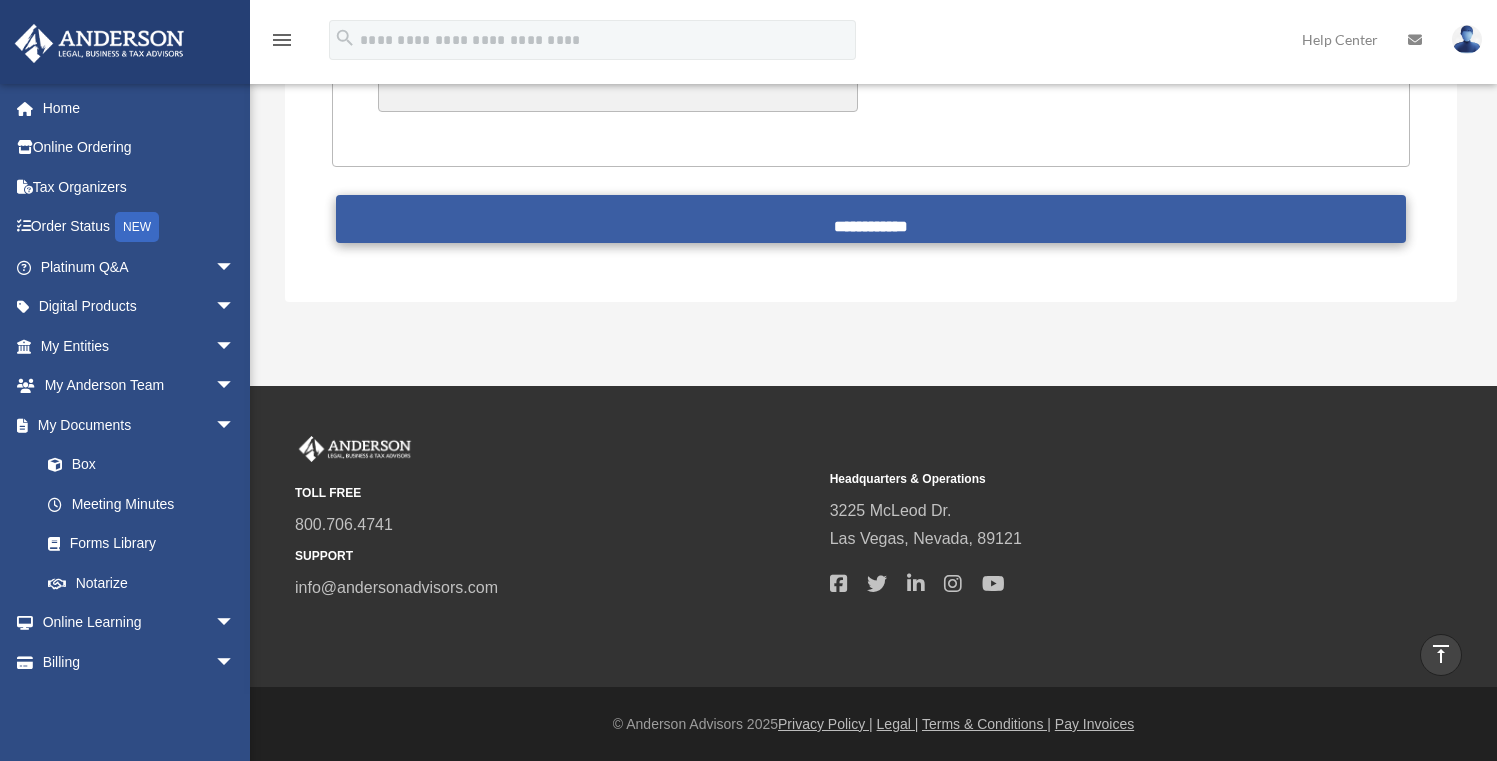 type on "**********" 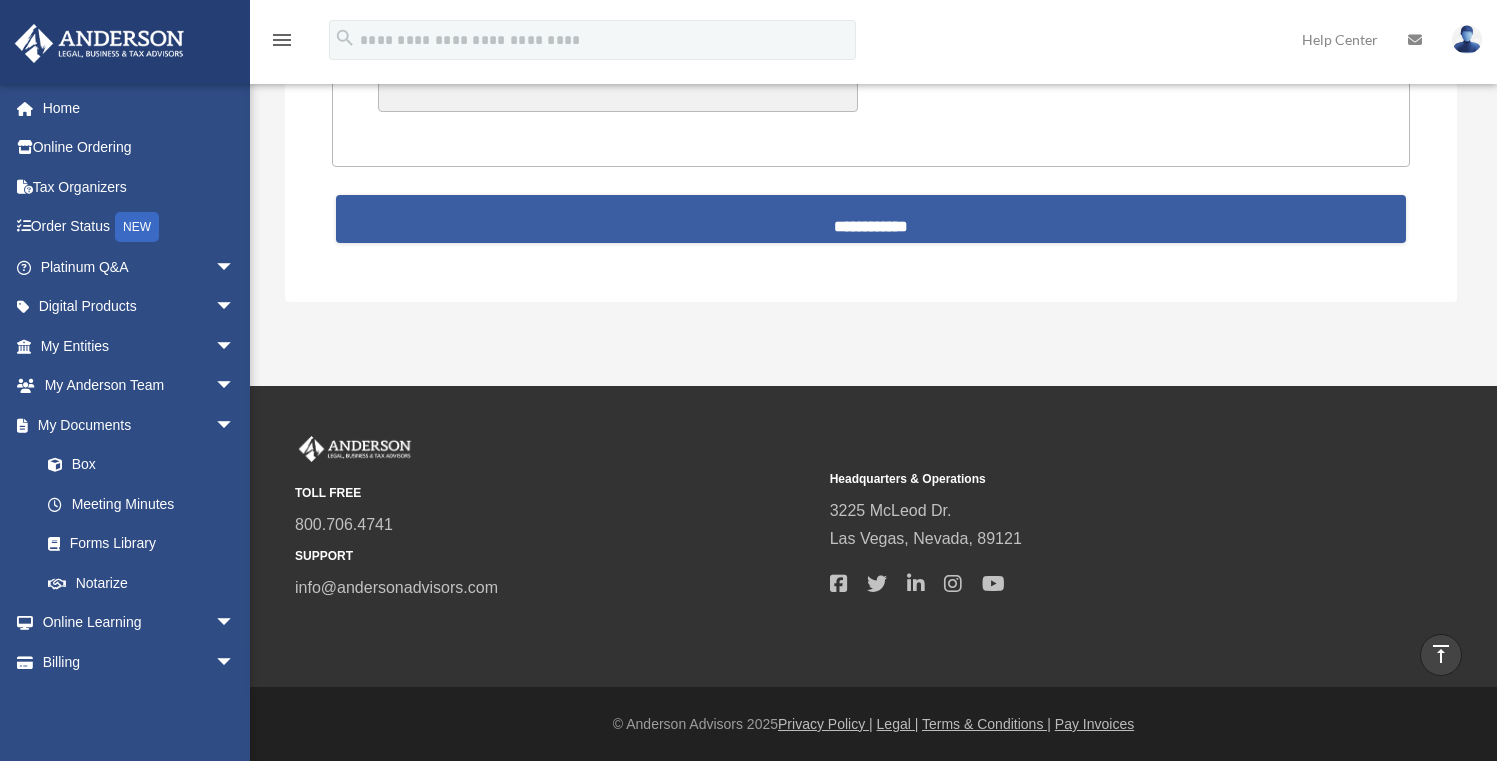 scroll, scrollTop: 5074, scrollLeft: 0, axis: vertical 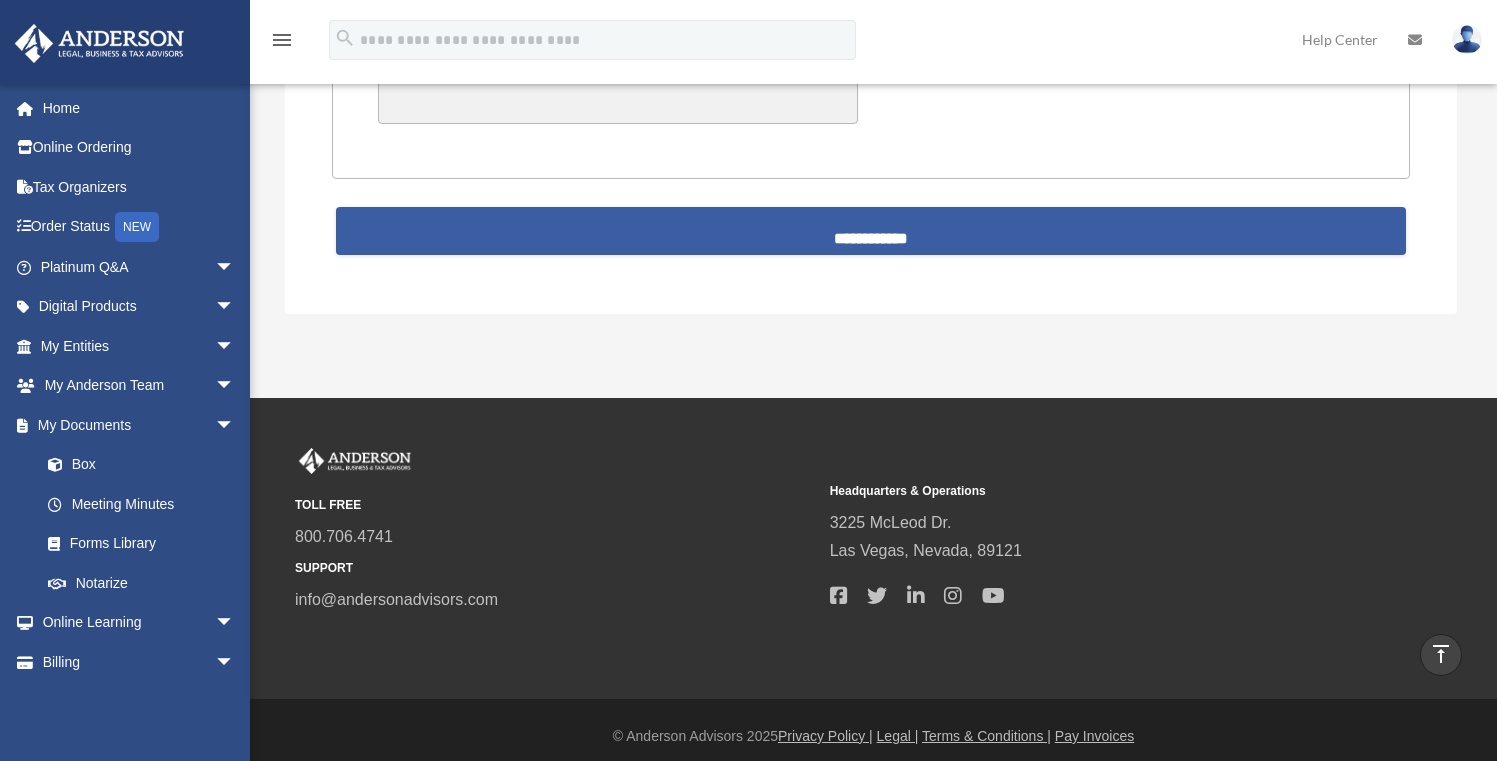 click on "**********" at bounding box center (871, 231) 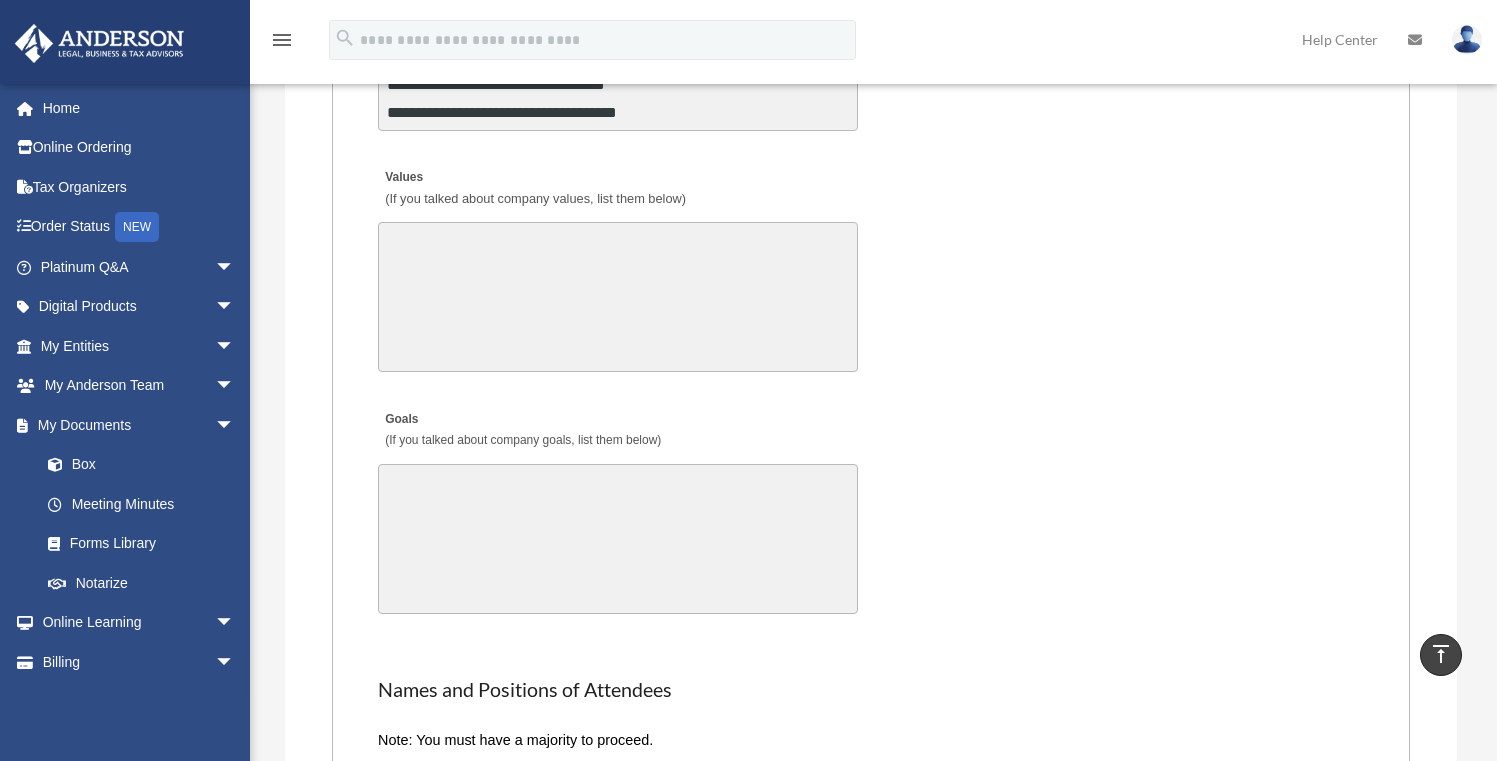 scroll, scrollTop: 3947, scrollLeft: 0, axis: vertical 